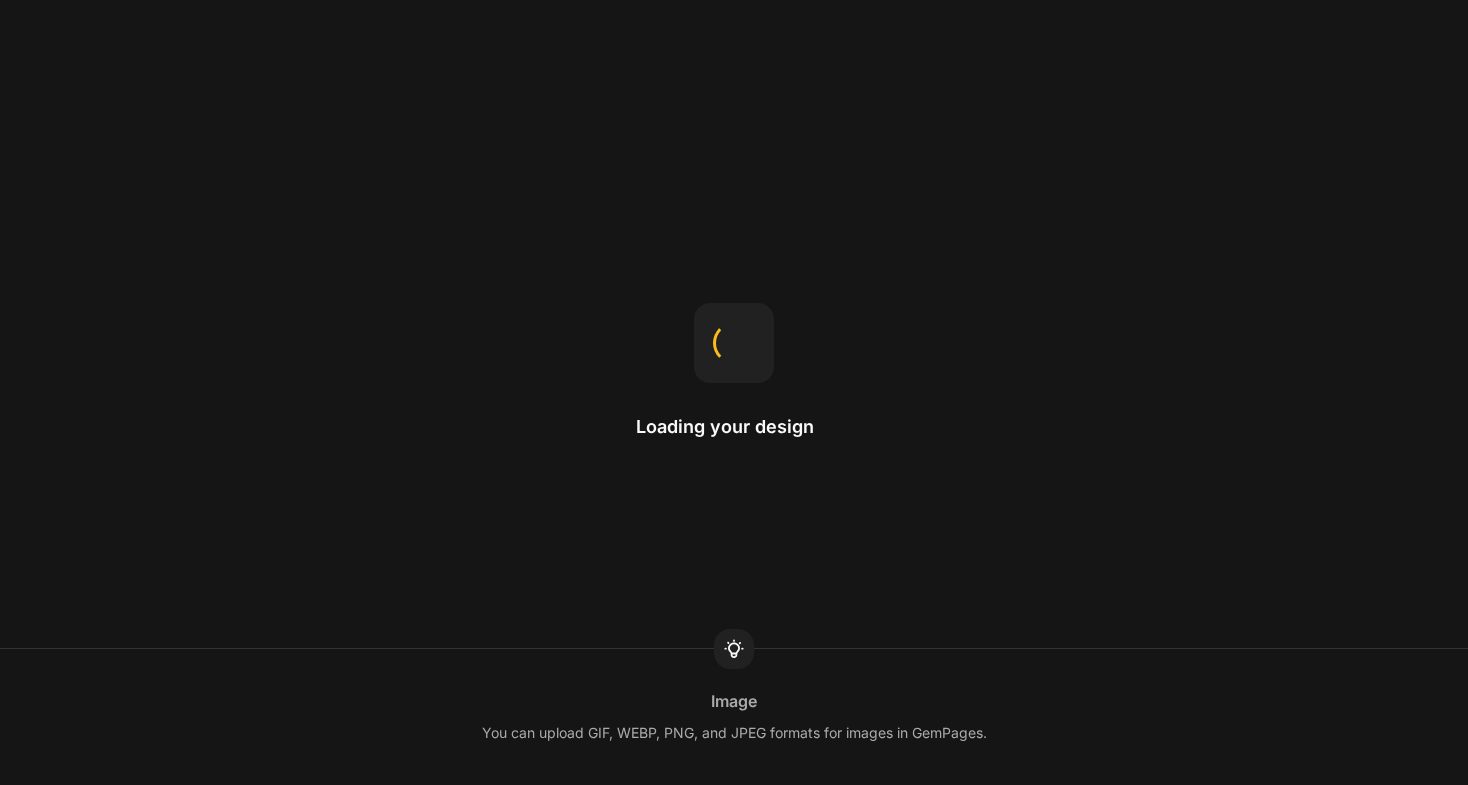 scroll, scrollTop: 0, scrollLeft: 0, axis: both 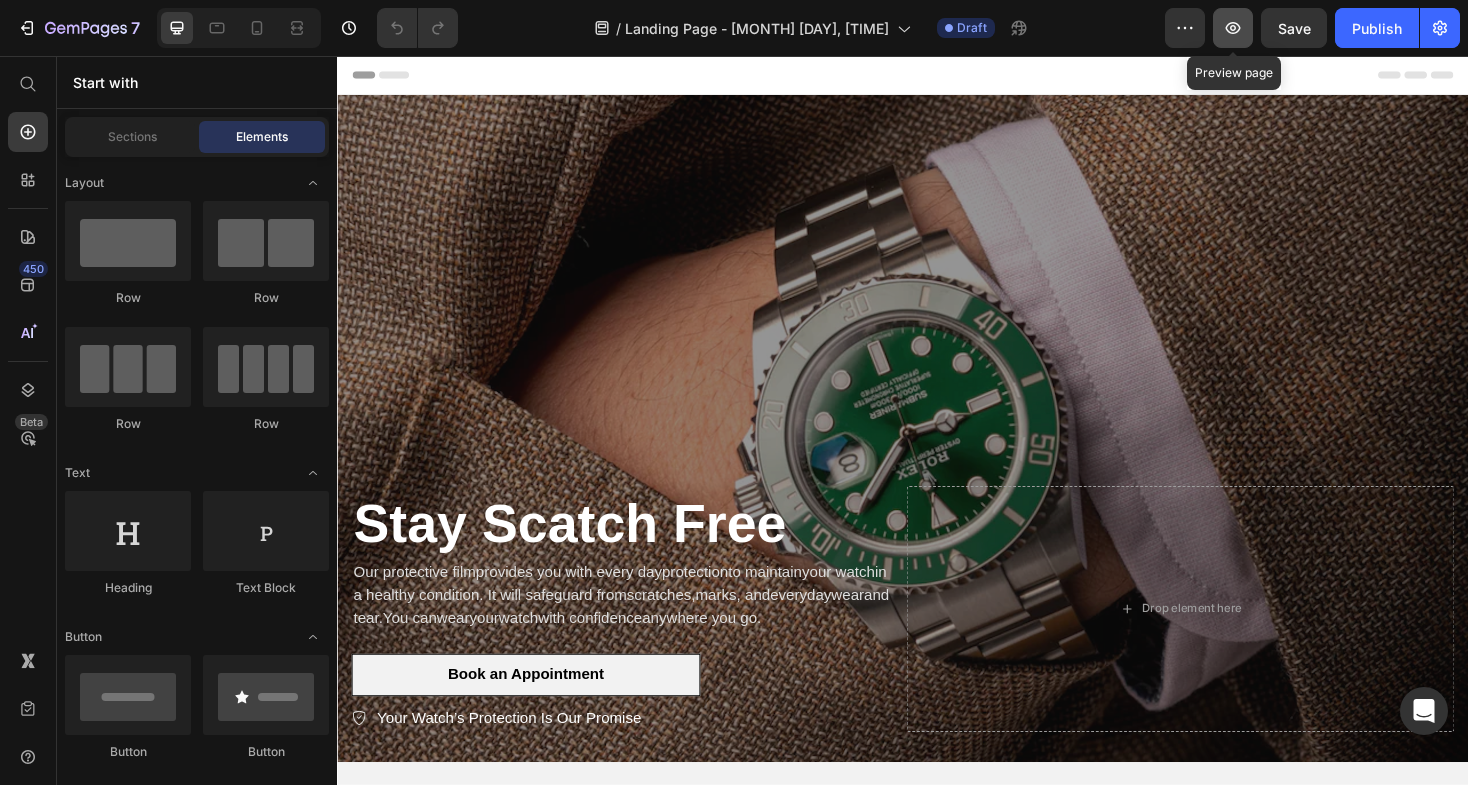 click 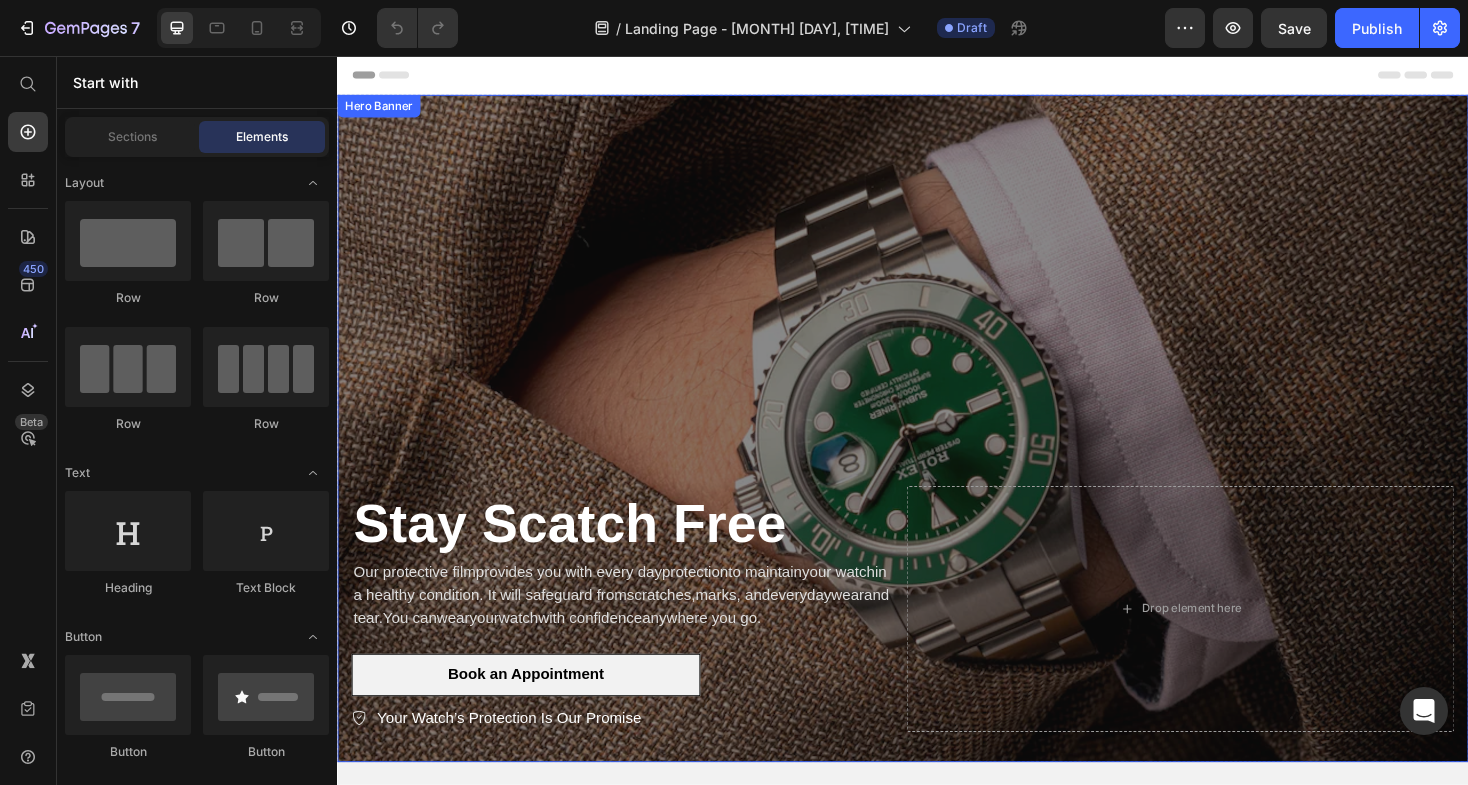 scroll, scrollTop: 0, scrollLeft: 0, axis: both 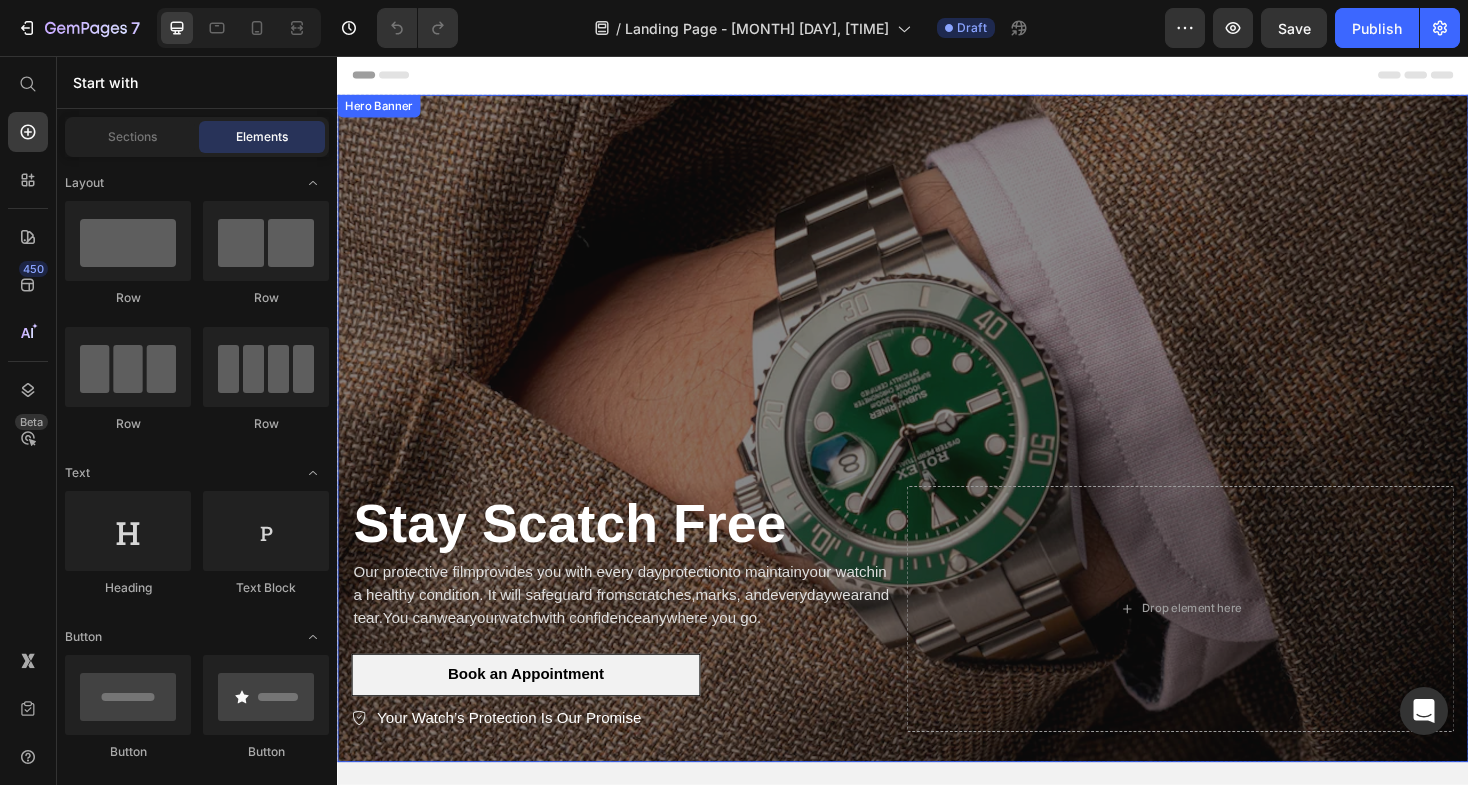 click at bounding box center [937, 451] 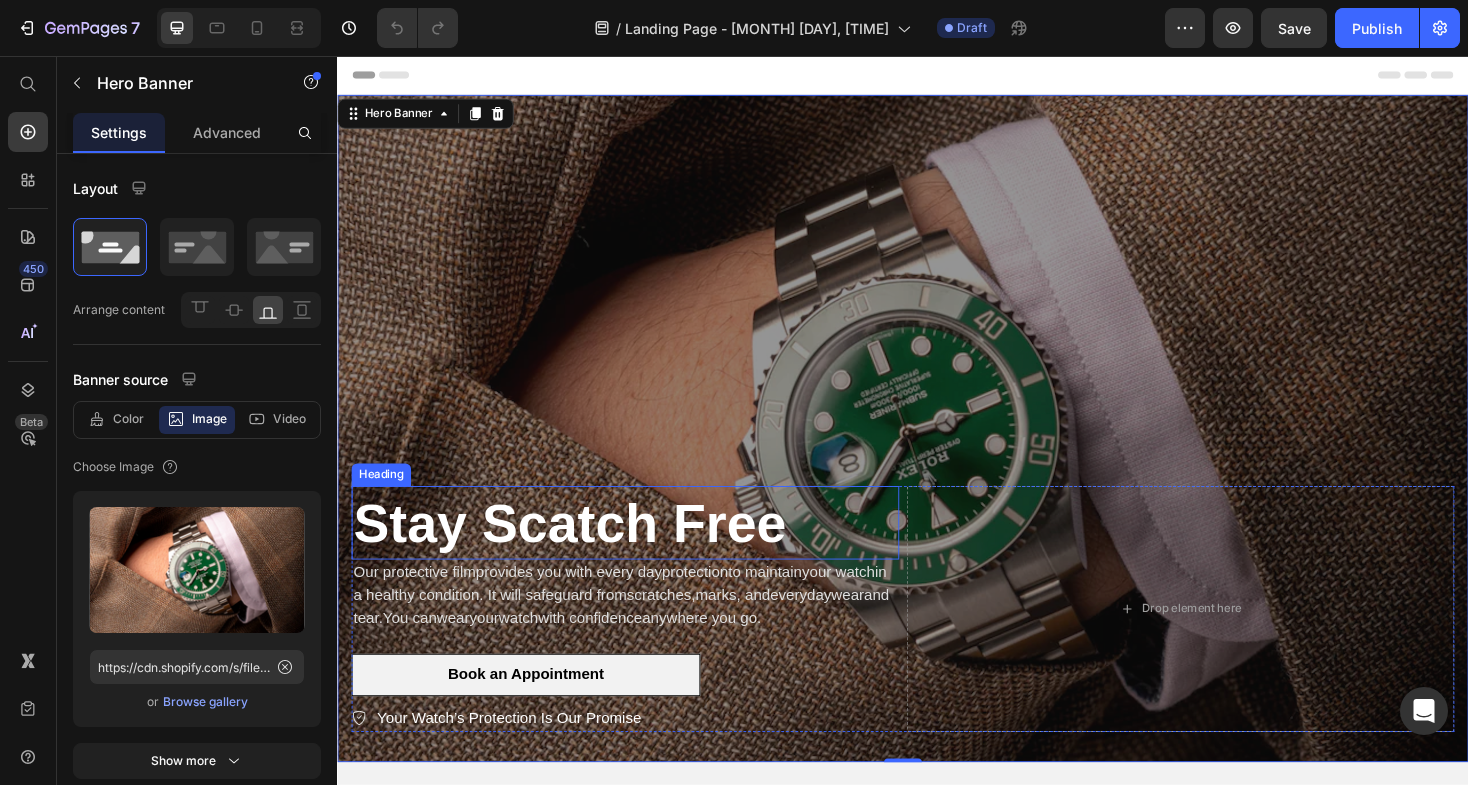 click on "Stay Scatch Free" at bounding box center [642, 551] 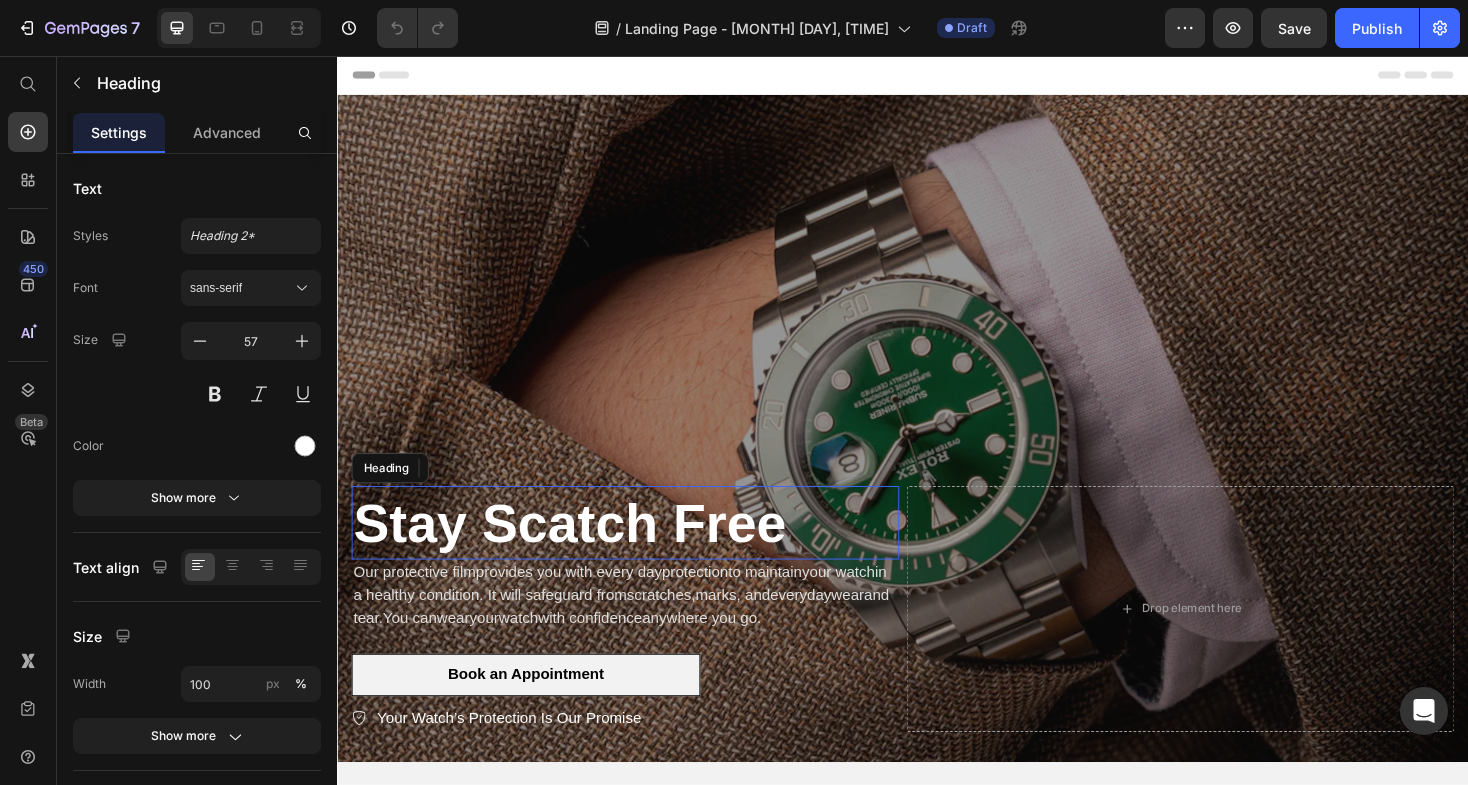 click on "Stay Scatch Free" at bounding box center (642, 551) 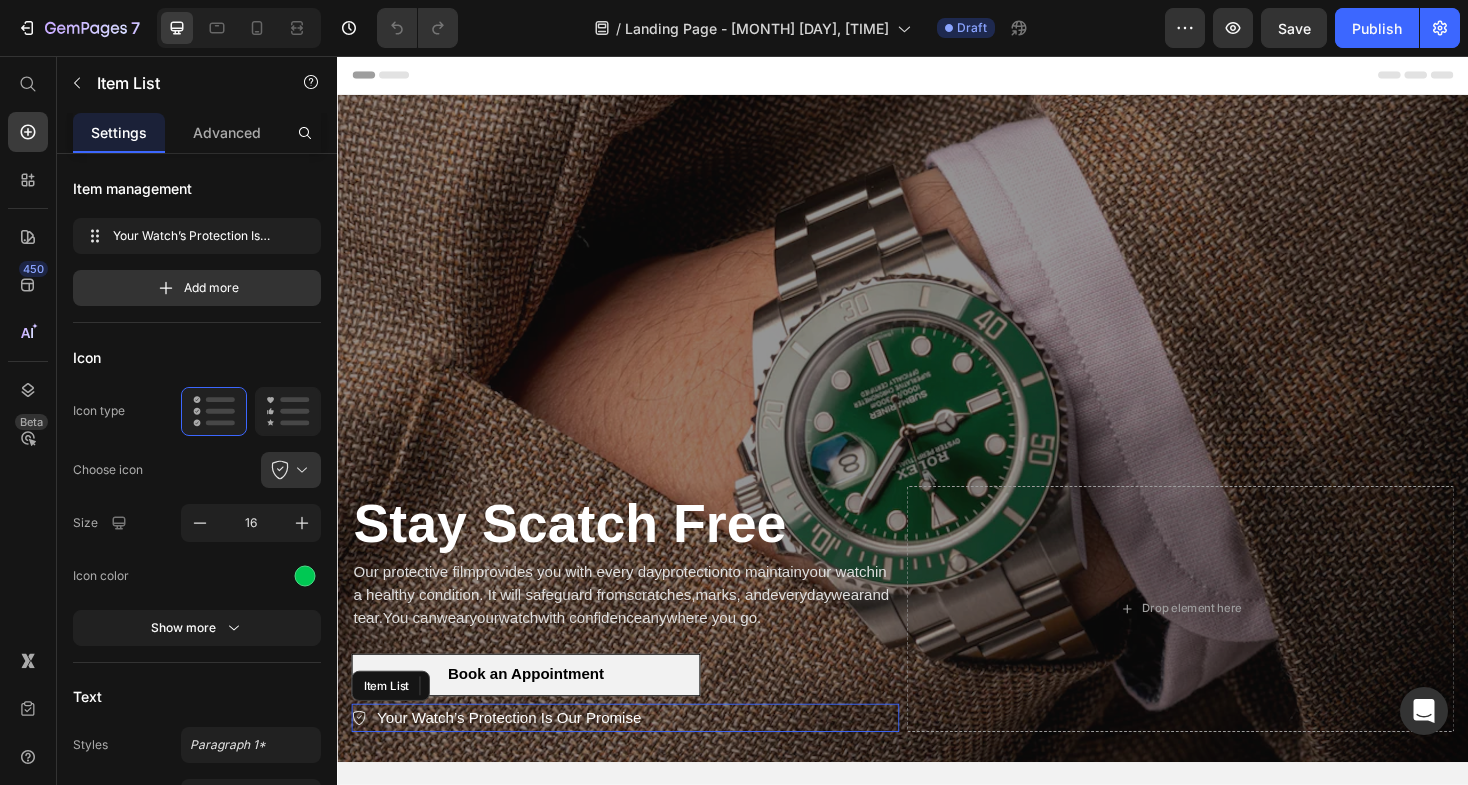 click on "Your Watch’s Protection Is Our Promise" at bounding box center [519, 757] 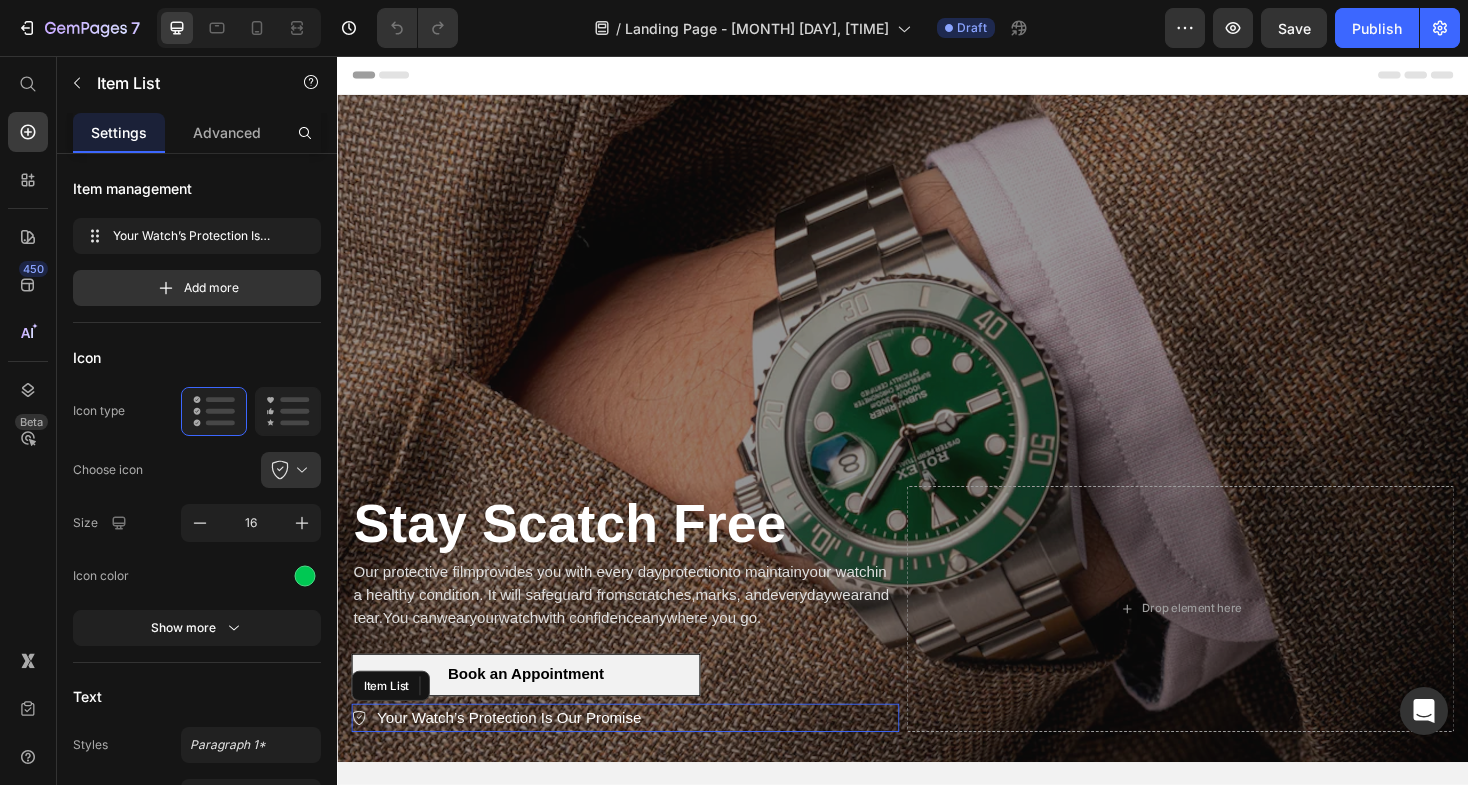 click on "Your Watch’s Protection Is Our Promise" at bounding box center (519, 757) 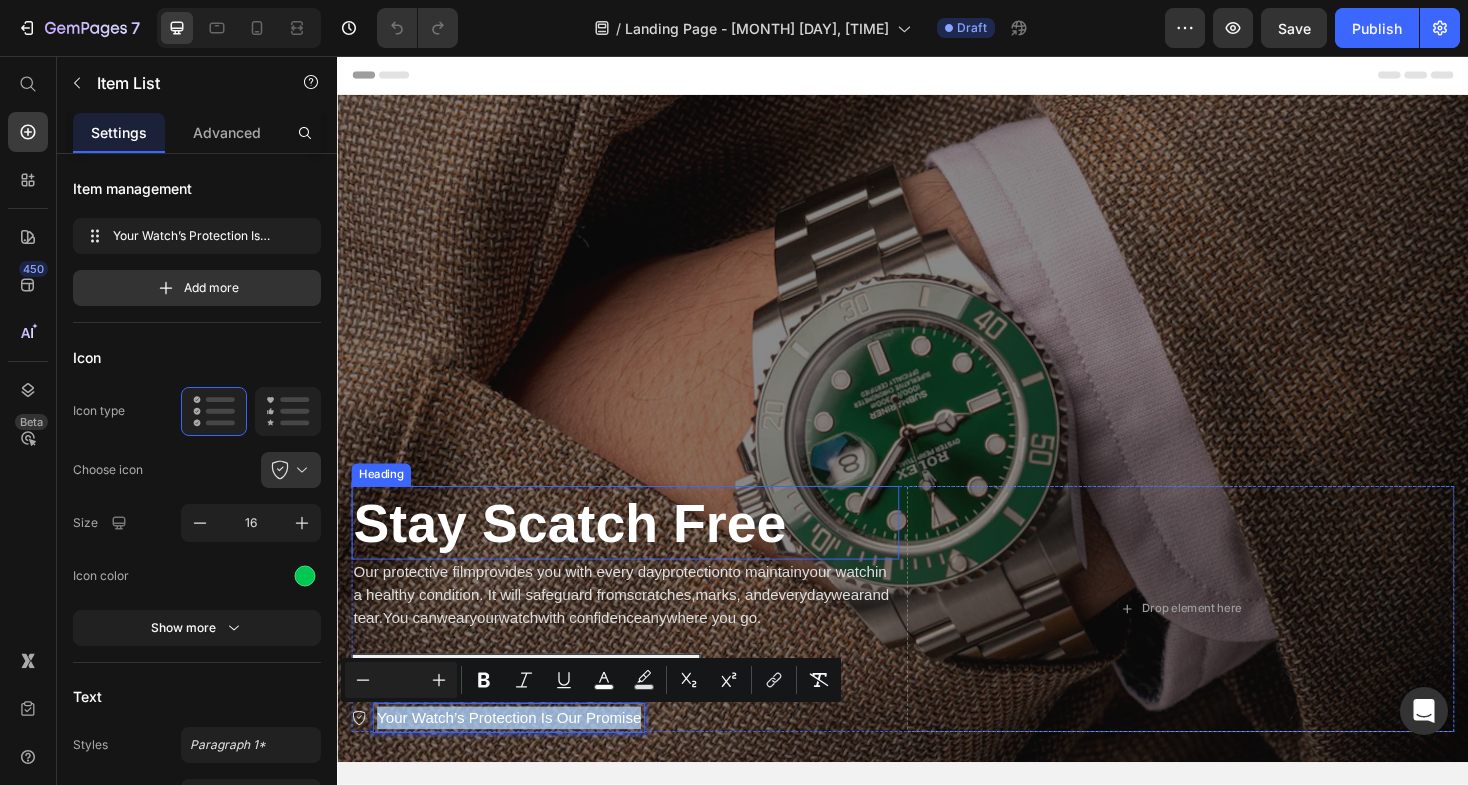 copy on "Your Watch’s Protection Is Our Promise" 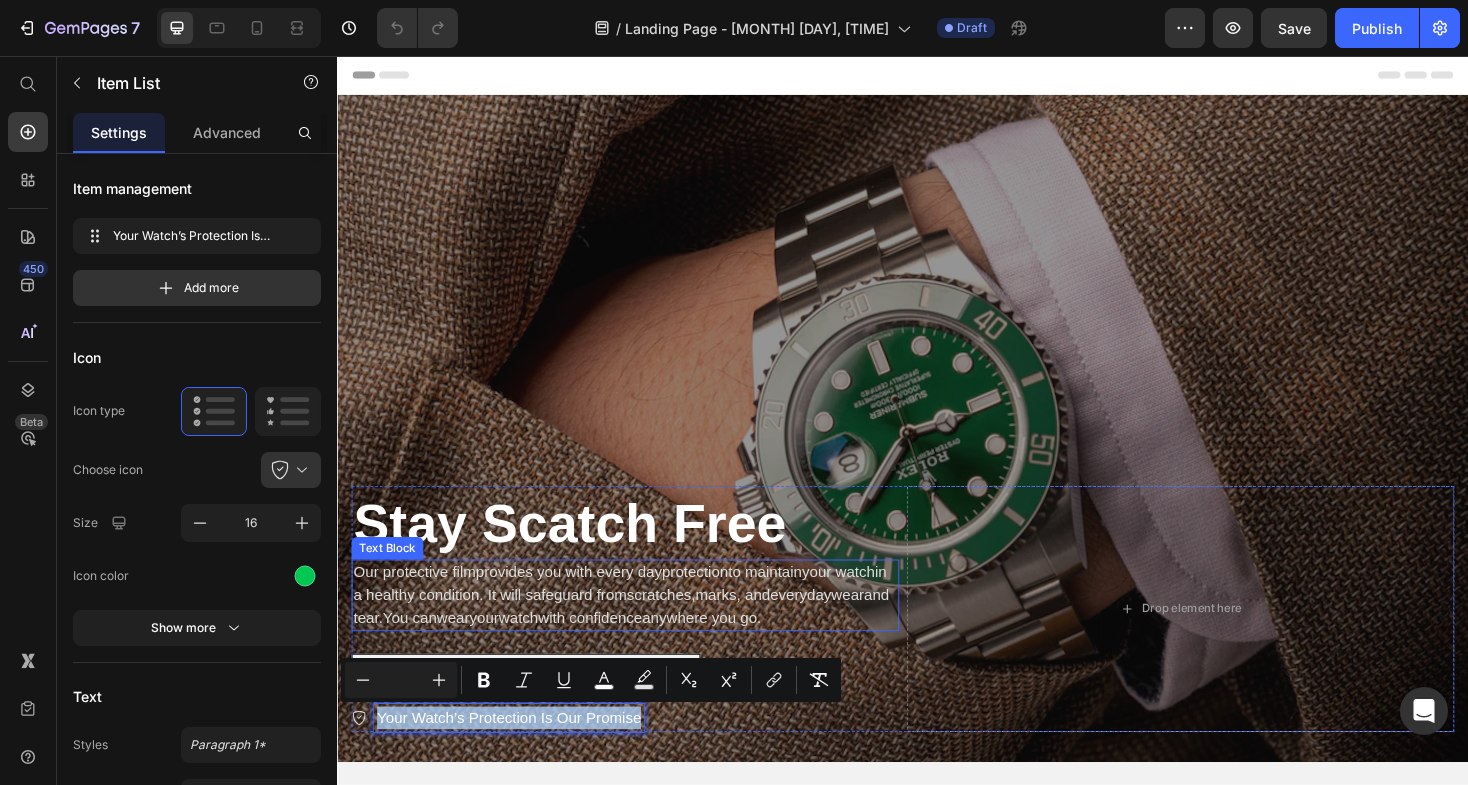 click on "will safeguard from" at bounding box center (577, 627) 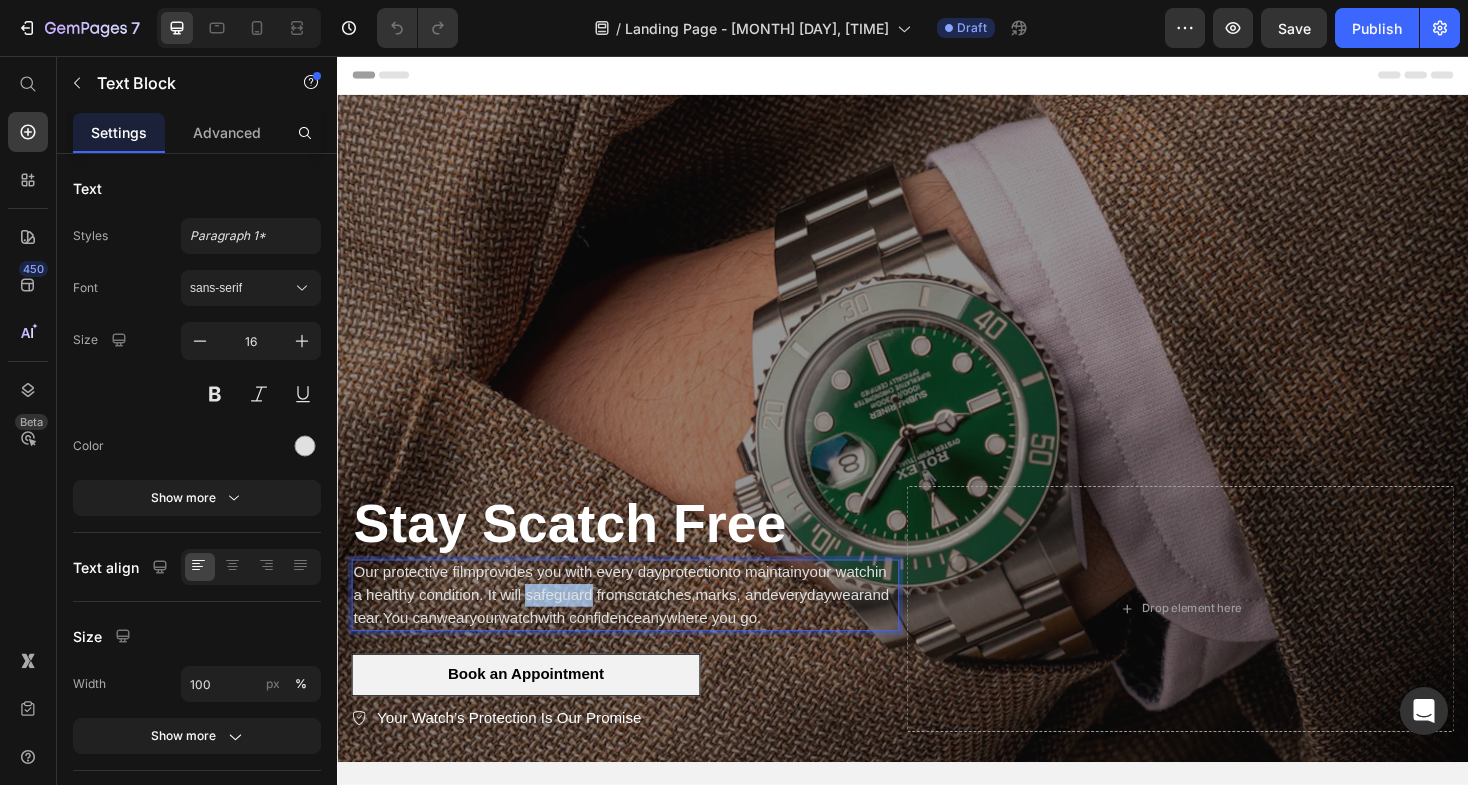 click on "will safeguard from" at bounding box center [577, 627] 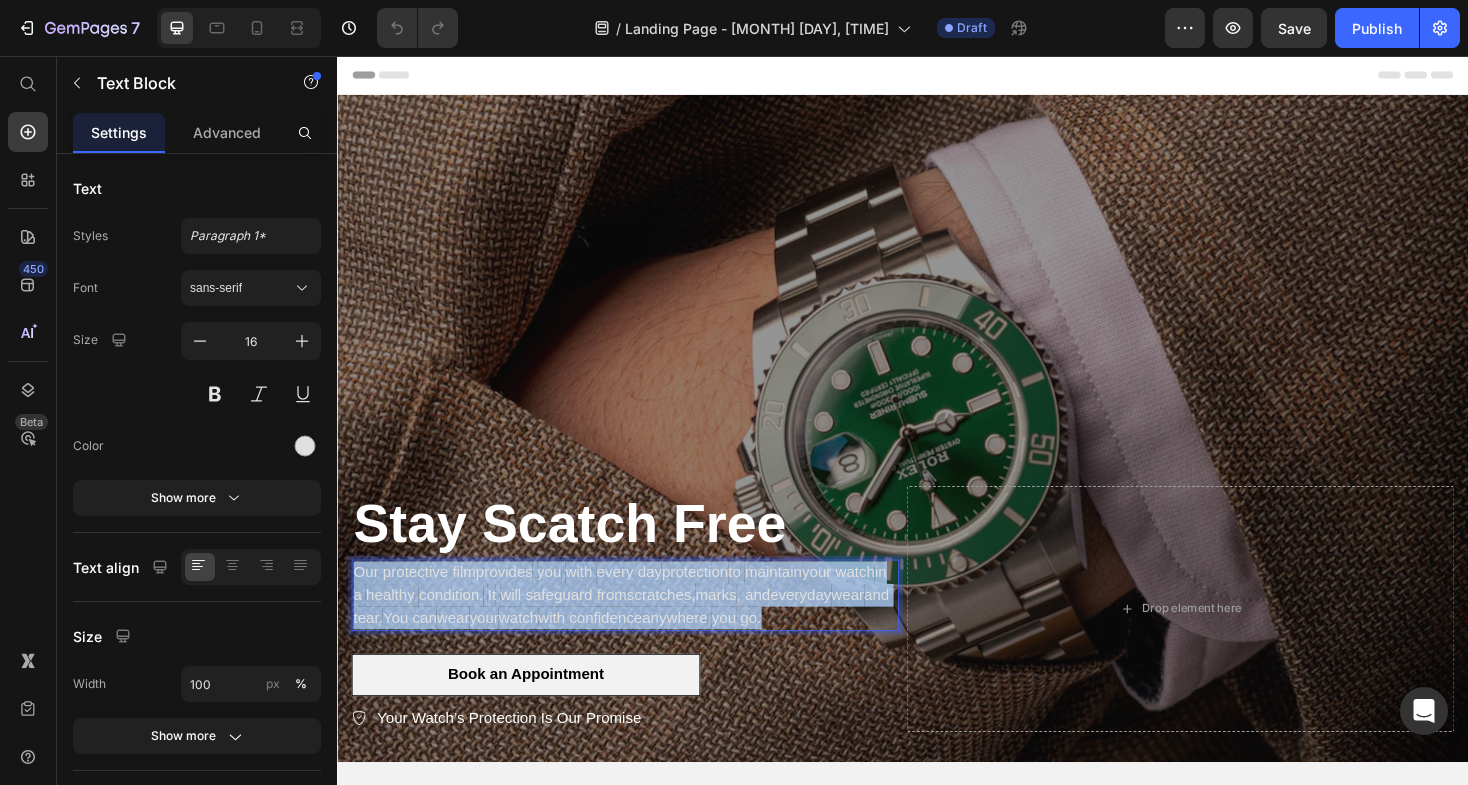 click on "will safeguard from" at bounding box center (577, 627) 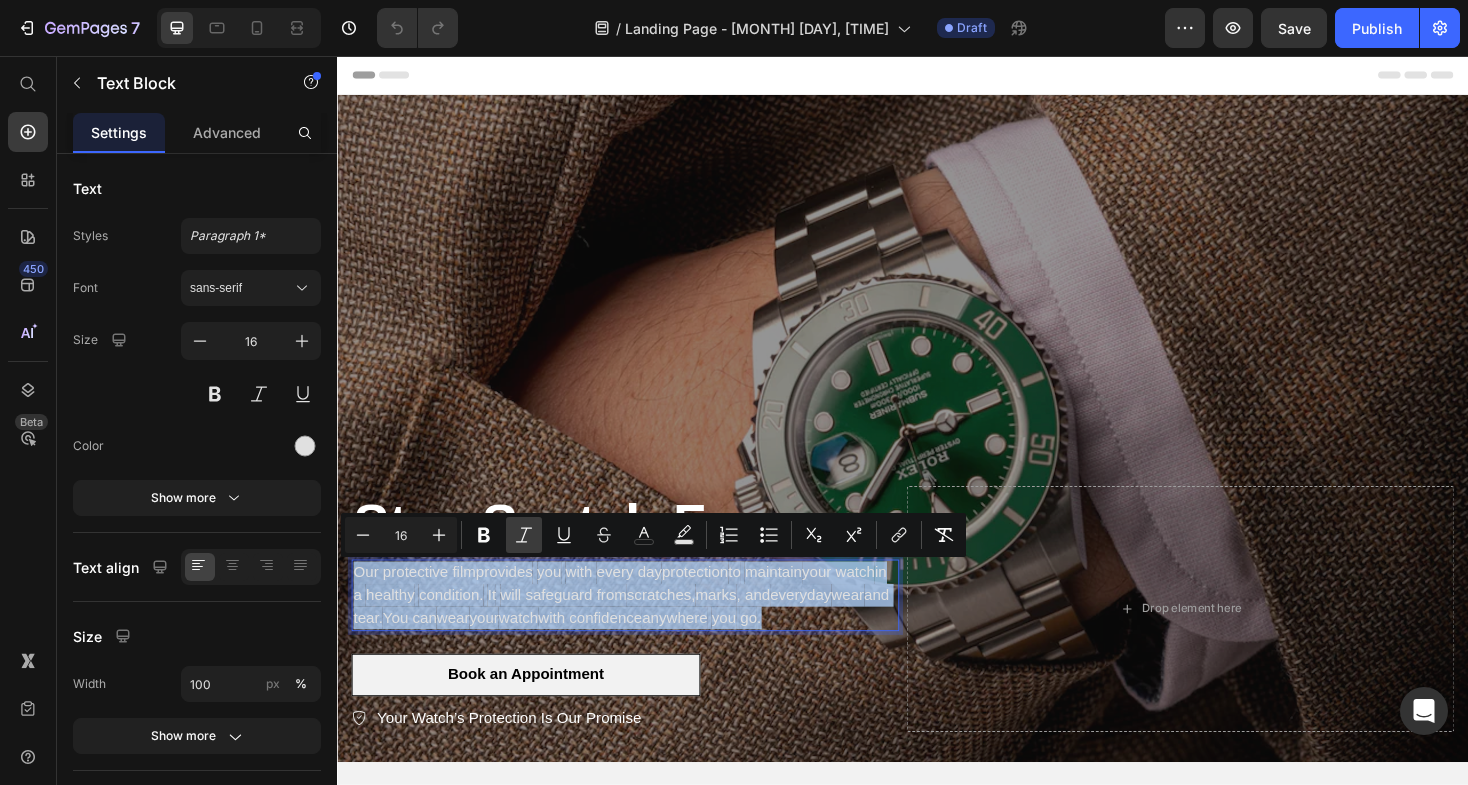 copy on "Our protective film  provides   you   with   every day  protection  to   maintain  your watch  in   a   healthy   condition.   It   will safeguard from  scratches,  marks , and  everyday  wear  and tear.  You can  wear  your  watch  with confidence  anywhere   you   go ." 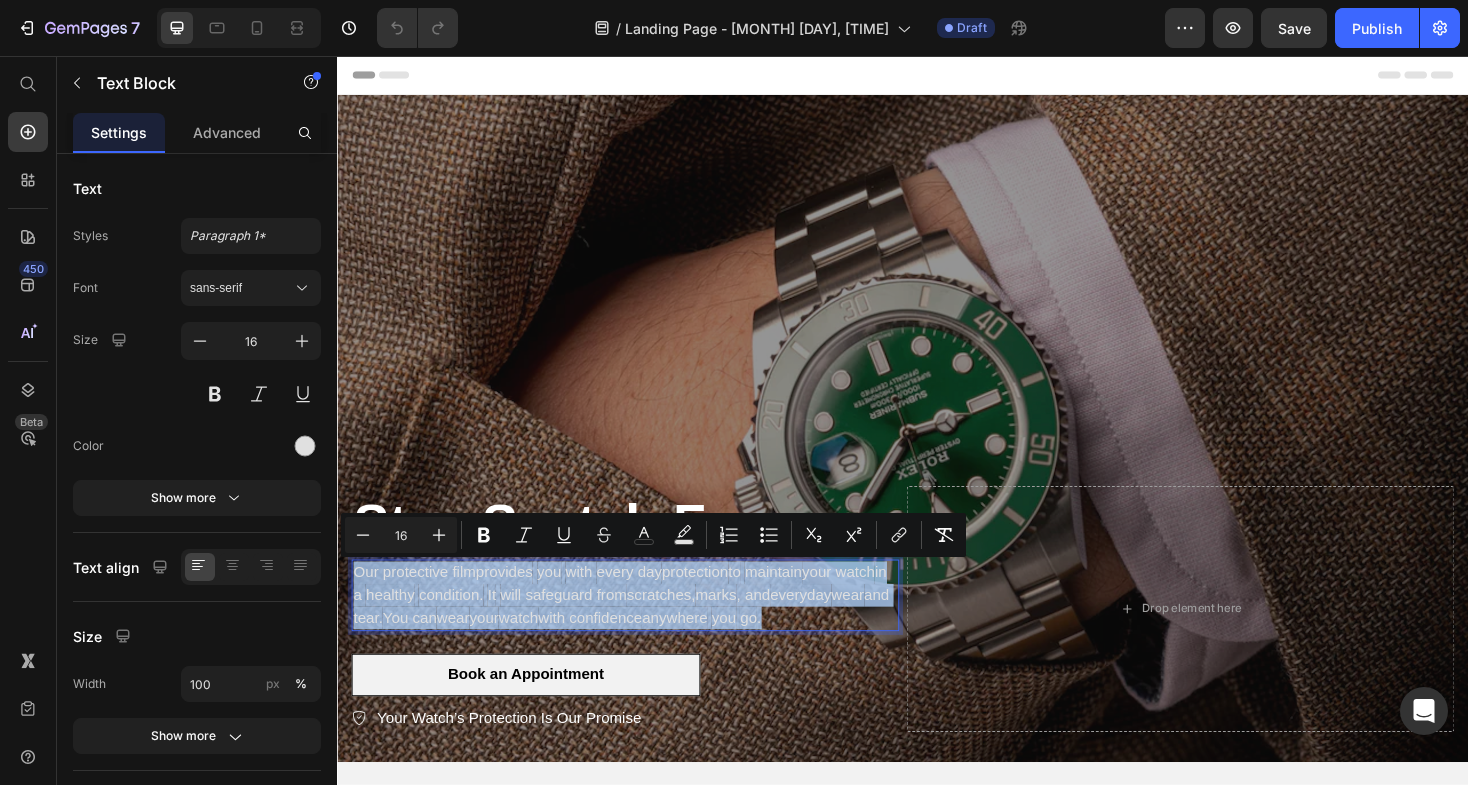 copy on "Our protective film  provides   you   with   every day  protection  to   maintain  your watch  in   a   healthy   condition.   It   will safeguard from  scratches,  marks , and  everyday  wear  and tear.  You can  wear  your  watch  with confidence  anywhere   you   go ." 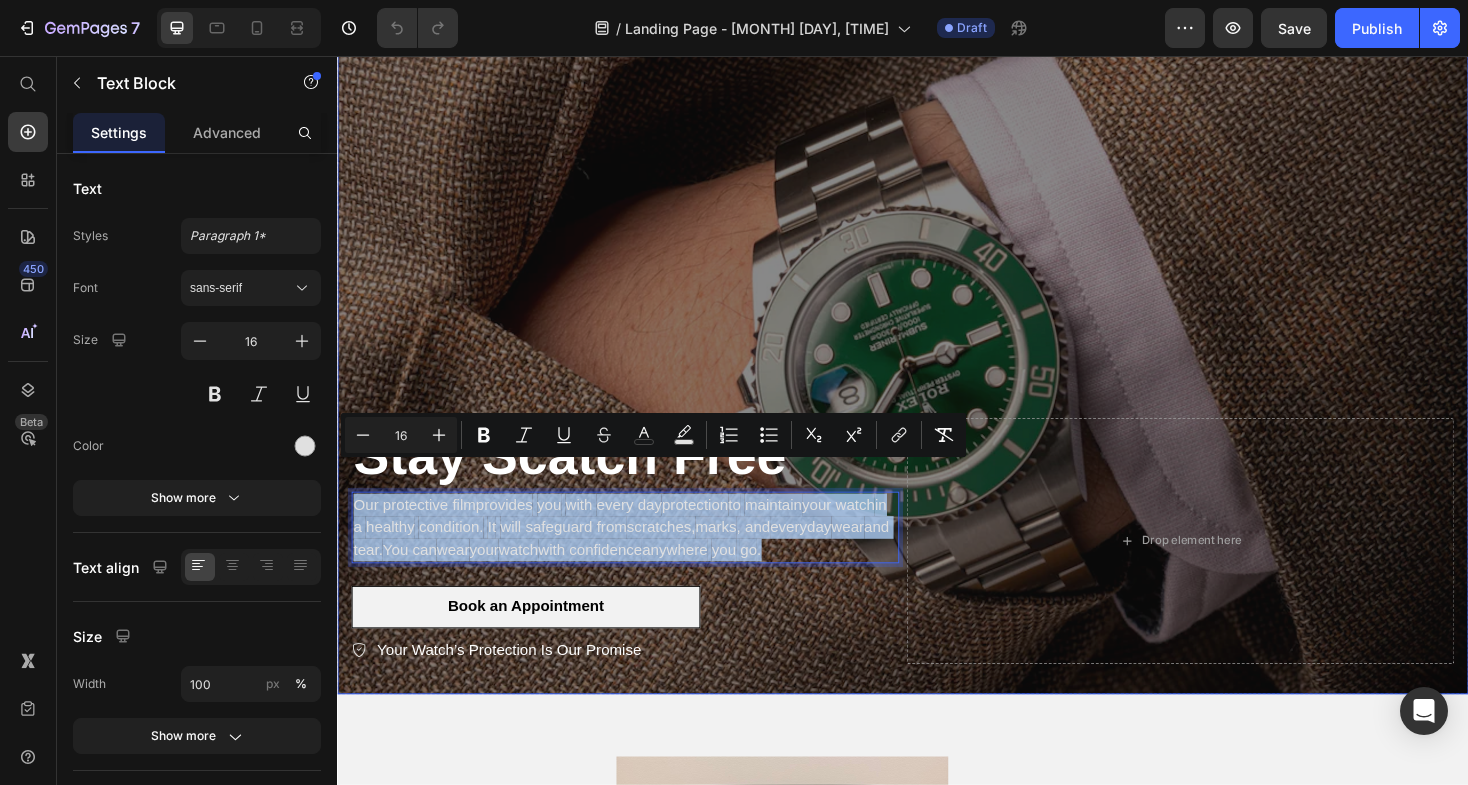 scroll, scrollTop: 165, scrollLeft: 0, axis: vertical 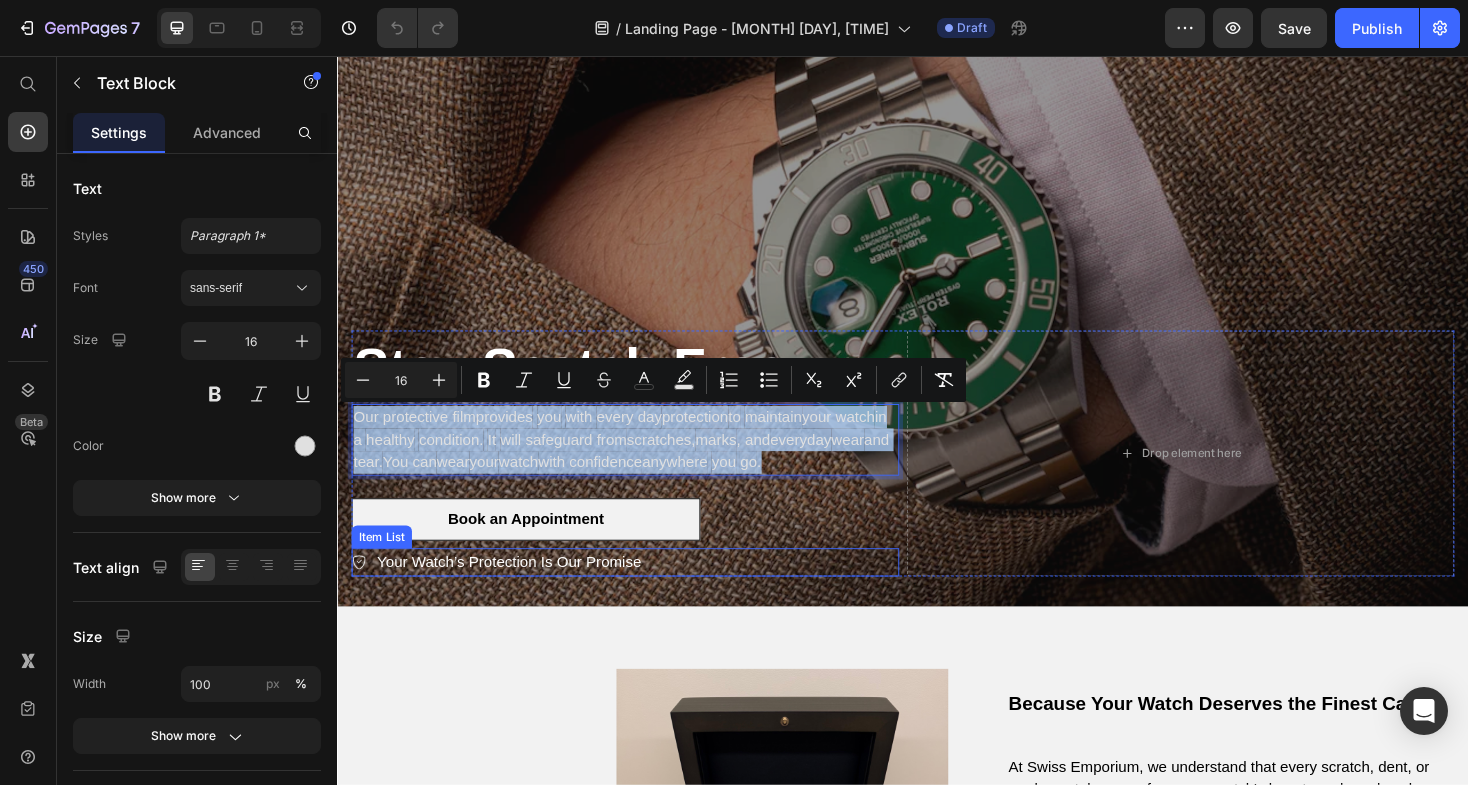 click on "Your Watch’s Protection Is Our Promise" at bounding box center [519, 592] 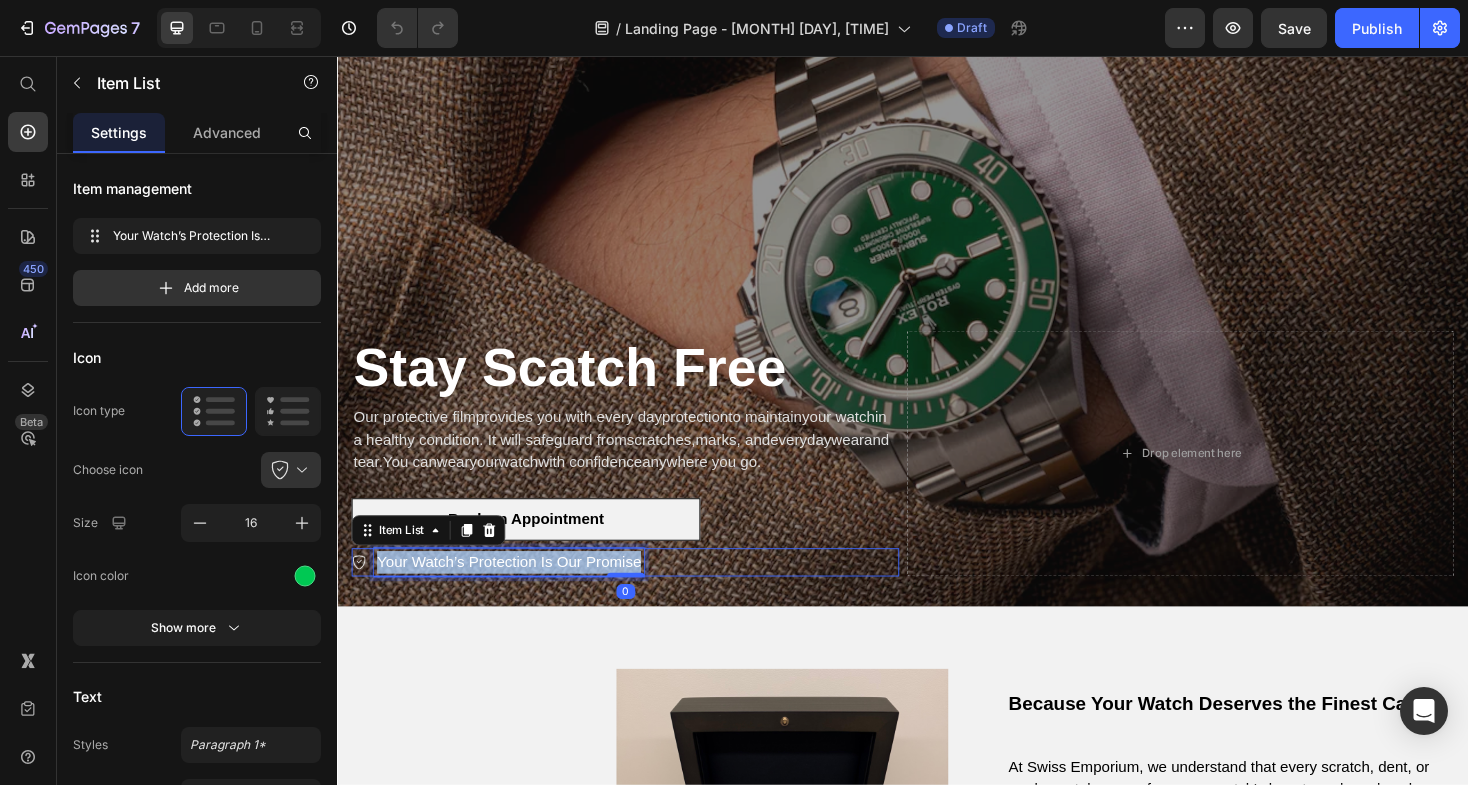 click on "Your Watch’s Protection Is Our Promise" at bounding box center [519, 592] 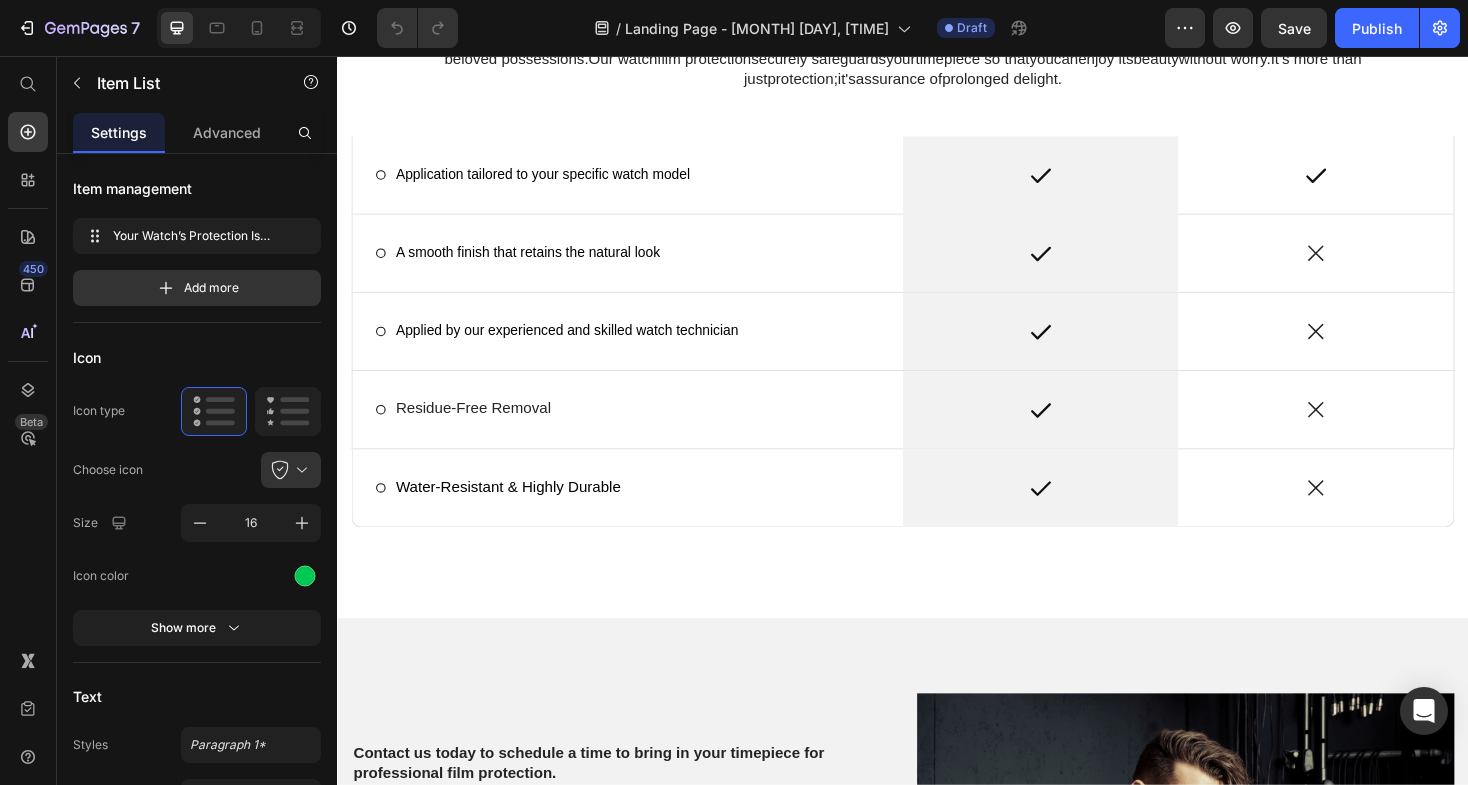 scroll, scrollTop: 1585, scrollLeft: 0, axis: vertical 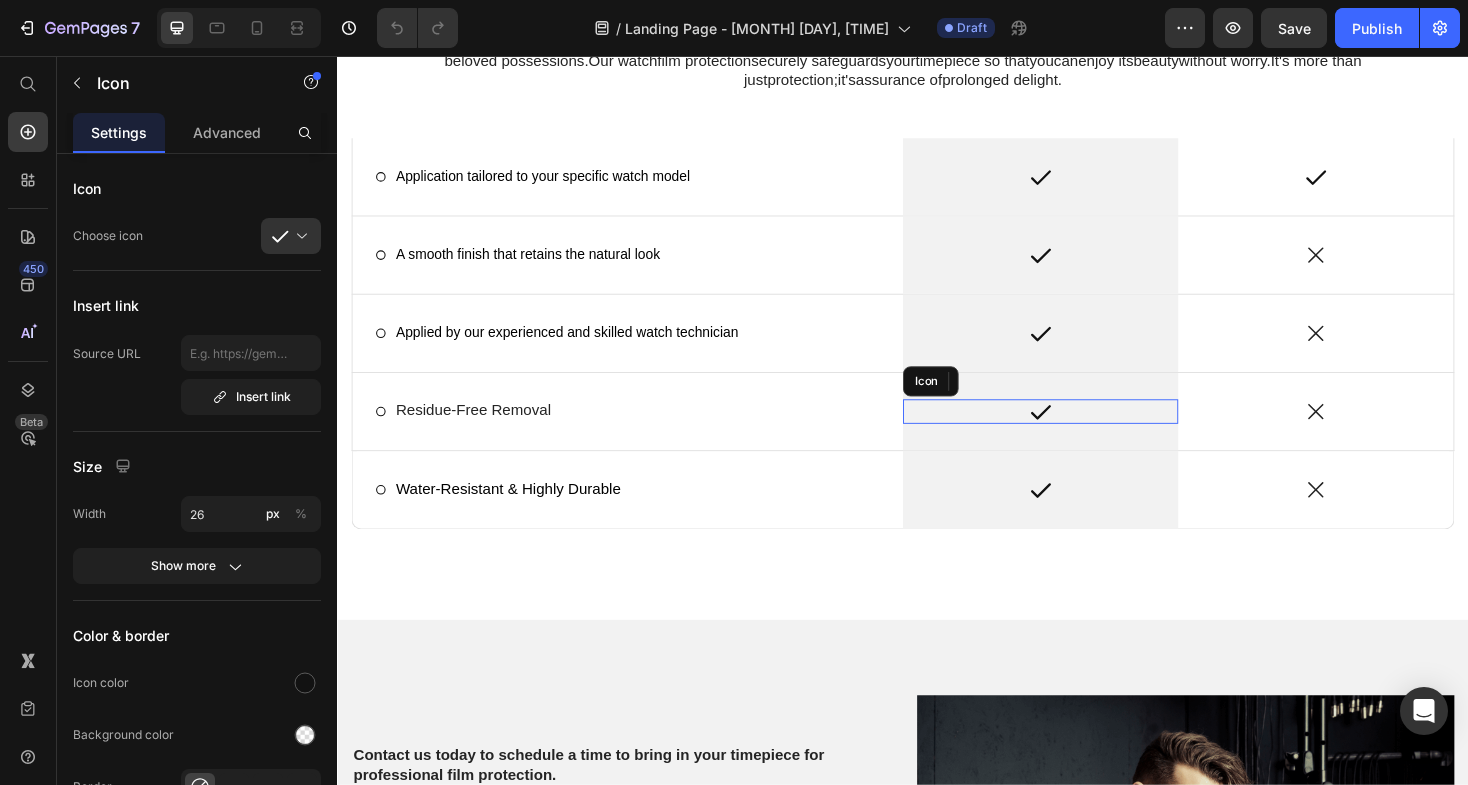 click on "Icon" at bounding box center [1083, 433] 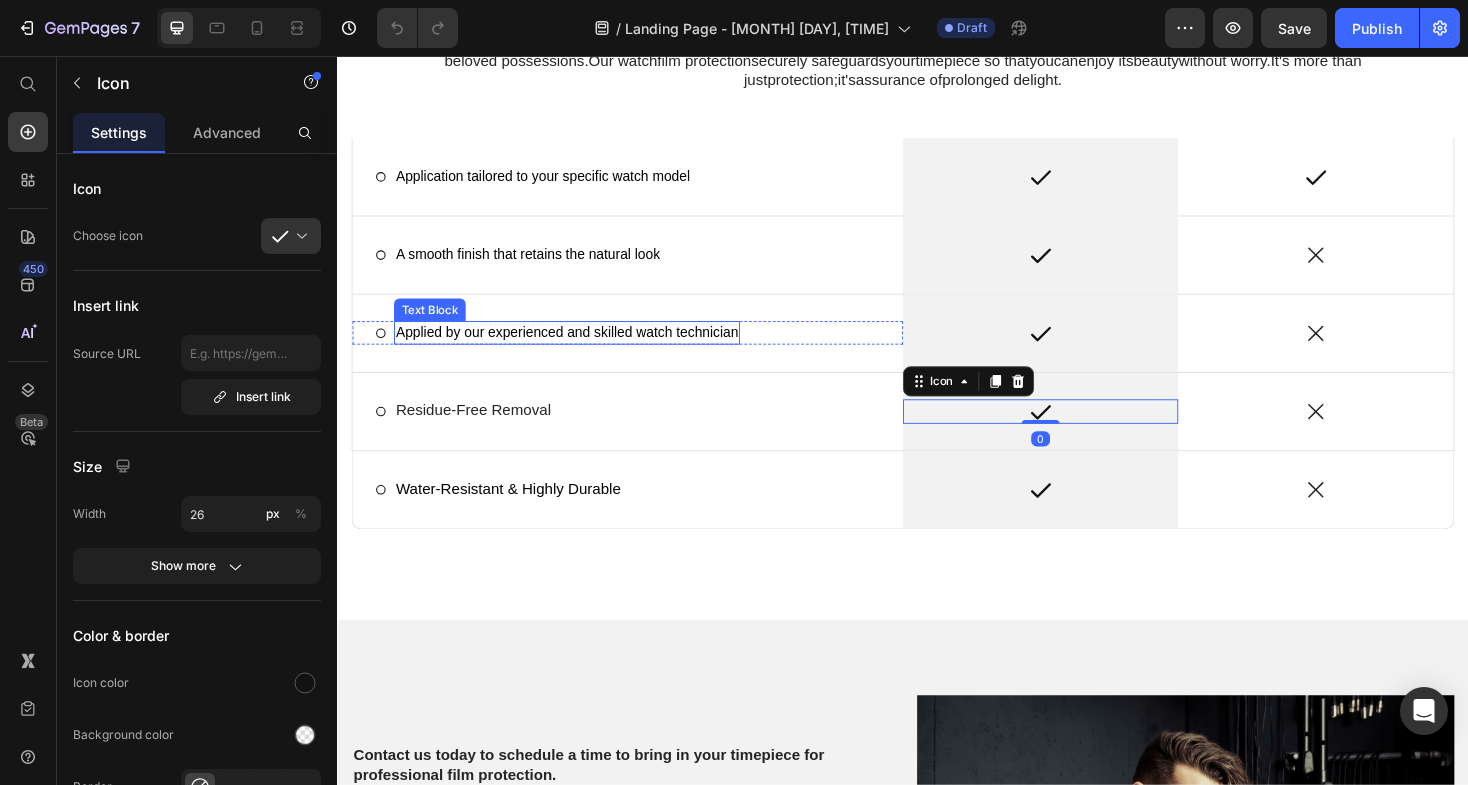 scroll, scrollTop: 1435, scrollLeft: 0, axis: vertical 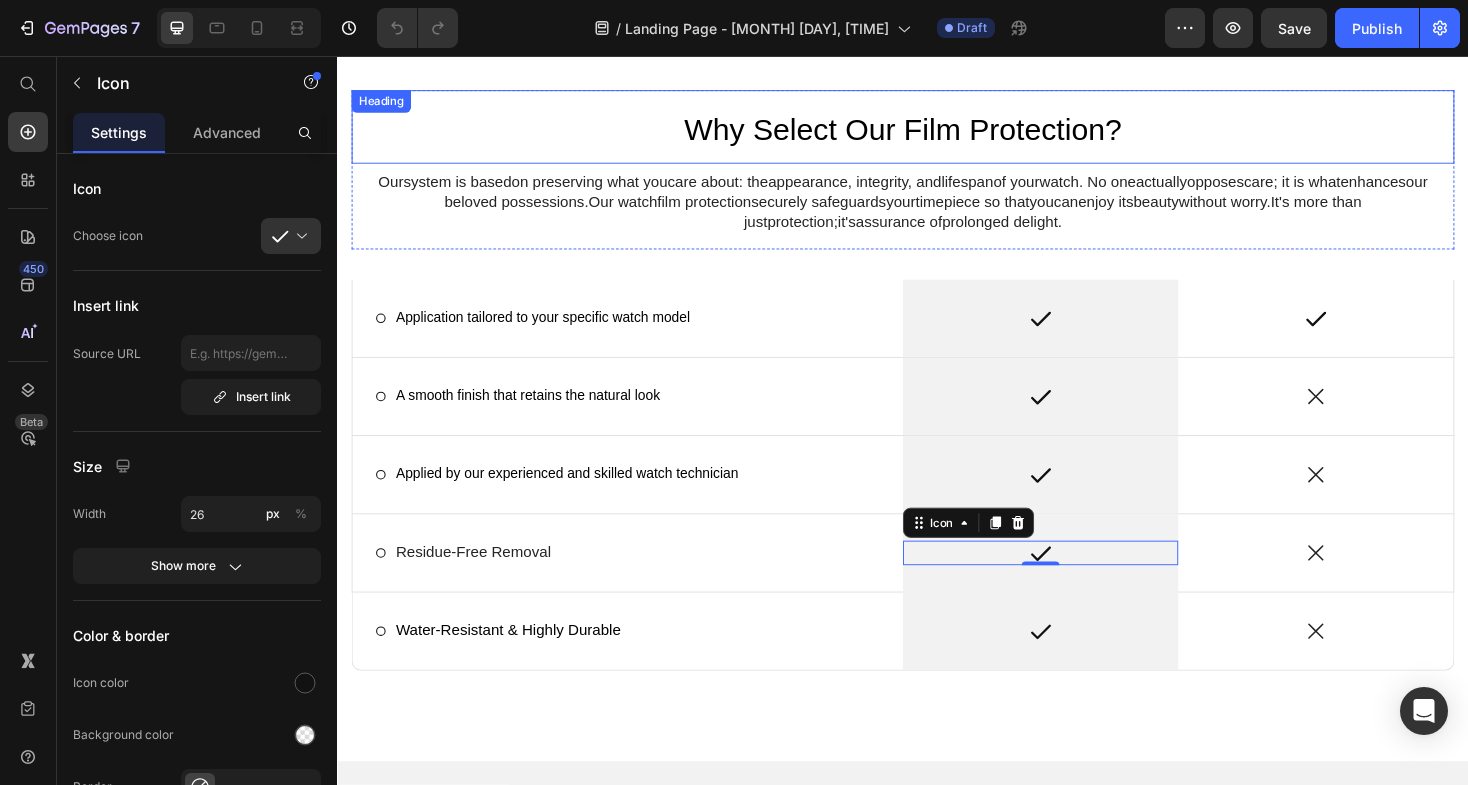 click on "Why Select Our Film Protection?" at bounding box center [937, 131] 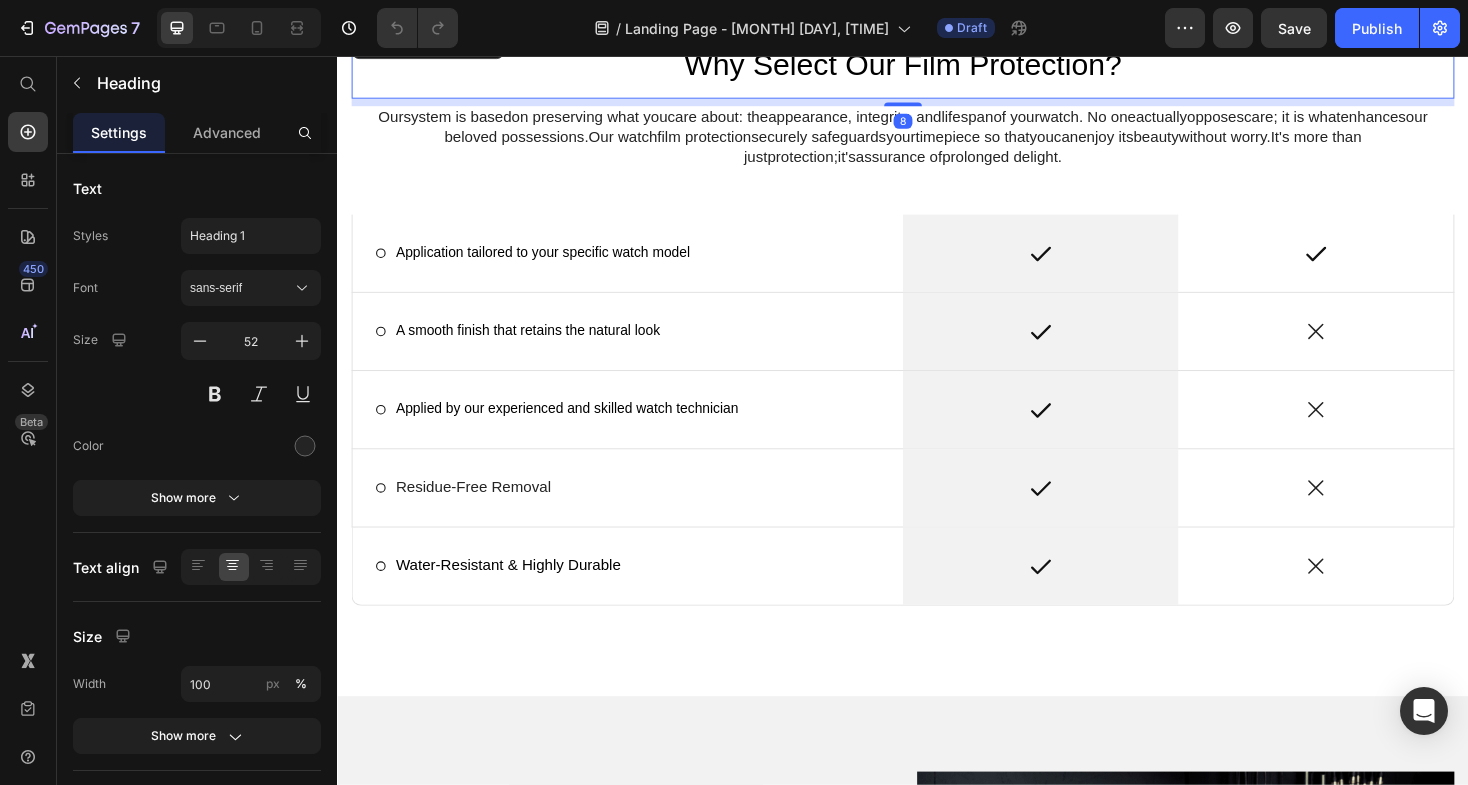 scroll, scrollTop: 1510, scrollLeft: 0, axis: vertical 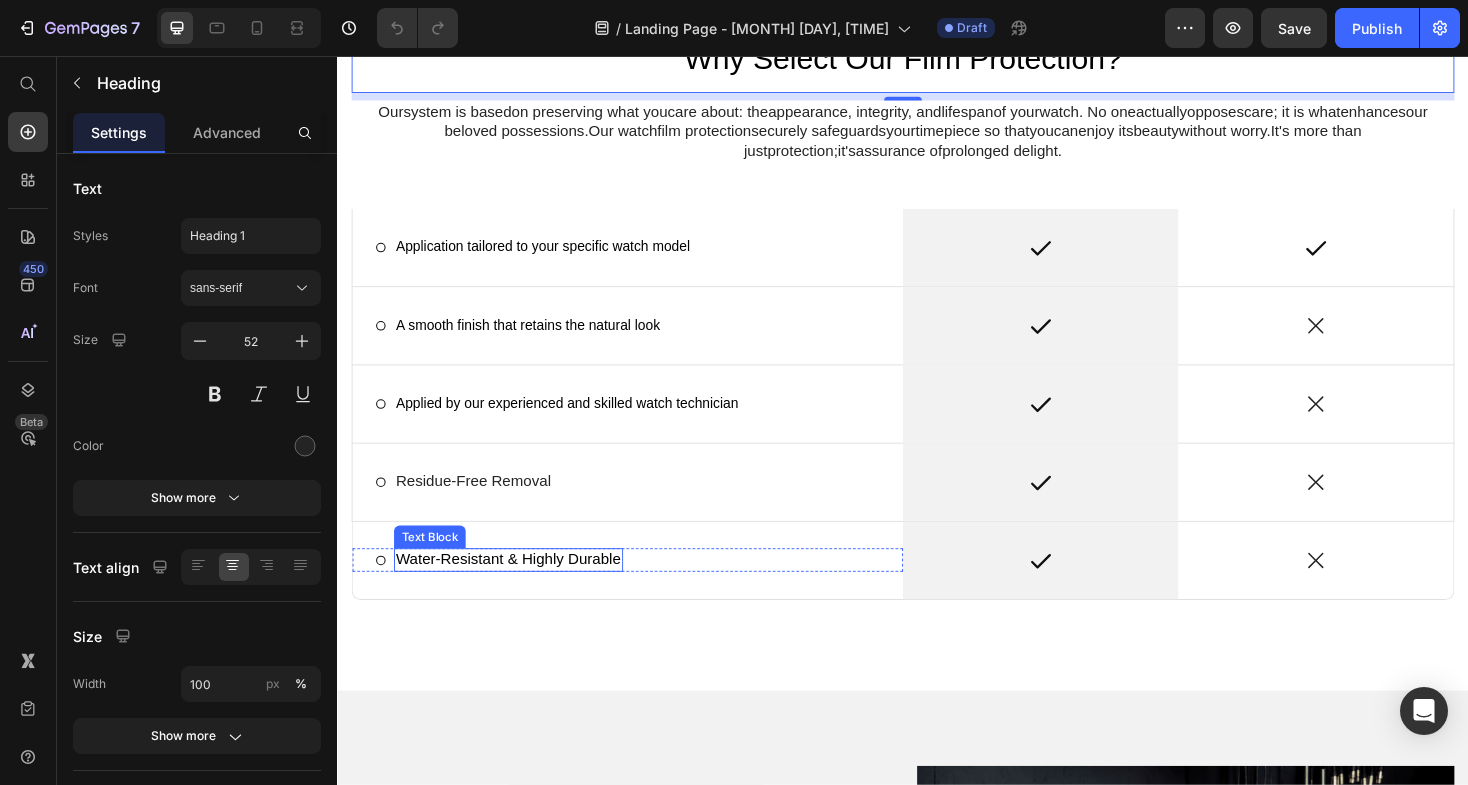 click on "Water-Resistant & Highly Durable" at bounding box center [518, 589] 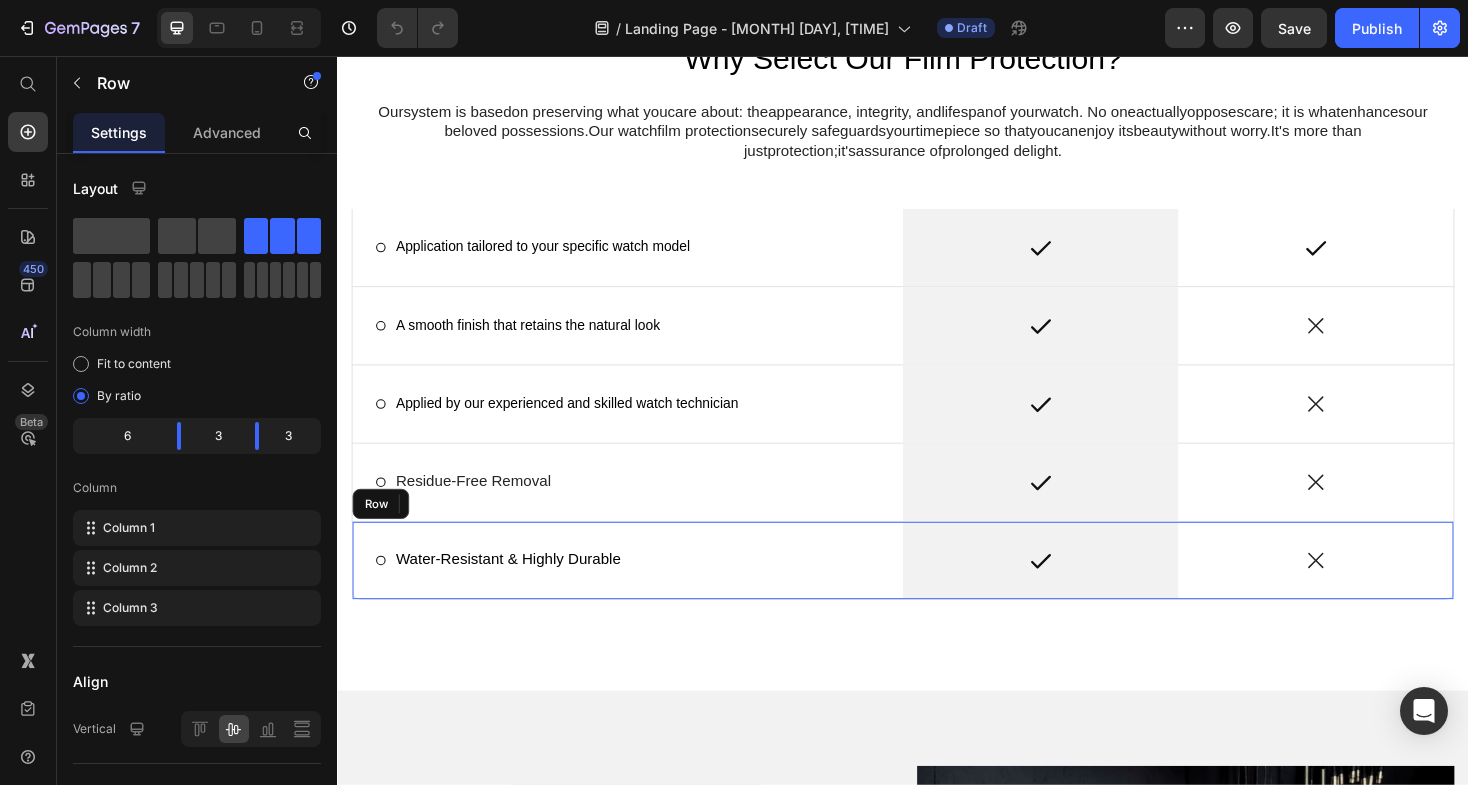 click on "Icon Water-Resistant & Highly Durable Text Block   0 Row" at bounding box center [645, 591] 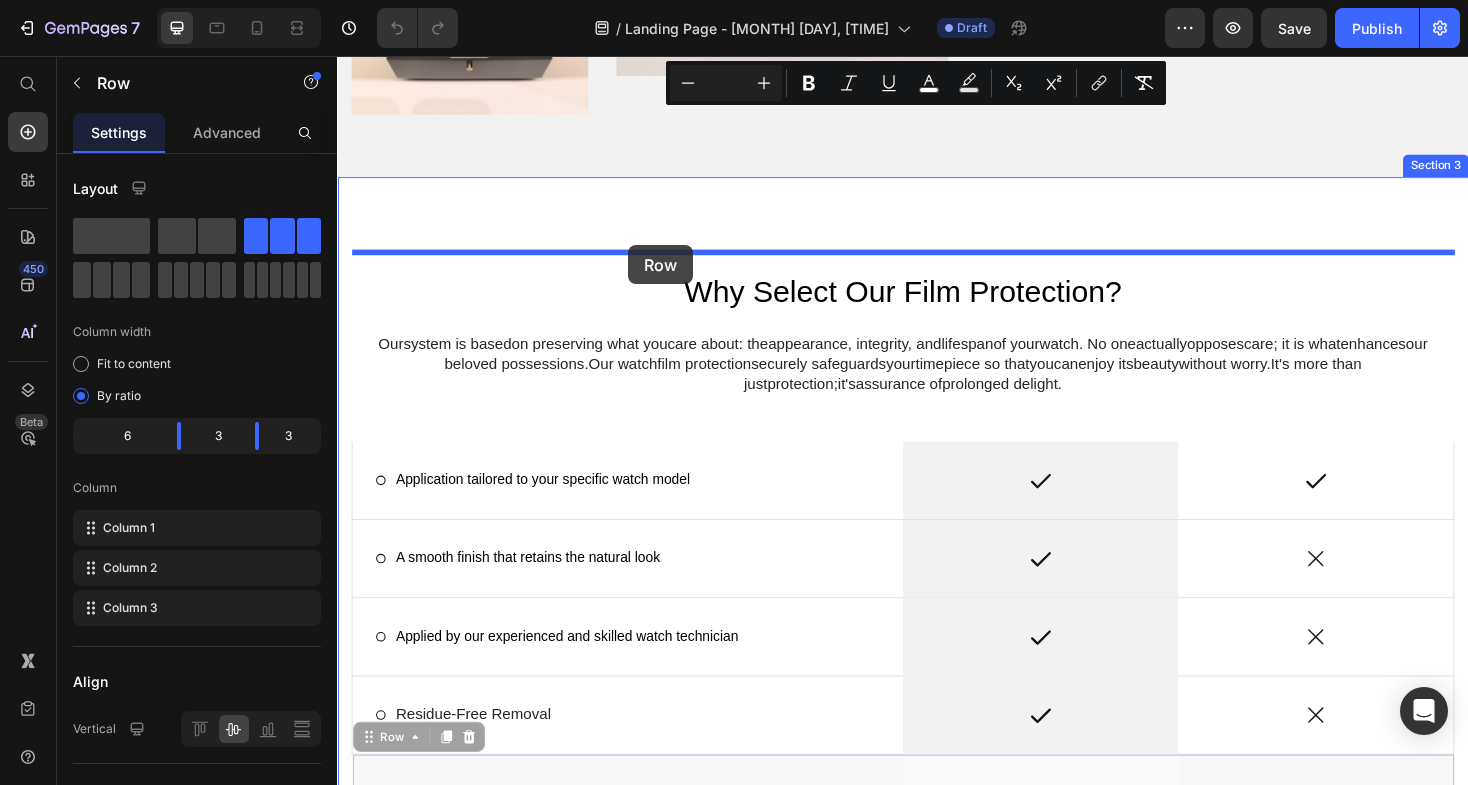 scroll, scrollTop: 1256, scrollLeft: 0, axis: vertical 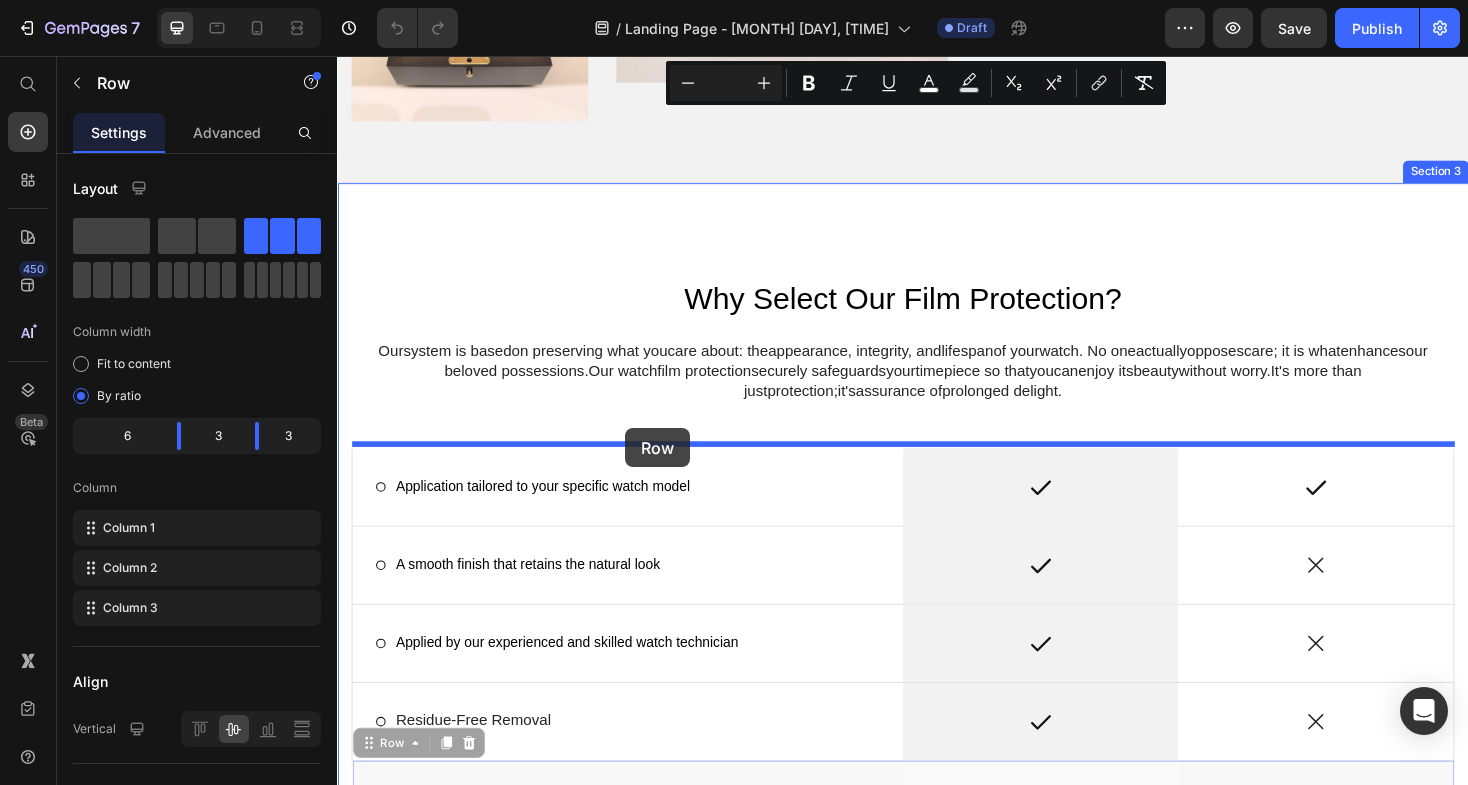 drag, startPoint x: 661, startPoint y: 615, endPoint x: 687, endPoint y: 476, distance: 141.41075 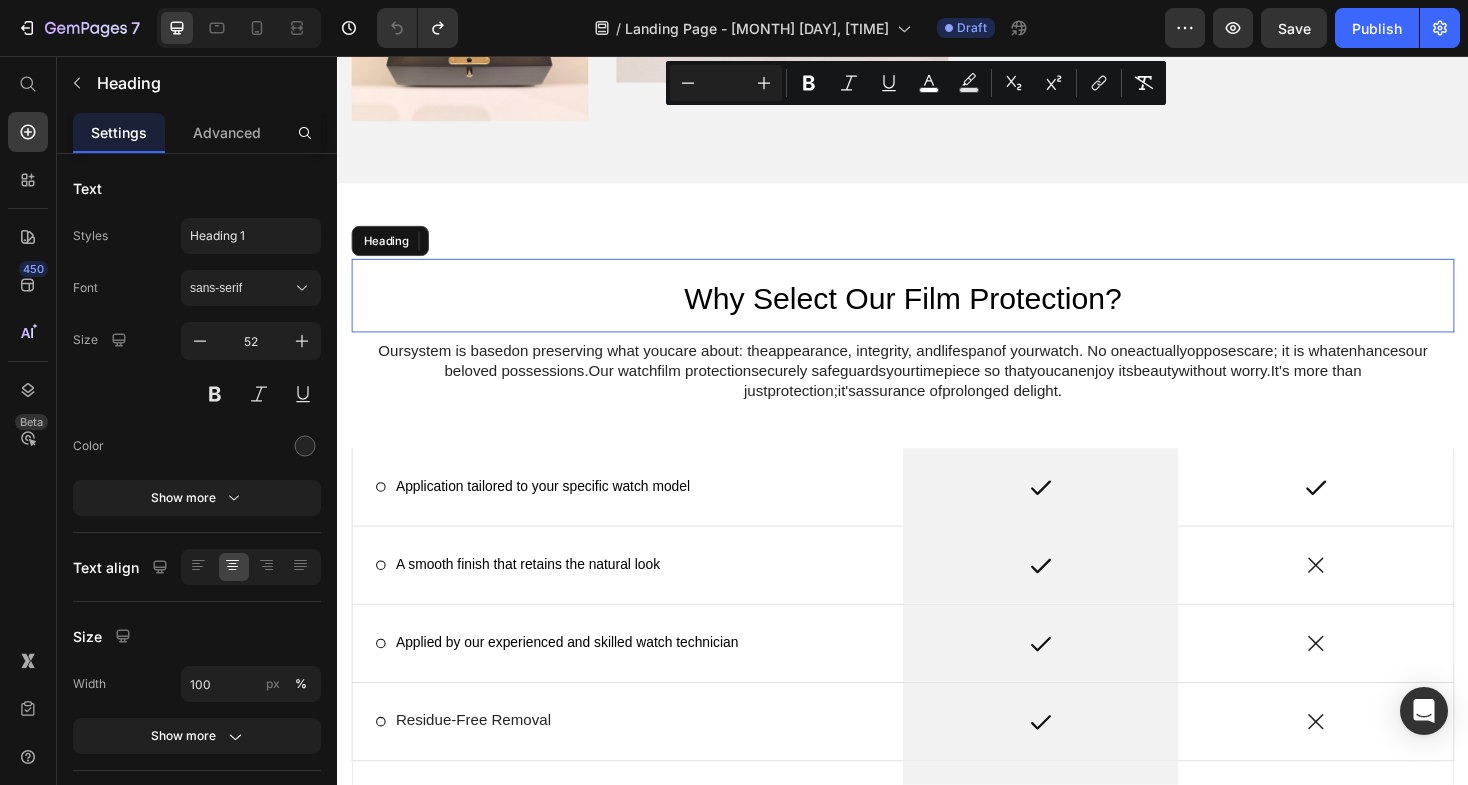 click on "Why Select Our Film Protection?" at bounding box center [937, 313] 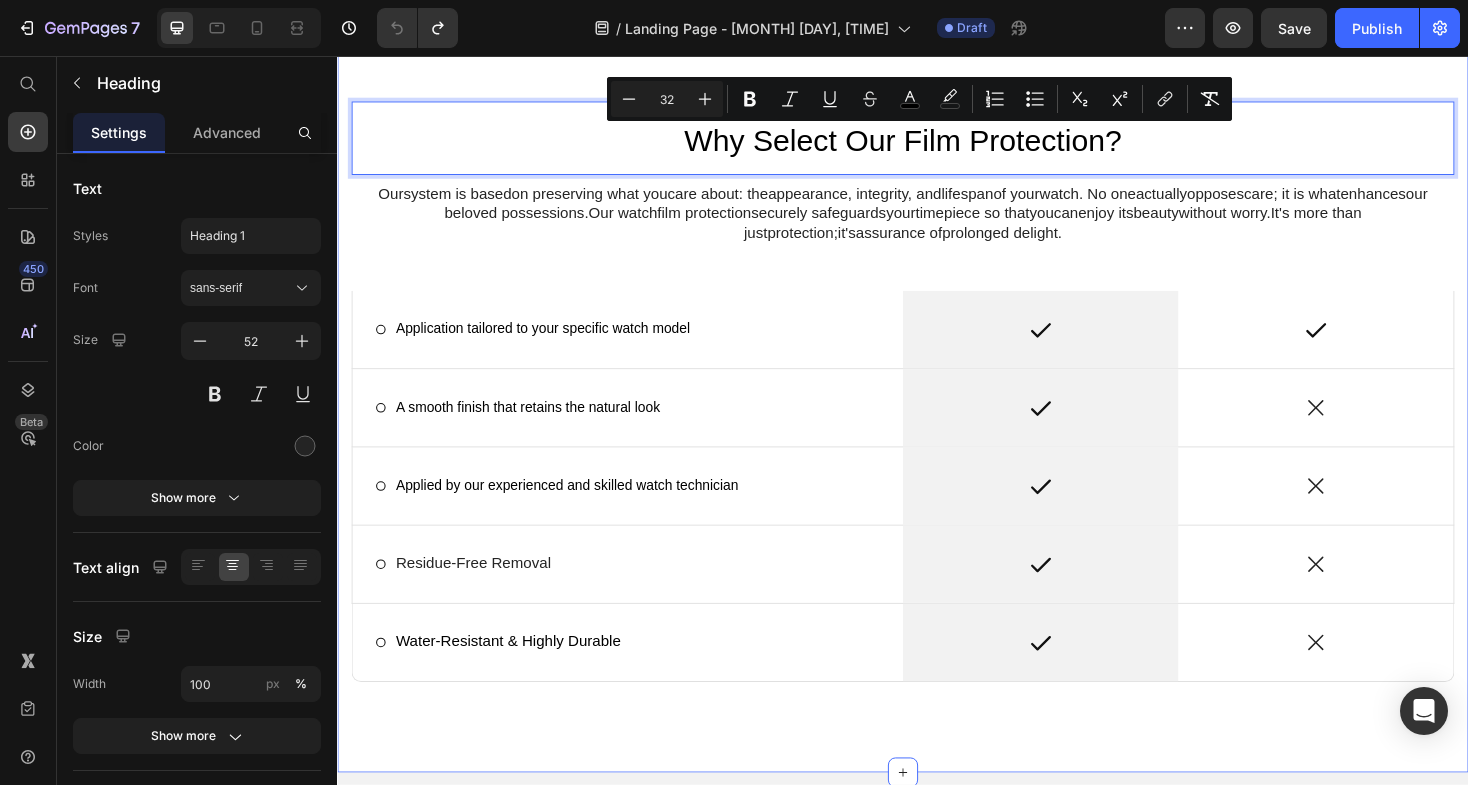scroll, scrollTop: 1428, scrollLeft: 0, axis: vertical 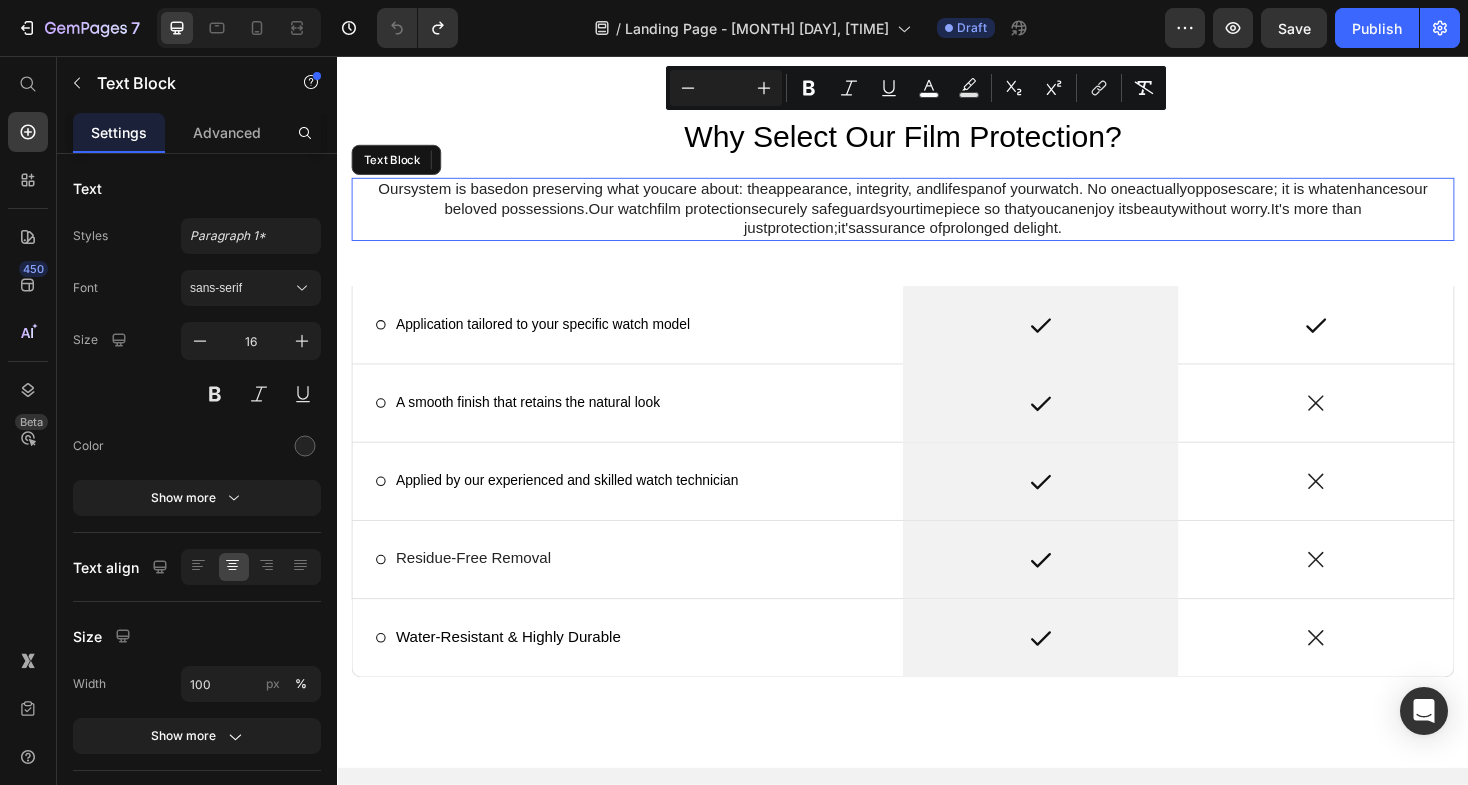click on "timepiece" at bounding box center (984, 217) 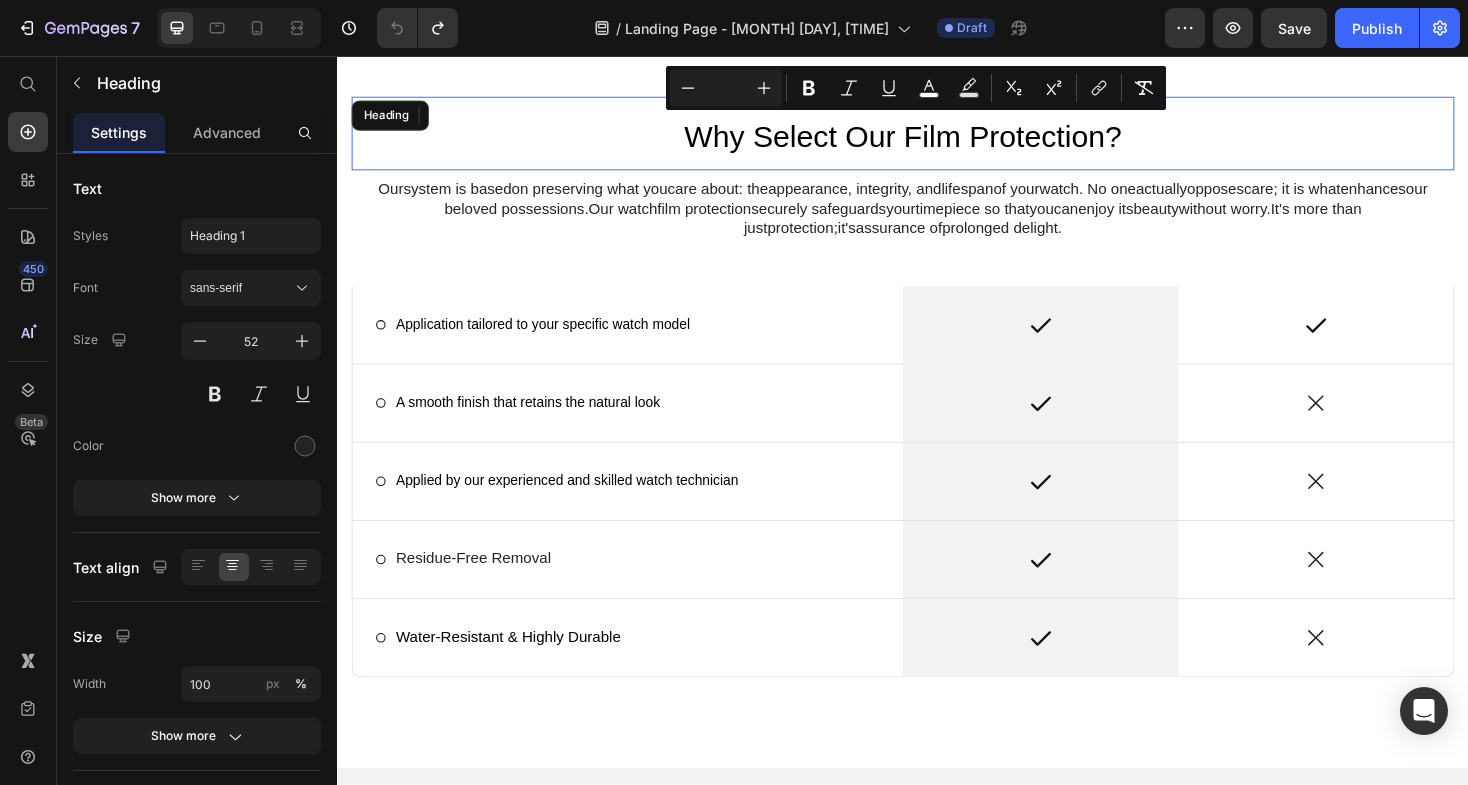 click on "⁠⁠⁠⁠⁠⁠⁠ Why Select Our Film Protection? Heading" at bounding box center [937, 138] 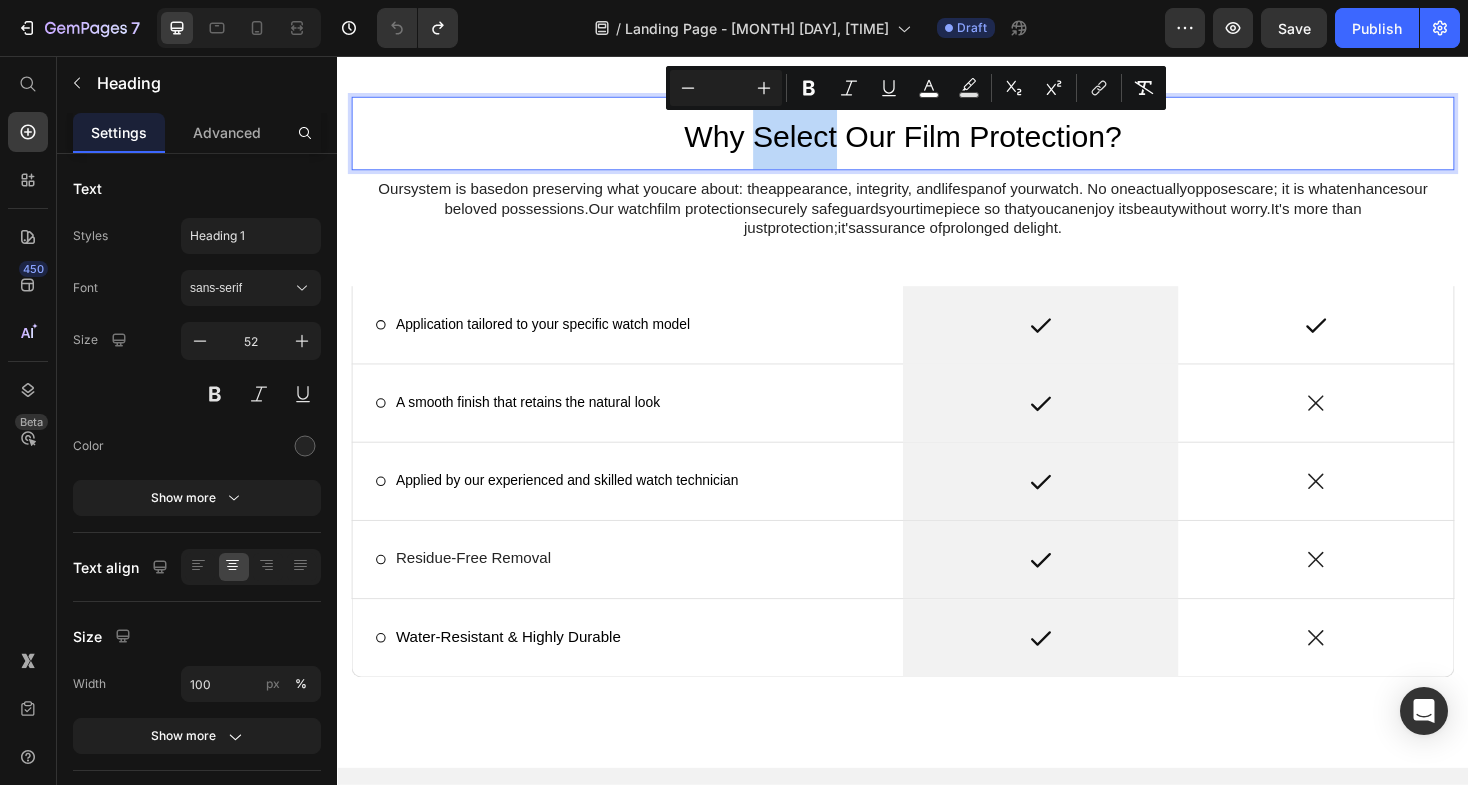 click on "Why Select Our Film Protection?" at bounding box center [937, 141] 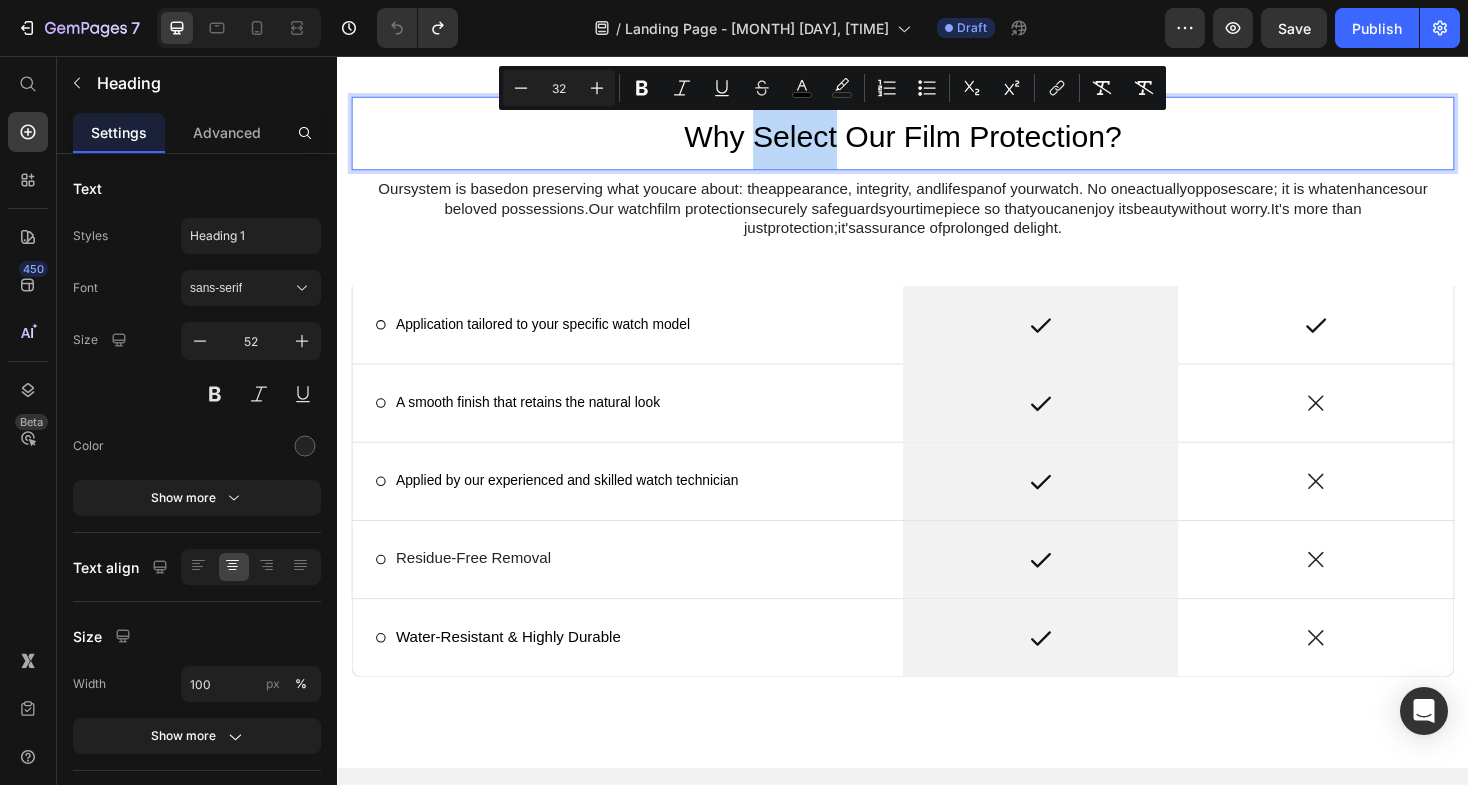 click on "Why Select Our Film Protection?" at bounding box center (937, 141) 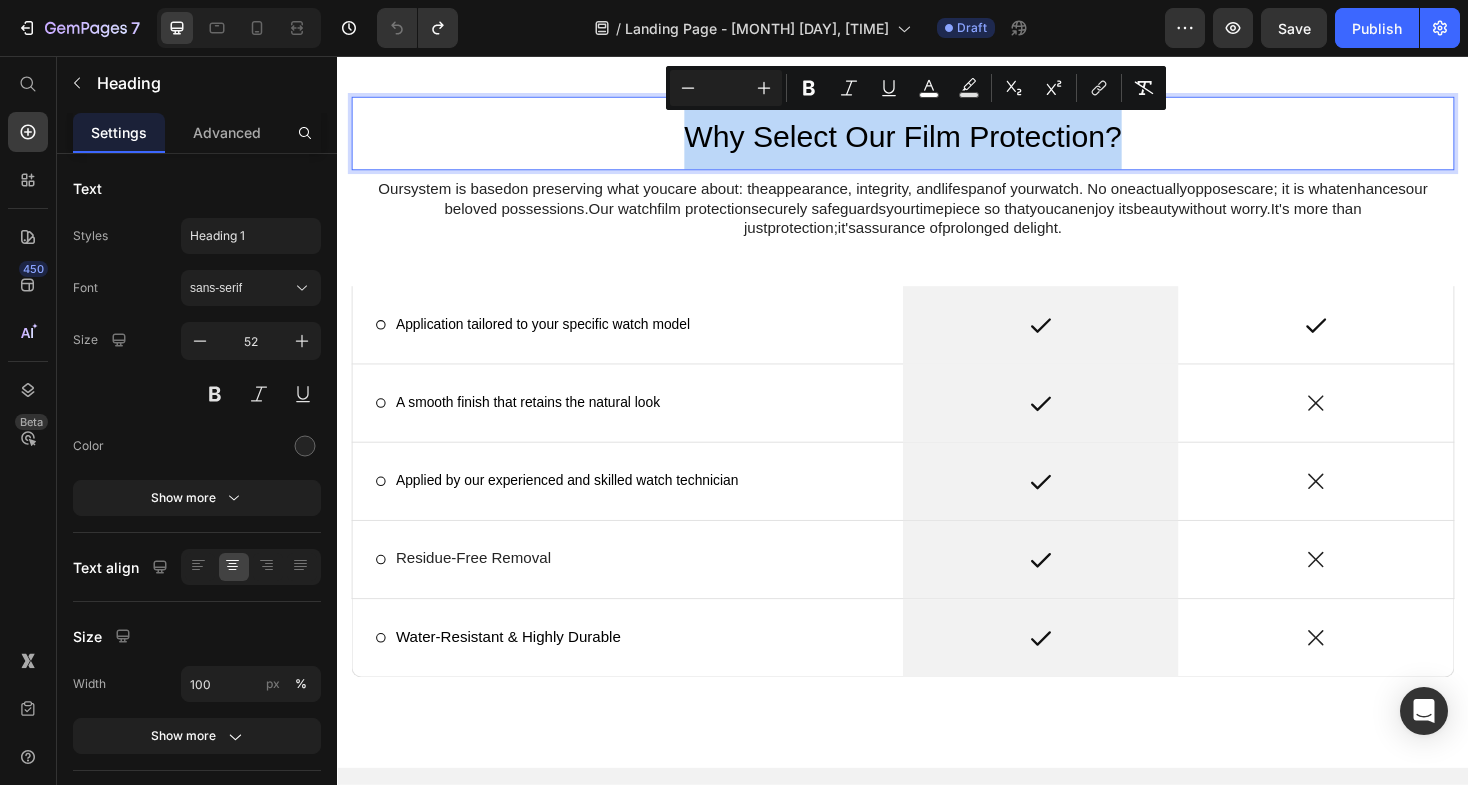 click on "Why Select Our Film Protection?" at bounding box center (937, 141) 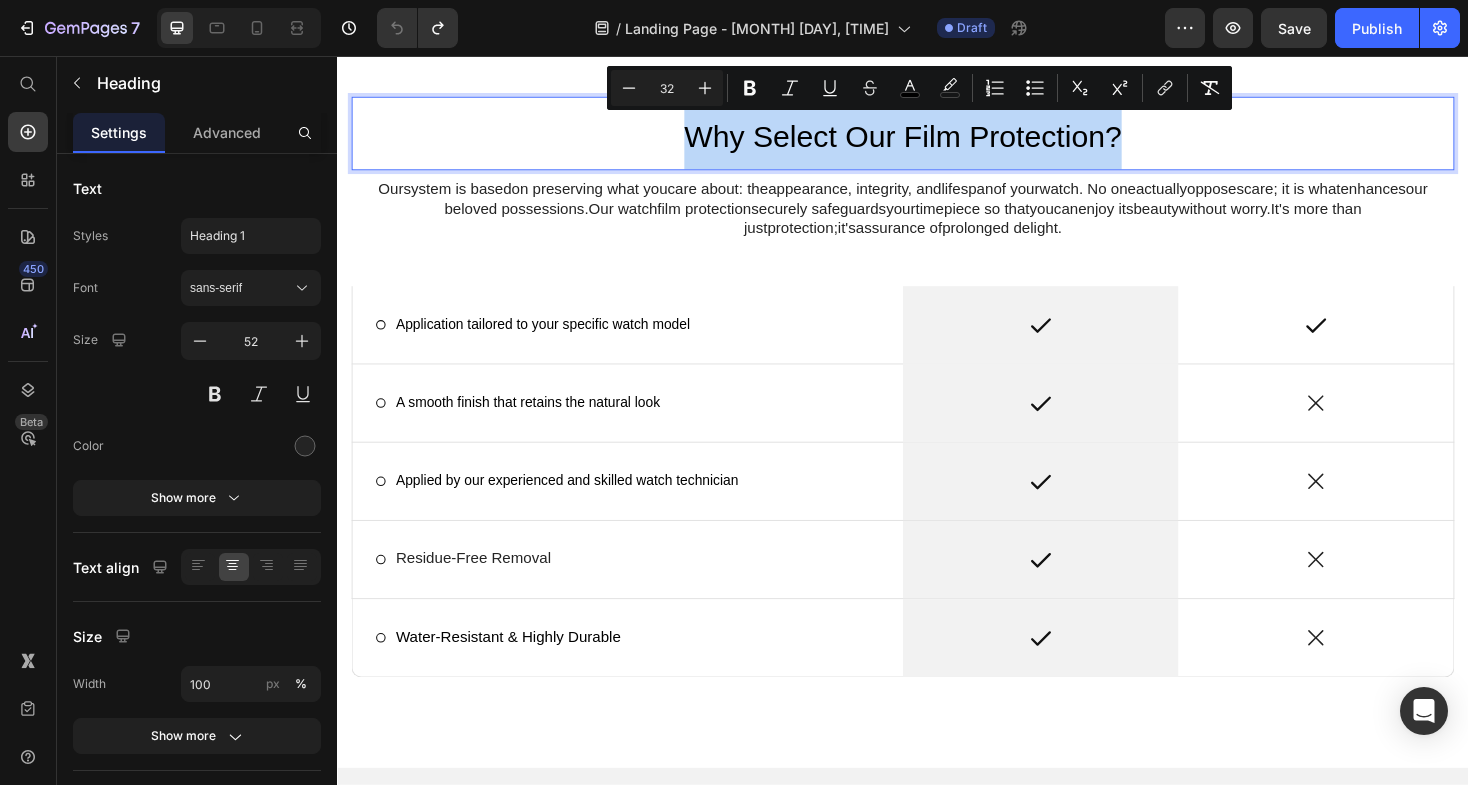 copy on "Why Select Our Film Protection?" 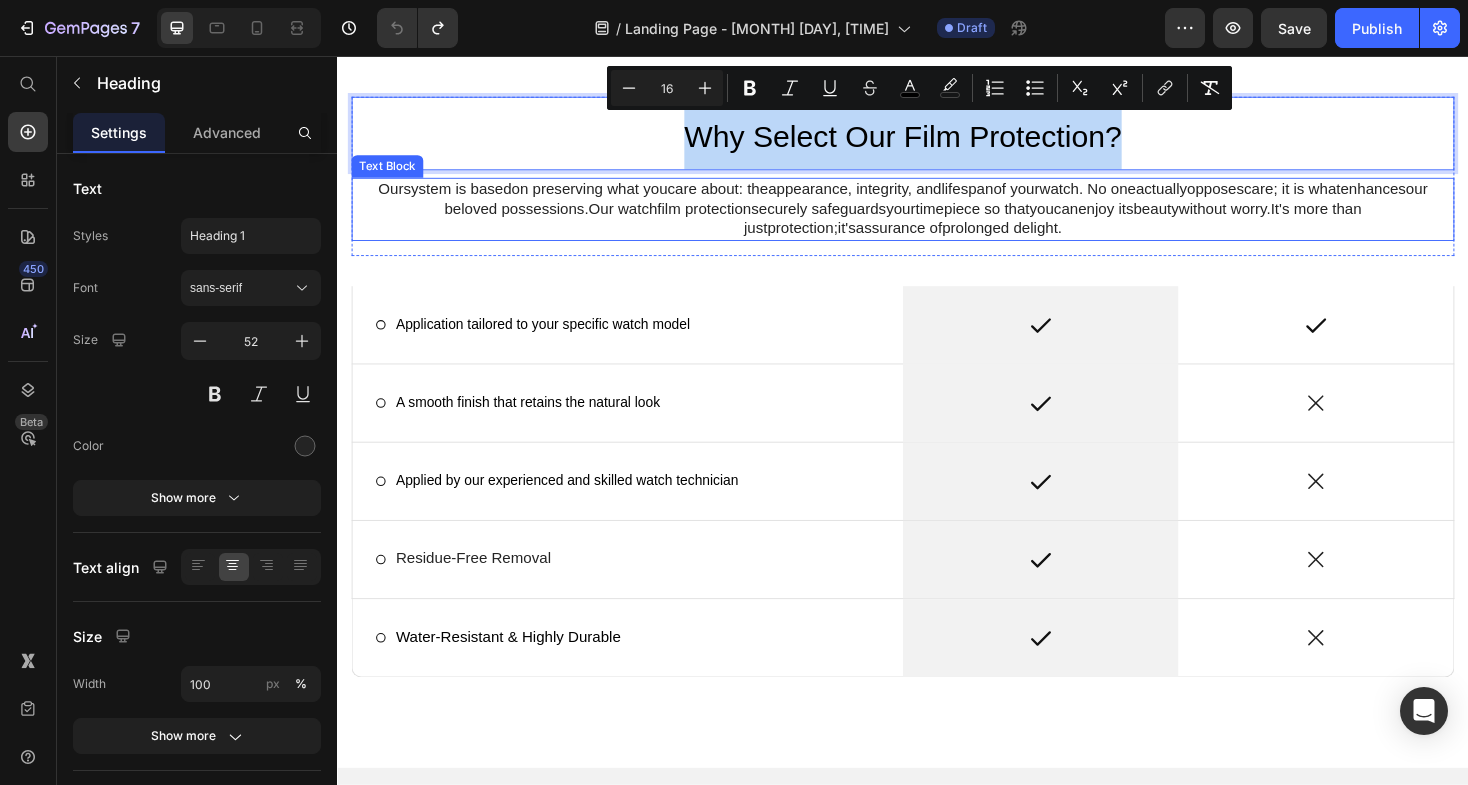 click on "your" at bounding box center (934, 217) 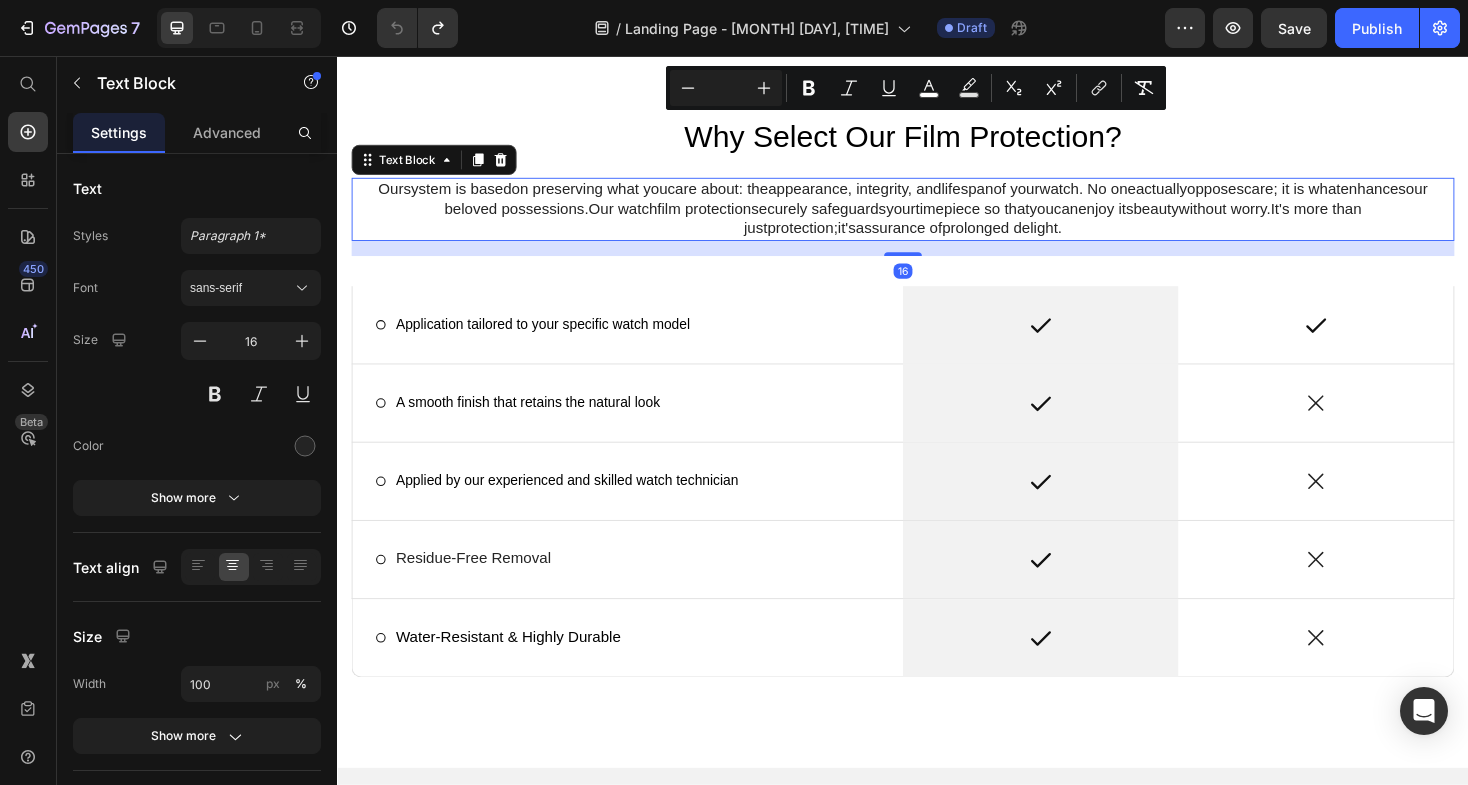 click on "your" at bounding box center [934, 217] 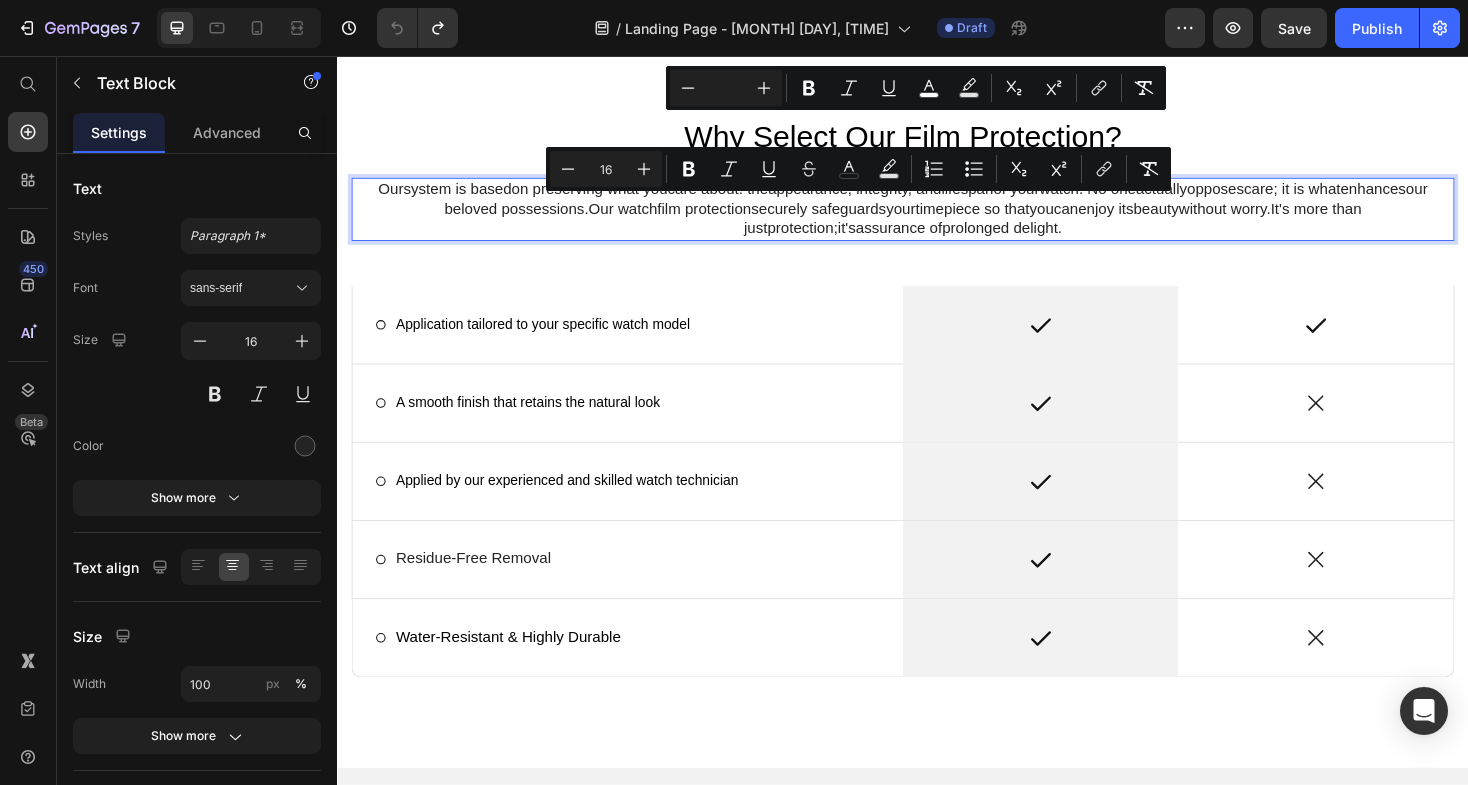 click on "your" at bounding box center (934, 217) 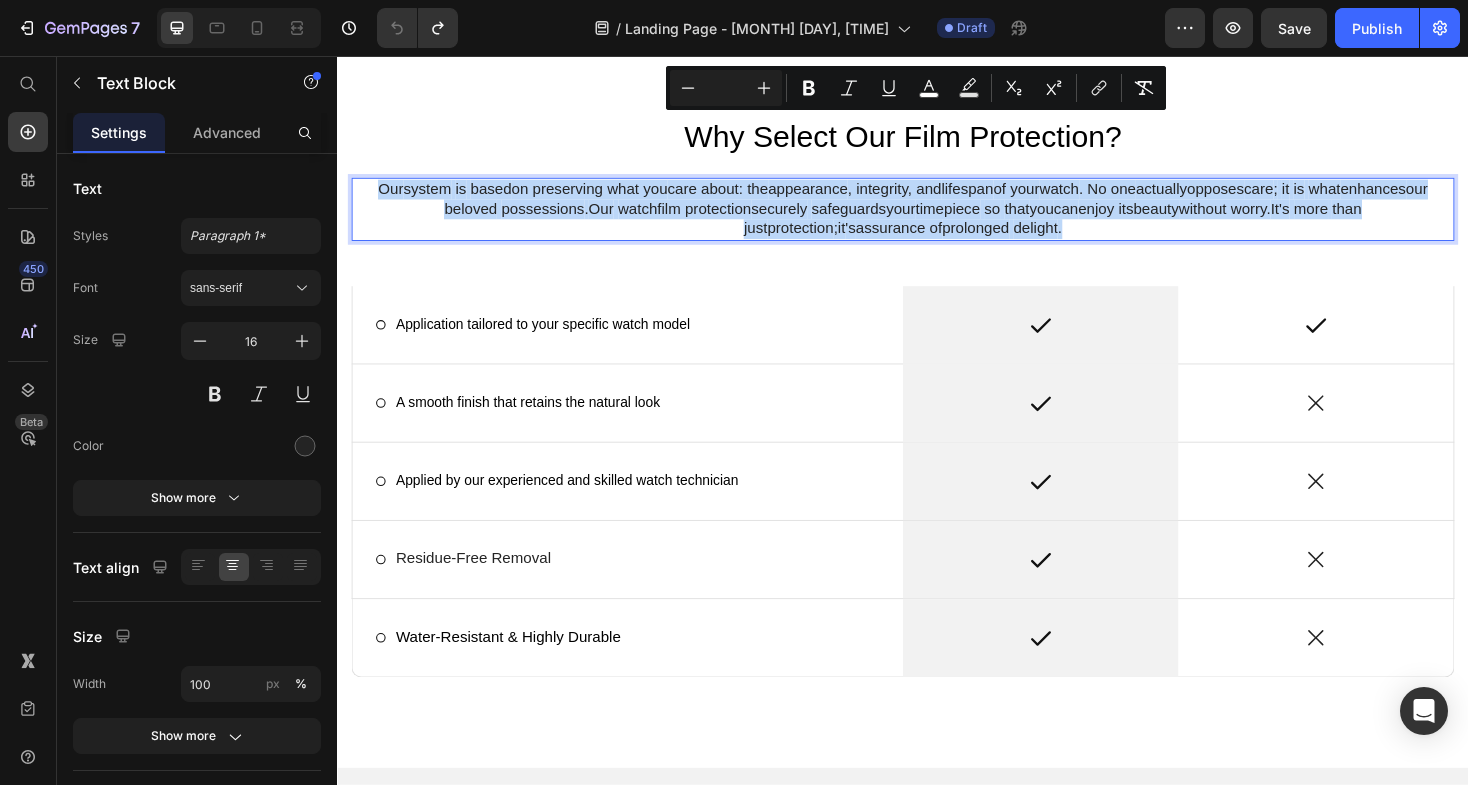 click on "your" at bounding box center [934, 217] 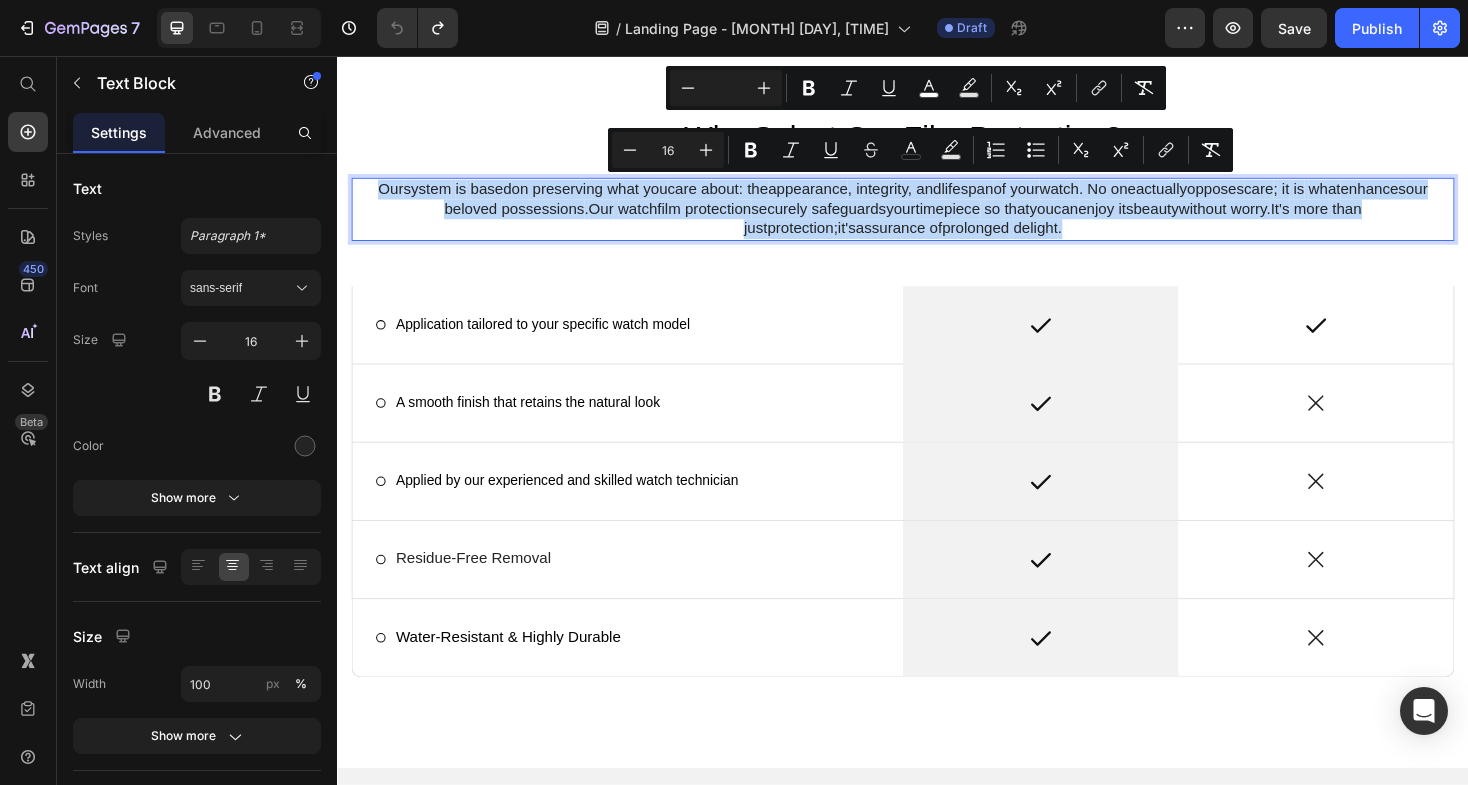 copy on "Our  system   is   based  on preserving what you  care about : the  appearance , integrity, and  lifespan  of your  watch . No one  actuallyopposes  care ;   it   is   what  enhances  our   beloved   possessions .  Our   watch film protection  securely   safeguards  your  timepiece   so   that  you  can enjoy its  beauty  without worry.  It's   more   than   just  protection ;  it 's assurance of  prolonged   delight ." 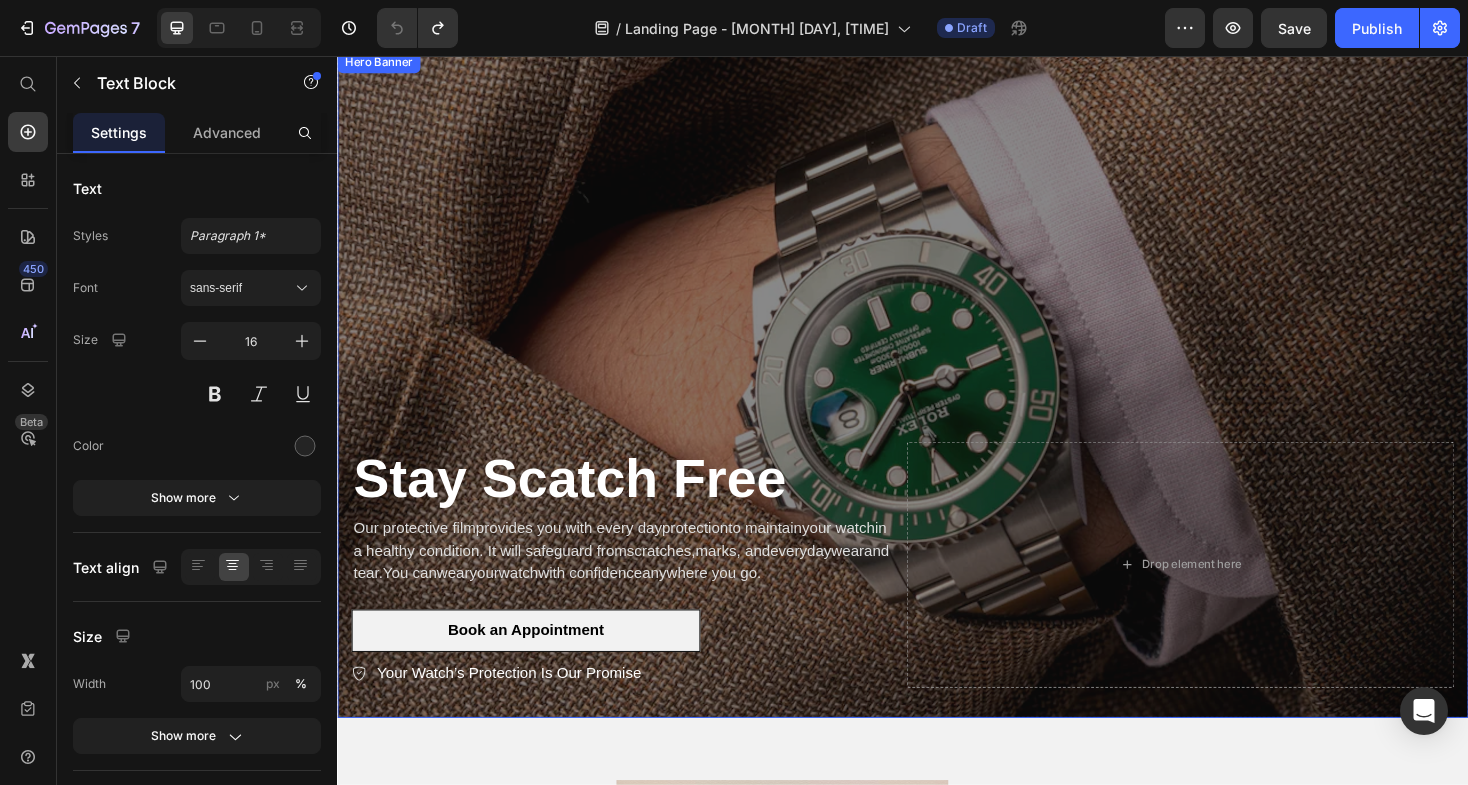 scroll, scrollTop: 48, scrollLeft: 0, axis: vertical 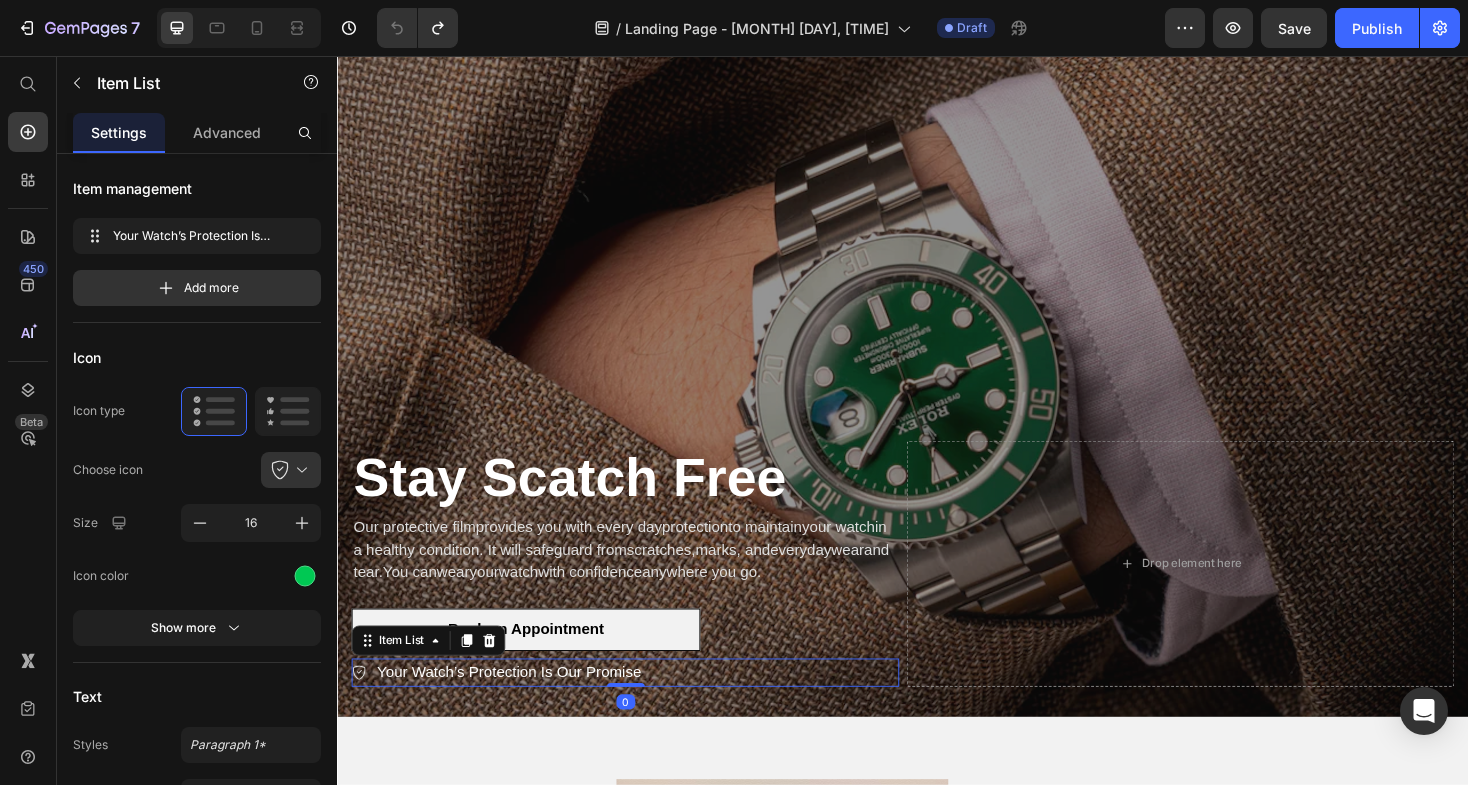 click on "Your Watch’s Protection Is Our Promise" at bounding box center (519, 709) 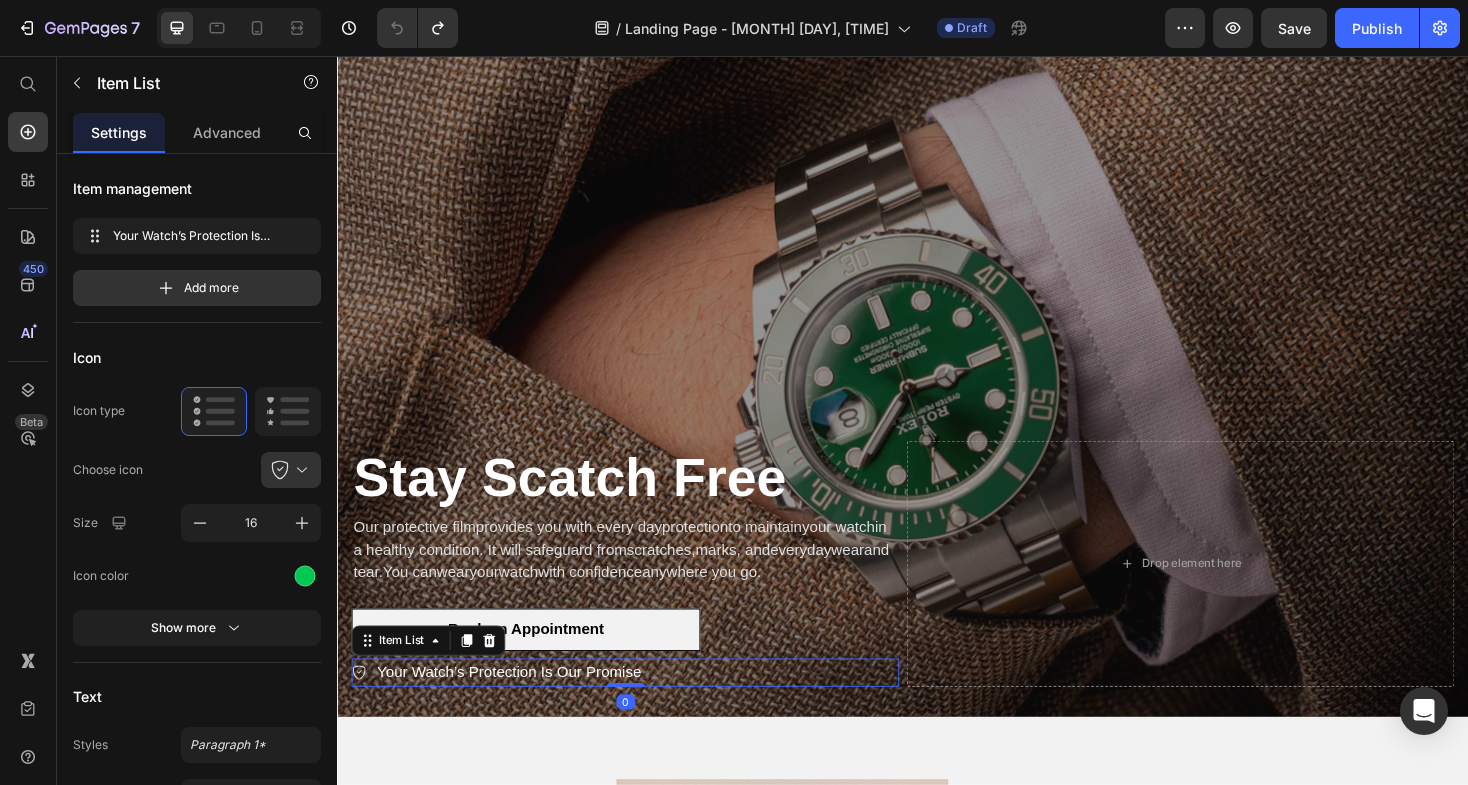 click on "Your Watch’s Protection Is Our Promise" at bounding box center (519, 709) 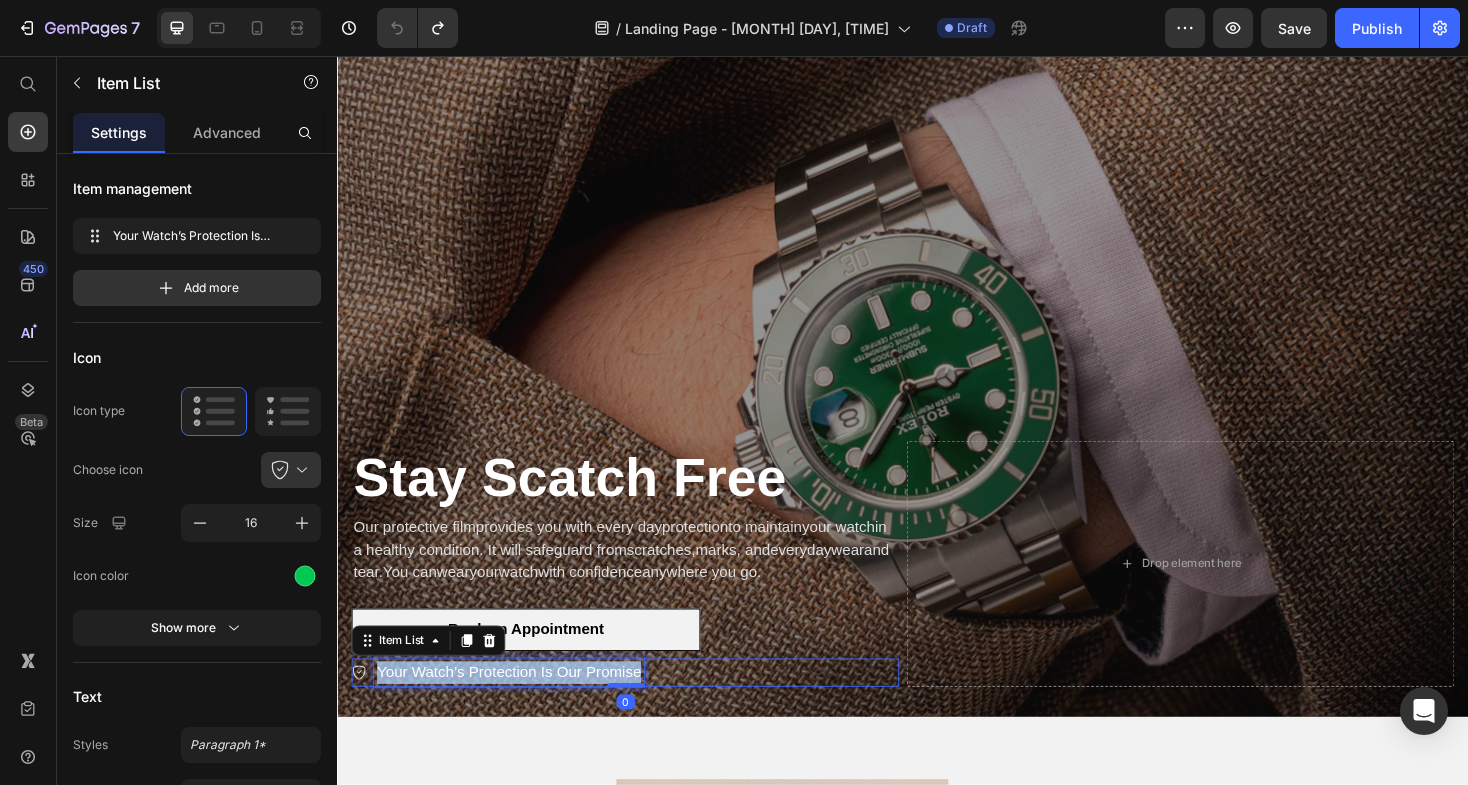 click on "Your Watch’s Protection Is Our Promise" at bounding box center [519, 709] 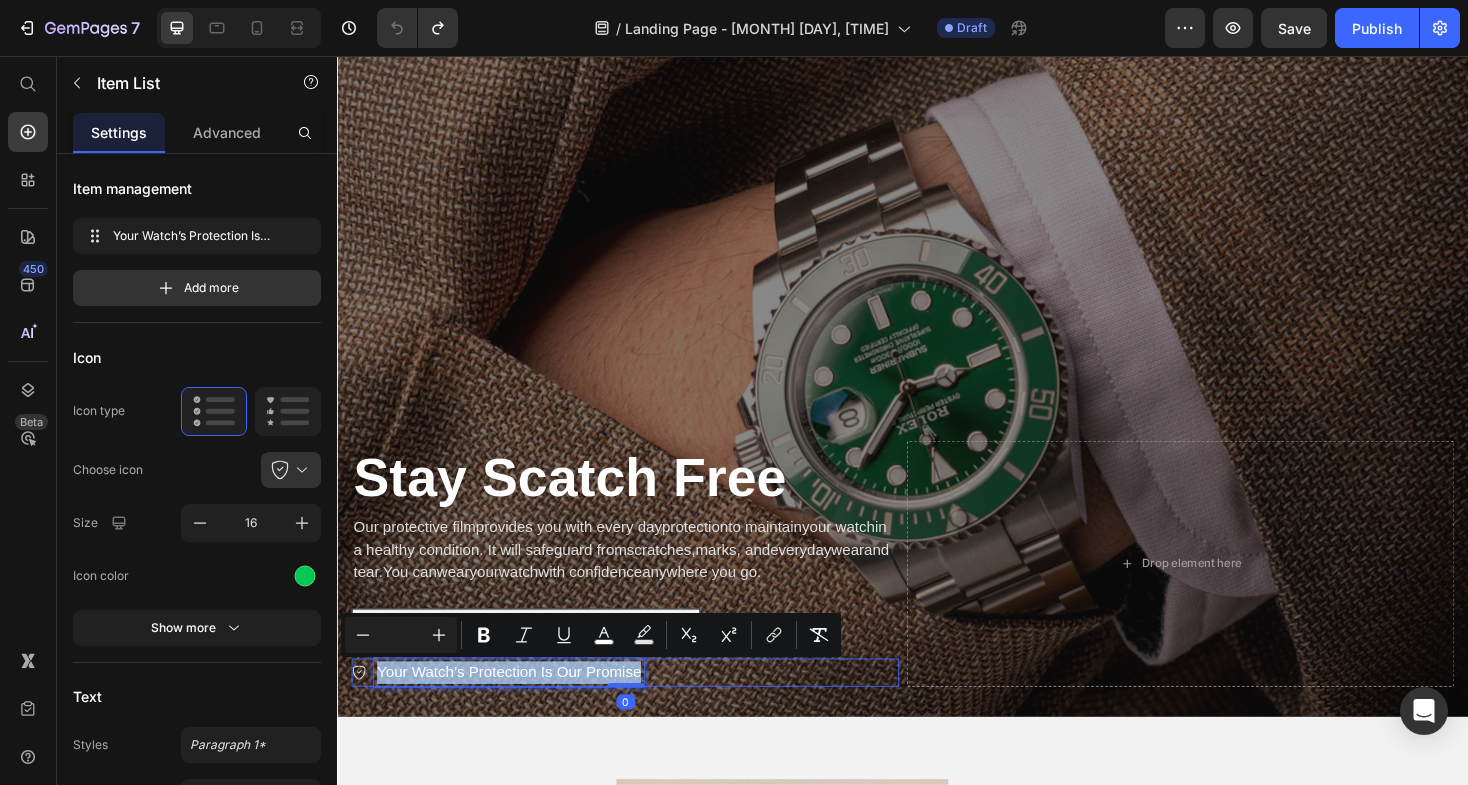 copy on "Your Watch’s Protection Is Our Promise" 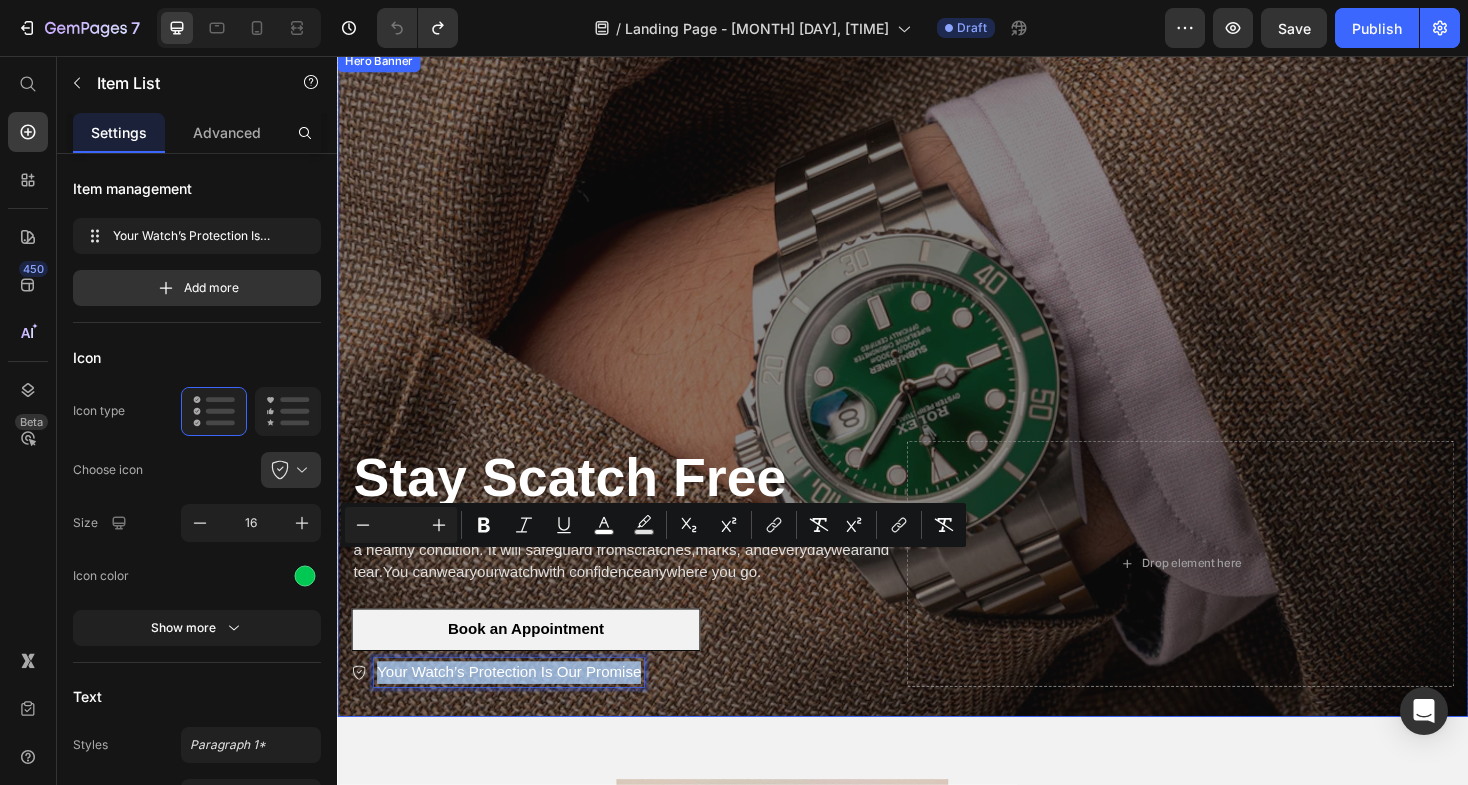scroll, scrollTop: 355, scrollLeft: 0, axis: vertical 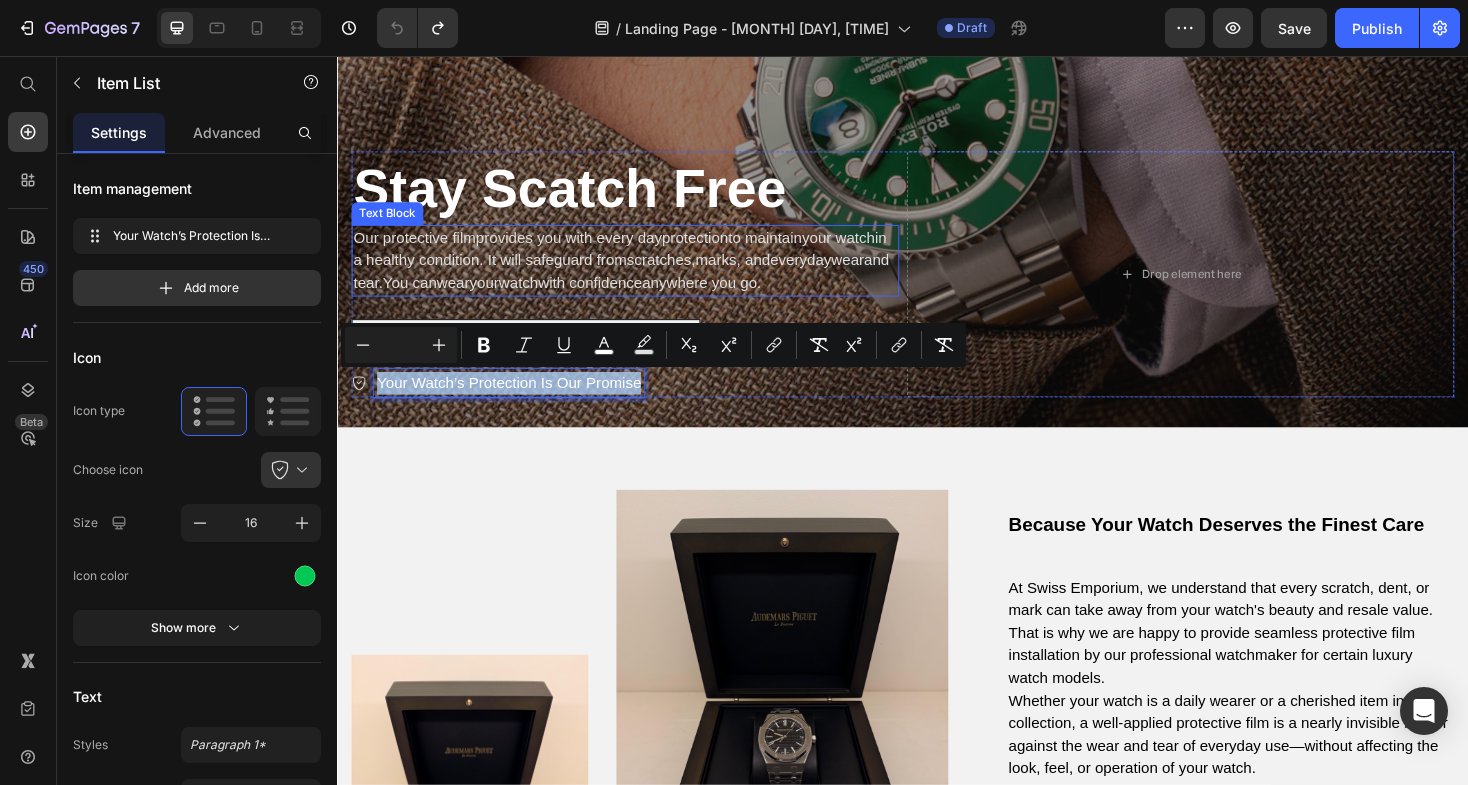 click on "scratches," at bounding box center [680, 272] 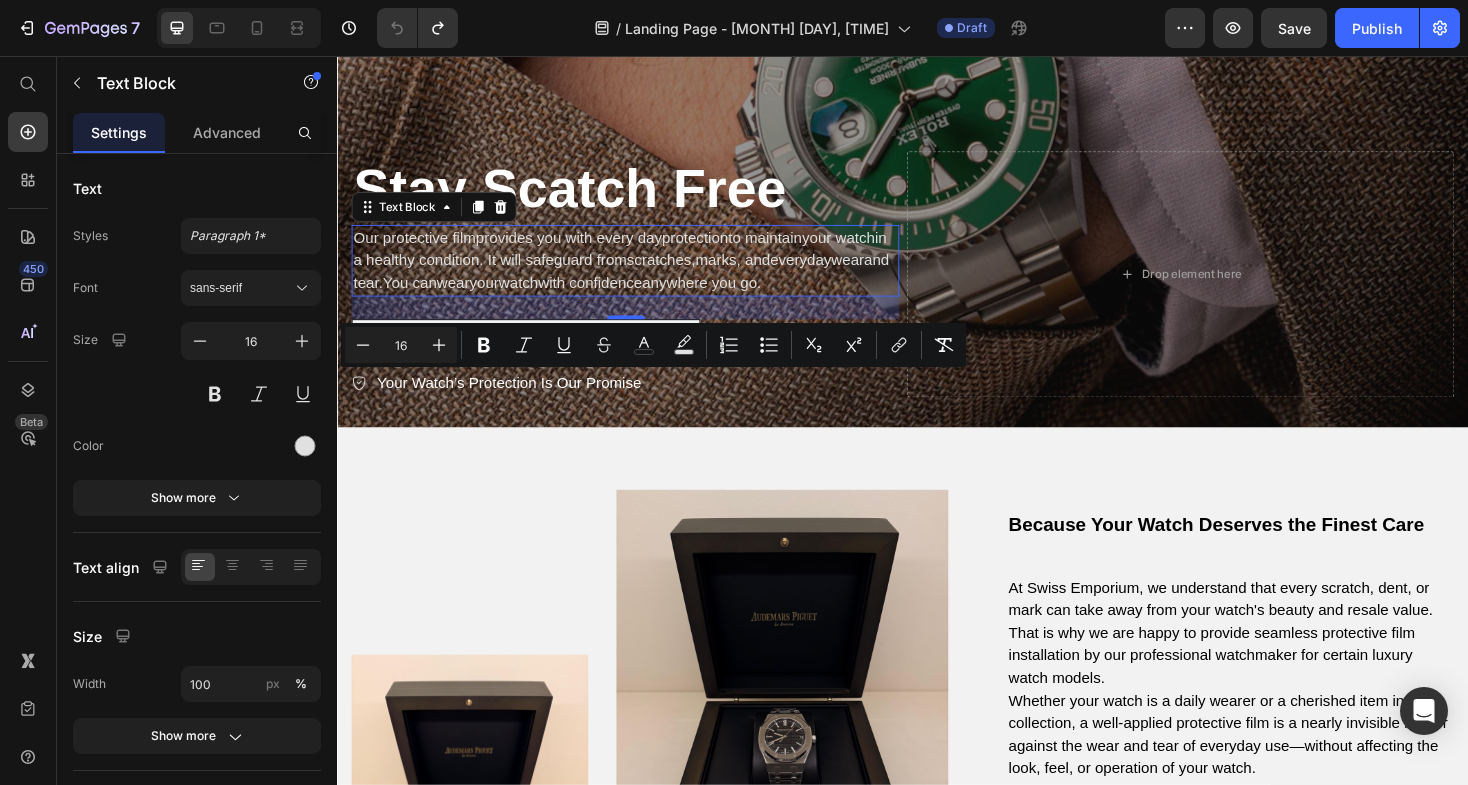 click on "scratches," at bounding box center [680, 272] 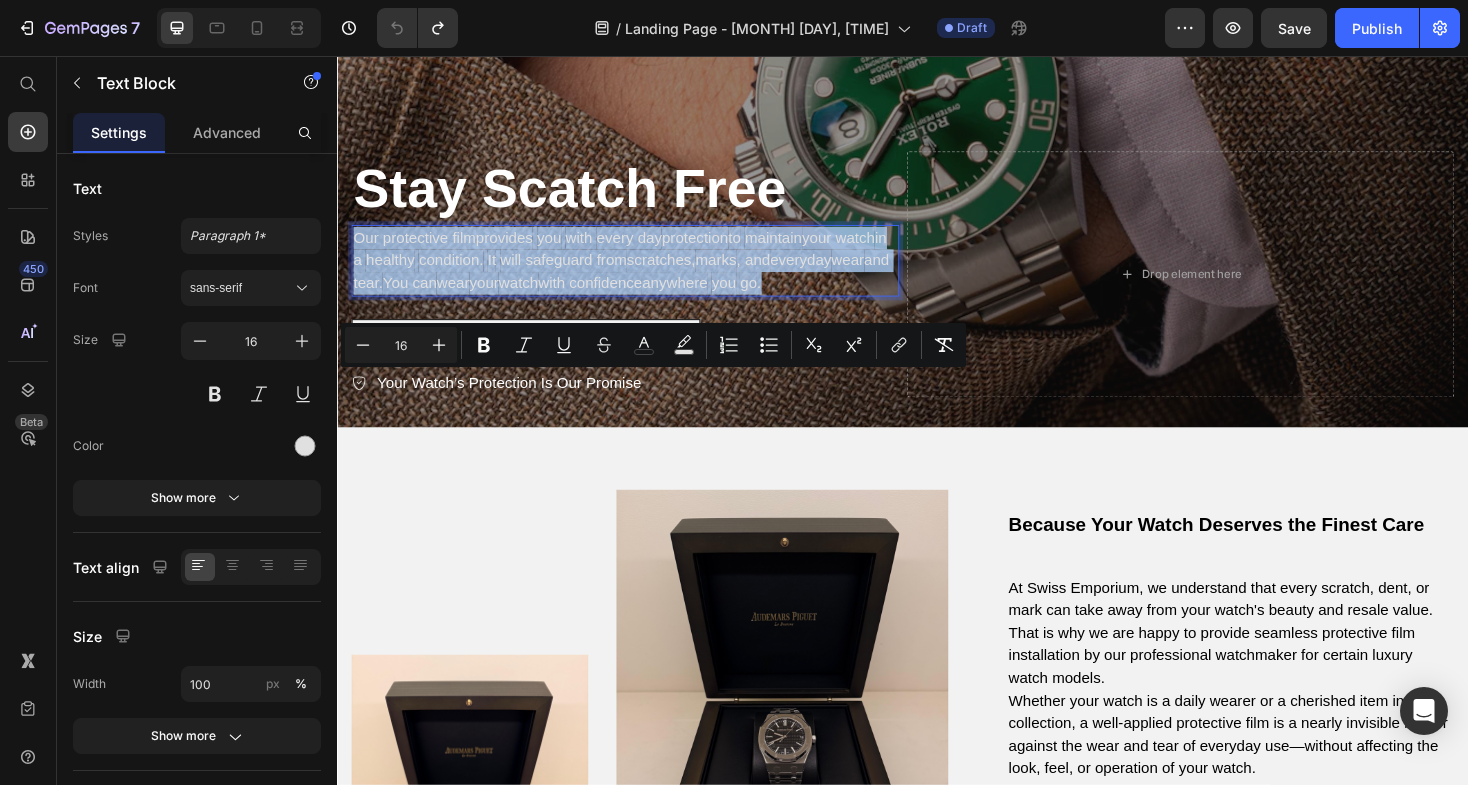 click on "scratches," at bounding box center [680, 272] 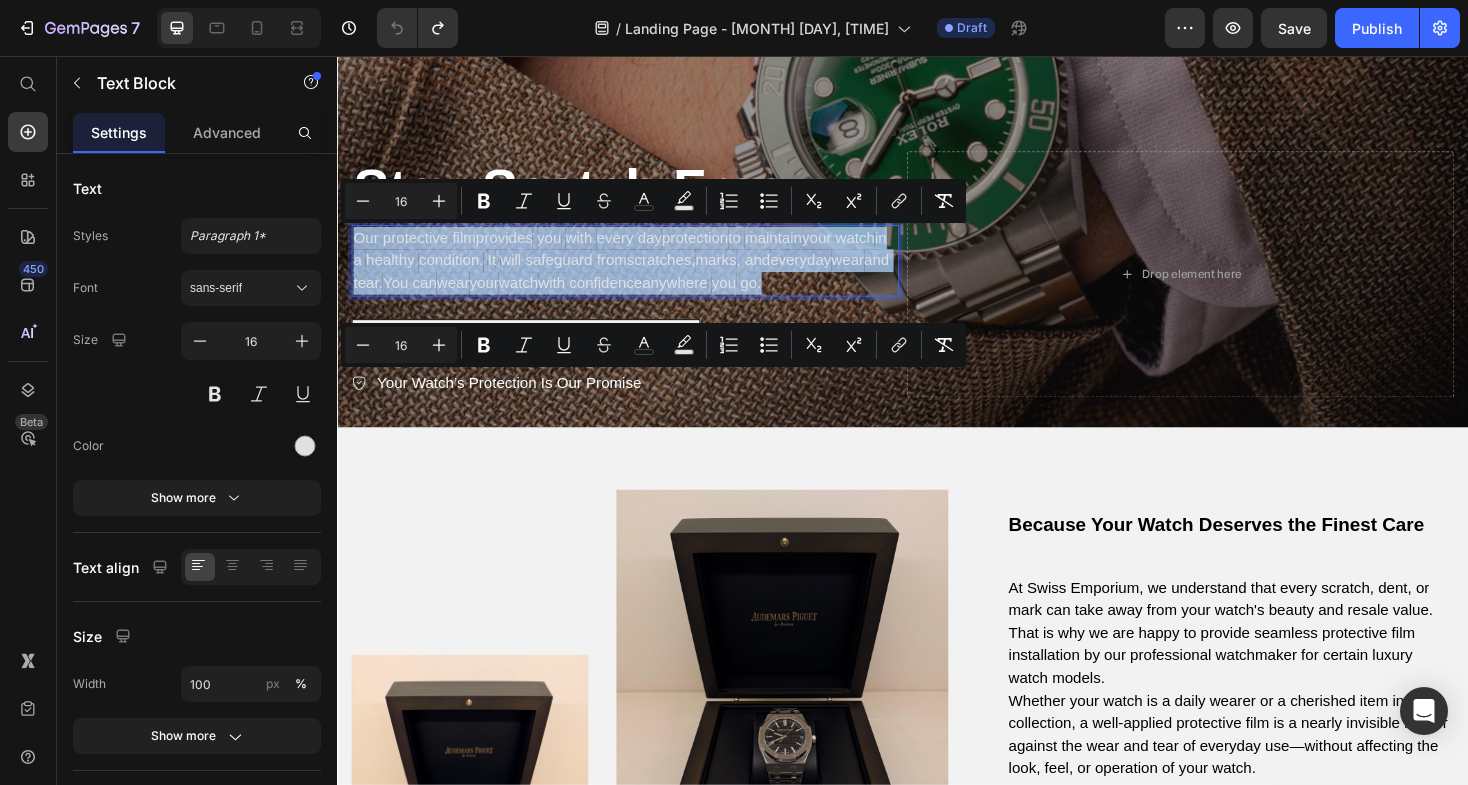 copy on "Our protective film  provides   you   with   every day  protection  to   maintain  your watch  in   a   healthy   condition.   It   will safeguard from  scratches,  marks , and  everyday  wear  and tear.  You can  wear  your  watch  with confidence  anywhere   you   go ." 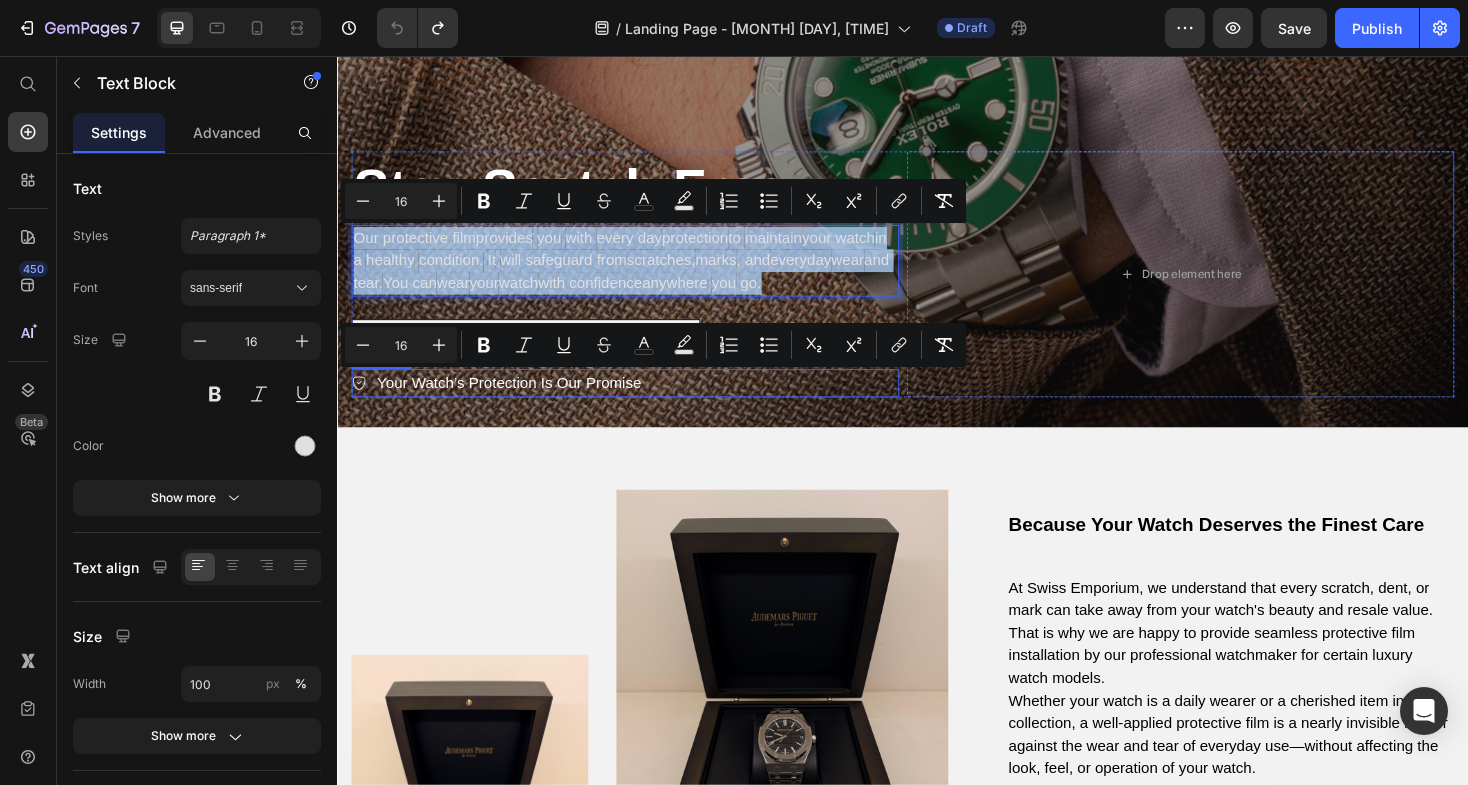 click on "Your Watch’s Protection Is Our Promise" at bounding box center [519, 402] 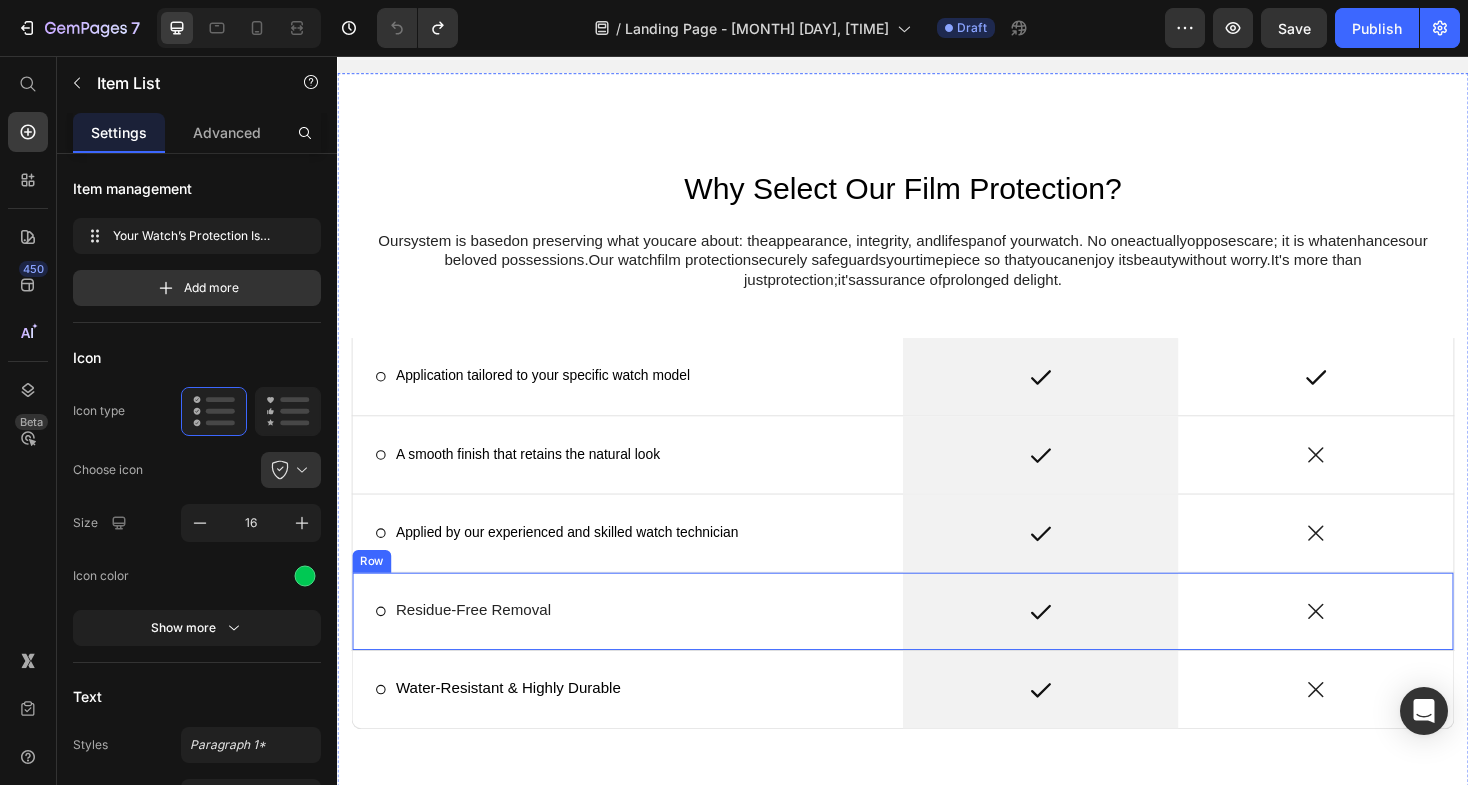 scroll, scrollTop: 1390, scrollLeft: 0, axis: vertical 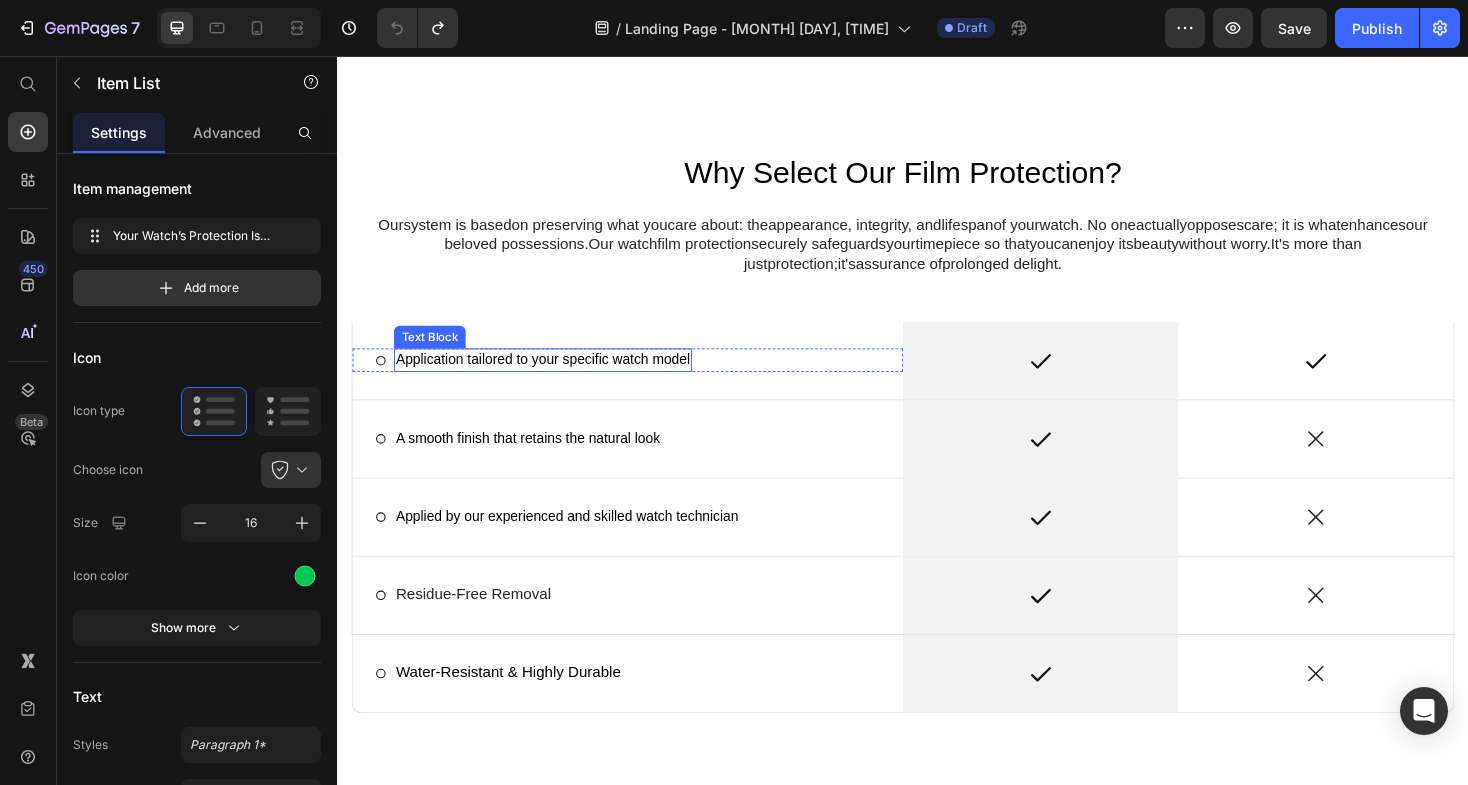 click on "Application tailored to your specific watch model" at bounding box center (555, 378) 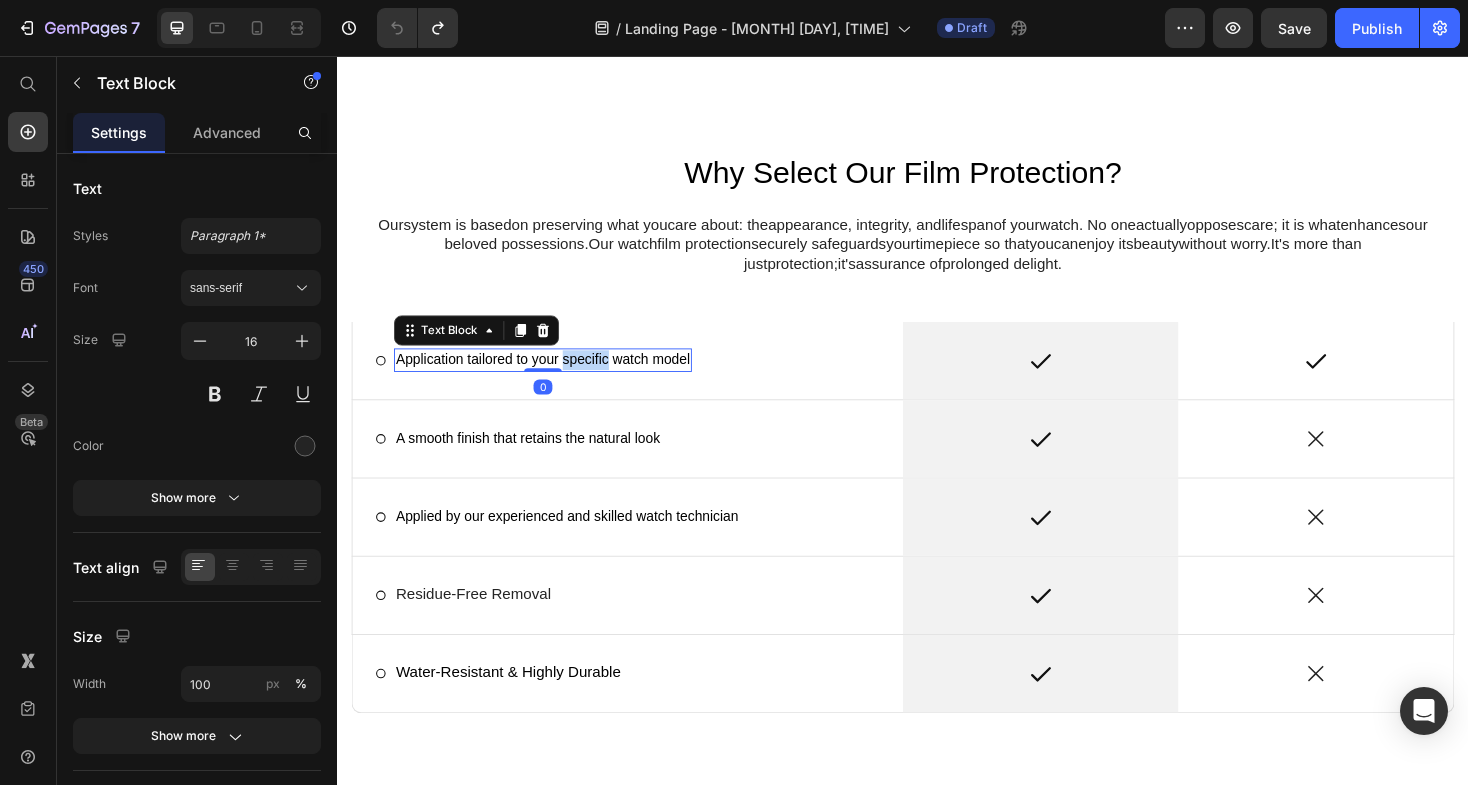 click on "Application tailored to your specific watch model" at bounding box center (555, 378) 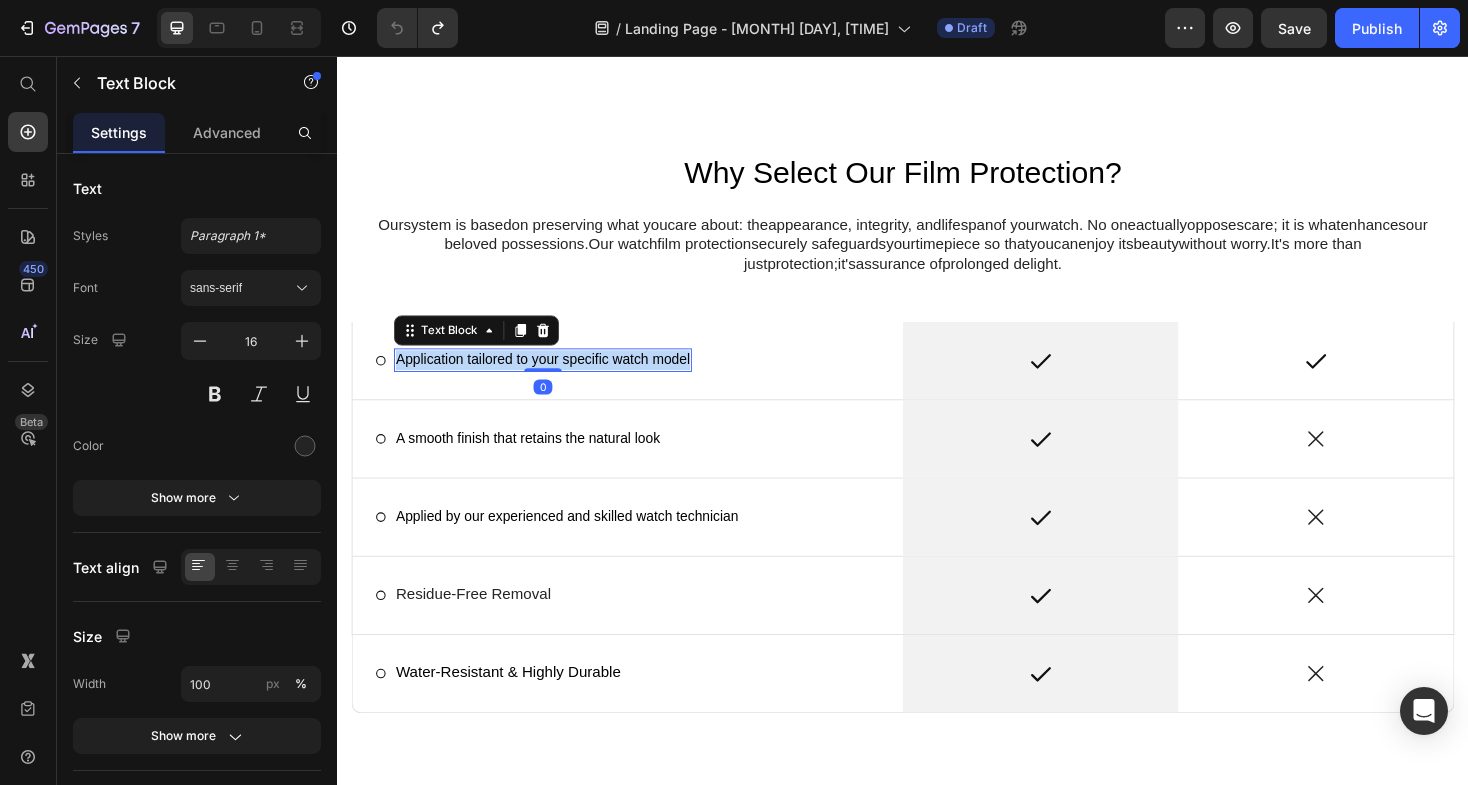 click on "Application tailored to your specific watch model" at bounding box center (555, 378) 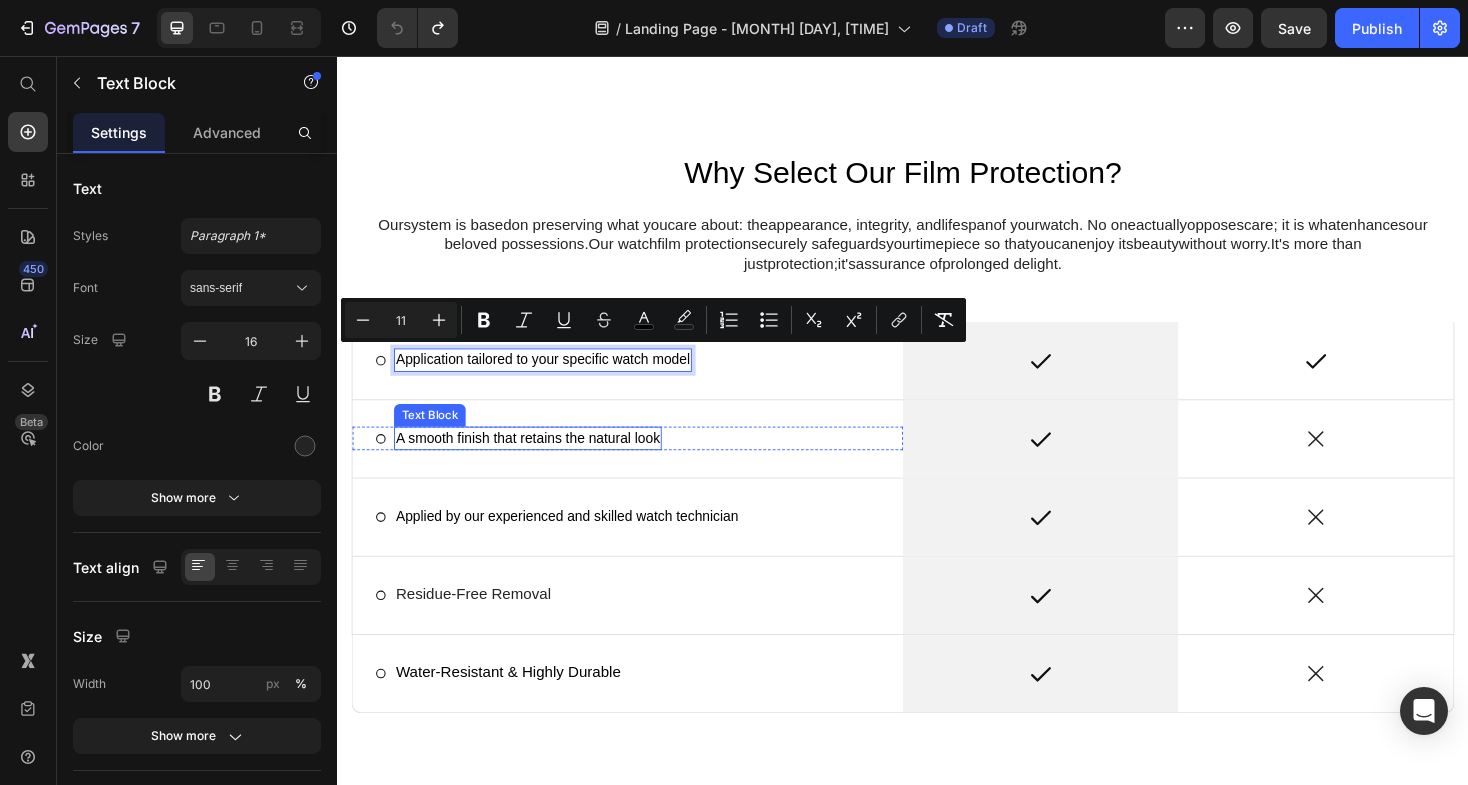 click on "A smooth finish that retains the natural look" at bounding box center (539, 461) 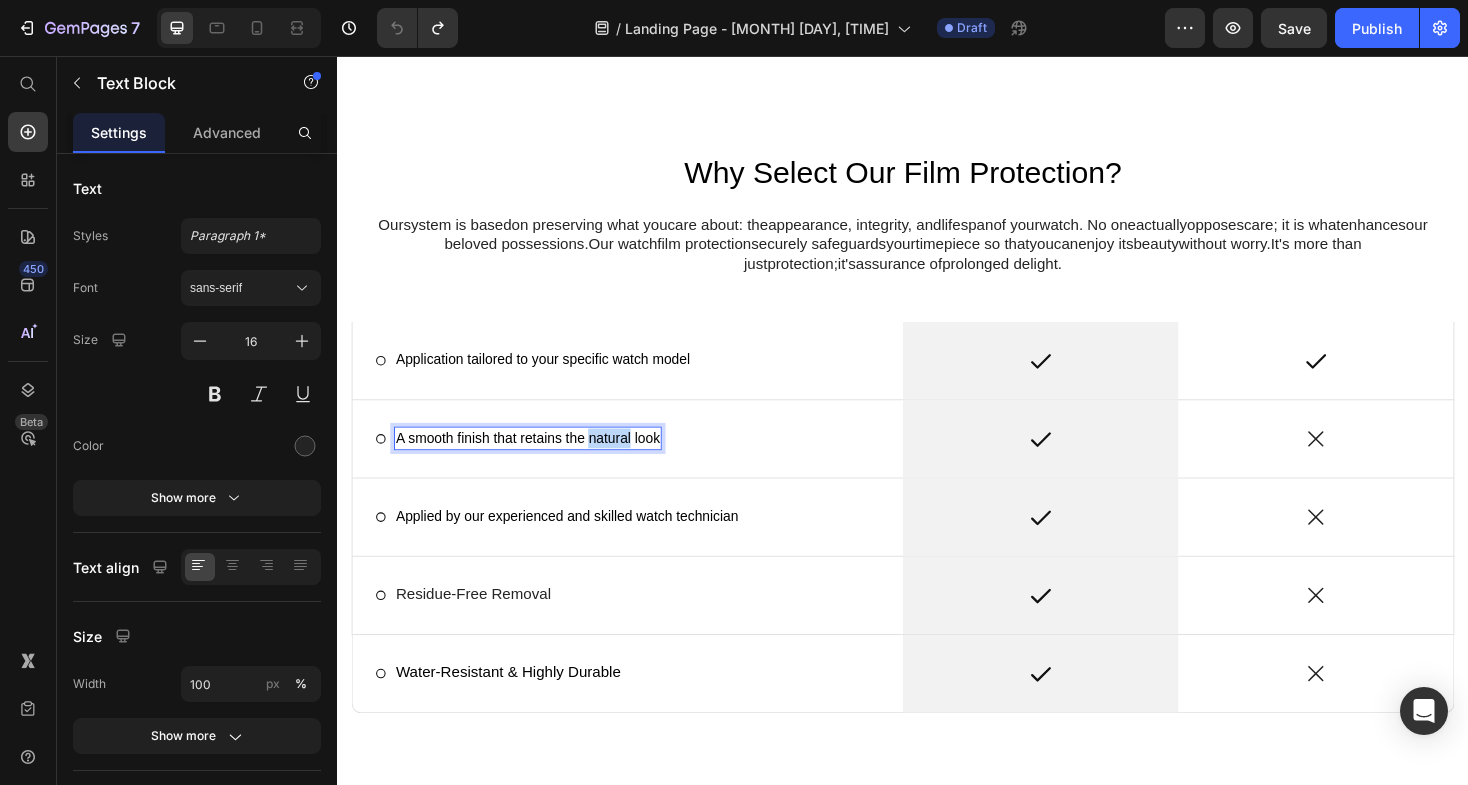 click on "A smooth finish that retains the natural look" at bounding box center (539, 461) 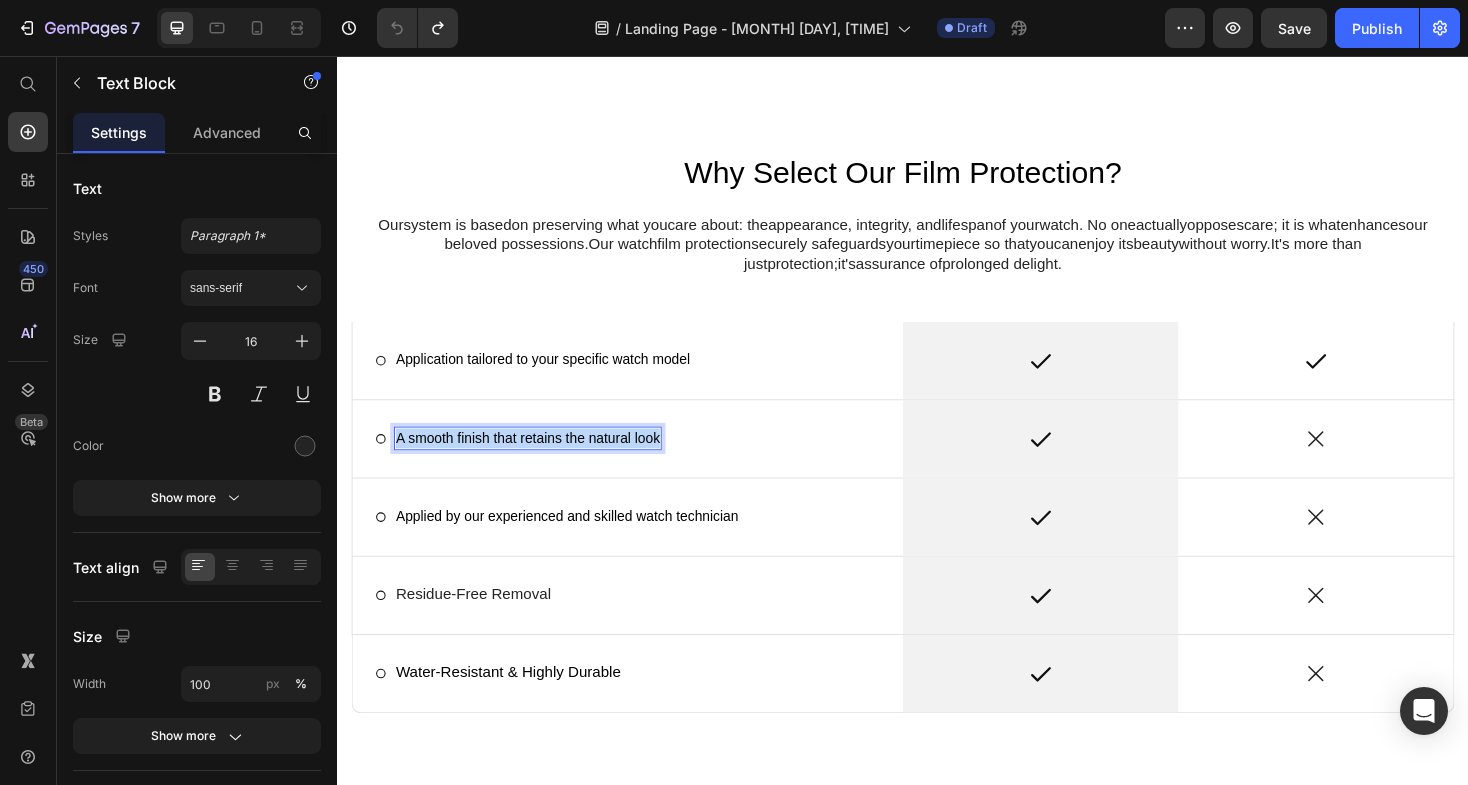 click on "A smooth finish that retains the natural look" at bounding box center [539, 461] 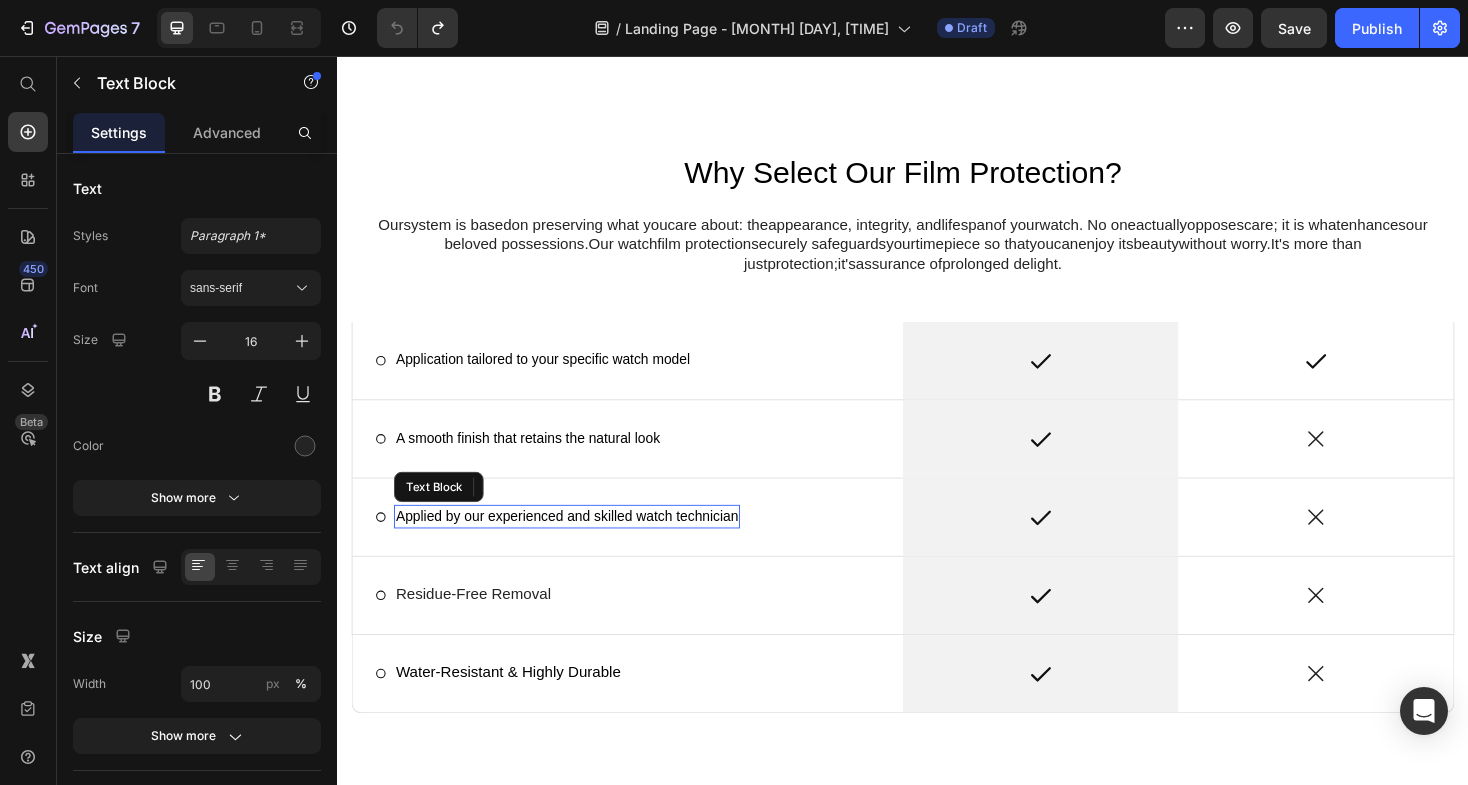 click on "Applied by our experienced and skilled watch technician" at bounding box center (580, 544) 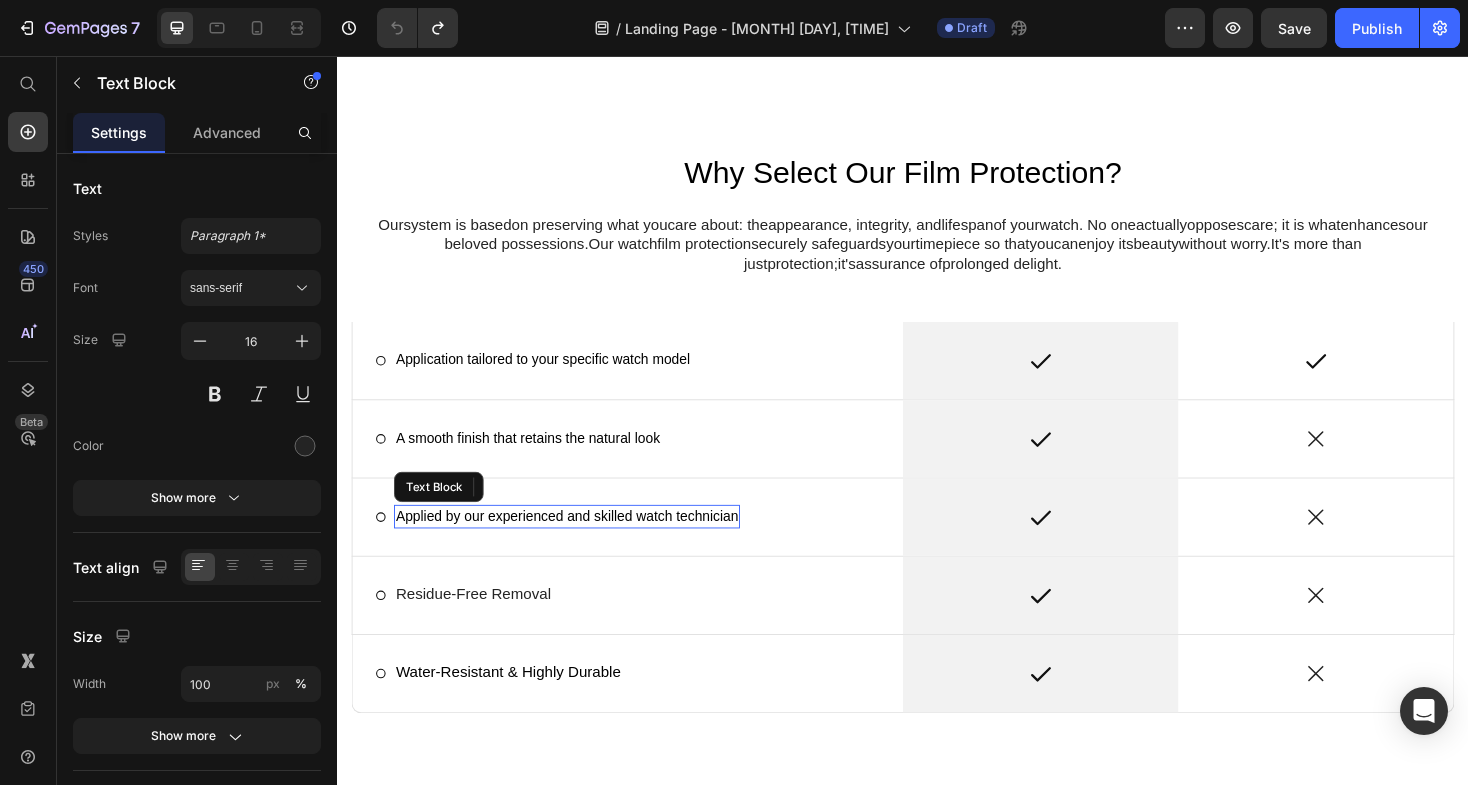 click on "Applied by our experienced and skilled watch technician" at bounding box center (580, 544) 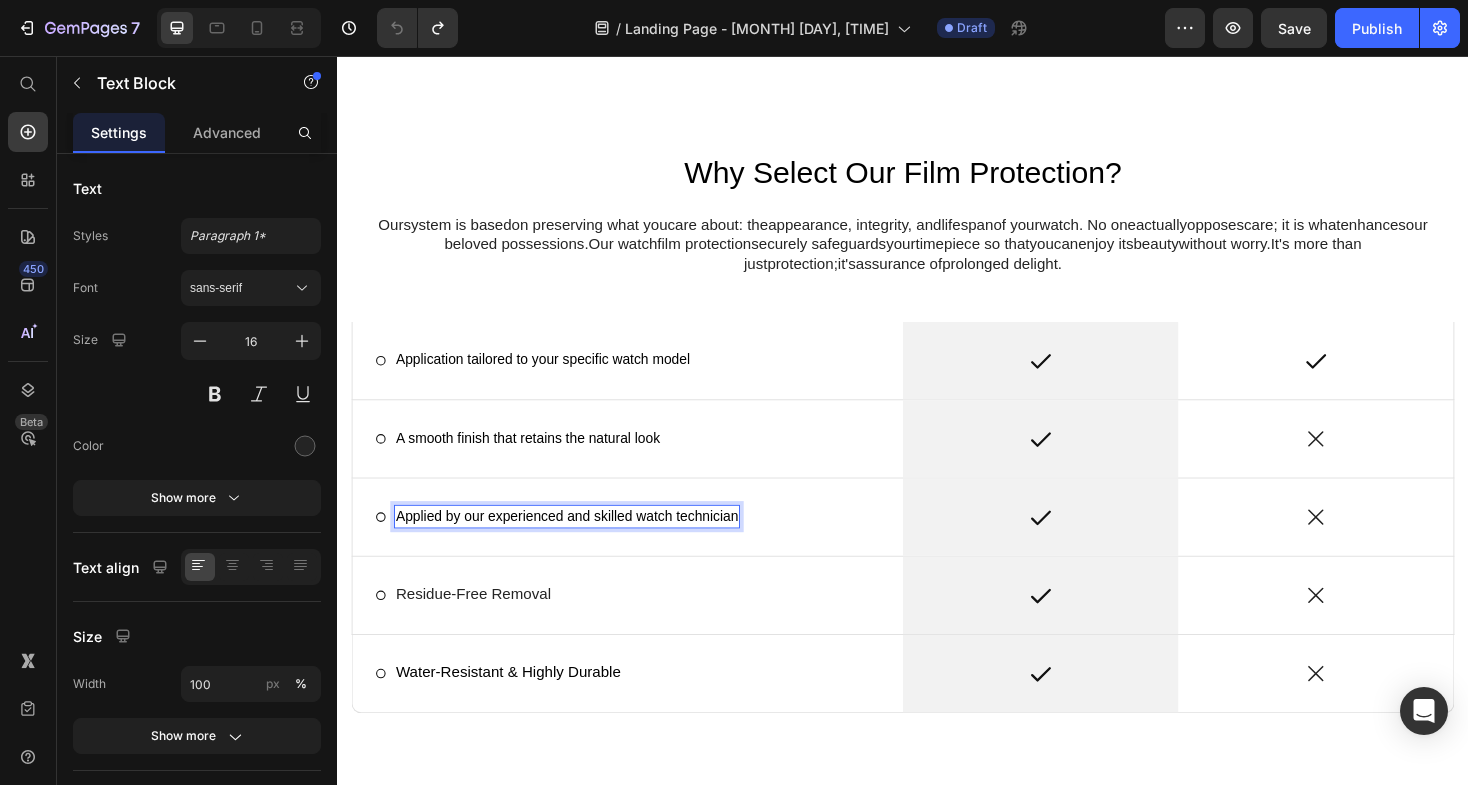 click on "Applied by our experienced and skilled watch technician" at bounding box center (580, 544) 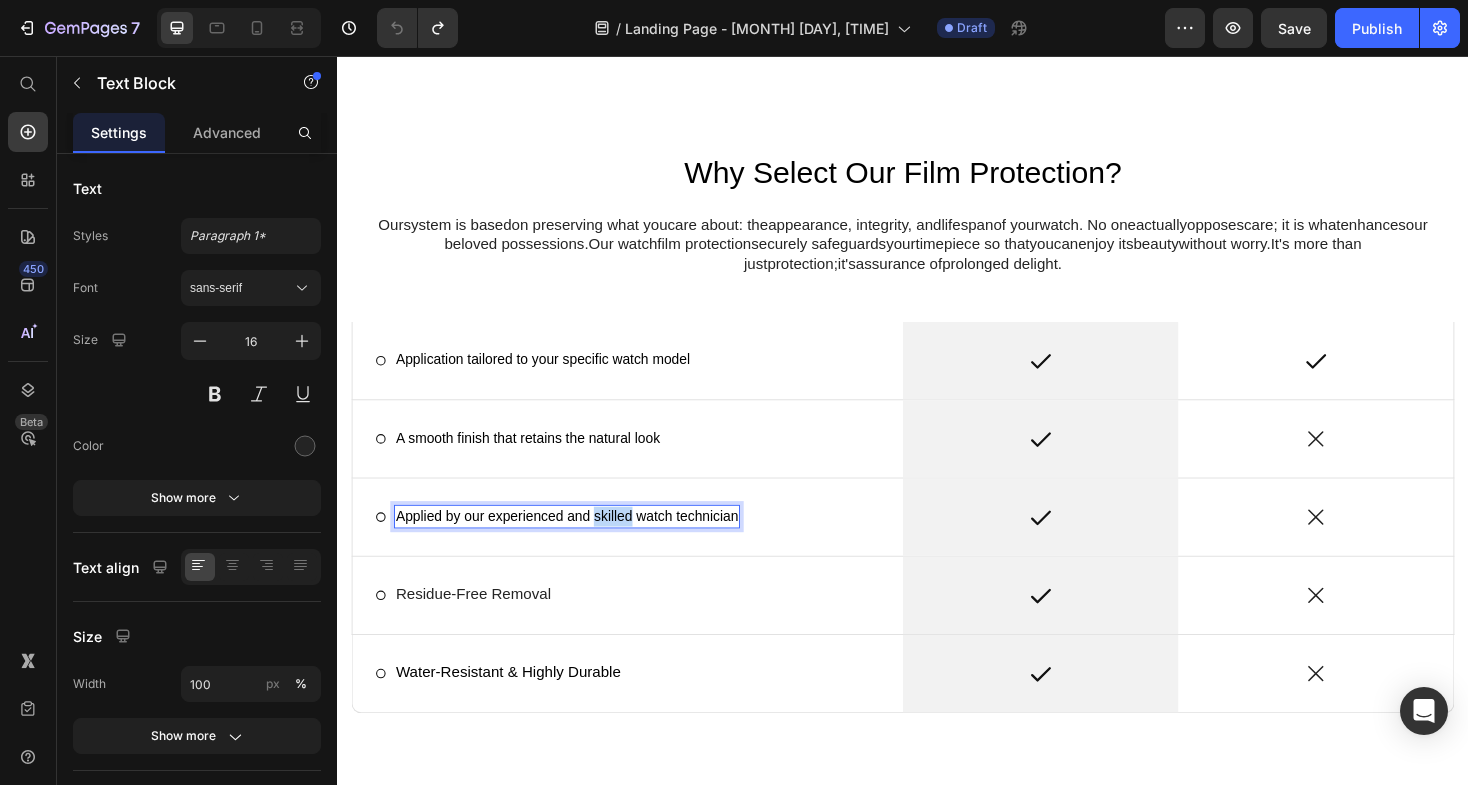 click on "Applied by our experienced and skilled watch technician" at bounding box center [580, 544] 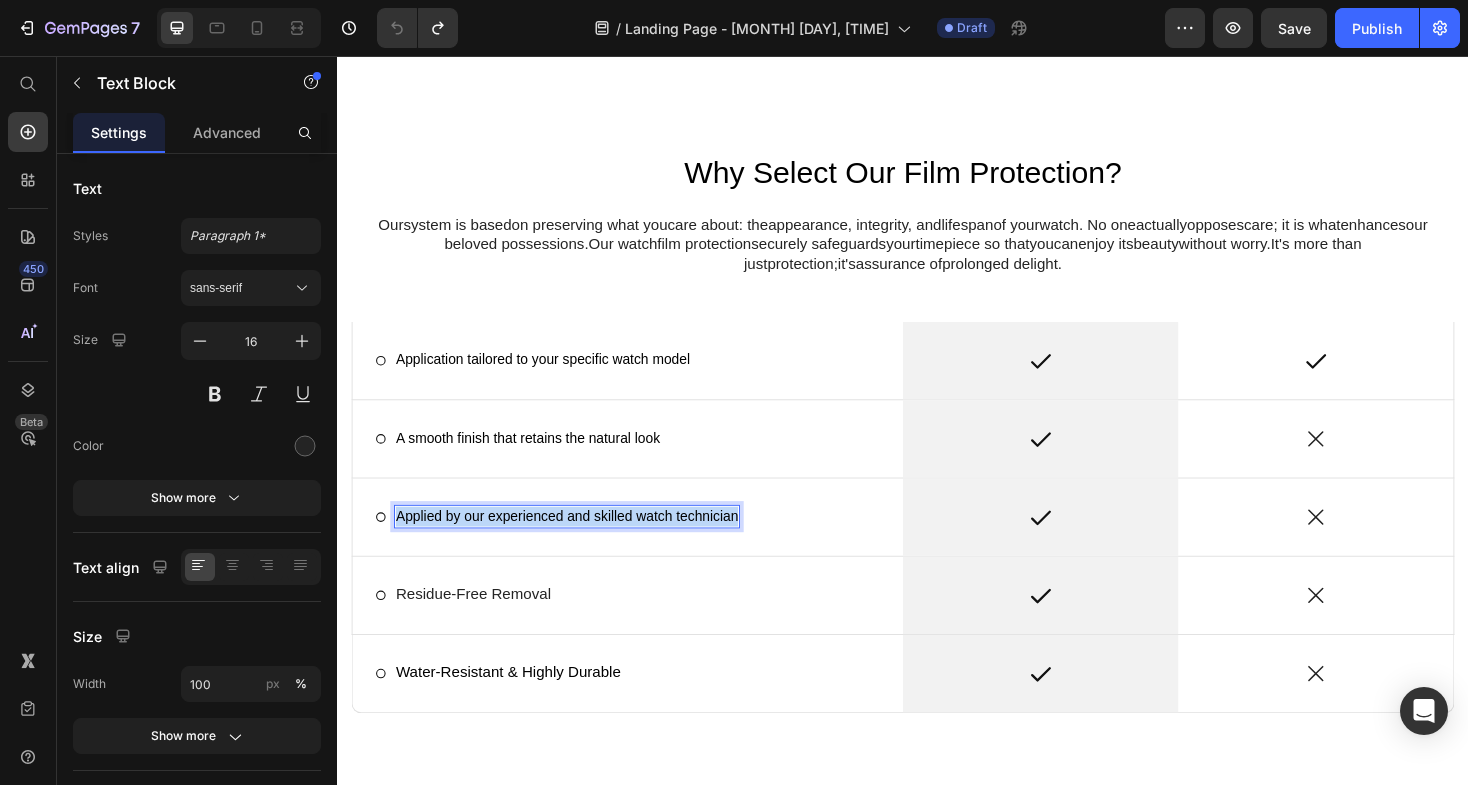 click on "Applied by our experienced and skilled watch technician" at bounding box center (580, 544) 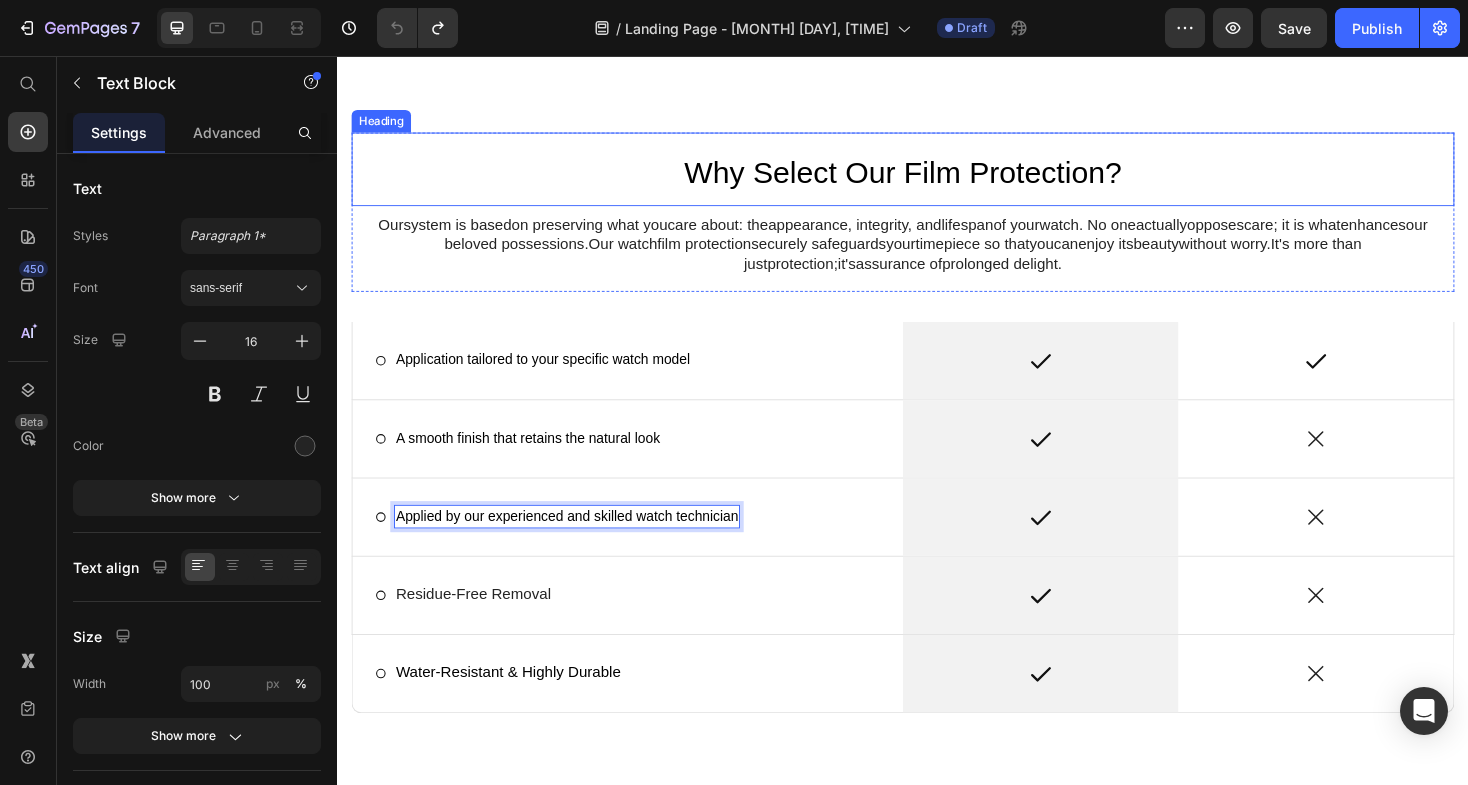 click on "Why Select Our Film Protection?" at bounding box center (937, 179) 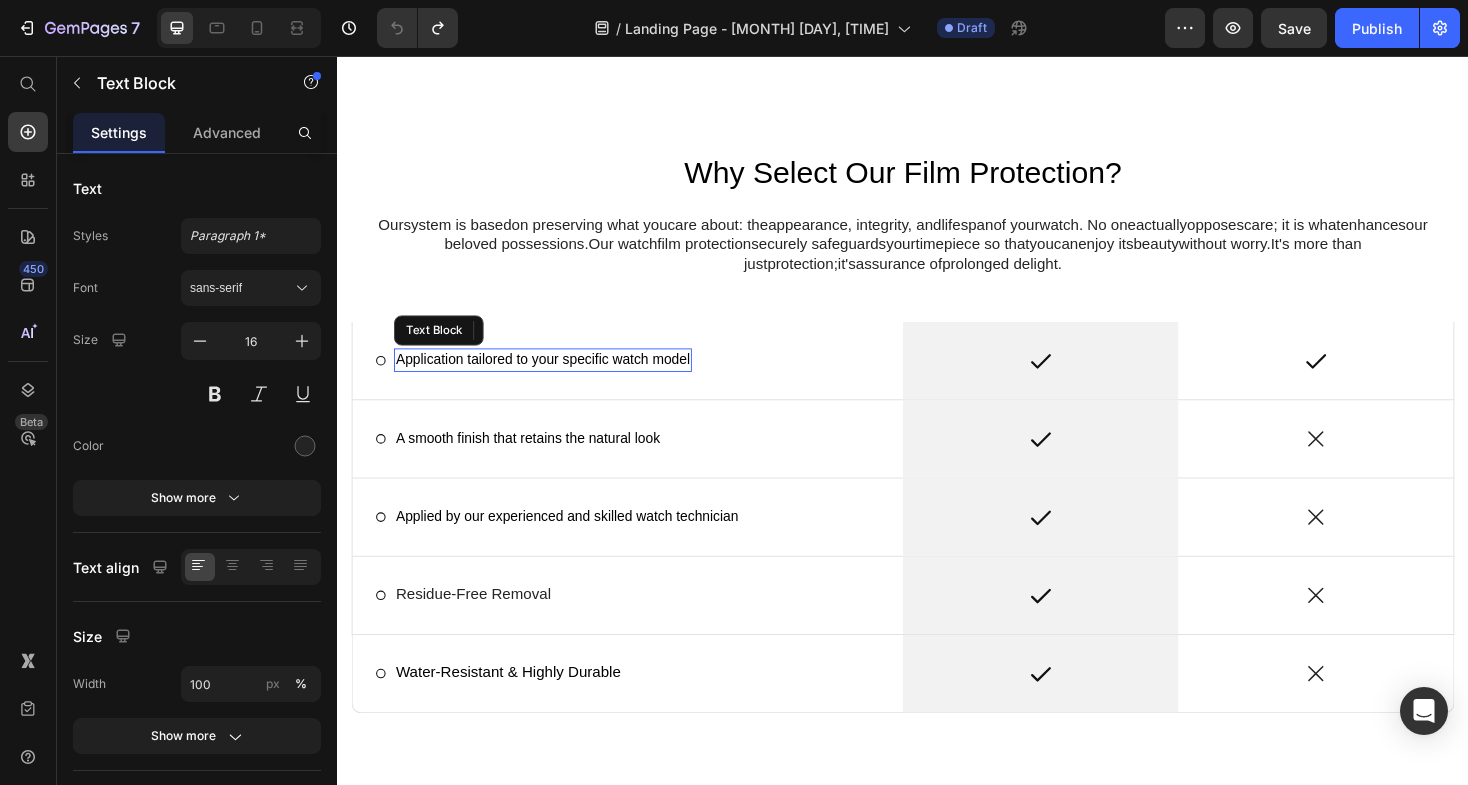 click on "Application tailored to your specific watch model" at bounding box center (555, 378) 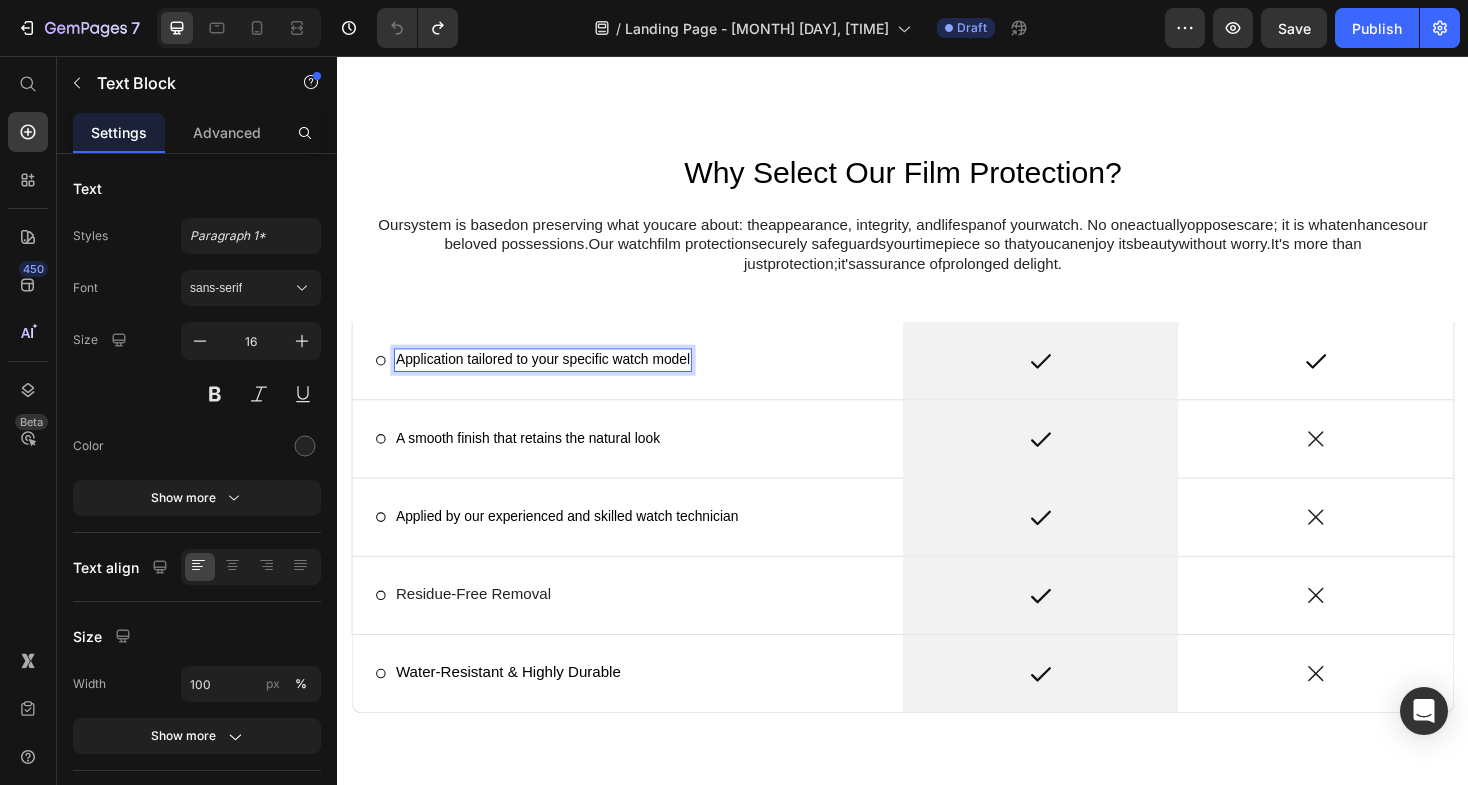 click on "Application tailored to your specific watch model" at bounding box center [555, 378] 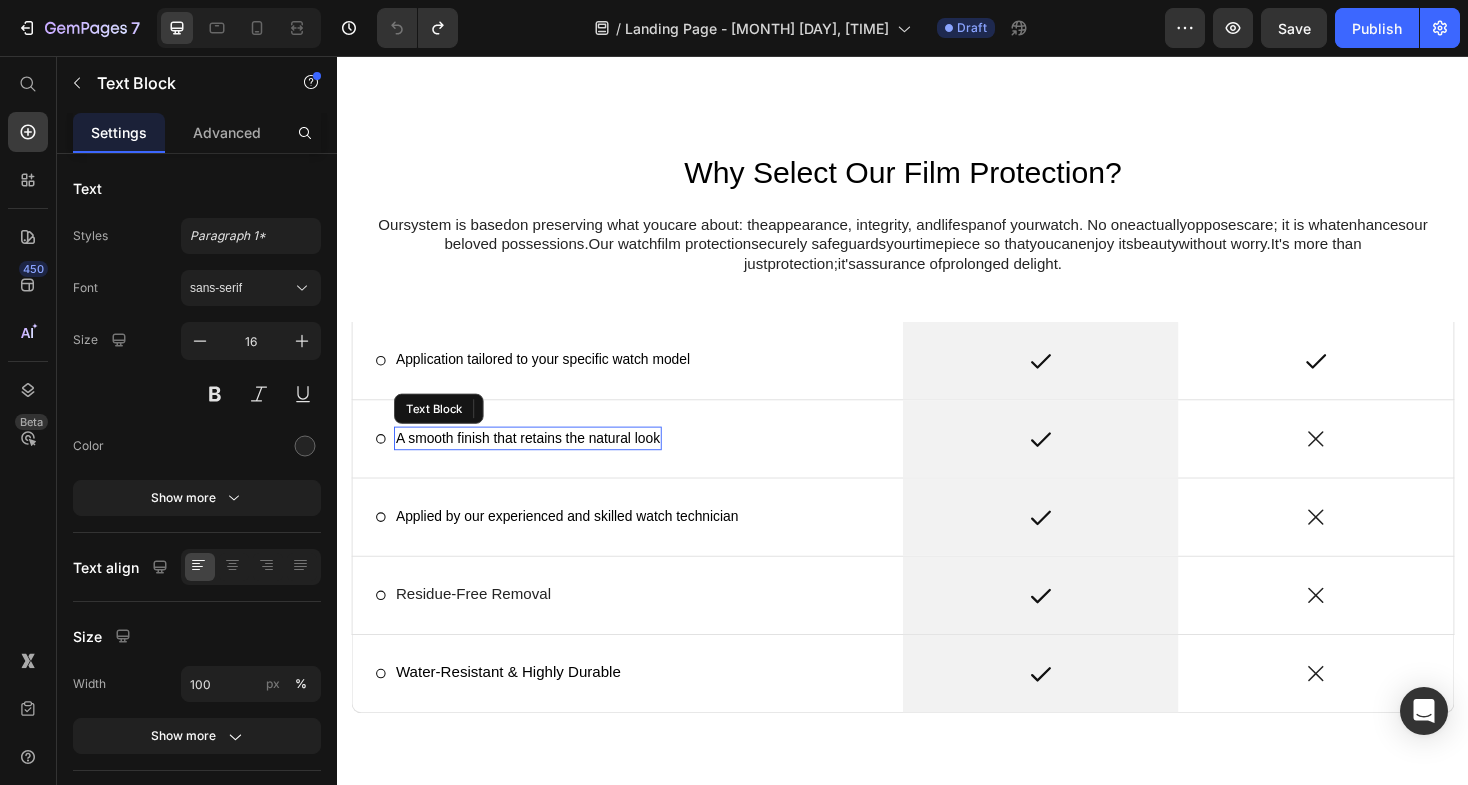 click on "A smooth finish that retains the natural look" at bounding box center (539, 461) 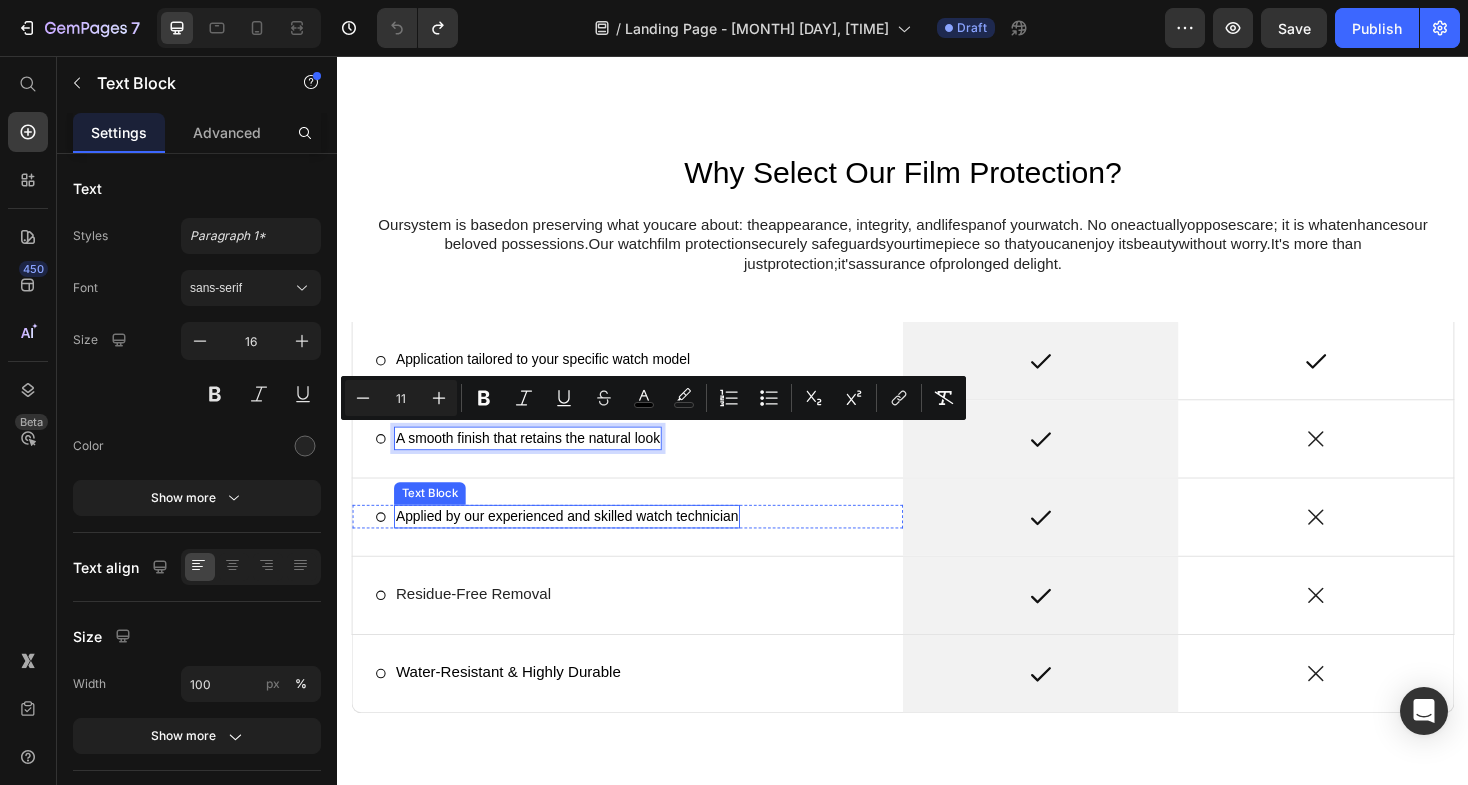 click on "Applied by our experienced and skilled watch technician" at bounding box center [580, 544] 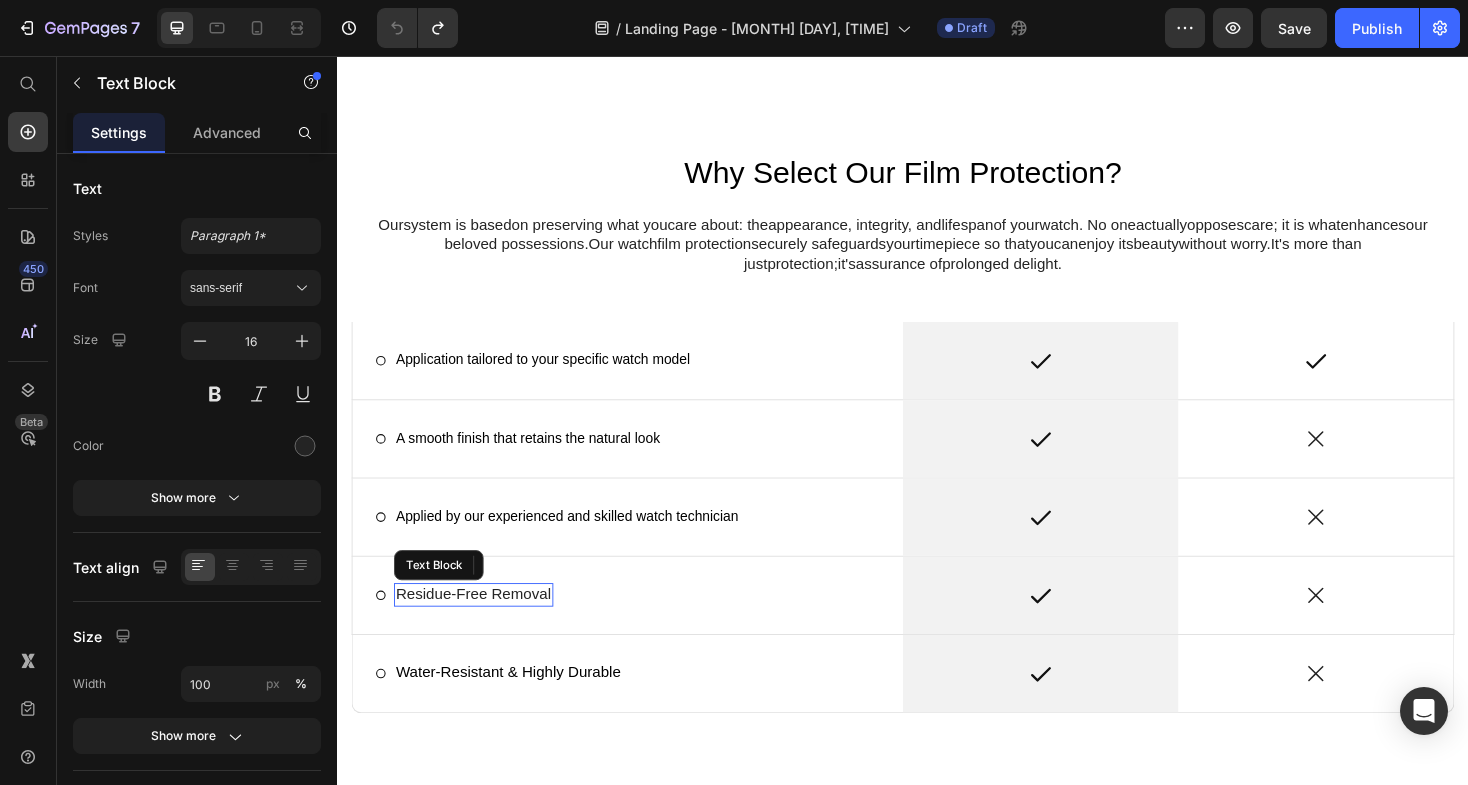 click on "Residue-Free Removal" at bounding box center (481, 627) 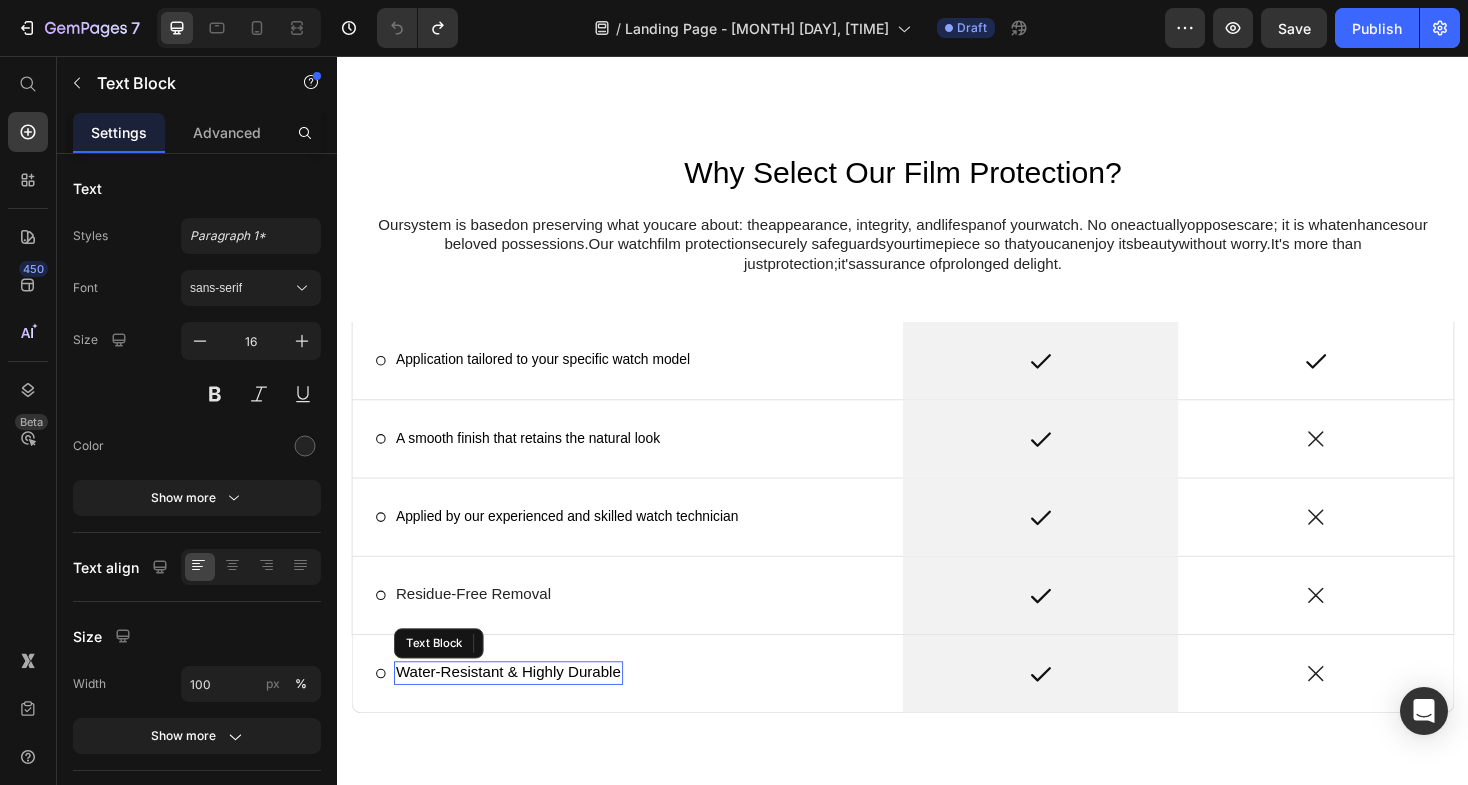 click on "Water-Resistant & Highly Durable" at bounding box center [518, 710] 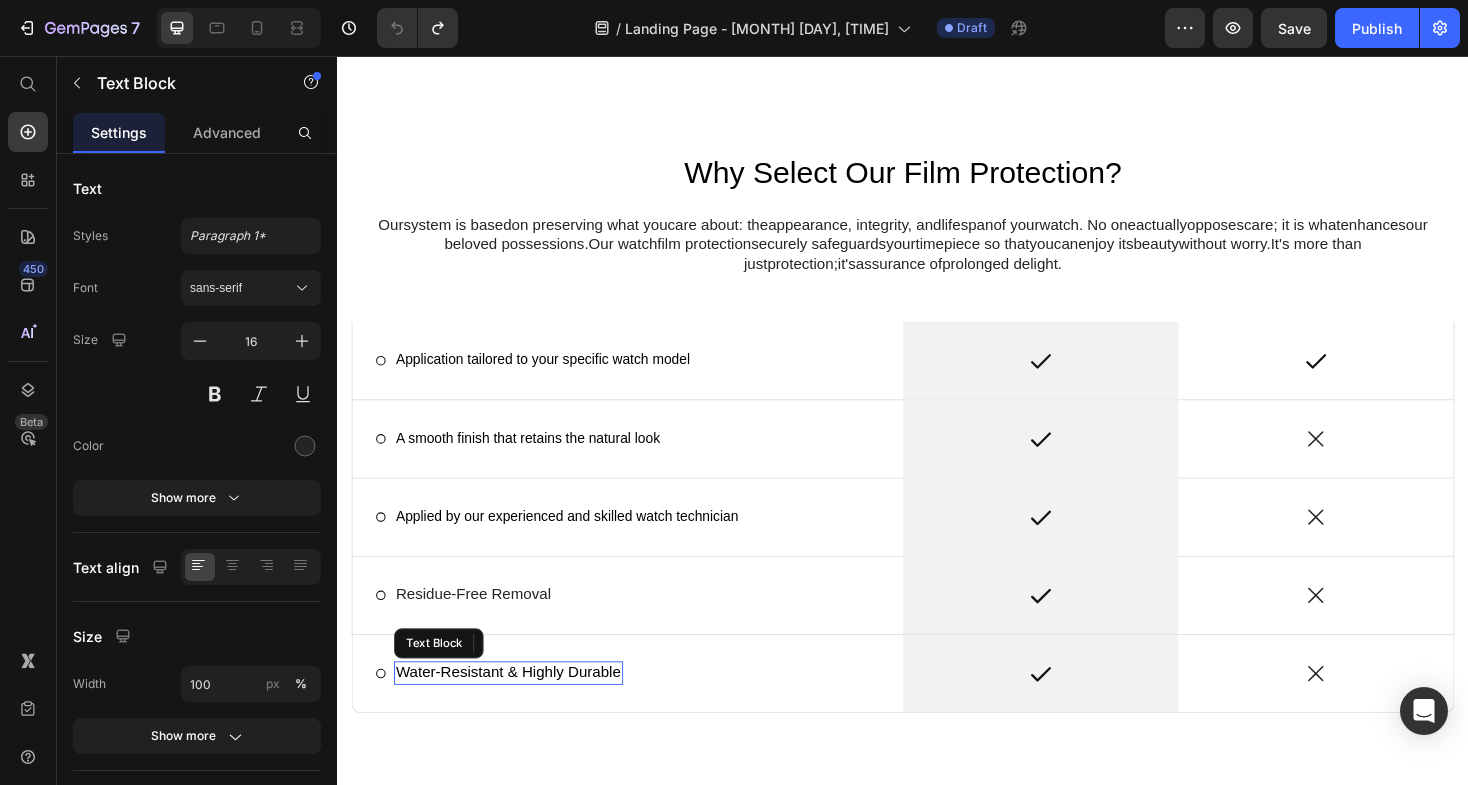 click on "Water-Resistant & Highly Durable" at bounding box center (518, 710) 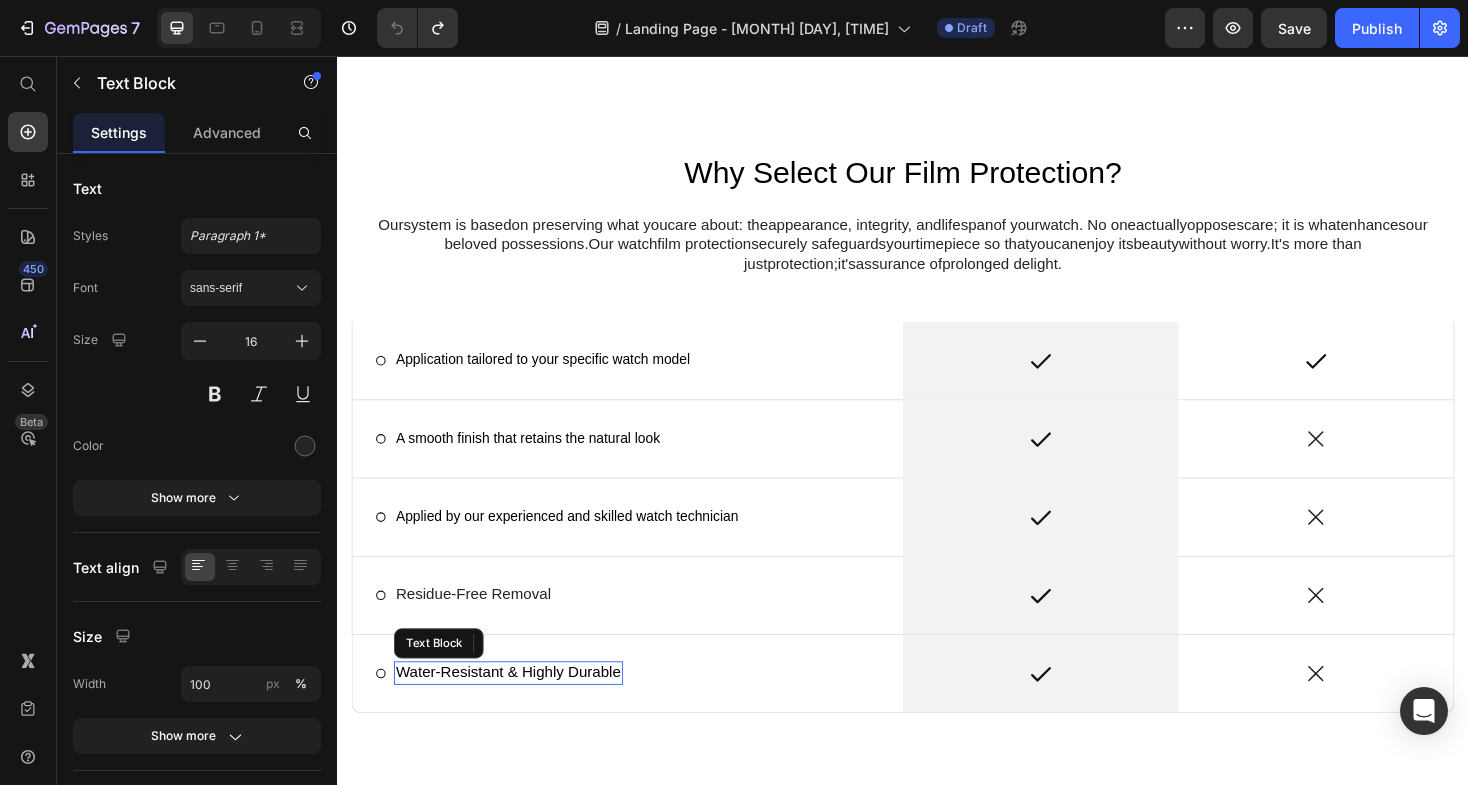 click on "Water-Resistant & Highly Durable" at bounding box center [518, 710] 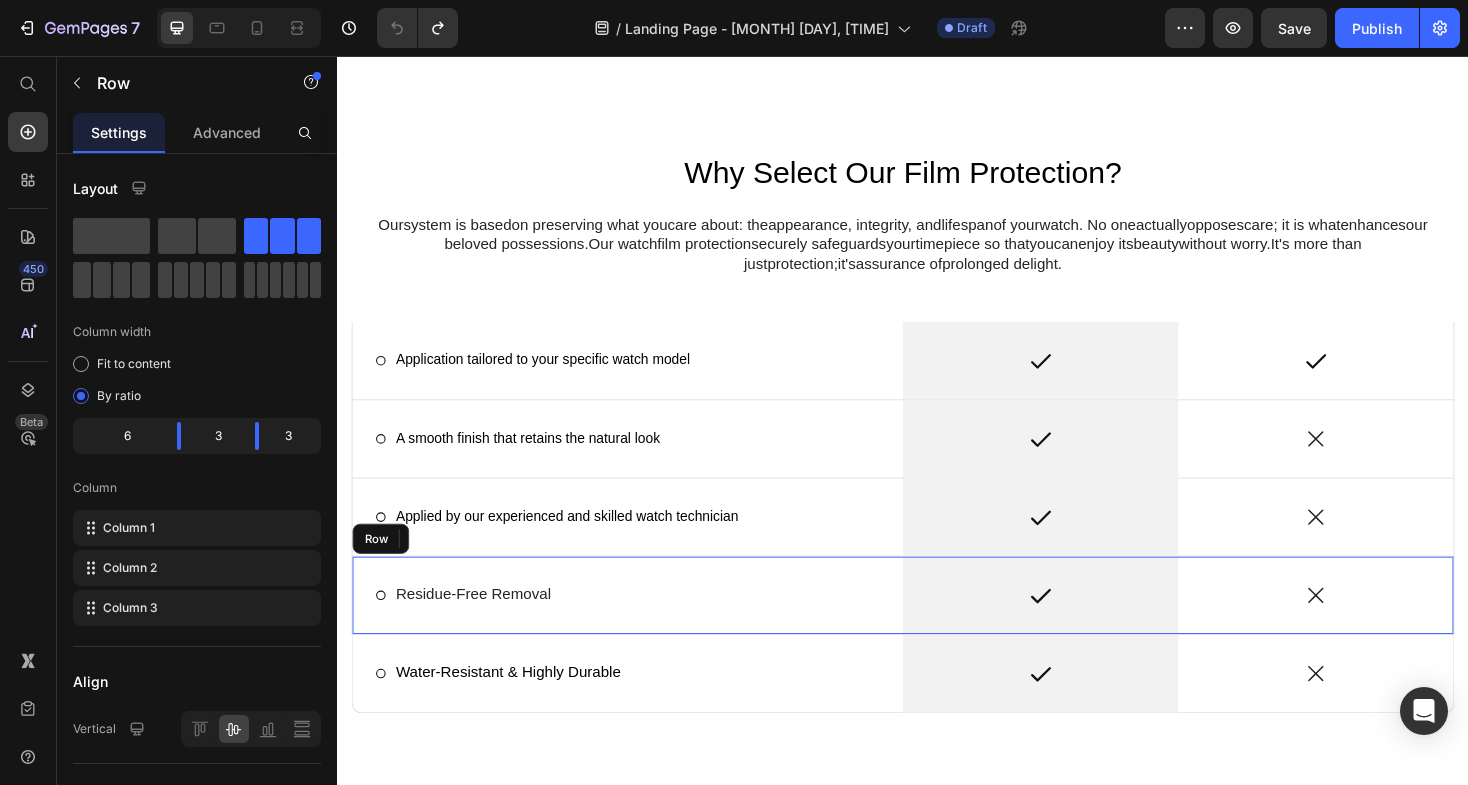 click on "Icon Residue-Free Removal Text Block Row" at bounding box center (645, 628) 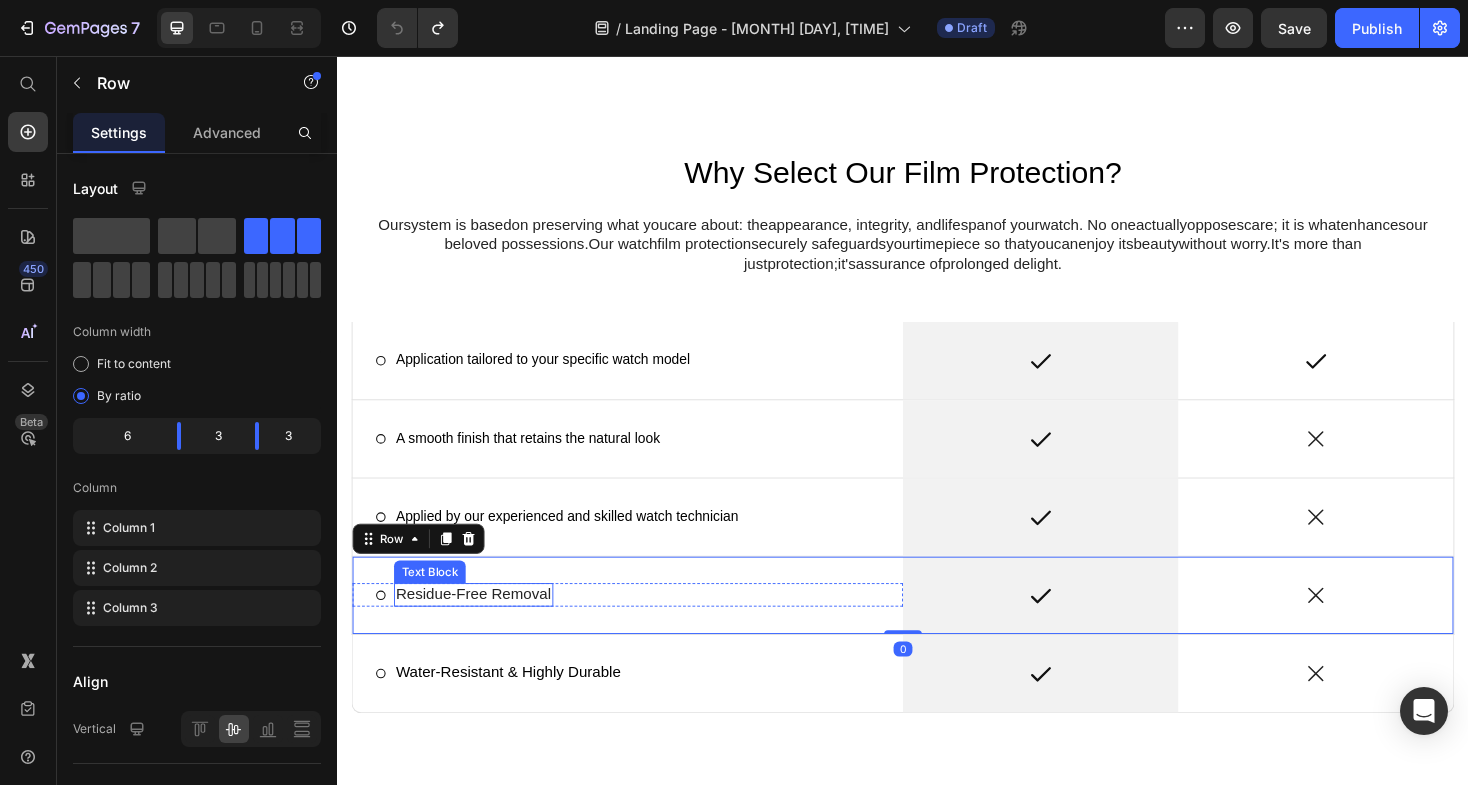 click on "Residue-Free Removal" at bounding box center [481, 627] 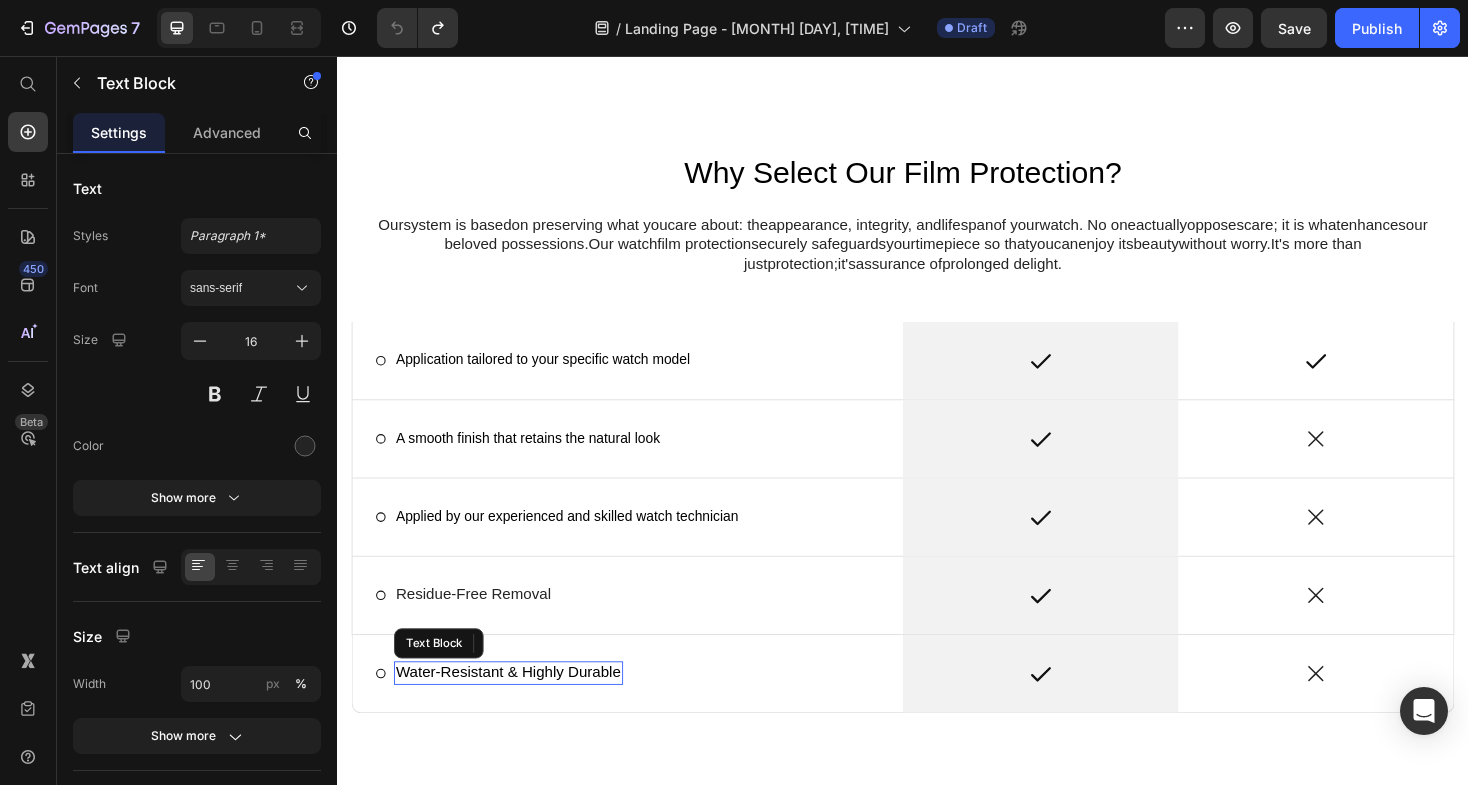 click on "Water-Resistant & Highly Durable" at bounding box center (518, 709) 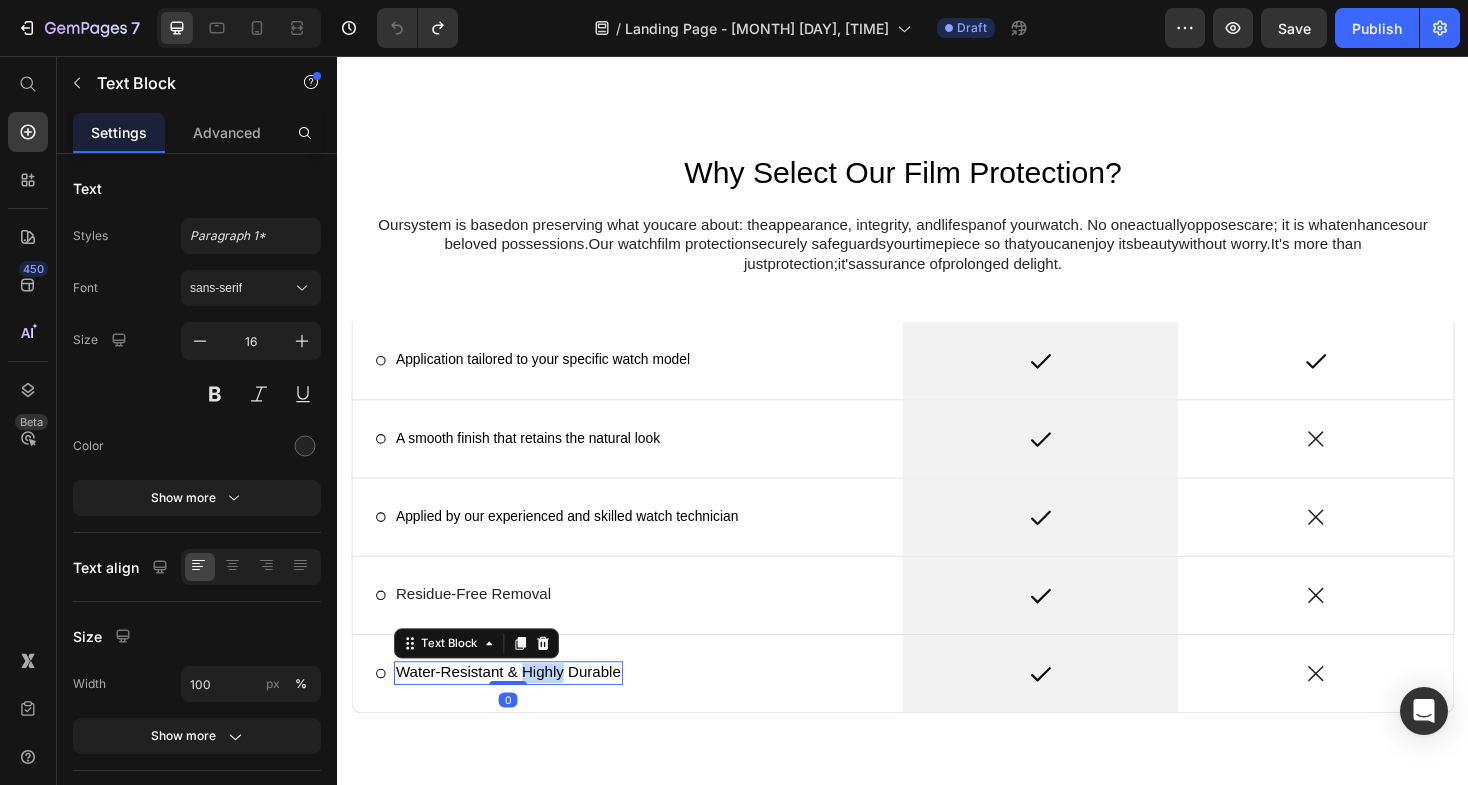 click on "Water-Resistant & Highly Durable" at bounding box center [518, 709] 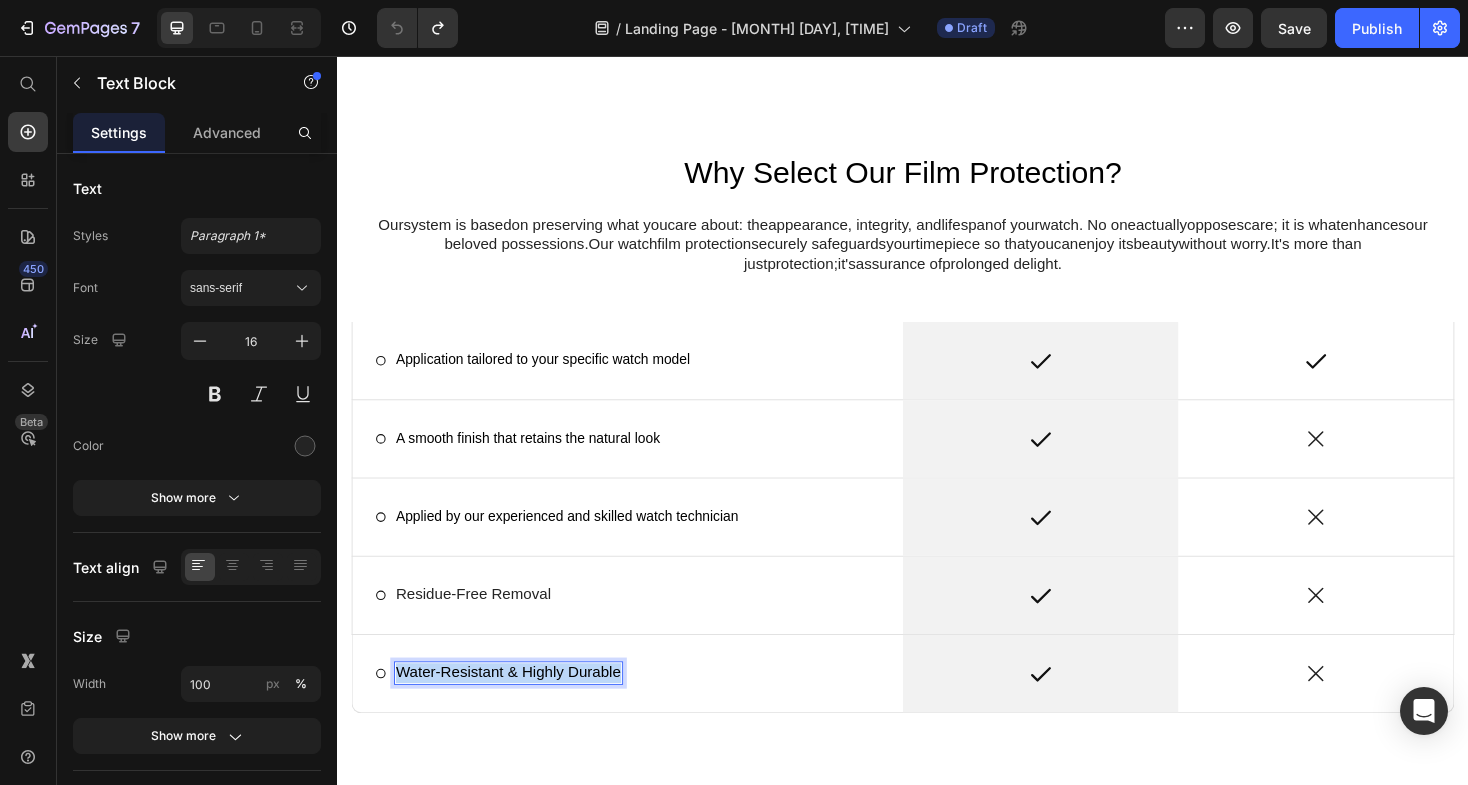 click on "Water-Resistant & Highly Durable" at bounding box center [518, 709] 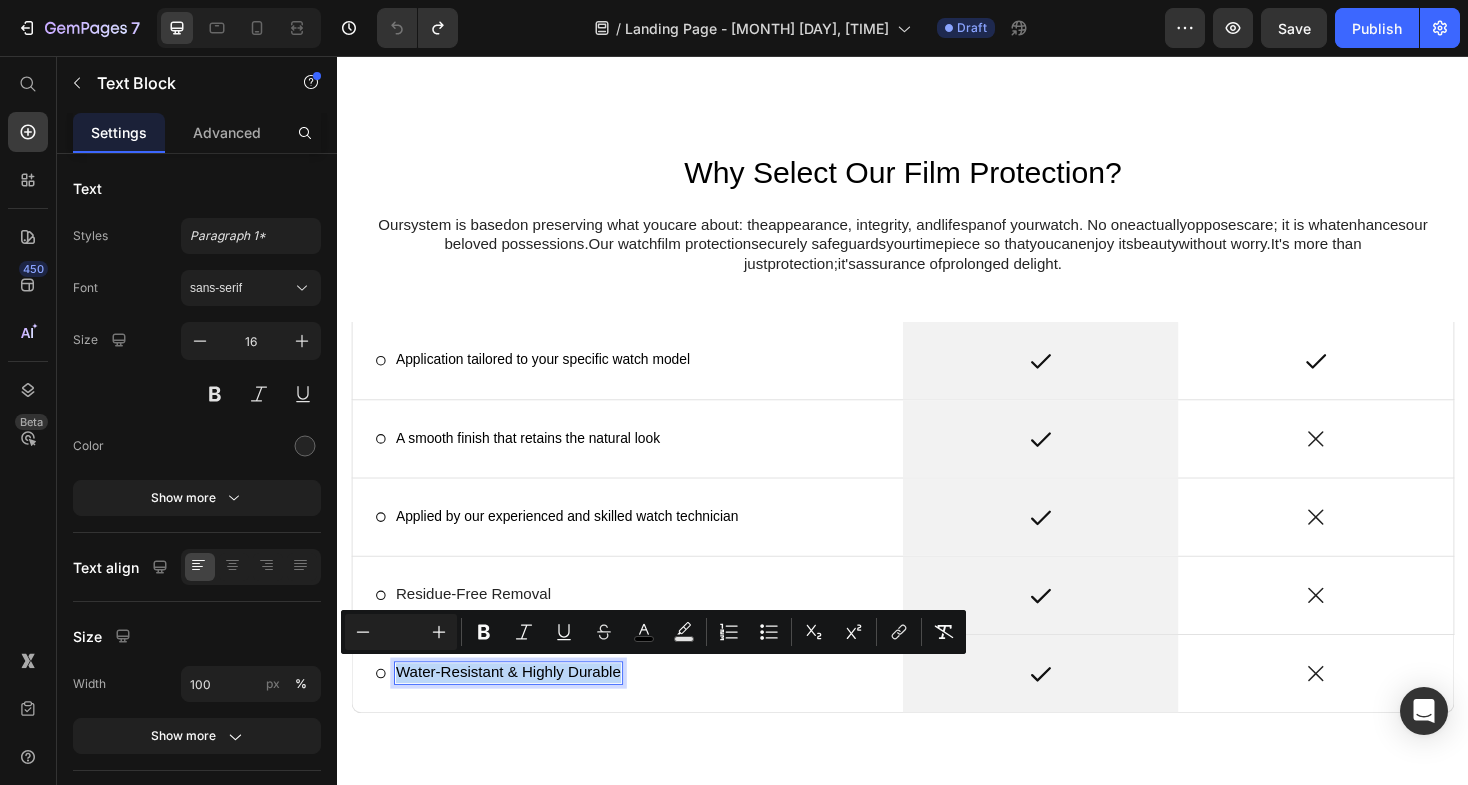 copy on "Water-Resistant & Highly Durable" 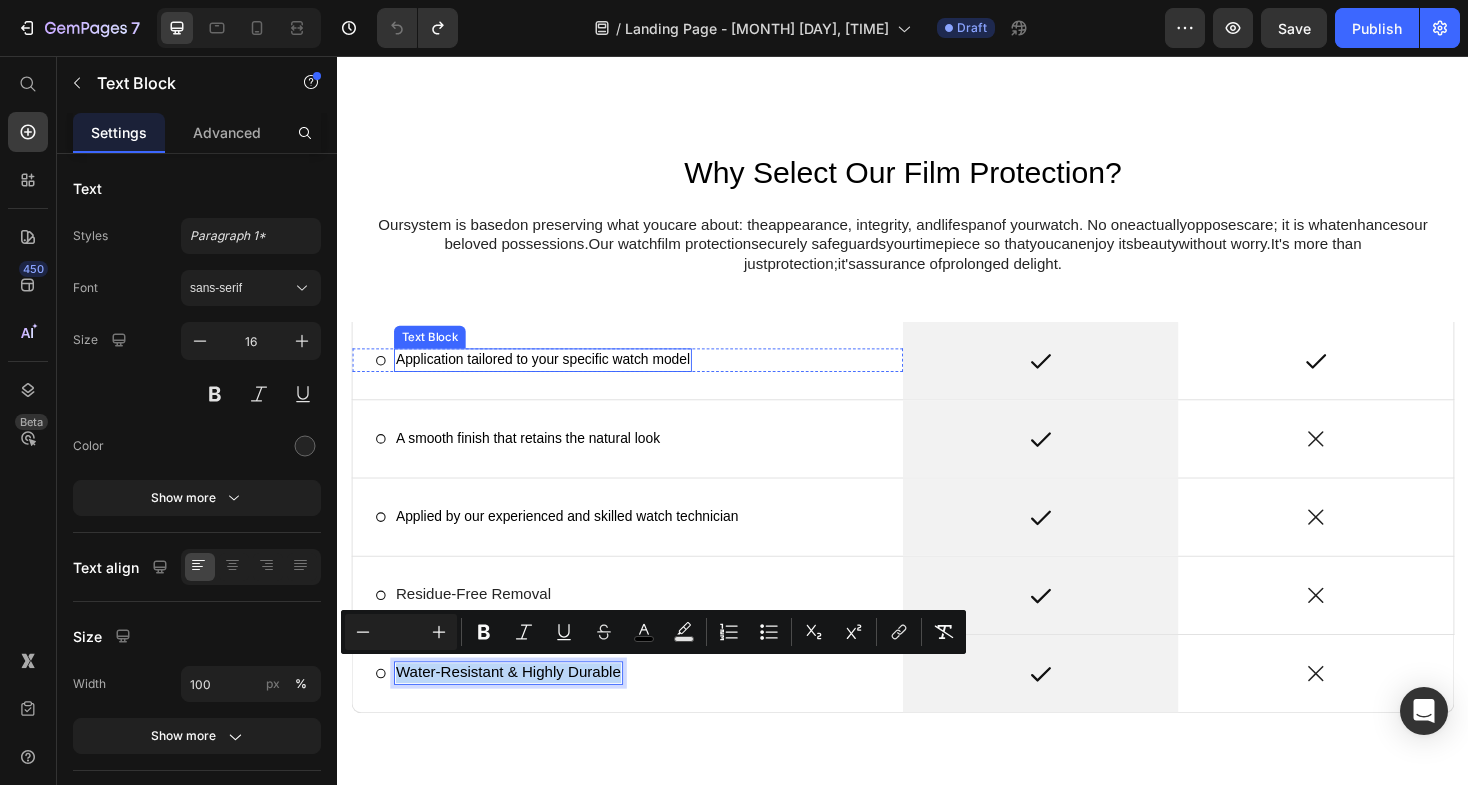 click on "Application tailored to your specific watch model" at bounding box center [555, 378] 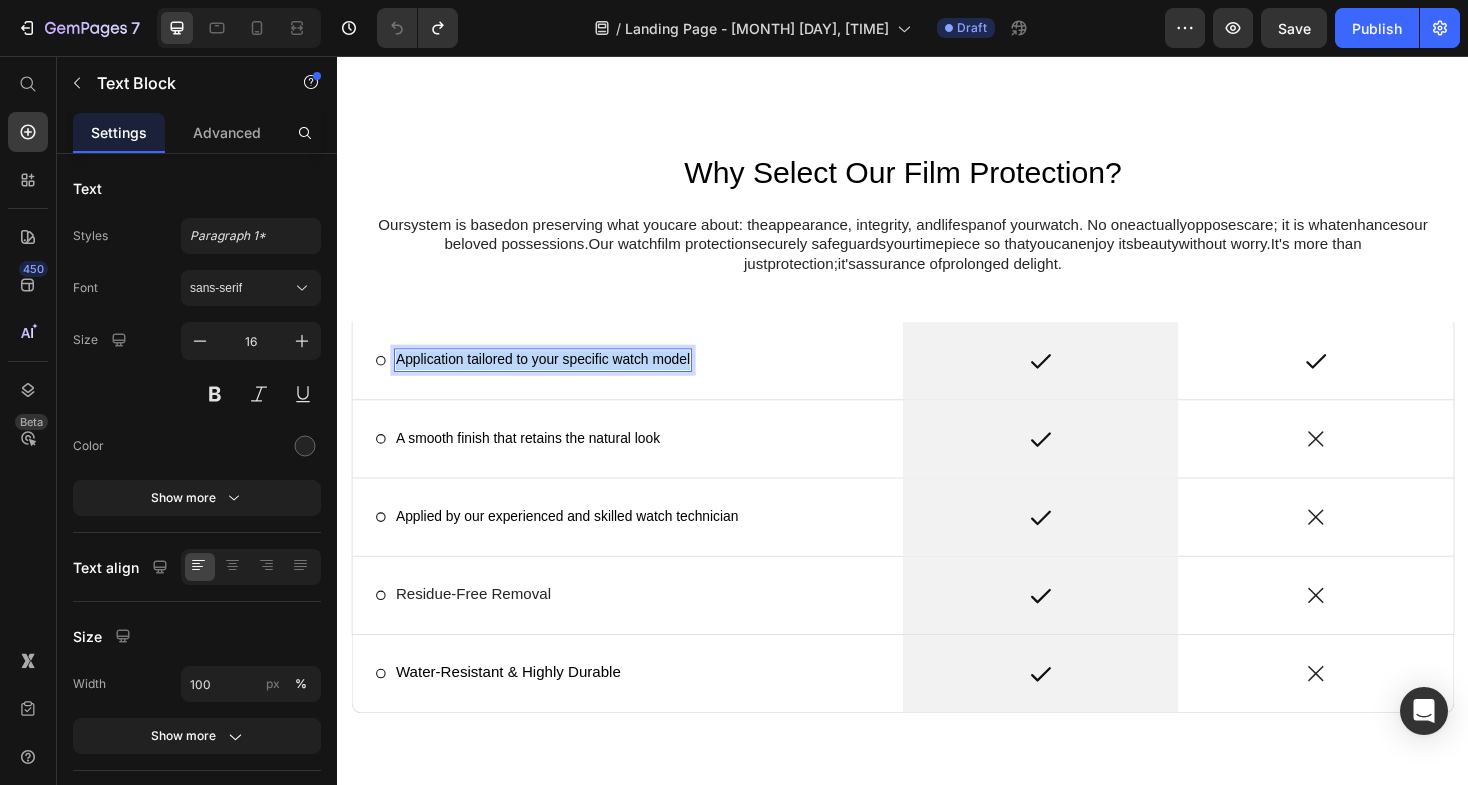click on "Application tailored to your specific watch model" at bounding box center [555, 378] 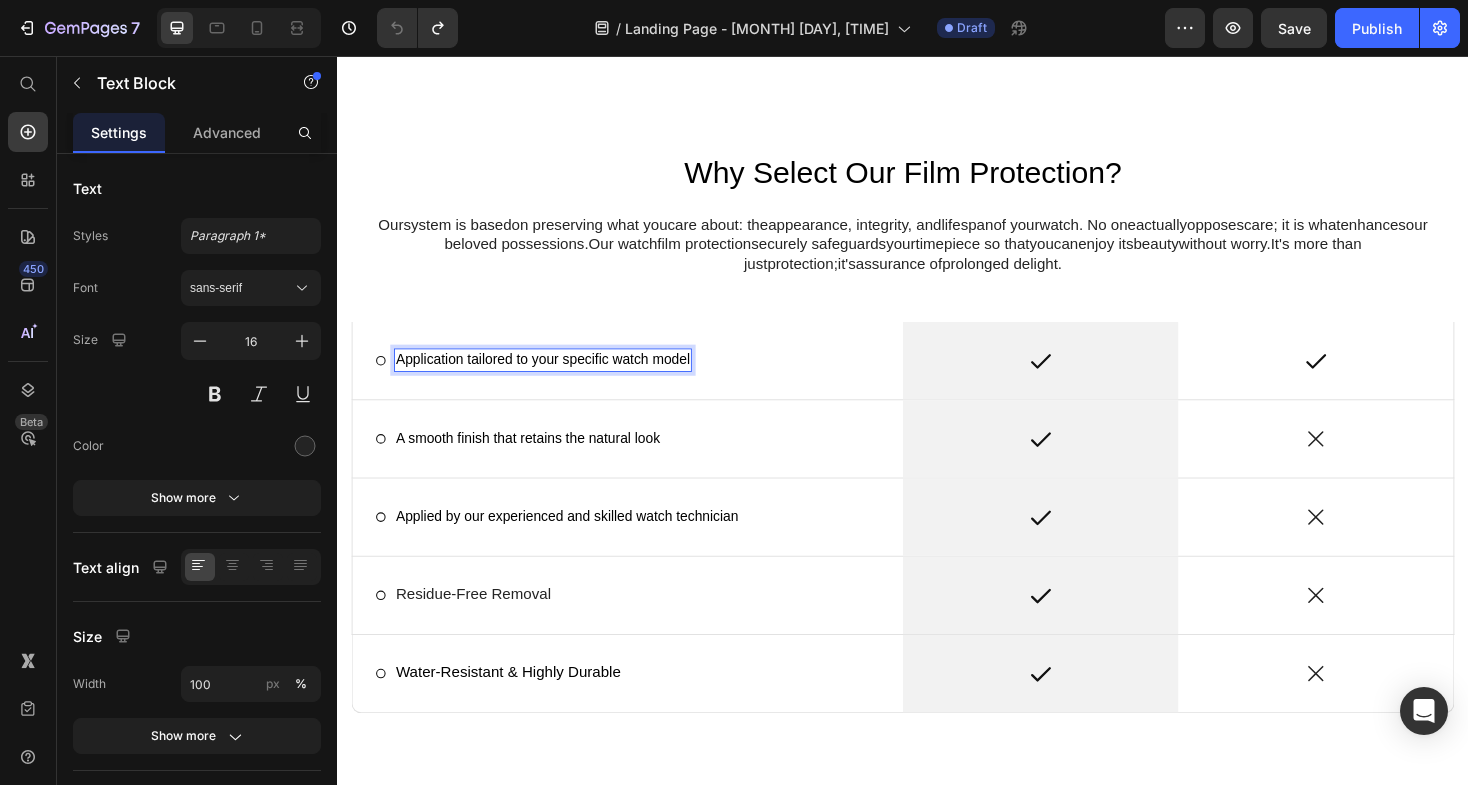 click on "Application tailored to your specific watch model" at bounding box center [555, 378] 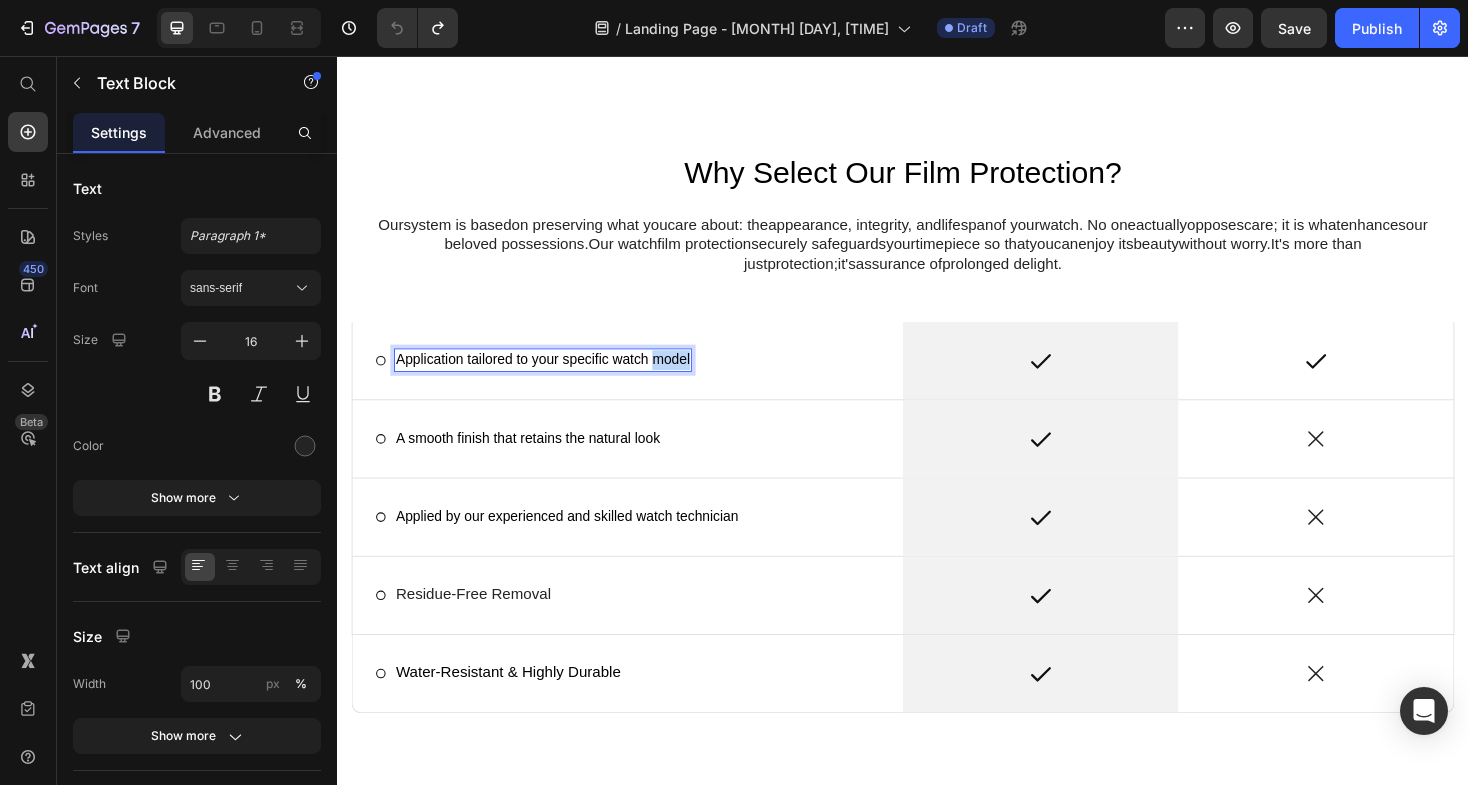 click on "Application tailored to your specific watch model" at bounding box center (555, 378) 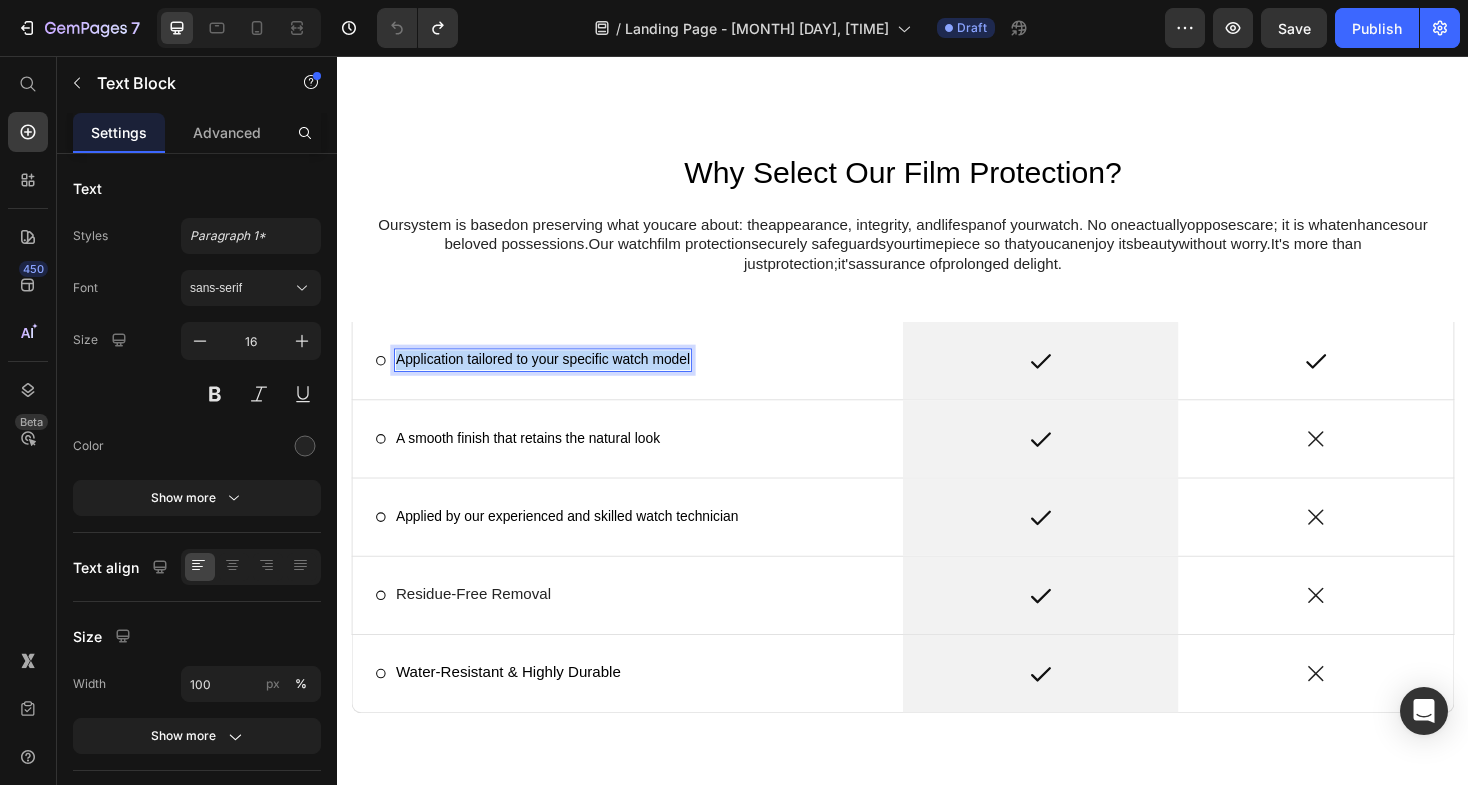 click on "Application tailored to your specific watch model" at bounding box center (555, 378) 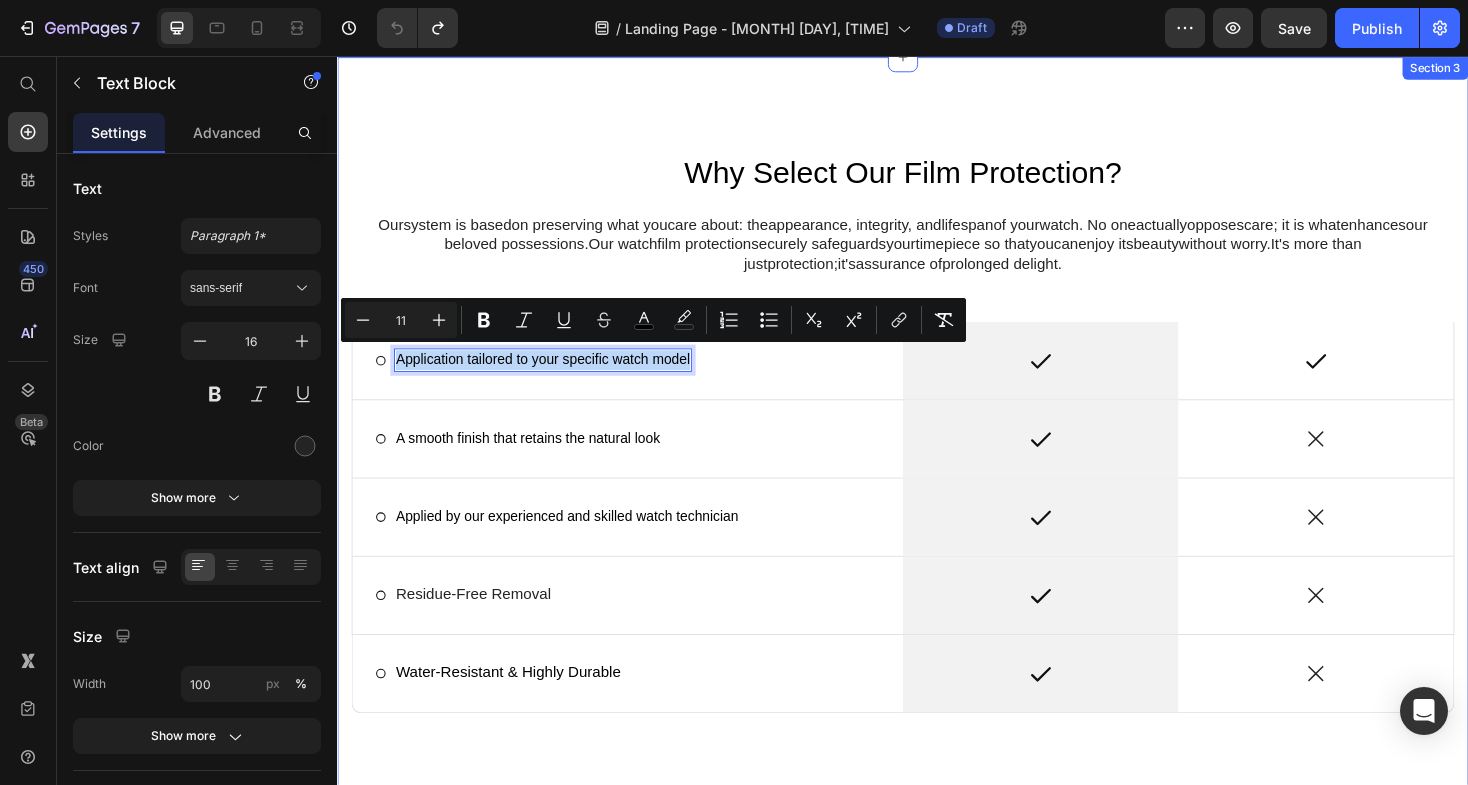 copy on "Application tailored to your specific watch model" 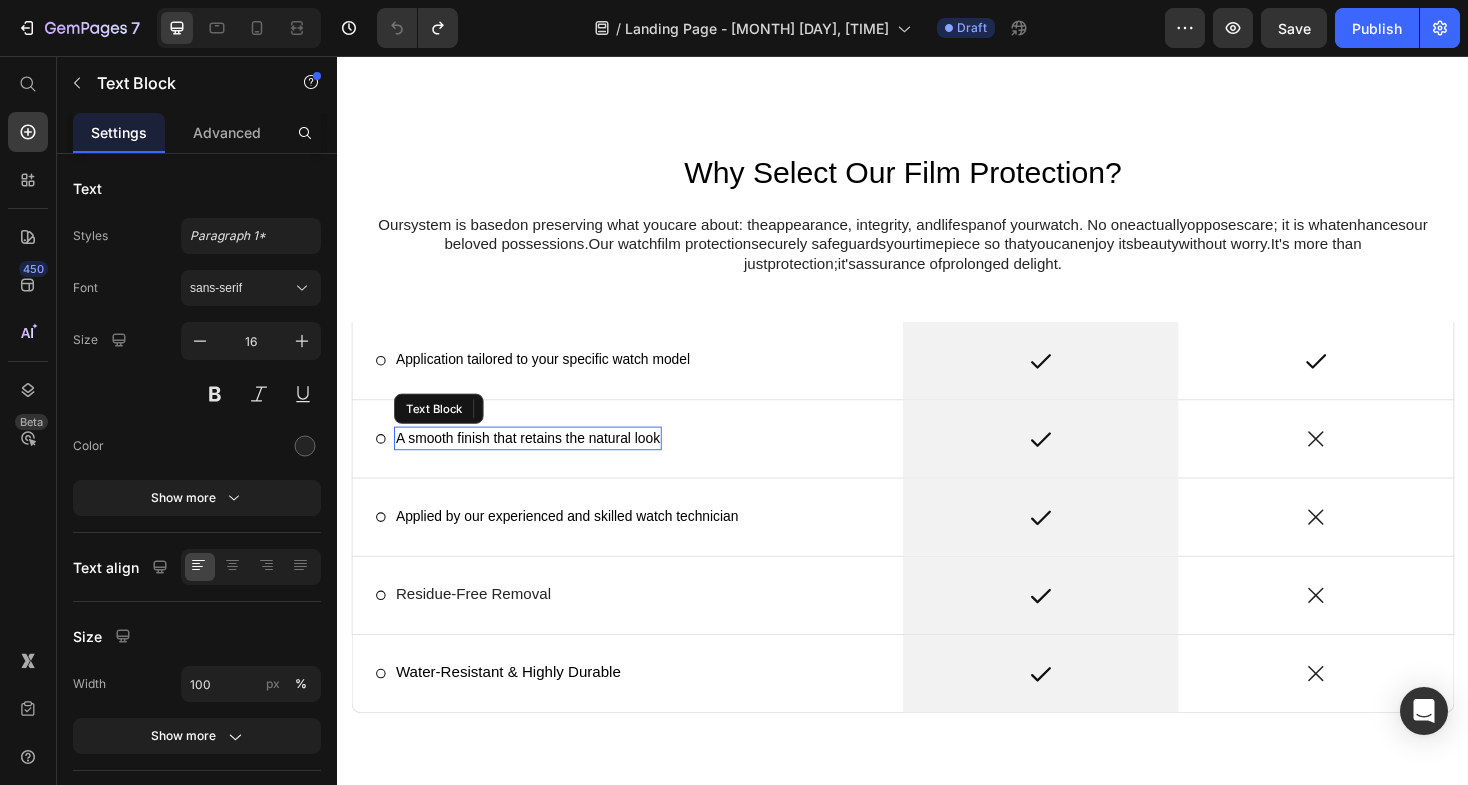 click on "A smooth finish that retains the natural look" at bounding box center [539, 461] 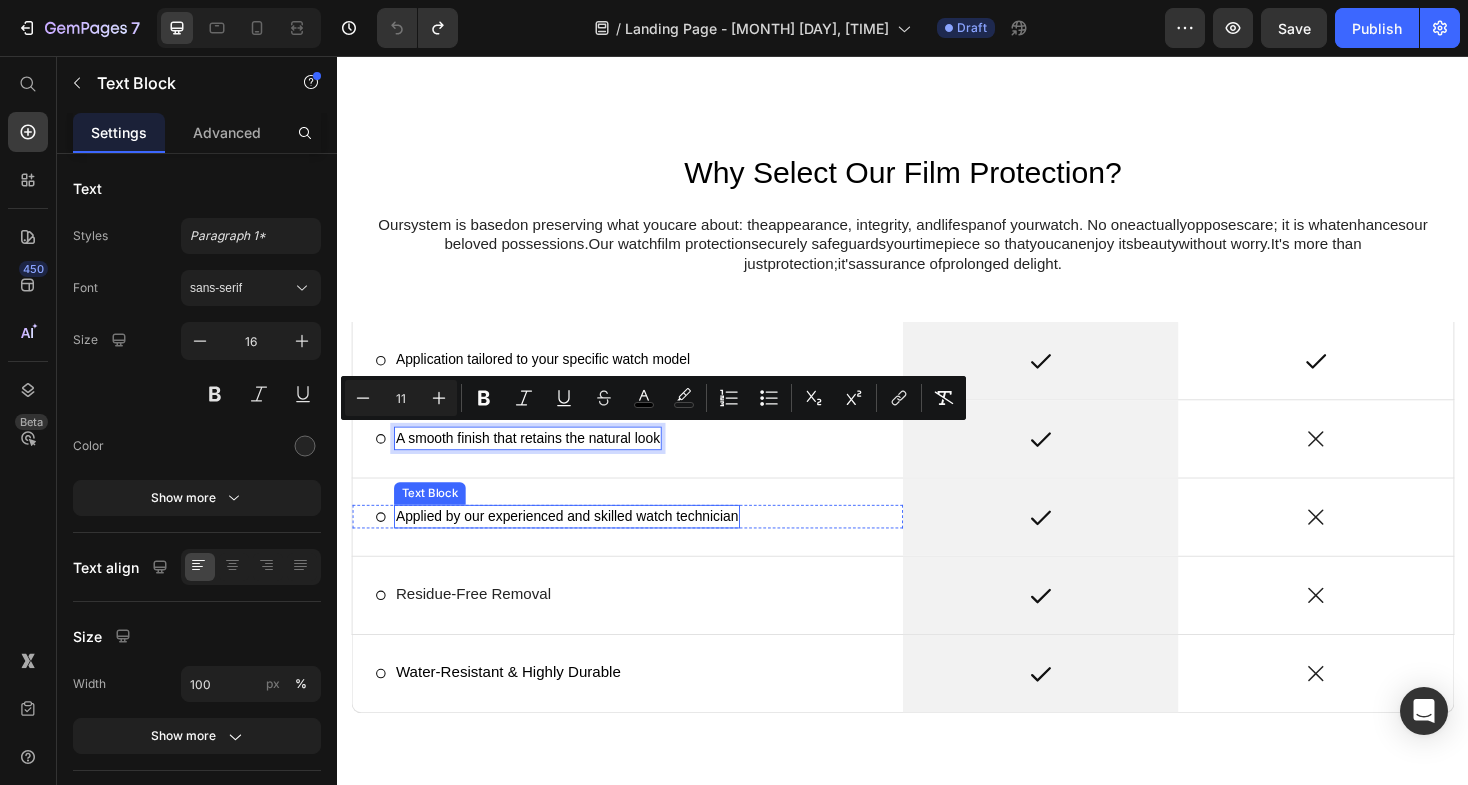 click on "Applied by our experienced and skilled watch technician" at bounding box center (580, 544) 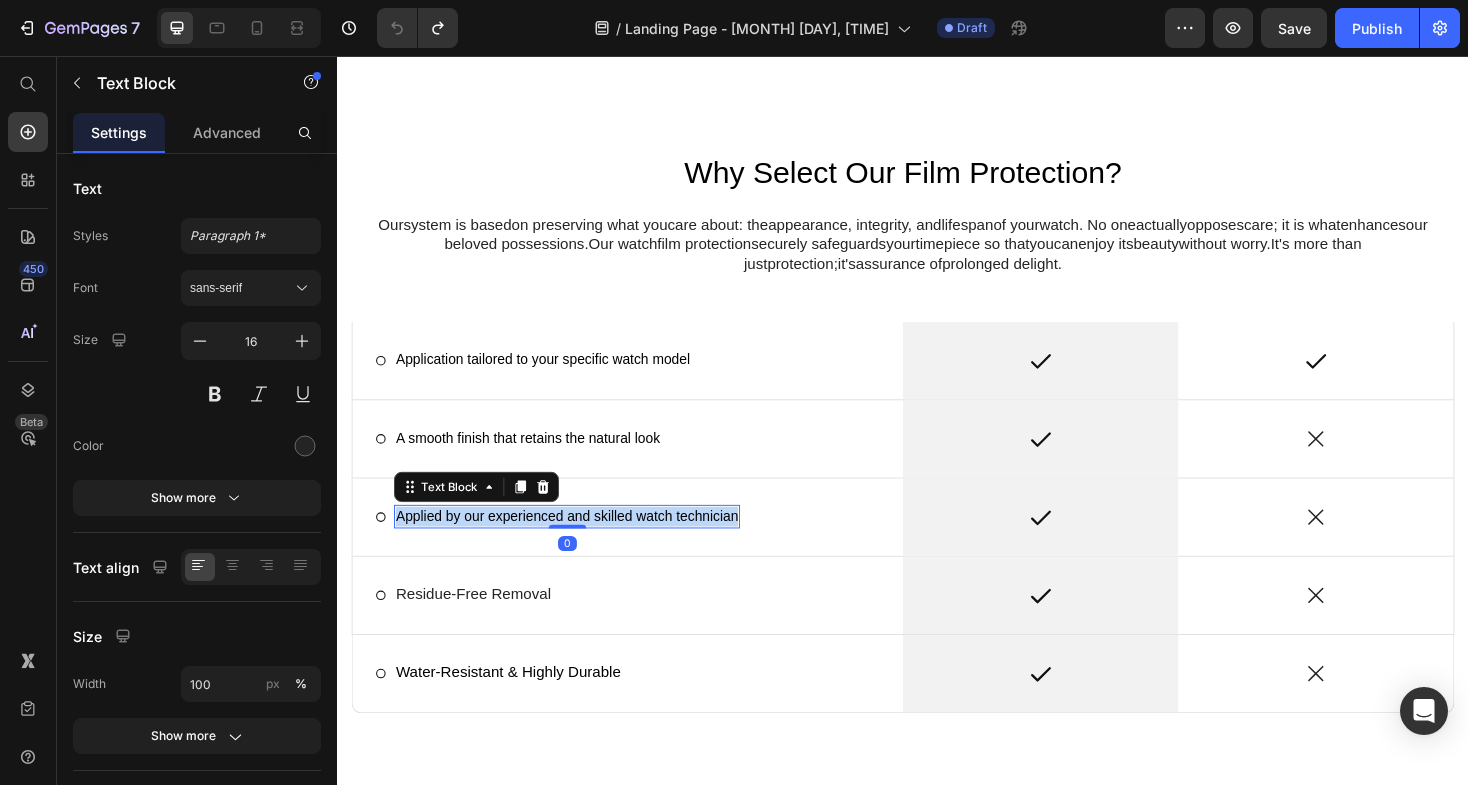 click on "Applied by our experienced and skilled watch technician" at bounding box center [580, 544] 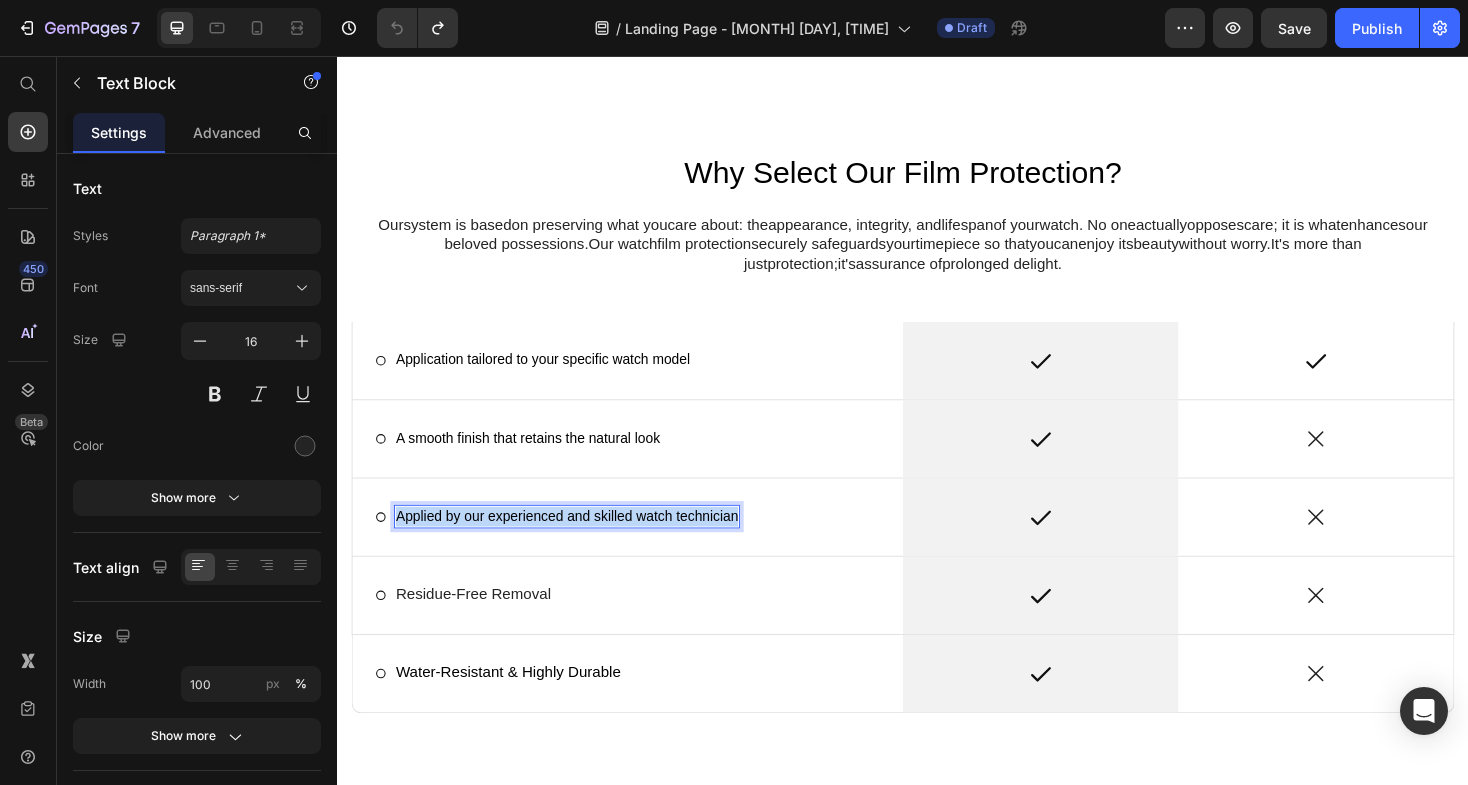 copy on "Applied by our experienced and skilled watch technician" 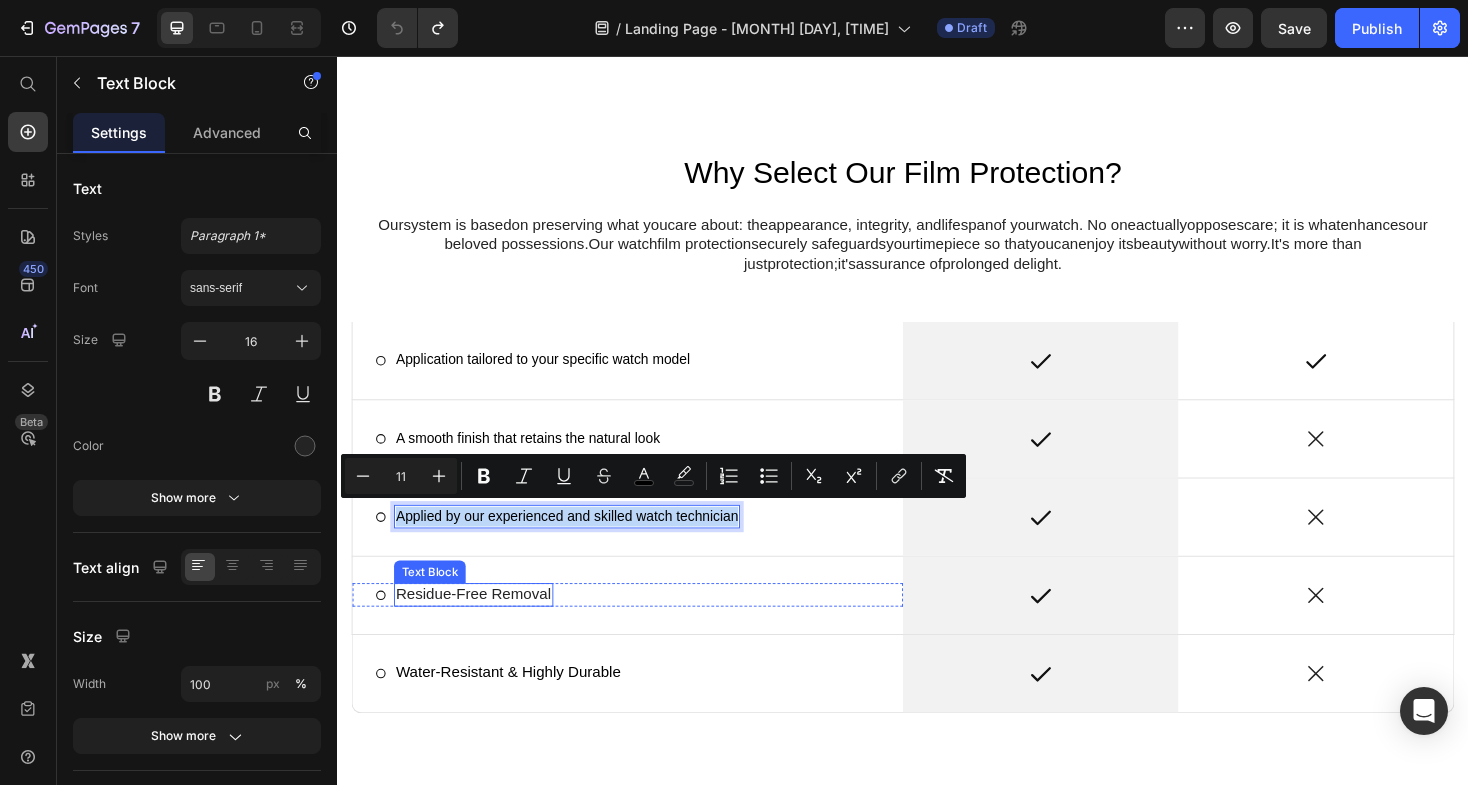 click on "Residue-Free Removal" at bounding box center [481, 627] 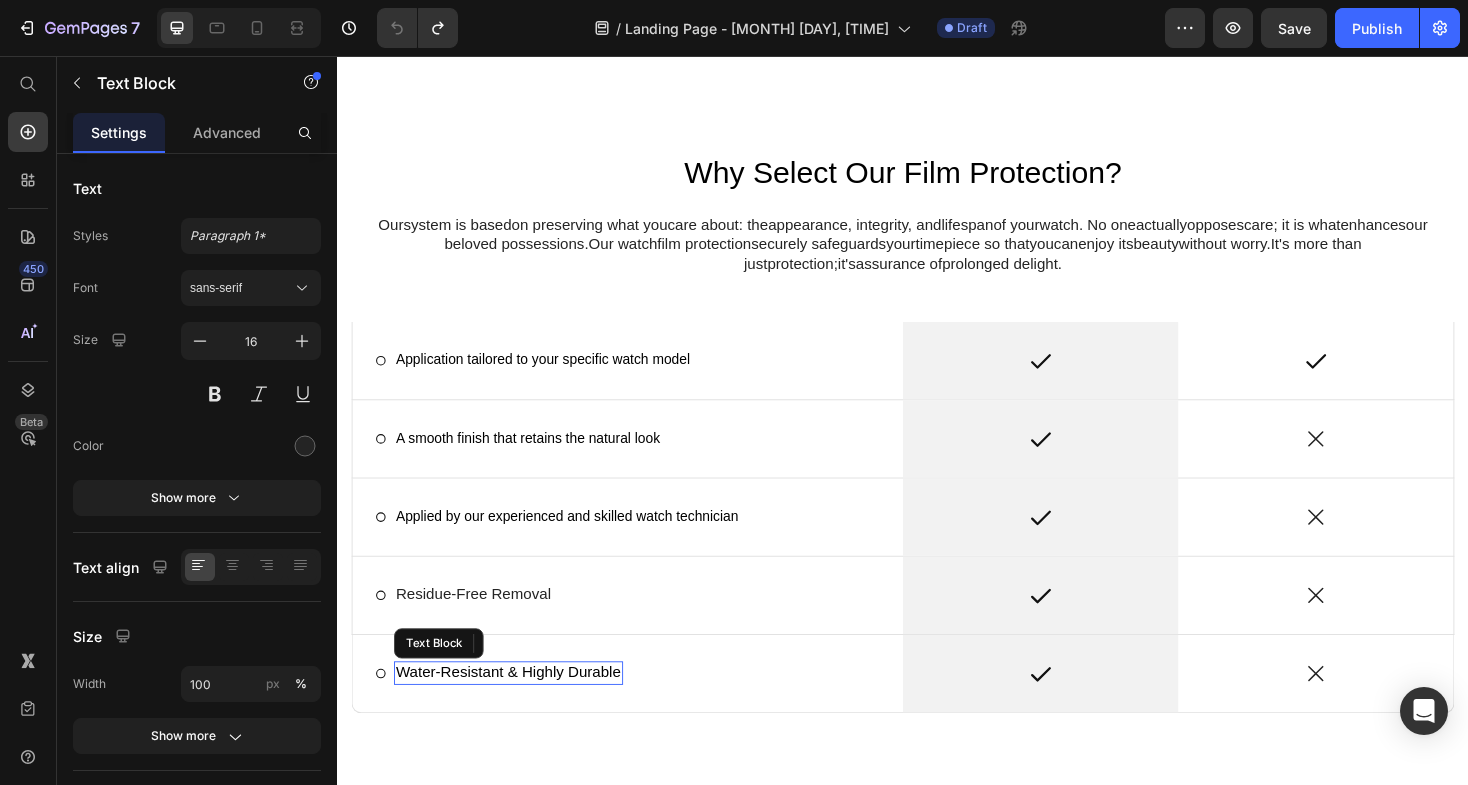 click on "Water-Resistant & Highly Durable" at bounding box center [518, 709] 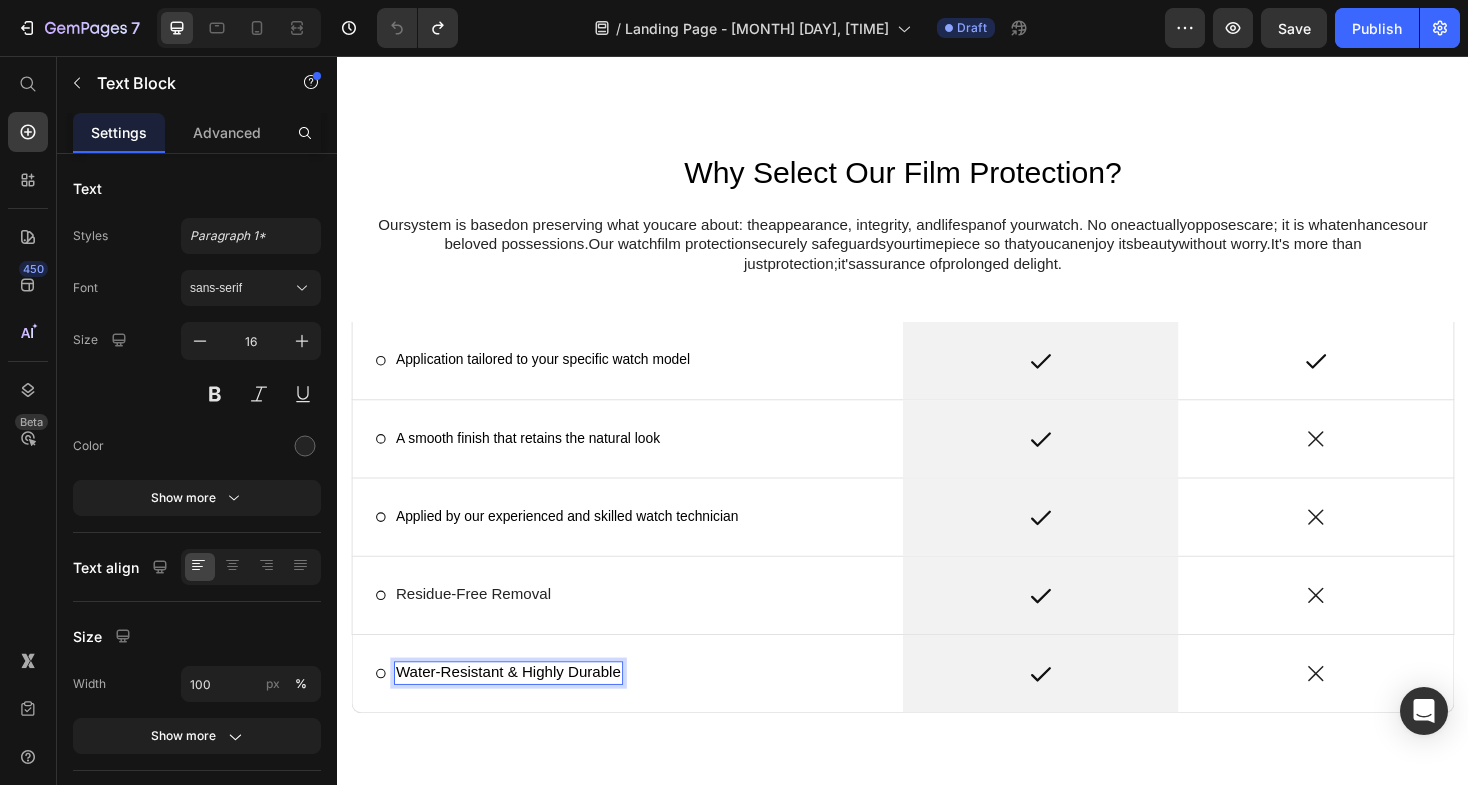 click on "Water-Resistant & Highly Durable" at bounding box center (518, 709) 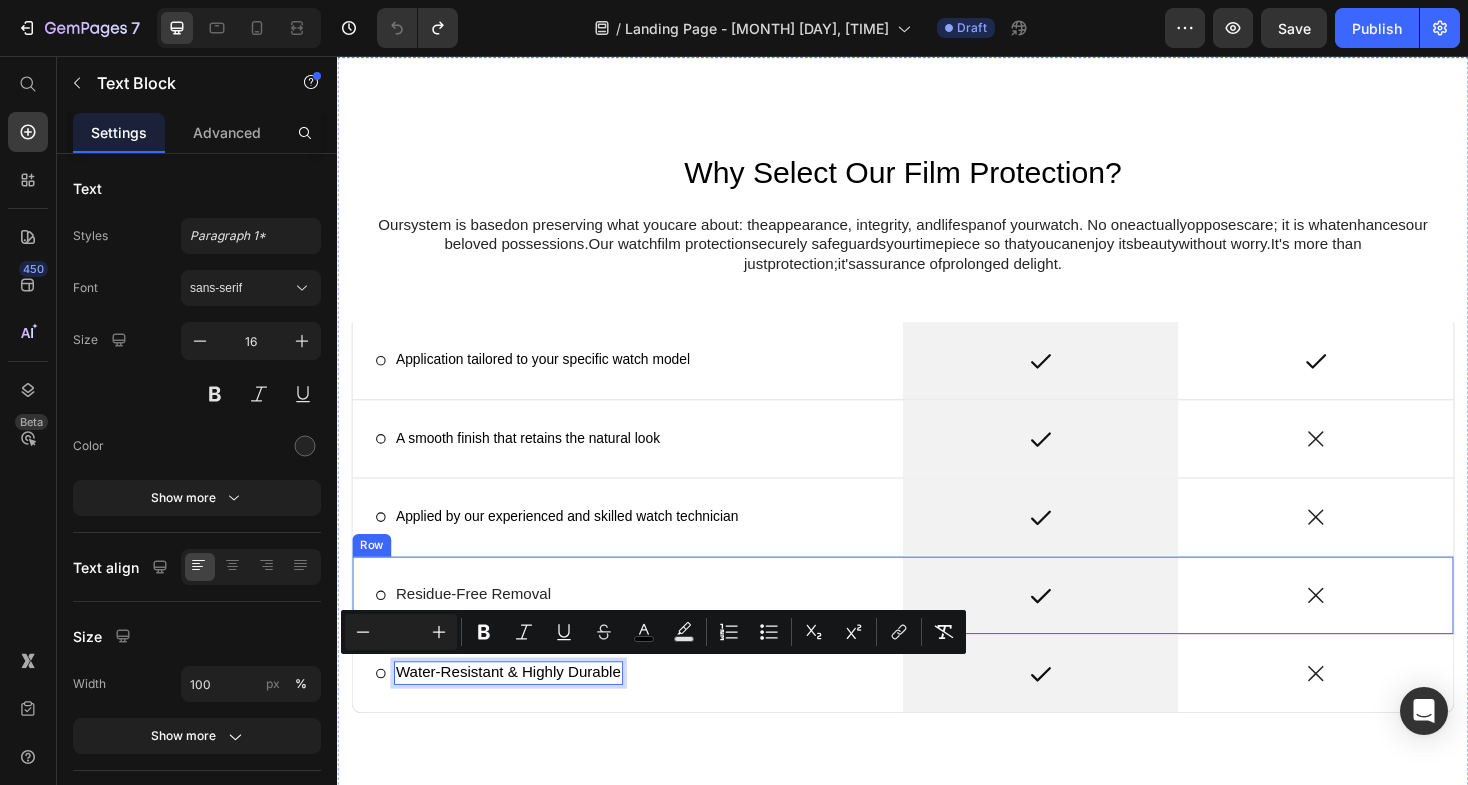 click on "Icon Residue-Free Removal Text Block Row" at bounding box center [645, 628] 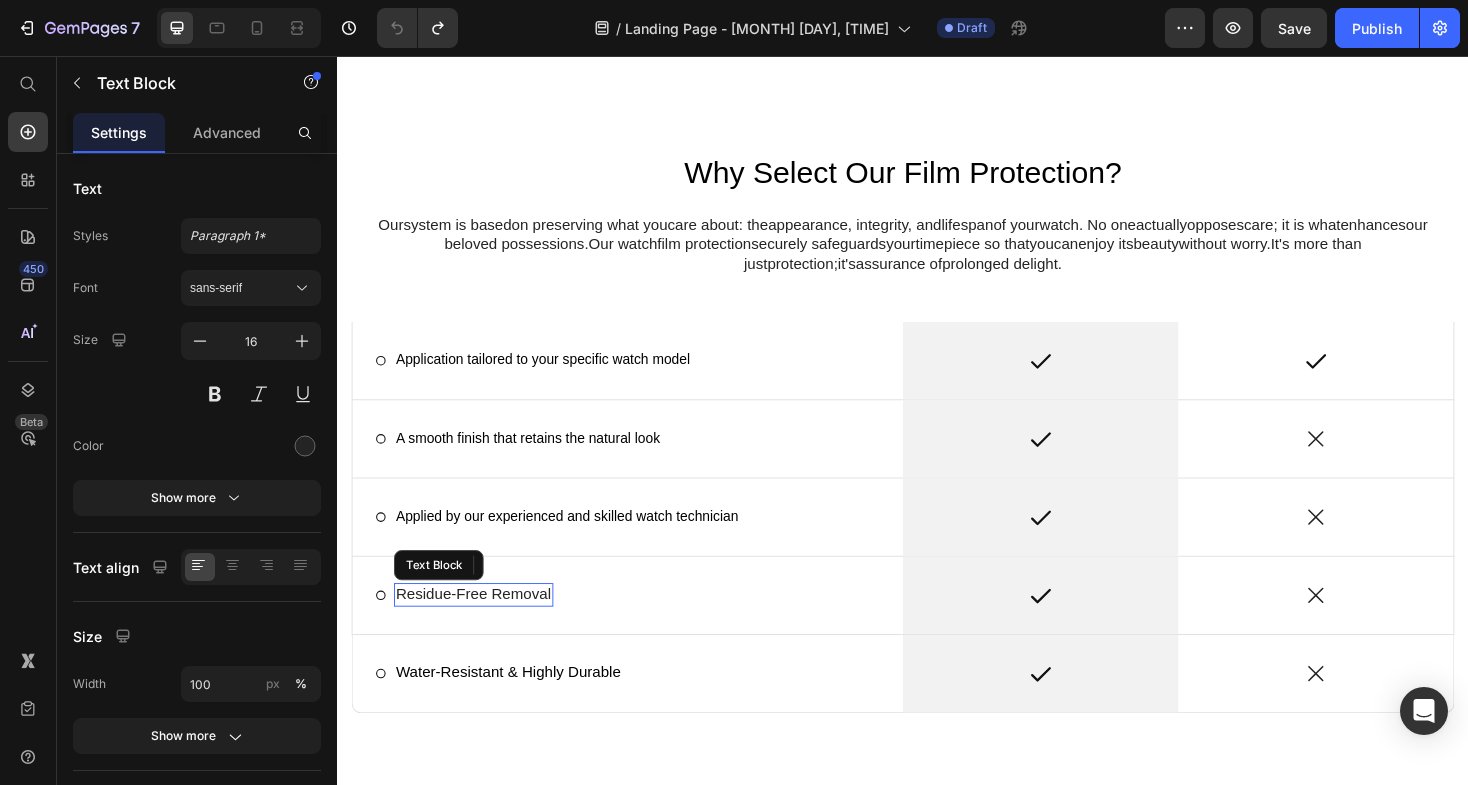 click on "Residue-Free Removal" at bounding box center (481, 627) 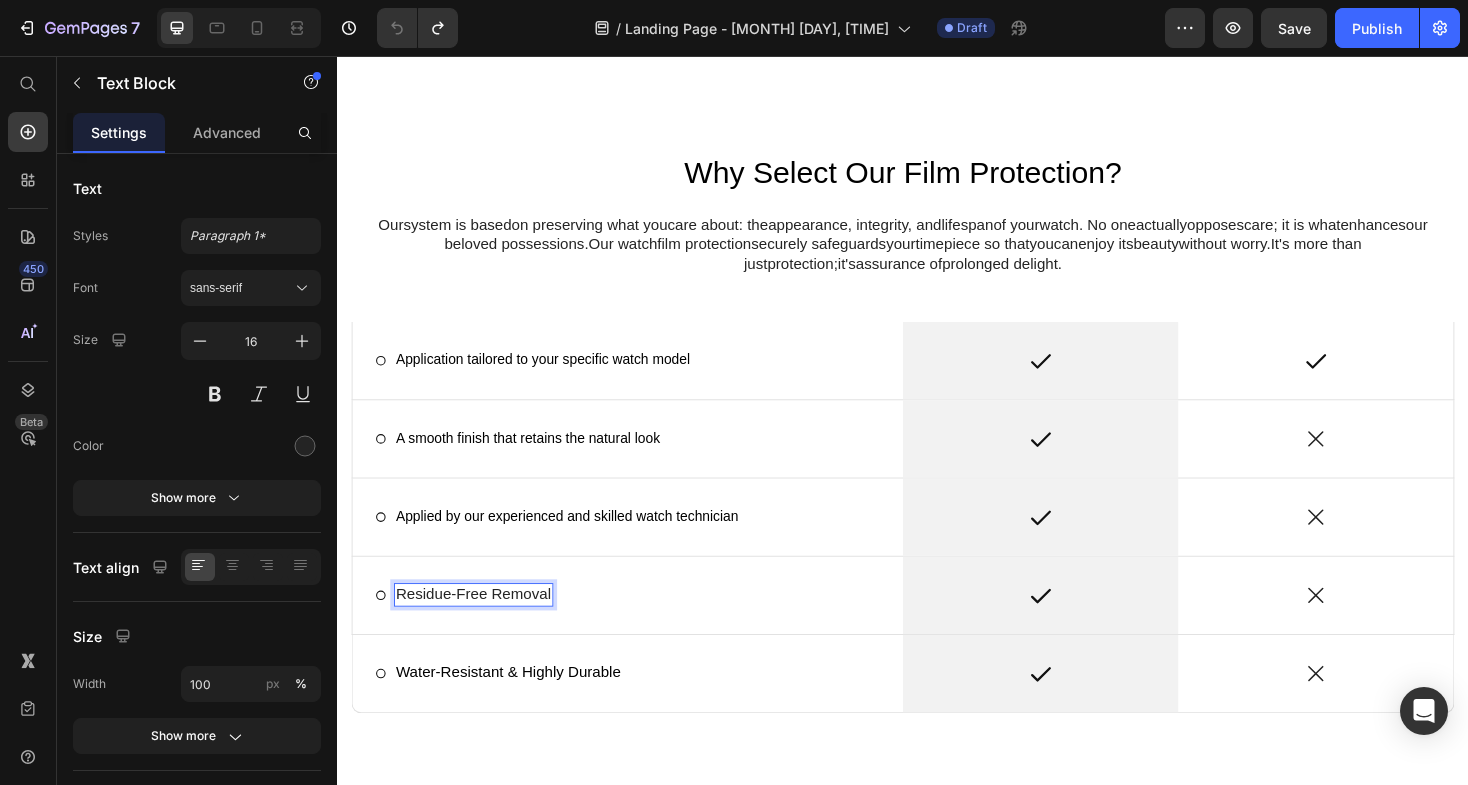 click on "Residue-Free Removal" at bounding box center [481, 627] 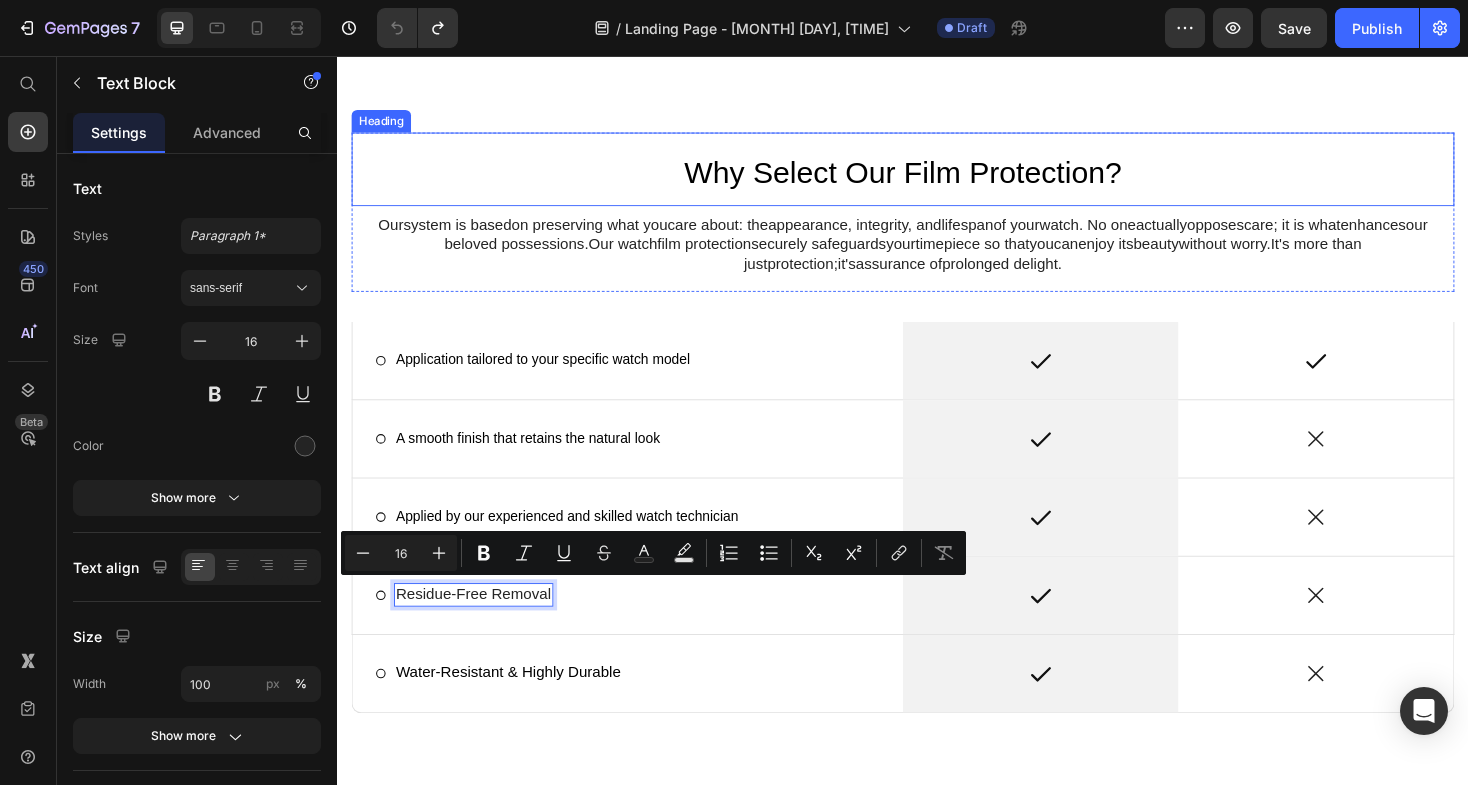 click on "Why Select Our Film Protection?" at bounding box center (937, 179) 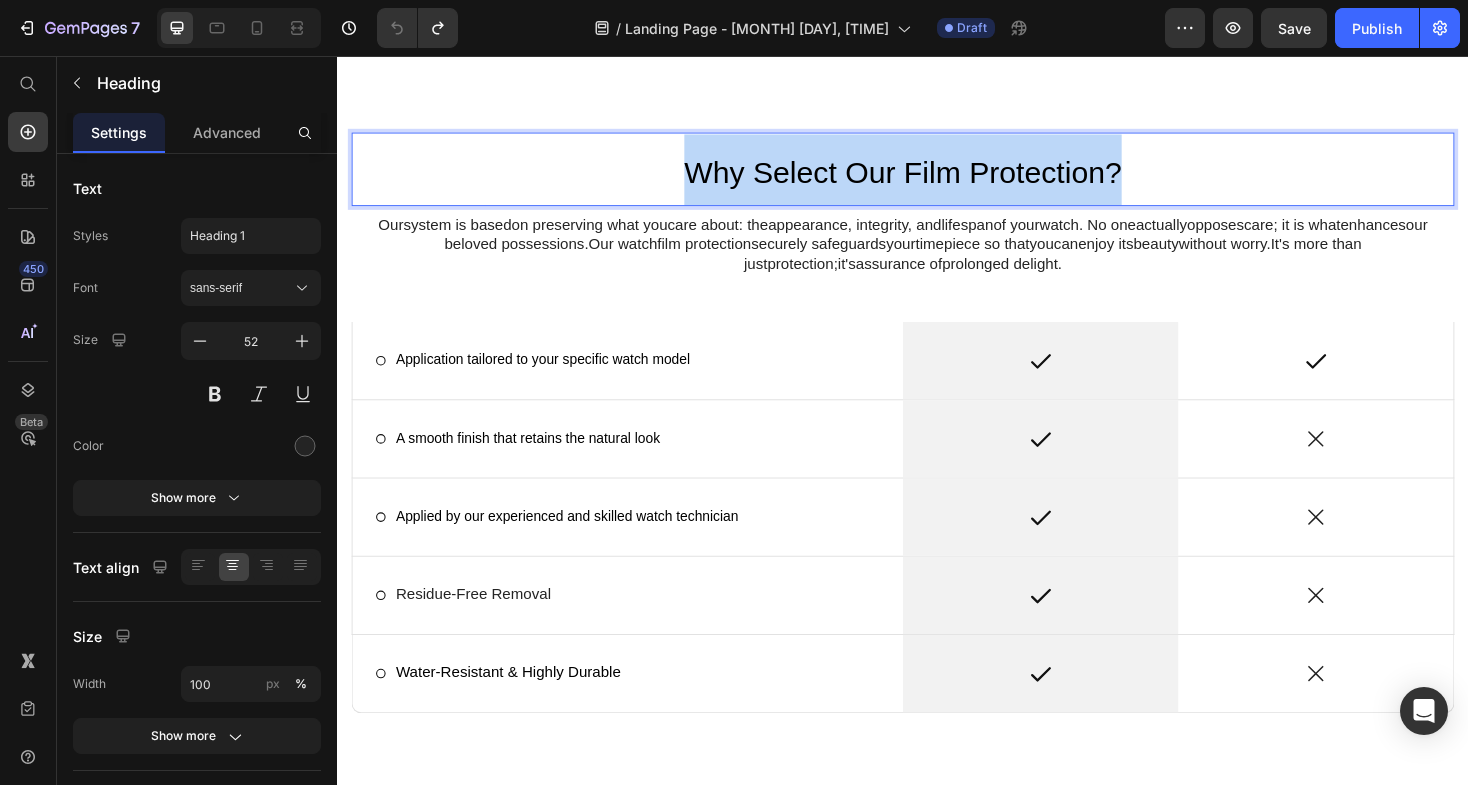 click on "Why Select Our Film Protection?" at bounding box center (937, 179) 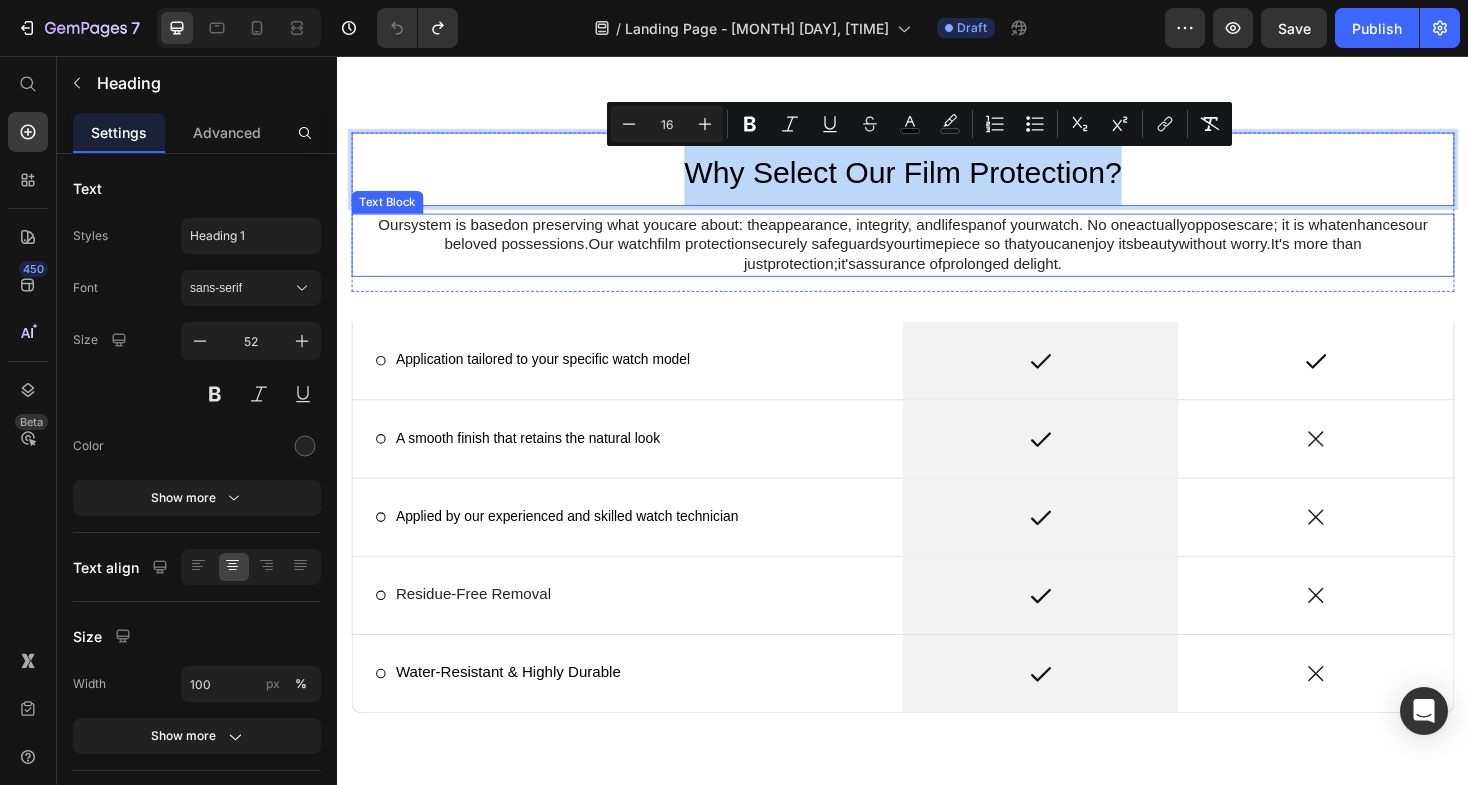 click on "care about" at bounding box center (725, 234) 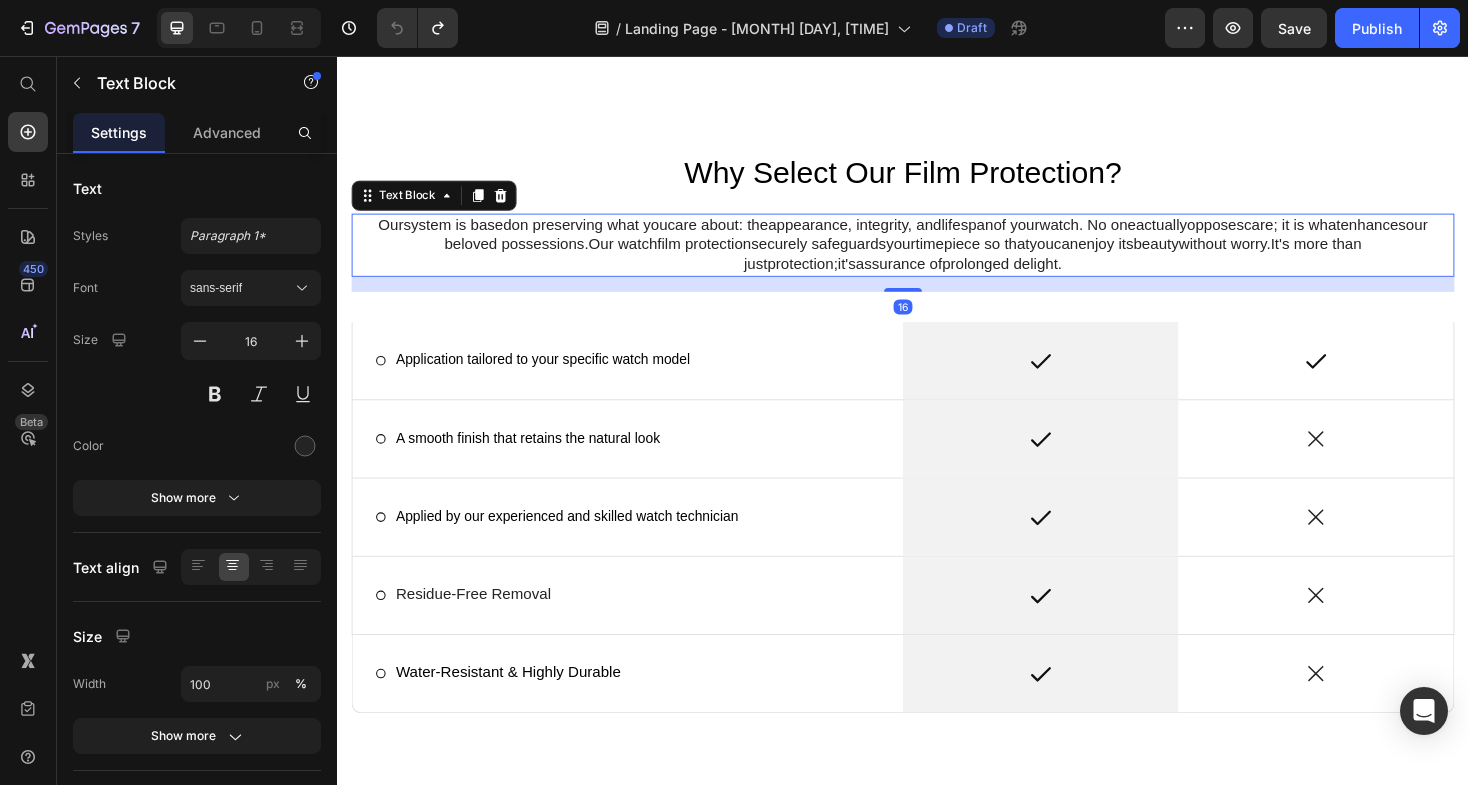 click on "care about" at bounding box center [725, 234] 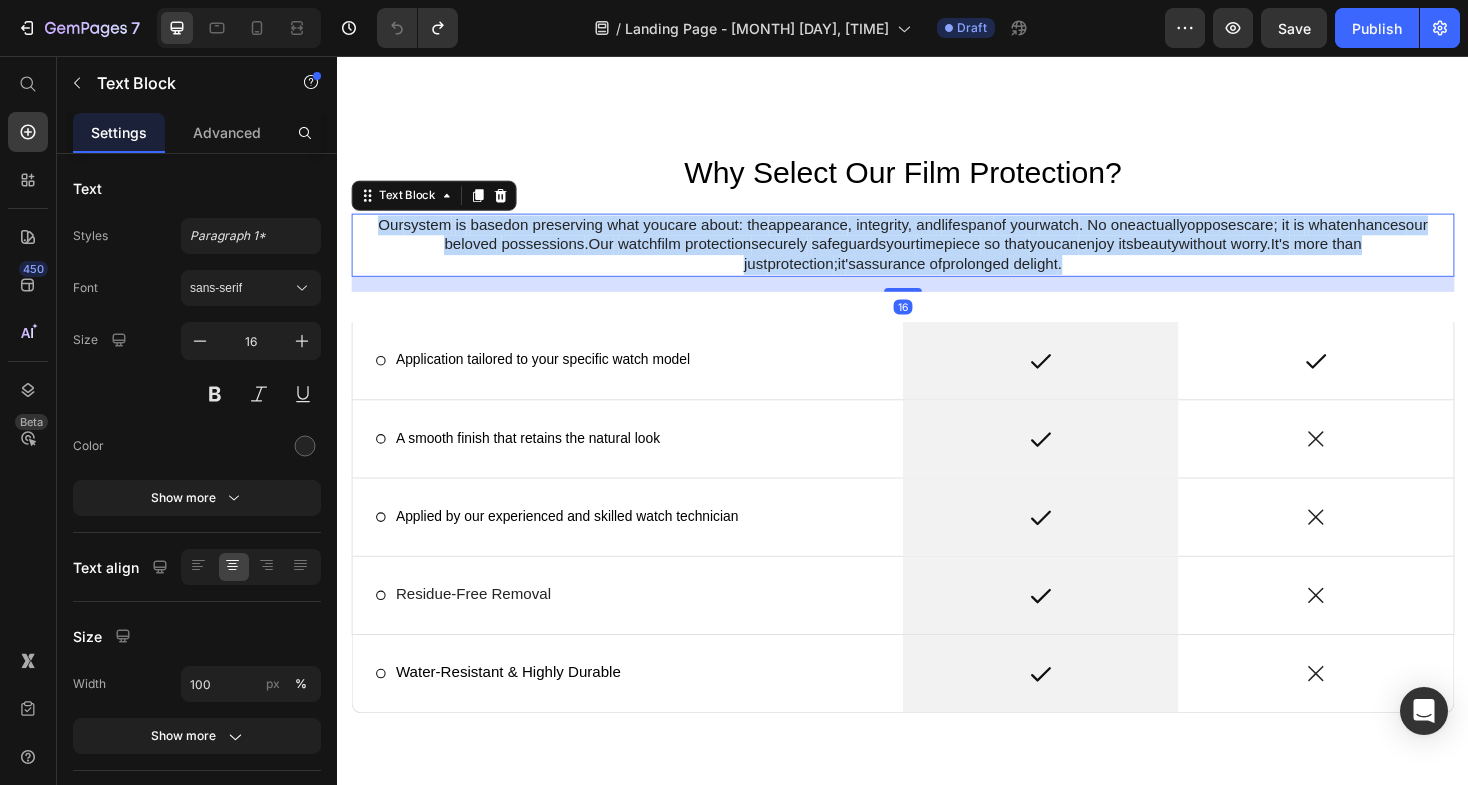 click on "care about" at bounding box center (725, 234) 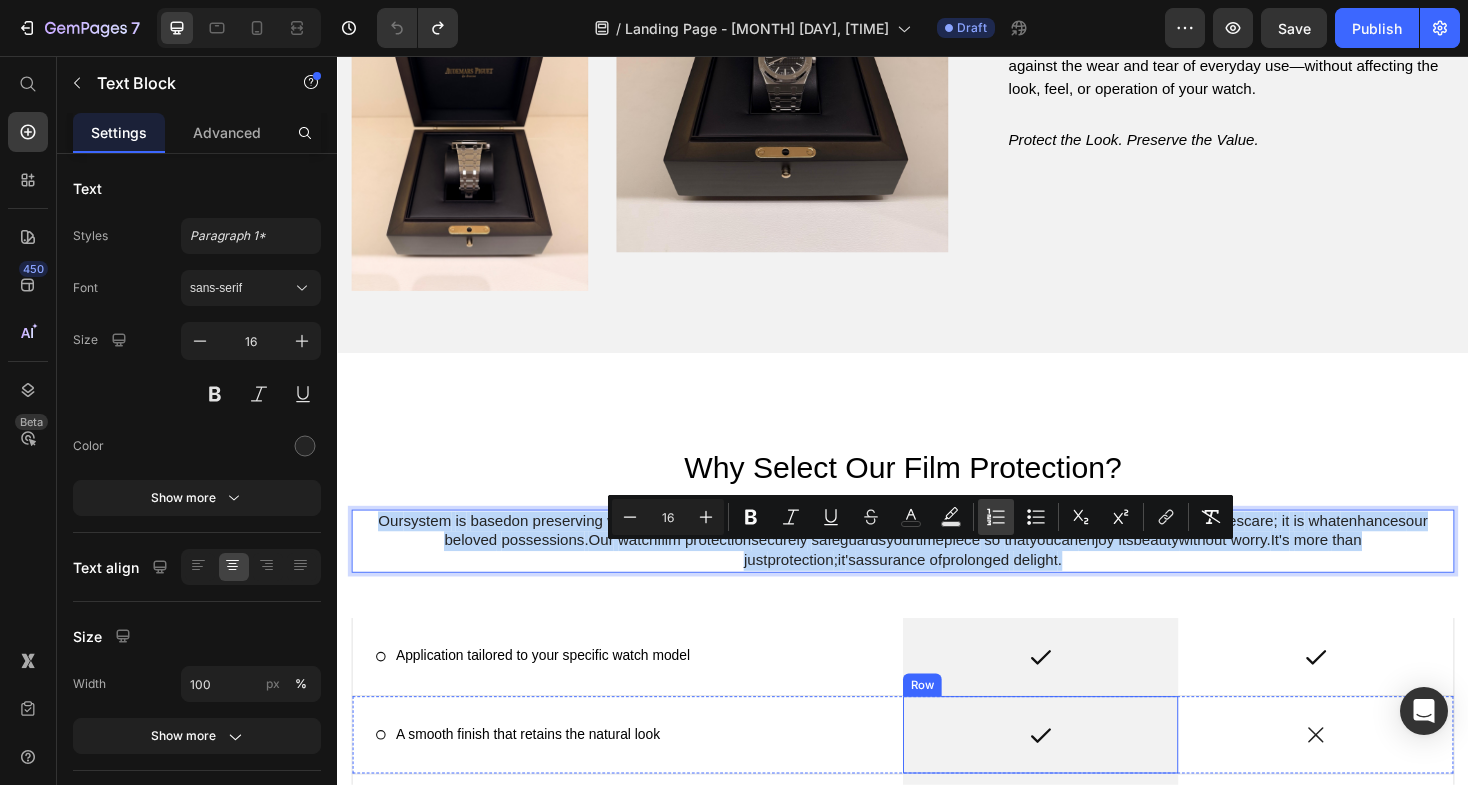 scroll, scrollTop: 1083, scrollLeft: 0, axis: vertical 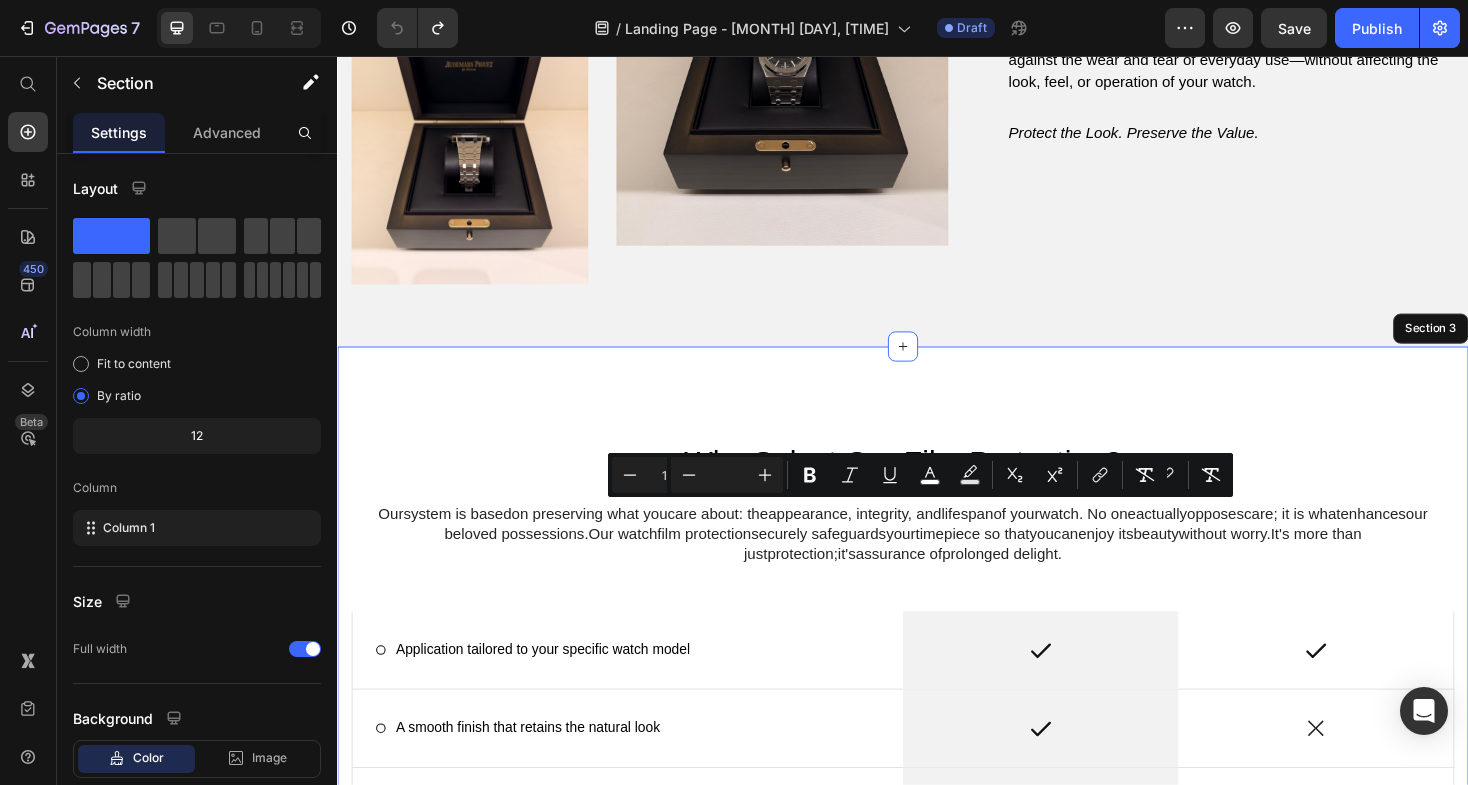 click on "⁠⁠⁠⁠⁠⁠⁠ Why Select Our Film Protection? Heading Our  system   is   based  on preserving what you  care about : the  appearance , integrity, and  lifespan  of your  watch . No one  actuallyopposes  care ;   it   is   what  enhances  our   beloved   possessions .  Our   watch film protection  securely   safeguards  your  timepiece   so   that  you  can enjoy its  beauty  without worry.  It's   more   than   just  protection ;  it 's assurance of  prolonged   delight . Text Block   16 Row
Icon Application tailored to your specific watch model Text Block Row
Icon Row
Icon Row
Icon A smooth finish that retains the natural look Text Block Row
Icon Row
Icon Row
Icon Applied by our experienced and skilled watch technician Text Block Row
Icon Row
Icon Row
Icon Residue-Free Removal Text Block Row
Icon Row
Icon Row" at bounding box center [937, 760] 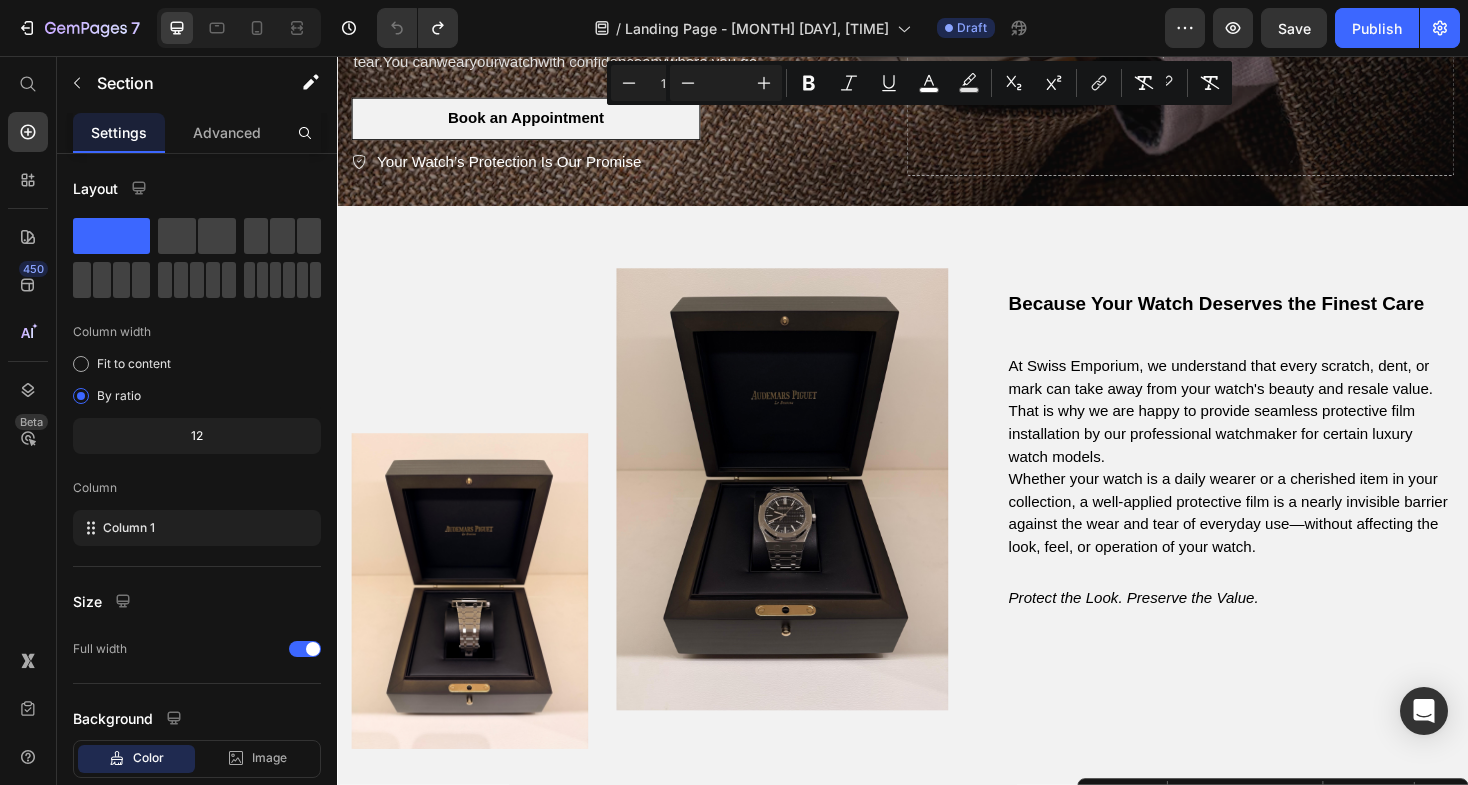 scroll, scrollTop: 614, scrollLeft: 0, axis: vertical 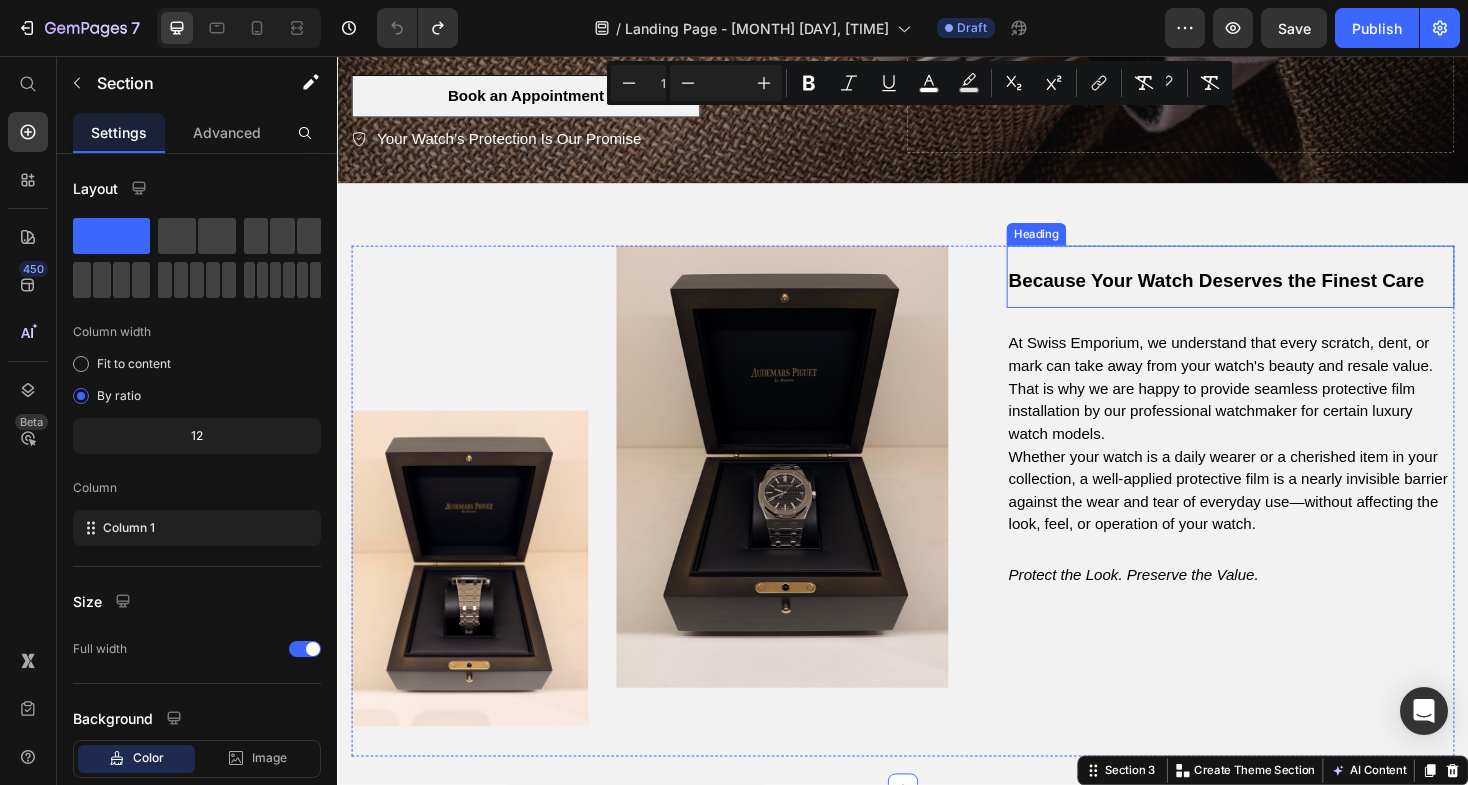 click on "Because Your Watch Deserves the Finest Care" at bounding box center [1284, 290] 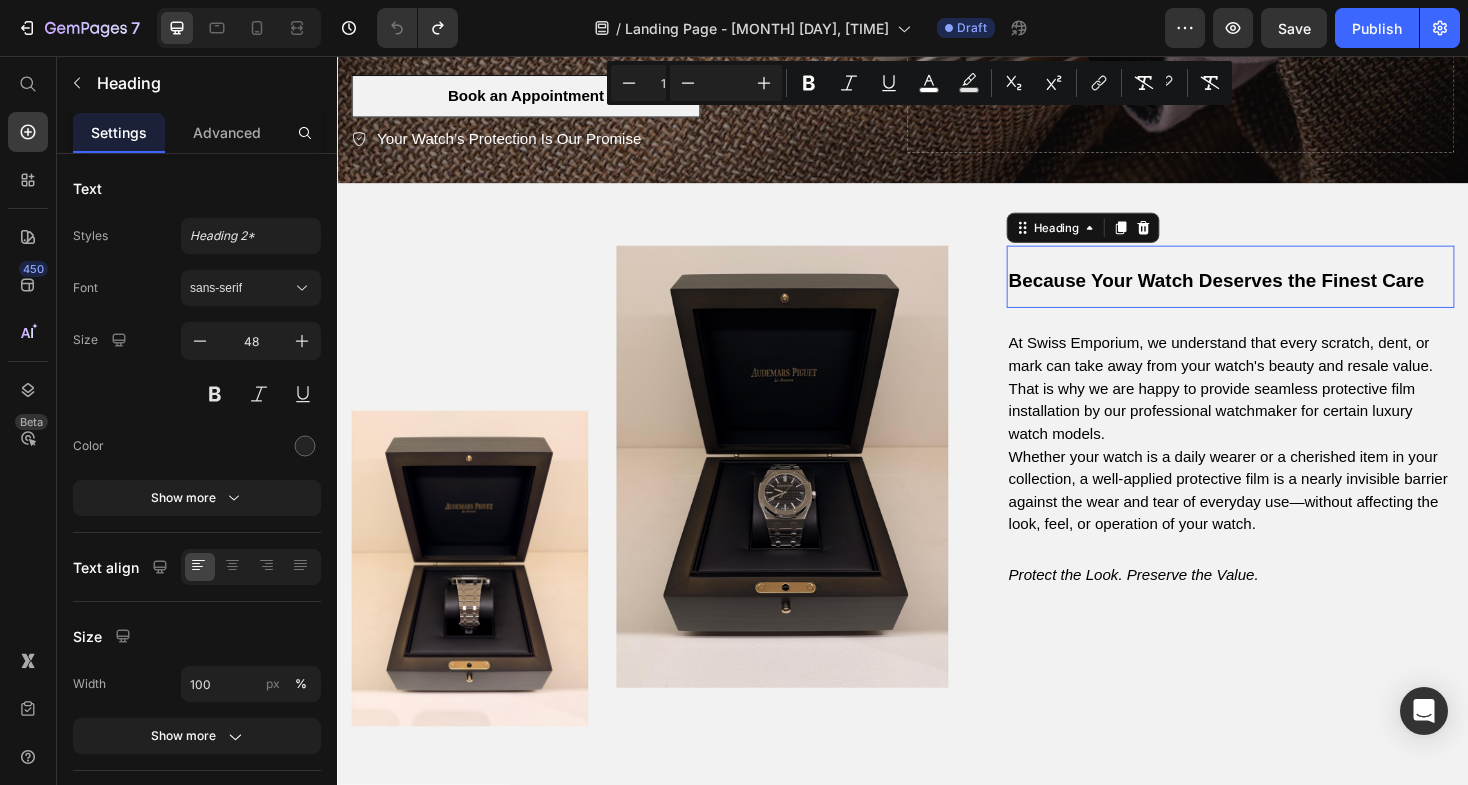 click on "Because Your Watch Deserves the Finest Care" at bounding box center (1284, 290) 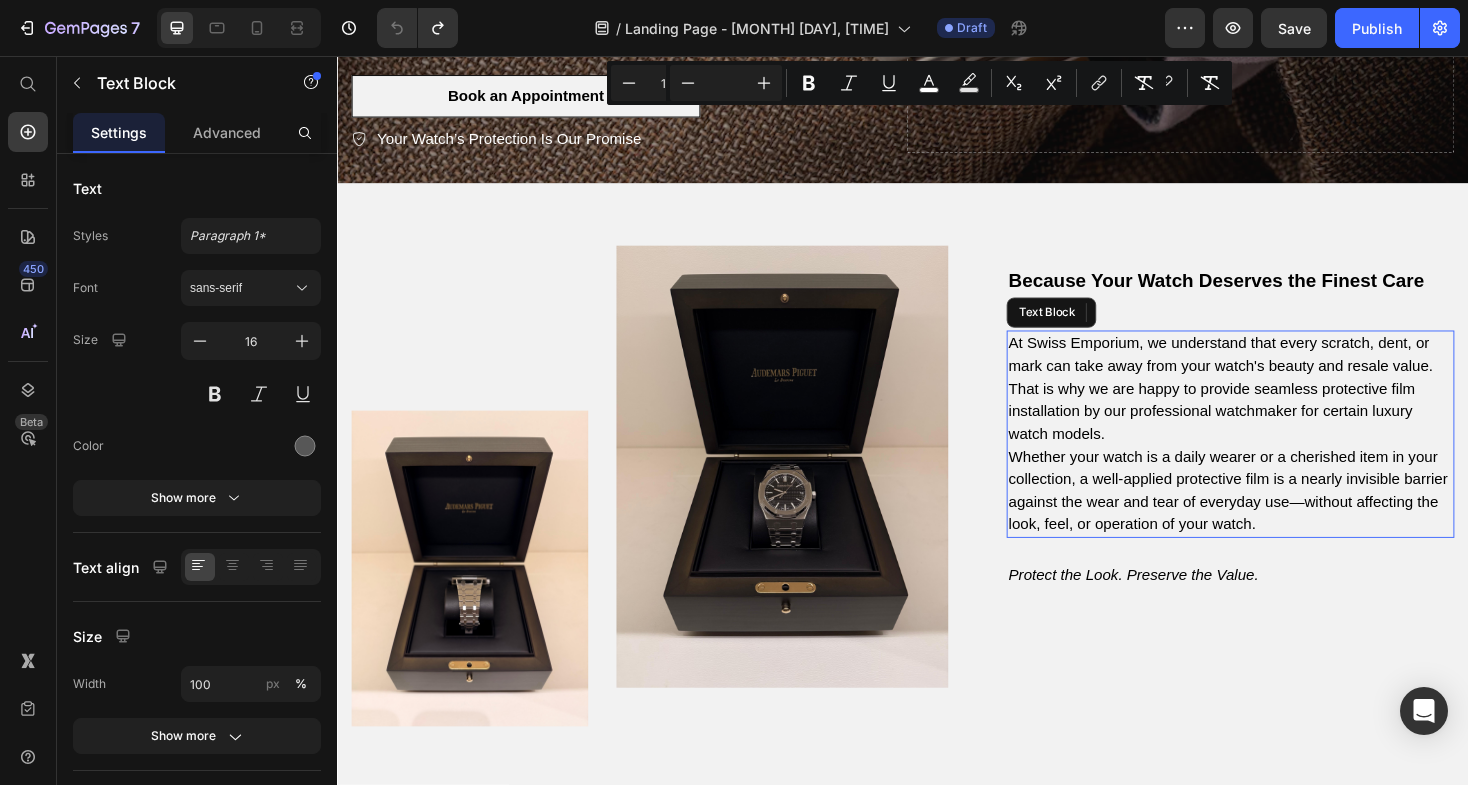 click on "At Swiss Emporium, we understand that every scratch, dent, or mark can take away from your watch's beauty and resale value. That is why we are happy to provide seamless protective film installation by our professional watchmaker for certain luxury watch models." at bounding box center (1274, 408) 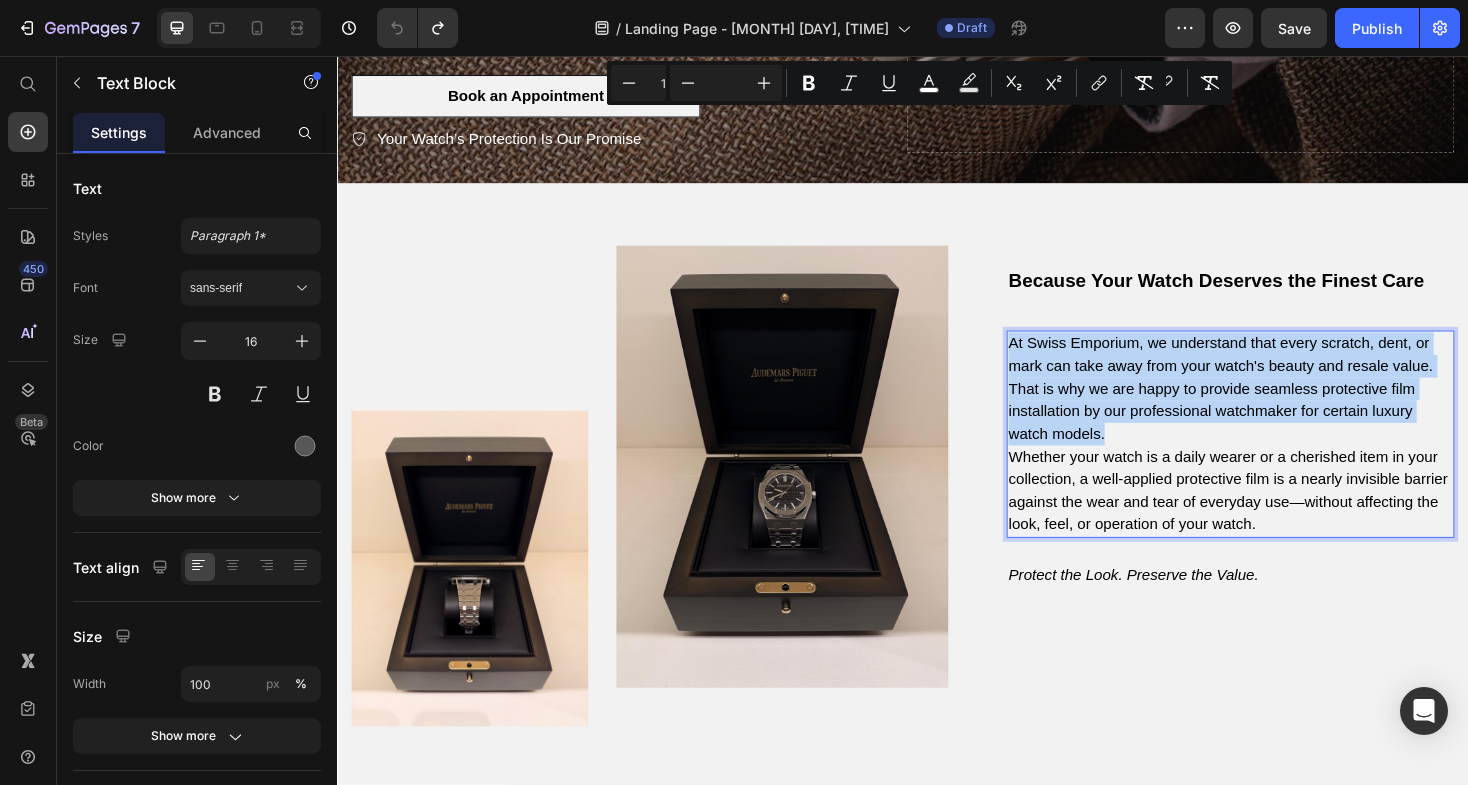 click on "At Swiss Emporium, we understand that every scratch, dent, or mark can take away from your watch's beauty and resale value. That is why we are happy to provide seamless protective film installation by our professional watchmaker for certain luxury watch models." at bounding box center (1274, 408) 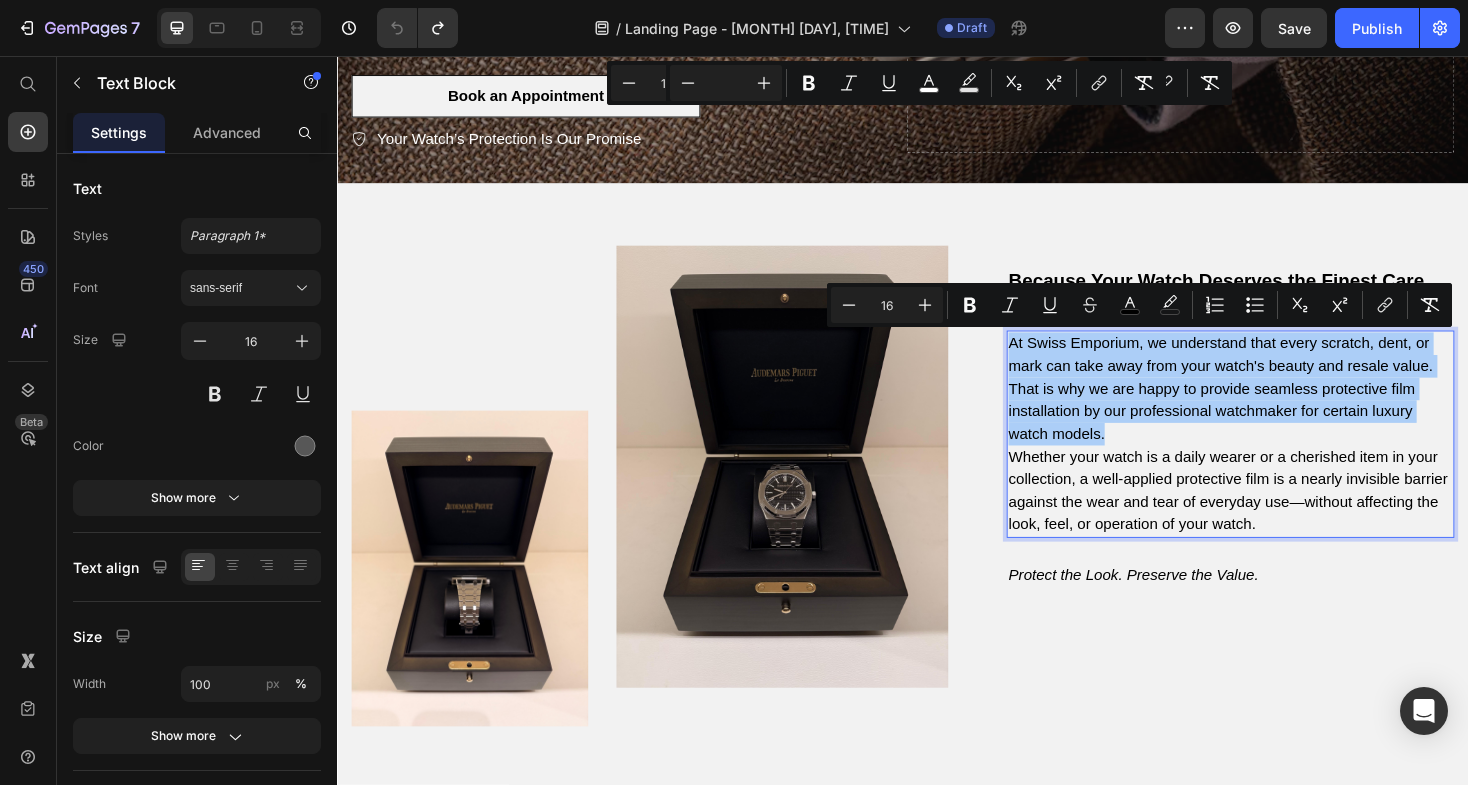 click on "7  Version history  /  Landing Page - Jul 3, 18:58:13 Draft Preview  Save   Publish" 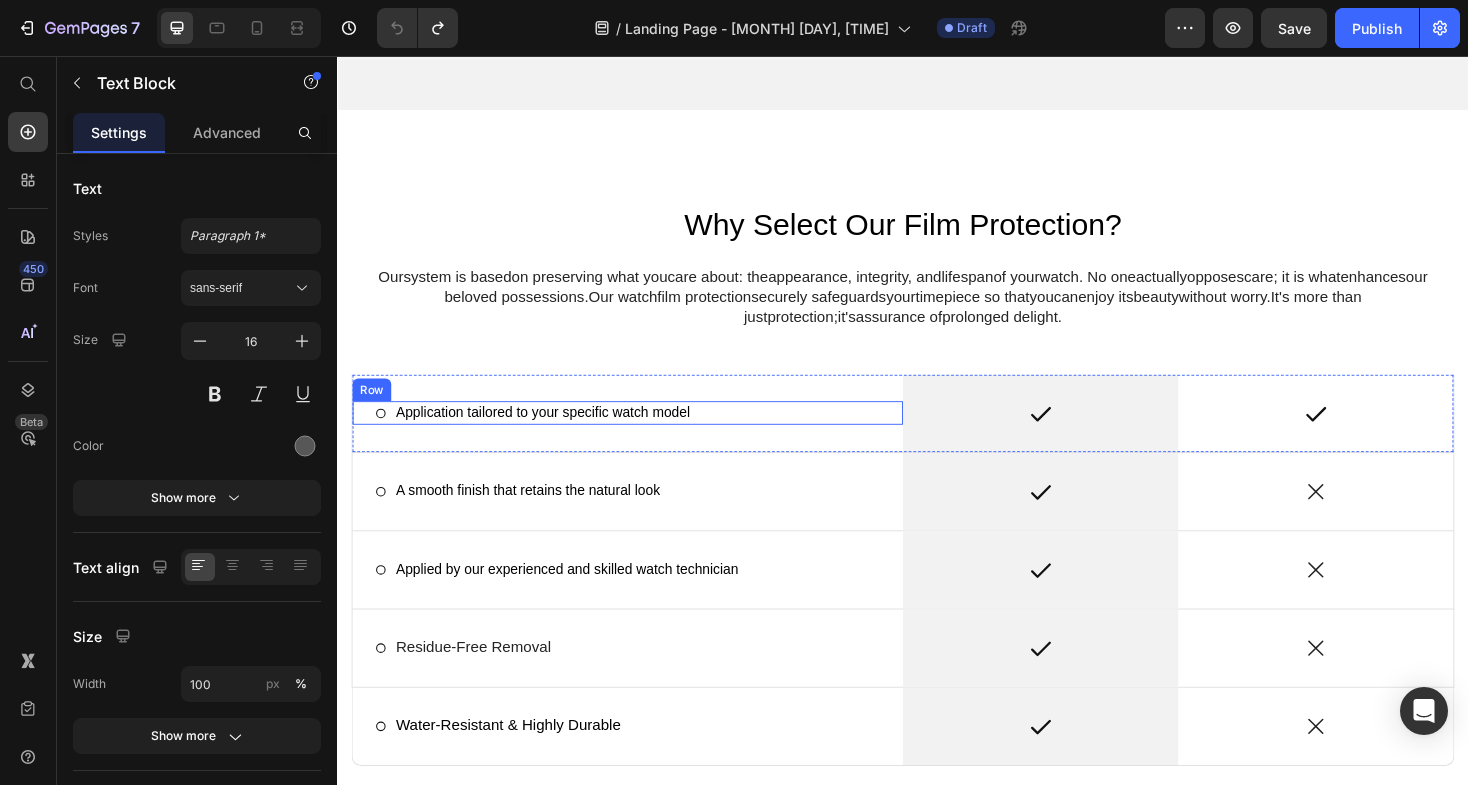 scroll, scrollTop: 1328, scrollLeft: 0, axis: vertical 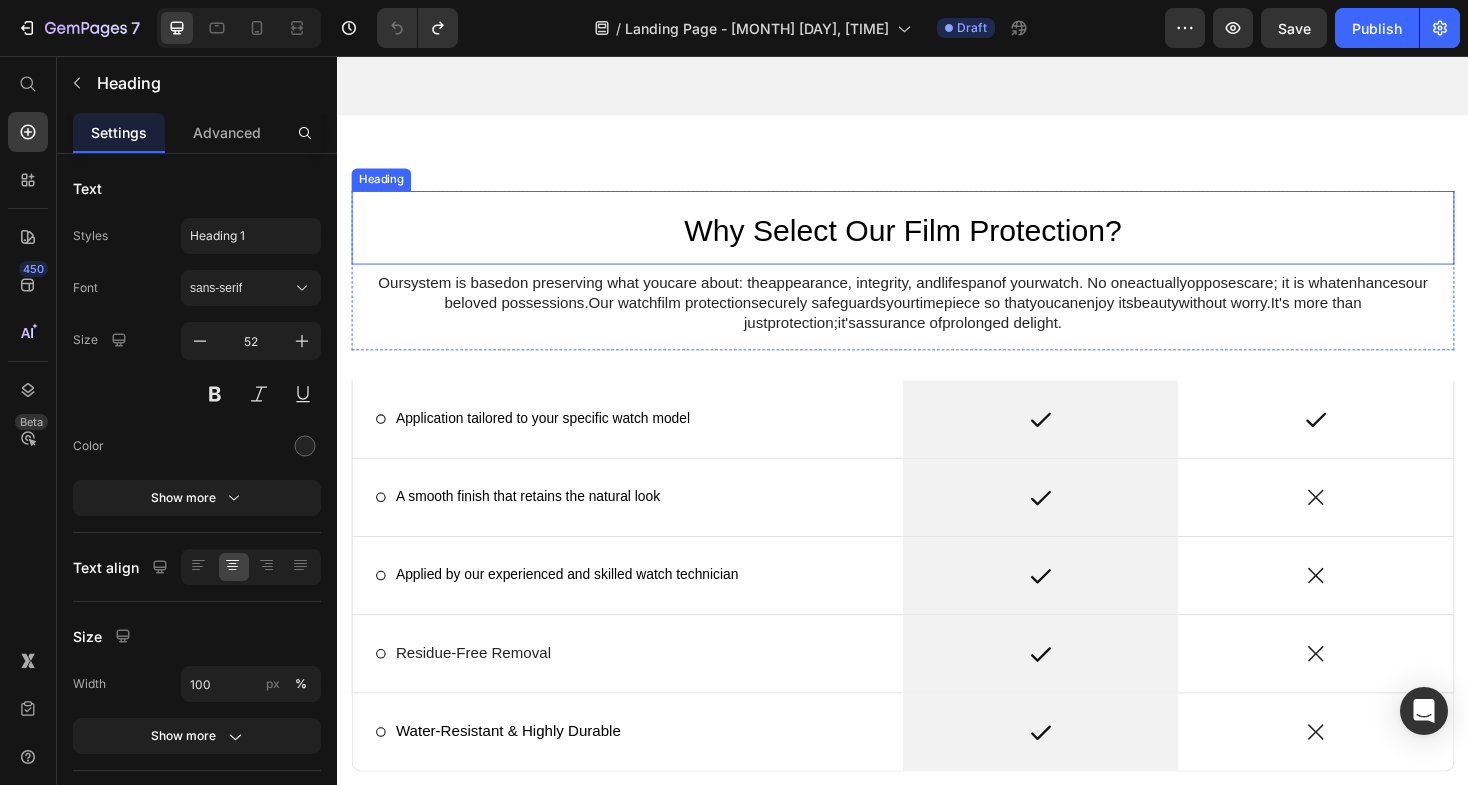 click on "Why Select Our Film Protection?" at bounding box center [937, 241] 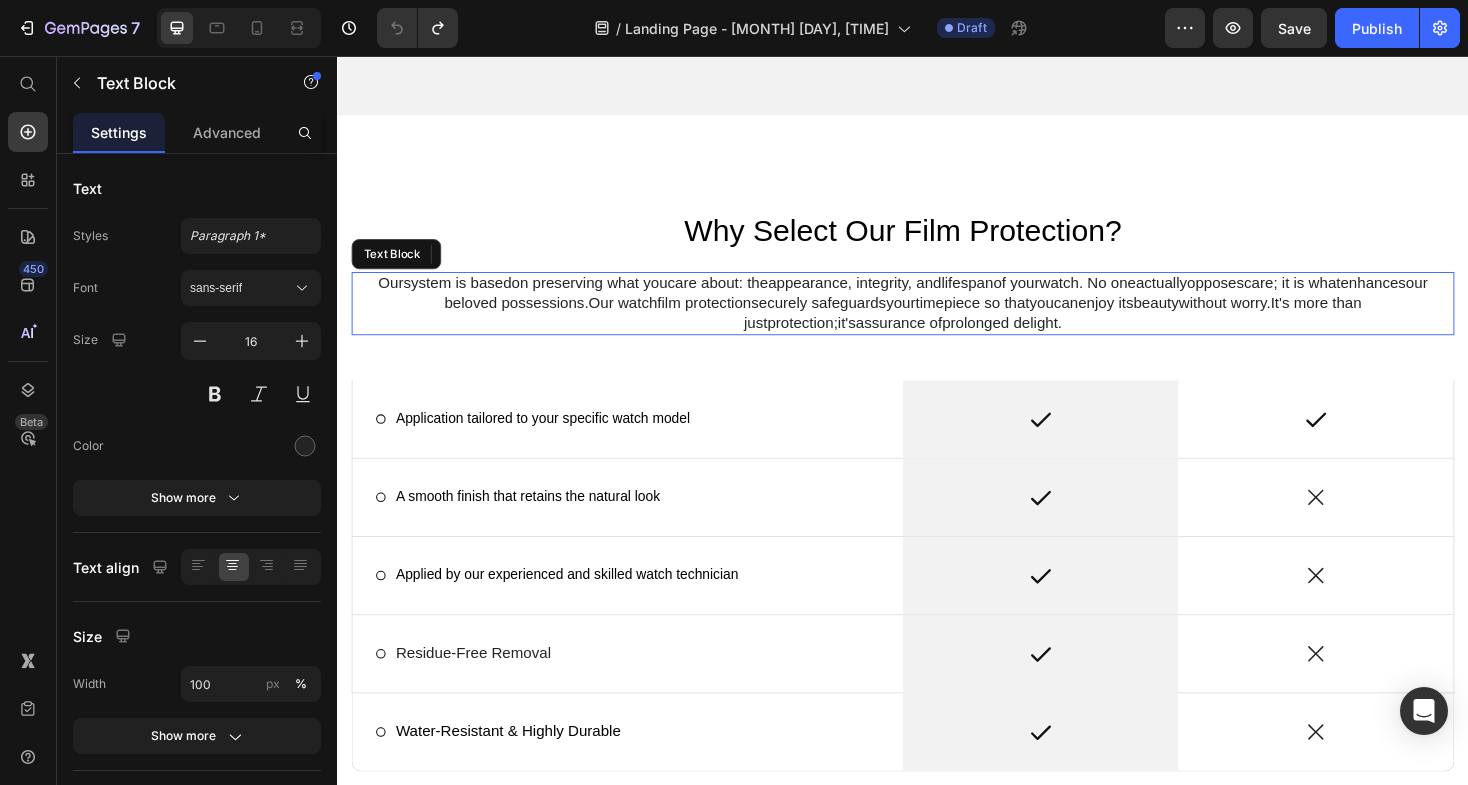 click on "safeguards" at bounding box center [879, 317] 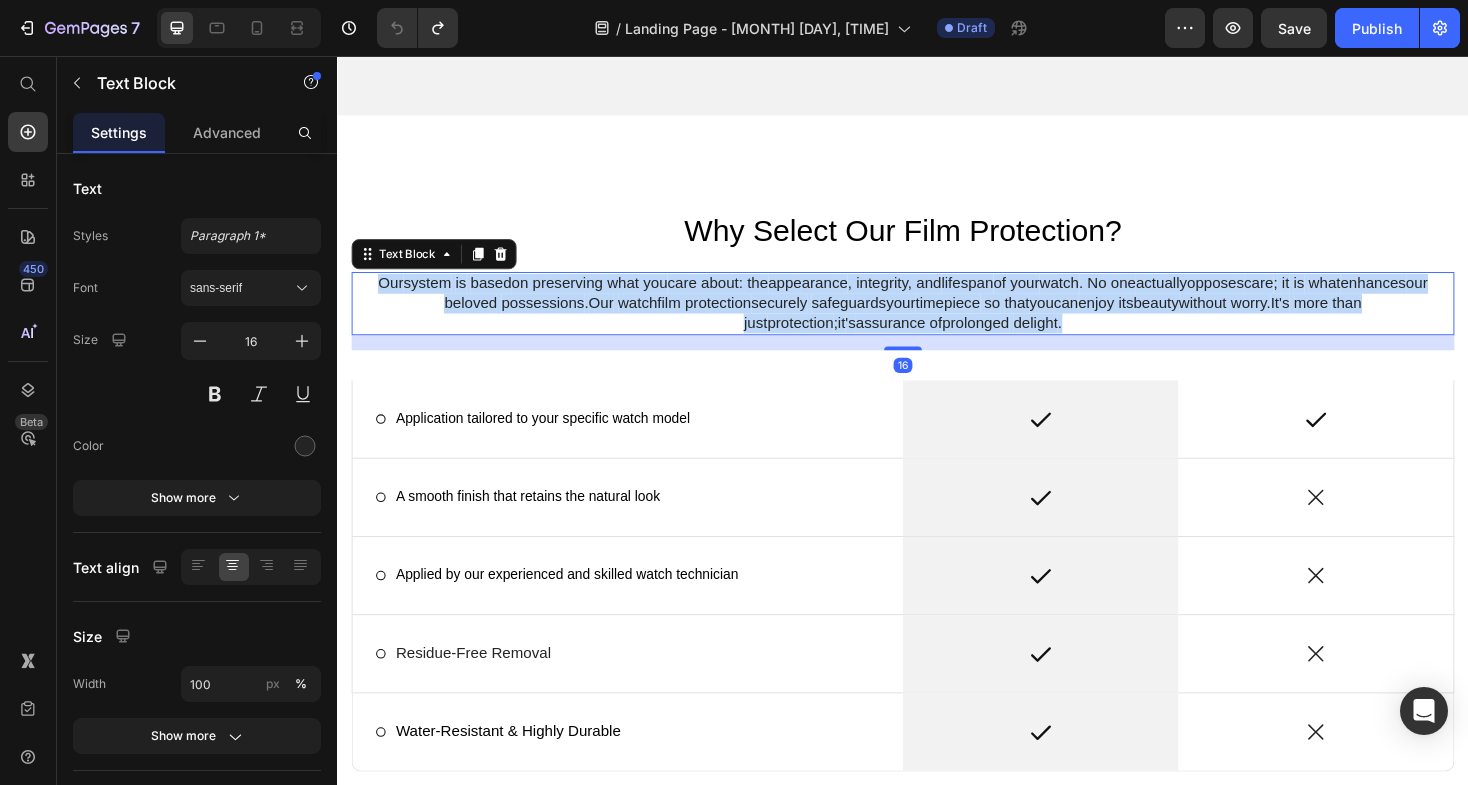 click on "safeguards" at bounding box center [879, 317] 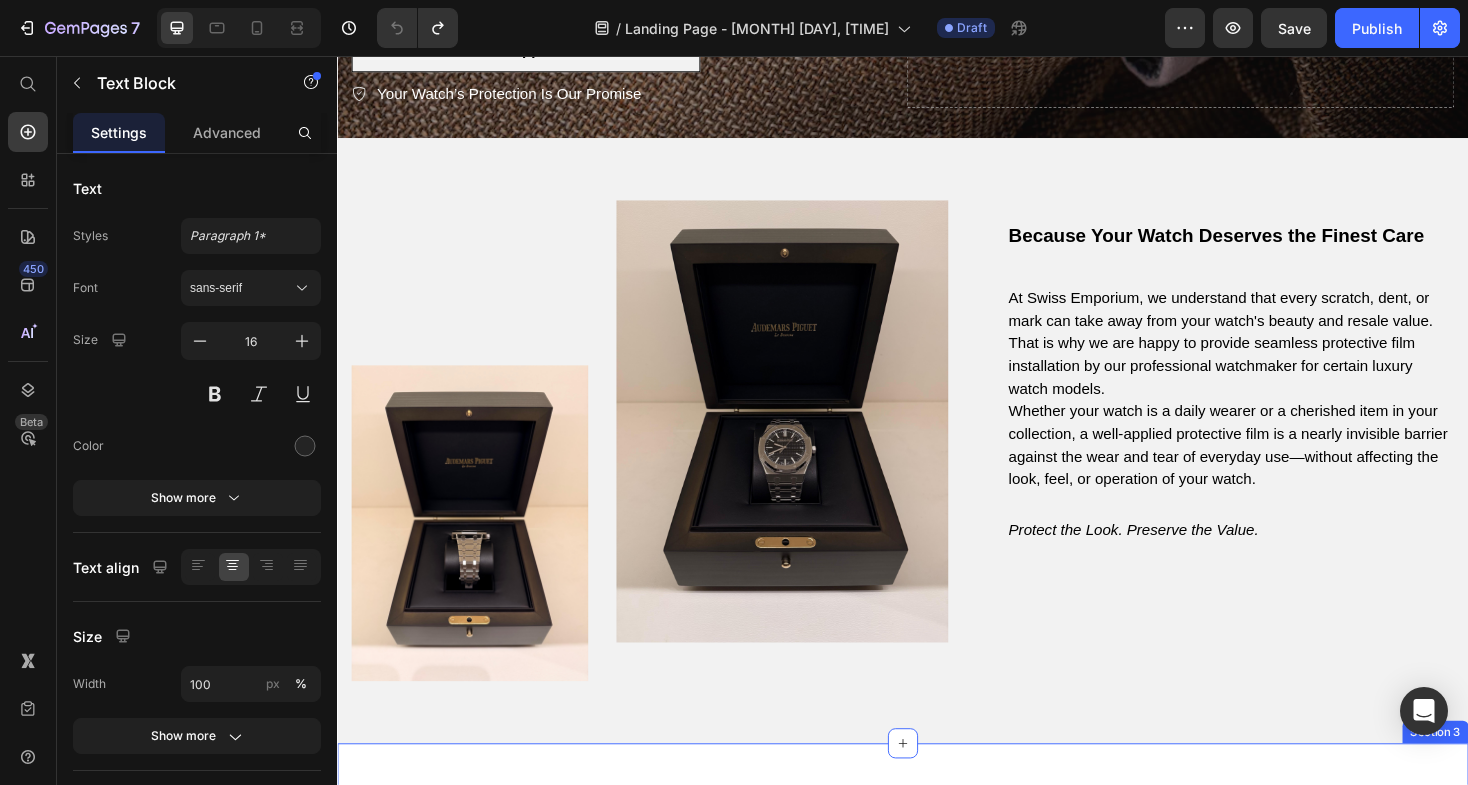 scroll, scrollTop: 658, scrollLeft: 0, axis: vertical 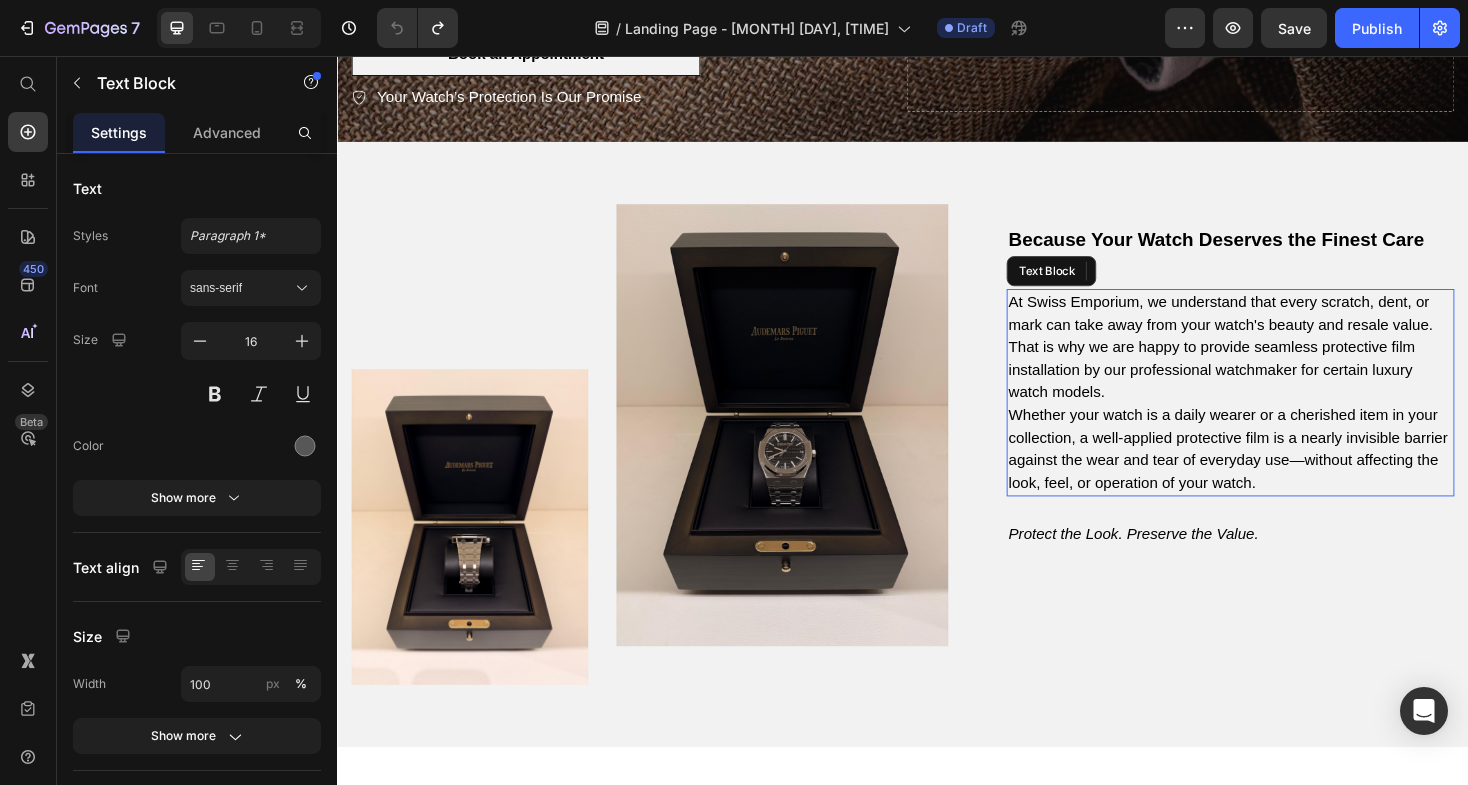 click on "At Swiss Emporium, we understand that every scratch, dent, or mark can take away from your watch's beauty and resale value. That is why we are happy to provide seamless protective film installation by our professional watchmaker for certain luxury watch models." at bounding box center (1274, 364) 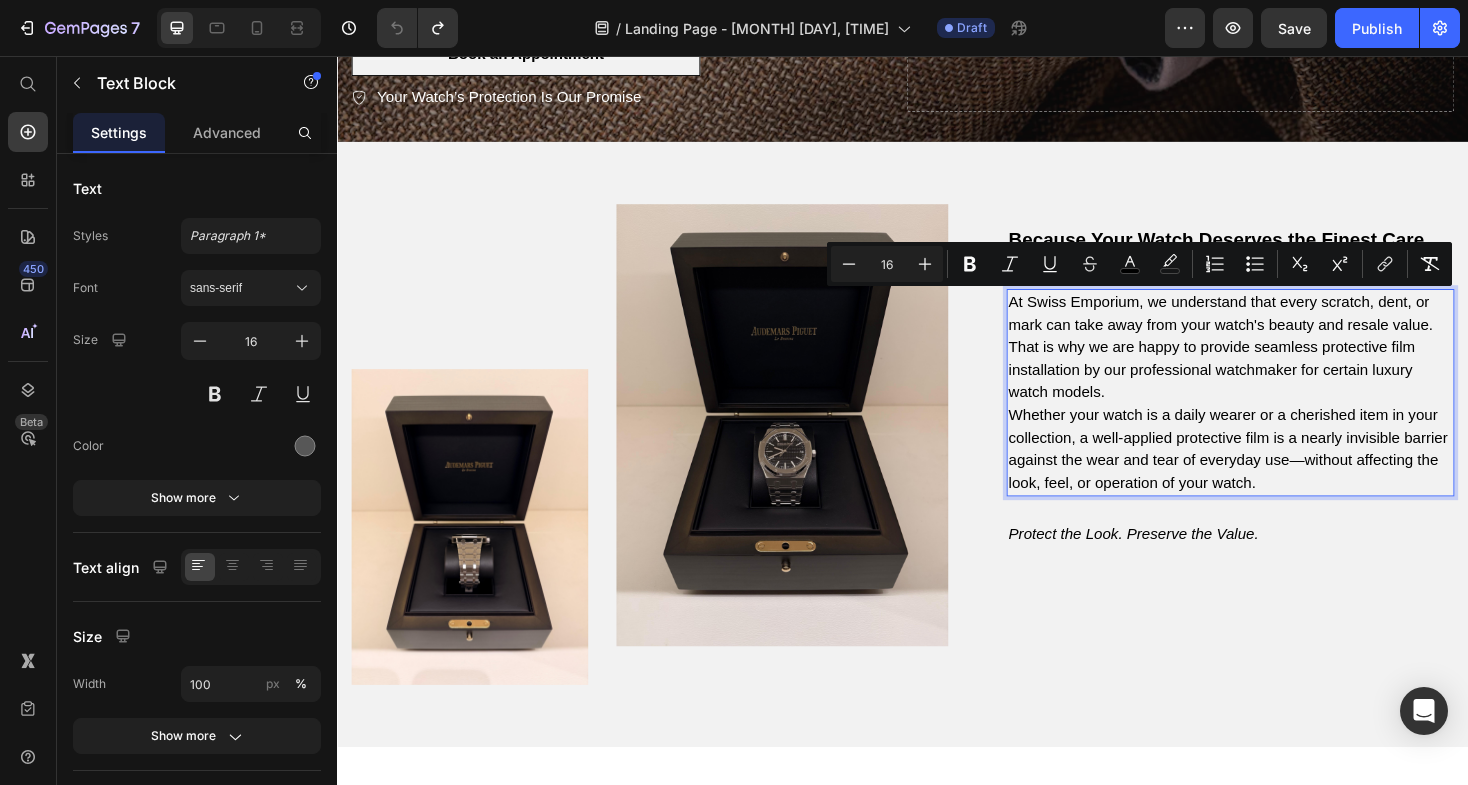 click on "Whether your watch is a daily wearer or a cherished item in your collection, a well-applied protective film is a nearly invisible barrier against the wear and tear of everyday use—without affecting the look, feel, or operation of your watch." at bounding box center (1282, 472) 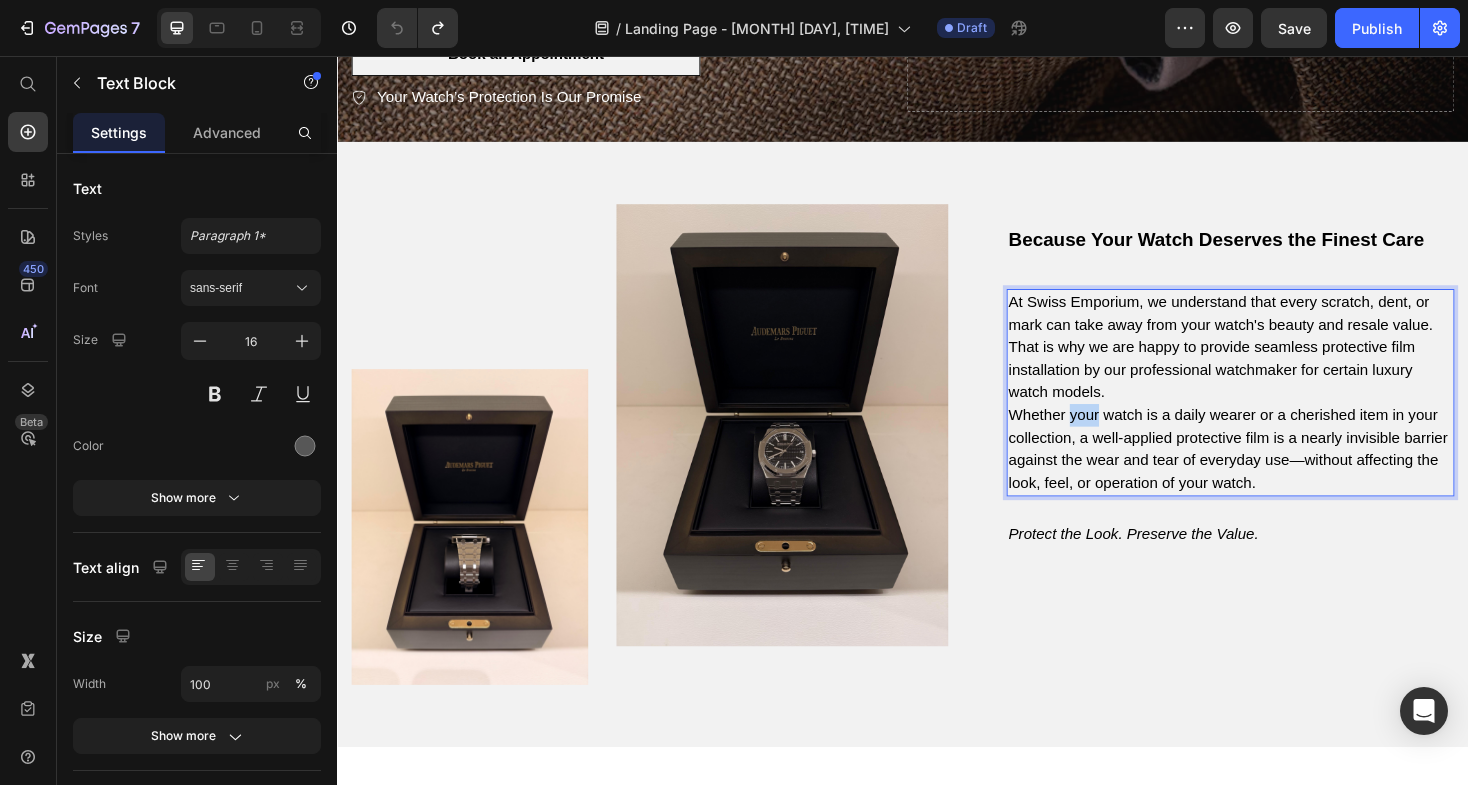 click on "Whether your watch is a daily wearer or a cherished item in your collection, a well-applied protective film is a nearly invisible barrier against the wear and tear of everyday use—without affecting the look, feel, or operation of your watch." at bounding box center [1282, 472] 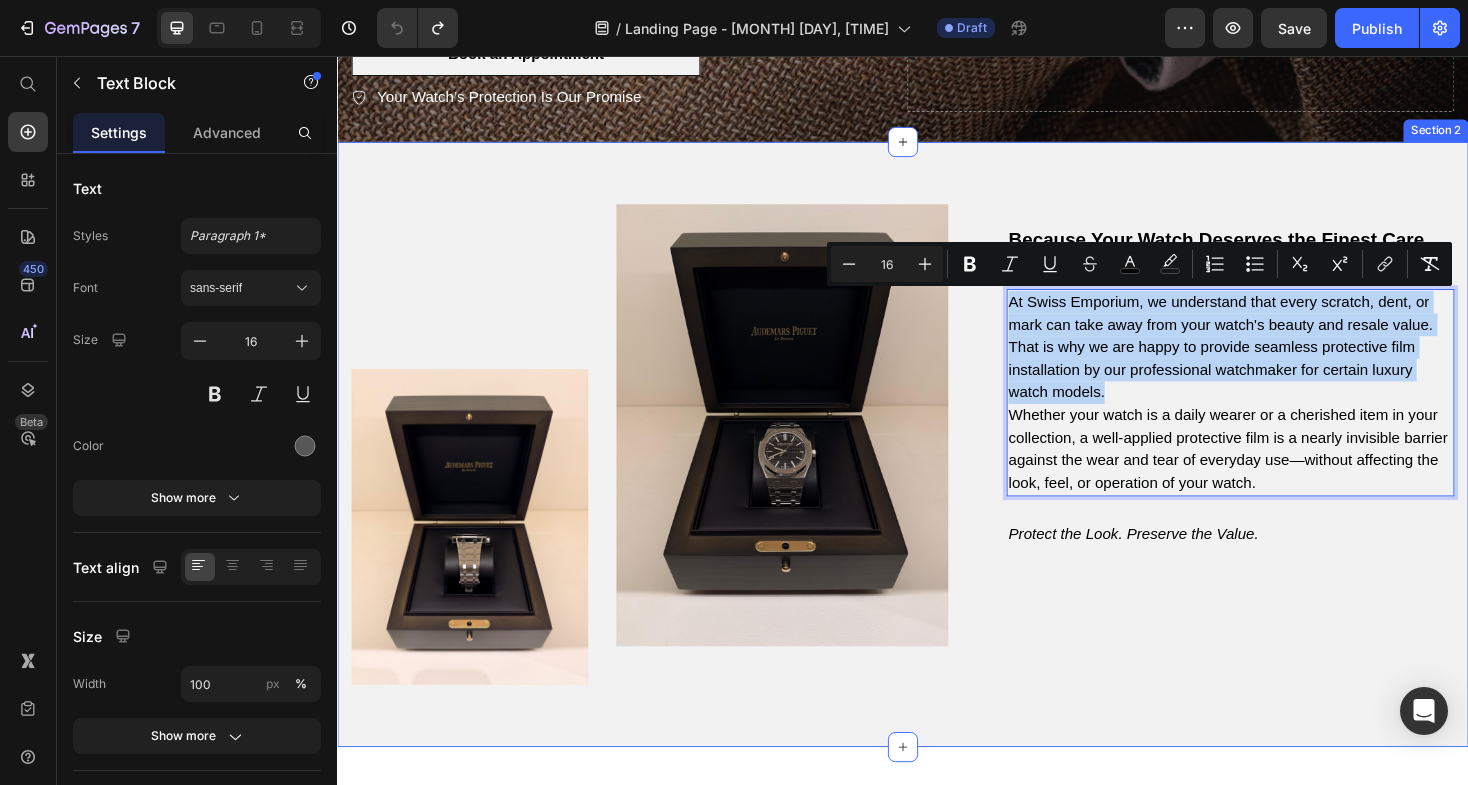 click on "Image Image Row ⁠⁠⁠⁠⁠⁠⁠ Because Your Watch Deserves the Finest Care Heading At Swiss Emporium, we understand that every scratch, dent, or mark can take away from your watch's beauty and resale value. That is why we are happy to provide seamless protective film installation by our professional watchmaker for certain luxury watch models. Whether your watch is a daily wearer or a cherished item in your collection, a well-applied protective film is a nearly invisible barrier against the wear and tear of everyday use—without affecting the look, feel, or operation of your watch. Text Block   24 Protect the Look. Preserve the Value. Text Block Row Section 2" at bounding box center (937, 468) 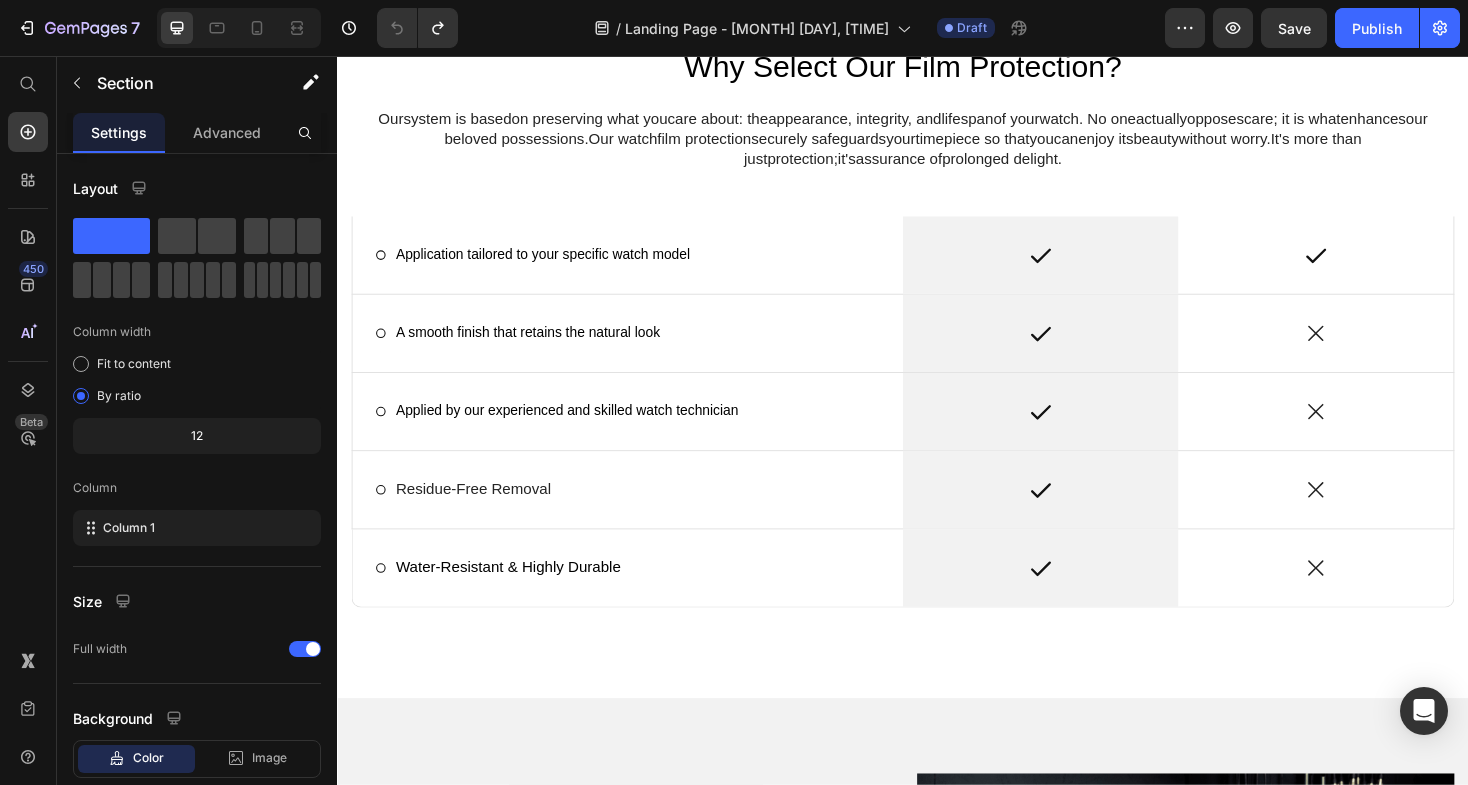 scroll, scrollTop: 1500, scrollLeft: 0, axis: vertical 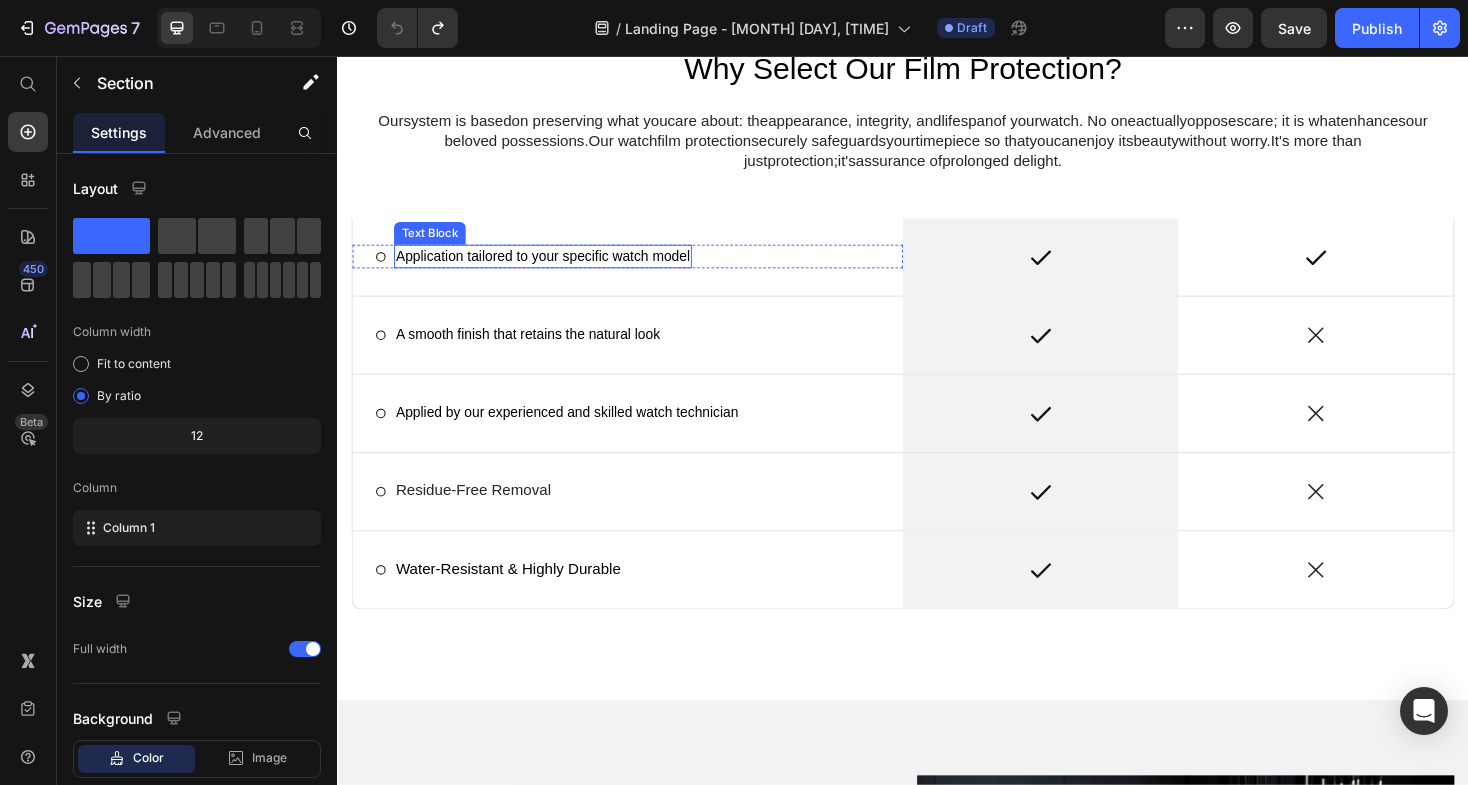 click on "Application tailored to your specific watch model" at bounding box center (555, 268) 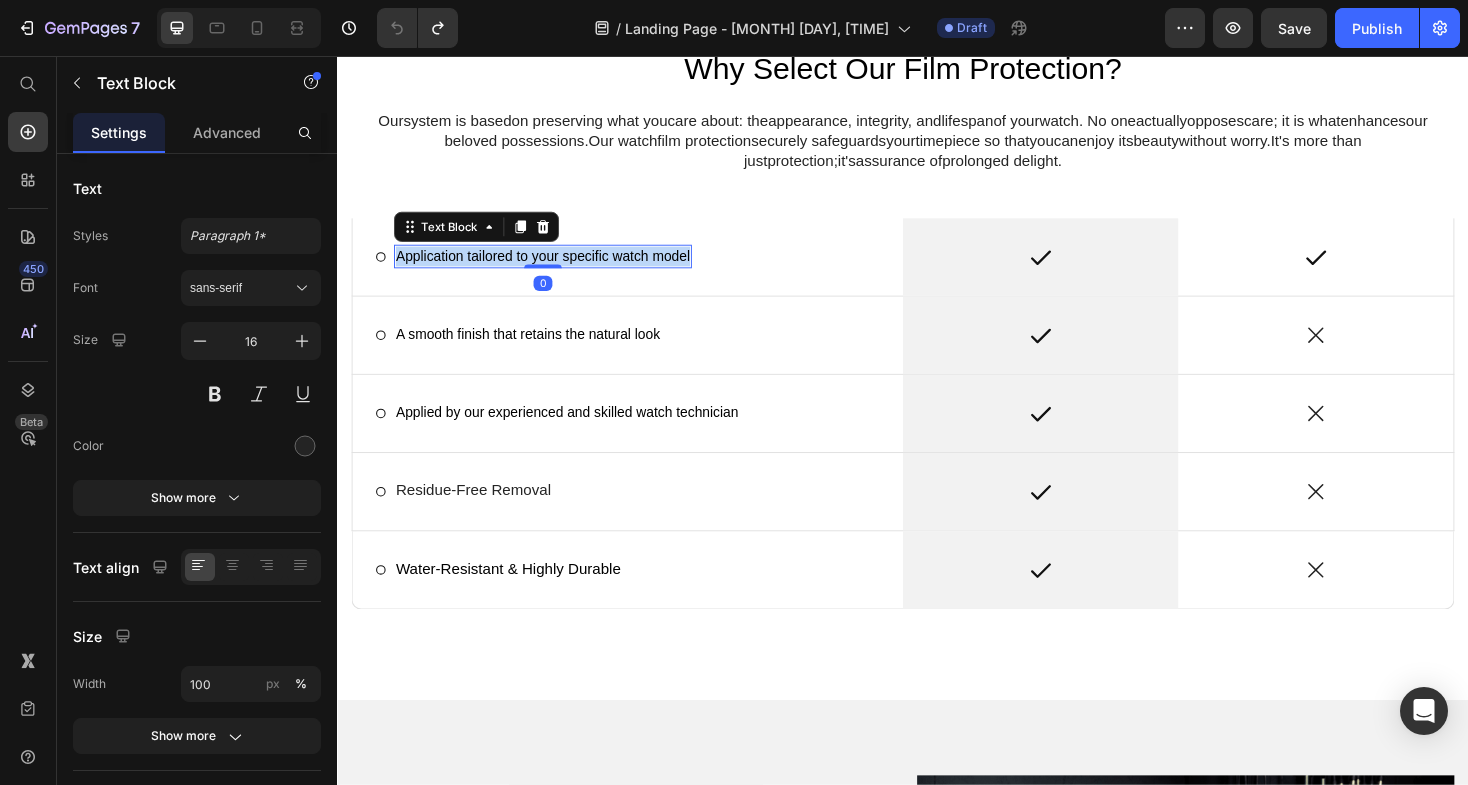 click on "Application tailored to your specific watch model" at bounding box center (555, 268) 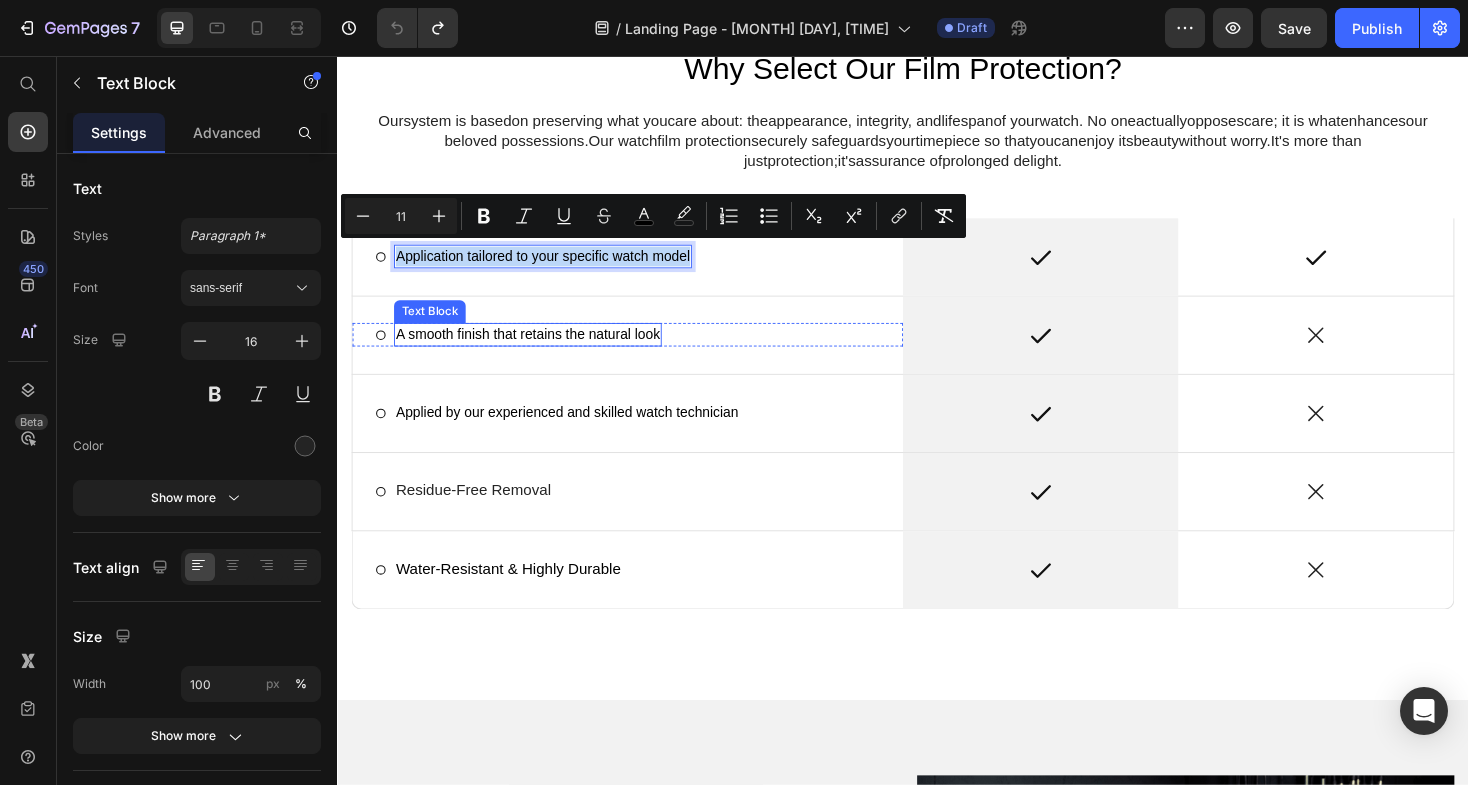 click on "A smooth finish that retains the natural look" at bounding box center [539, 351] 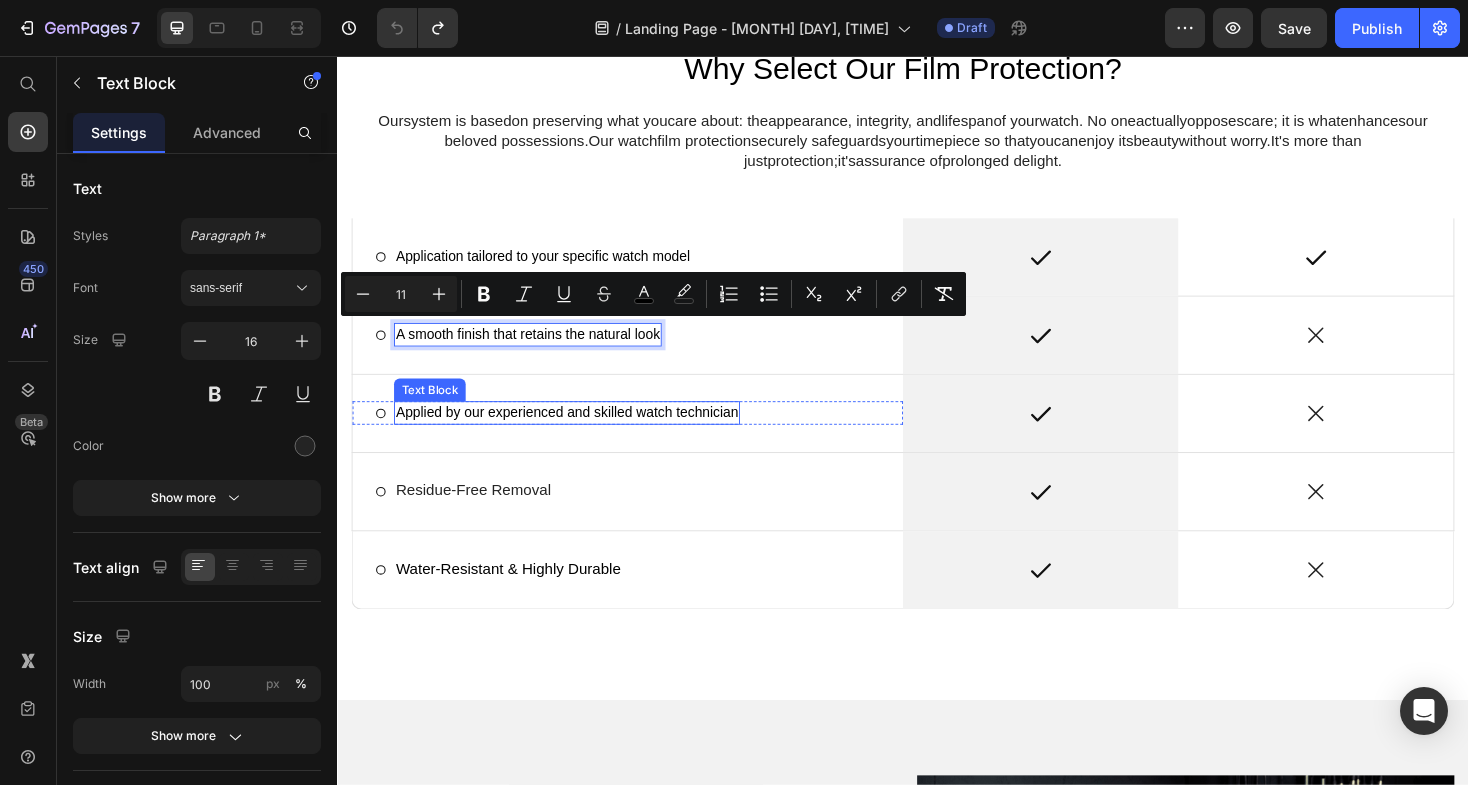click on "Applied by our experienced and skilled watch technician" at bounding box center [580, 434] 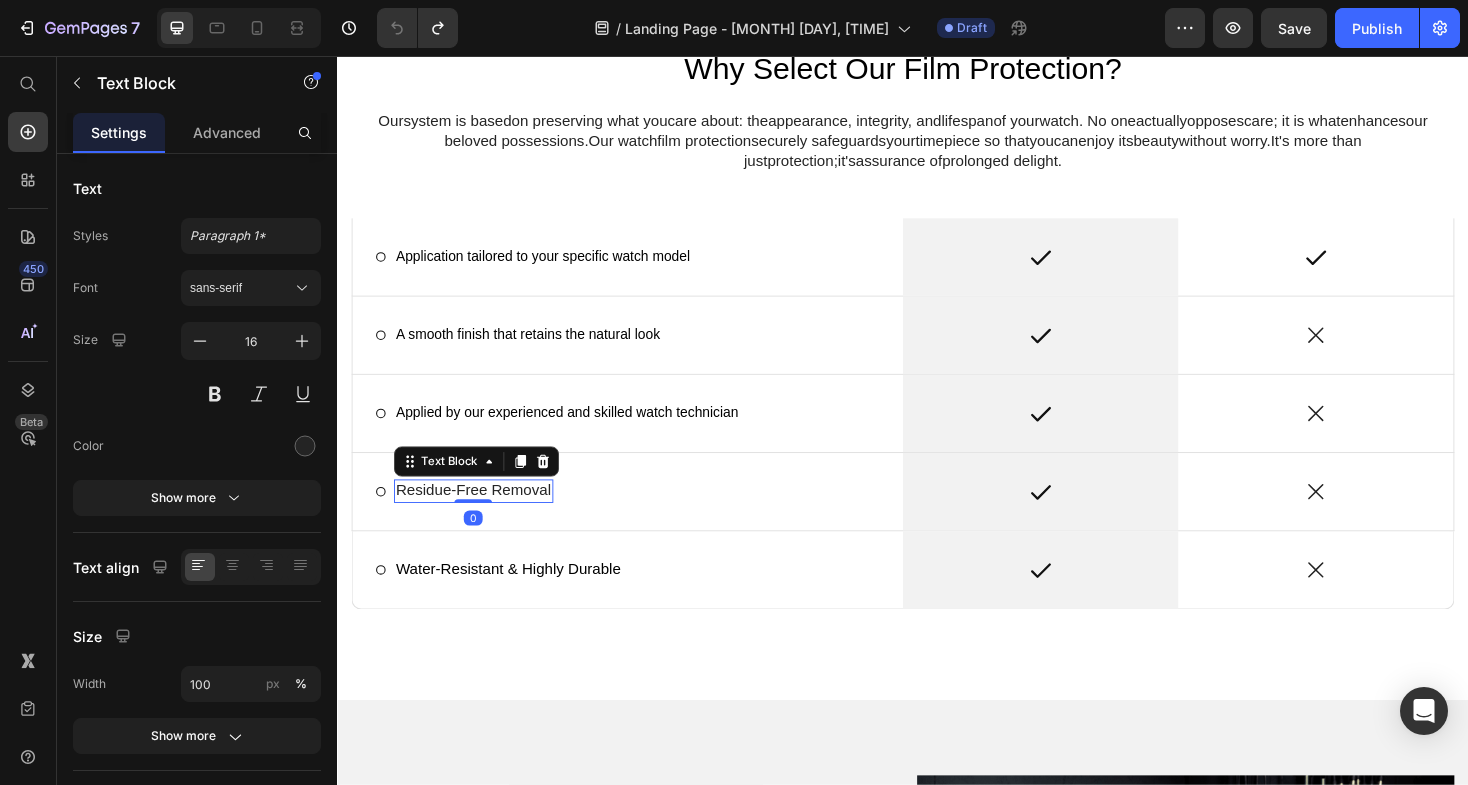 click on "Residue-Free Removal" at bounding box center [481, 517] 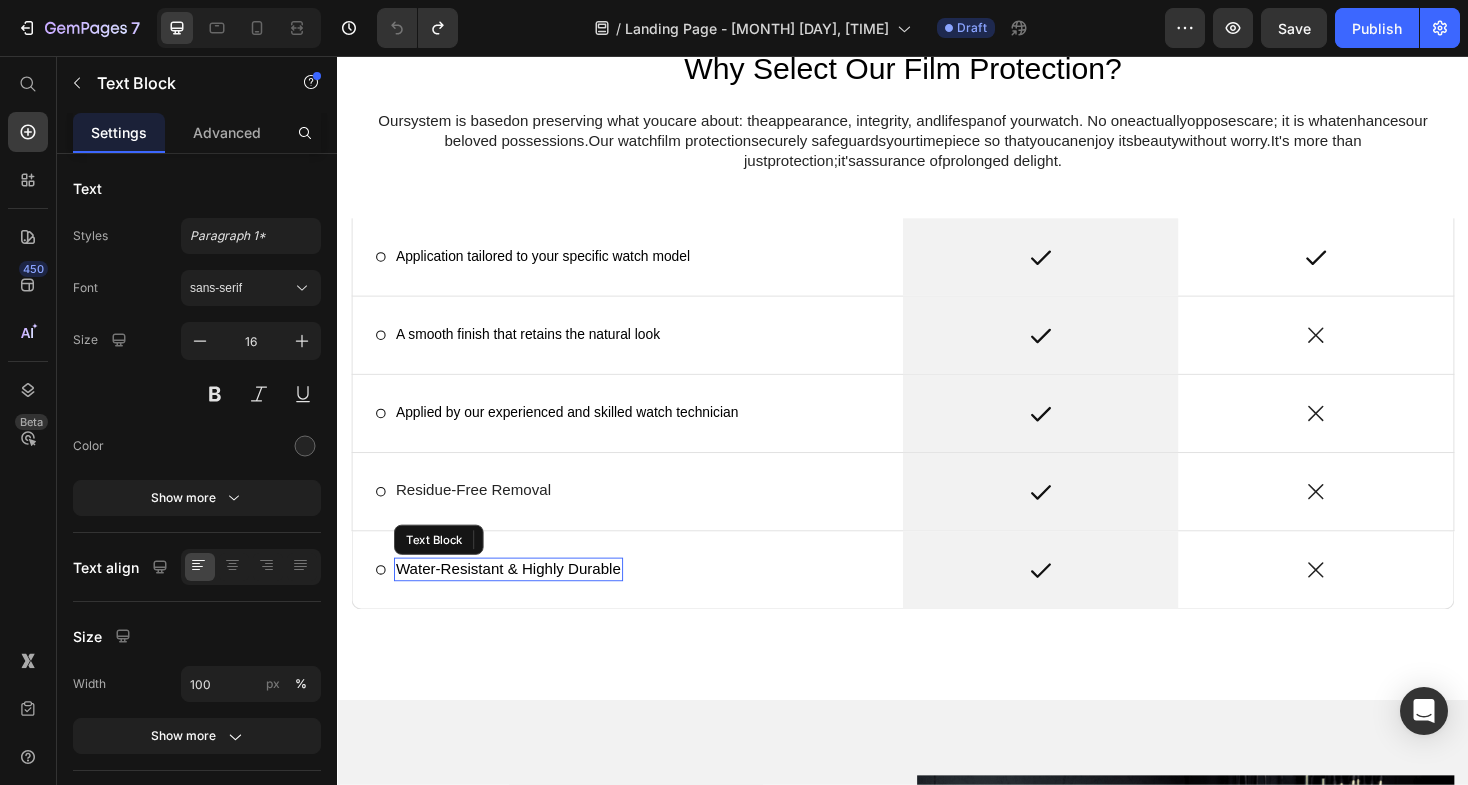 click on "Water-Resistant & Highly Durable" at bounding box center (518, 599) 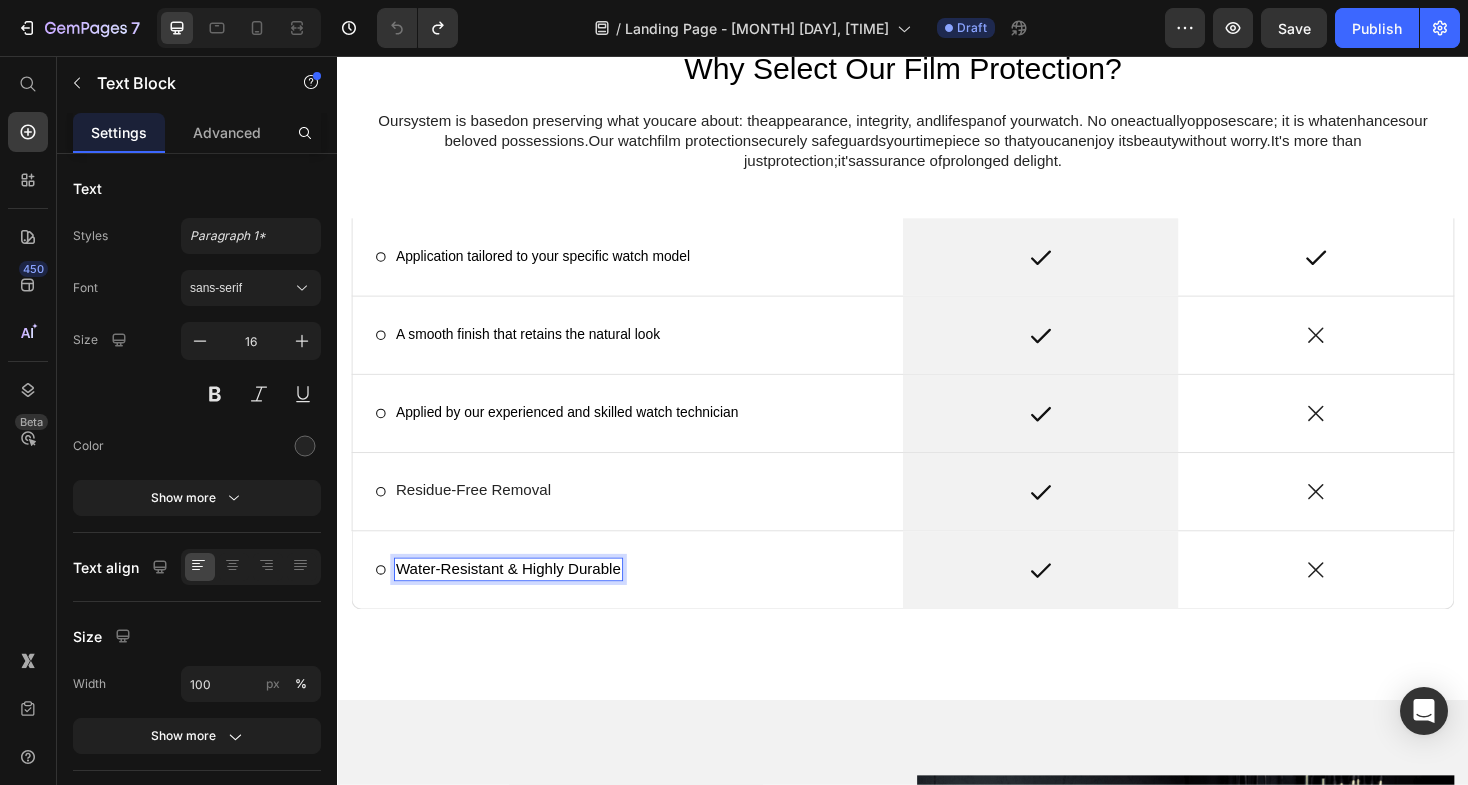 click on "Water-Resistant & Highly Durable" at bounding box center (518, 599) 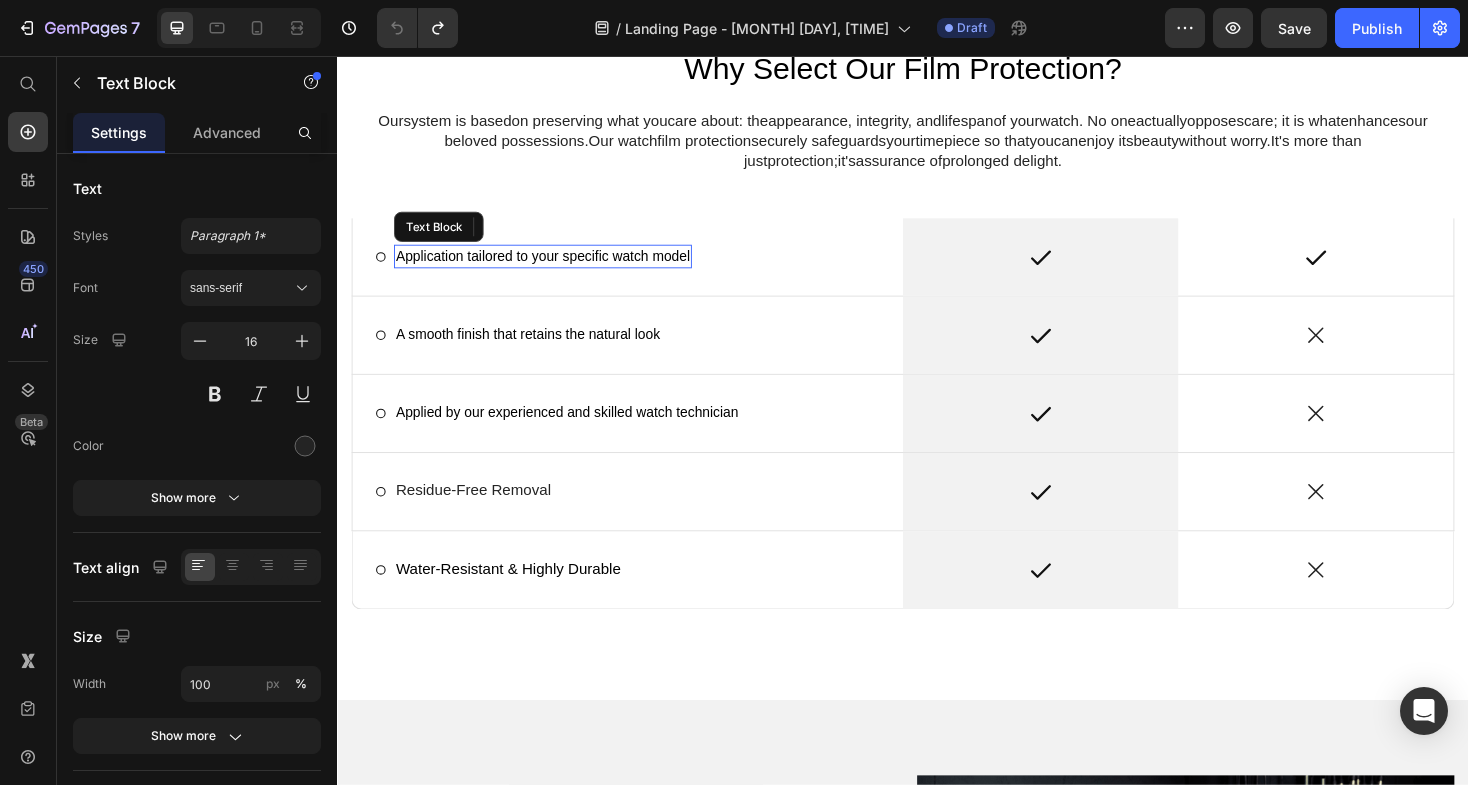 click on "Application tailored to your specific watch model" at bounding box center (555, 268) 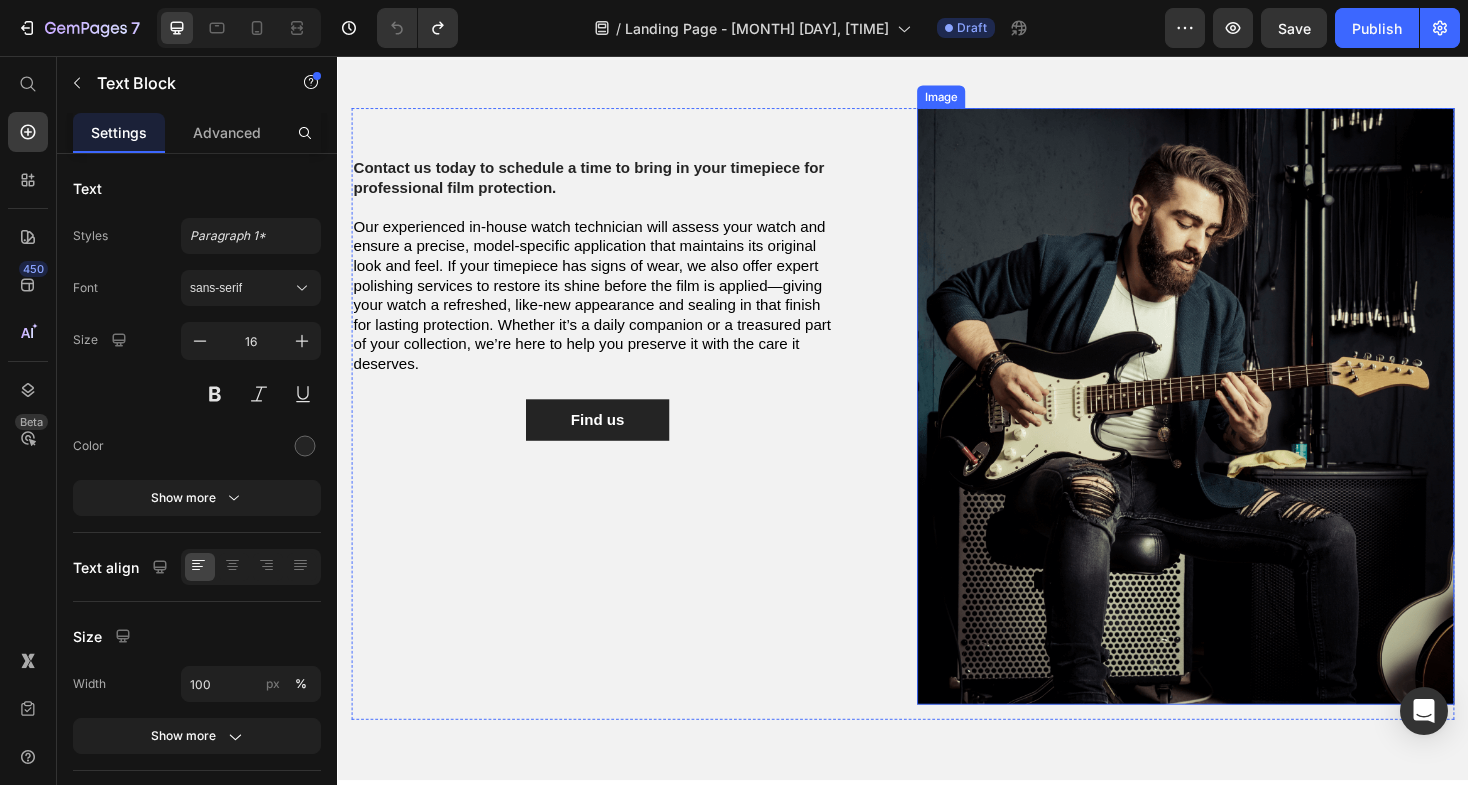 scroll, scrollTop: 2203, scrollLeft: 0, axis: vertical 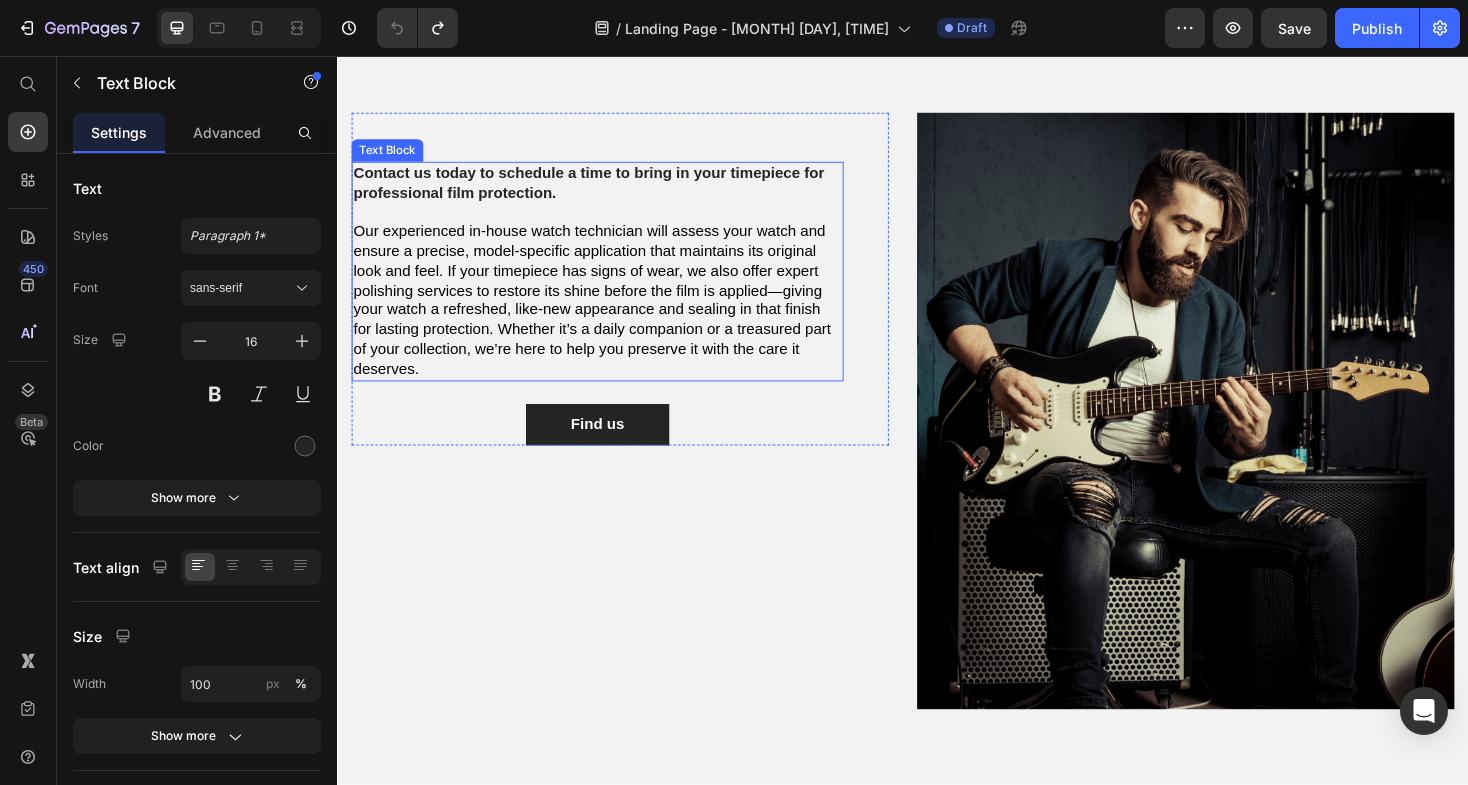 click on "Contact us today to schedule a time to bring in your timepiece for professional film protection." at bounding box center (604, 190) 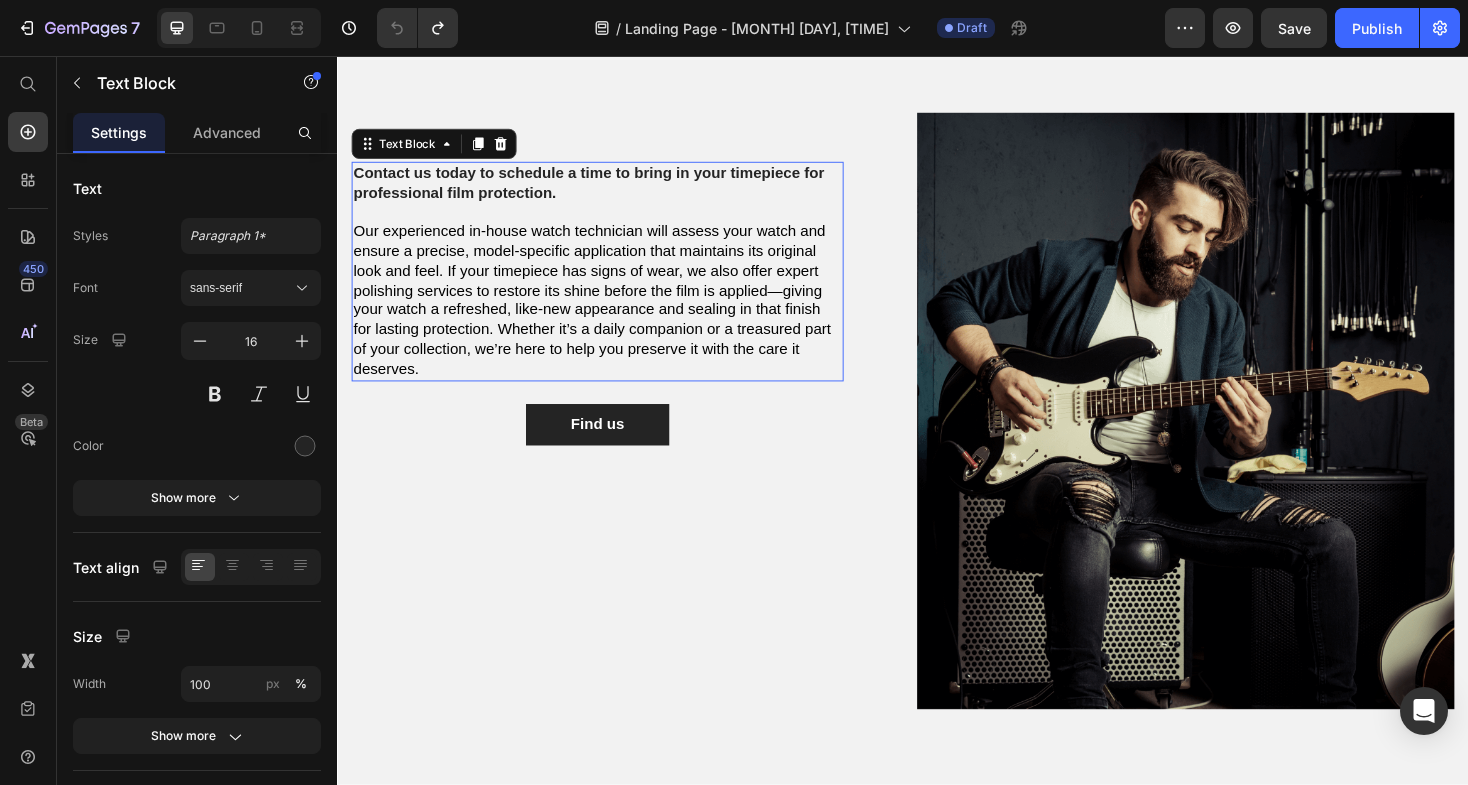 click on "Contact us today to schedule a time to bring in your timepiece for professional film protection." at bounding box center (604, 190) 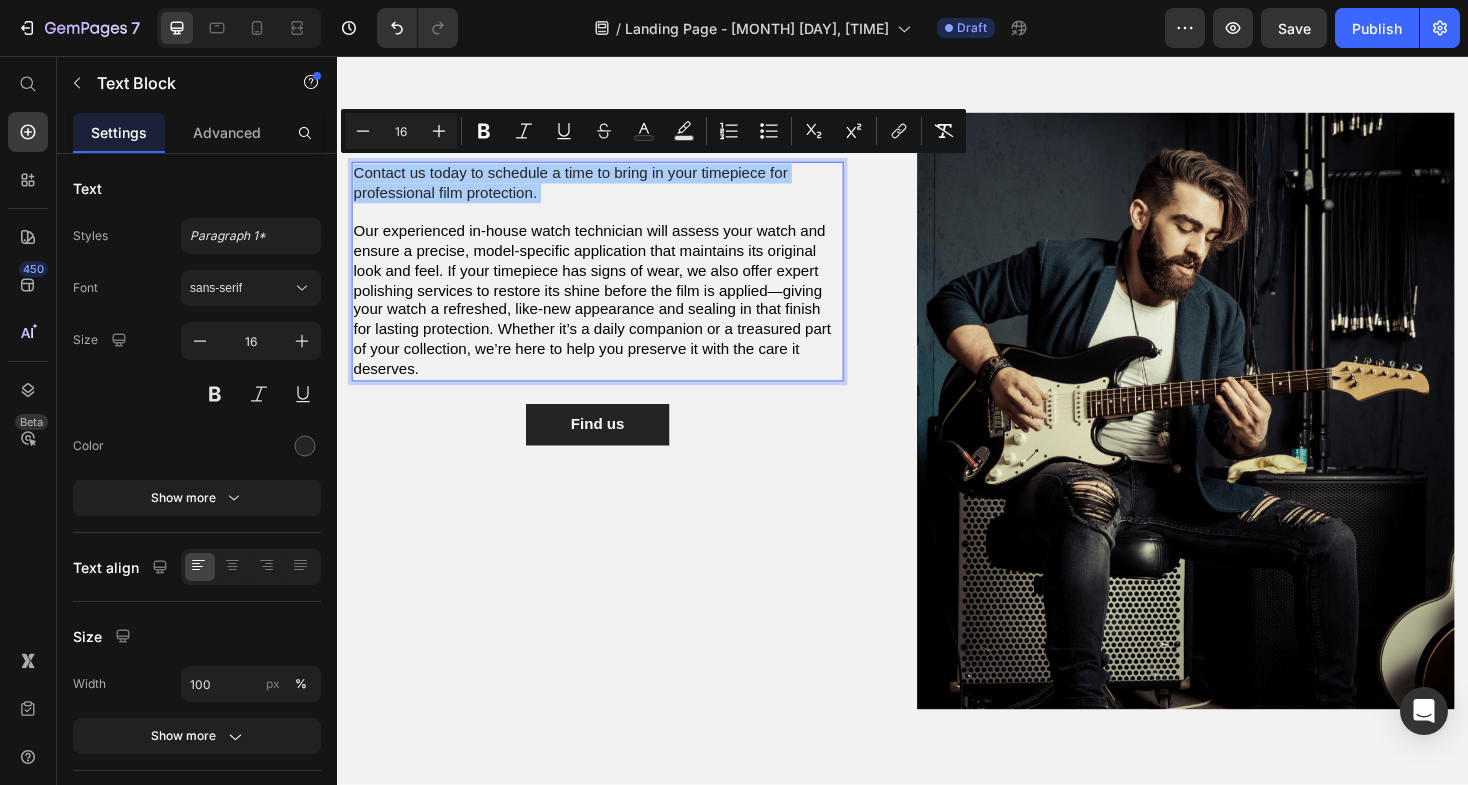 click on "7  Version history  /  Landing Page - Jul 3, 18:58:13 Draft Preview  Save   Publish" 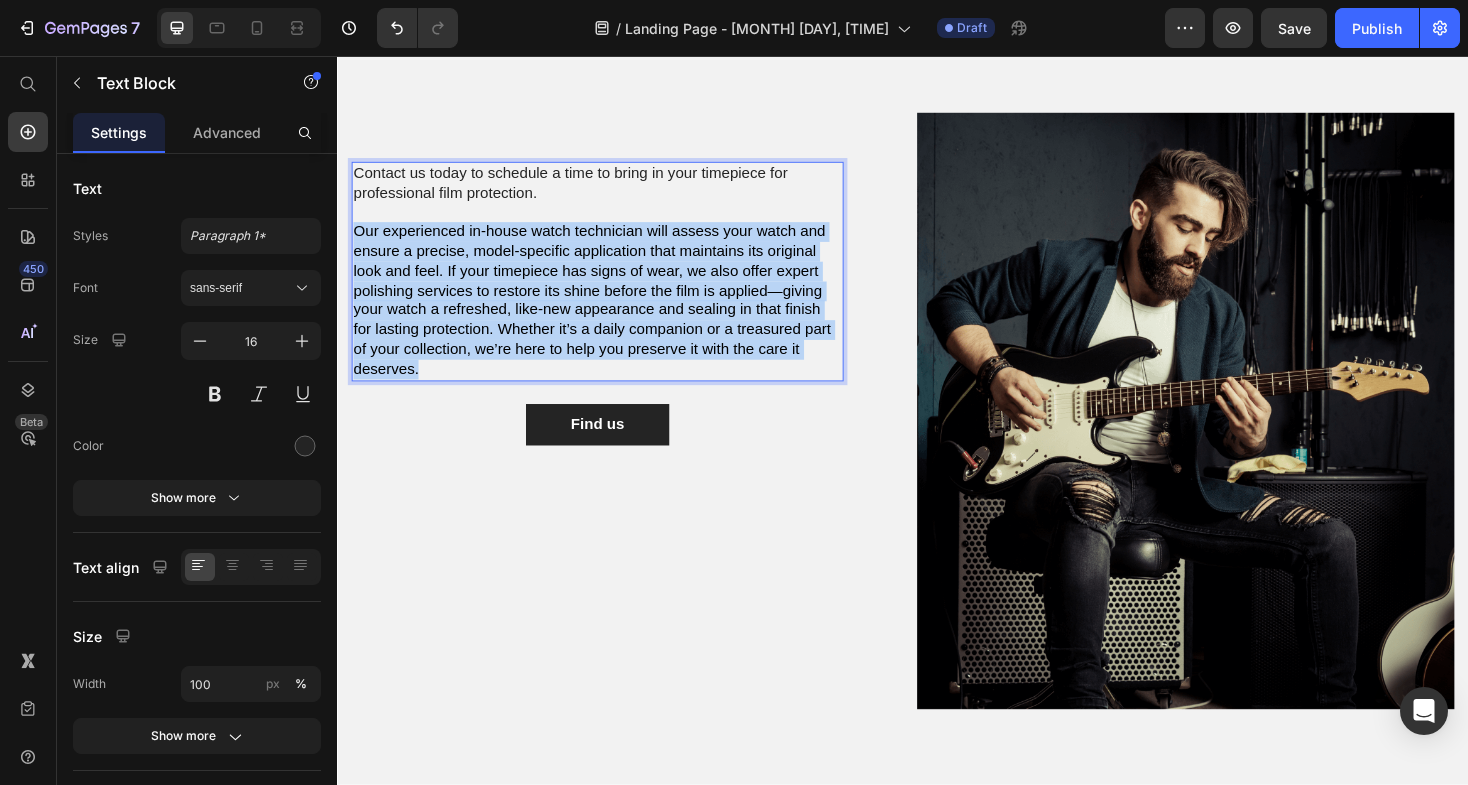 click on "Our experienced in-house watch technician will assess your watch and ensure a precise, model-specific application that maintains its original look and feel. If your timepiece has signs of wear, we also offer expert polishing services to restore its shine before the film is applied—giving your watch a refreshed, like-new appearance and sealing in that finish for lasting protection. Whether it’s a daily companion or a treasured part of your collection, we’re here to help you preserve it with the care it deserves." at bounding box center [607, 314] 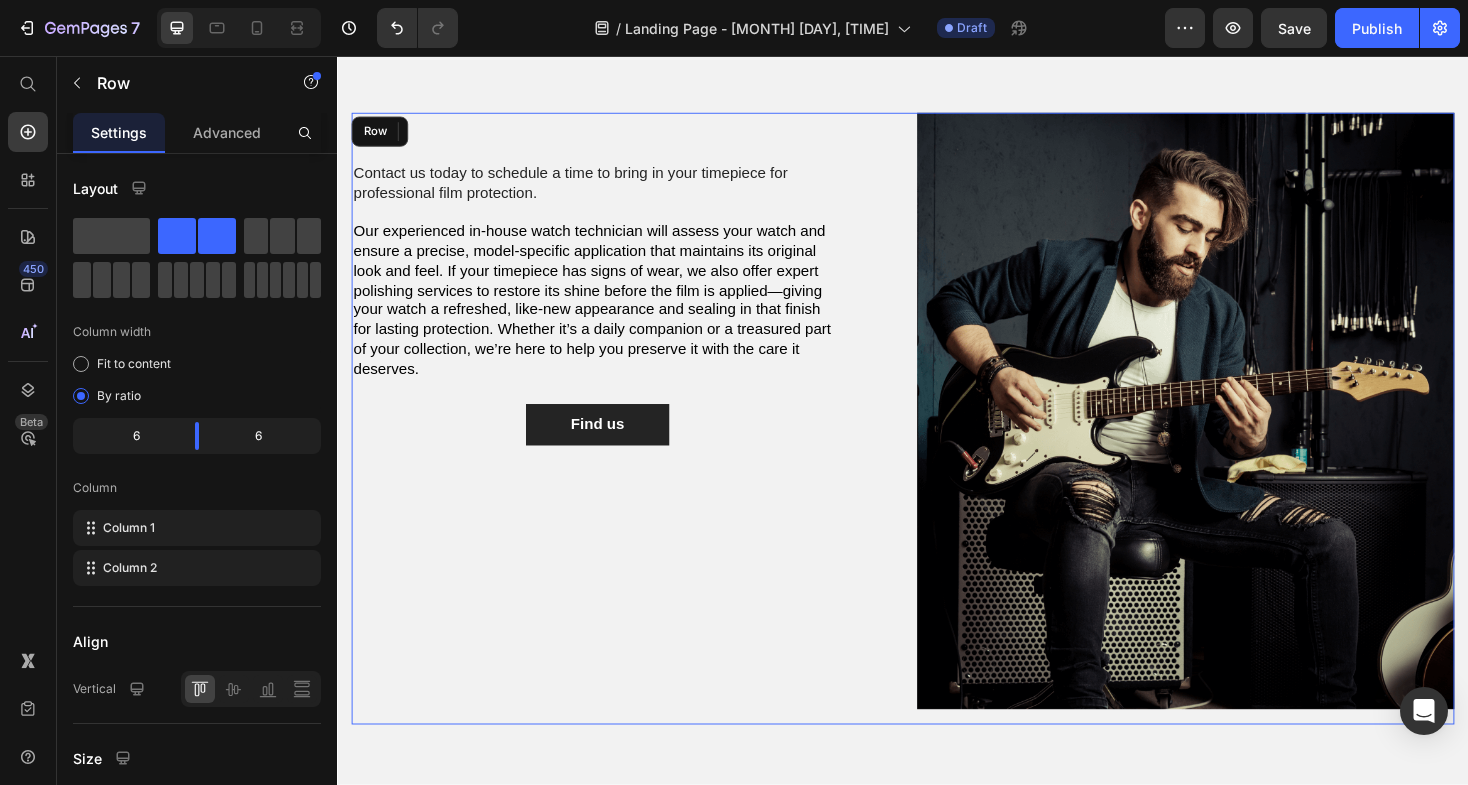 click on "Heading Contact us today to schedule a time to bring in your timepiece for professional film protection.   Our experienced in-house watch technician will assess your watch and ensure a precise, model-specific application that maintains its original look and feel. If your timepiece has signs of wear, we also offer expert polishing services to restore its shine before the film is applied—giving your watch a refreshed, like-new appearance and sealing in that finish for lasting protection. Whether it’s a daily companion or a treasured part of your collection, we’re here to help you preserve it with the care it deserves. Text Block   24 Find us   Button Row" at bounding box center [637, 440] 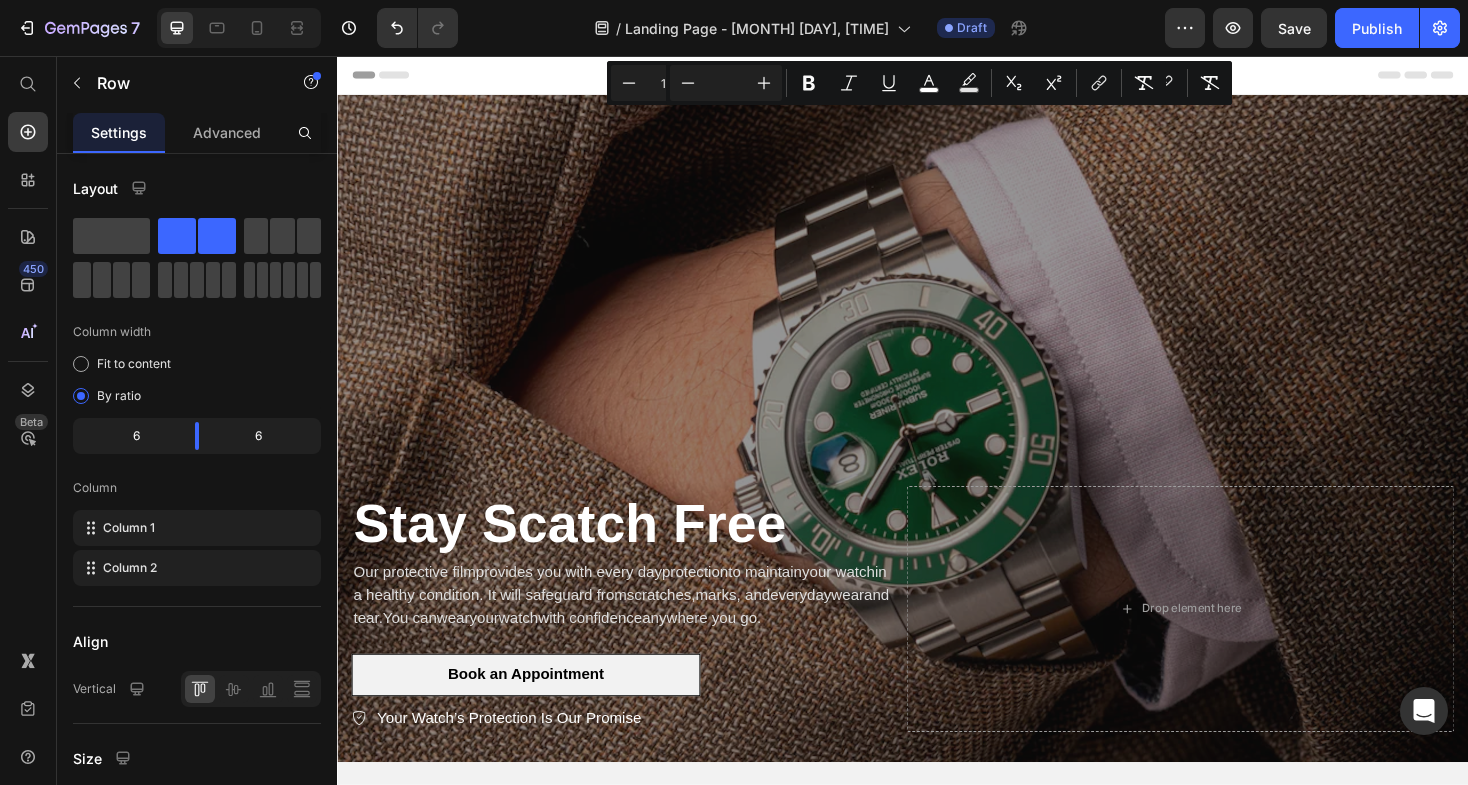 scroll, scrollTop: 0, scrollLeft: 0, axis: both 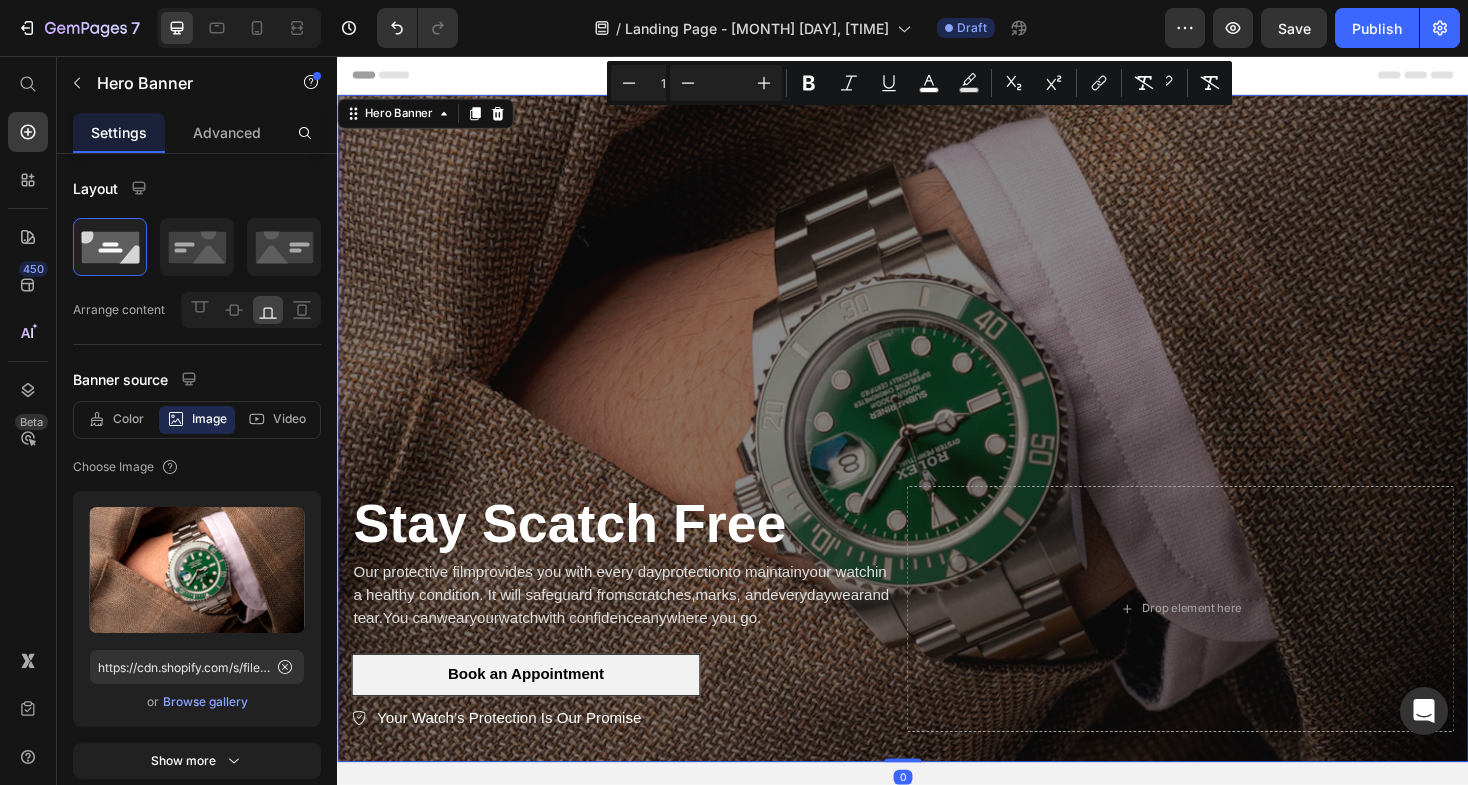 click at bounding box center [937, 451] 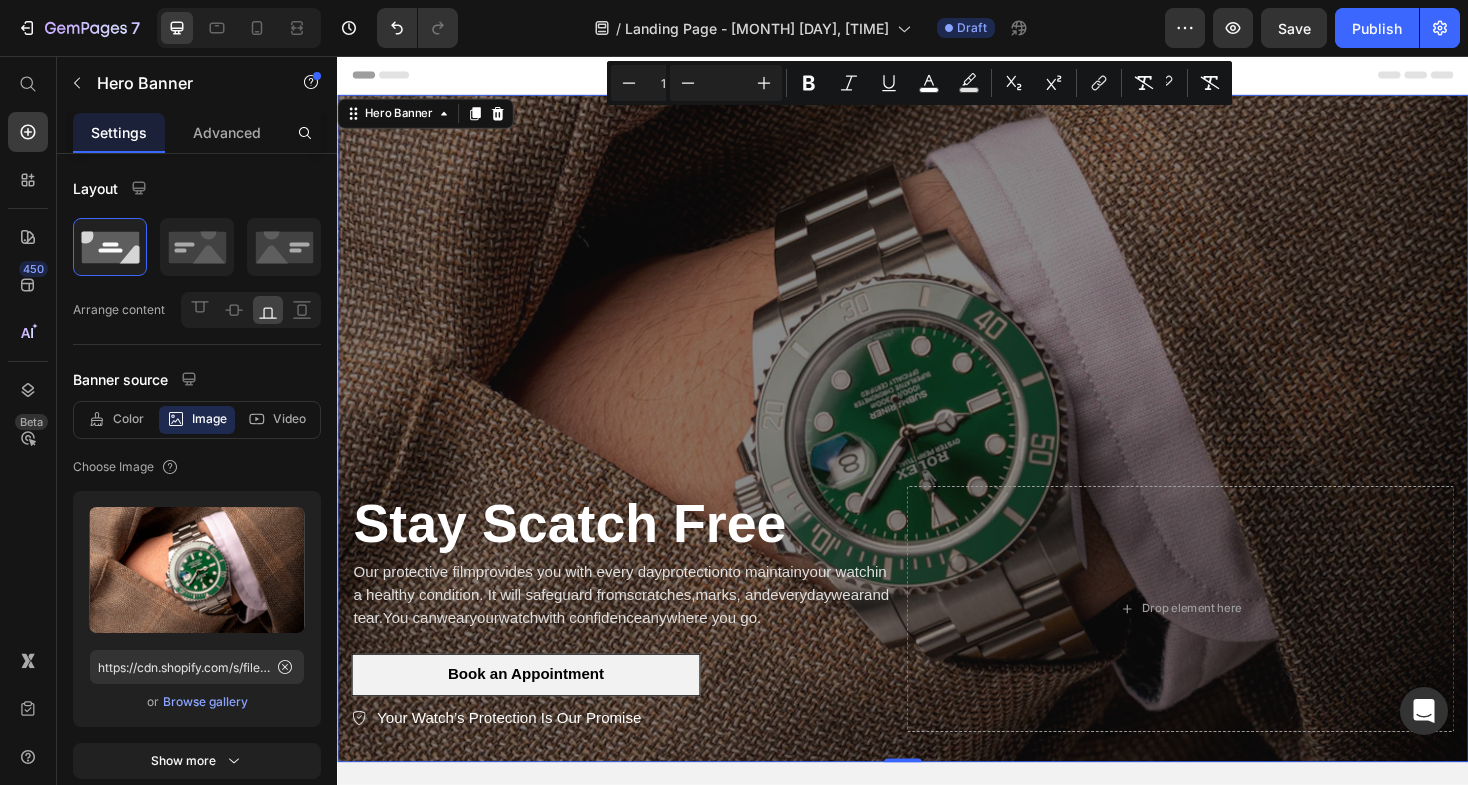 click at bounding box center [937, 451] 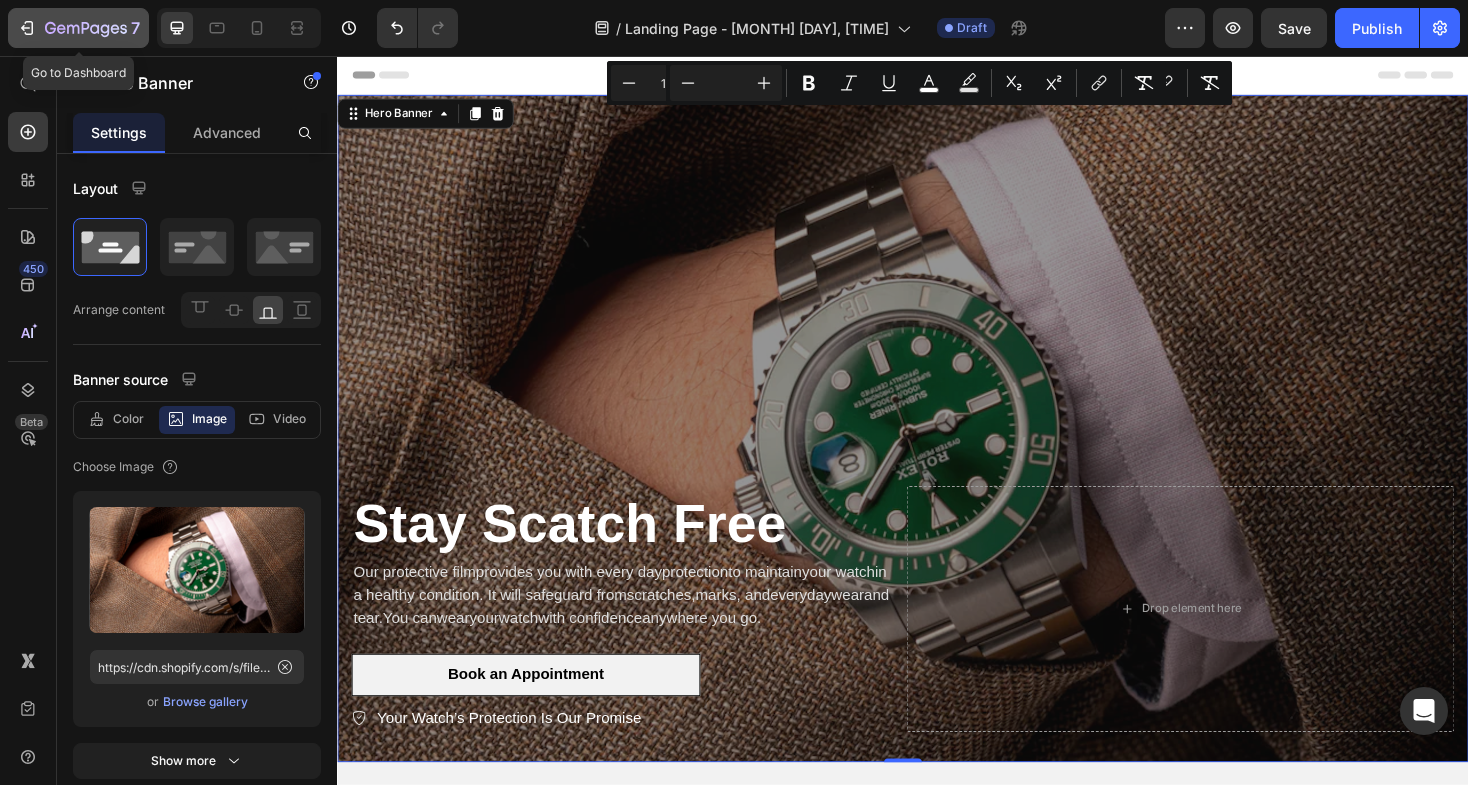 click 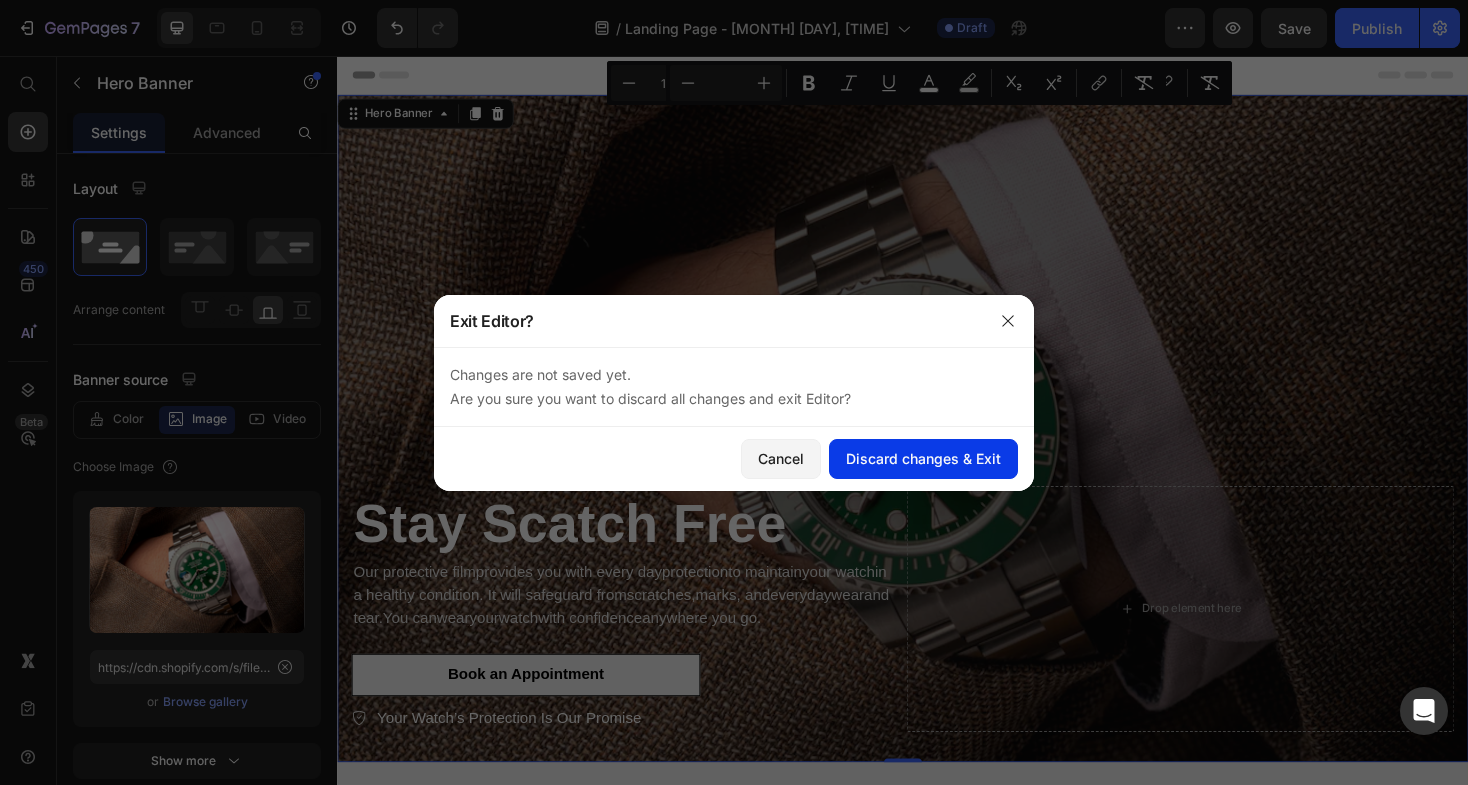 click on "Discard changes & Exit" at bounding box center [923, 458] 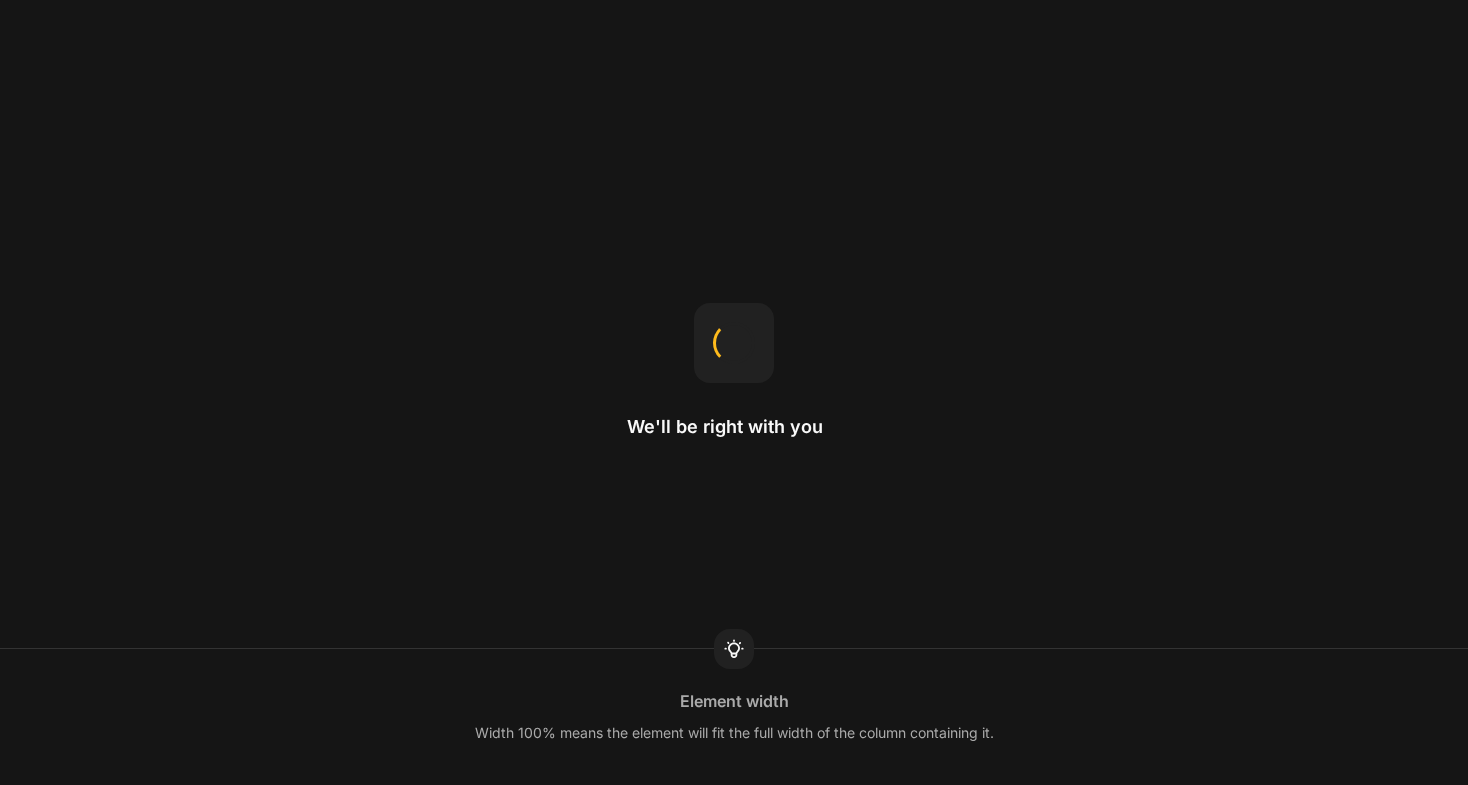 scroll, scrollTop: 0, scrollLeft: 0, axis: both 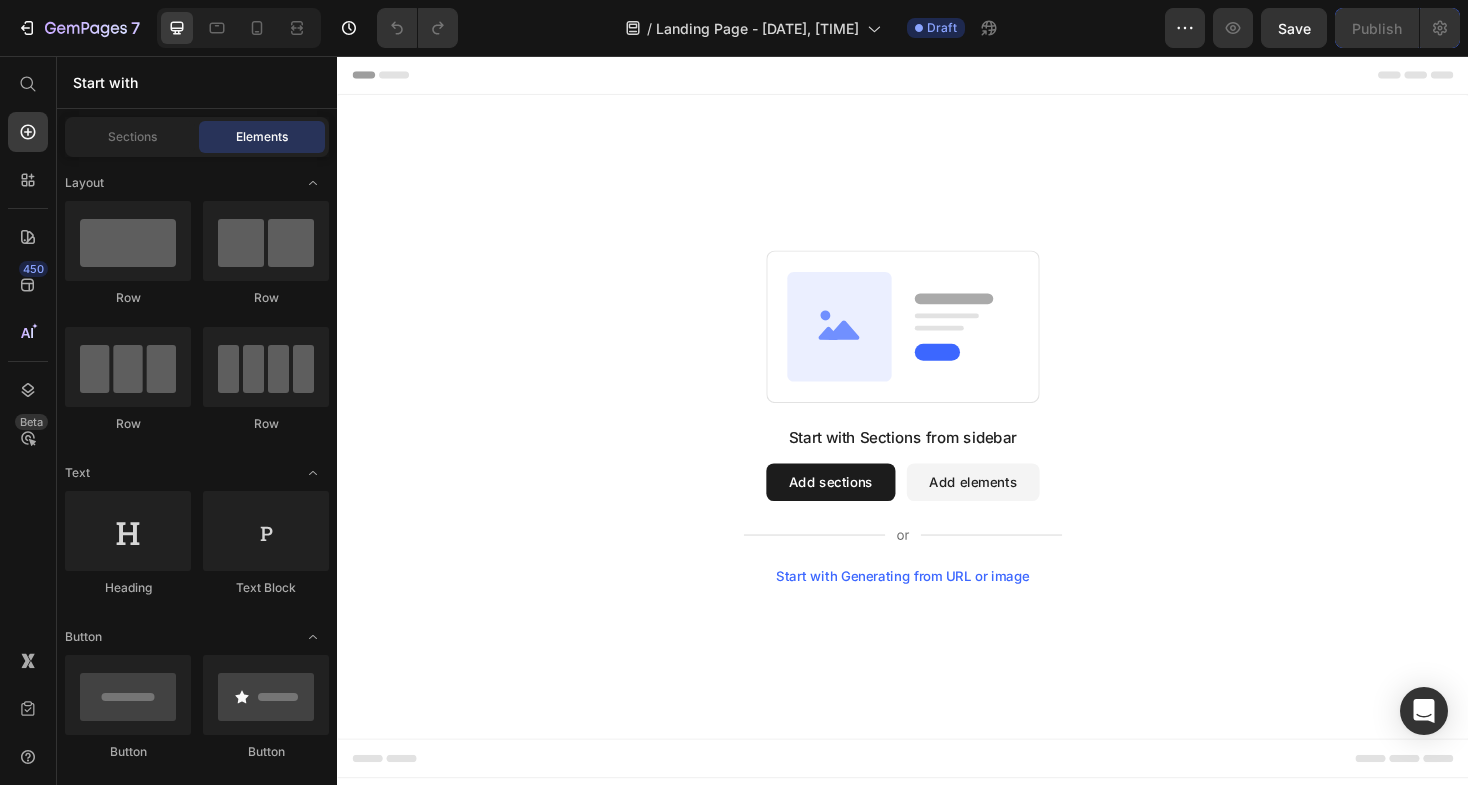 click on "Add sections" at bounding box center [860, 508] 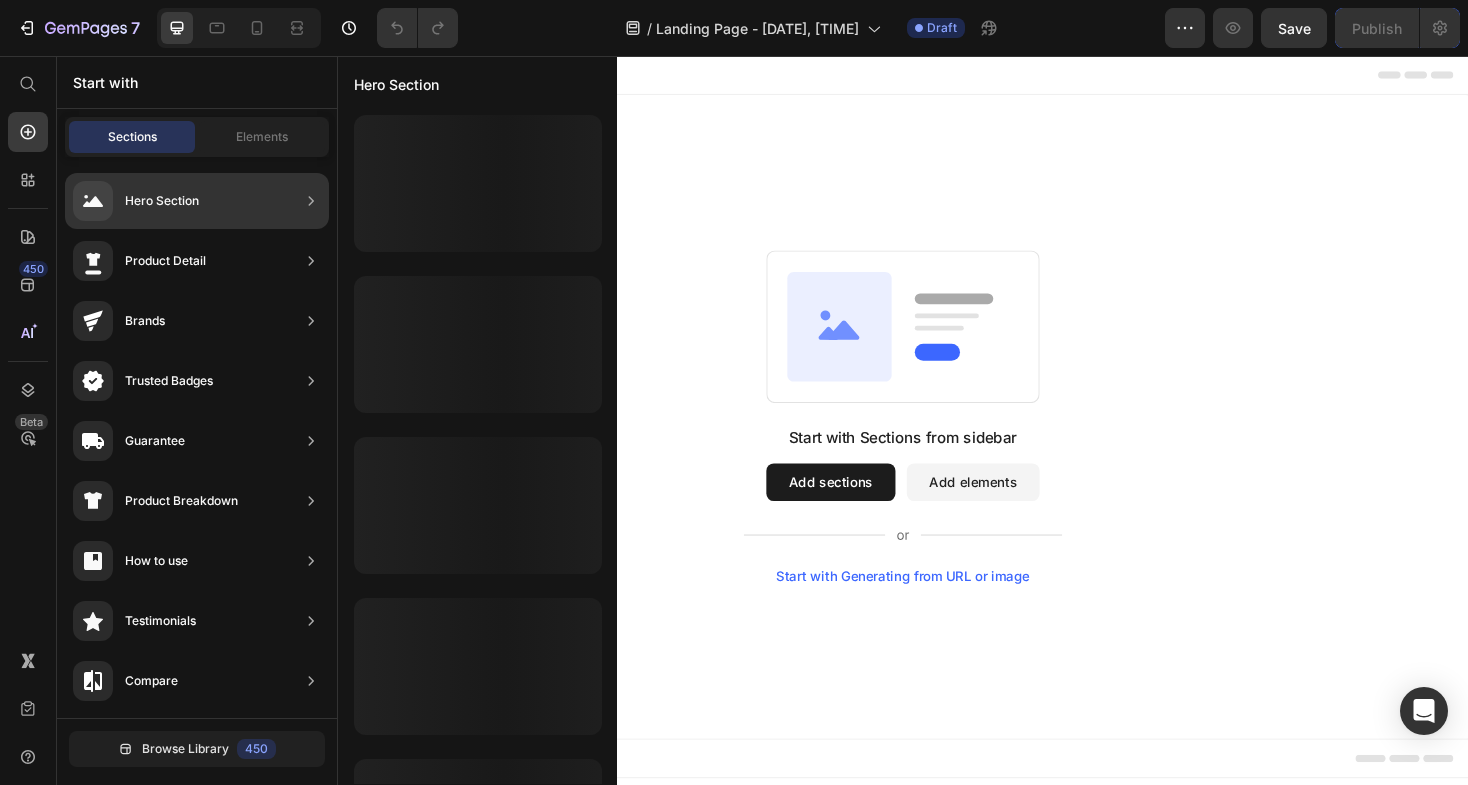 click on "Hero Section" at bounding box center [162, 201] 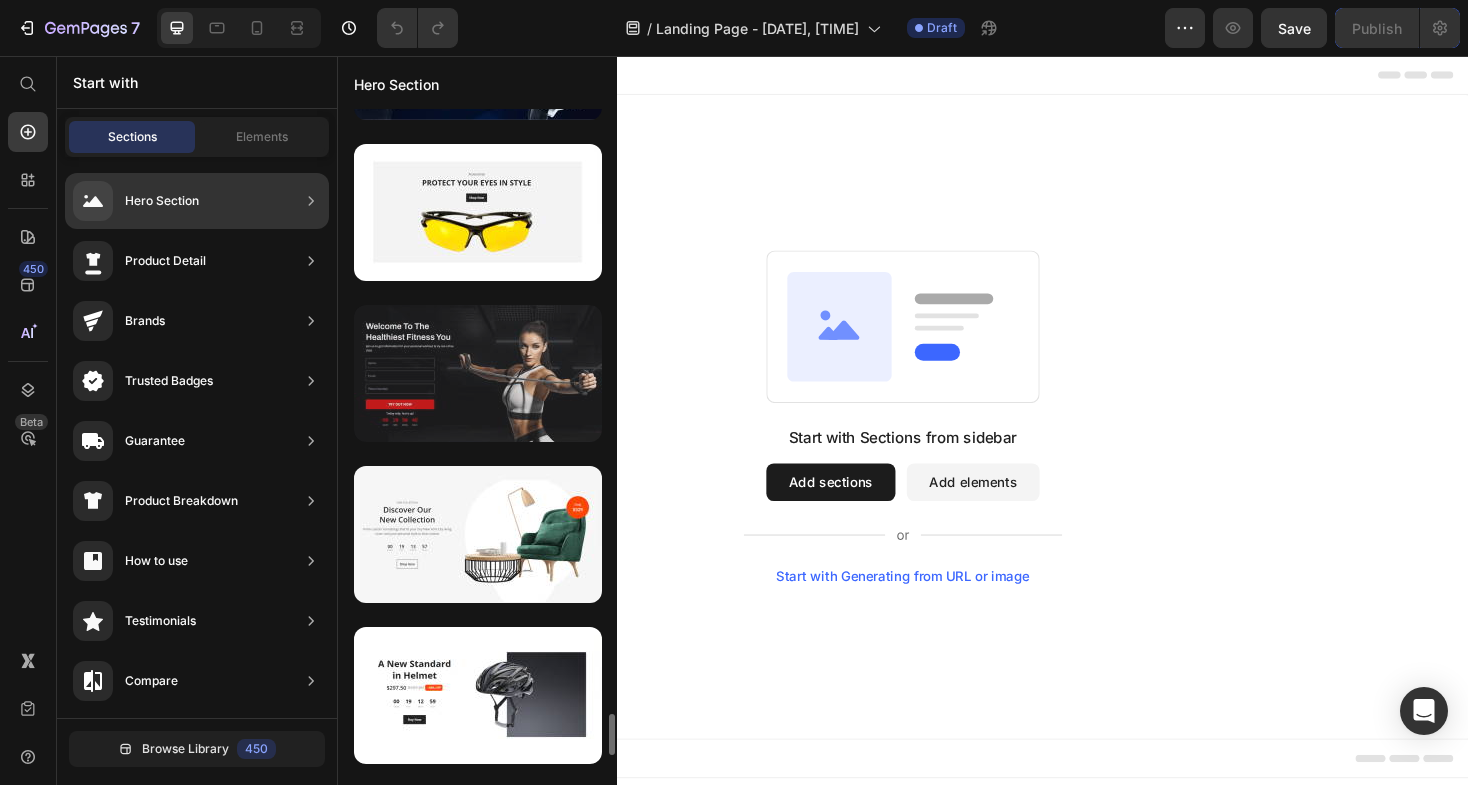 scroll, scrollTop: 9959, scrollLeft: 0, axis: vertical 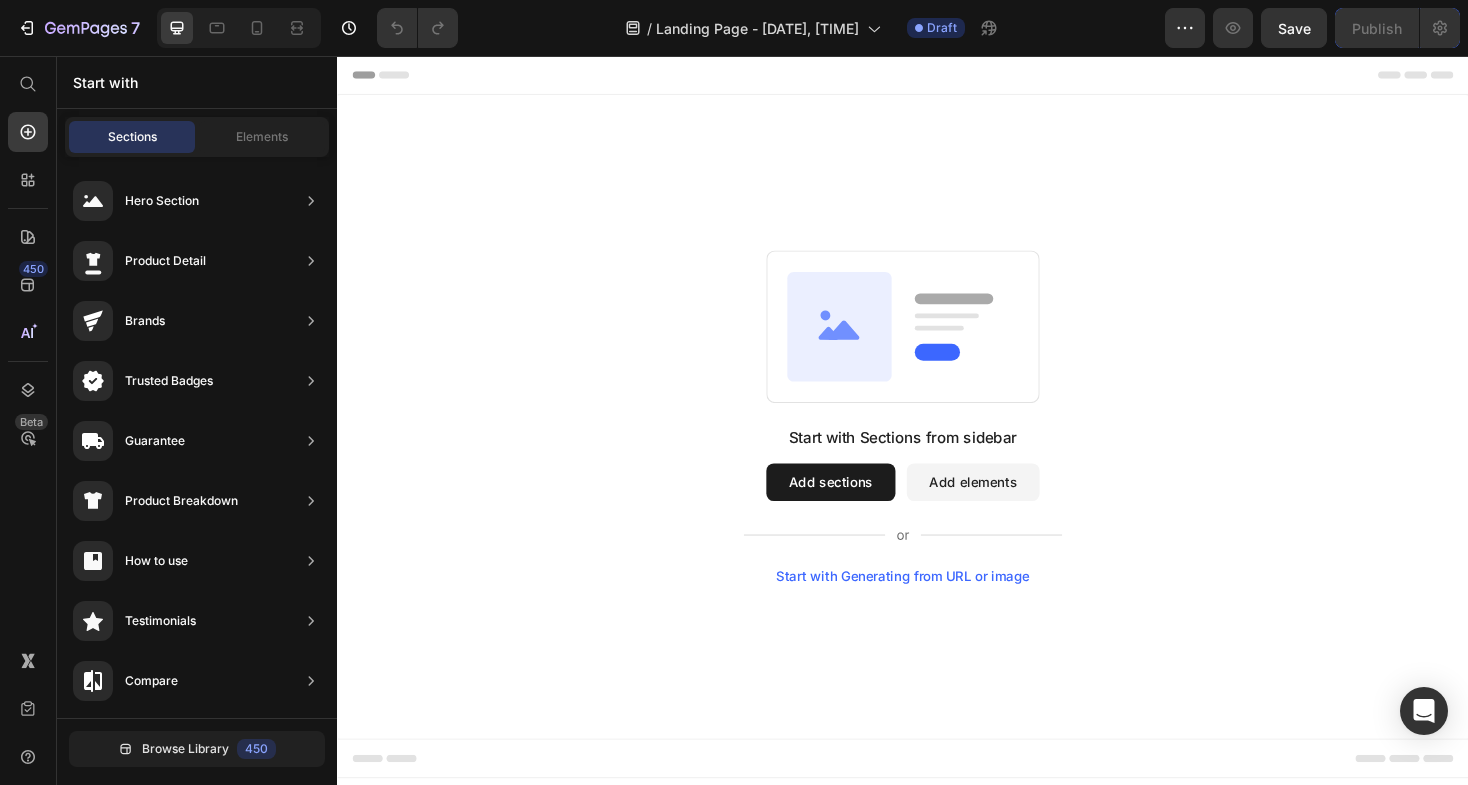 click on "Add sections" at bounding box center [860, 508] 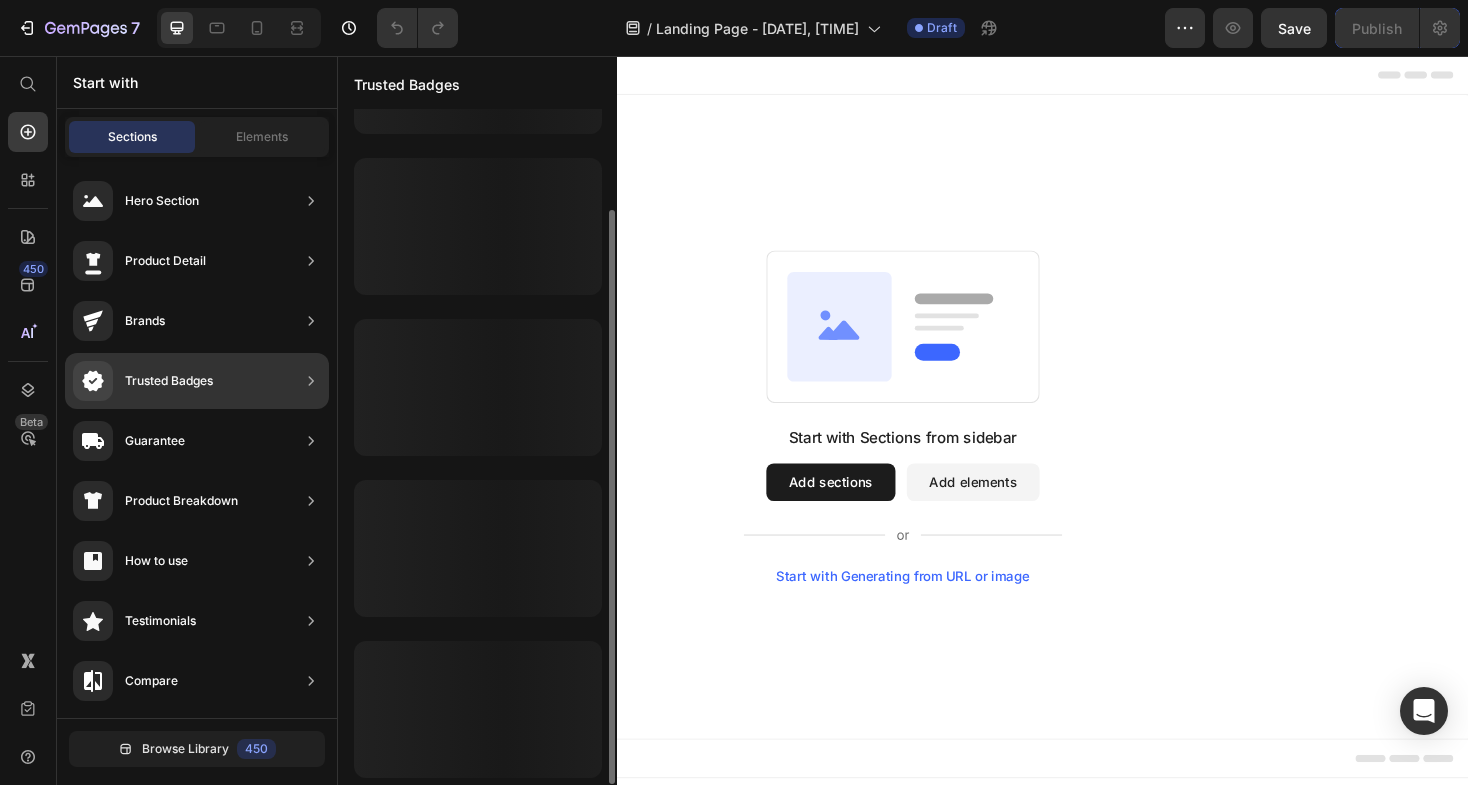 scroll, scrollTop: 118, scrollLeft: 0, axis: vertical 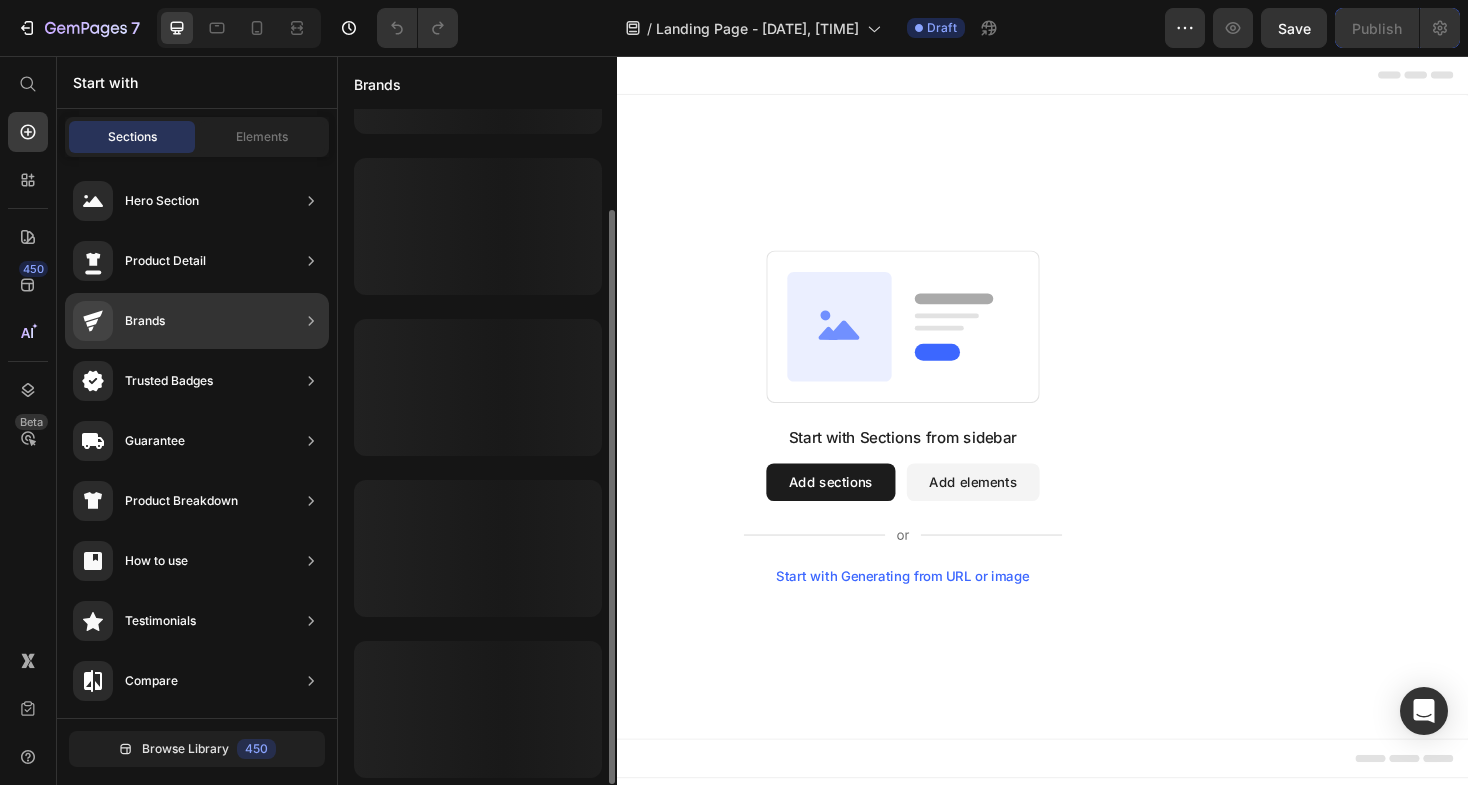 click on "Brands" 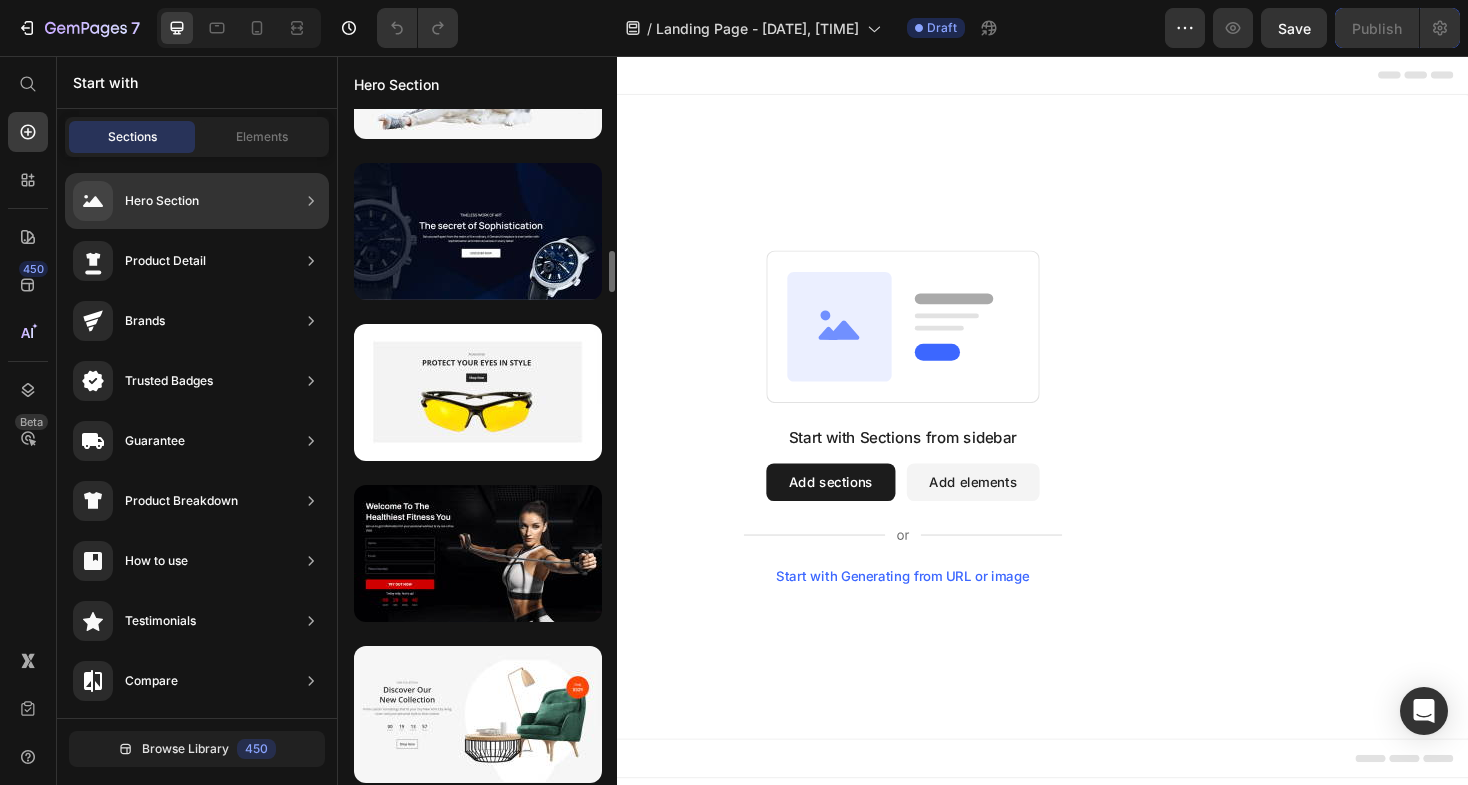 scroll, scrollTop: 10422, scrollLeft: 0, axis: vertical 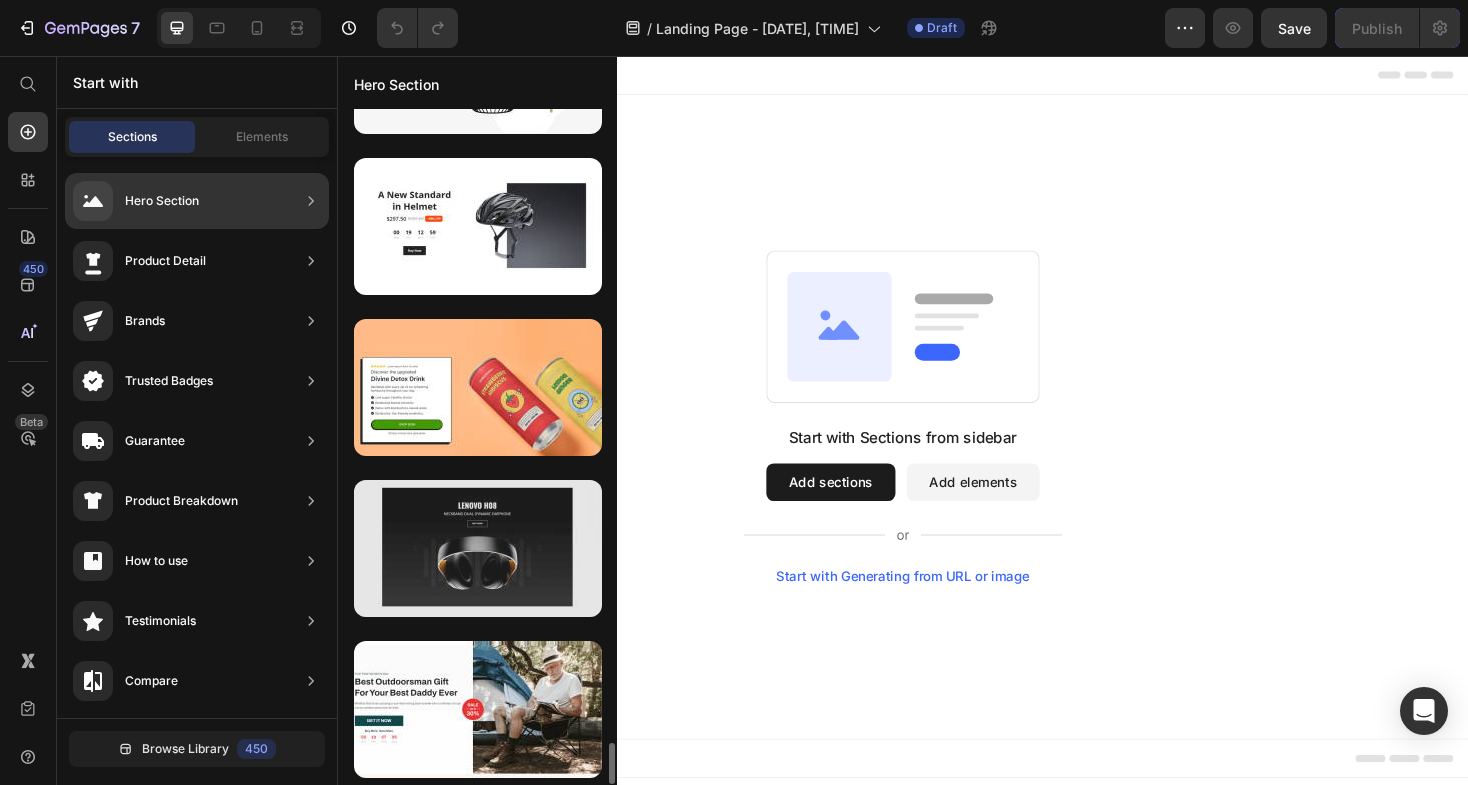 click at bounding box center (478, 548) 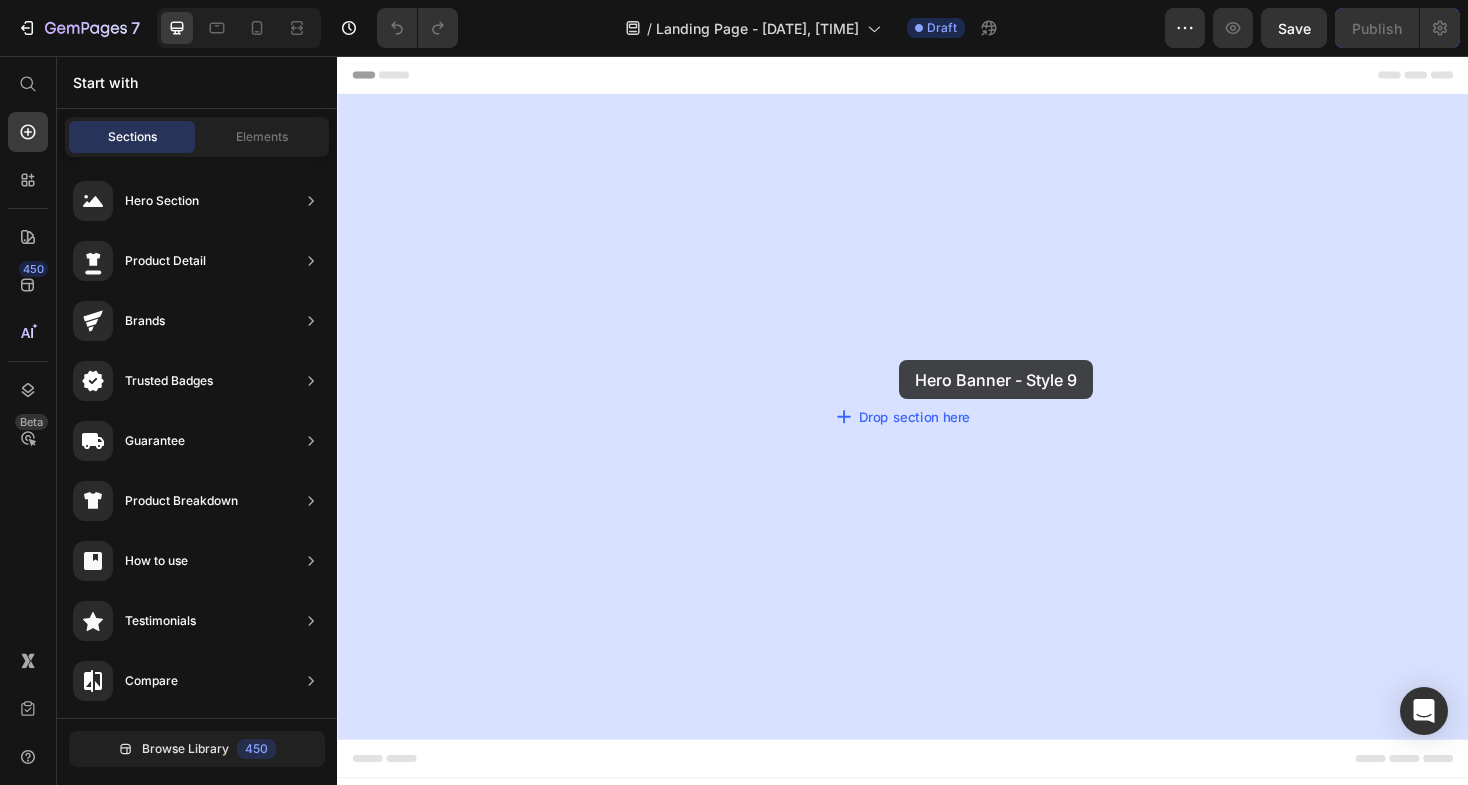 drag, startPoint x: 853, startPoint y: 604, endPoint x: 930, endPoint y: 377, distance: 239.70398 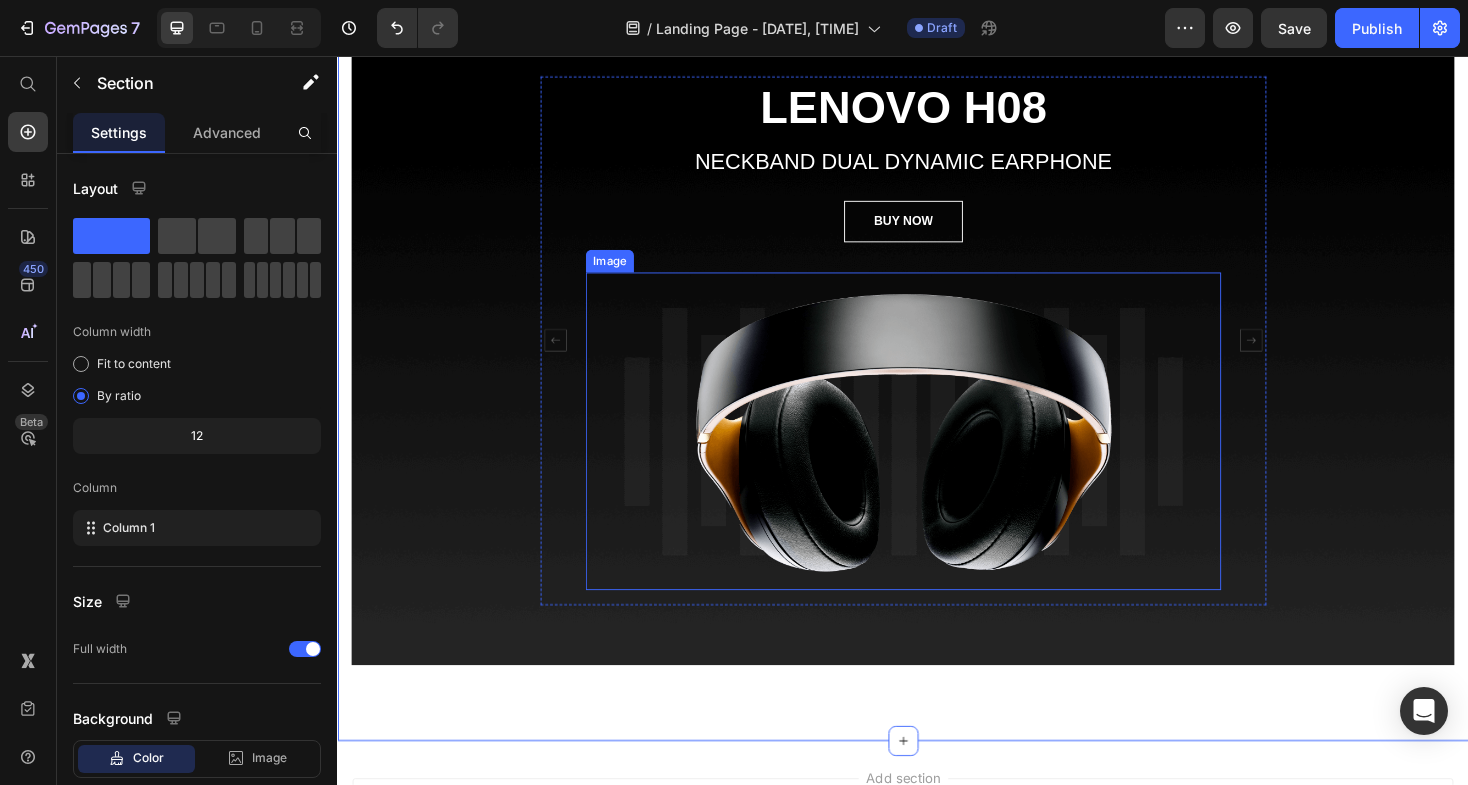 scroll, scrollTop: 192, scrollLeft: 0, axis: vertical 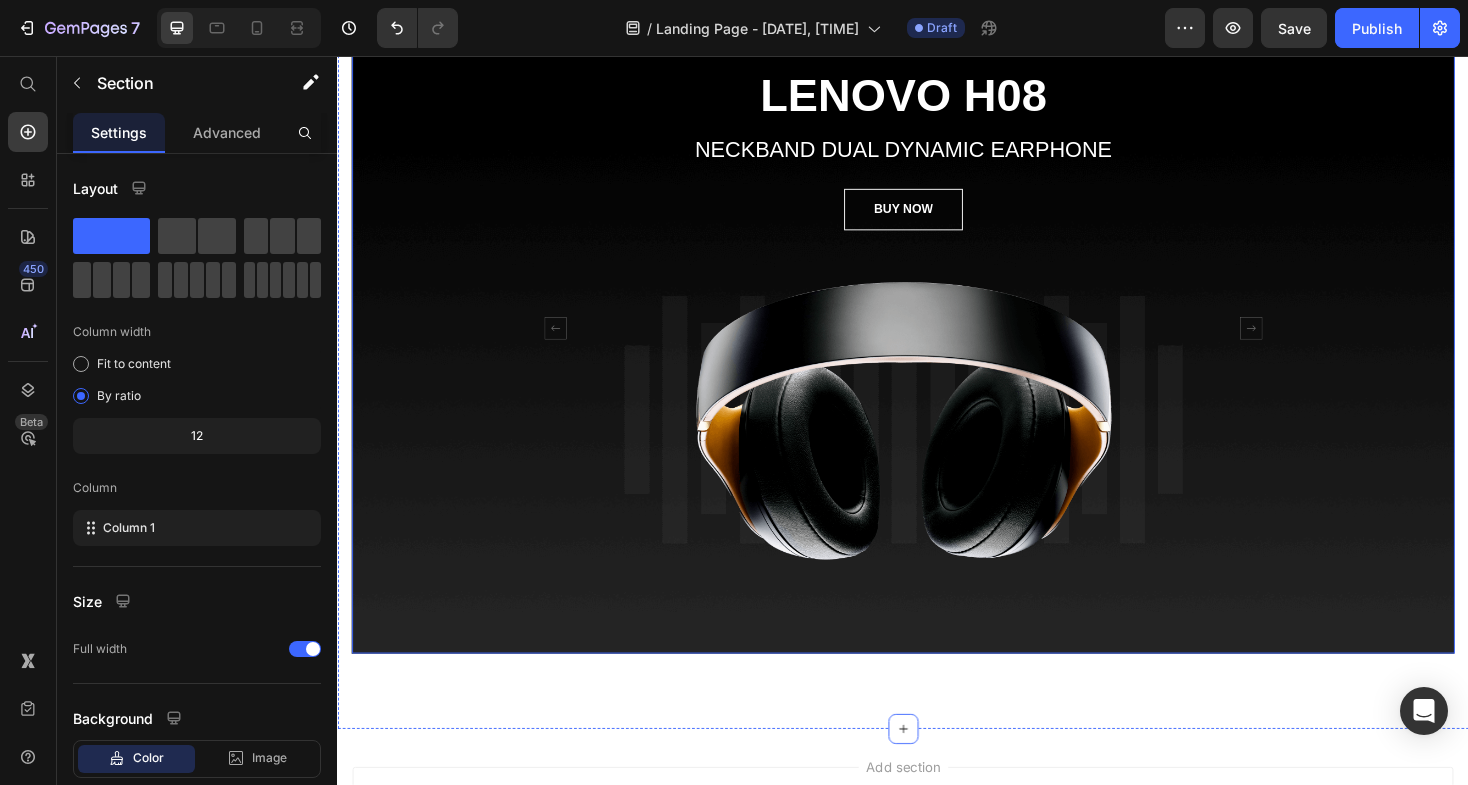 click on "LENOVO H08 Heading NECKBAND DUAL DYNAMIC EARPHONE Text block BUY NOW Button Image MW65 Leica 0.95 Heading NECKBAND DUAL DYNAMIC HEADPHONE Text block BUY NOW Button Image             Carousel Row" at bounding box center (937, 361) 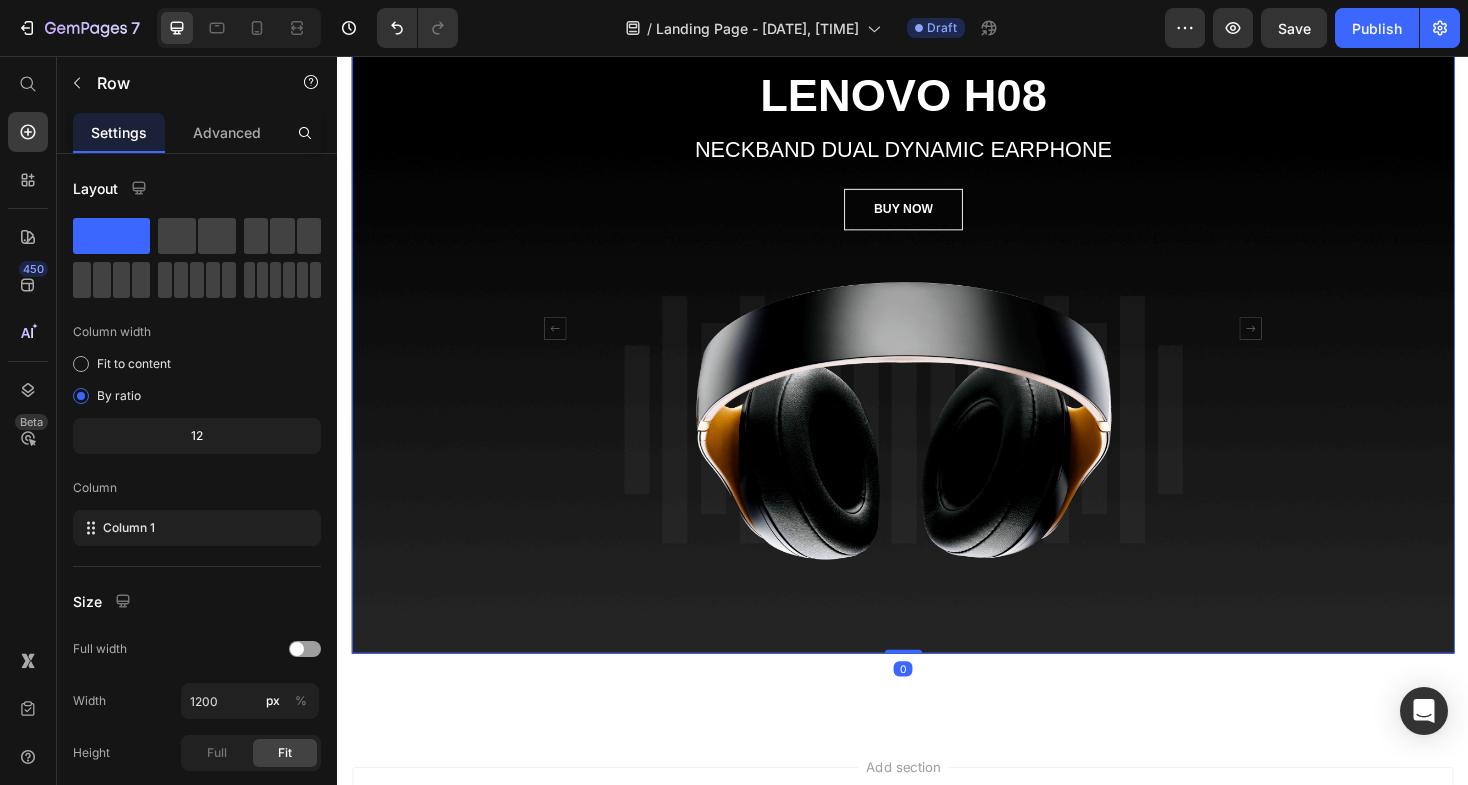 click on "LENOVO H08 Heading NECKBAND DUAL DYNAMIC EARPHONE Text block BUY NOW Button Image MW65 Leica 0.95 Heading NECKBAND DUAL DYNAMIC HEADPHONE Text block BUY NOW Button Image             Carousel Row" at bounding box center [937, 361] 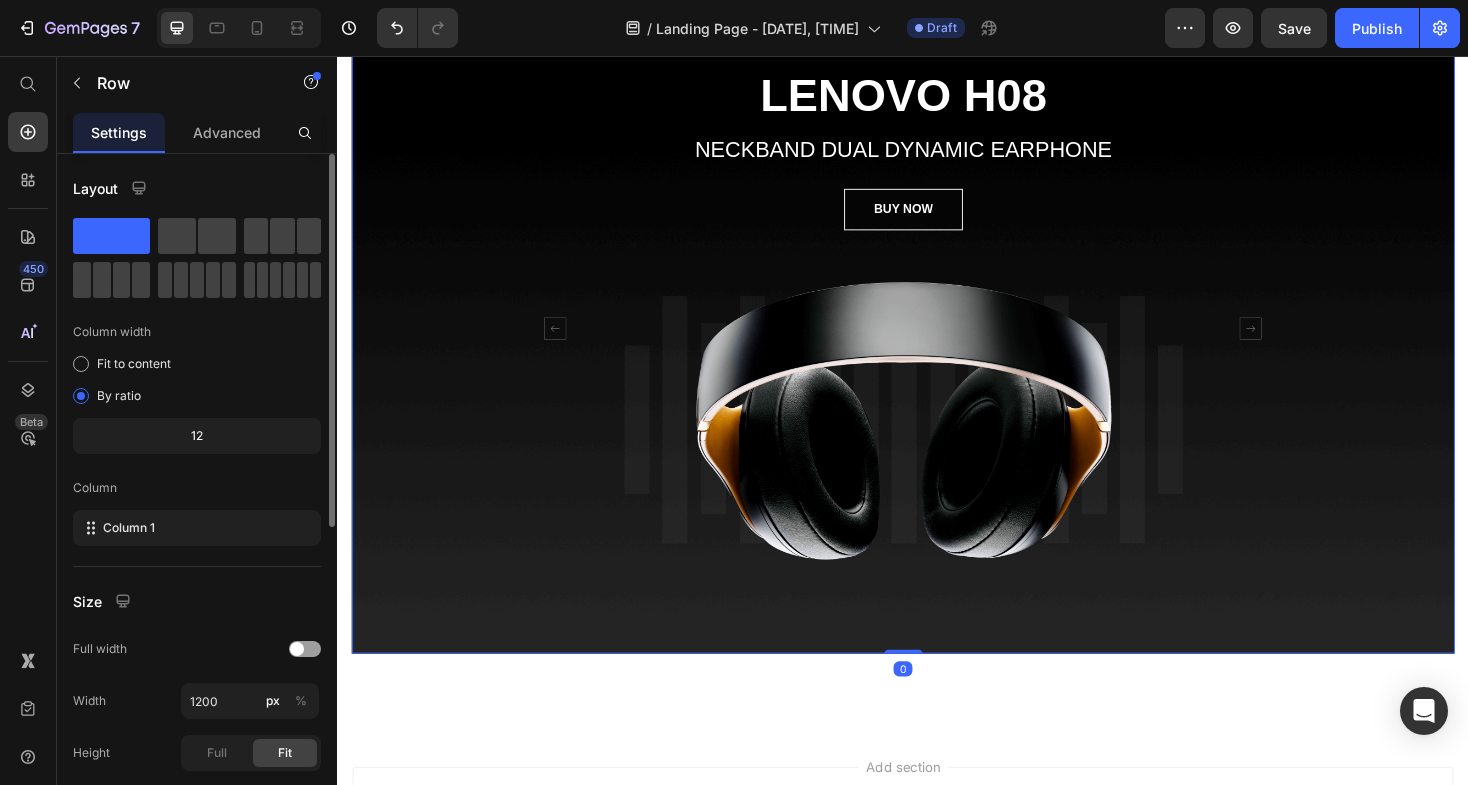 scroll, scrollTop: 580, scrollLeft: 0, axis: vertical 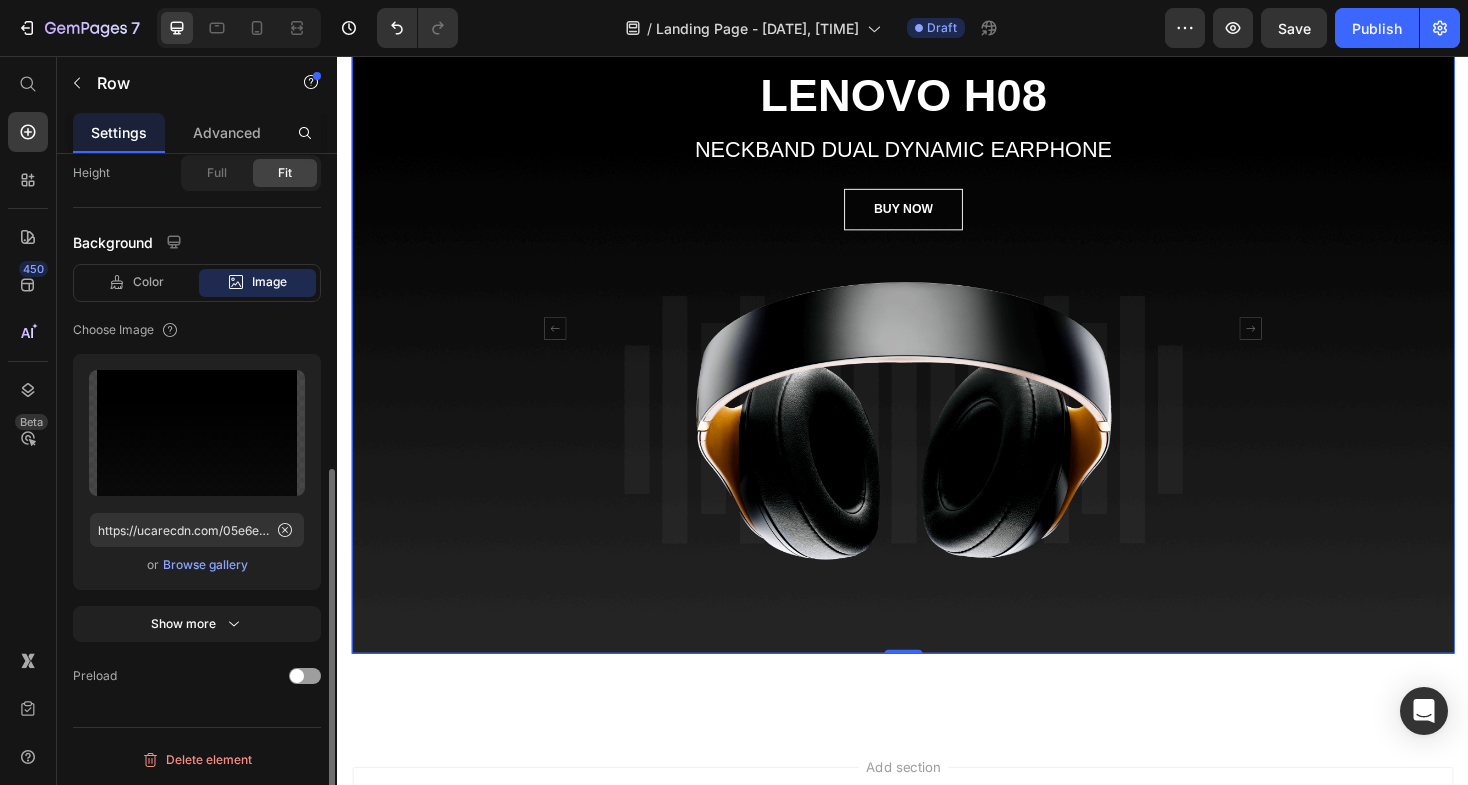 click on "Browse gallery" at bounding box center [205, 565] 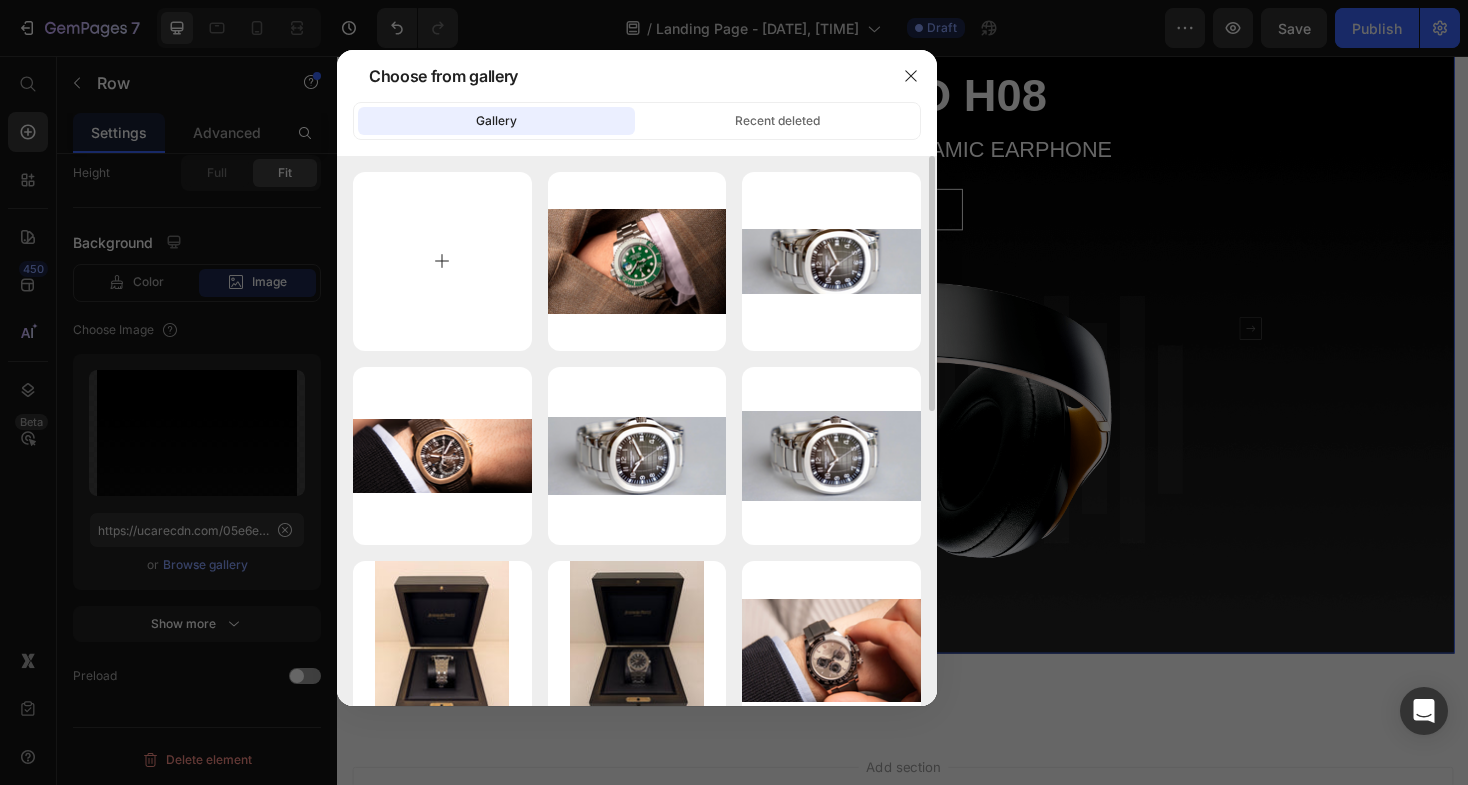 click at bounding box center (442, 261) 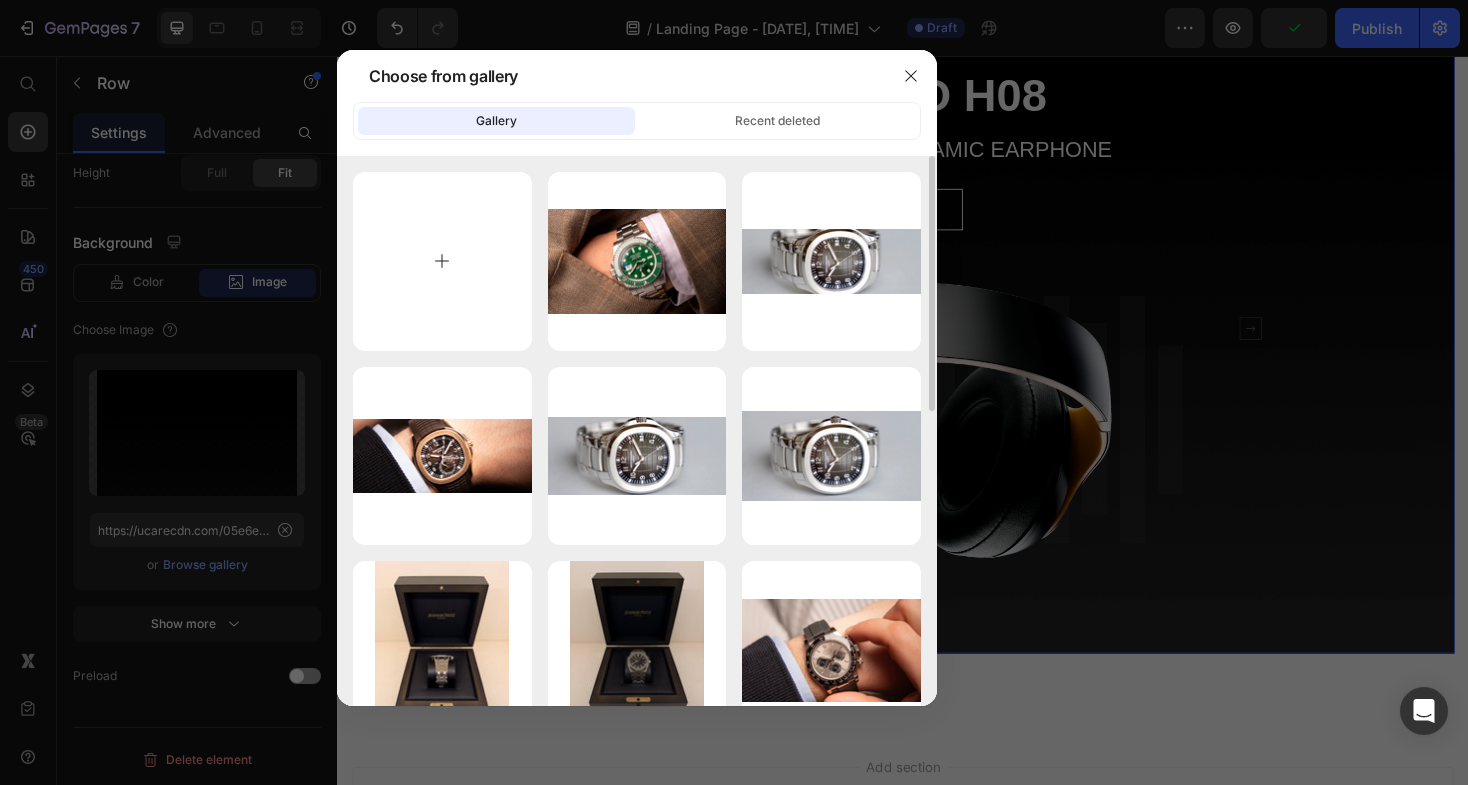 type on "C:\fakepath\Screenshot [YEAR]-[MONTH]-[DAY] at [TIME]-Photoroom.png" 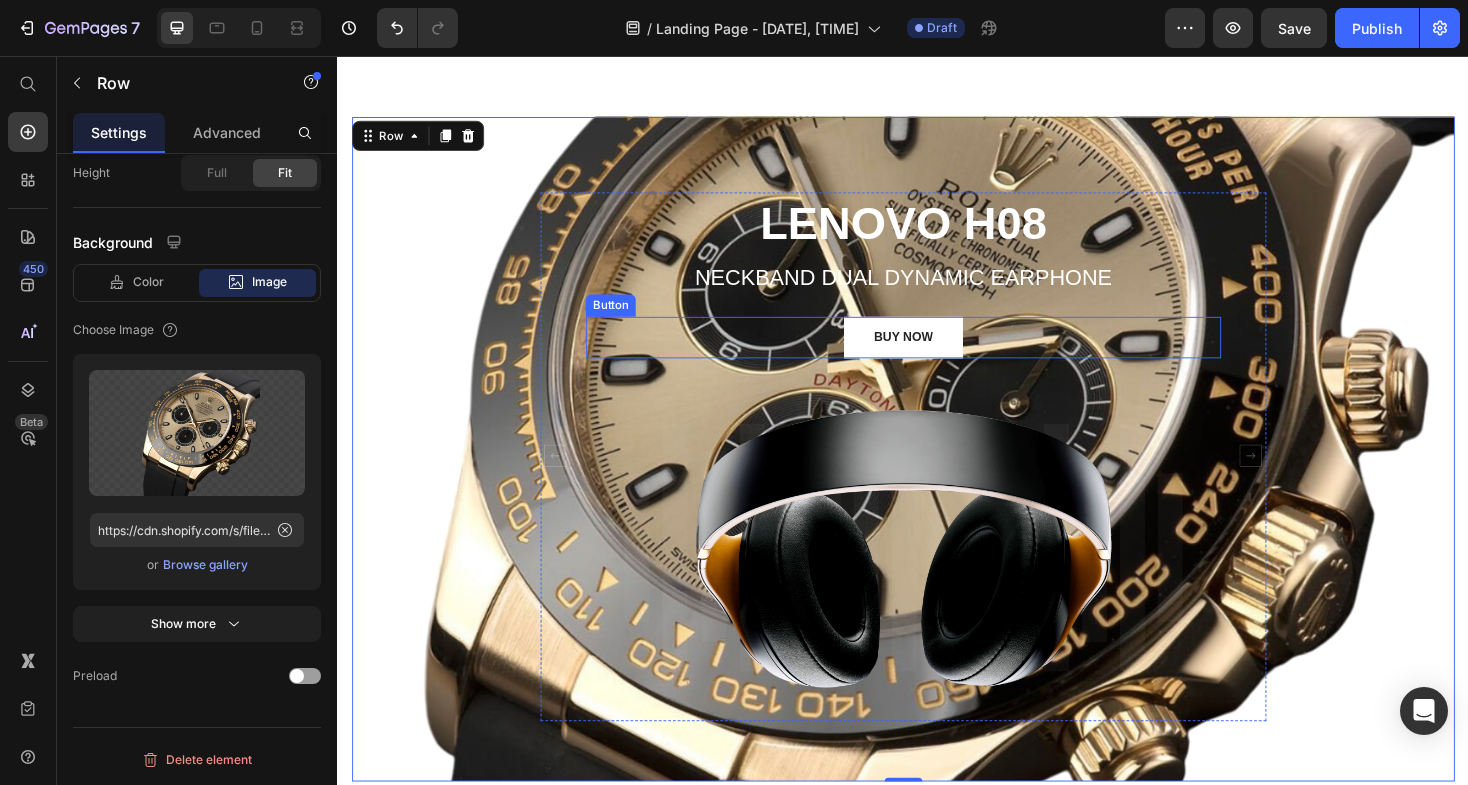 scroll, scrollTop: 146, scrollLeft: 0, axis: vertical 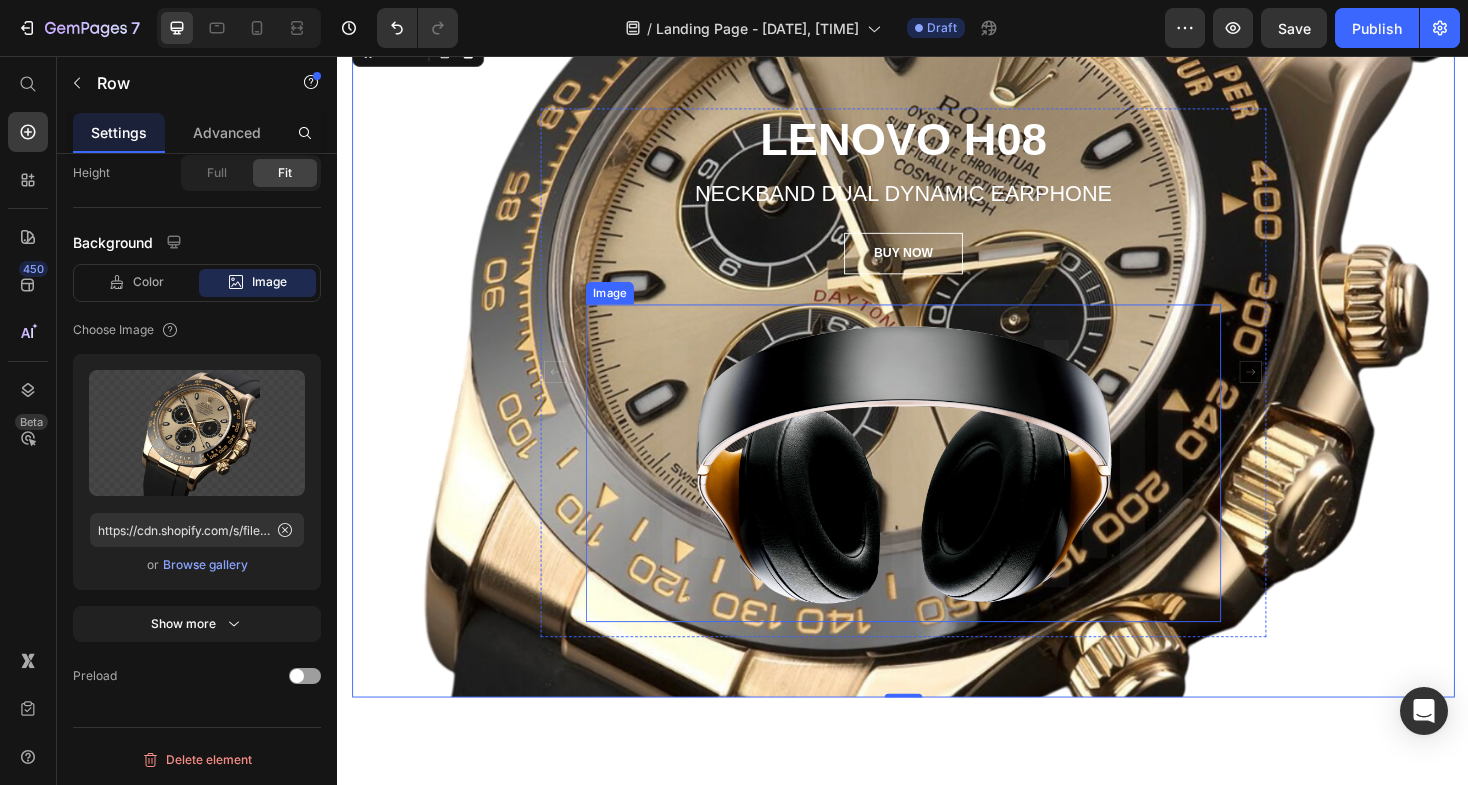 type on "https://ucarecdn.com/05e6e3c9-e609-4790-94e5-d919e171210d/" 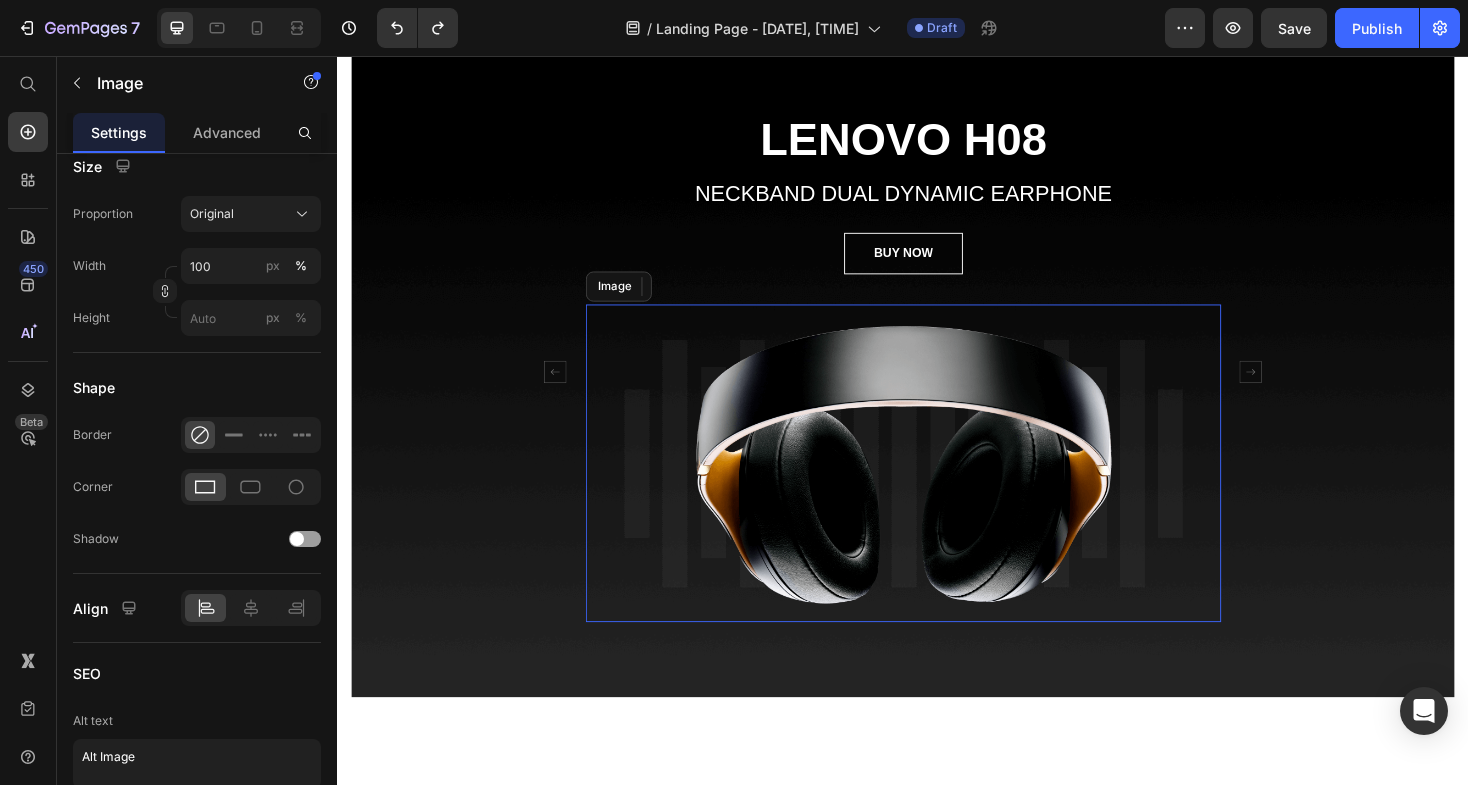 click at bounding box center [937, 487] 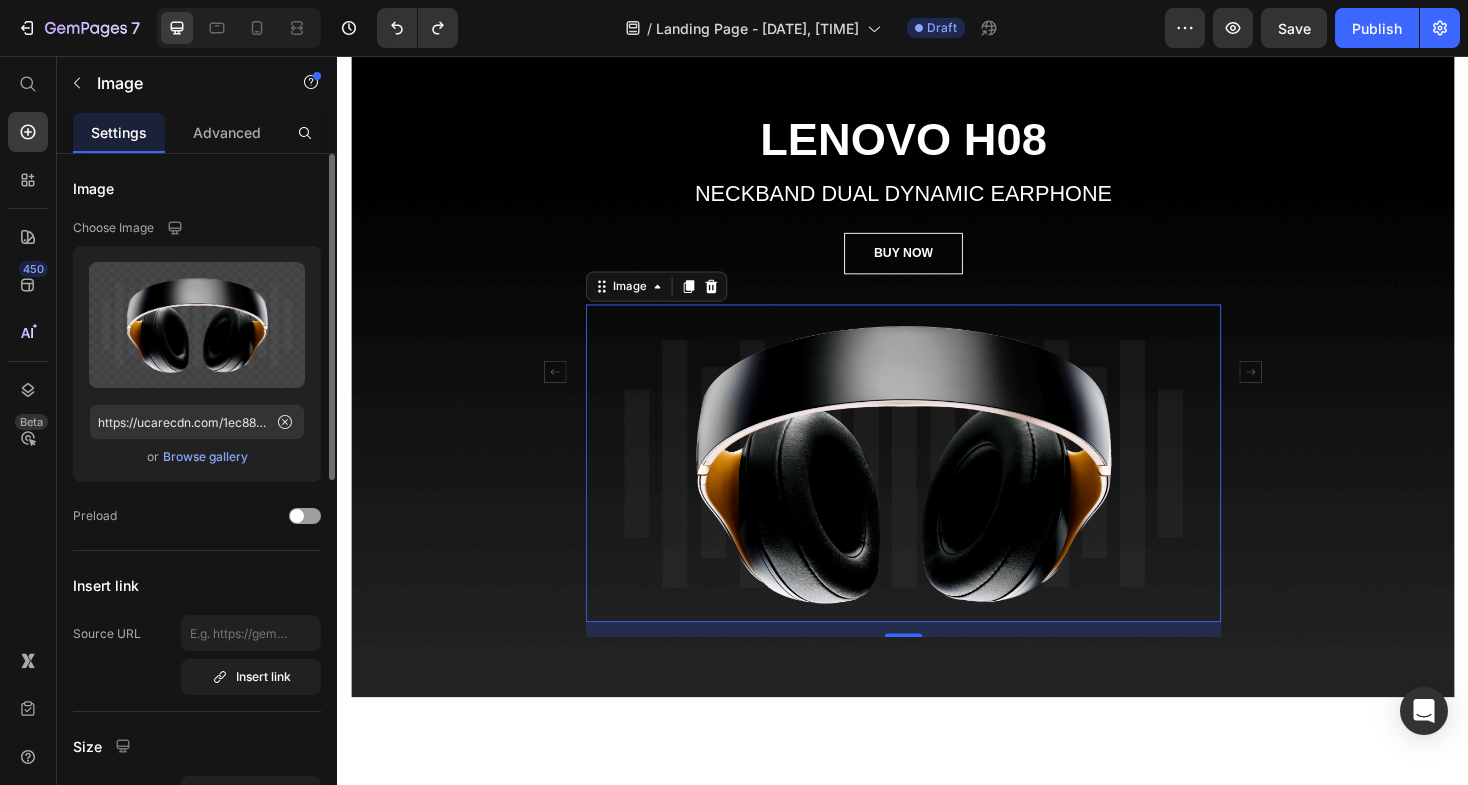 click on "Browse gallery" at bounding box center (205, 457) 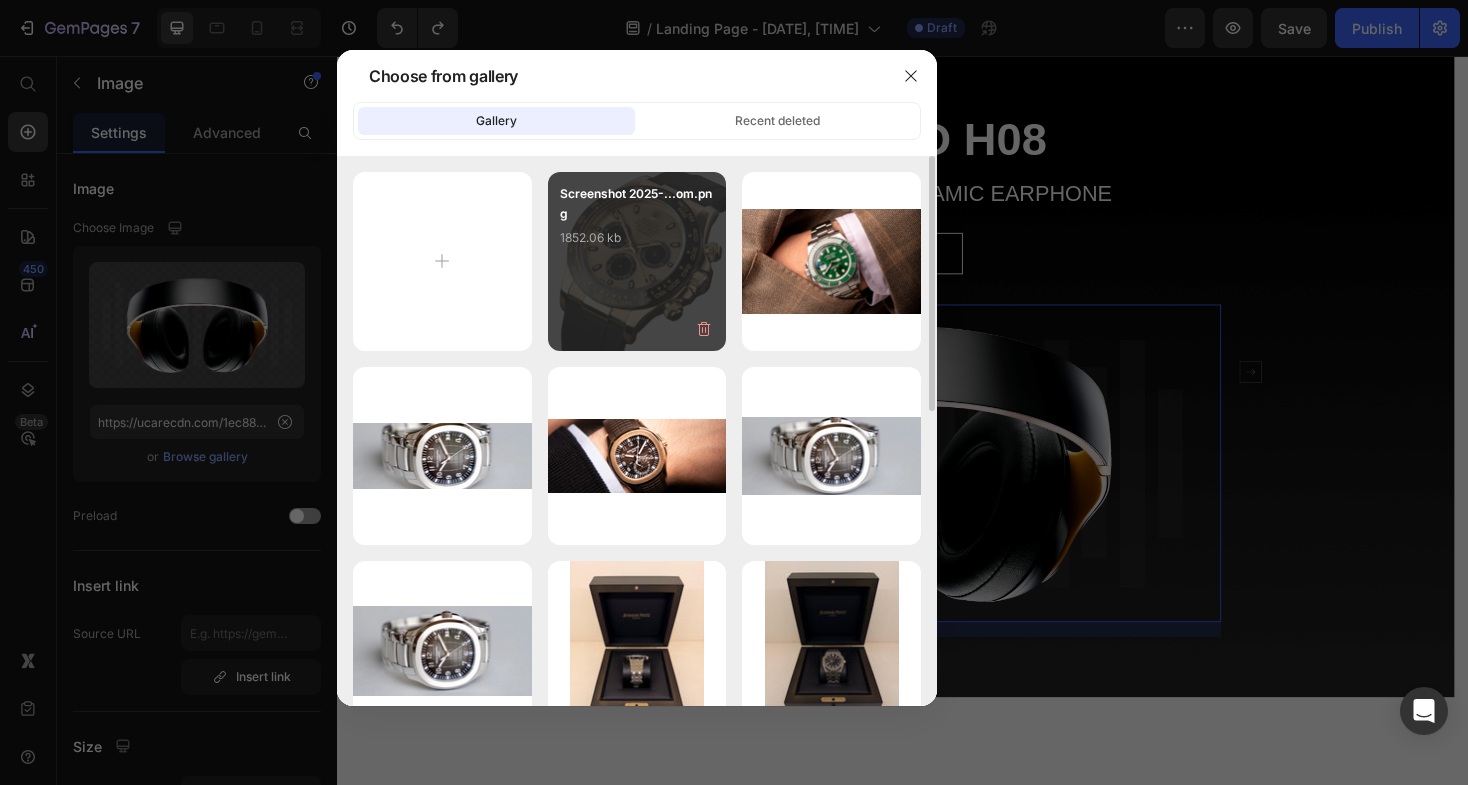 click on "Screenshot 2025-...om.png 1852.06 kb" at bounding box center [637, 224] 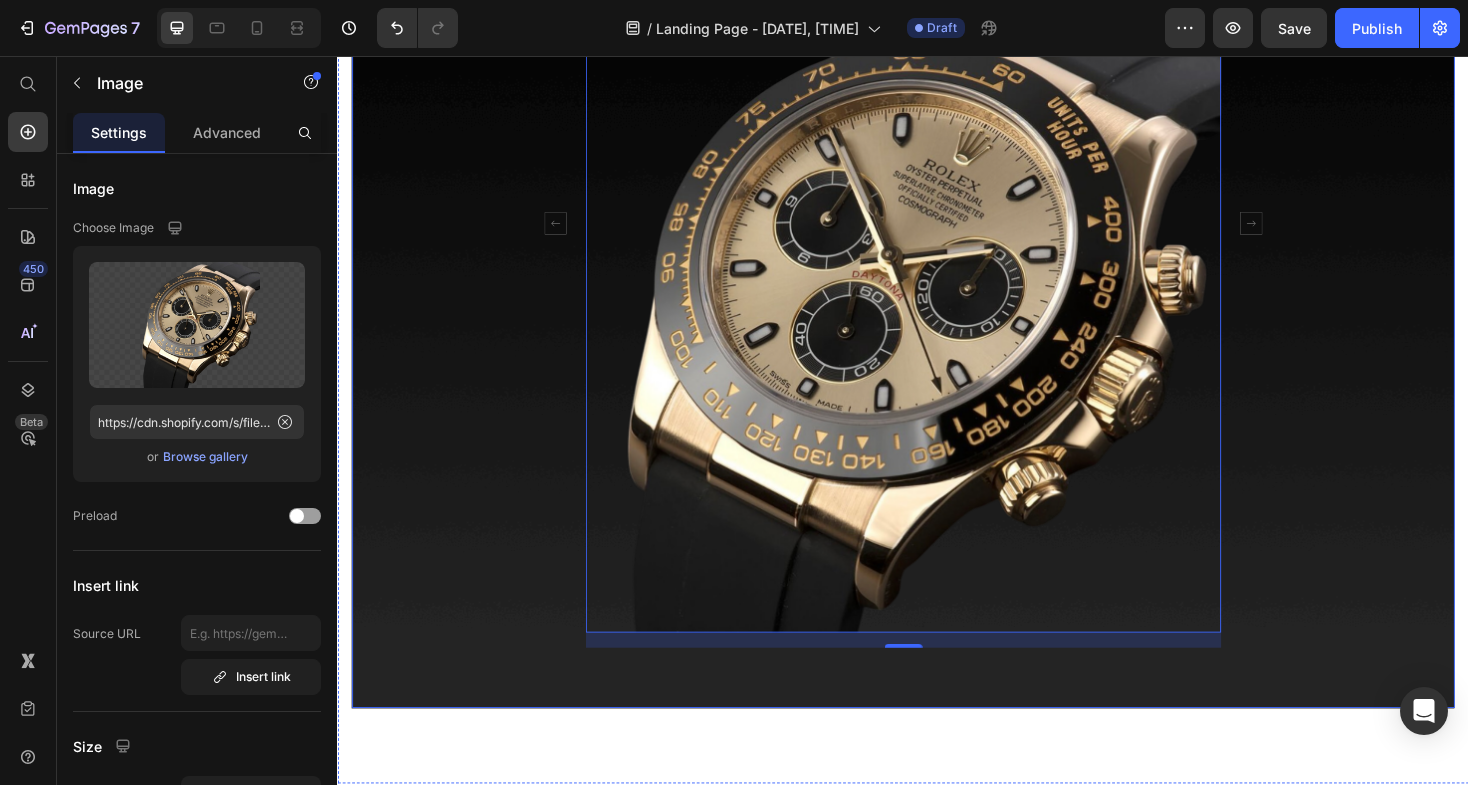 scroll, scrollTop: 523, scrollLeft: 0, axis: vertical 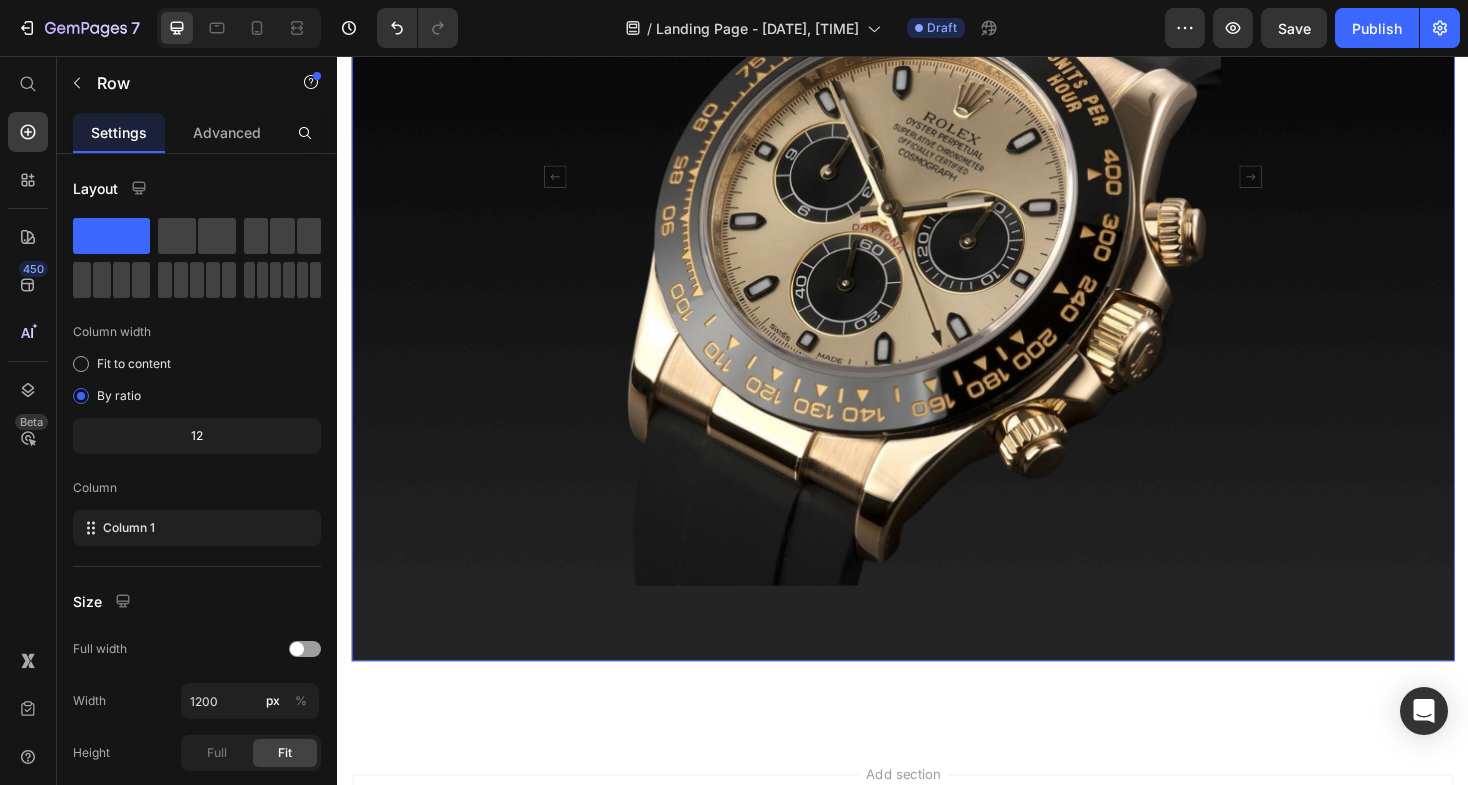 click on "LENOVO H08 Heading NECKBAND DUAL DYNAMIC EARPHONE Text block BUY NOW Button Image 16 MW65 Leica 0.95 Heading NECKBAND DUAL DYNAMIC HEADPHONE Text block BUY NOW Button Image Carousel Row Row 0" at bounding box center (937, 200) 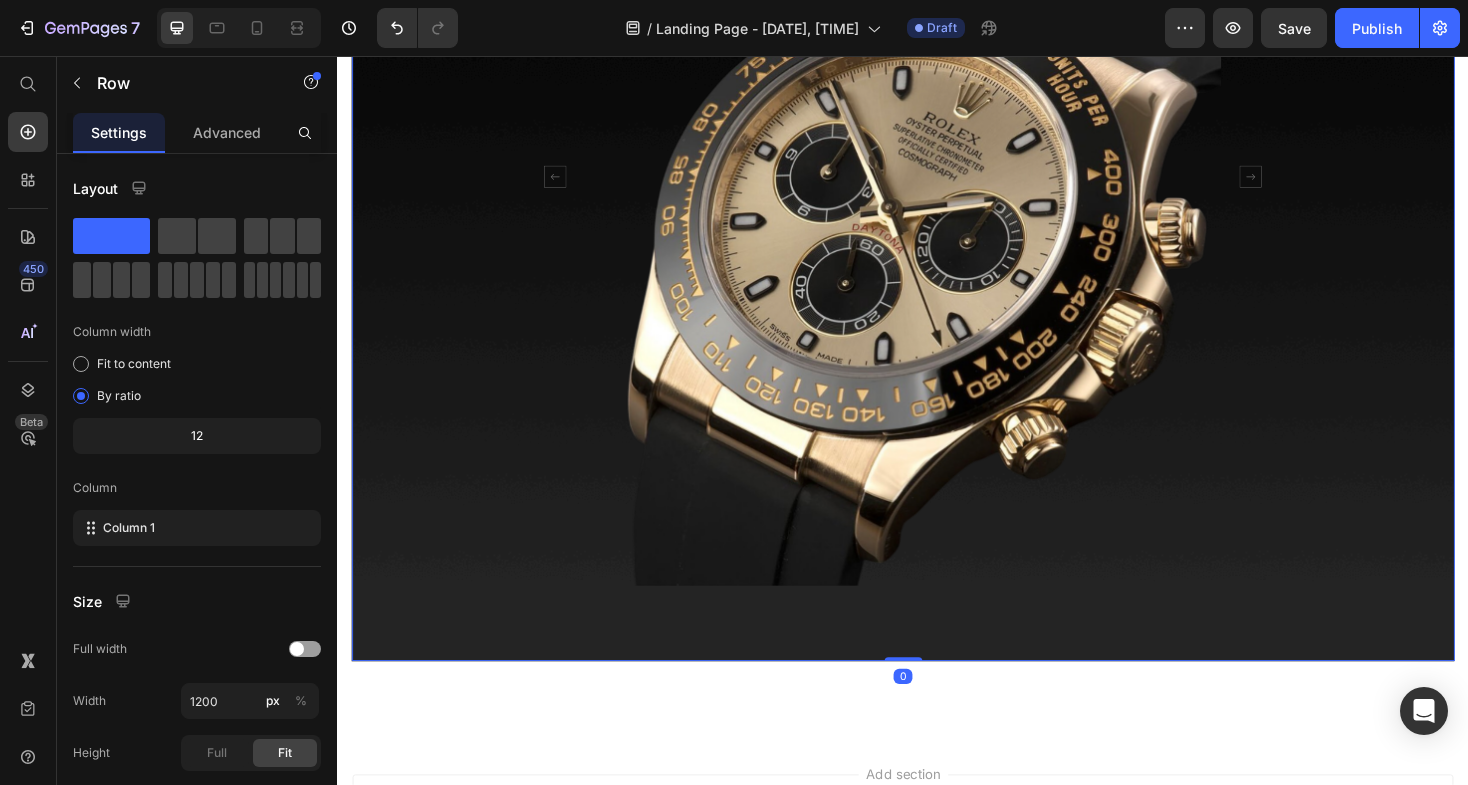 click on "LENOVO H08 Heading NECKBAND DUAL DYNAMIC EARPHONE Text block BUY NOW Button Image MW65 Leica 0.95 Heading NECKBAND DUAL DYNAMIC HEADPHONE Text block BUY NOW Button Image             Carousel Row" at bounding box center (937, 200) 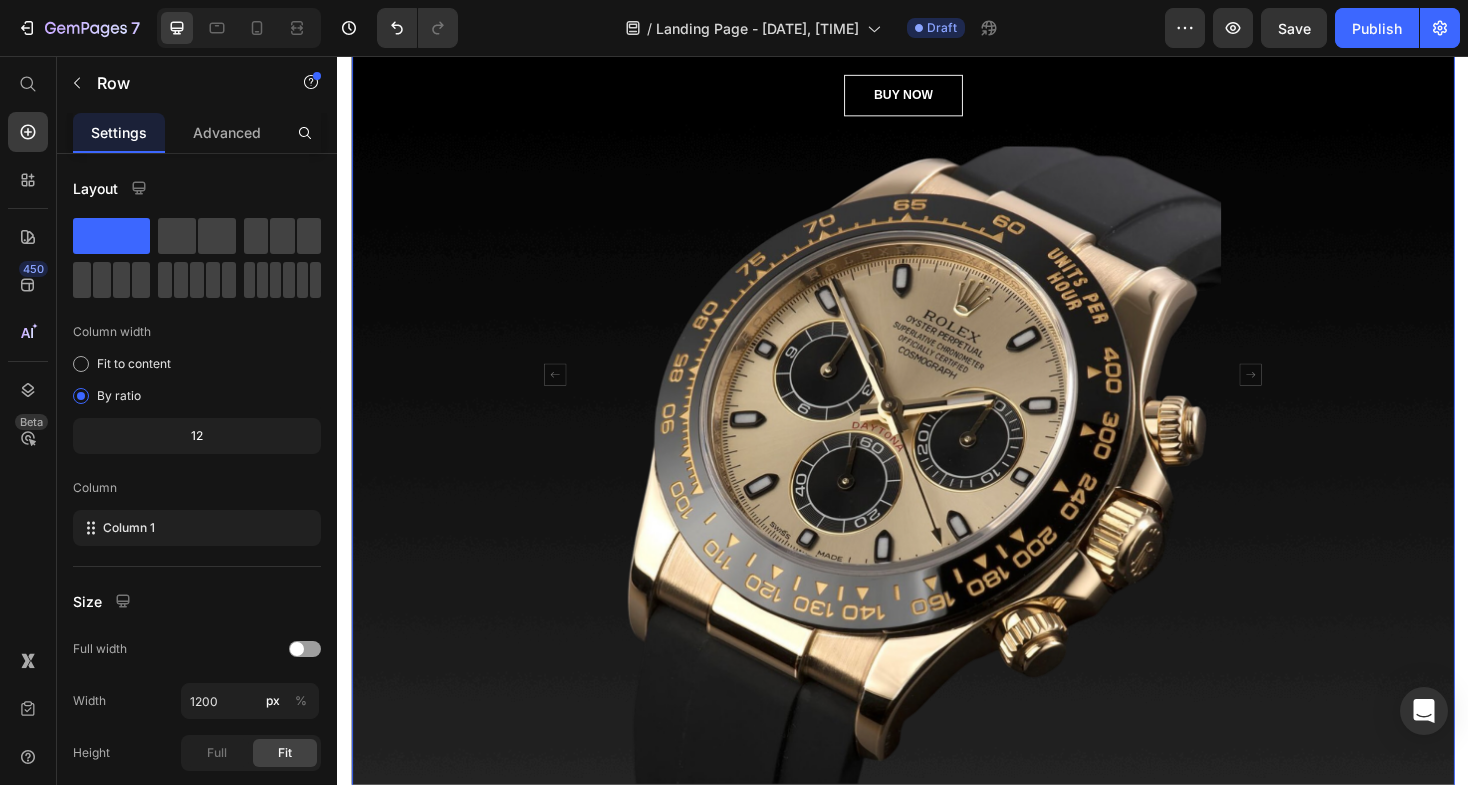 scroll, scrollTop: 0, scrollLeft: 0, axis: both 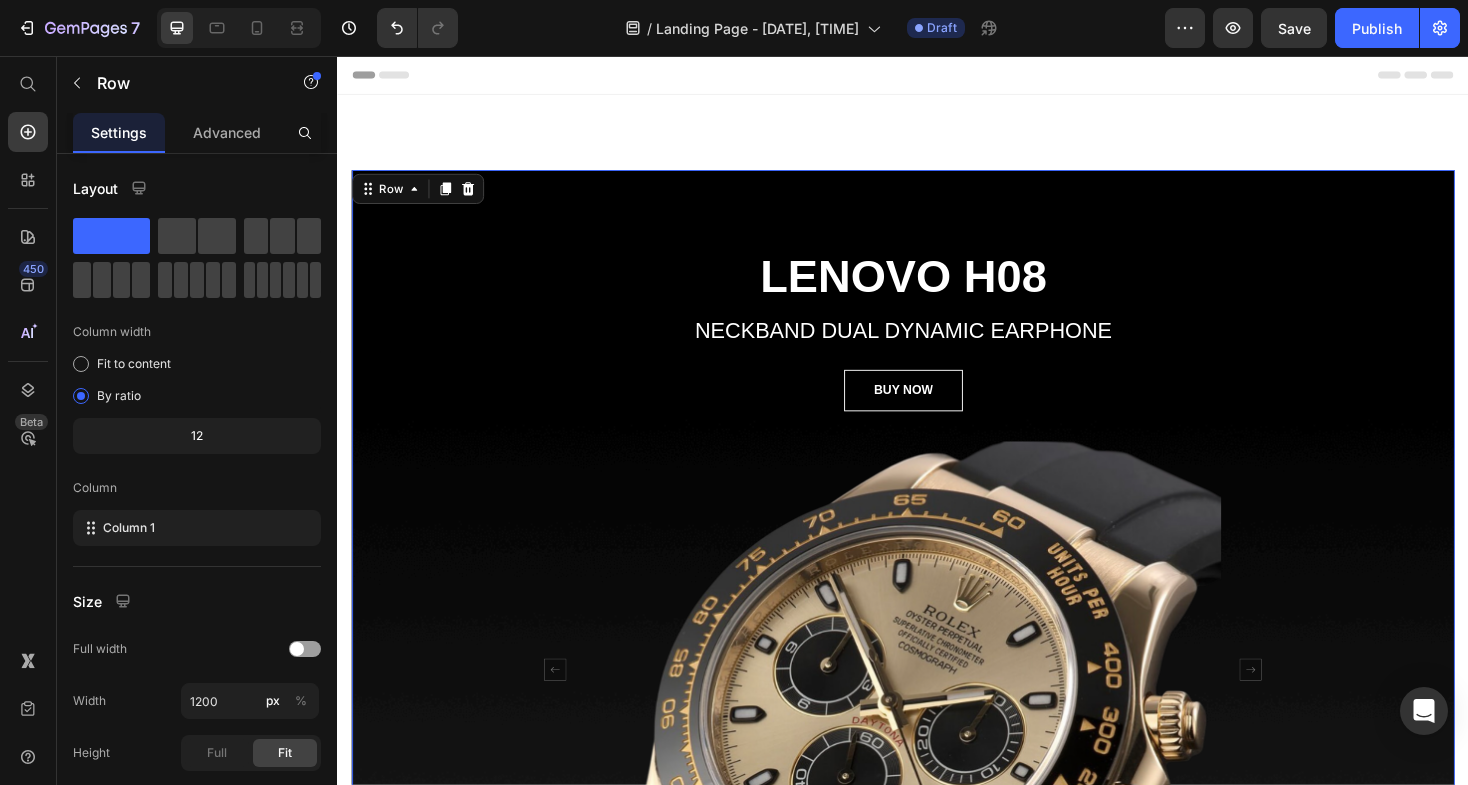 click on "LENOVO H08 Heading NECKBAND DUAL DYNAMIC EARPHONE Text block BUY NOW Button Image MW65 Leica 0.95 Heading NECKBAND DUAL DYNAMIC HEADPHONE Text block BUY NOW Button Image Carousel Row Row 0" at bounding box center [937, 699] 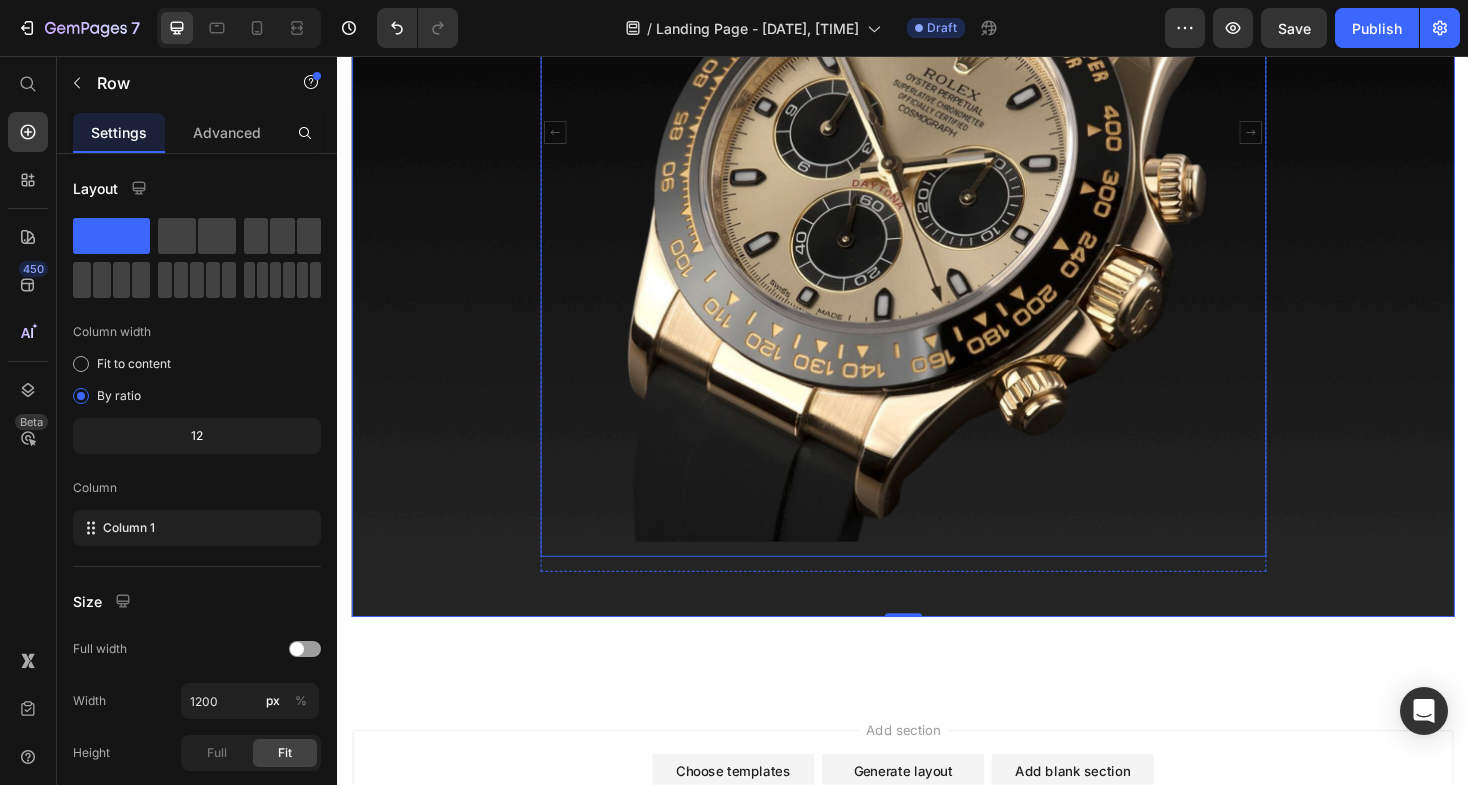 scroll, scrollTop: 569, scrollLeft: 0, axis: vertical 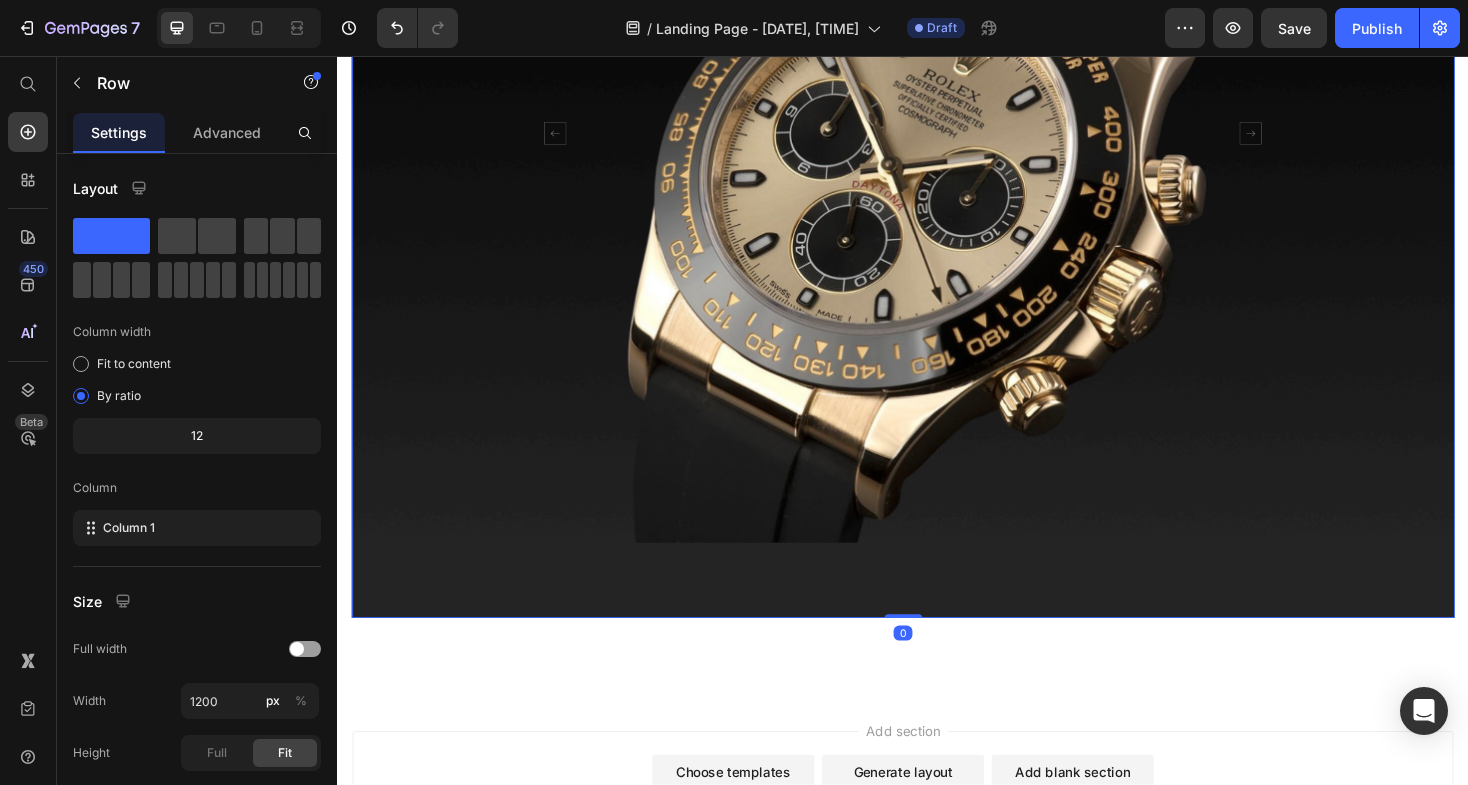 drag, startPoint x: 923, startPoint y: 646, endPoint x: 923, endPoint y: 575, distance: 71 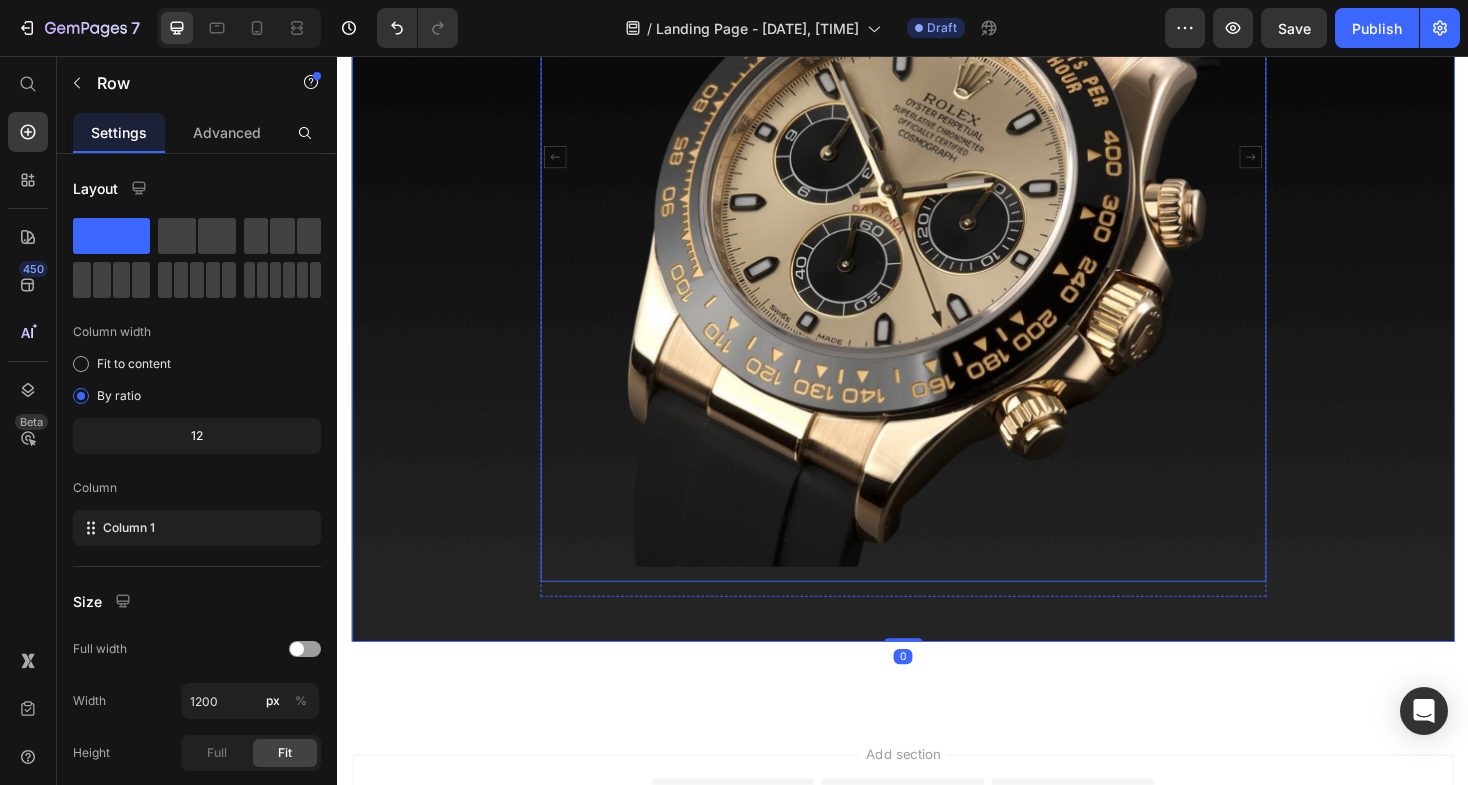 scroll, scrollTop: 542, scrollLeft: 0, axis: vertical 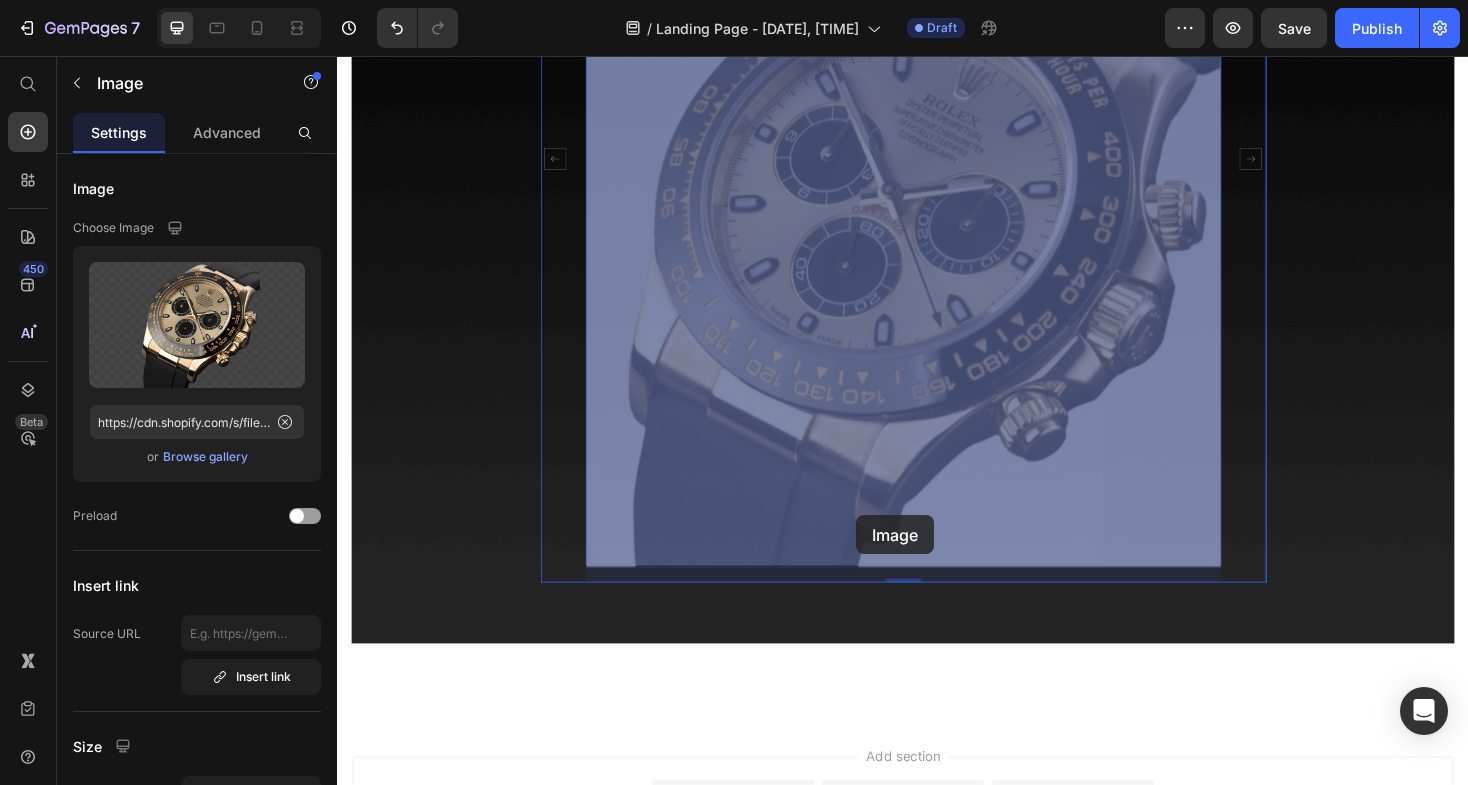 drag, startPoint x: 892, startPoint y: 489, endPoint x: 888, endPoint y: 541, distance: 52.153618 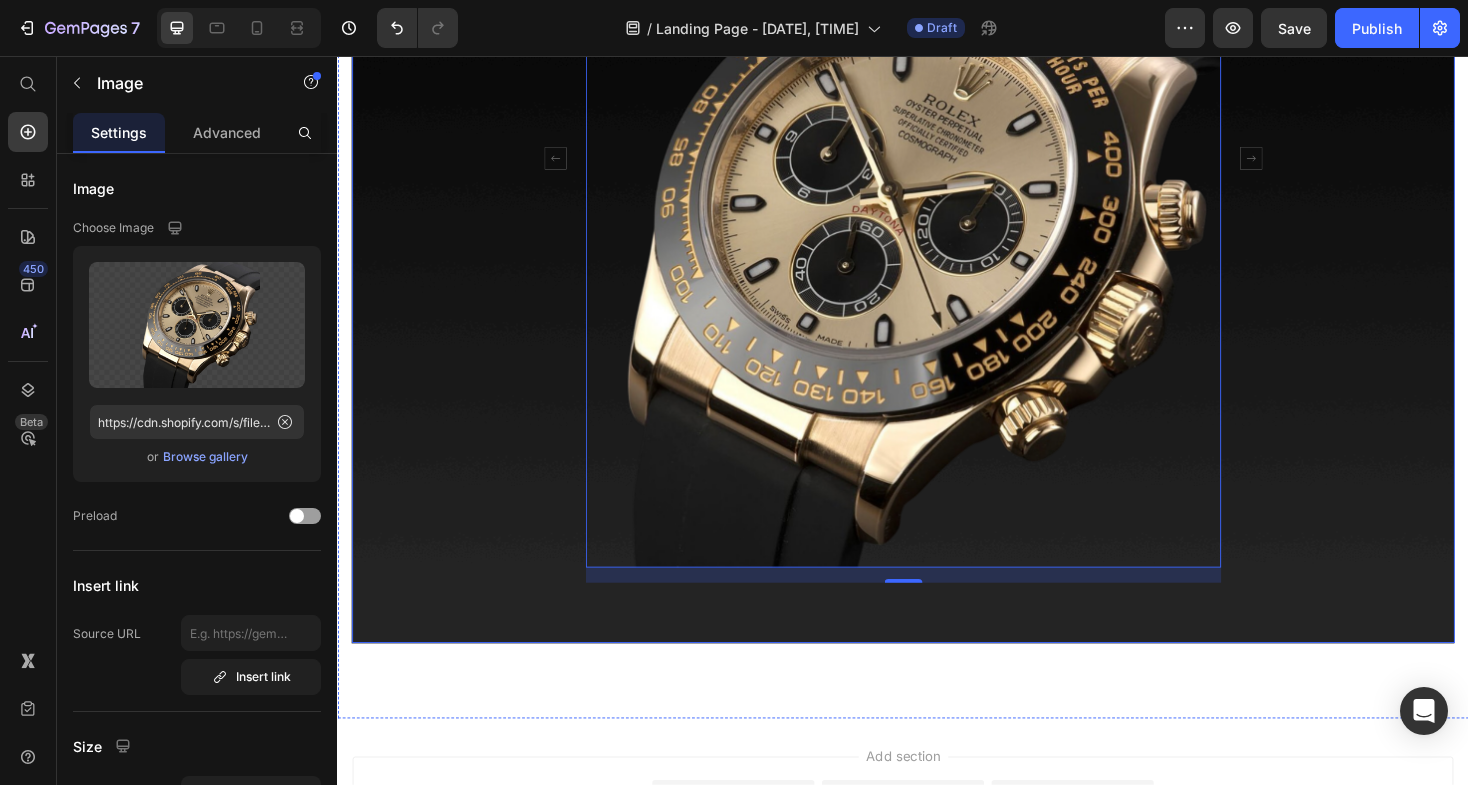 click on "LENOVO H08 Heading NECKBAND DUAL DYNAMIC EARPHONE Text block BUY NOW Button Image   16 MW65 Leica 0.95 Heading NECKBAND DUAL DYNAMIC HEADPHONE Text block BUY NOW Button Image             Carousel Row Row" at bounding box center [937, 157] 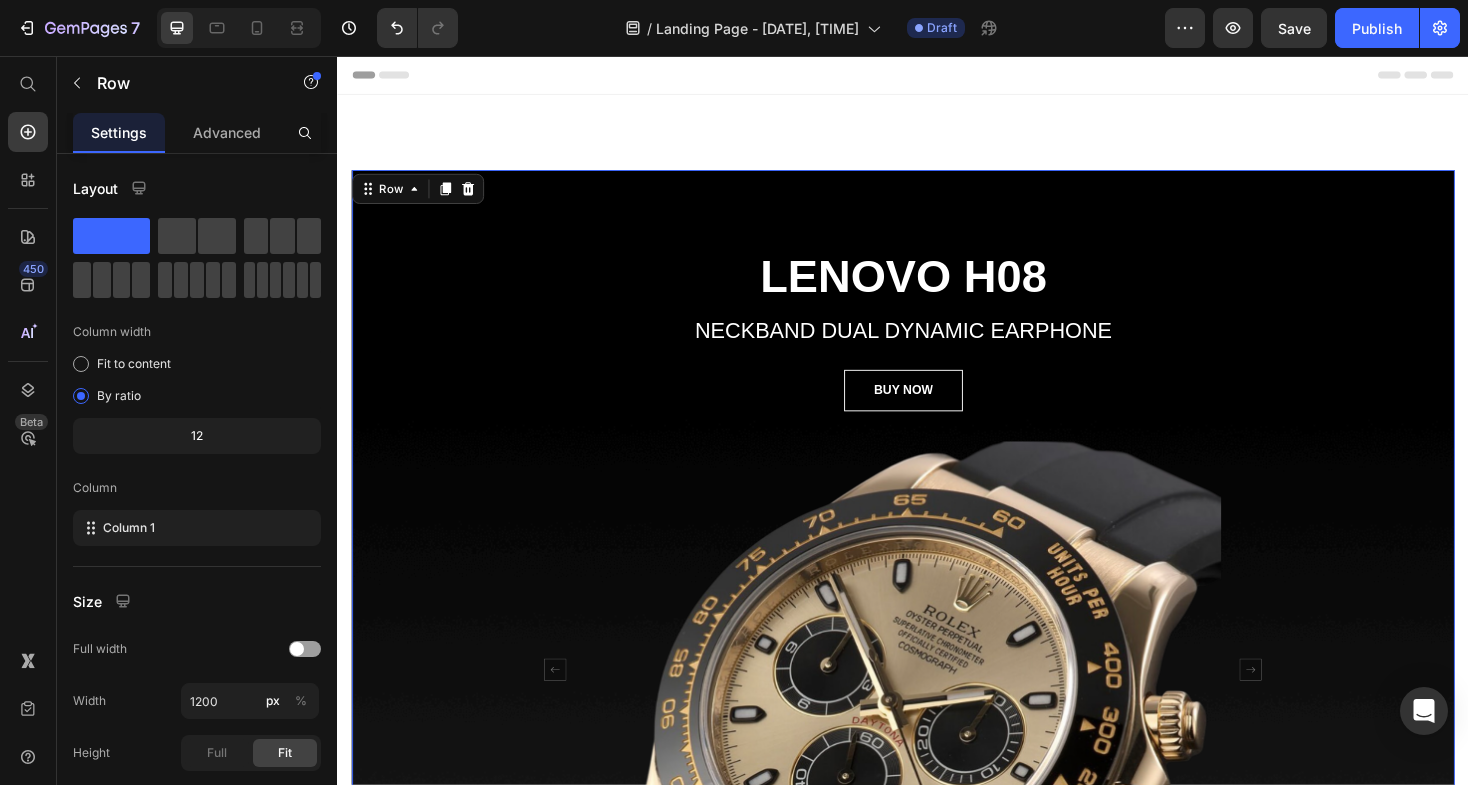 scroll, scrollTop: 97, scrollLeft: 0, axis: vertical 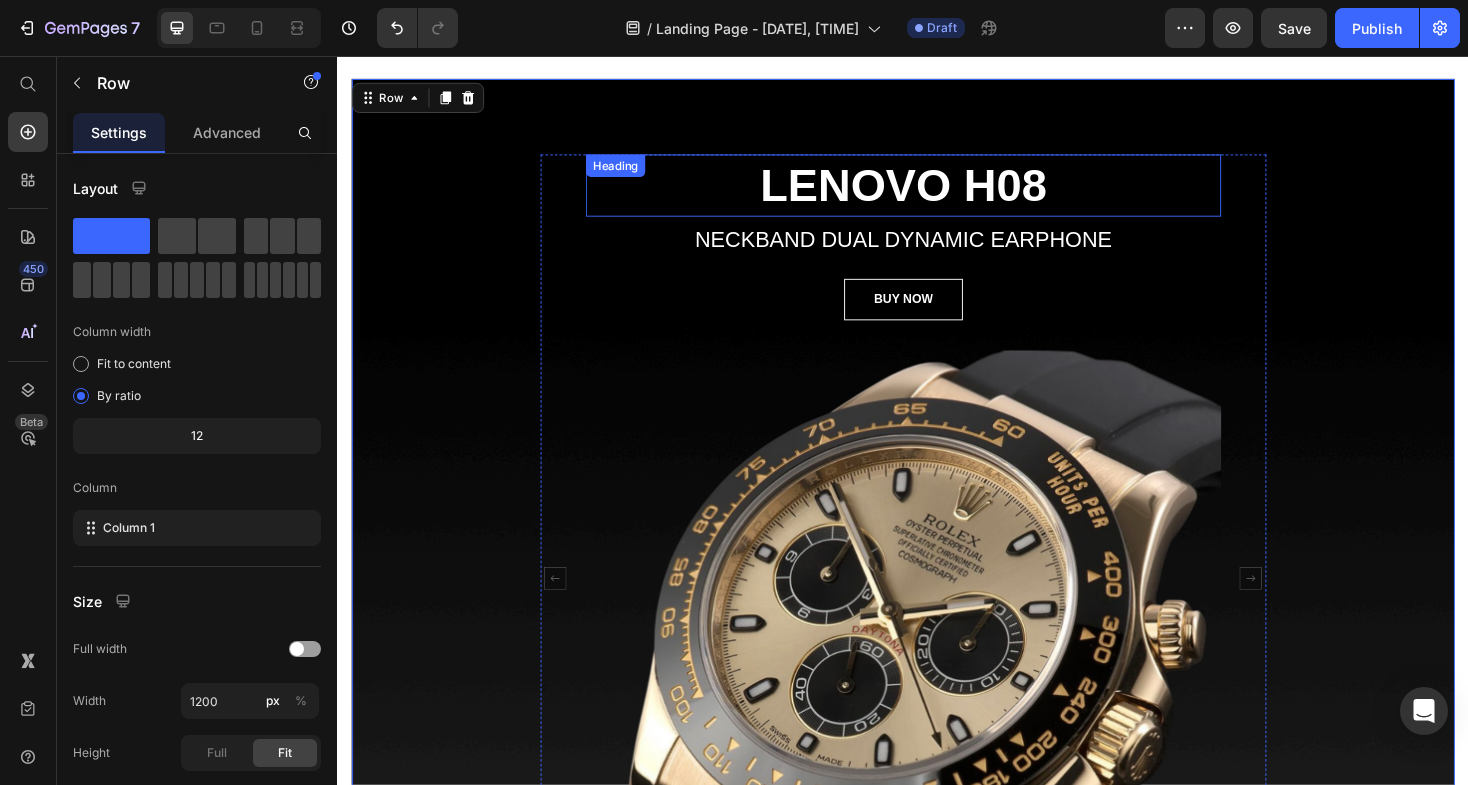 click on "LENOVO H08" at bounding box center (937, 193) 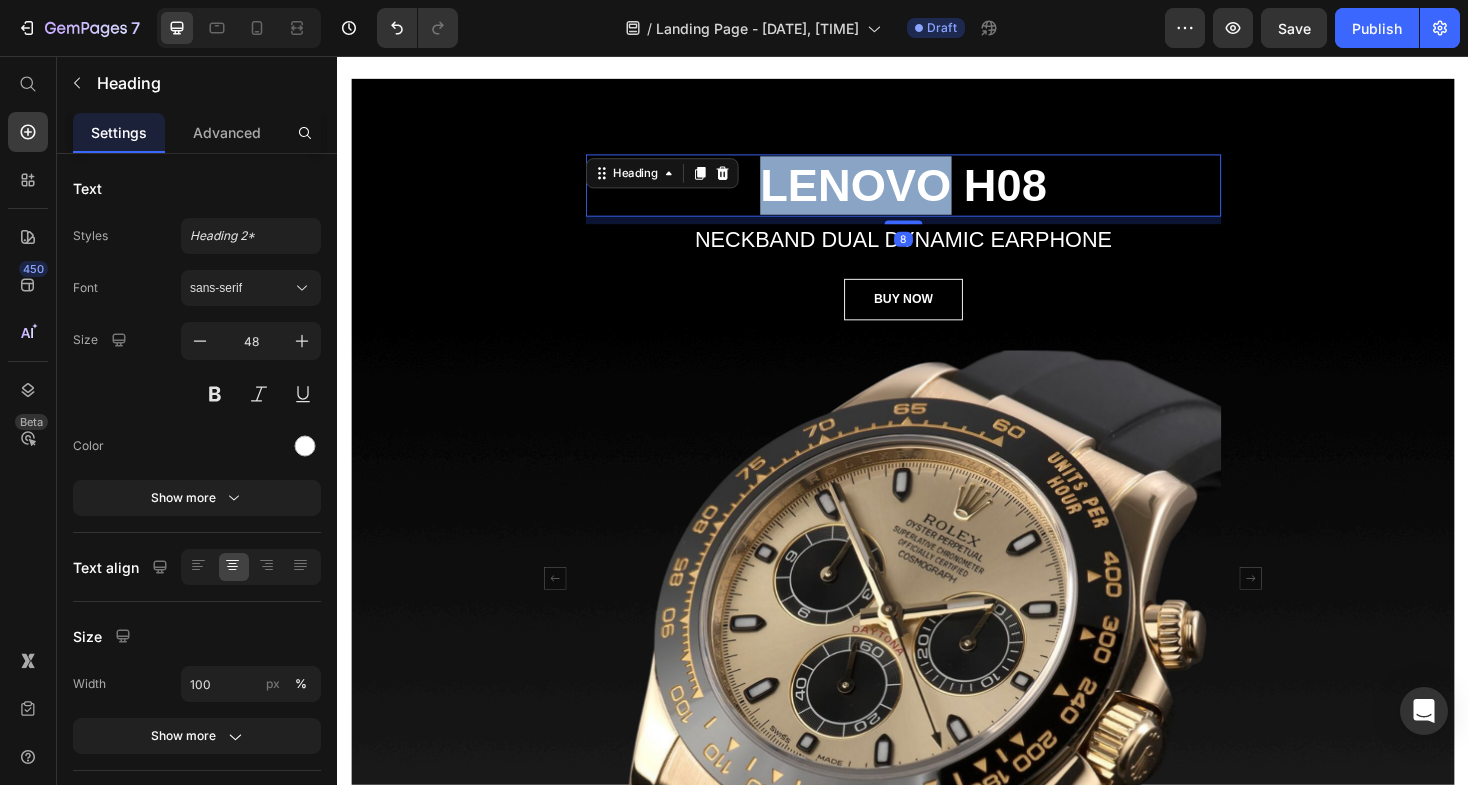 click on "LENOVO H08" at bounding box center [937, 193] 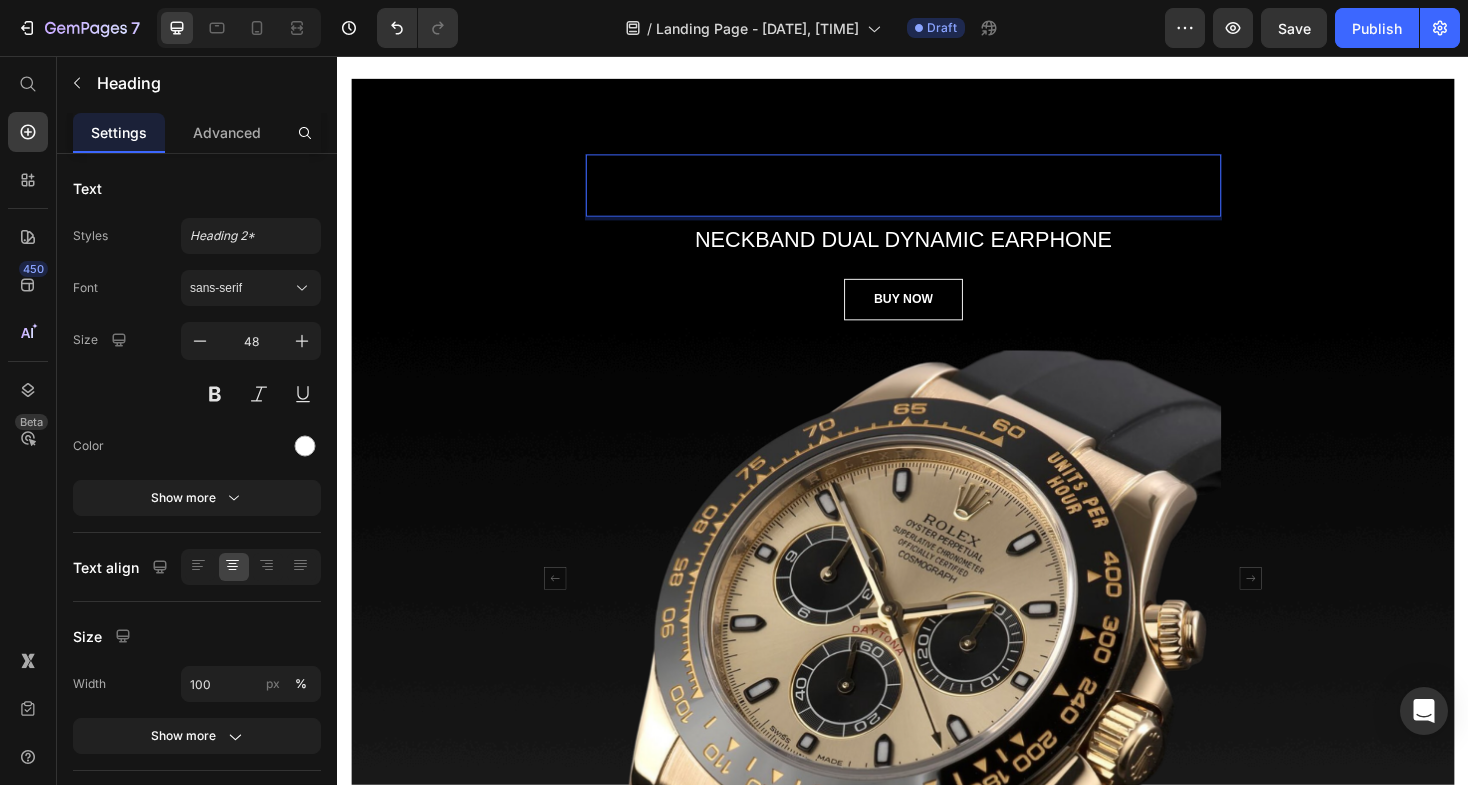 click on "Stay Scatch Free" at bounding box center [937, 192] 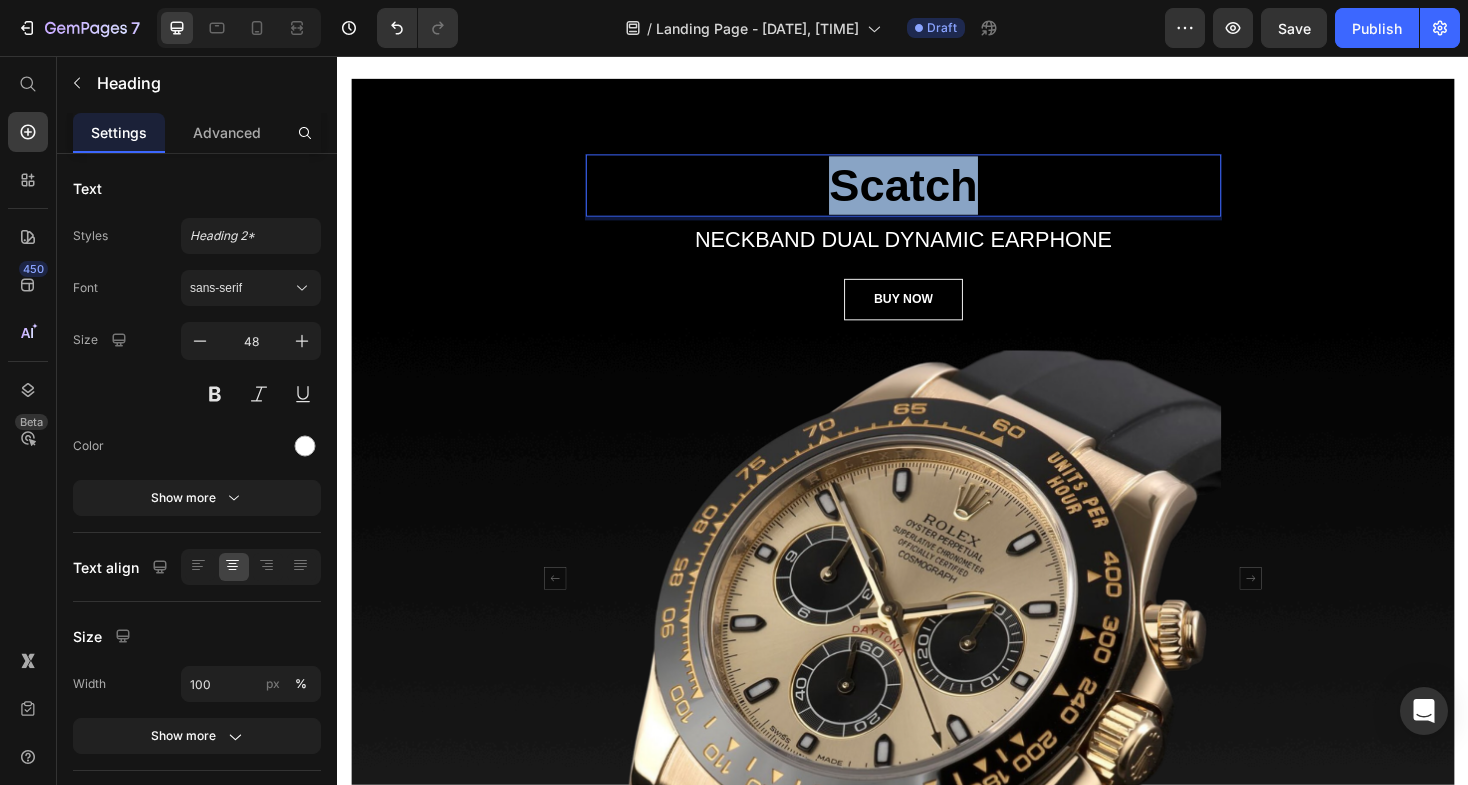 click on "Stay Scatch Free" at bounding box center (937, 192) 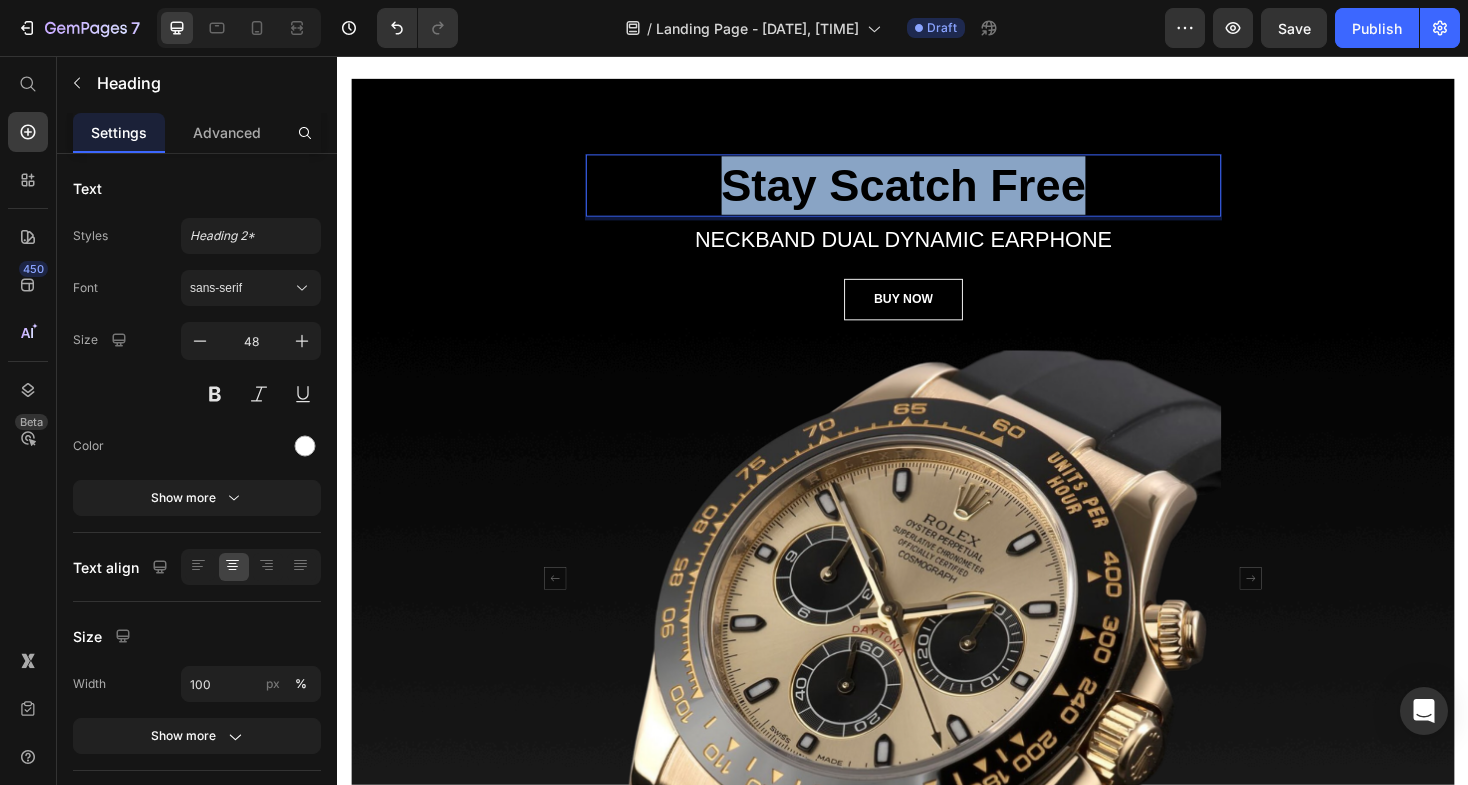 click on "Stay Scatch Free" at bounding box center [937, 192] 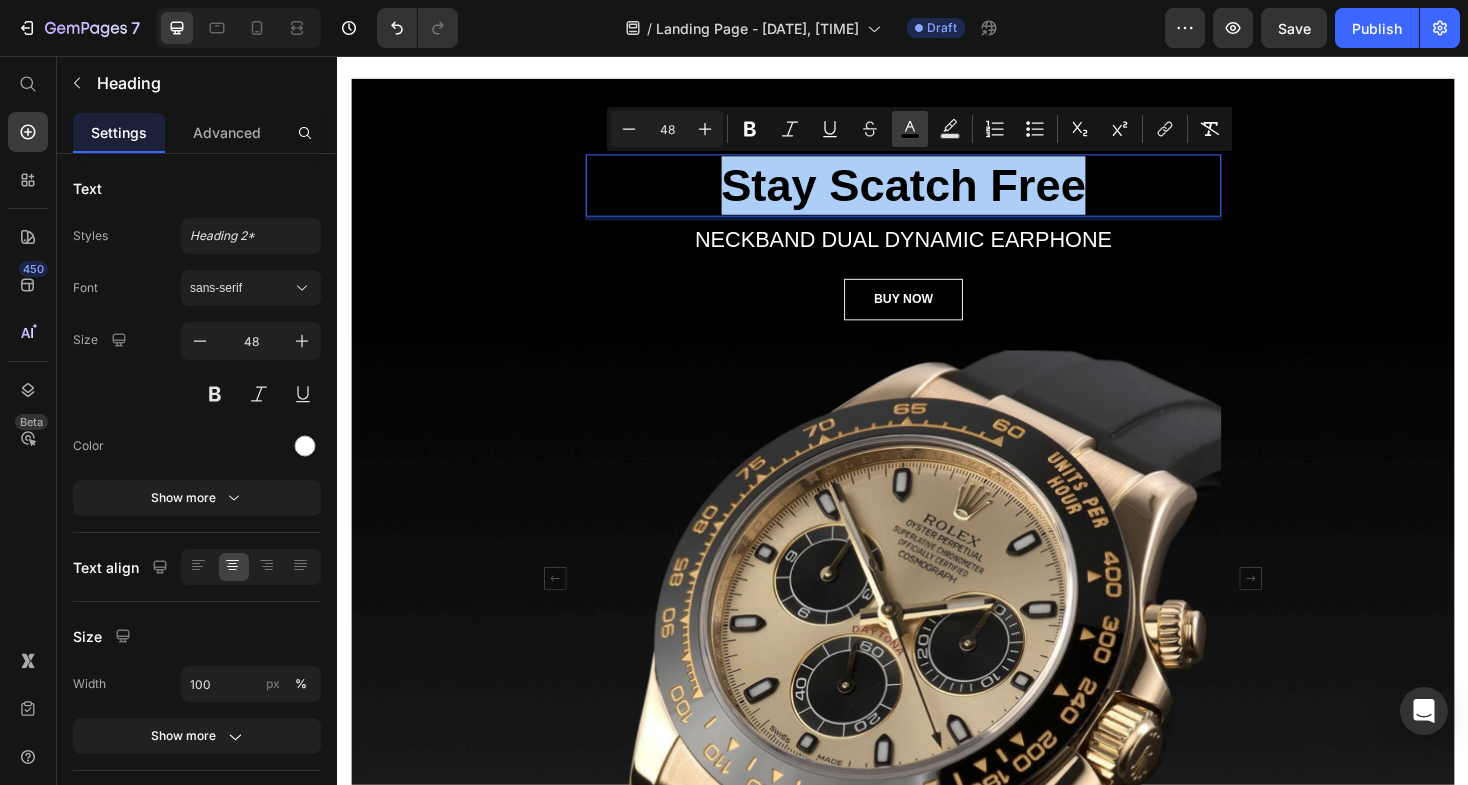 click 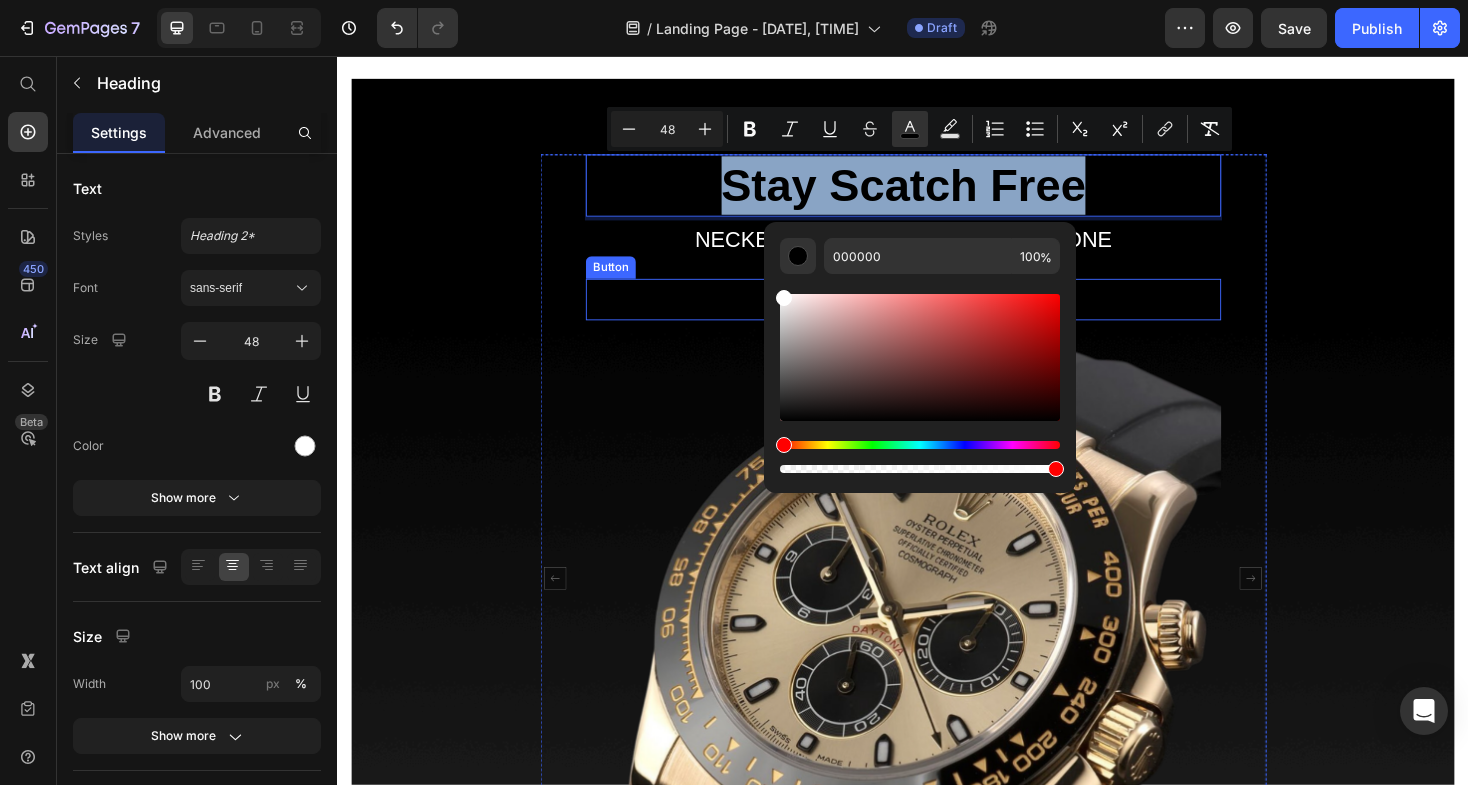 type on "FFFFFF" 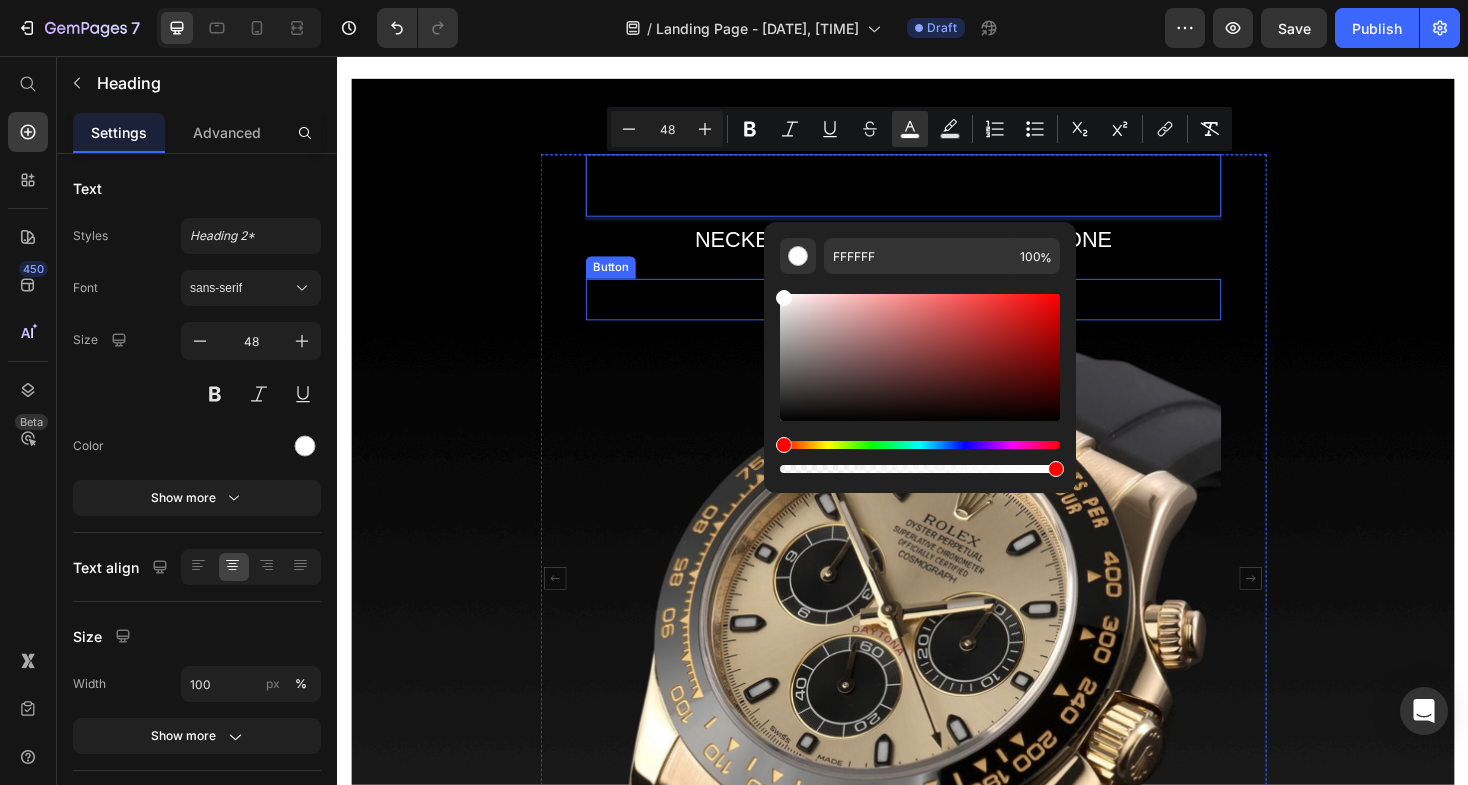 drag, startPoint x: 1159, startPoint y: 422, endPoint x: 766, endPoint y: 279, distance: 418.20807 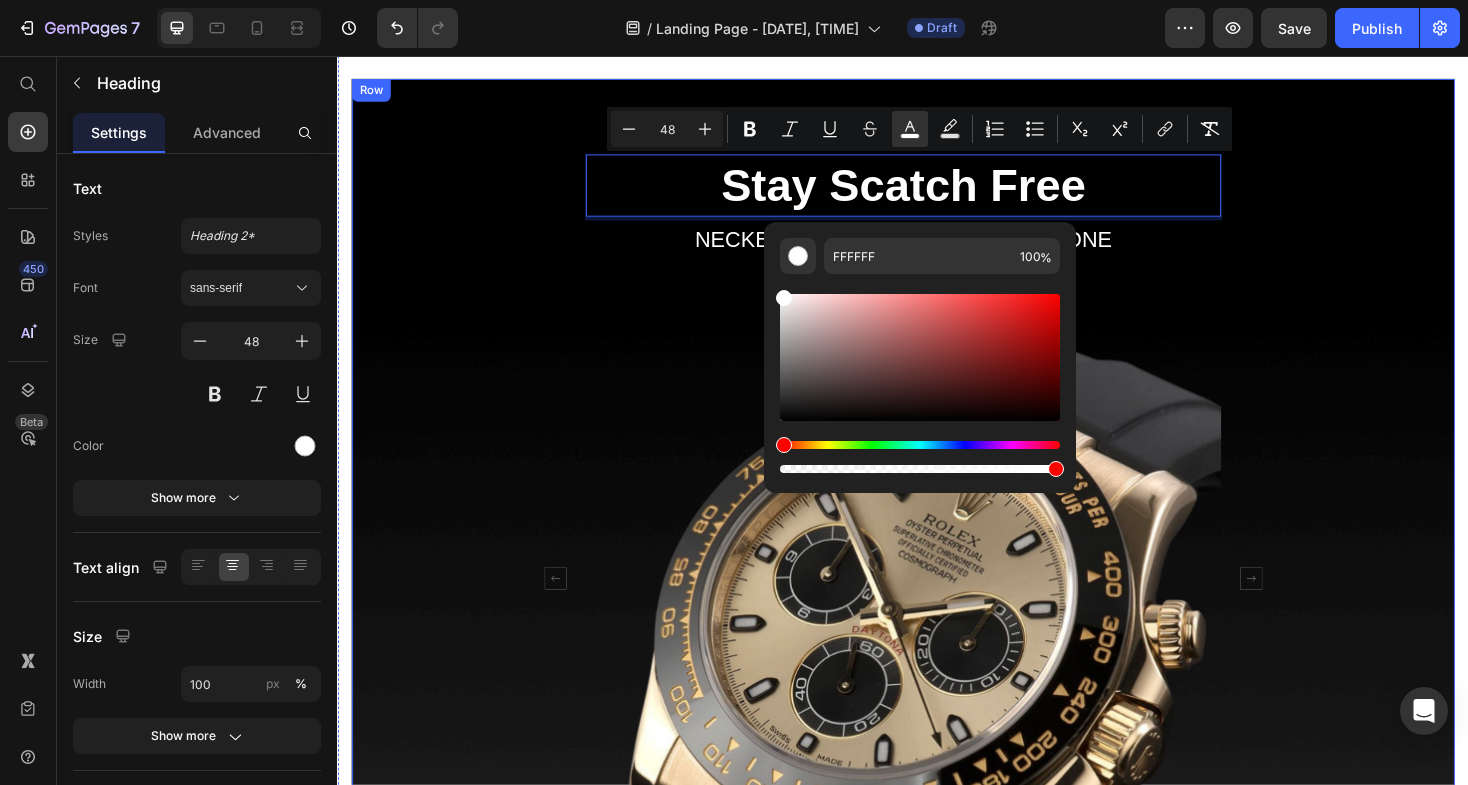click on "Stay Scatch Free Heading 8 NECKBAND DUAL DYNAMIC EARPHONE Text block BUY NOW Button Image MW65 Leica 0.95 Heading NECKBAND DUAL DYNAMIC HEADPHONE Text block BUY NOW Button Image Carousel Row" at bounding box center (937, 626) 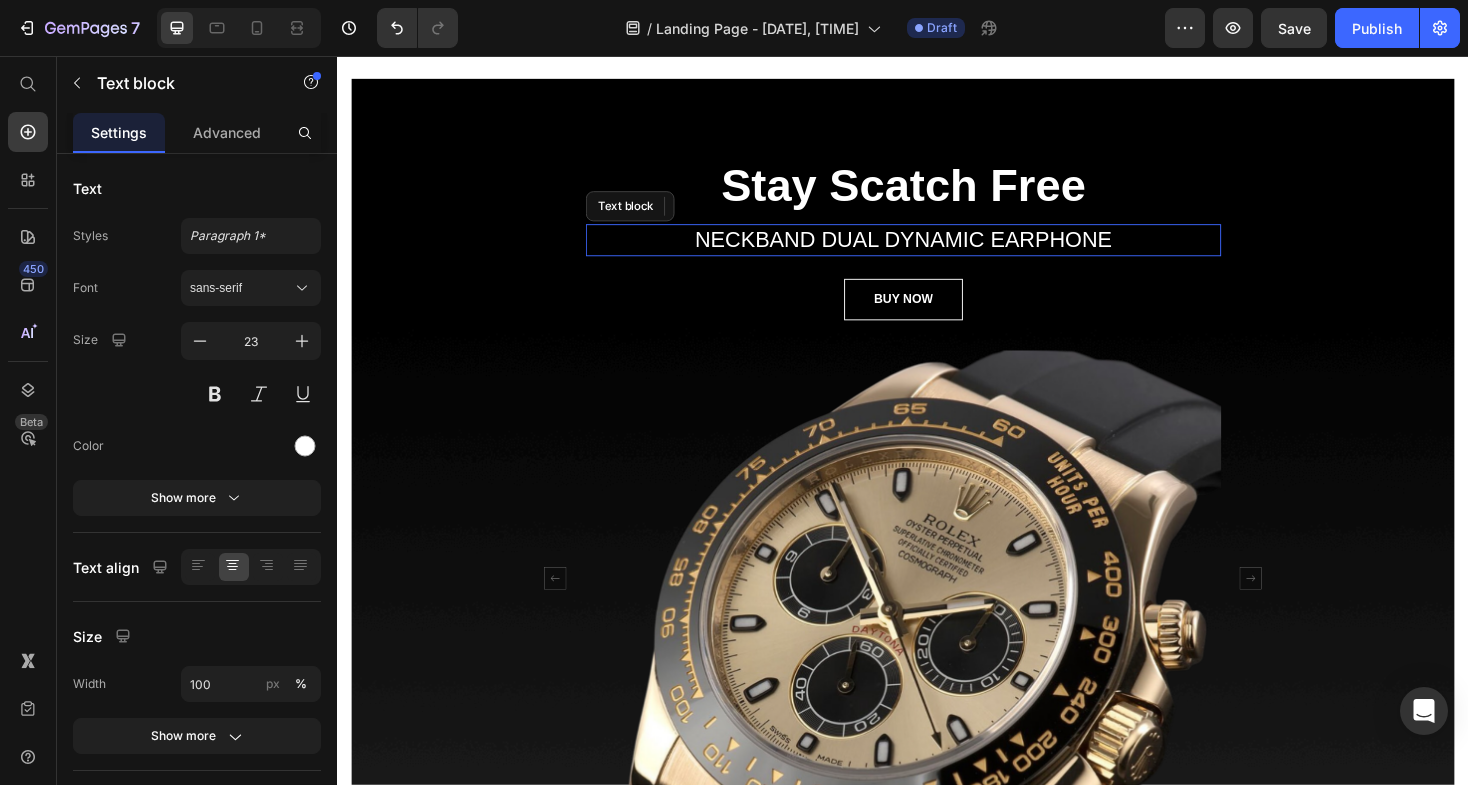 click on "NECKBAND DUAL DYNAMIC EARPHONE" at bounding box center [937, 251] 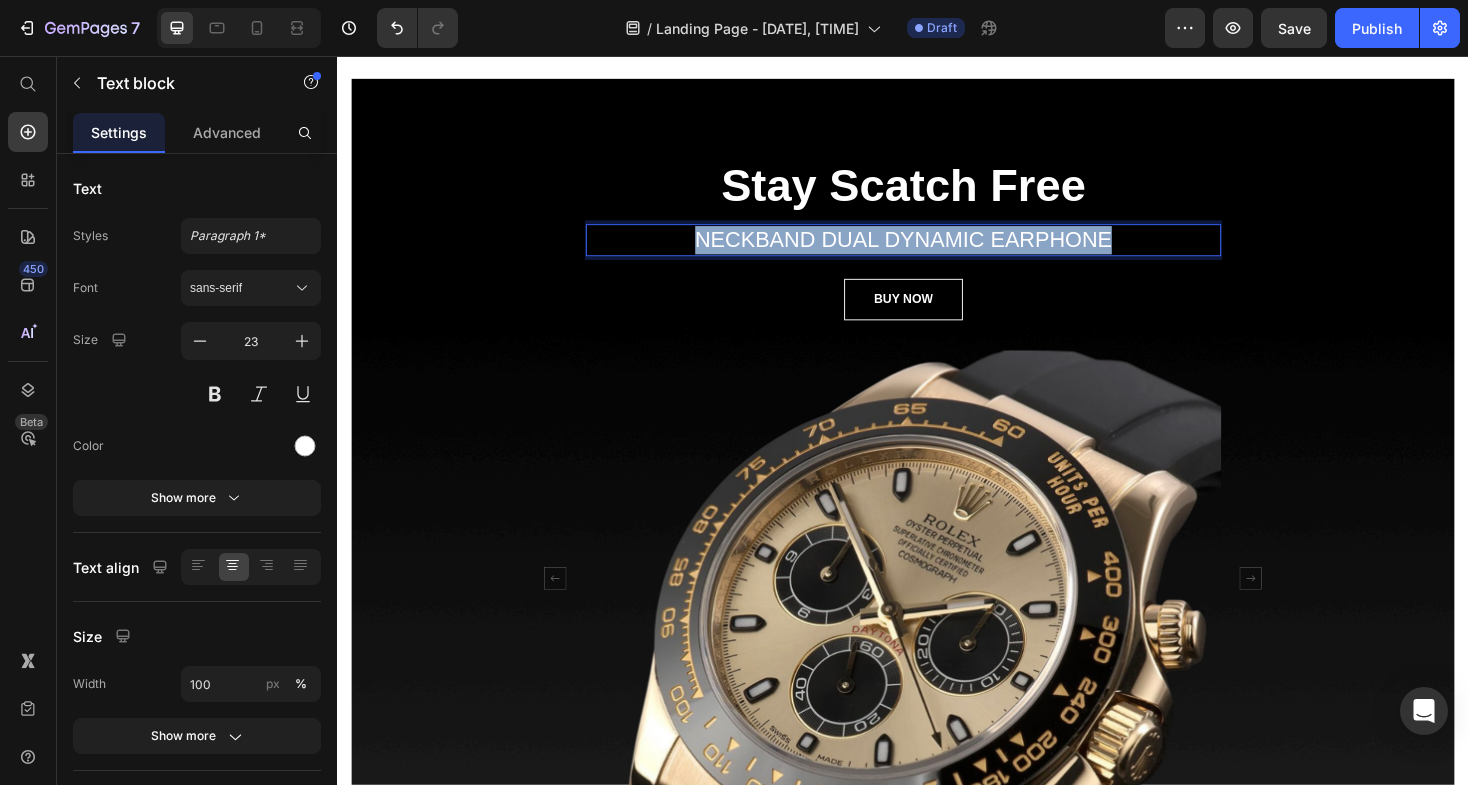 click on "NECKBAND DUAL DYNAMIC EARPHONE" at bounding box center [937, 251] 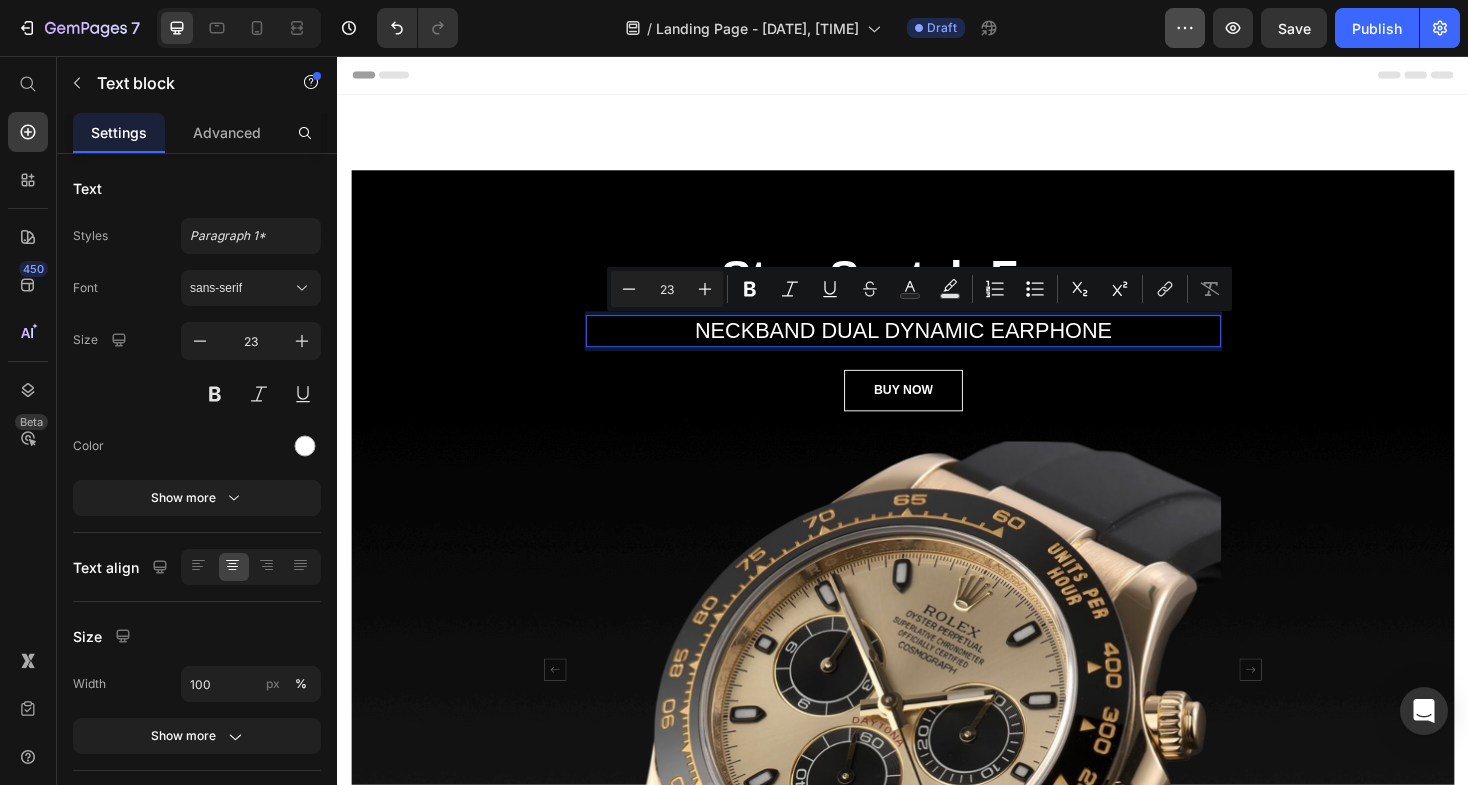 scroll, scrollTop: 0, scrollLeft: 0, axis: both 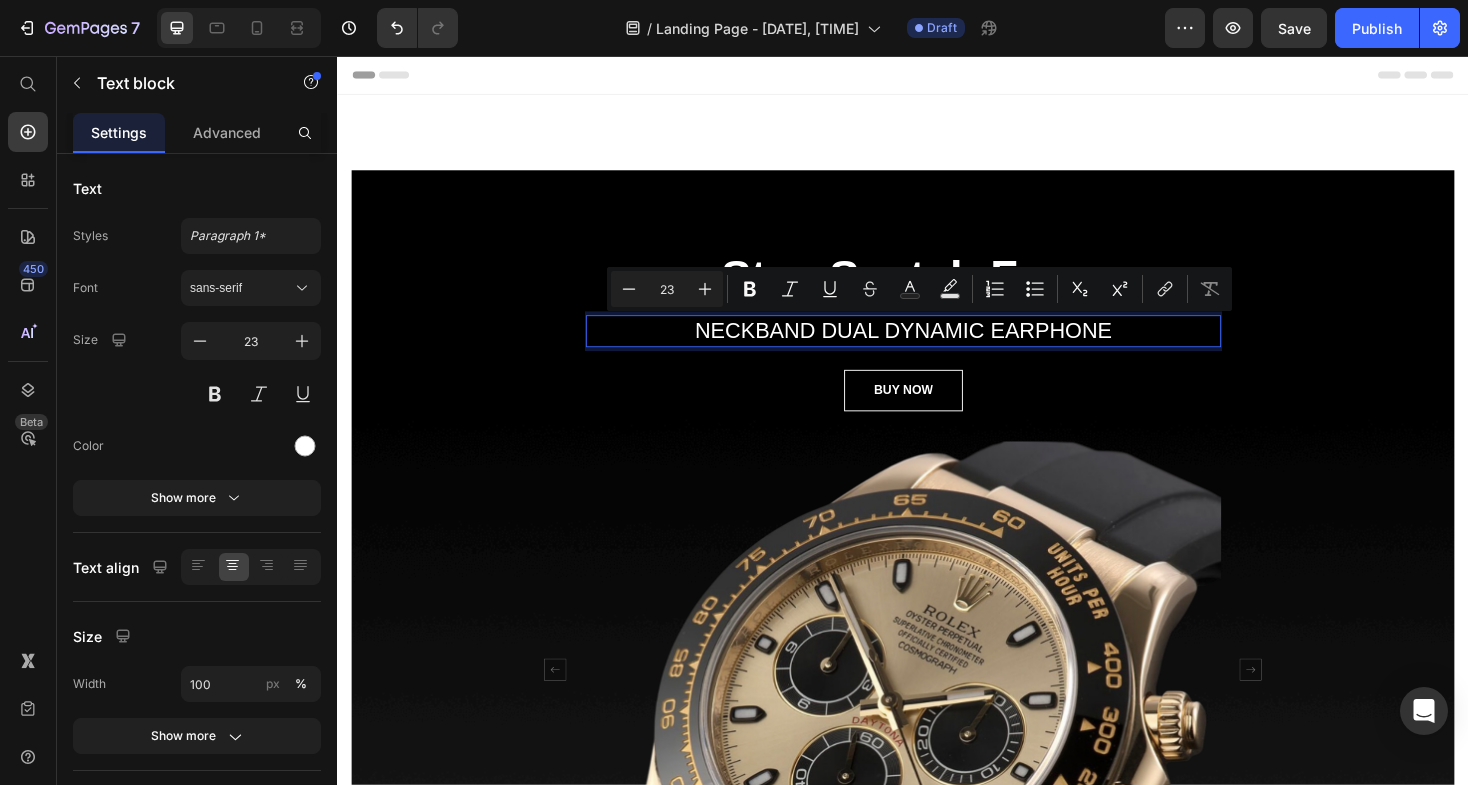 click on "NECKBAND DUAL DYNAMIC EARPHONE" at bounding box center [937, 348] 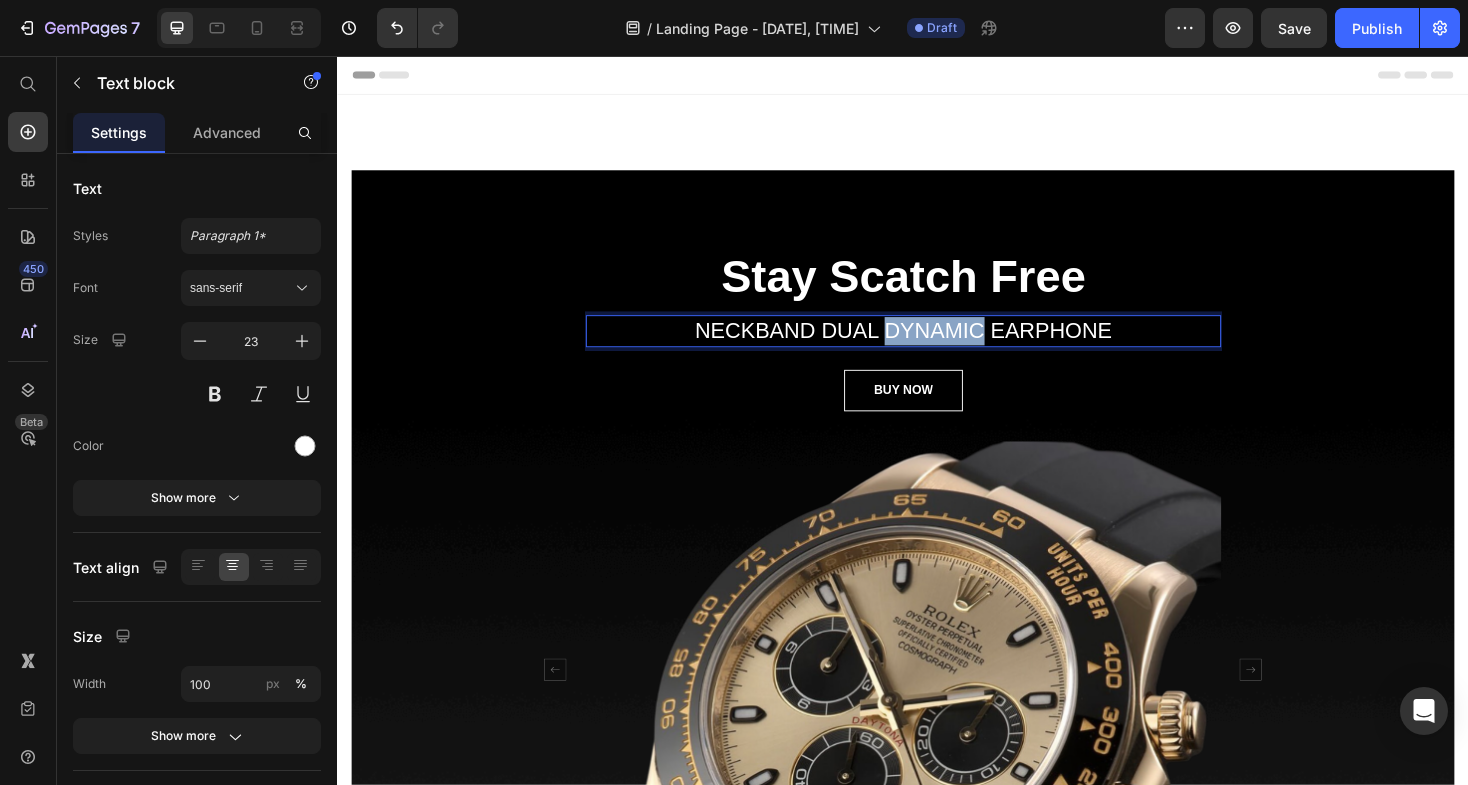 click on "NECKBAND DUAL DYNAMIC EARPHONE" at bounding box center (937, 348) 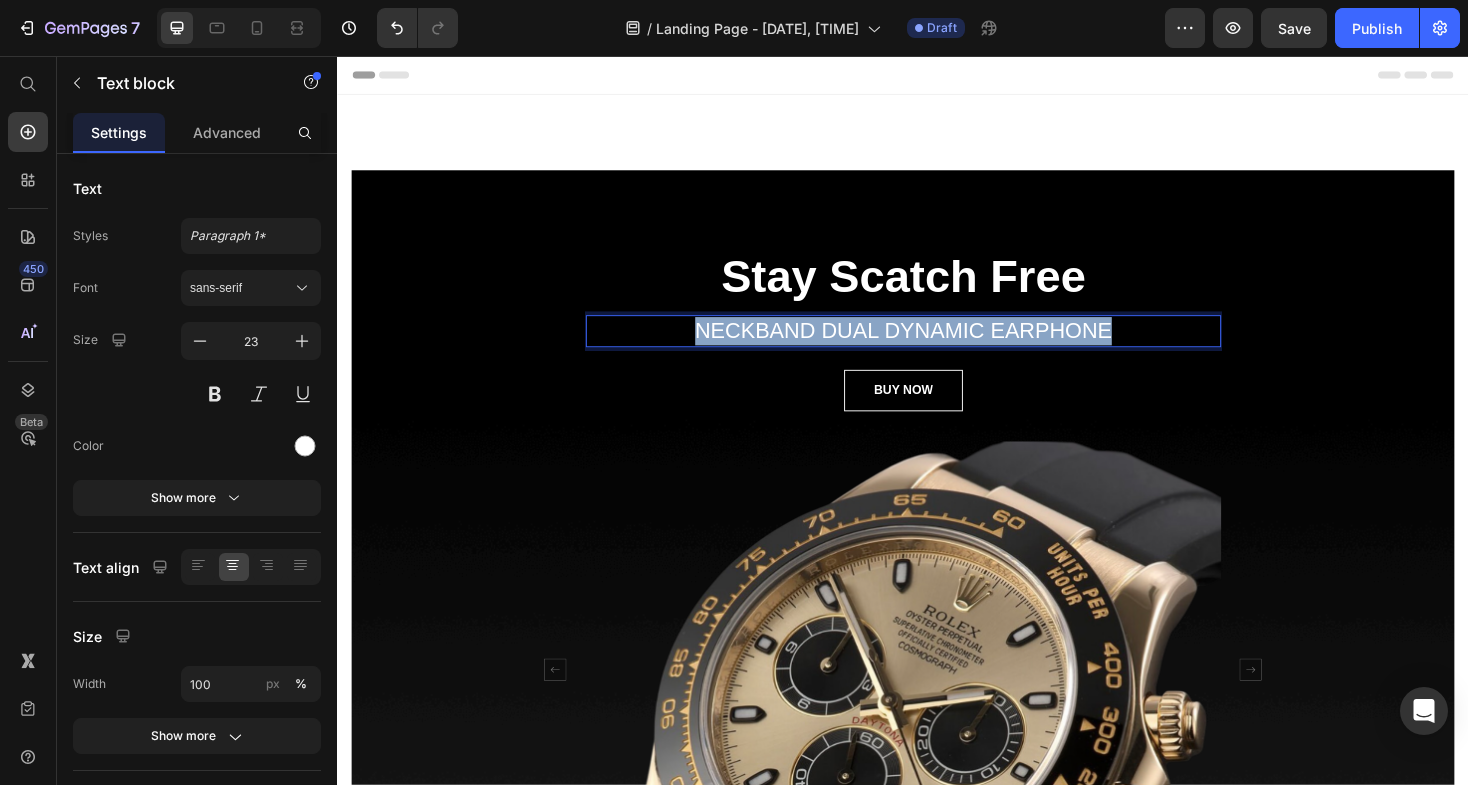 click on "NECKBAND DUAL DYNAMIC EARPHONE" at bounding box center [937, 348] 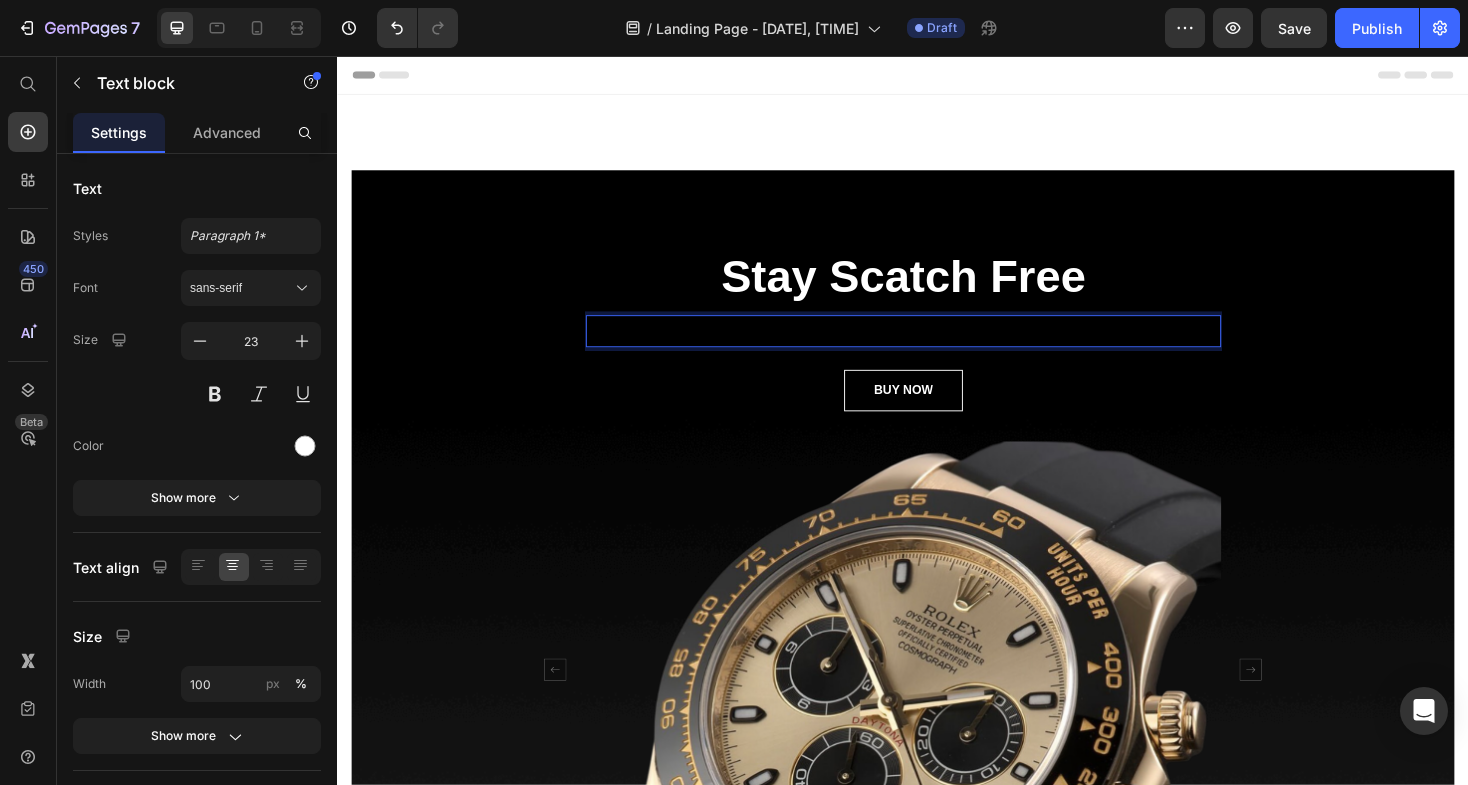 click on "Your Watch’s Protection Is Our Promise" at bounding box center (936, 347) 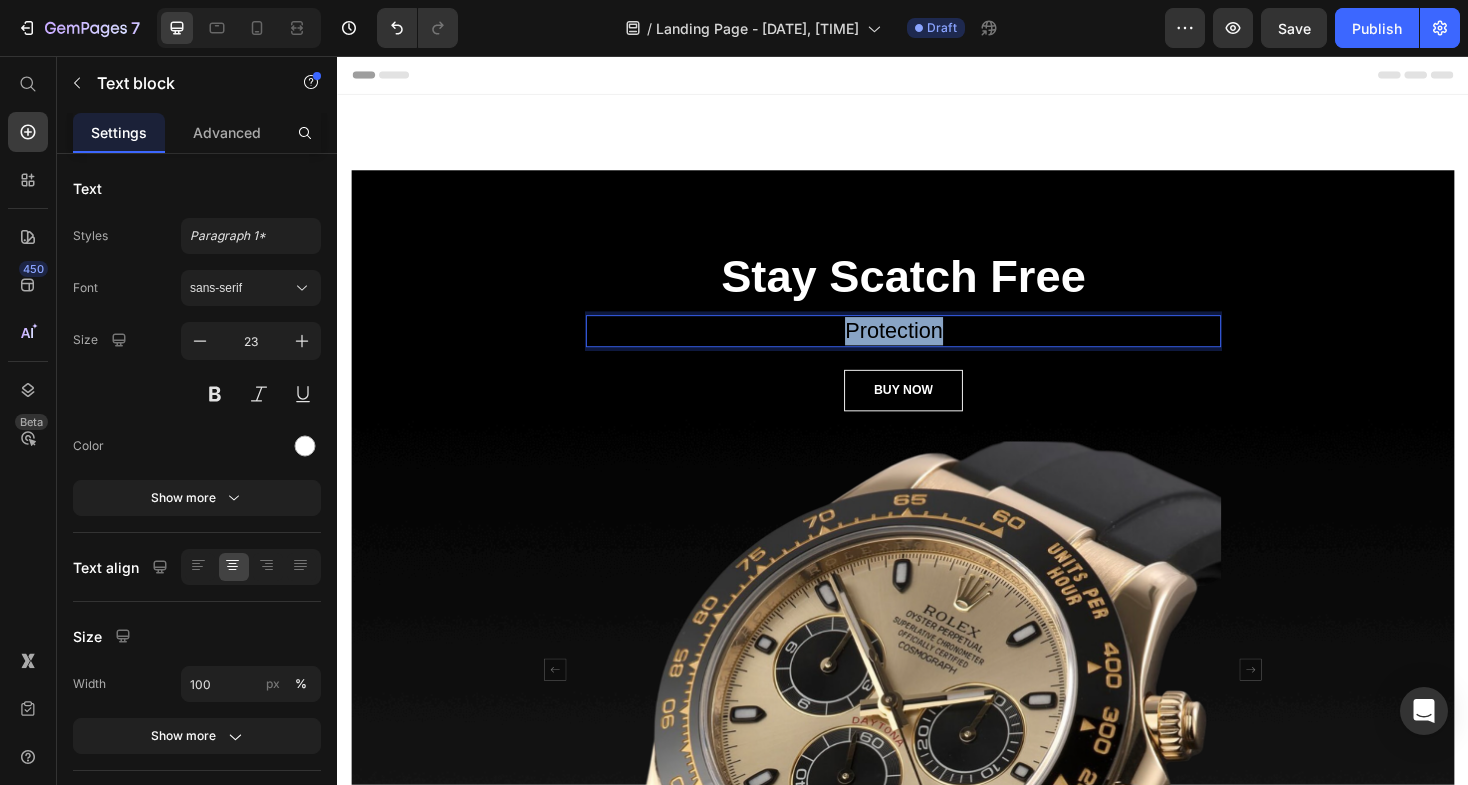 click on "Your Watch’s Protection Is Our Promise" at bounding box center (936, 347) 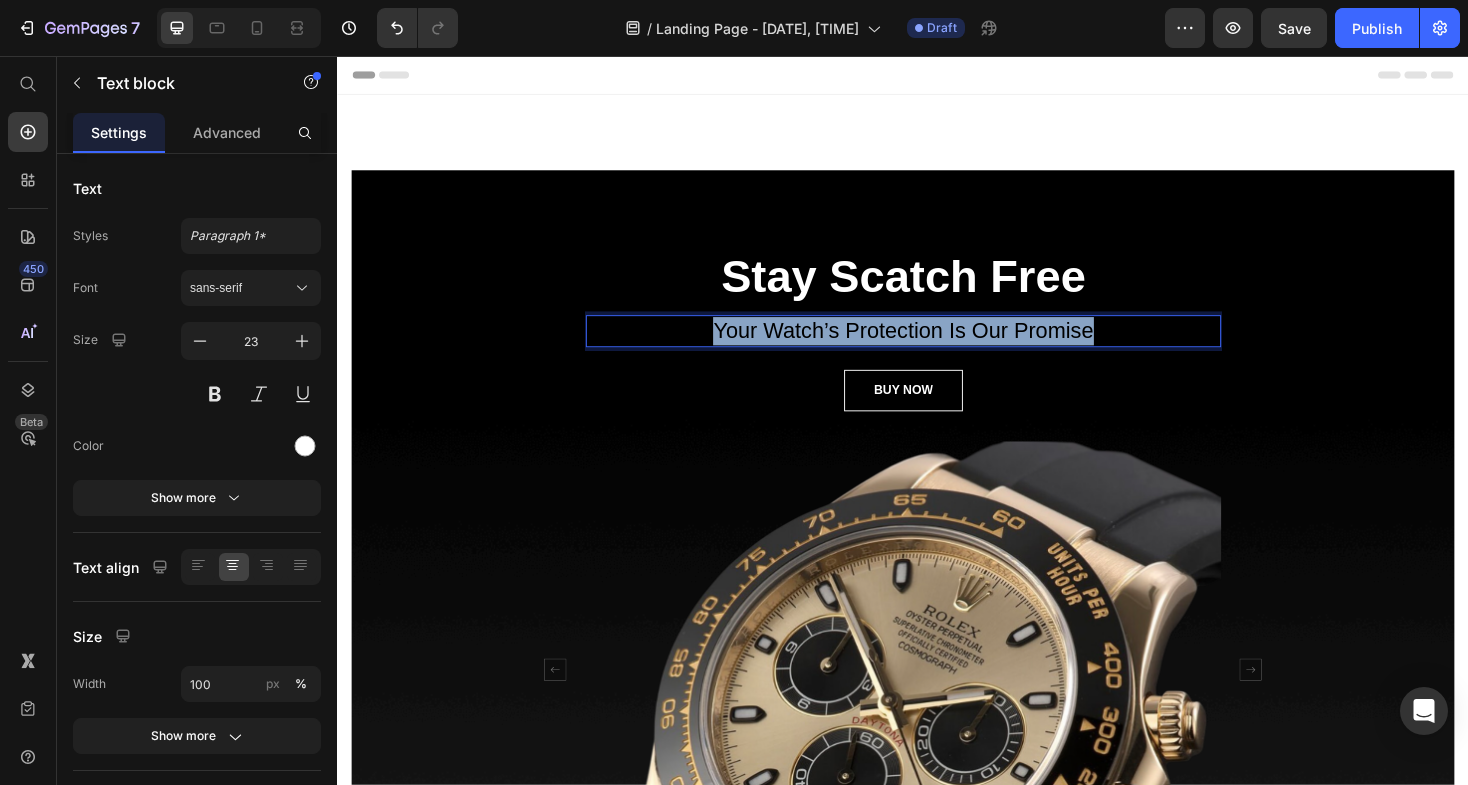 click on "Your Watch’s Protection Is Our Promise" at bounding box center (936, 347) 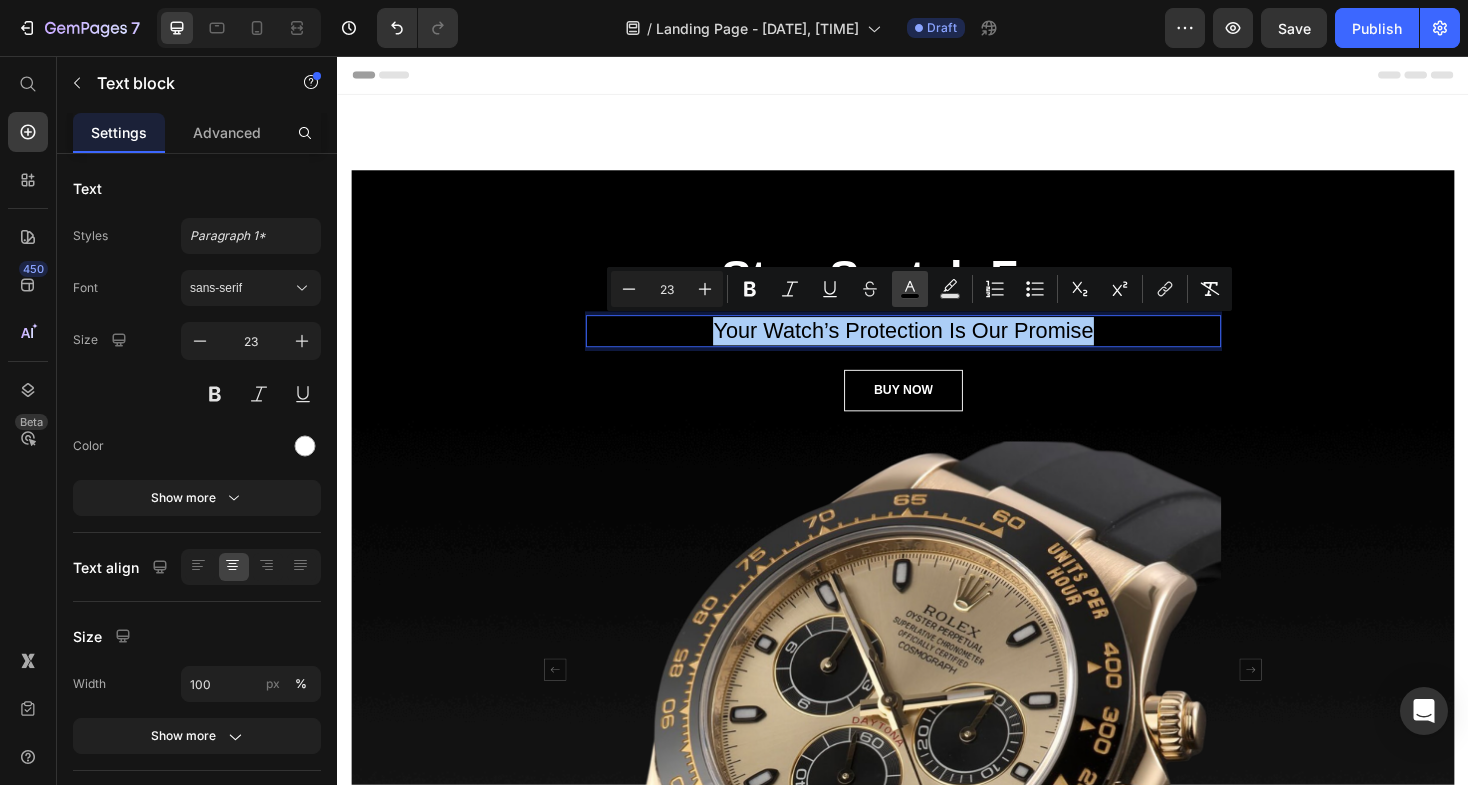 click 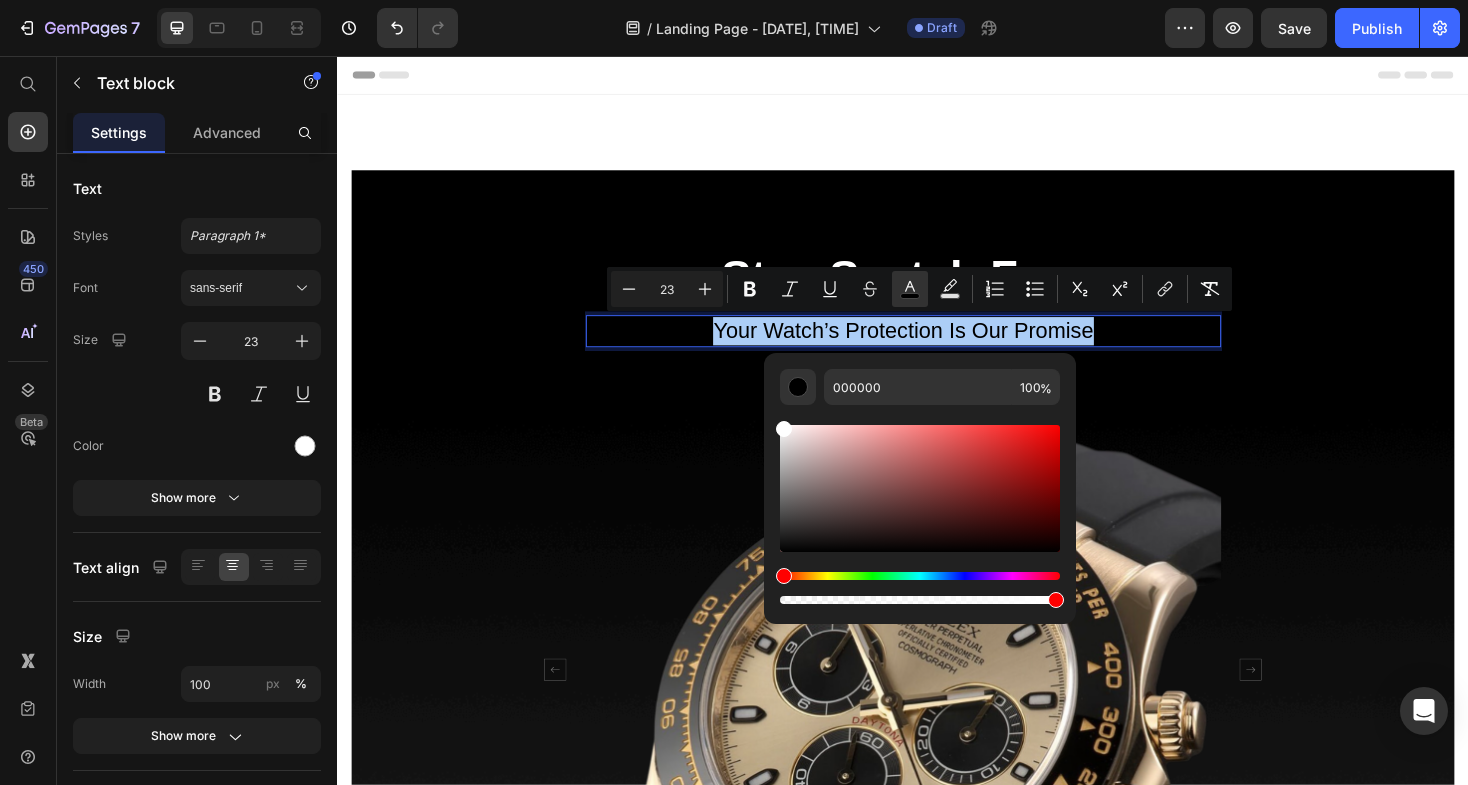 drag, startPoint x: 1124, startPoint y: 567, endPoint x: 758, endPoint y: 334, distance: 433.8721 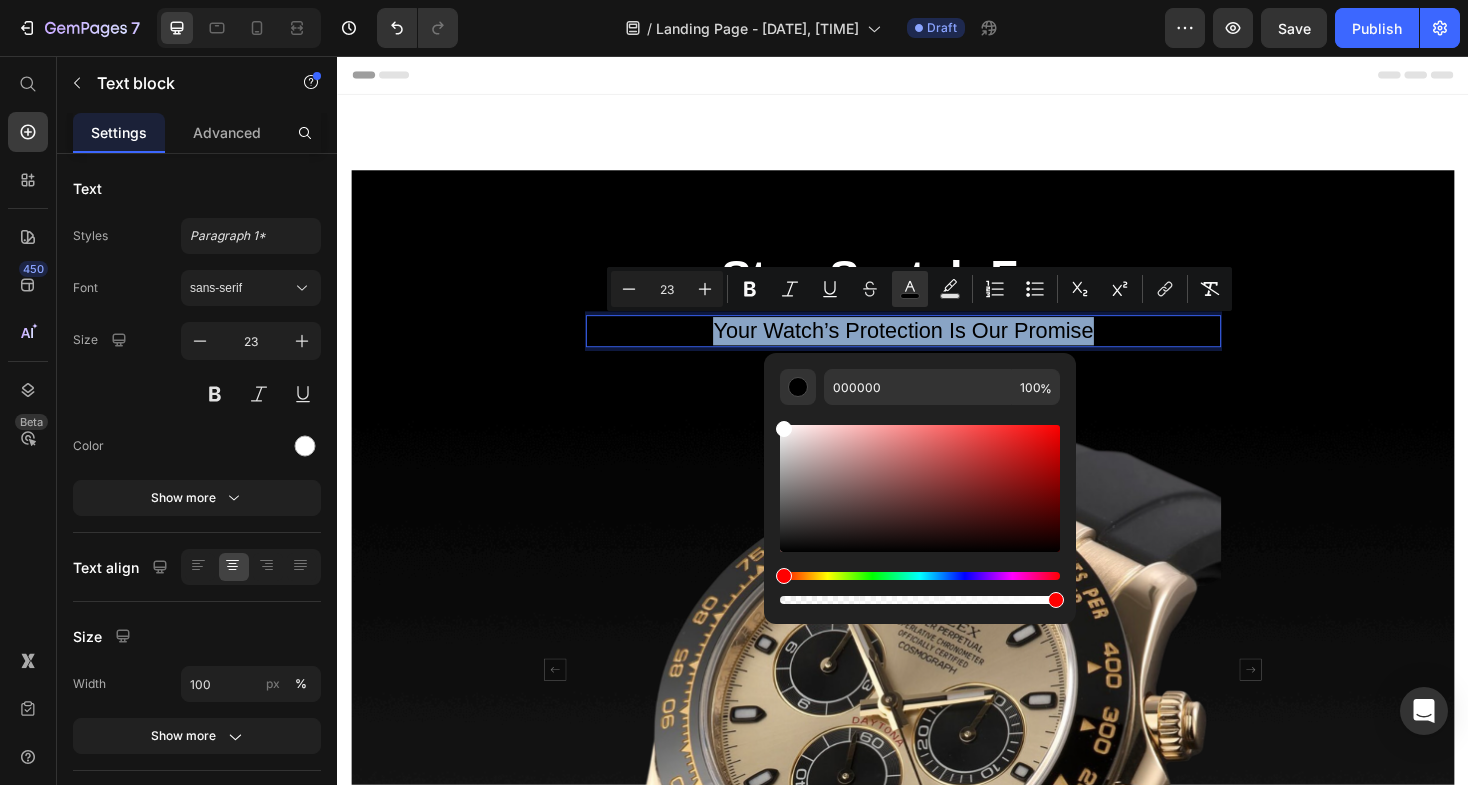 type on "FFFFFF" 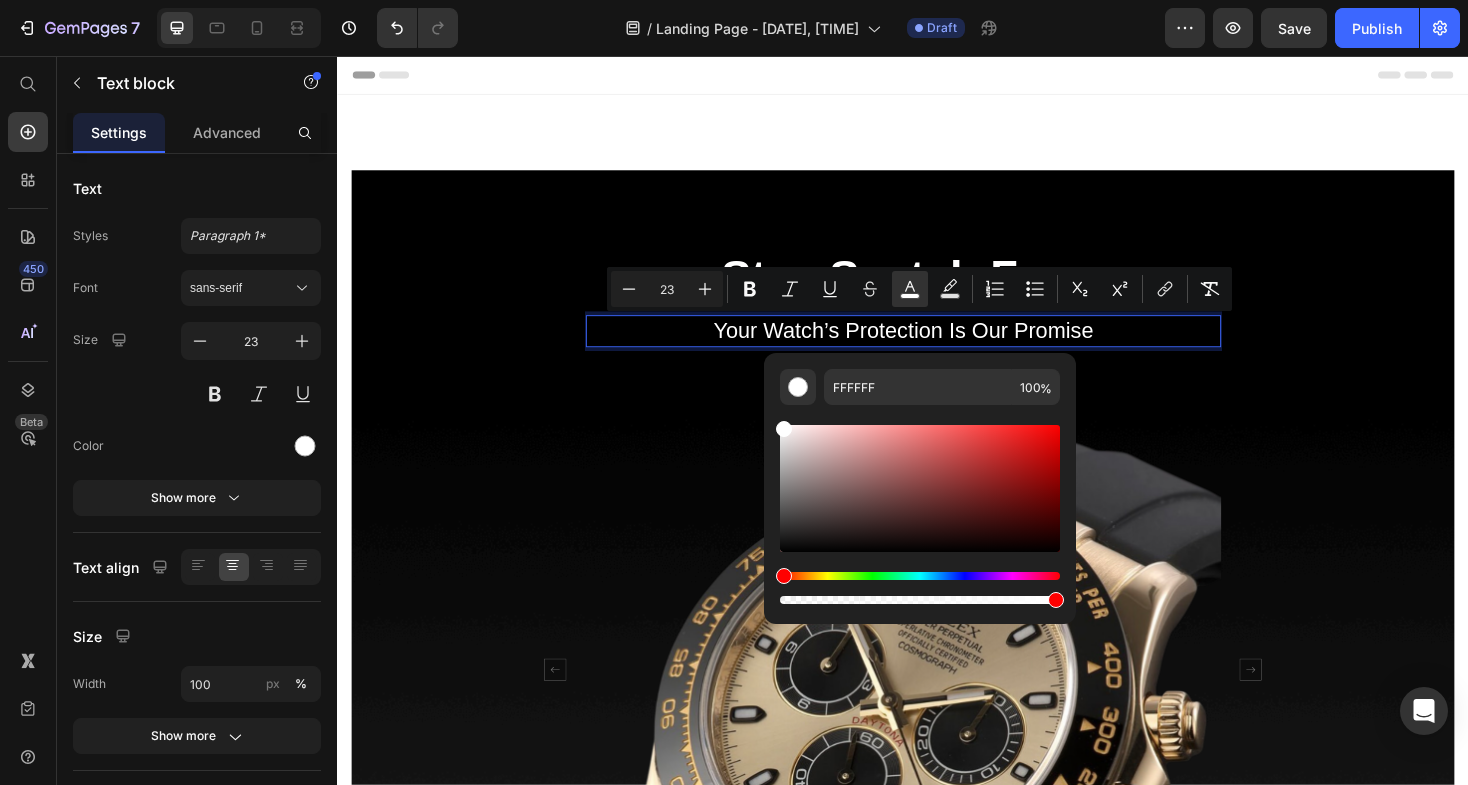 click on "Header" at bounding box center [937, 76] 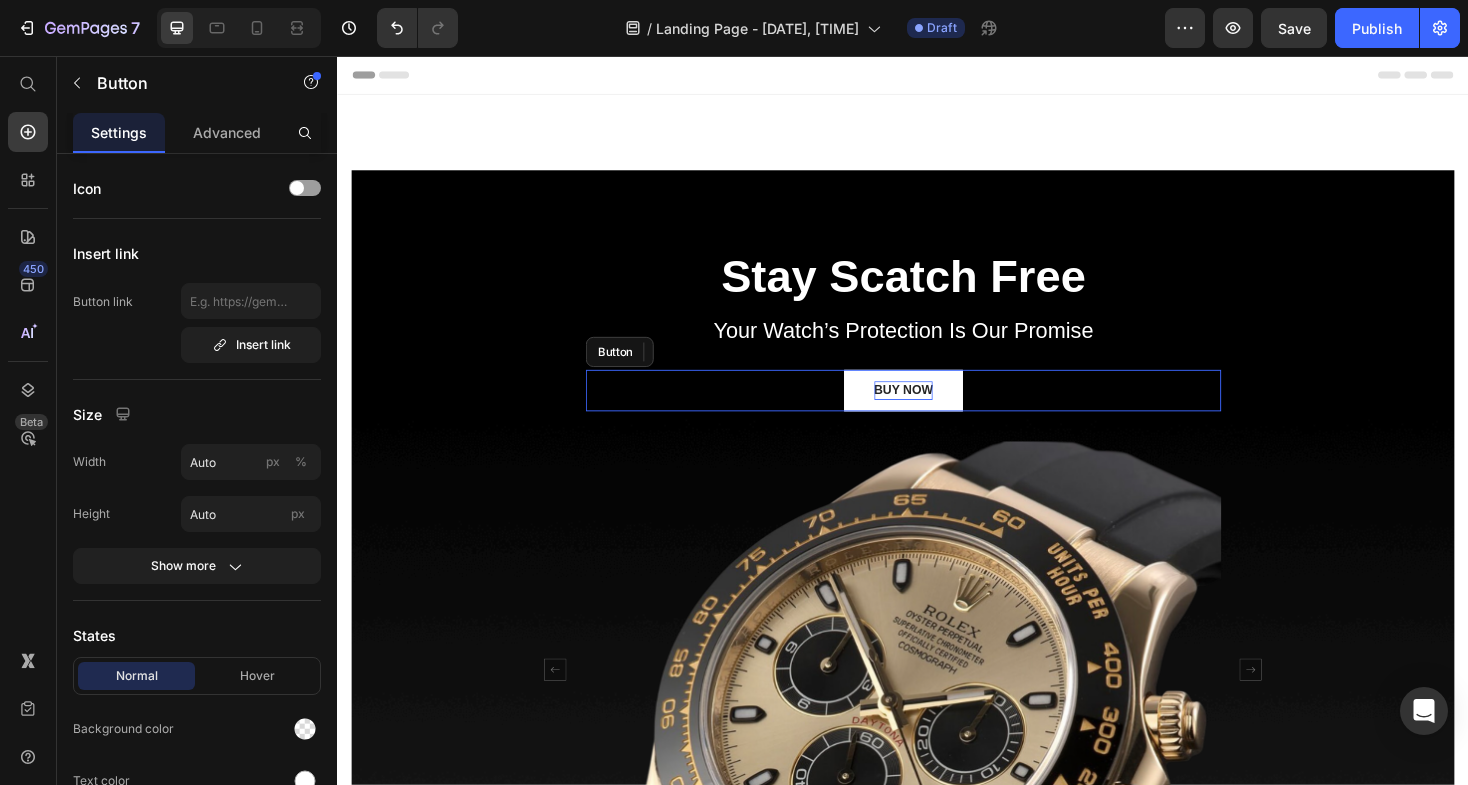 click on "BUY NOW" at bounding box center [937, 411] 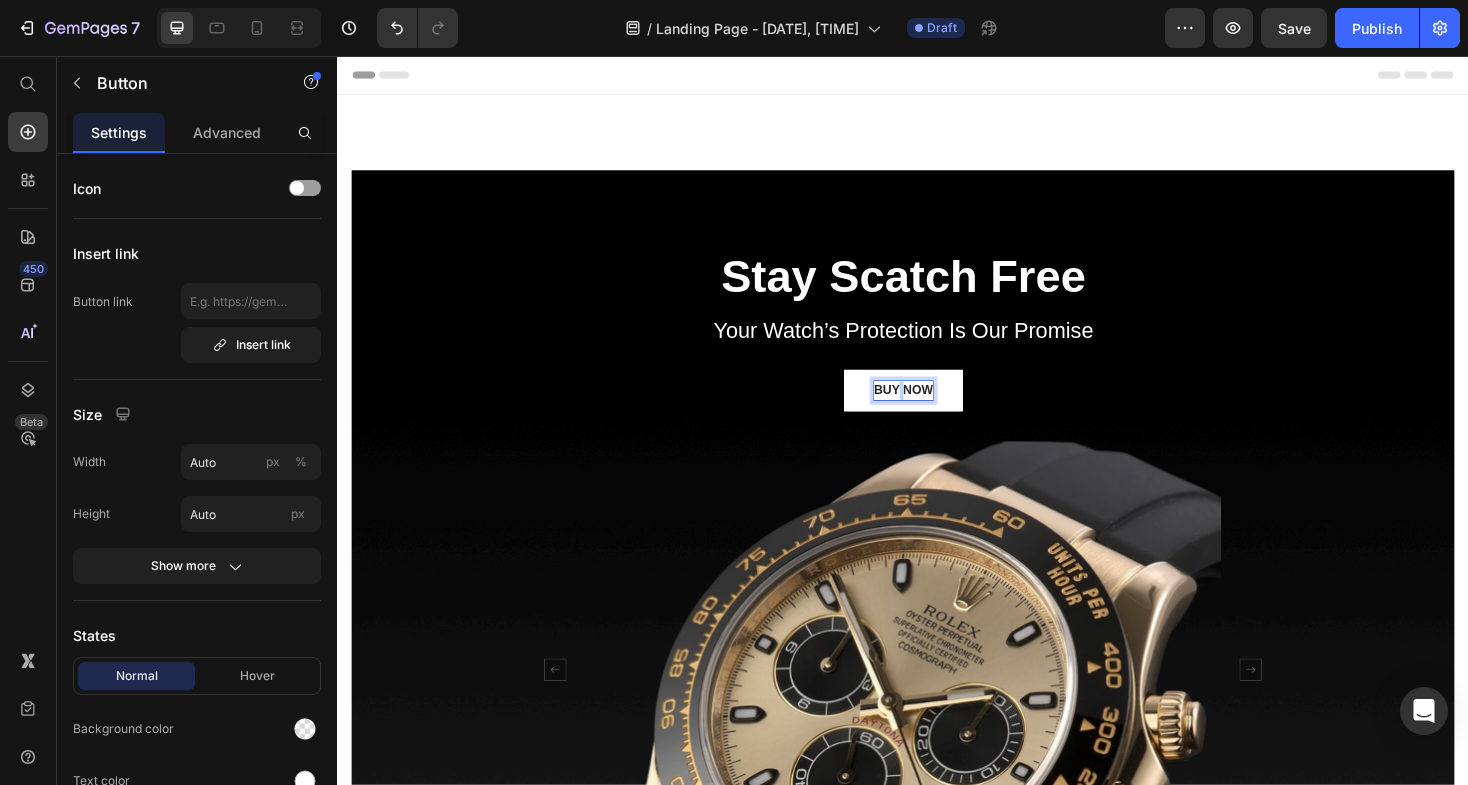 click on "BUY NOW" at bounding box center (937, 411) 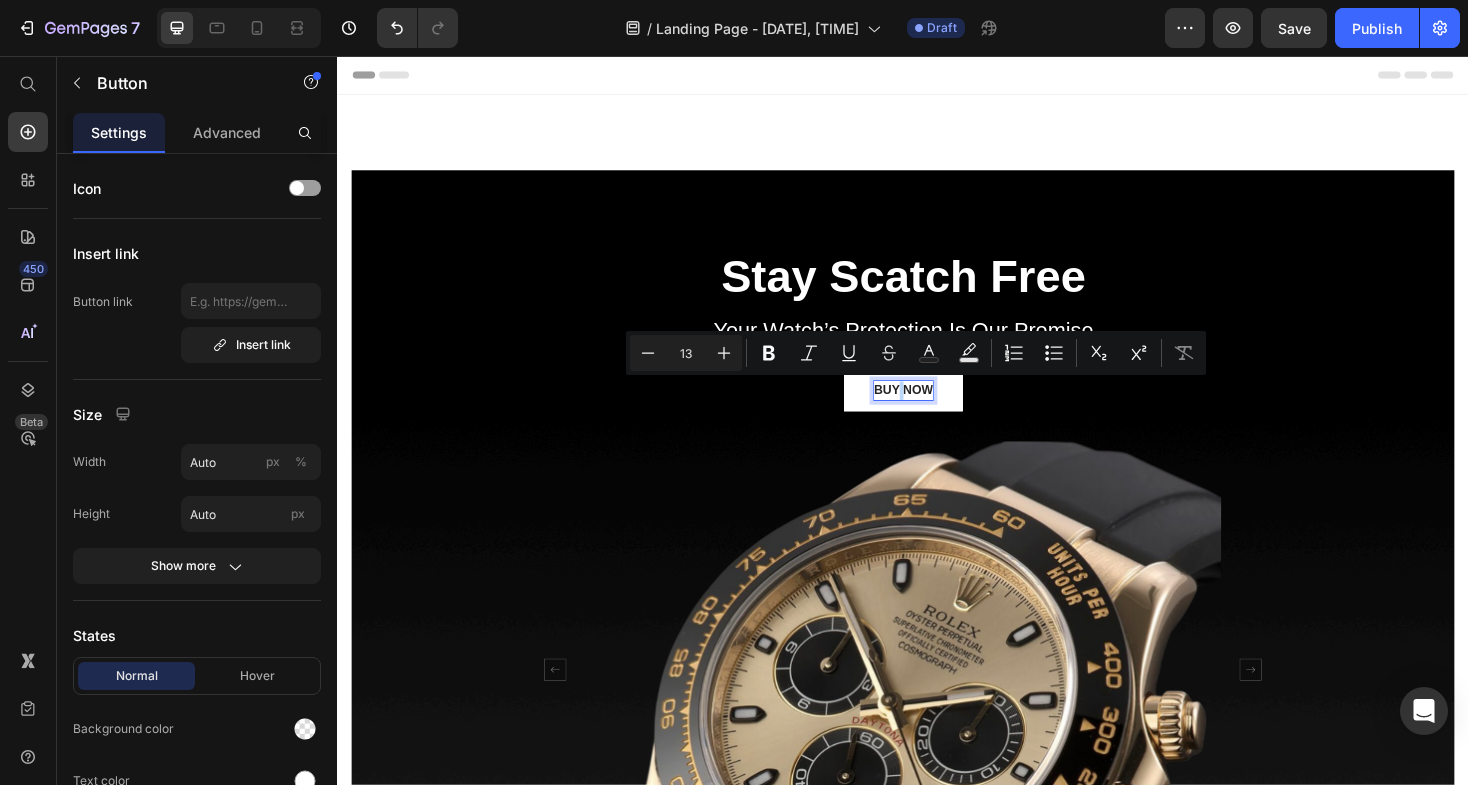click on "BUY NOW" at bounding box center [937, 411] 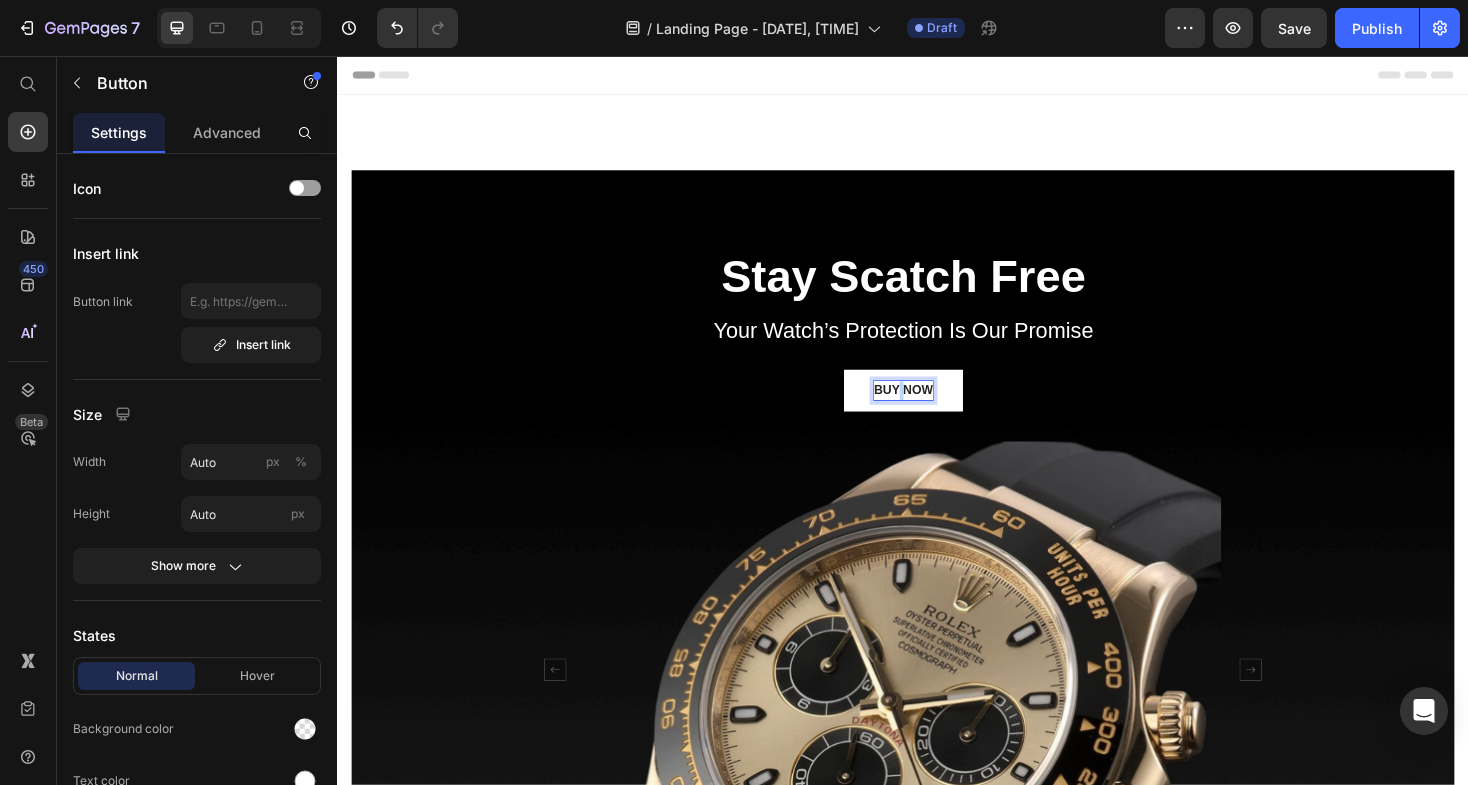 click on "BUY NOW" at bounding box center [937, 411] 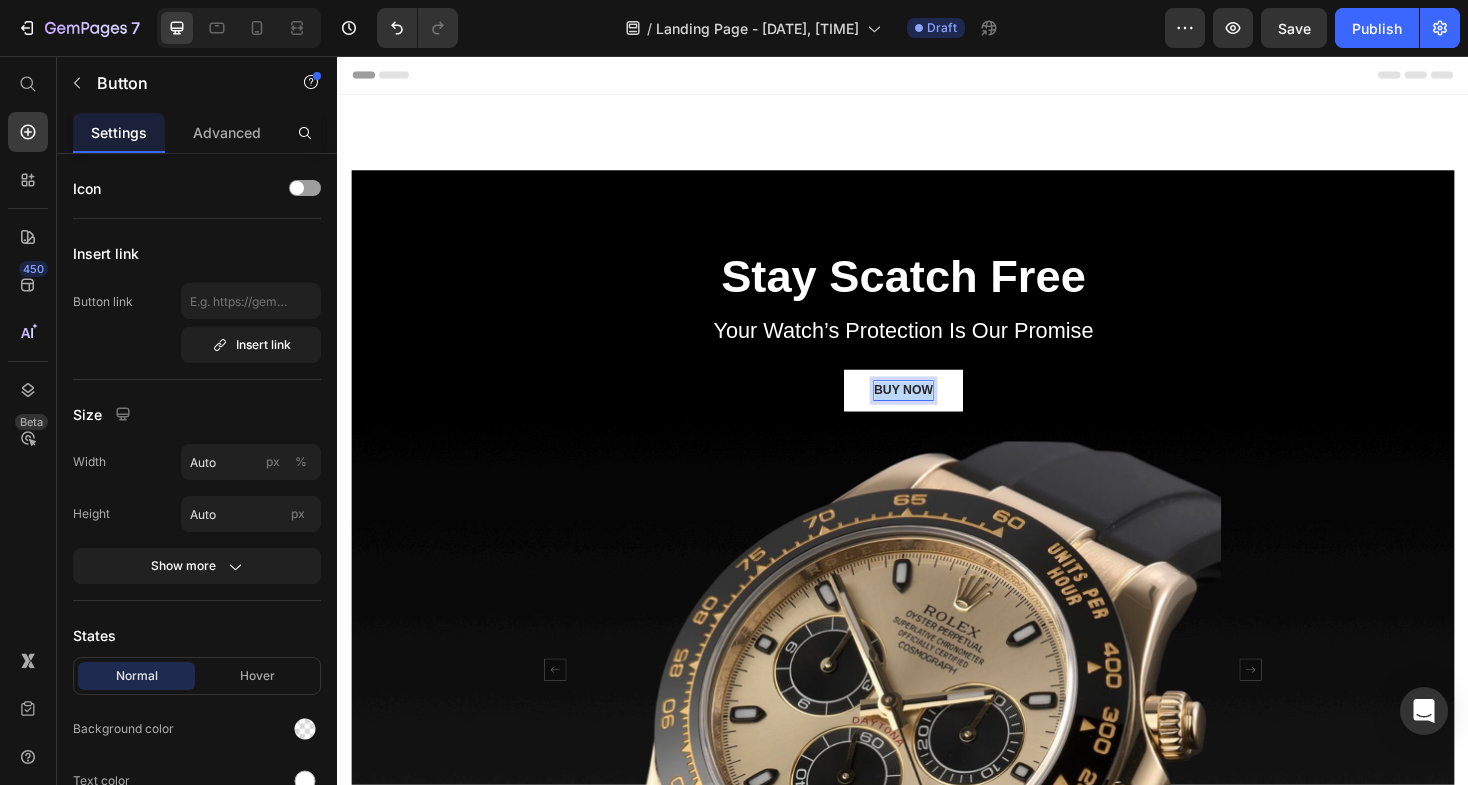 click on "BUY NOW" at bounding box center (937, 411) 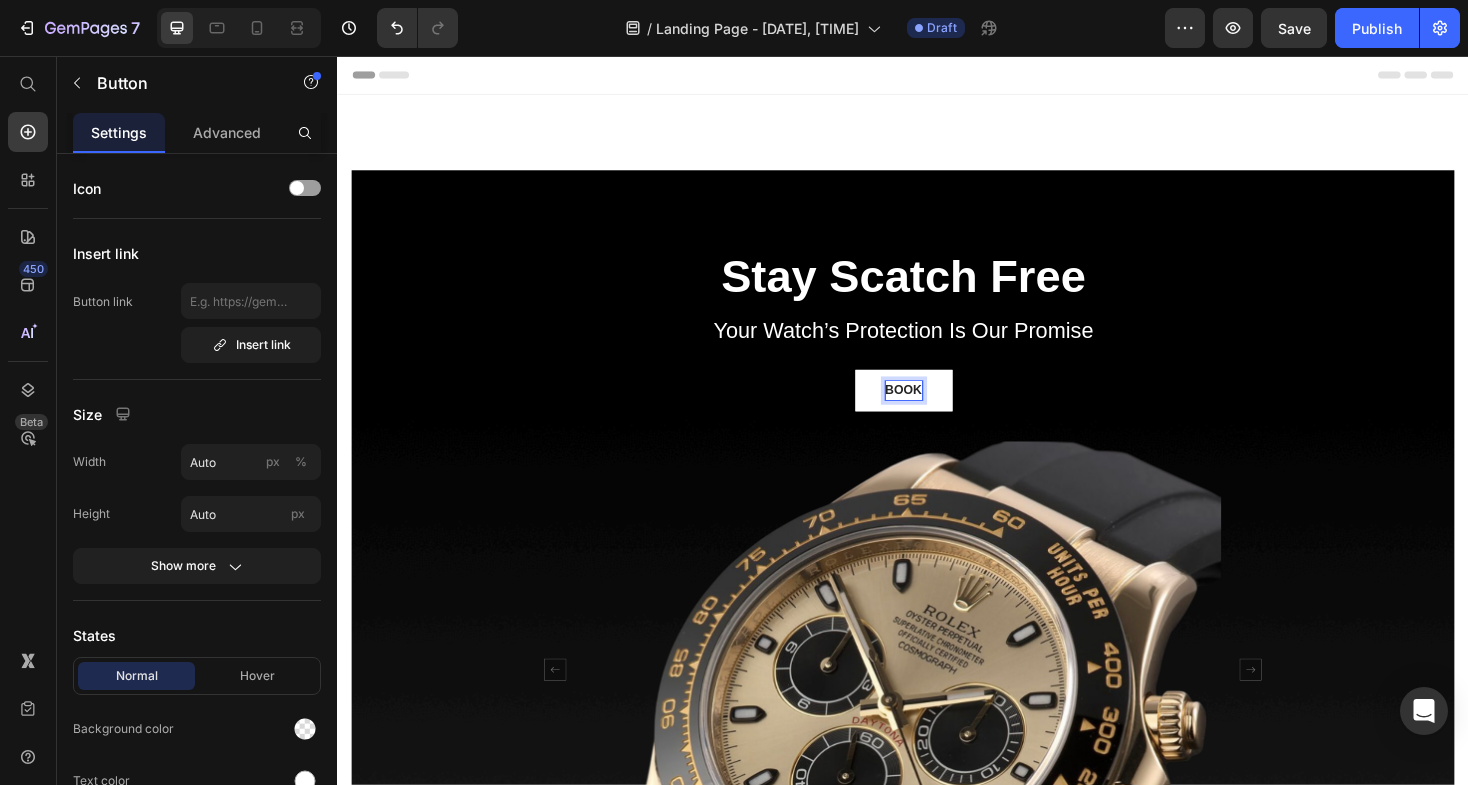 click on "BOOK" at bounding box center [937, 411] 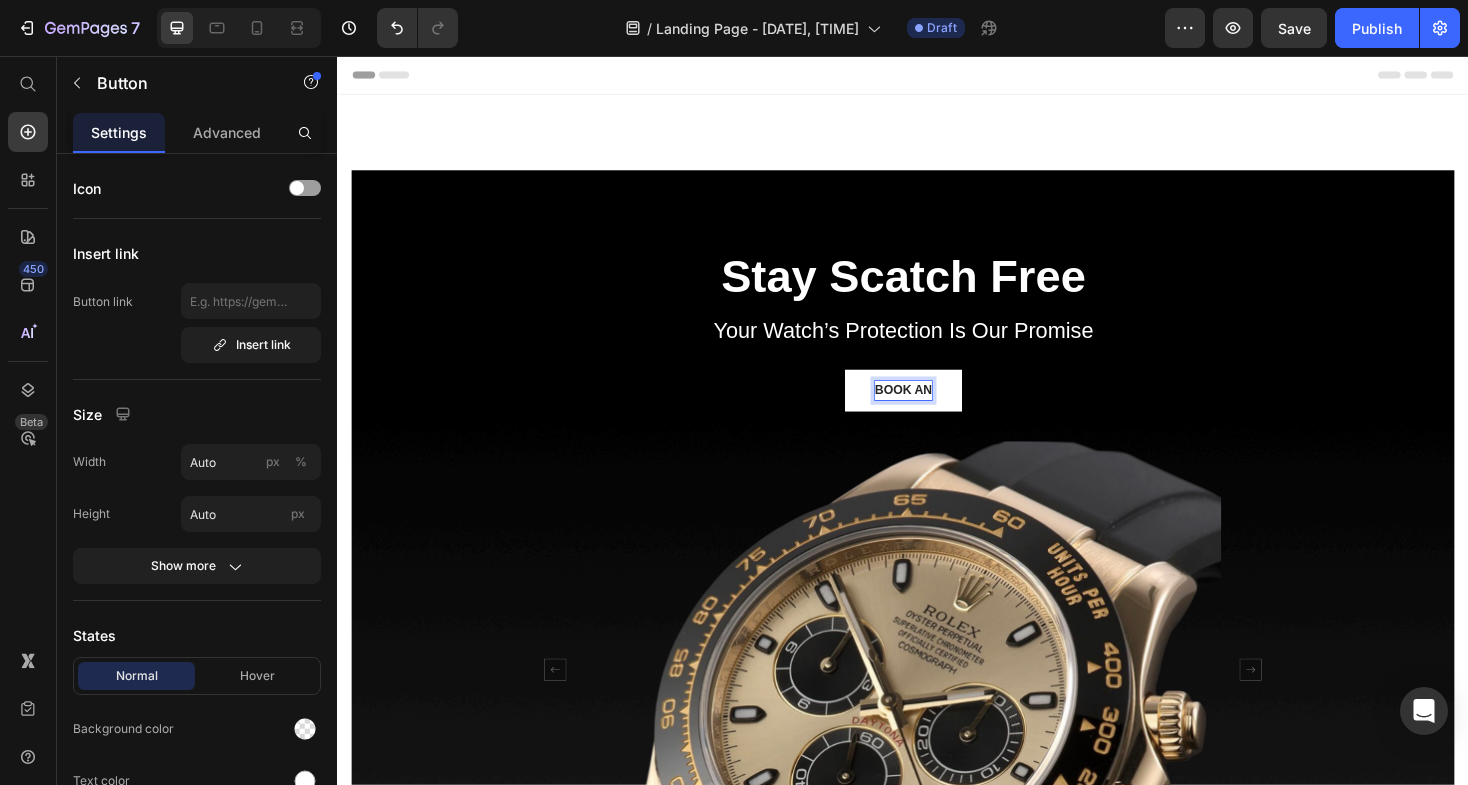 click on "BOOK AN" at bounding box center (937, 411) 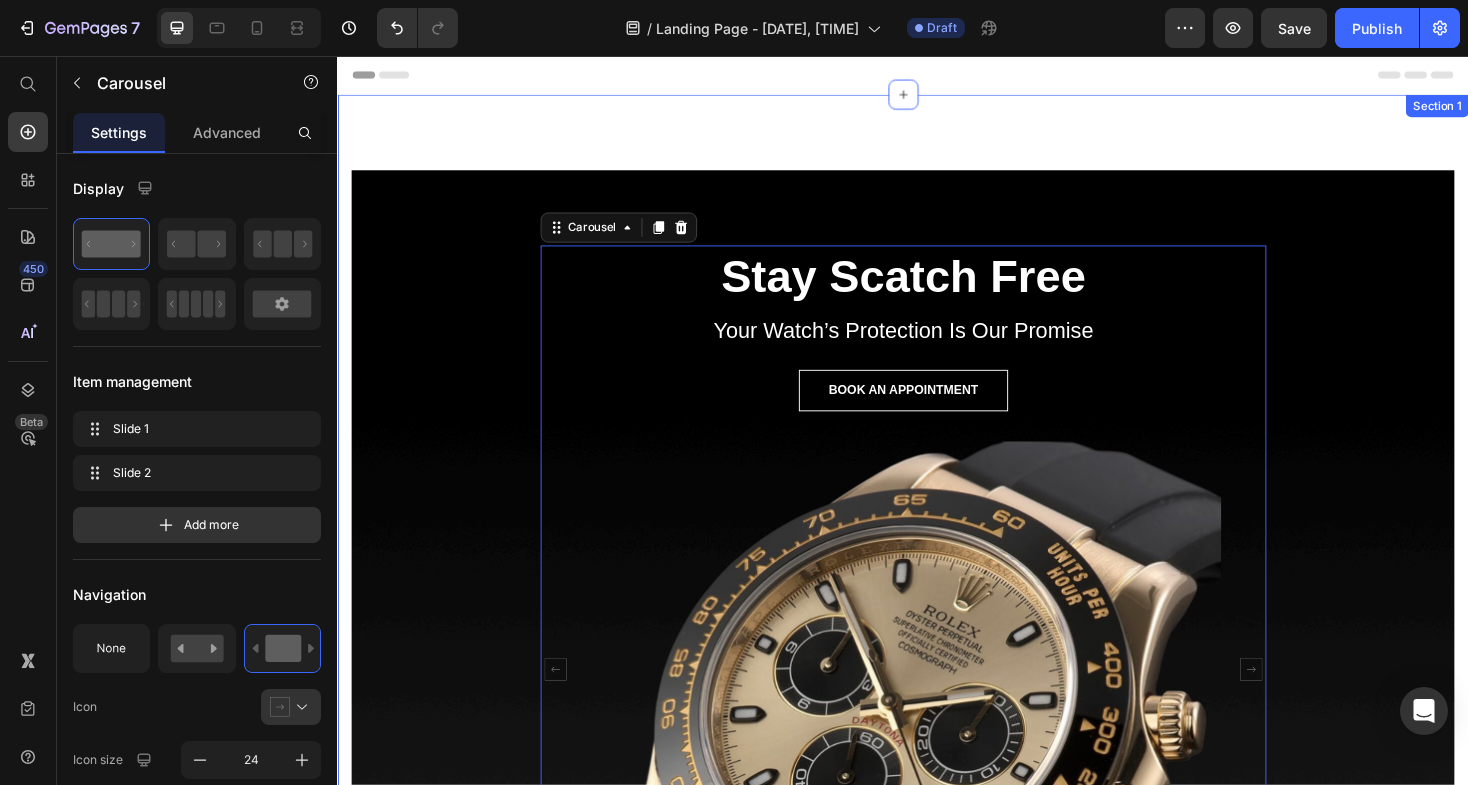 click on "⁠⁠⁠⁠⁠⁠⁠ Stay Scatch Free Heading Your Watch’s Protection Is Our Promise Text block BOOK AN APPOINTMENT Button Image MW65 Leica 0.95 Heading NECKBAND DUAL DYNAMIC HEADPHONE Text block BUY NOW Button Image Carousel 16 Row Row Section 1" at bounding box center (937, 699) 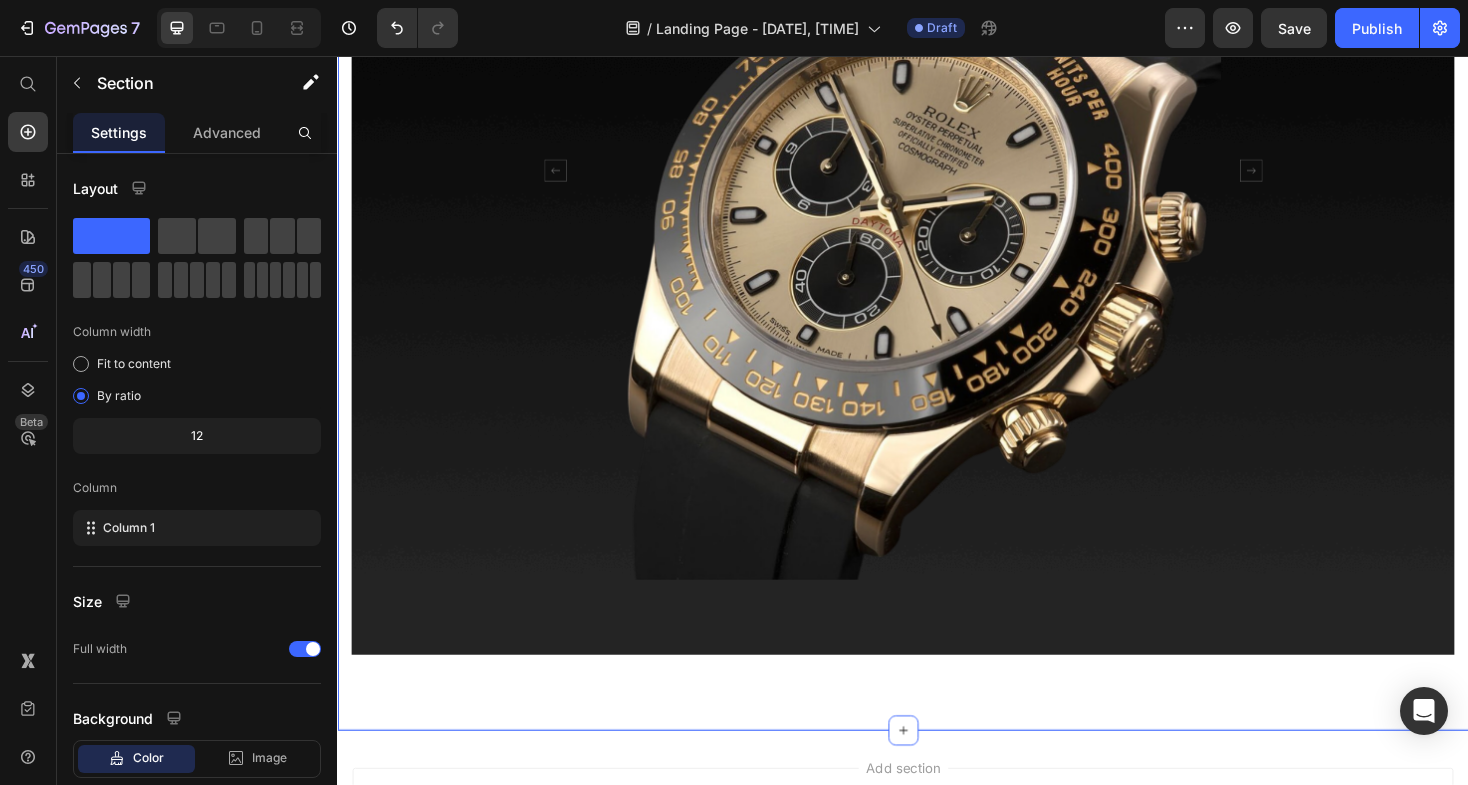 scroll, scrollTop: 544, scrollLeft: 0, axis: vertical 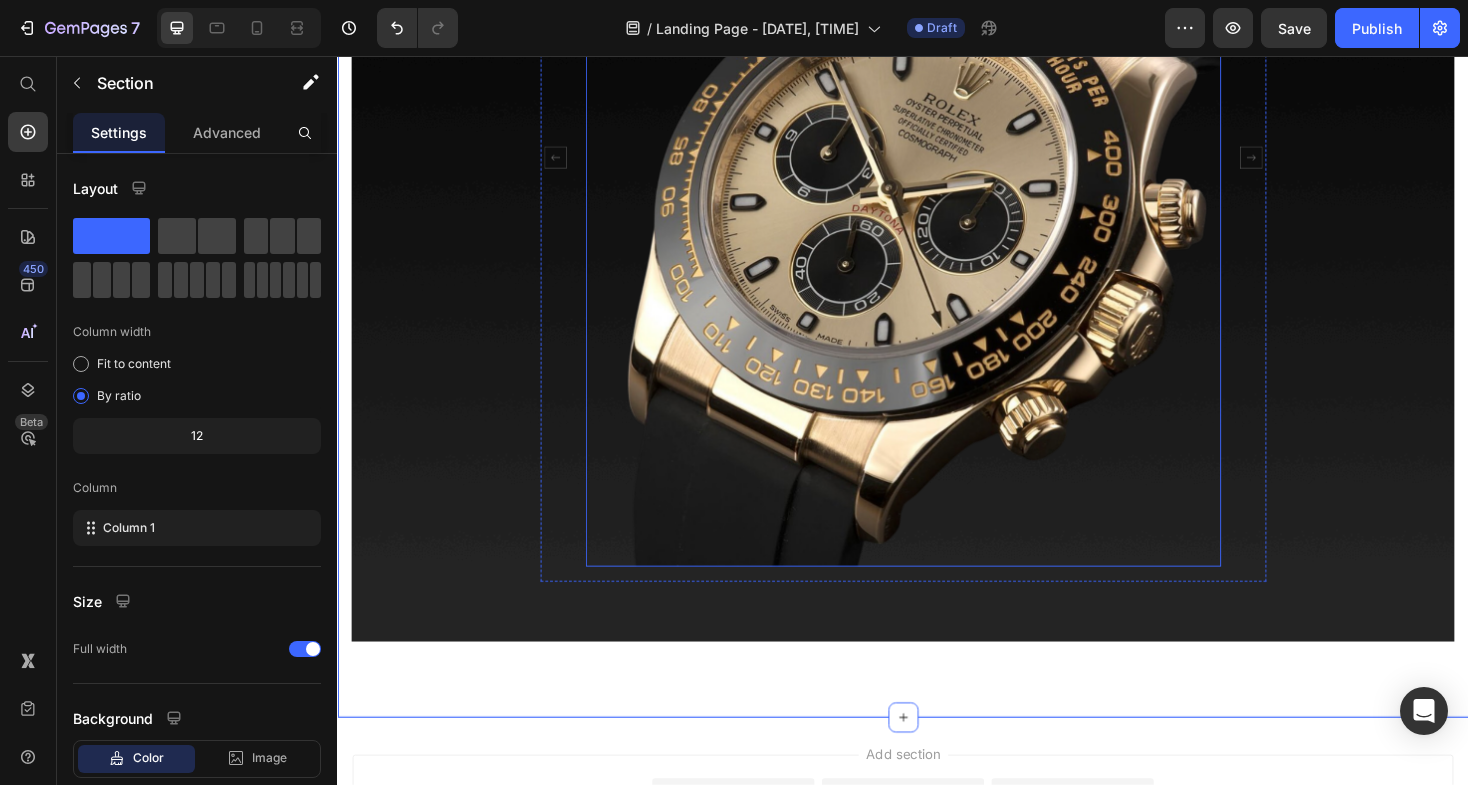 click at bounding box center (937, 259) 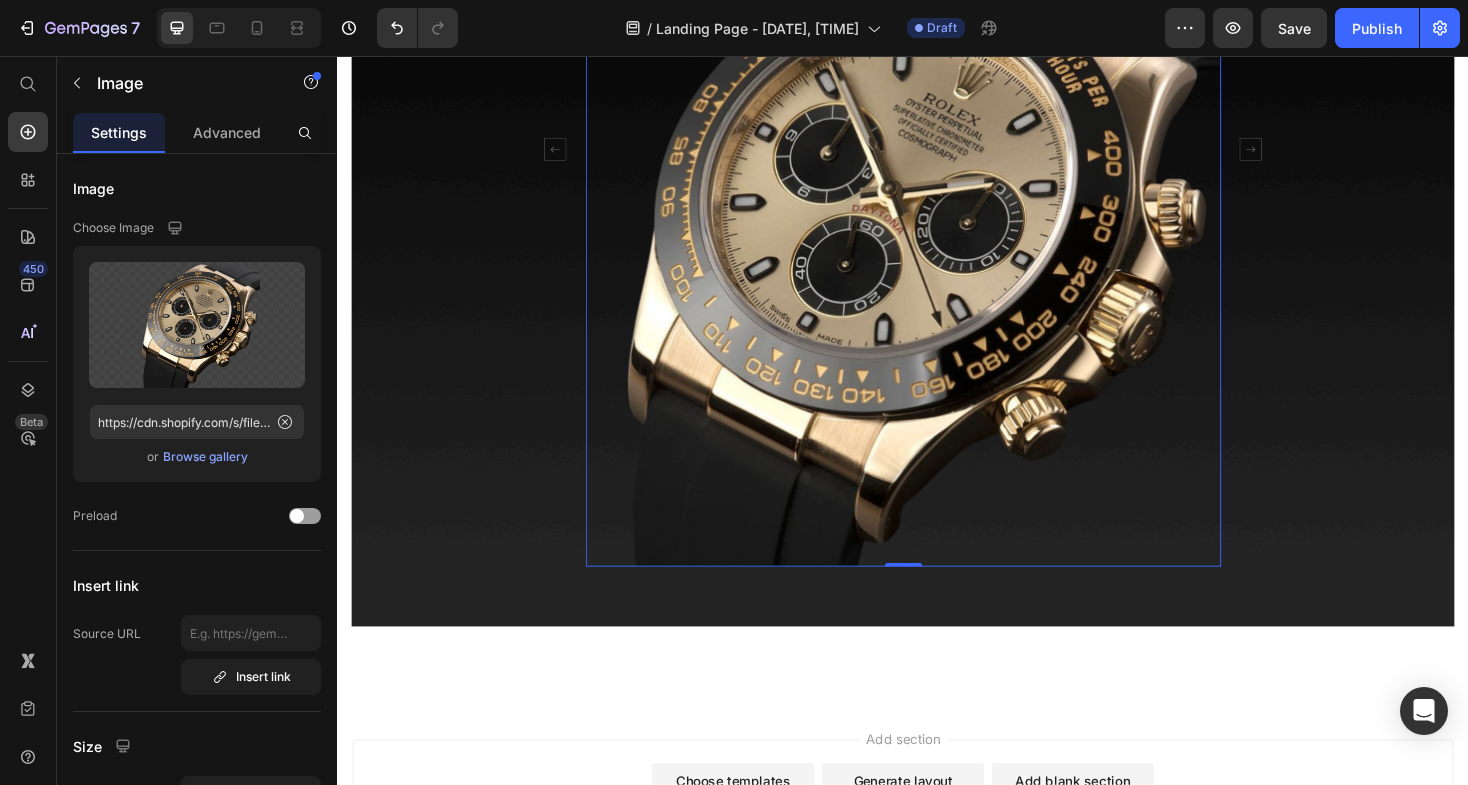 drag, startPoint x: 942, startPoint y: 605, endPoint x: 921, endPoint y: 449, distance: 157.40712 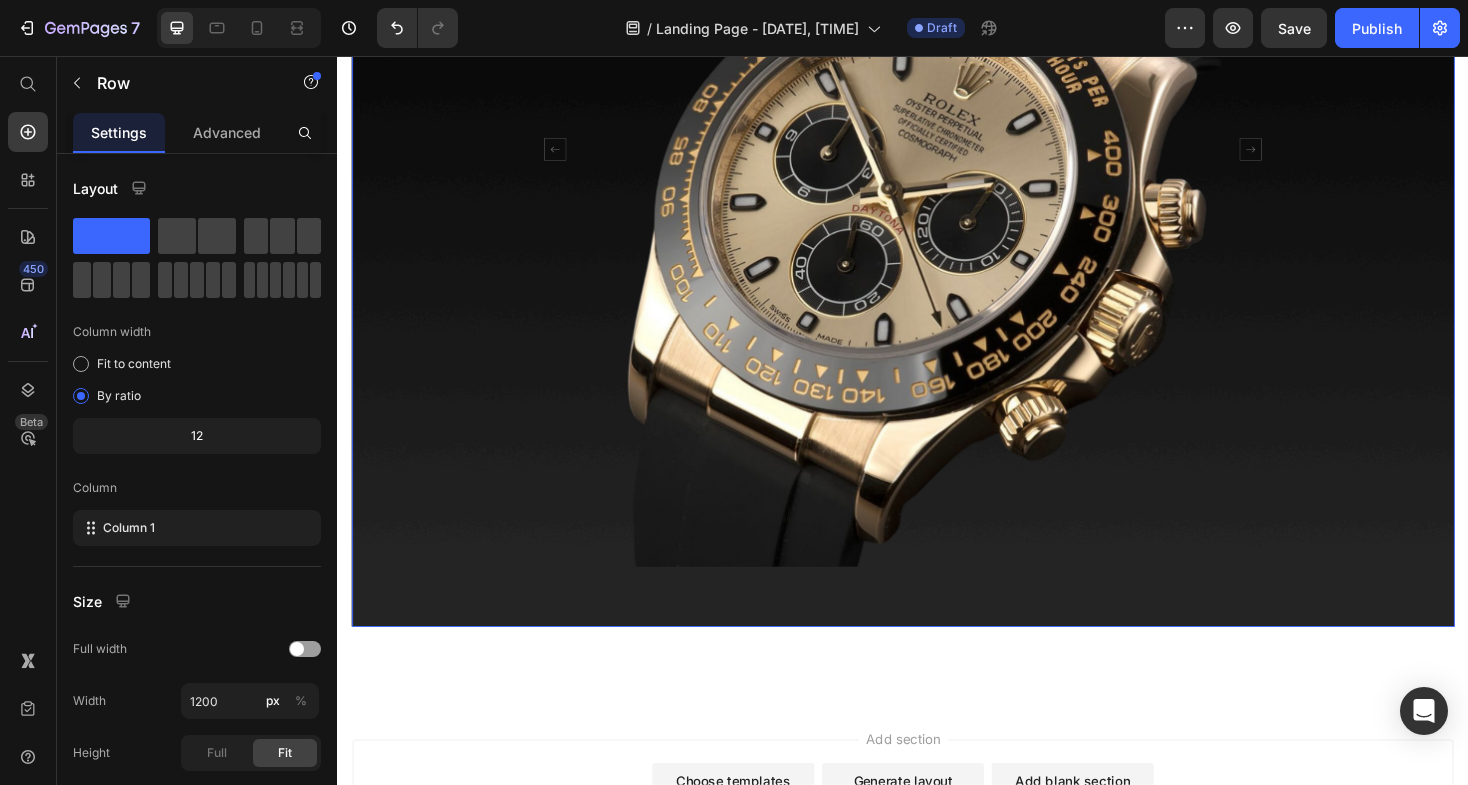 click on "⁠⁠⁠⁠⁠⁠⁠ Stay Scatch Free Heading Your Watch’s Protection Is Our Promise Text block BOOK AN APPOINTMENT Button Image   0 MW65 Leica 0.95 Heading NECKBAND DUAL DYNAMIC HEADPHONE Text block BUY NOW Button Image             Carousel Row Row" at bounding box center [937, 147] 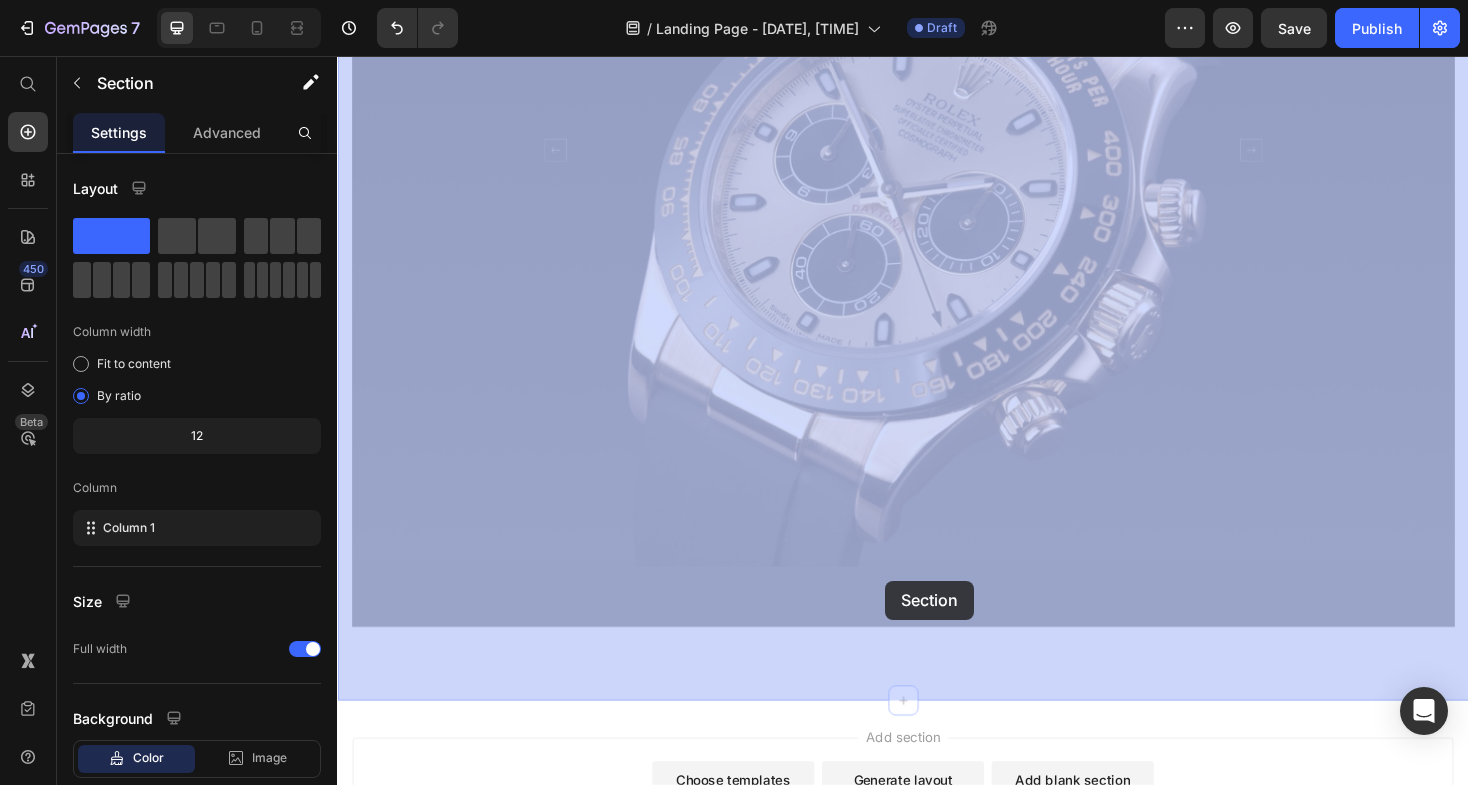 drag, startPoint x: 939, startPoint y: 665, endPoint x: 914, endPoint y: 602, distance: 67.77905 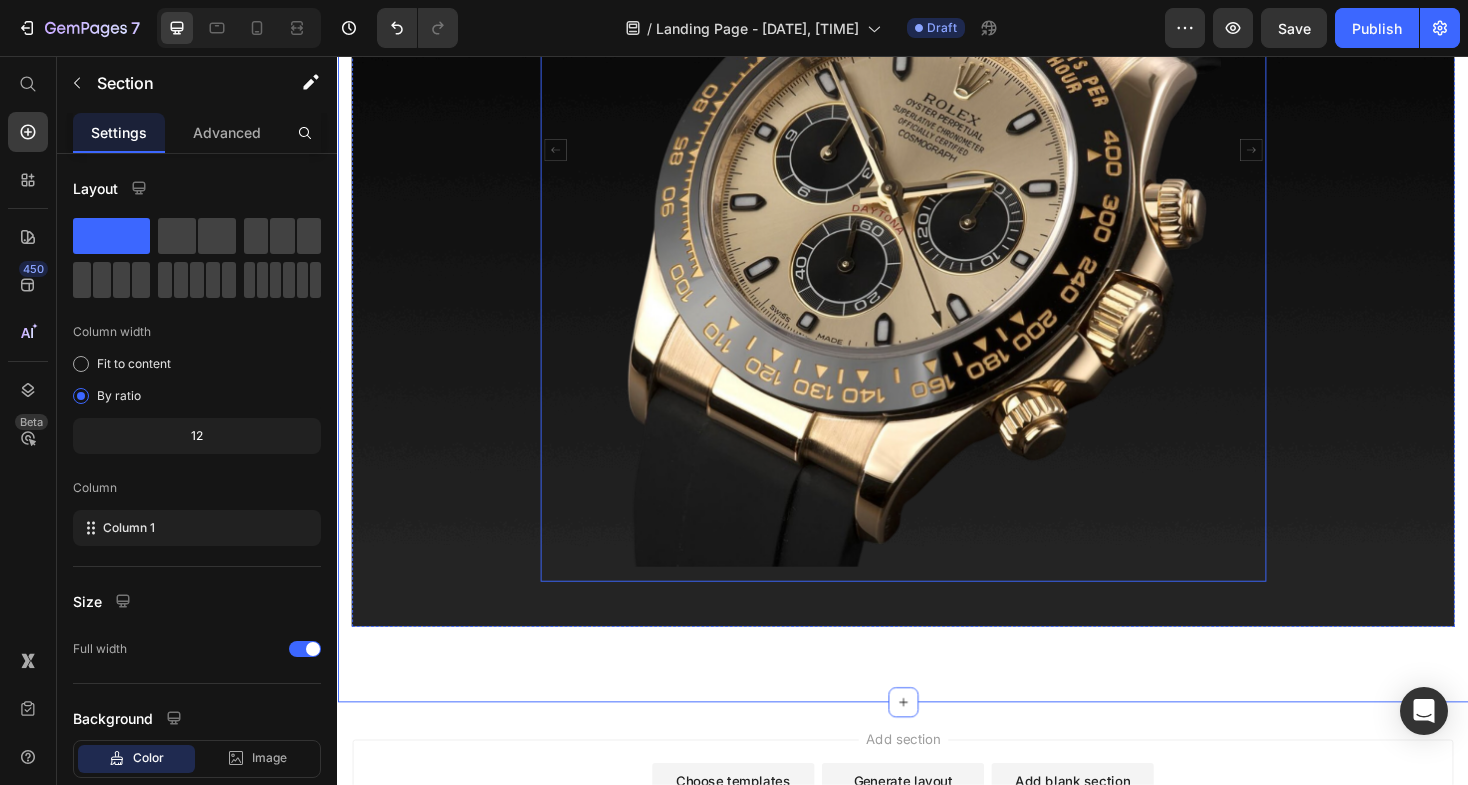 click on "Stay Scatch Free Heading Your Watch’s Protection Is Our Promise Text block BOOK AN APPOINTMENT Button Image MW65 Leica 0.95 Heading NECKBAND DUAL DYNAMIC HEADPHONE Text block BUY NOW Button Image Carousel Row" at bounding box center [937, 171] 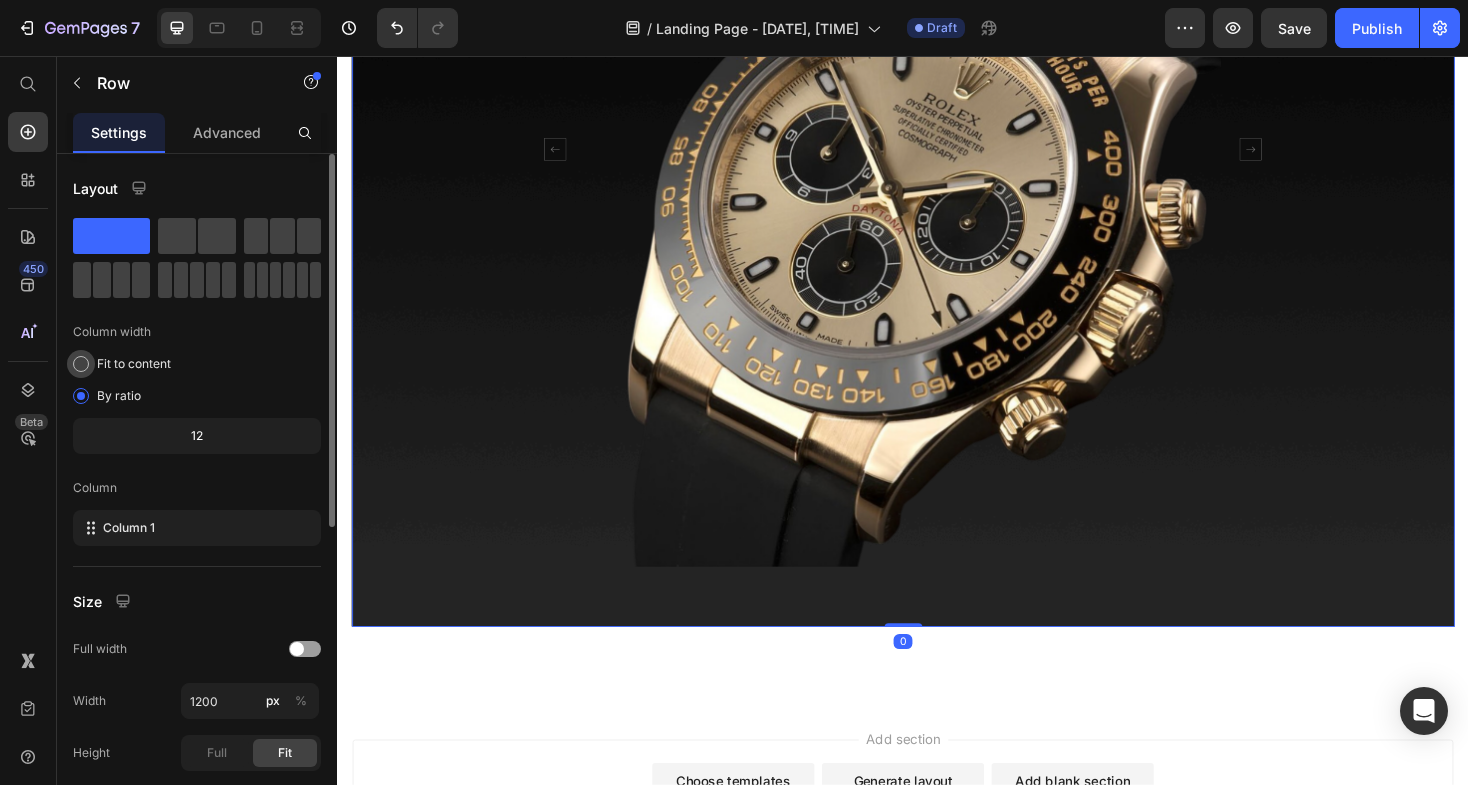 click on "Fit to content" at bounding box center [134, 364] 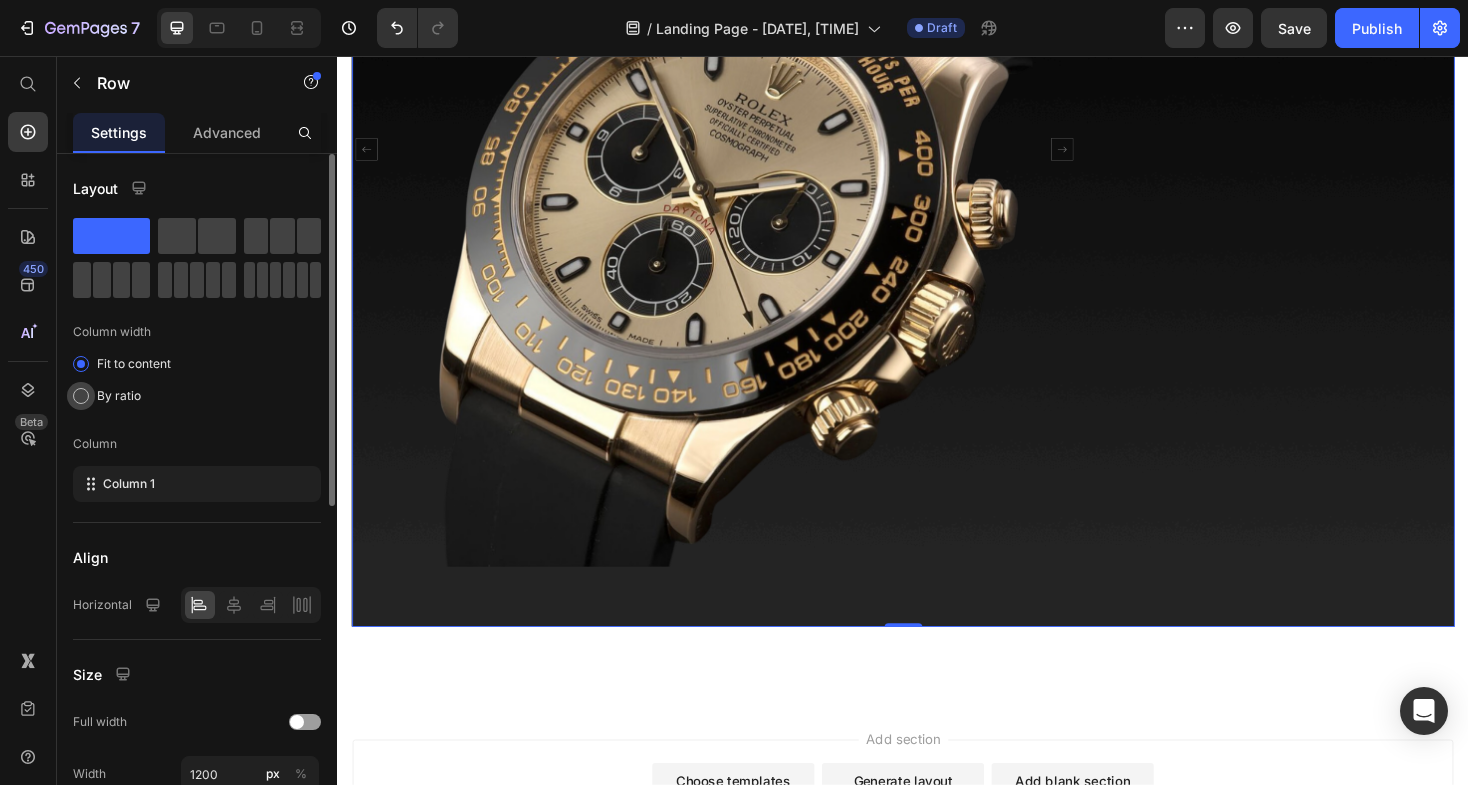 click on "By ratio" at bounding box center (119, 396) 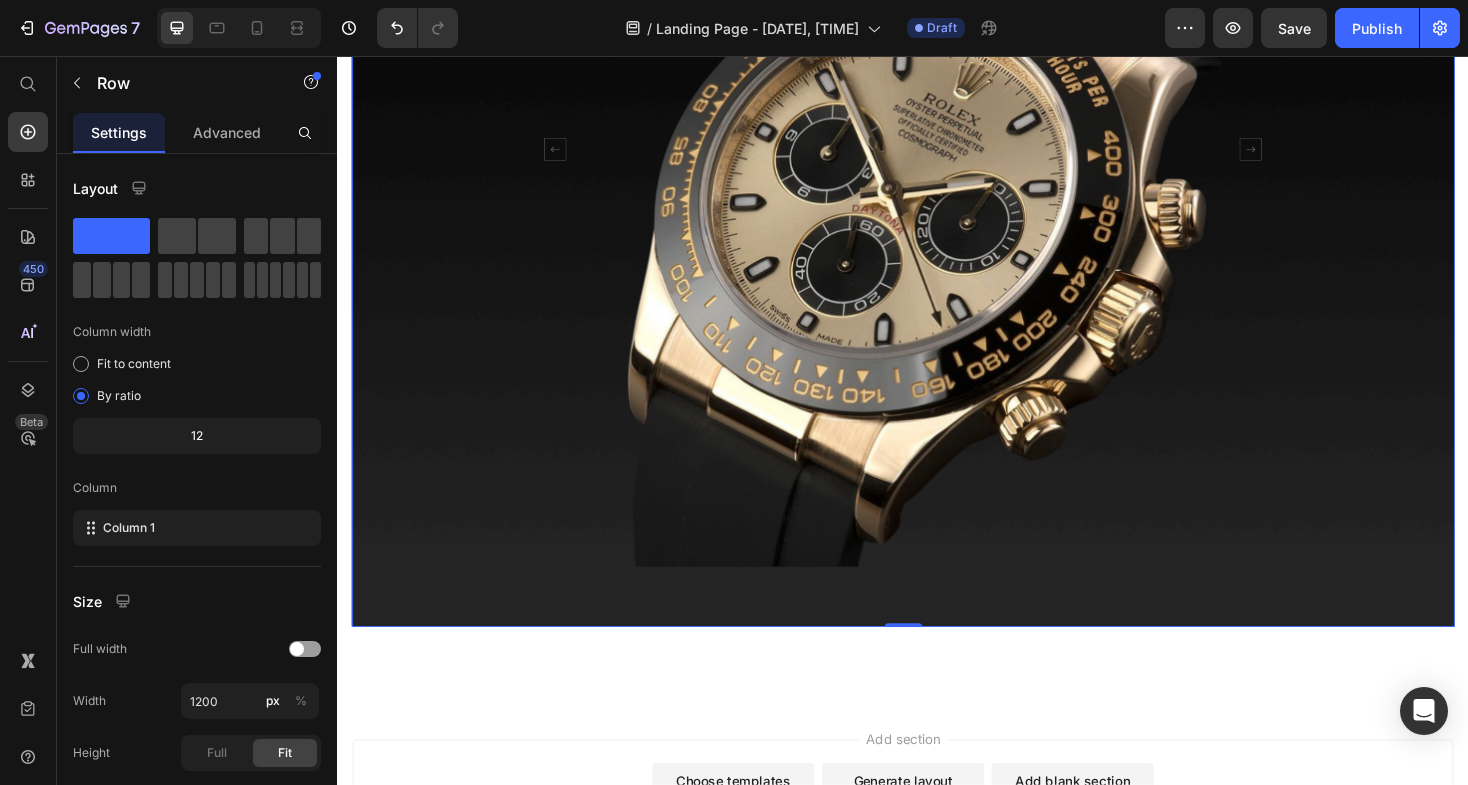 click on "Stay Scatch Free Heading Your Watch’s Protection Is Our Promise Text block BOOK AN APPOINTMENT Button Image MW65 Leica 0.95 Heading NECKBAND DUAL DYNAMIC HEADPHONE Text block BUY NOW Button Image Carousel Row" at bounding box center (937, 171) 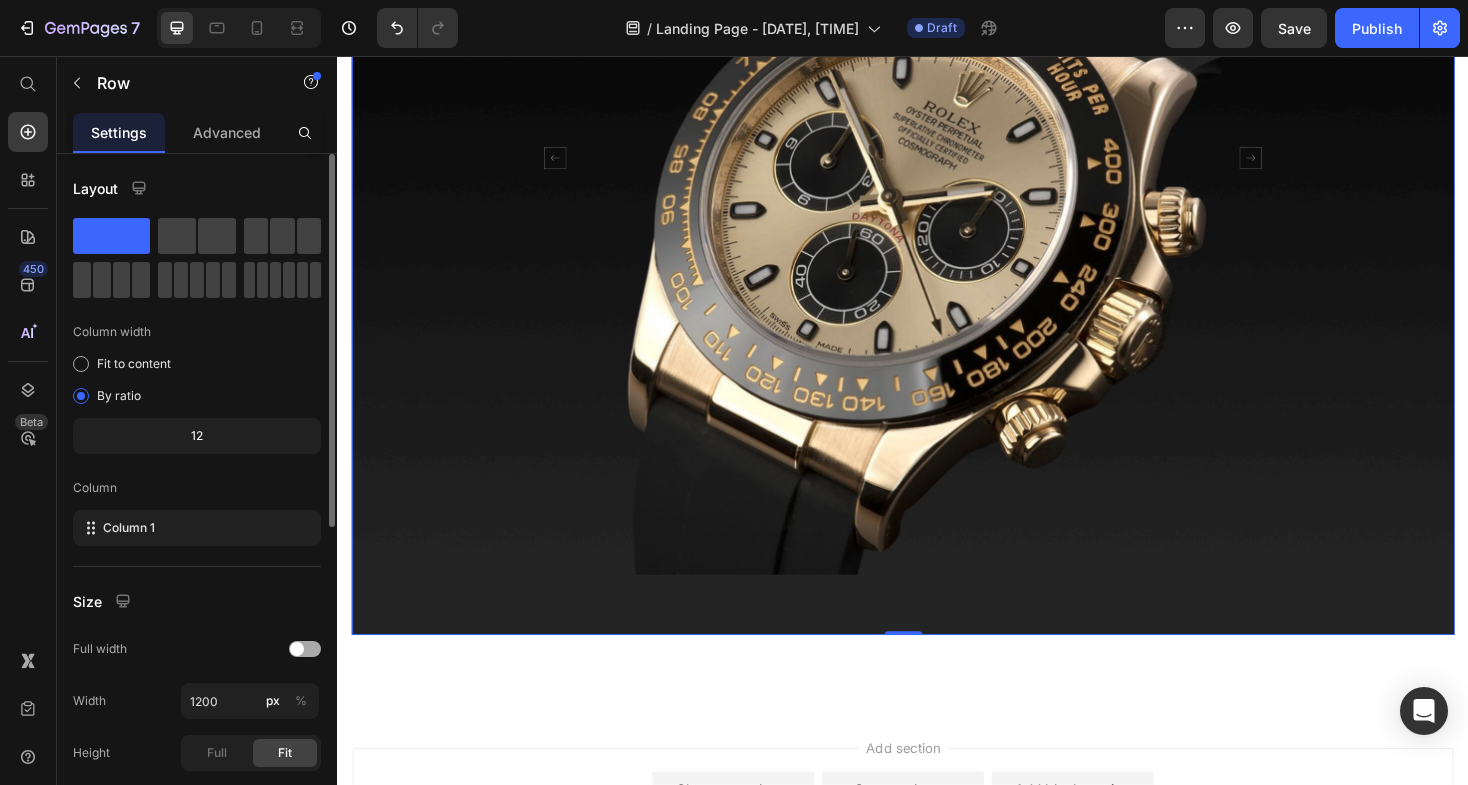 click at bounding box center (305, 649) 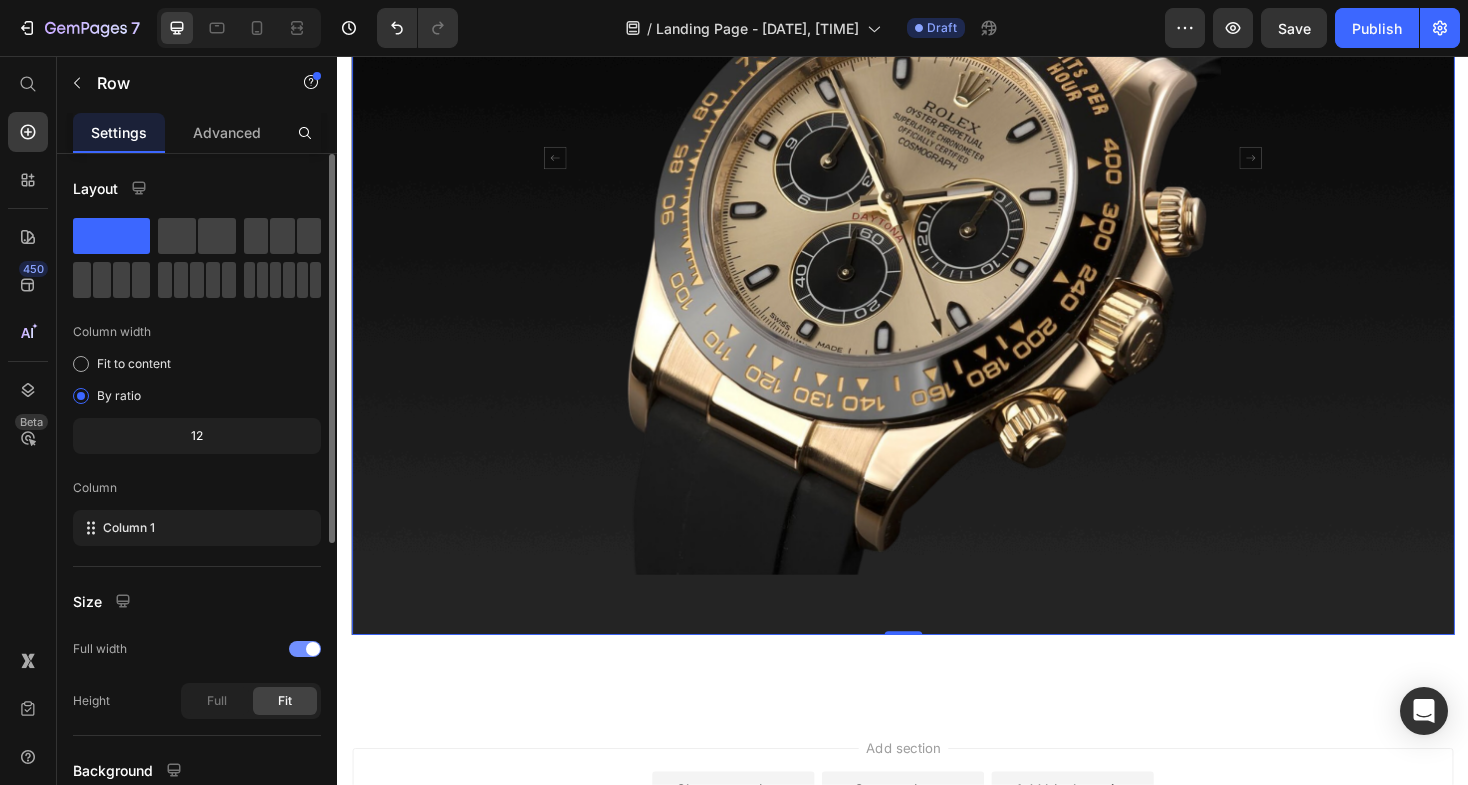 click at bounding box center [313, 649] 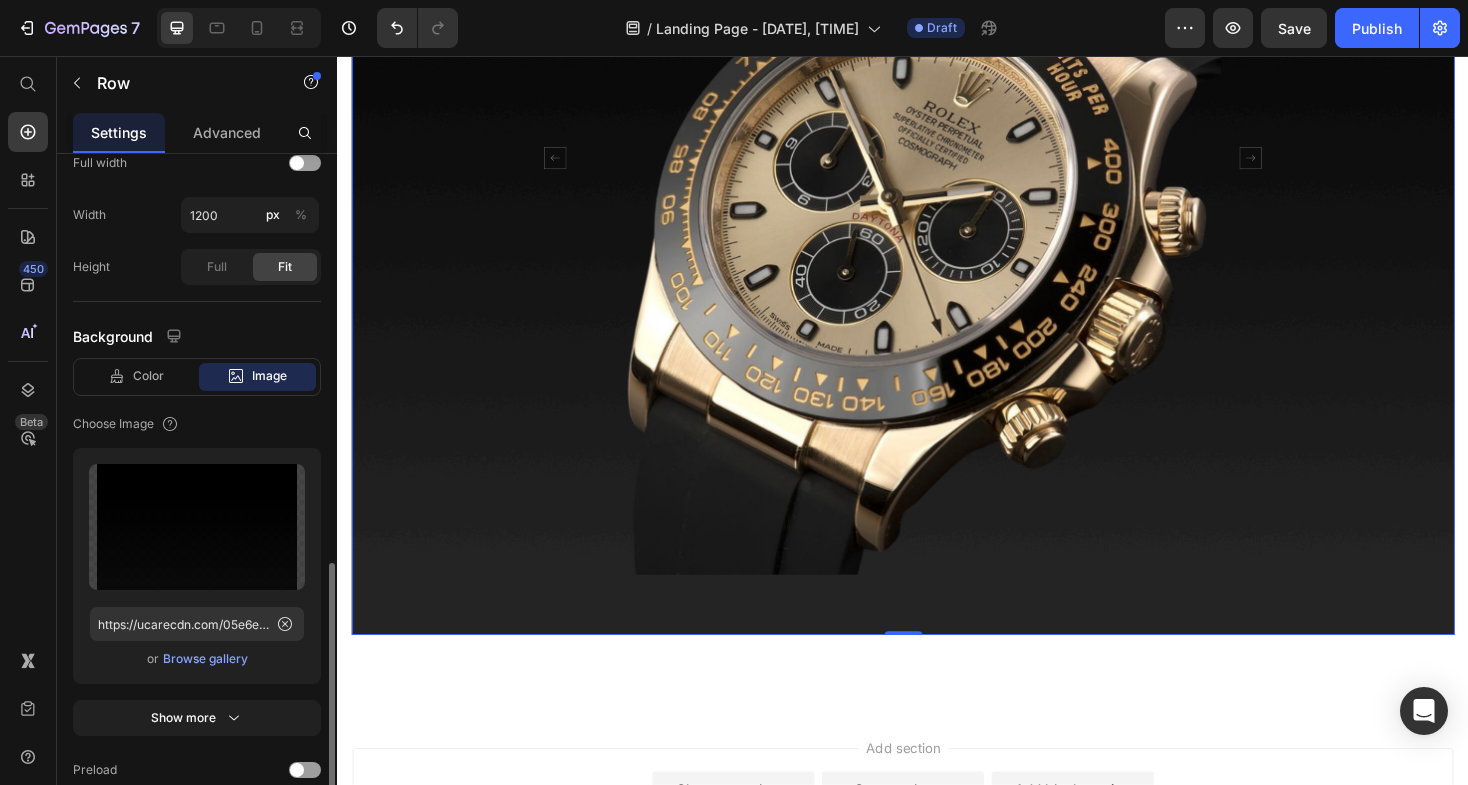 scroll, scrollTop: 580, scrollLeft: 0, axis: vertical 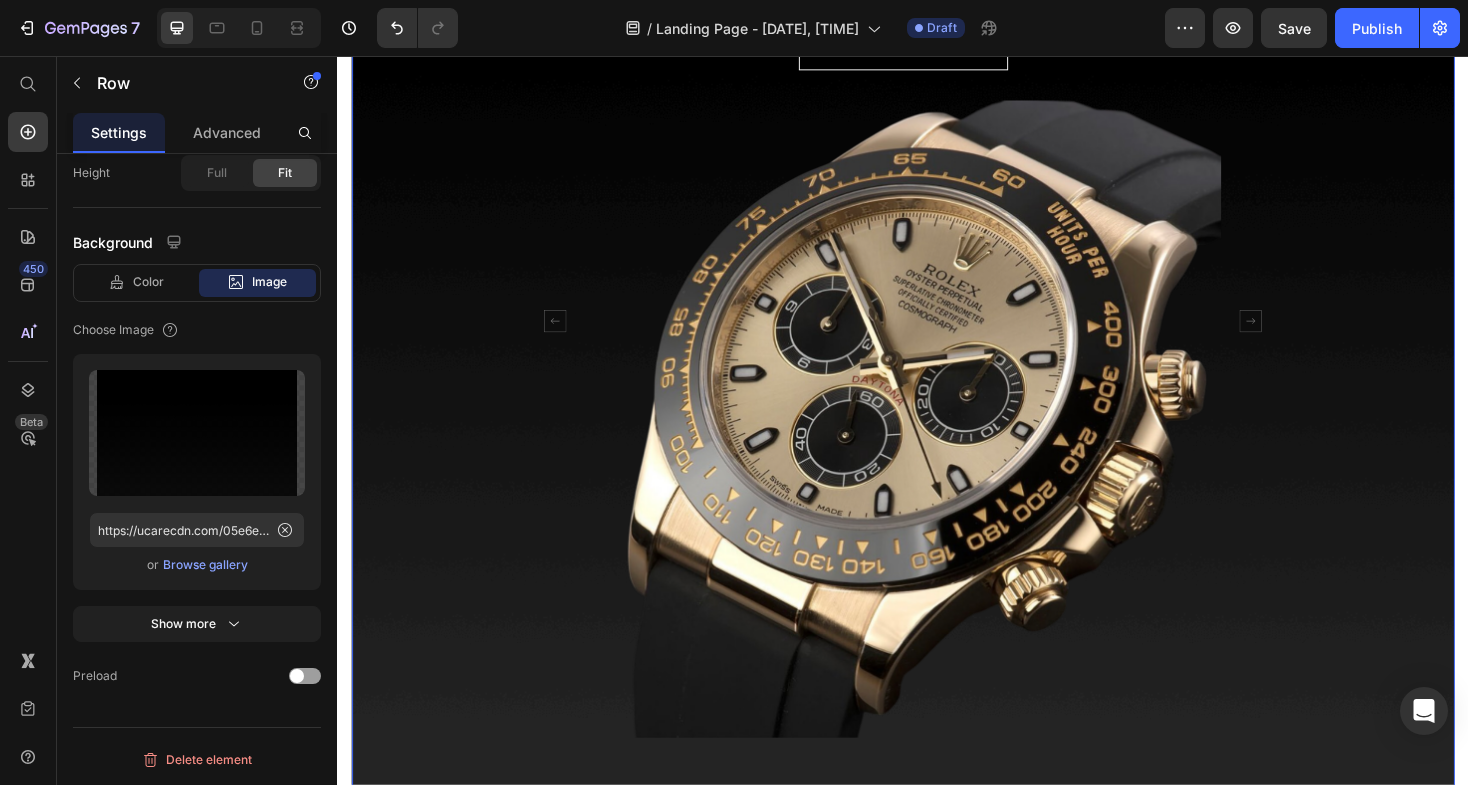 click on "Stay Scatch Free Heading Your Watch’s Protection Is Our Promise Text block BOOK AN APPOINTMENT Button Image MW65 Leica 0.95 Heading NECKBAND DUAL DYNAMIC HEADPHONE Text block BUY NOW Button Image Carousel Row" at bounding box center [937, 353] 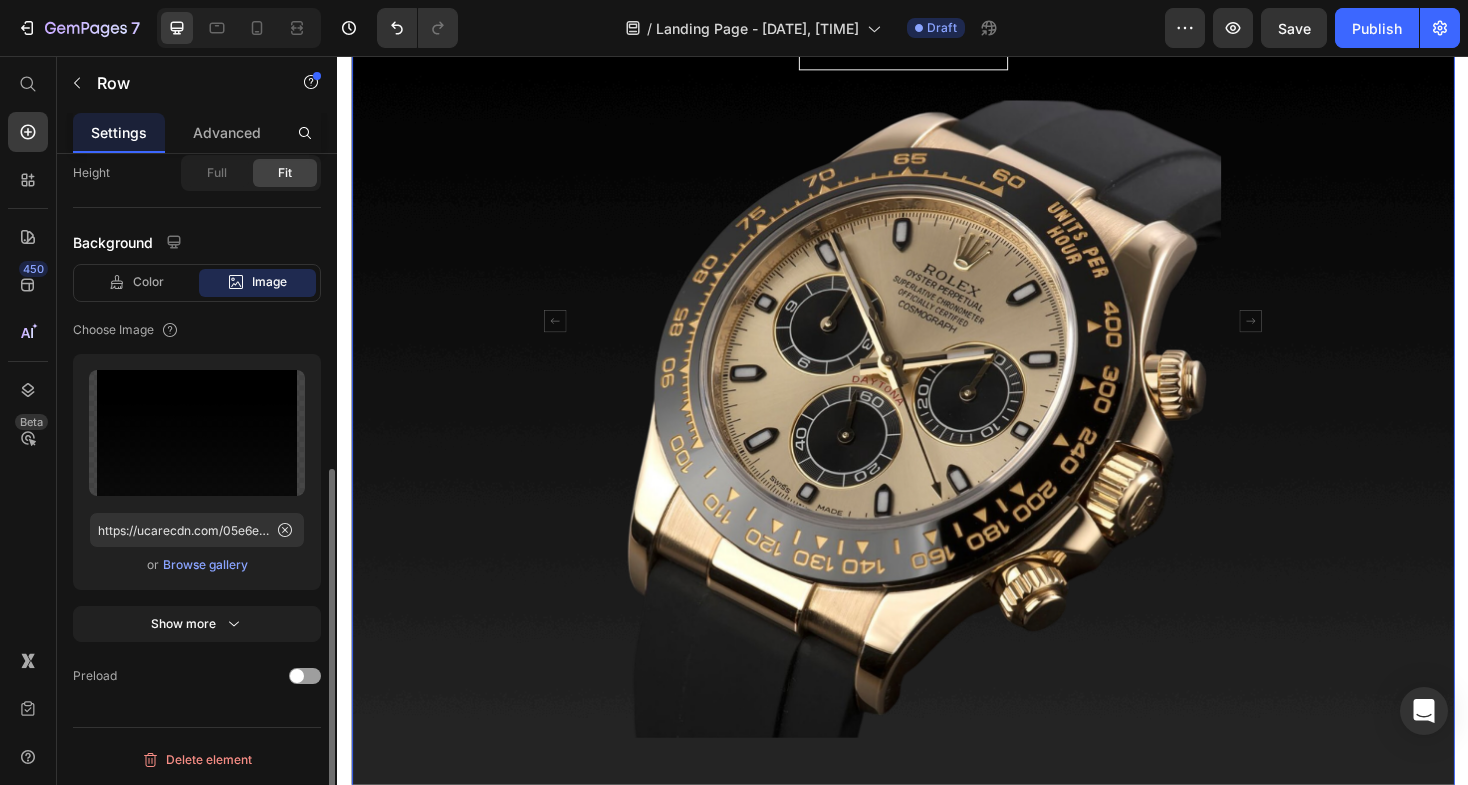 scroll, scrollTop: 0, scrollLeft: 0, axis: both 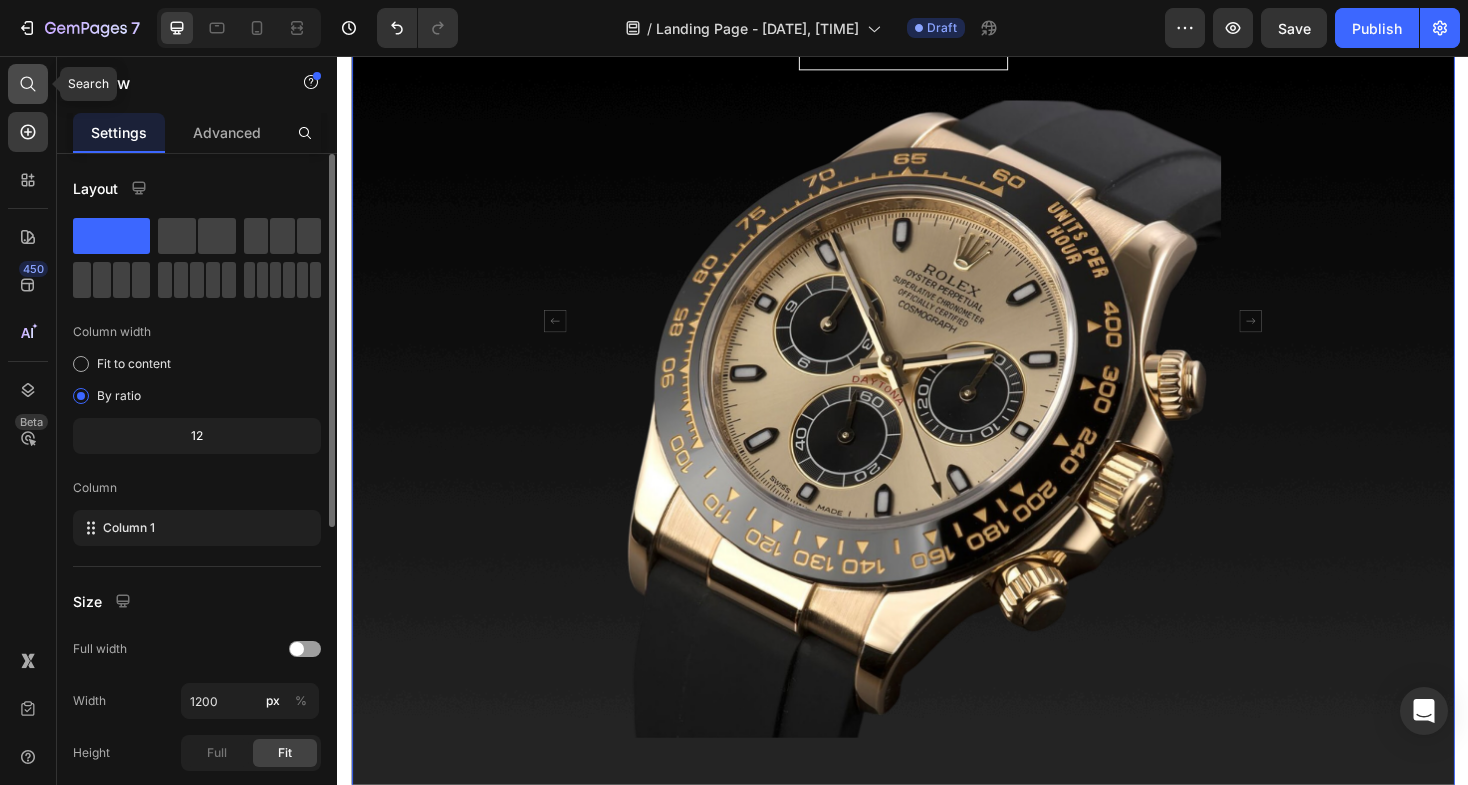 click 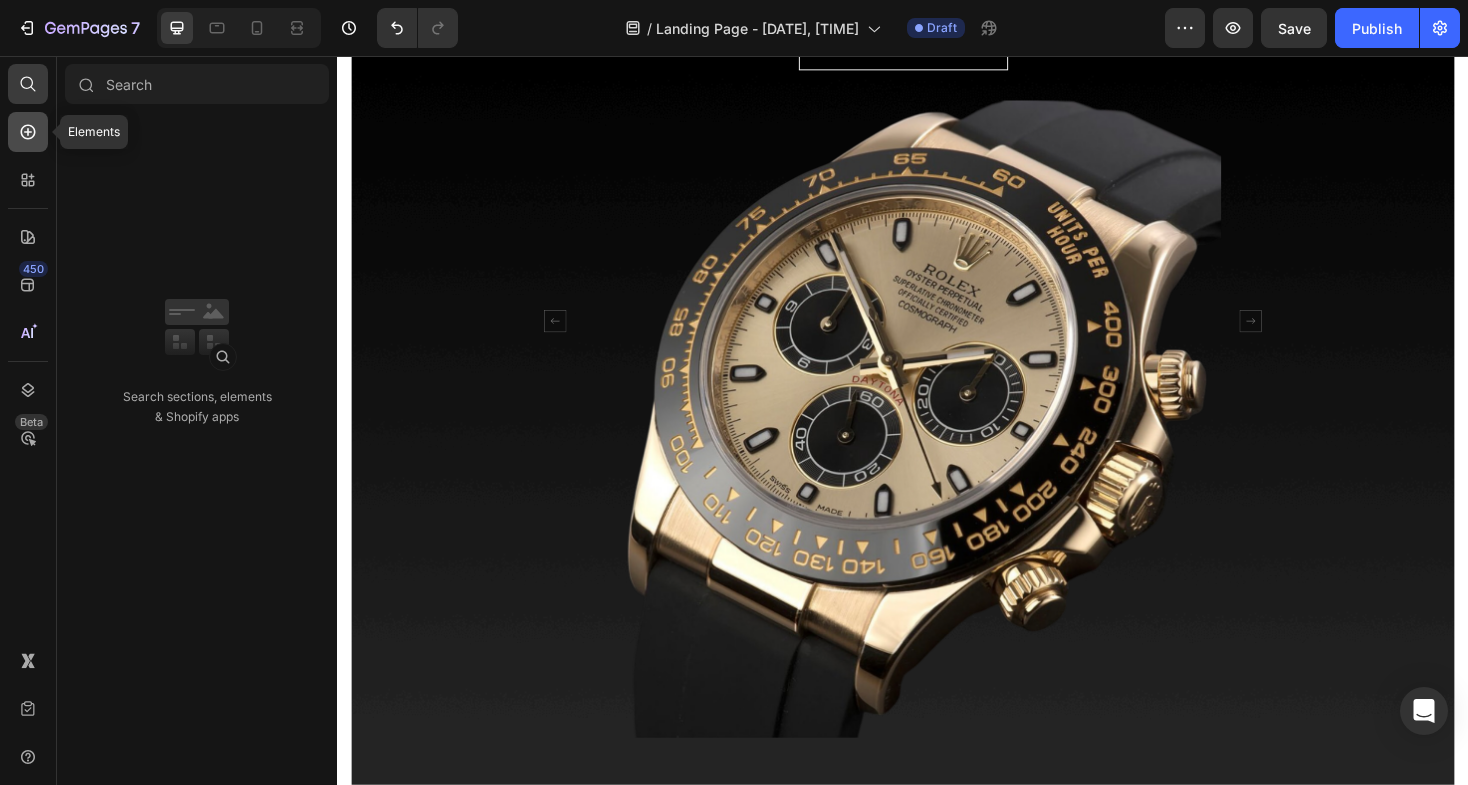 click 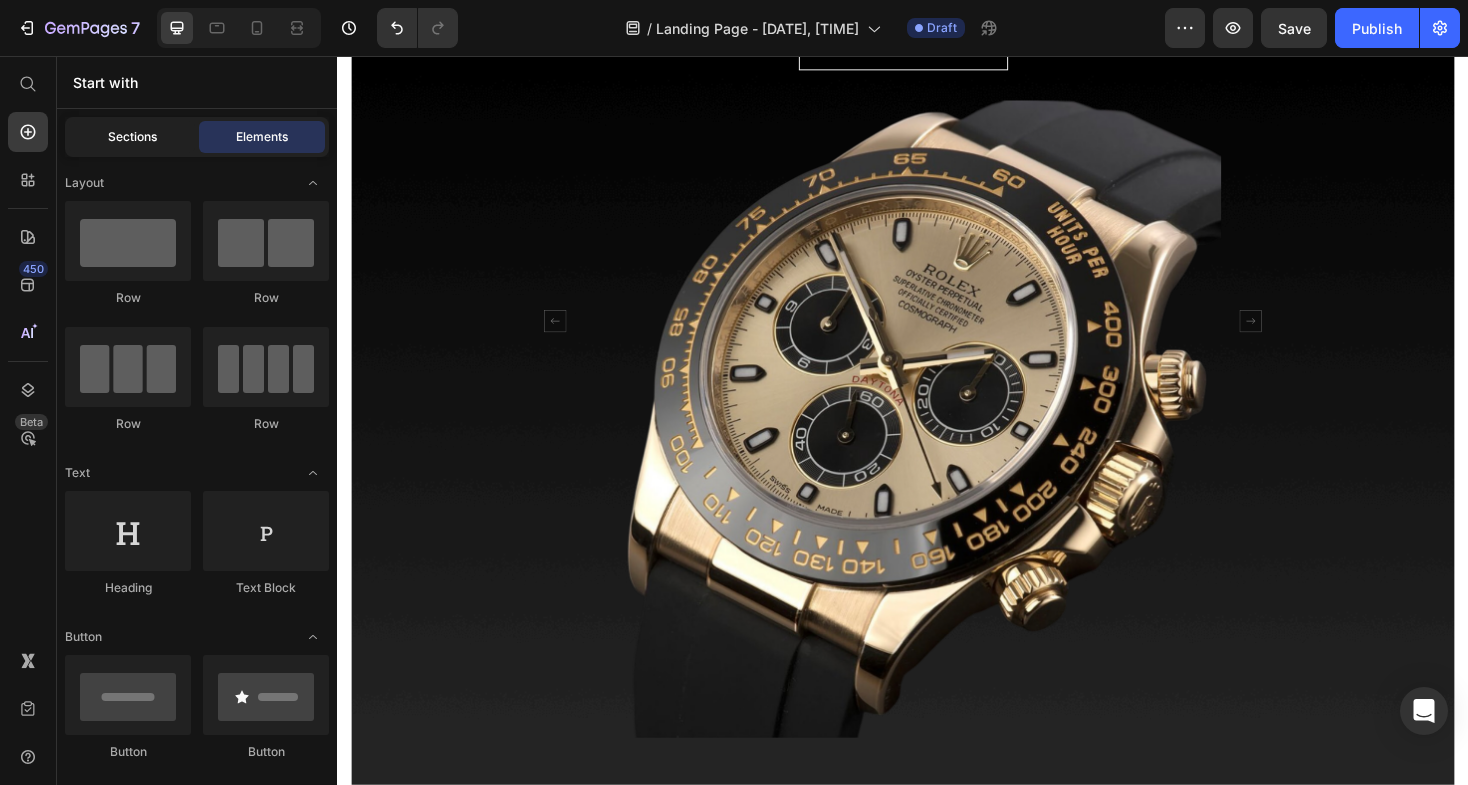 click on "Sections" 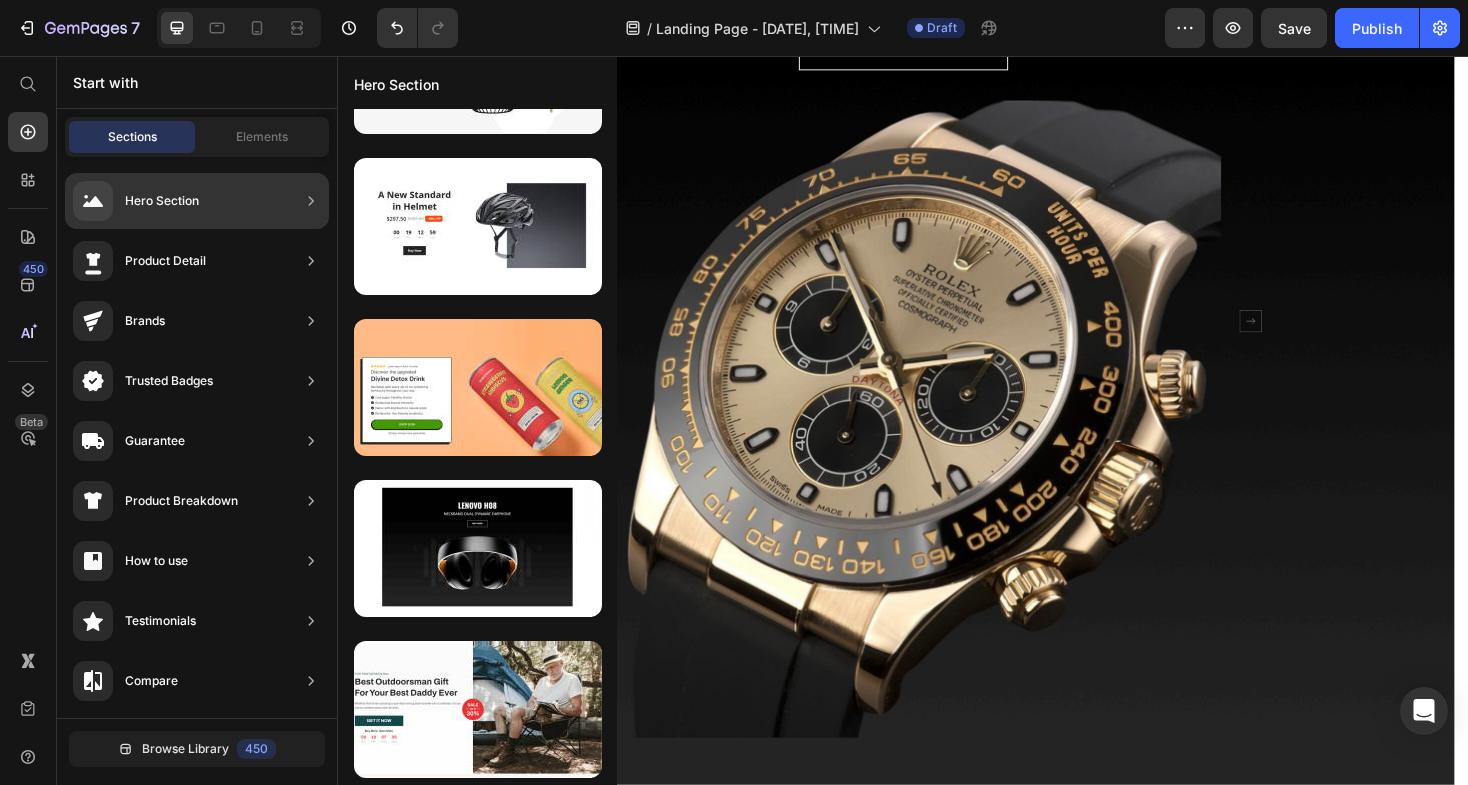 click on "Hero Section" at bounding box center (162, 201) 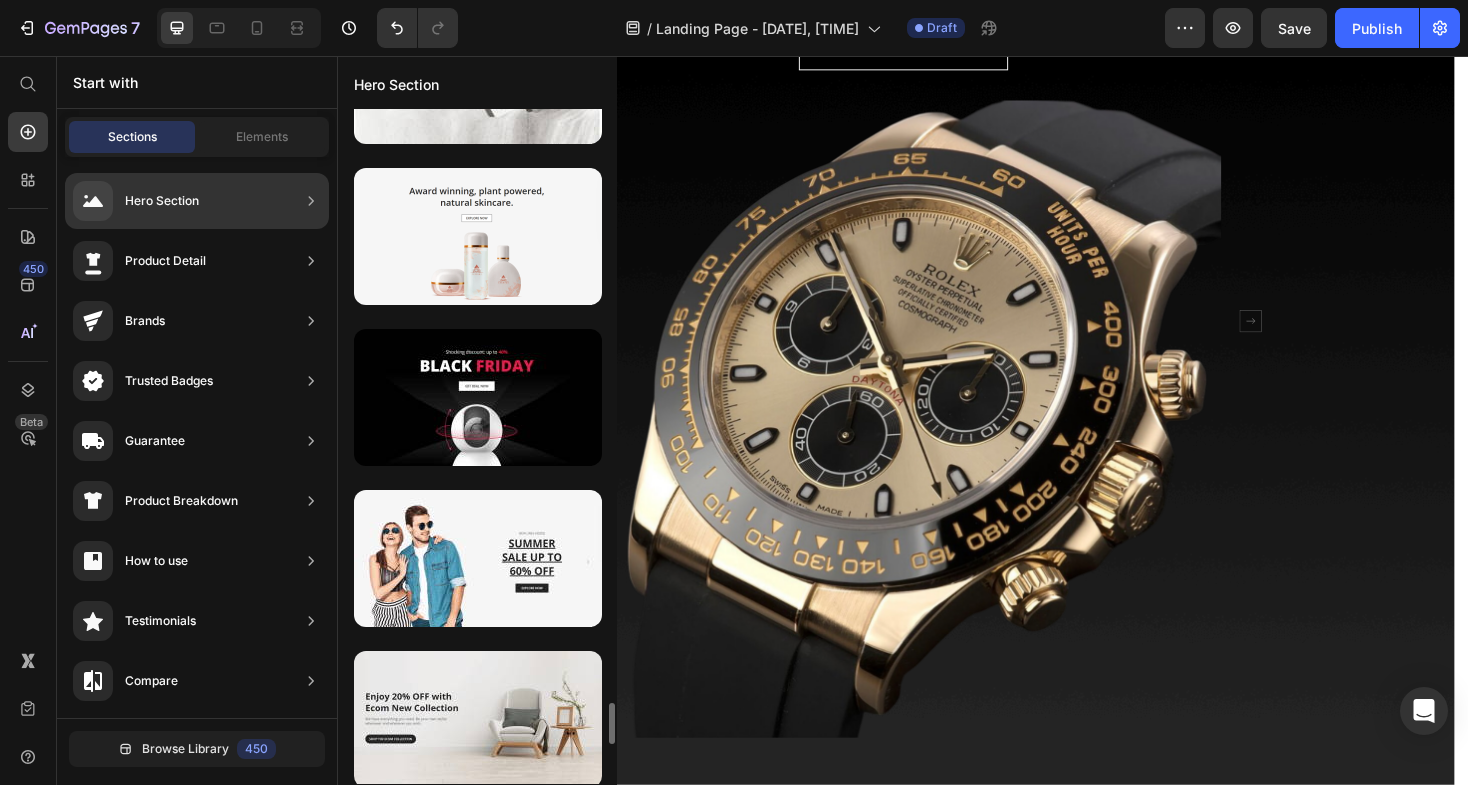 scroll, scrollTop: 7353, scrollLeft: 0, axis: vertical 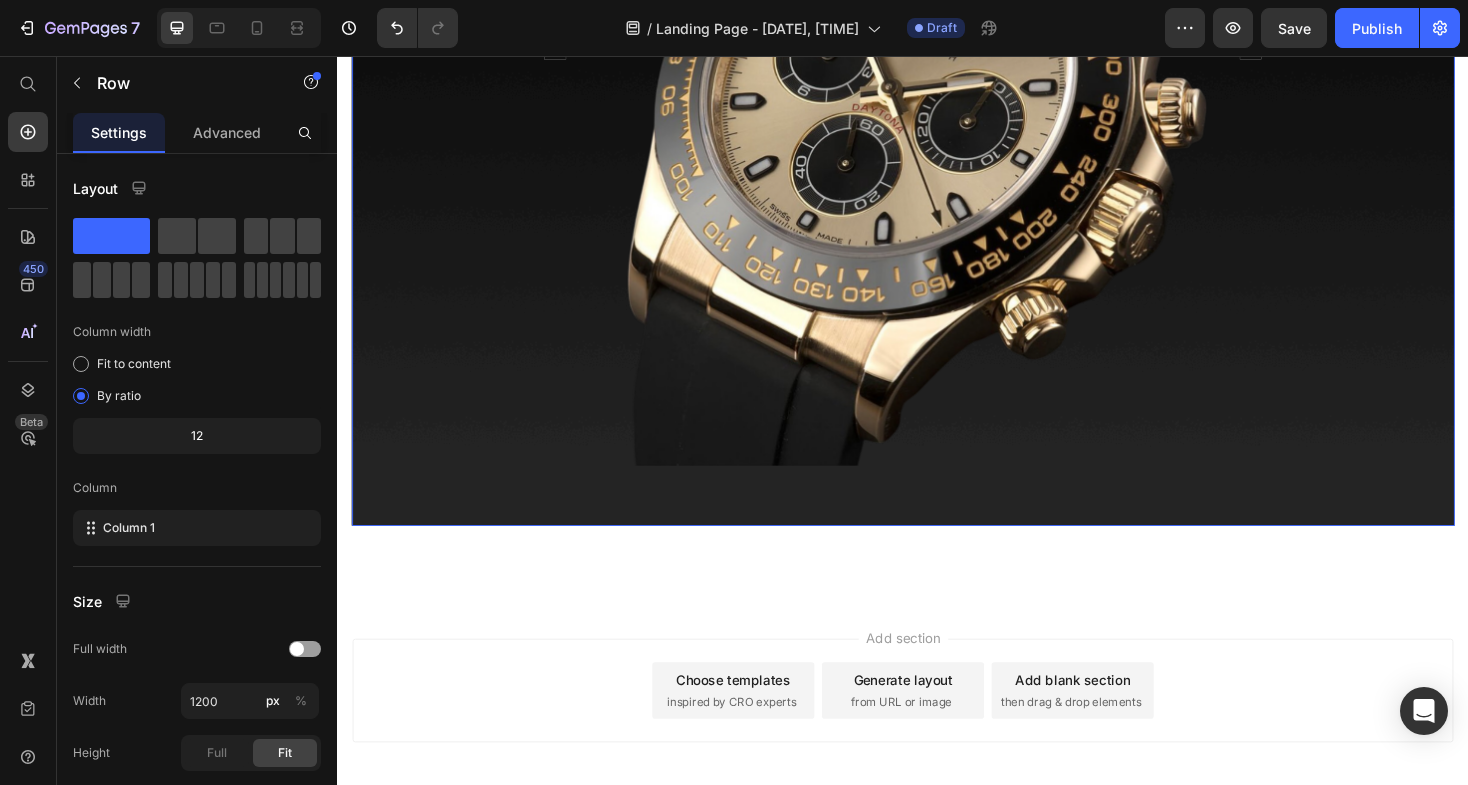 click on "Stay Scatch Free Heading Your Watch’s Protection Is Our Promise Text block BOOK AN APPOINTMENT Button Image MW65 Leica 0.95 Heading NECKBAND DUAL DYNAMIC HEADPHONE Text block BUY NOW Button Image Carousel Row" at bounding box center (937, 64) 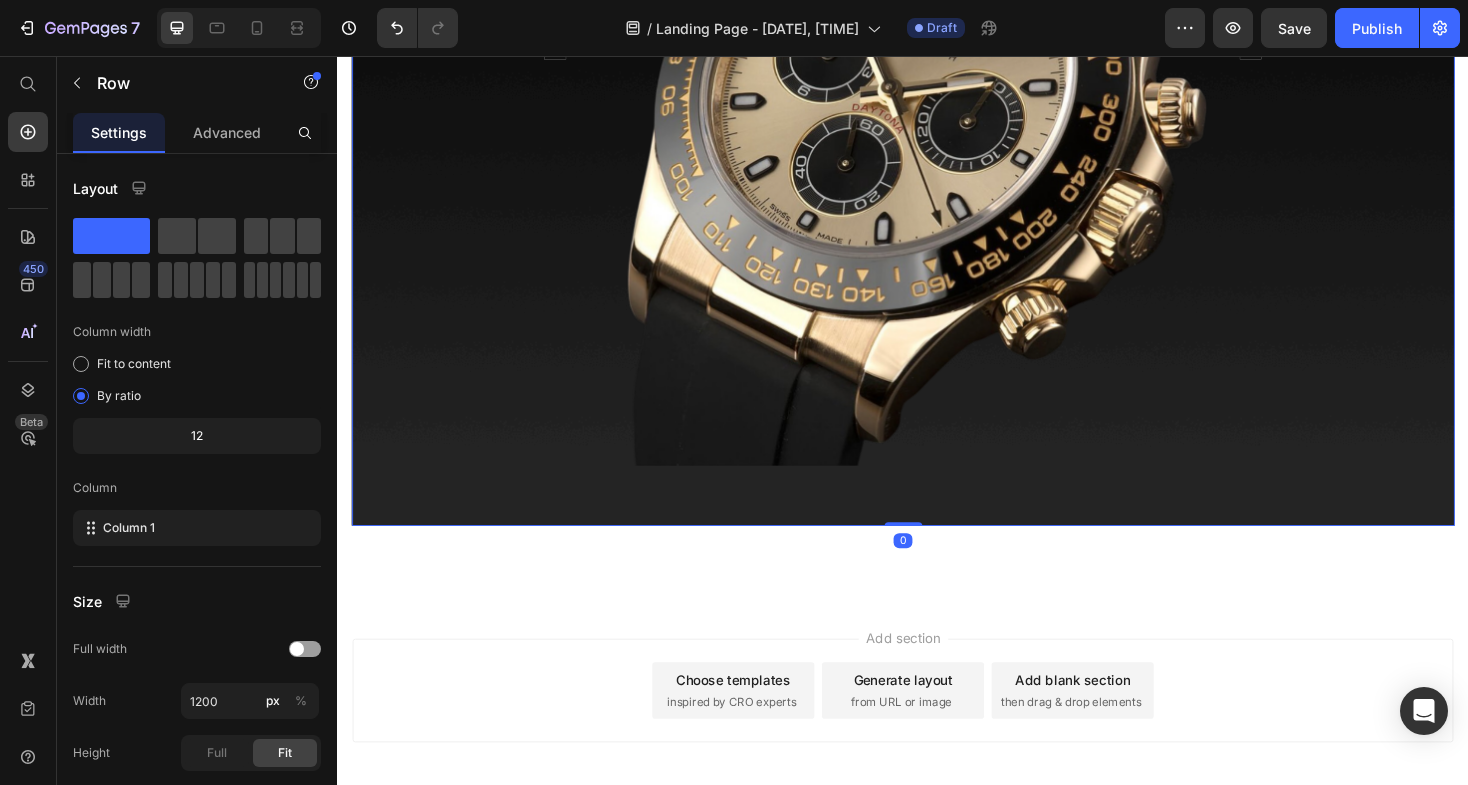 click on "Stay Scatch Free Heading Your Watch’s Protection Is Our Promise Text block BOOK AN APPOINTMENT Button Image MW65 Leica 0.95 Heading NECKBAND DUAL DYNAMIC HEADPHONE Text block BUY NOW Button Image Carousel Row" at bounding box center [937, 64] 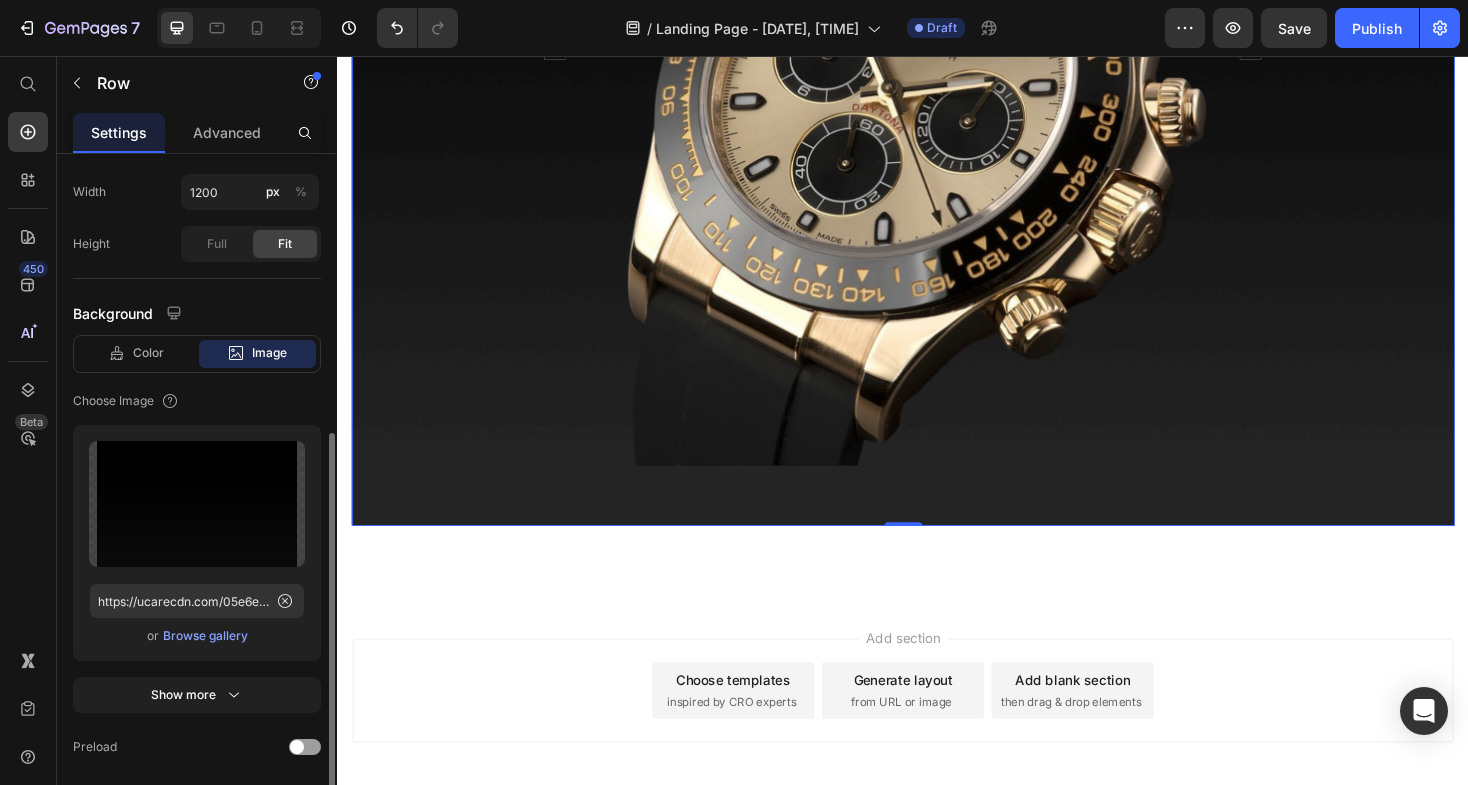 scroll, scrollTop: 496, scrollLeft: 0, axis: vertical 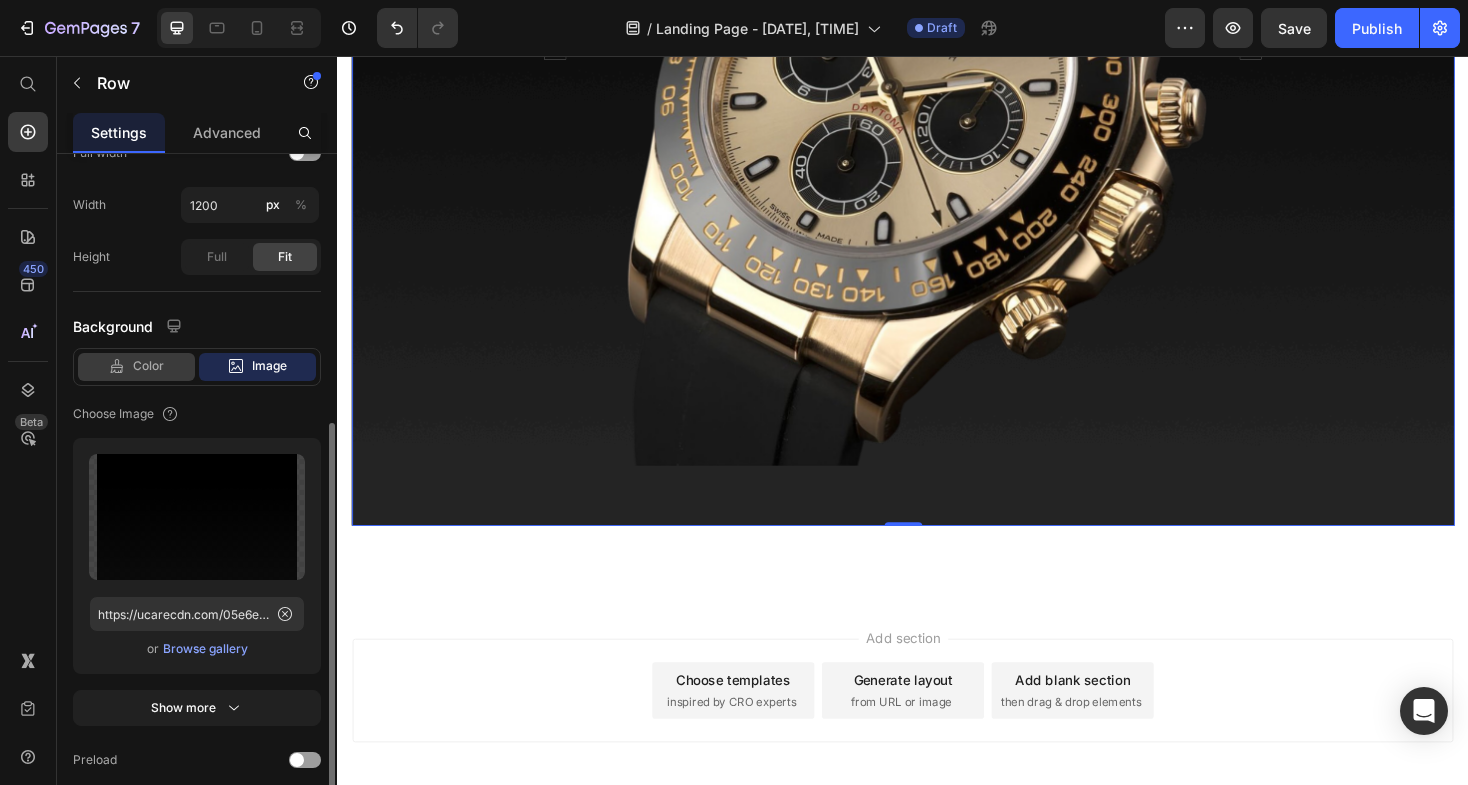 click on "Color" at bounding box center (148, 366) 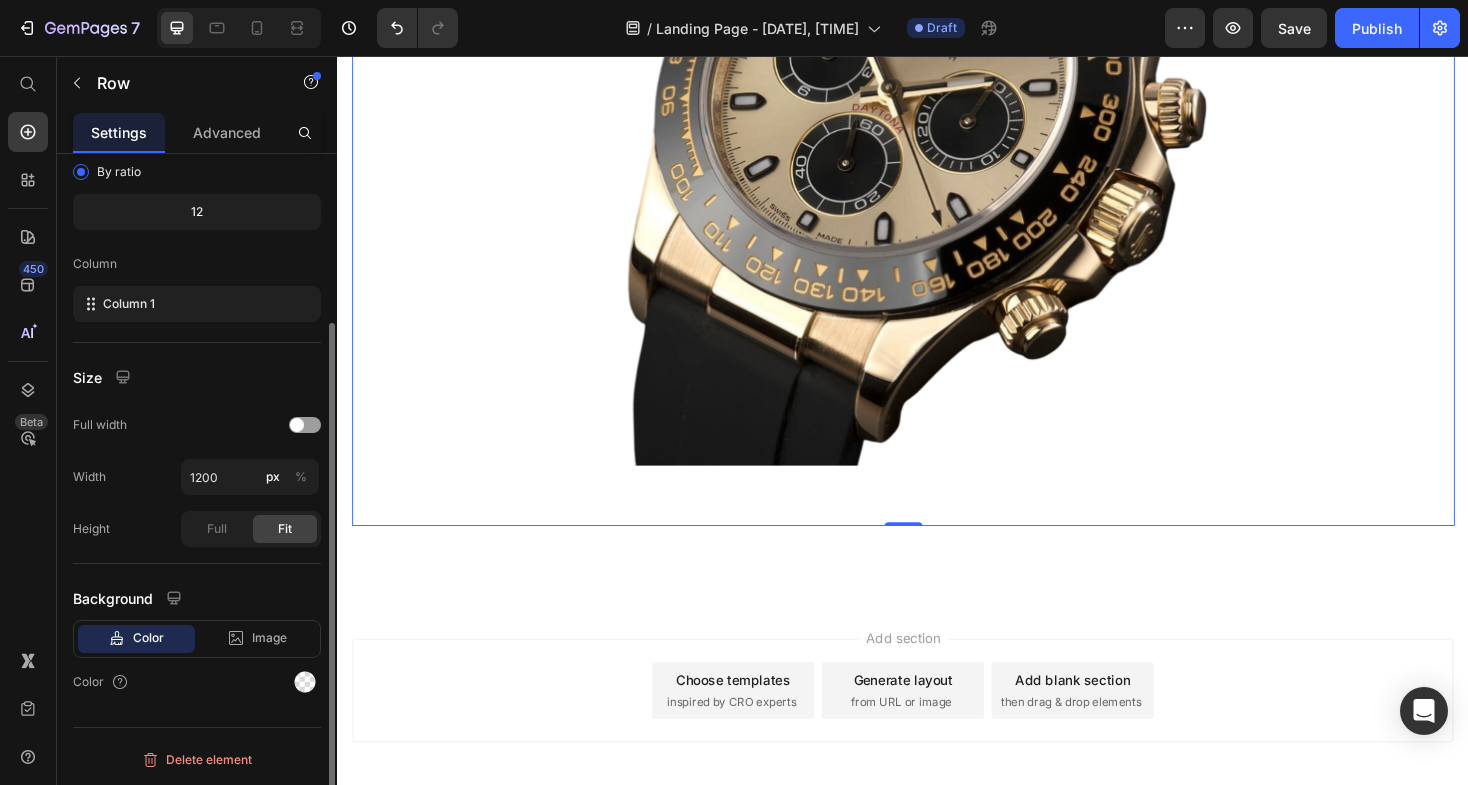 scroll, scrollTop: 224, scrollLeft: 0, axis: vertical 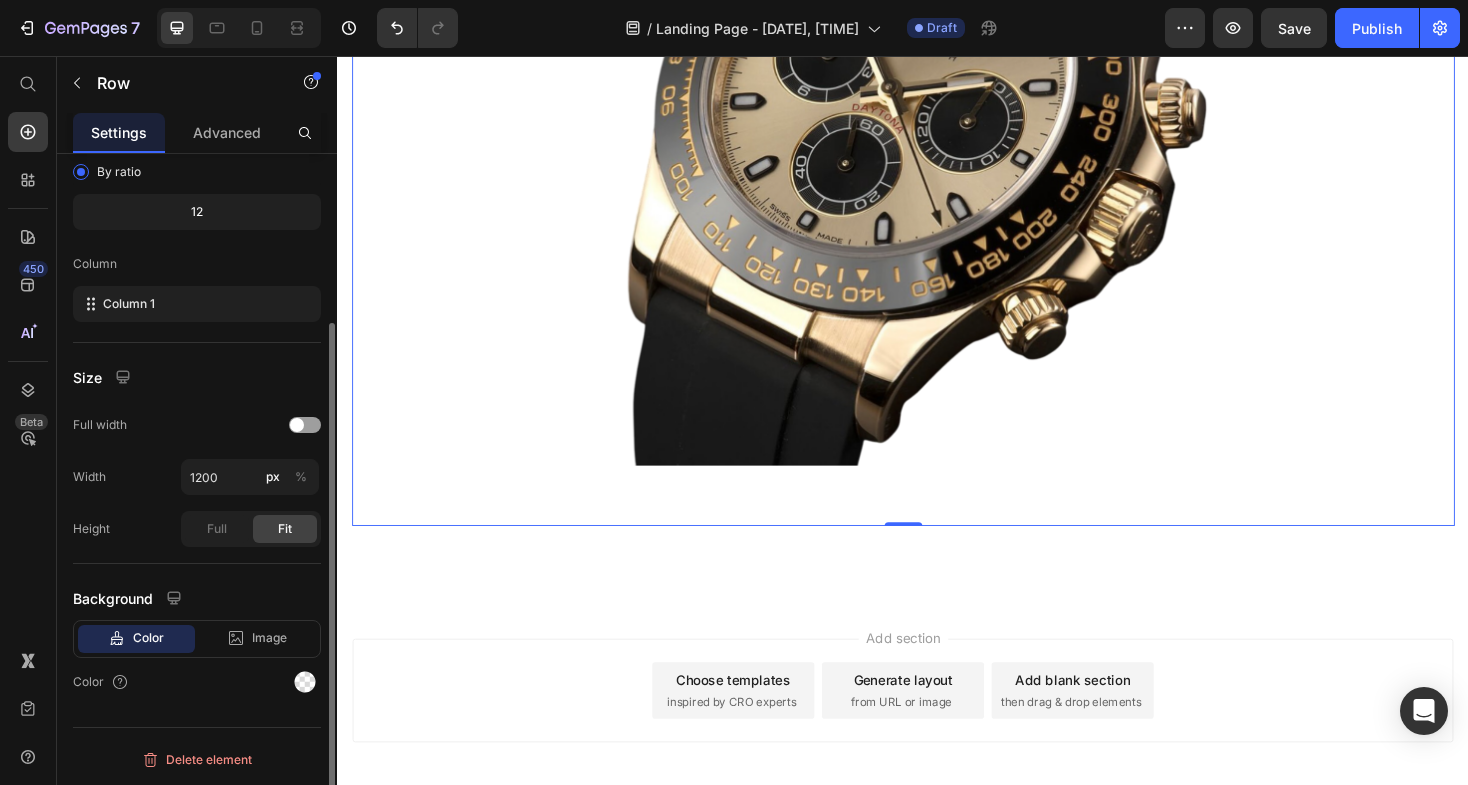 click on "Color" at bounding box center (148, 638) 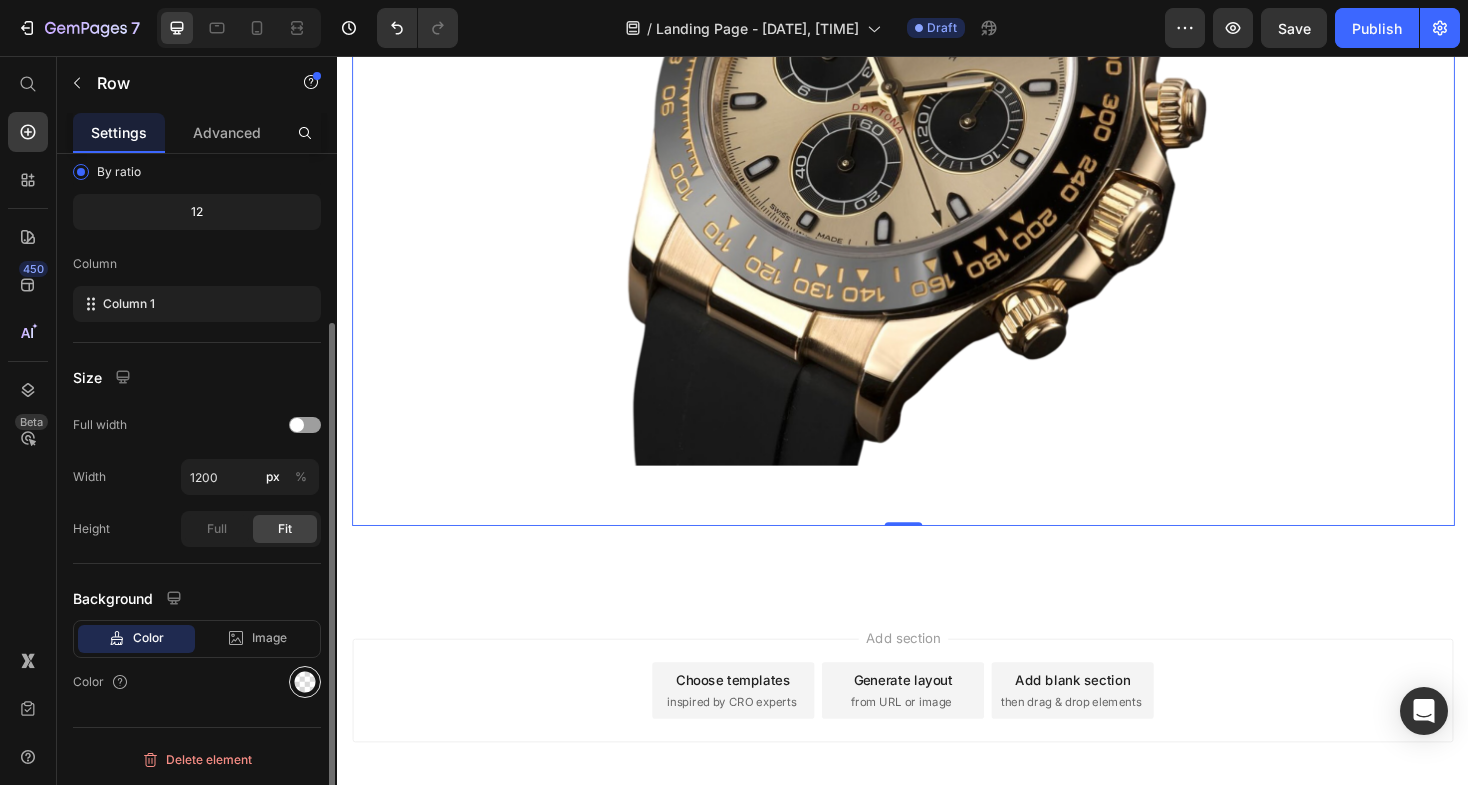 click at bounding box center [305, 682] 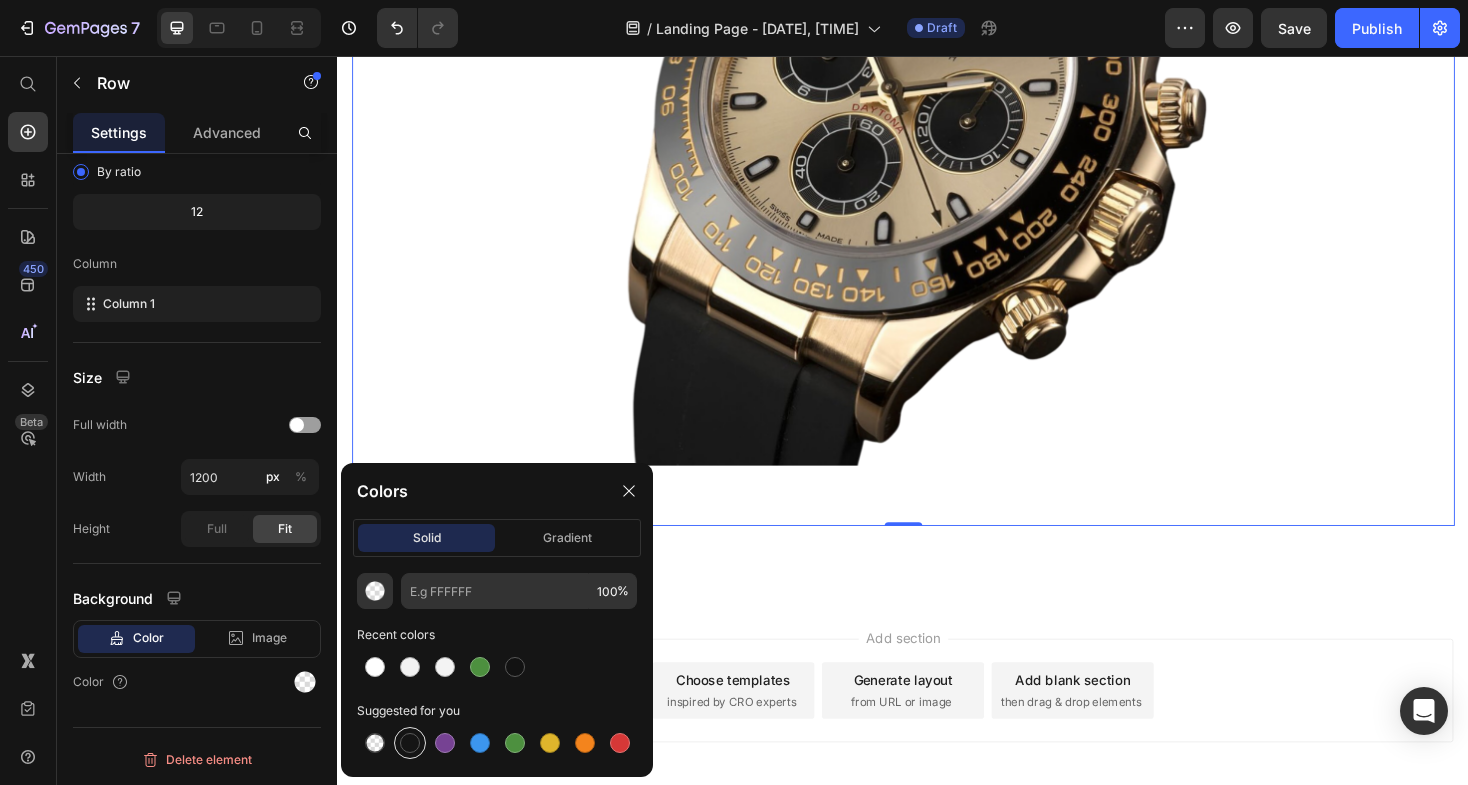 click at bounding box center (410, 743) 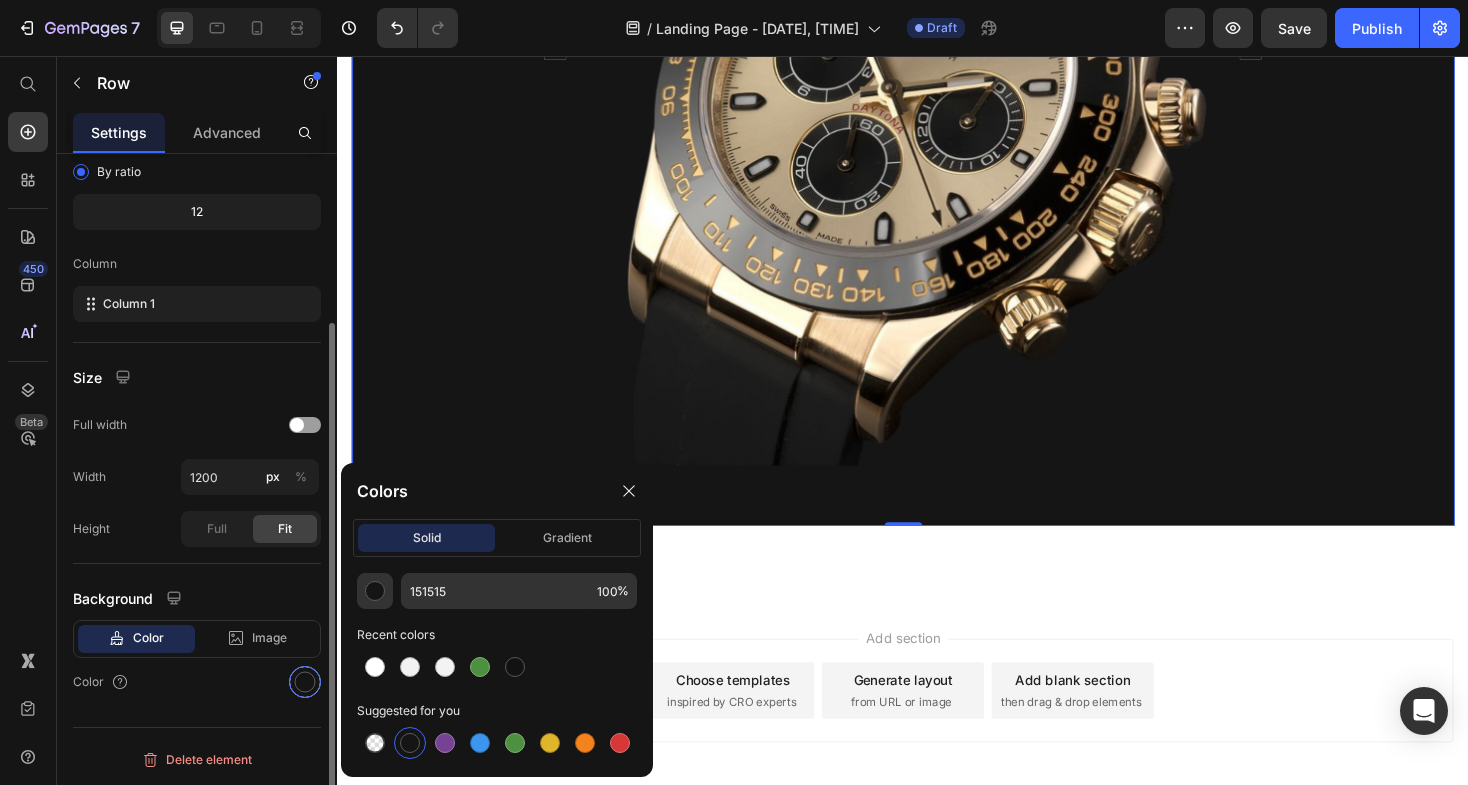 click at bounding box center (305, 682) 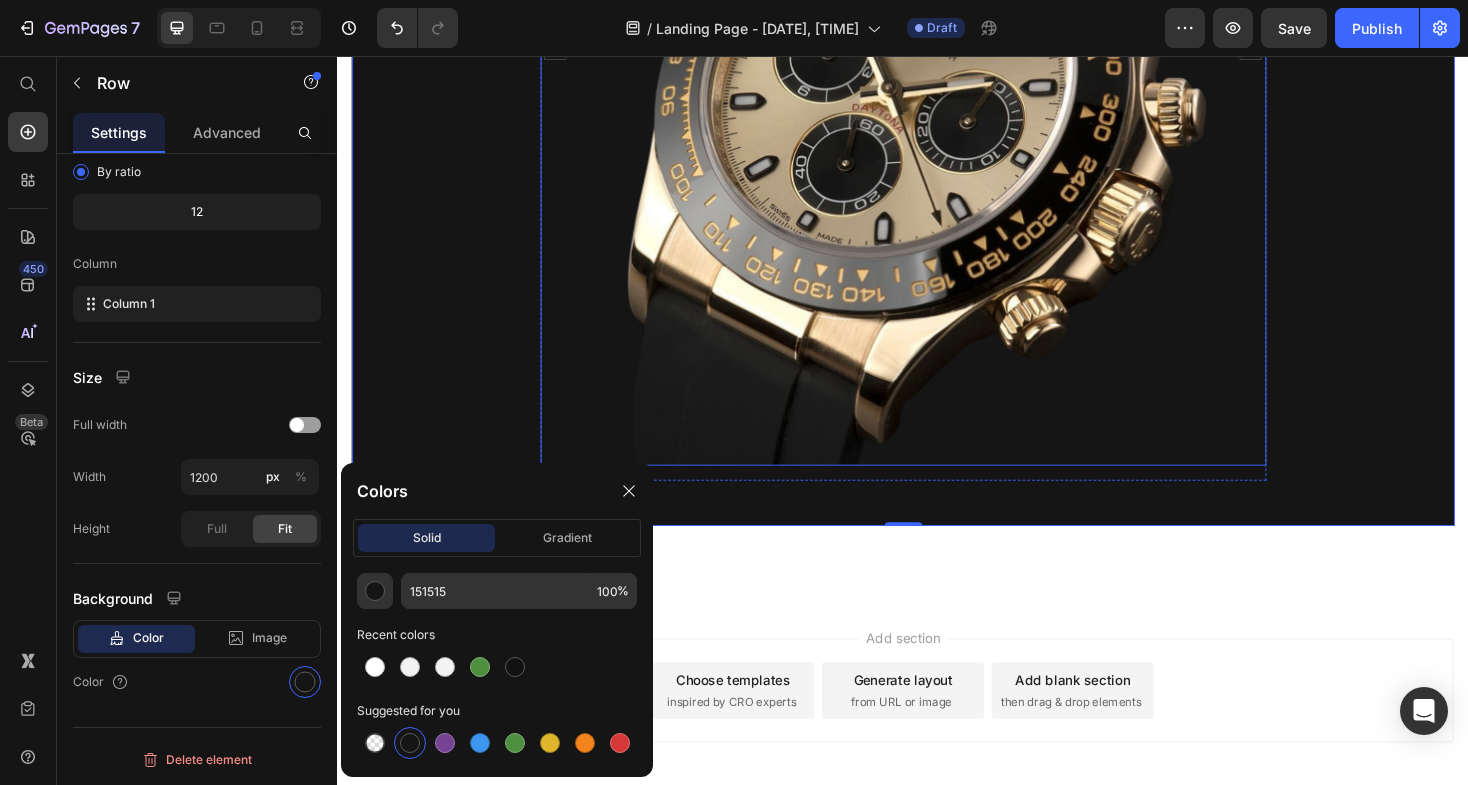 click at bounding box center [937, 152] 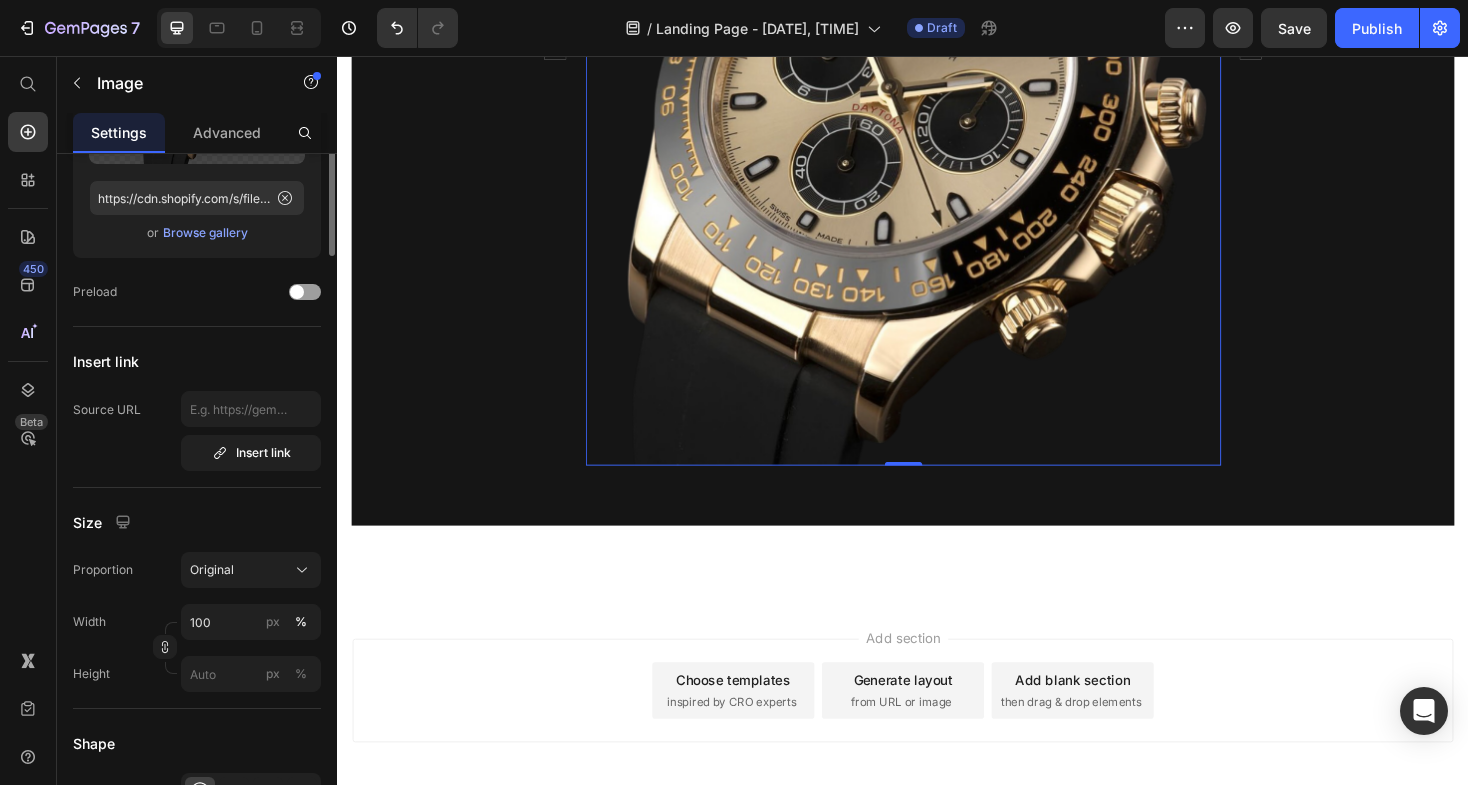 scroll, scrollTop: 0, scrollLeft: 0, axis: both 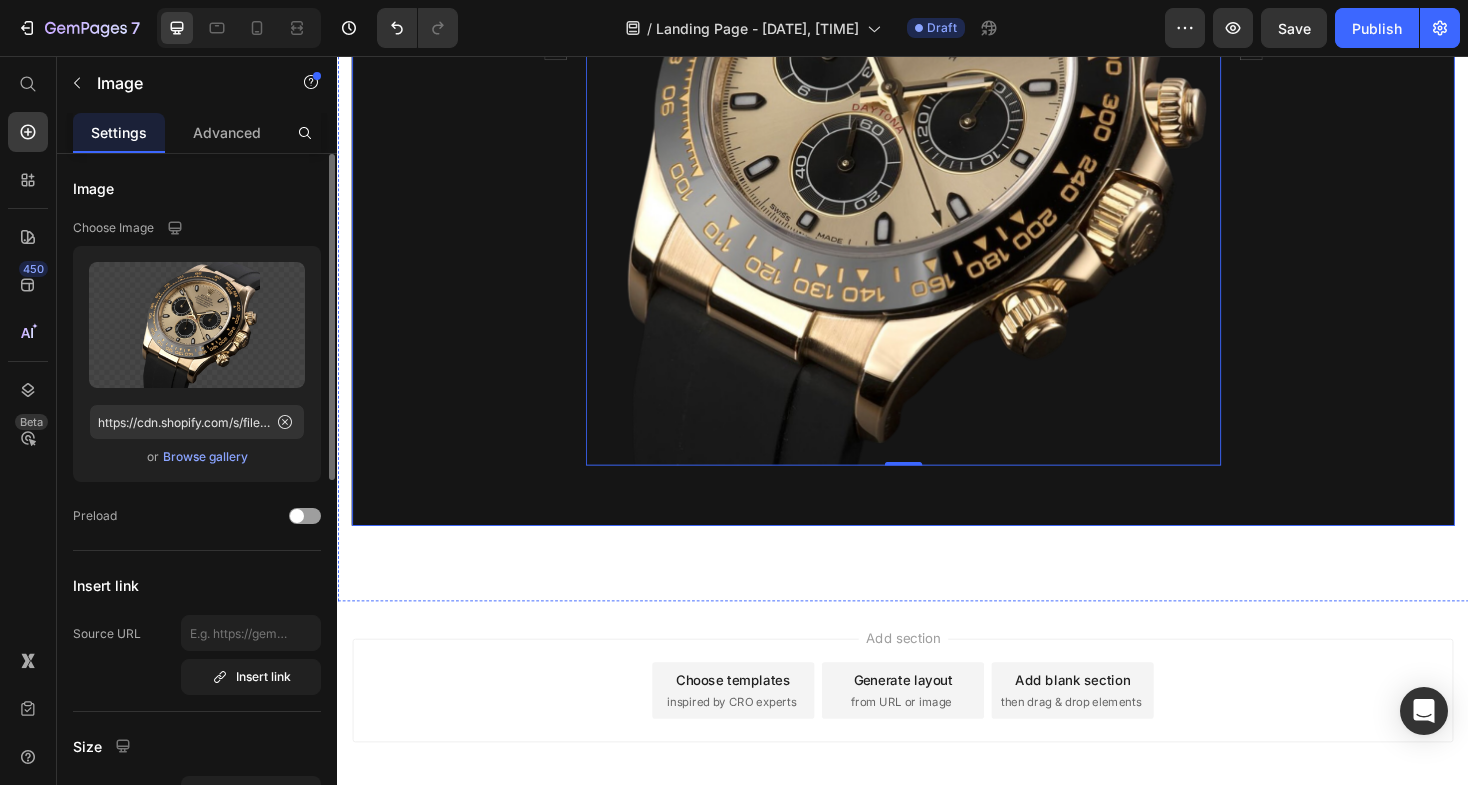 click on "Stay Scatch Free Heading Your Watch’s Protection Is Our Promise Text block BOOK AN APPOINTMENT Button Image 0 MW65 Leica 0.95 Heading NECKBAND DUAL DYNAMIC HEADPHONE Text block BUY NOW Button Image Carousel Row Row" at bounding box center [937, 64] 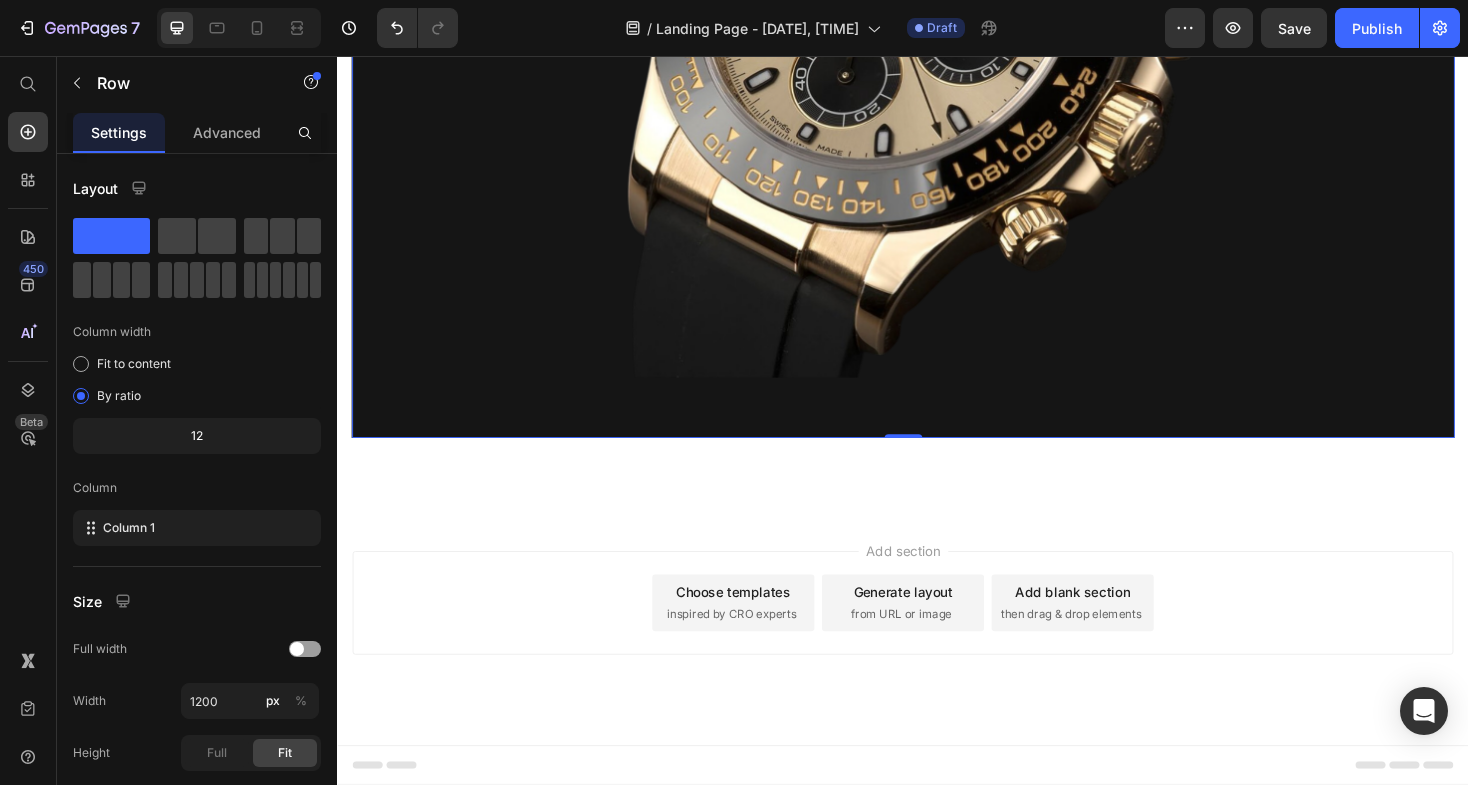 scroll, scrollTop: 742, scrollLeft: 0, axis: vertical 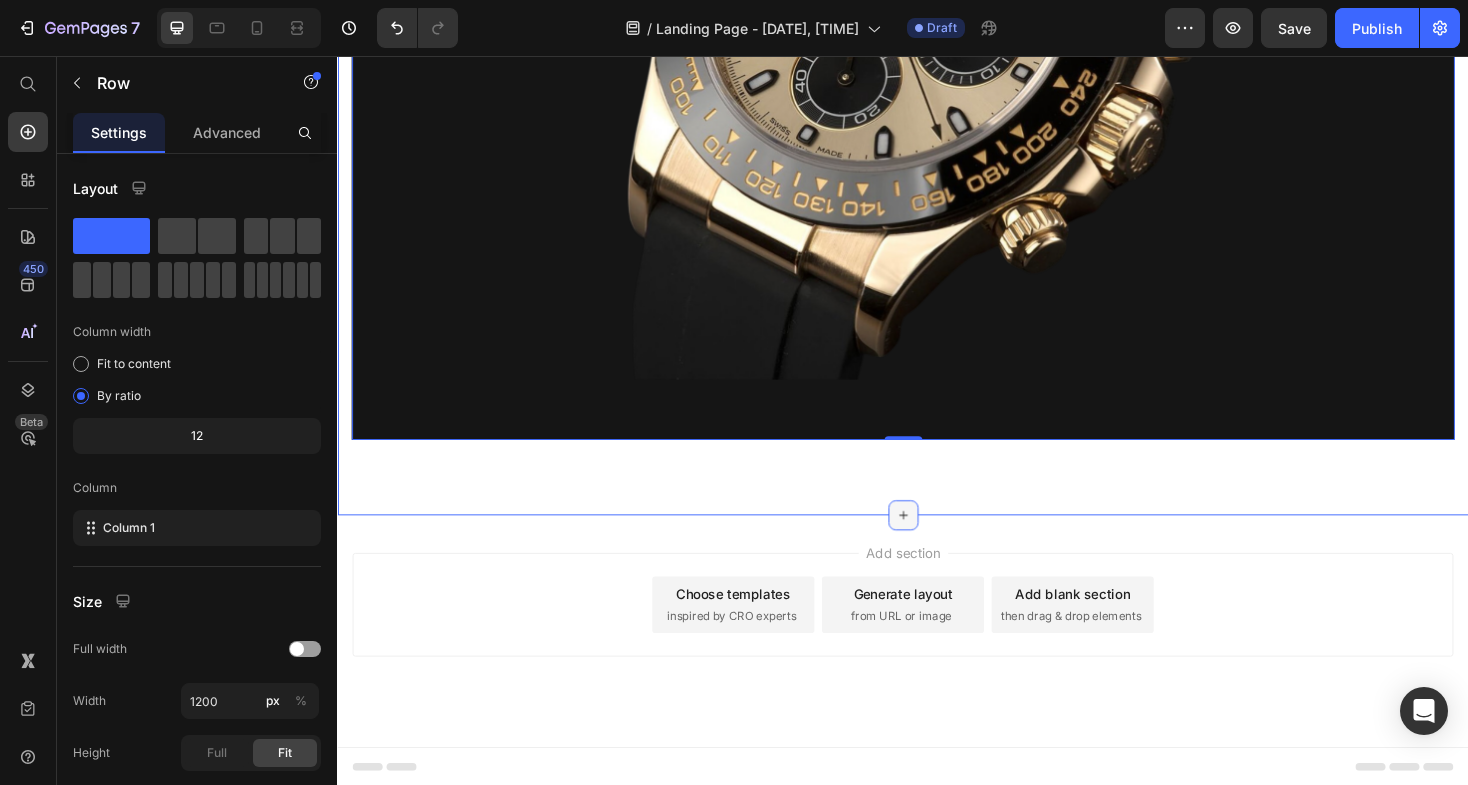 click at bounding box center [937, 543] 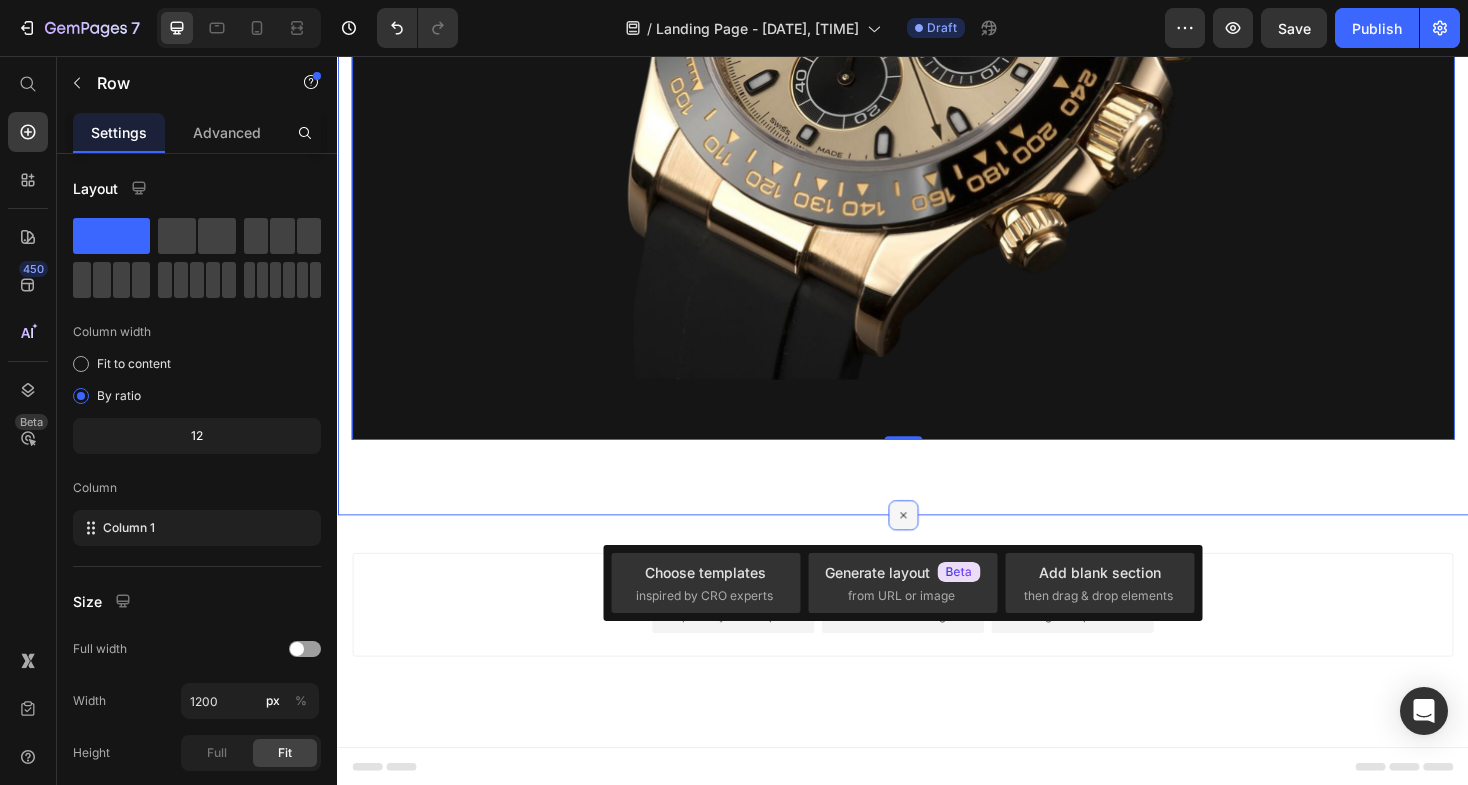 click 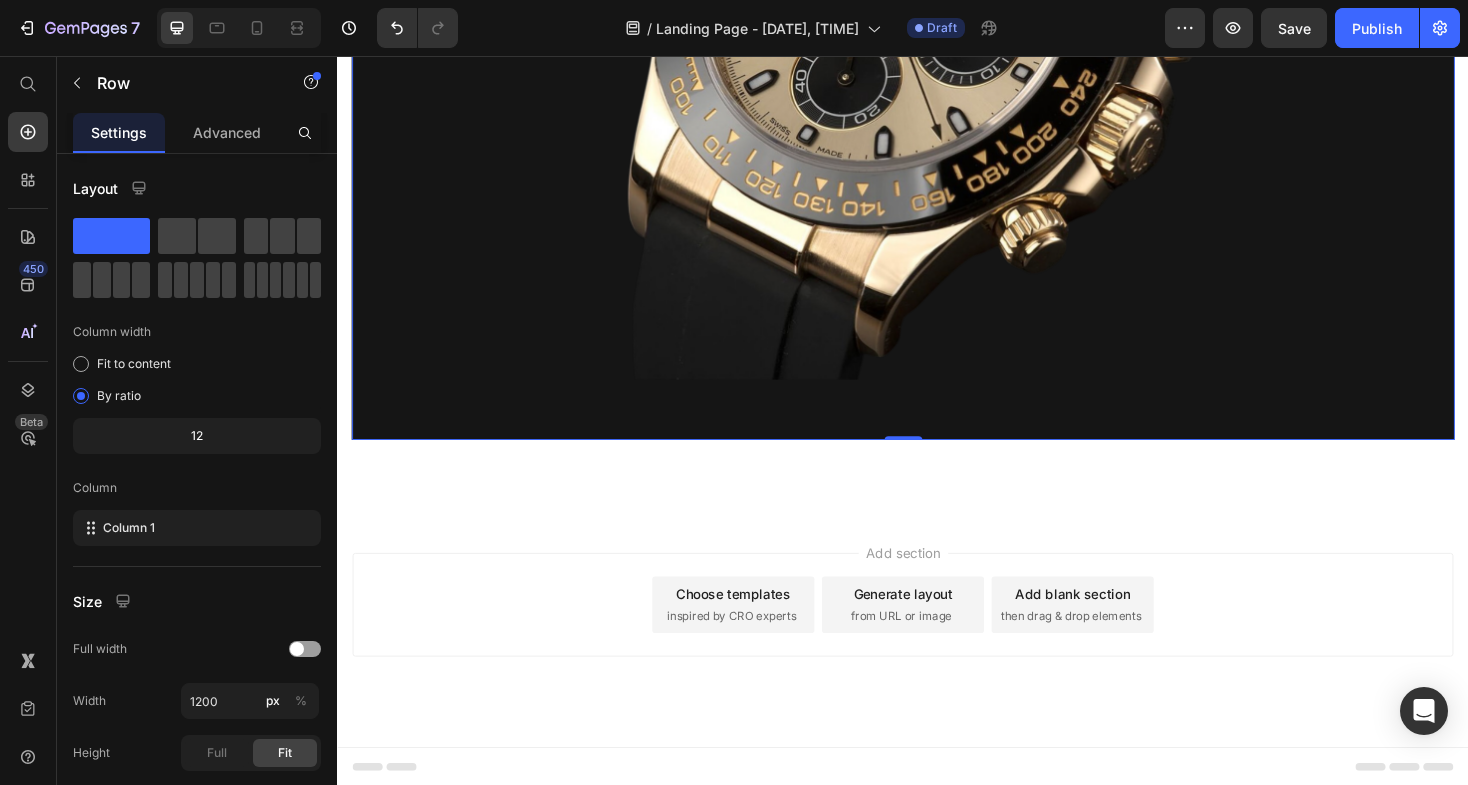 click on "Stay Scatch Free Heading Your Watch’s Protection Is Our Promise Text block BOOK AN APPOINTMENT Button Image MW65 Leica 0.95 Heading NECKBAND DUAL DYNAMIC HEADPHONE Text block BUY NOW Button Image Carousel Row Row 0" at bounding box center [937, -51] 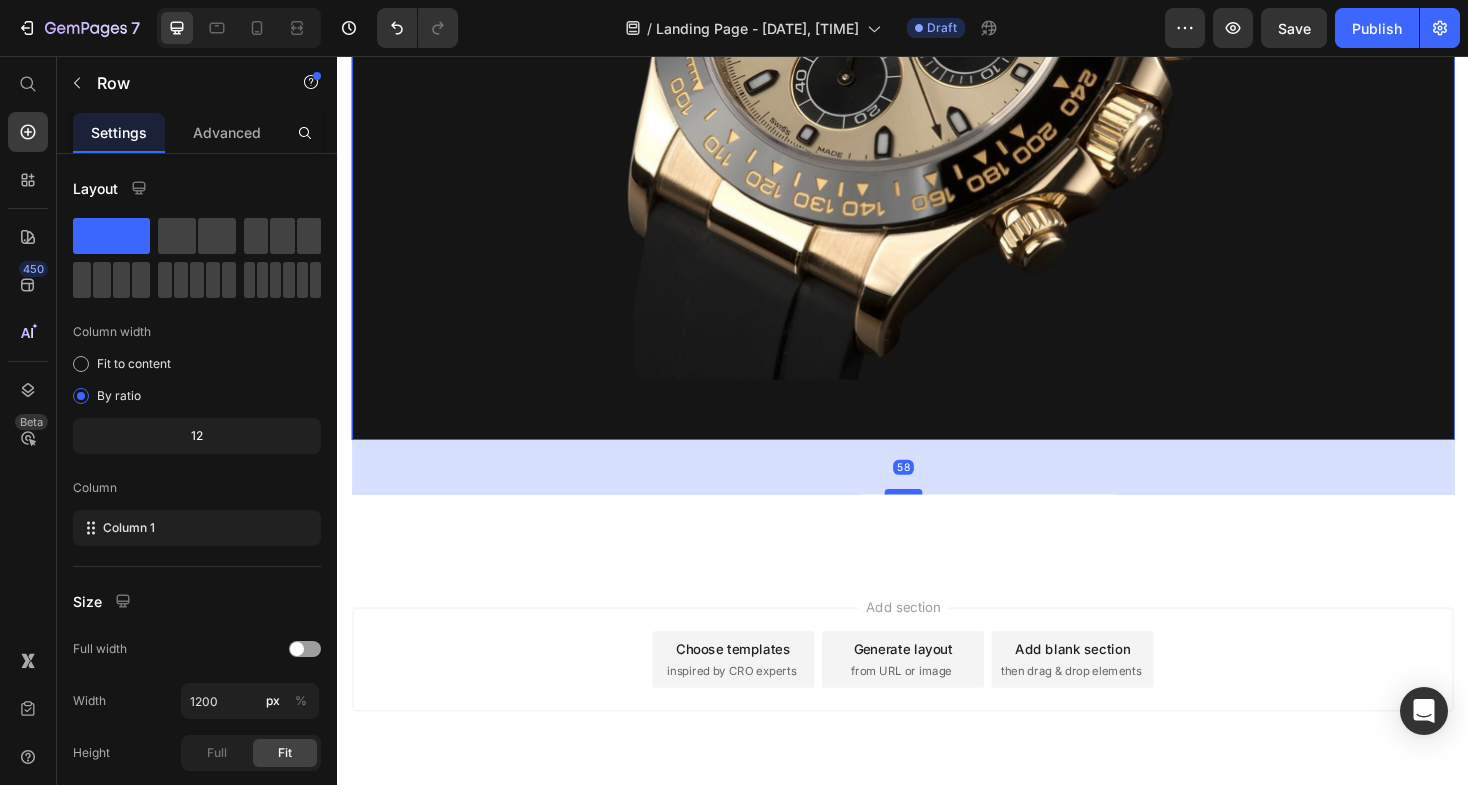 drag, startPoint x: 941, startPoint y: 458, endPoint x: 947, endPoint y: 516, distance: 58.30952 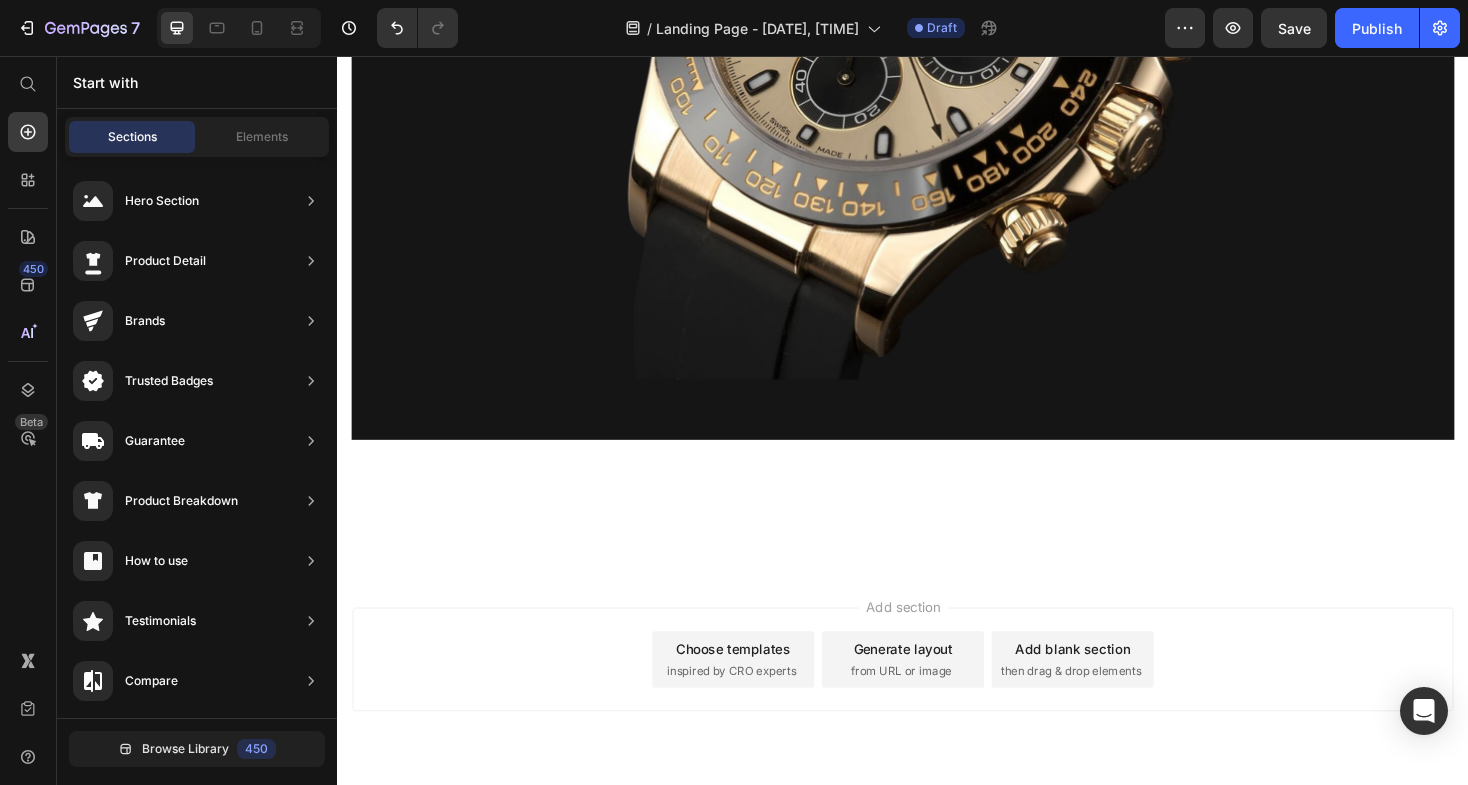 click on "Add section Choose templates inspired by CRO experts Generate layout from URL or image Add blank section then drag & drop elements" at bounding box center [937, 724] 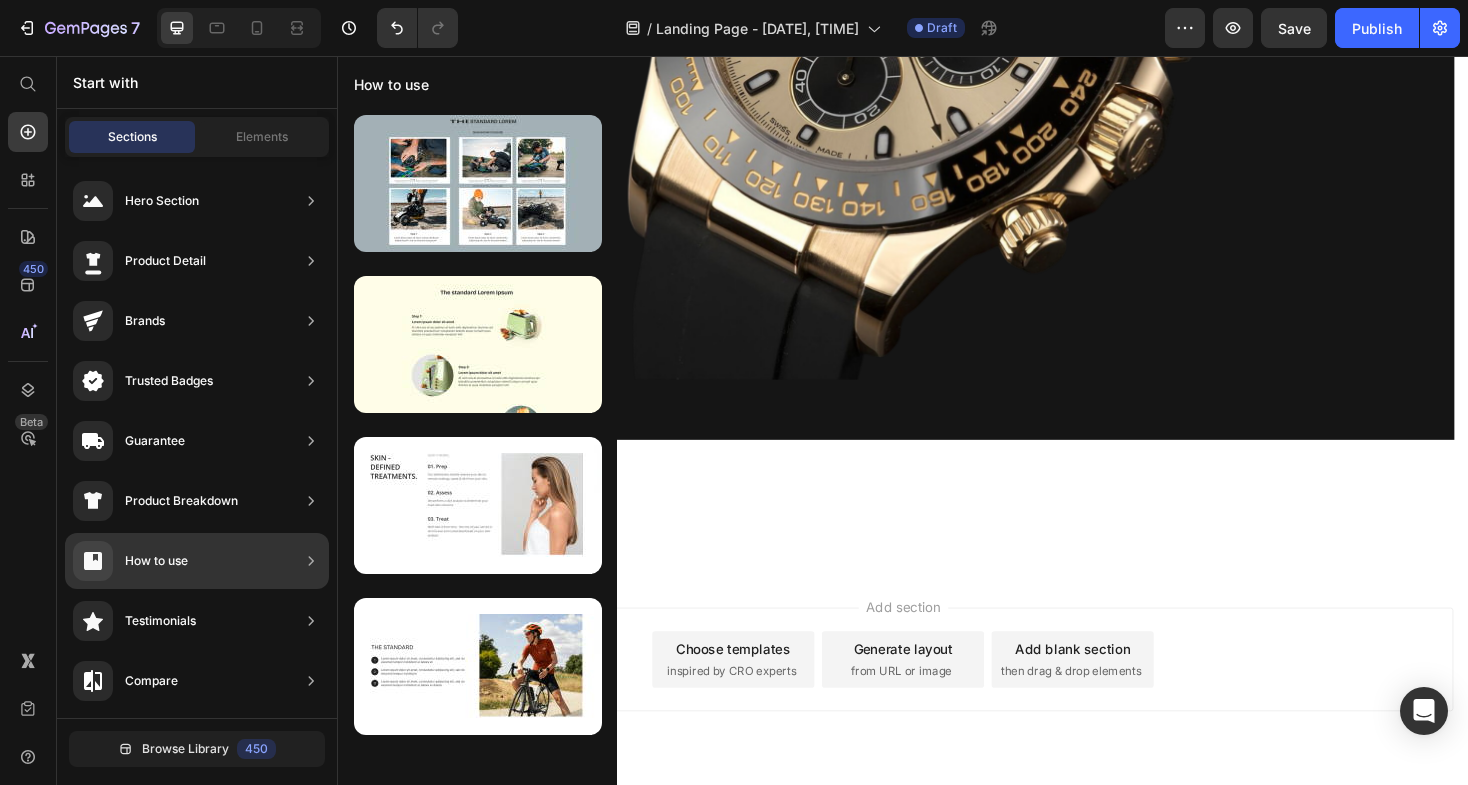 scroll, scrollTop: 0, scrollLeft: 0, axis: both 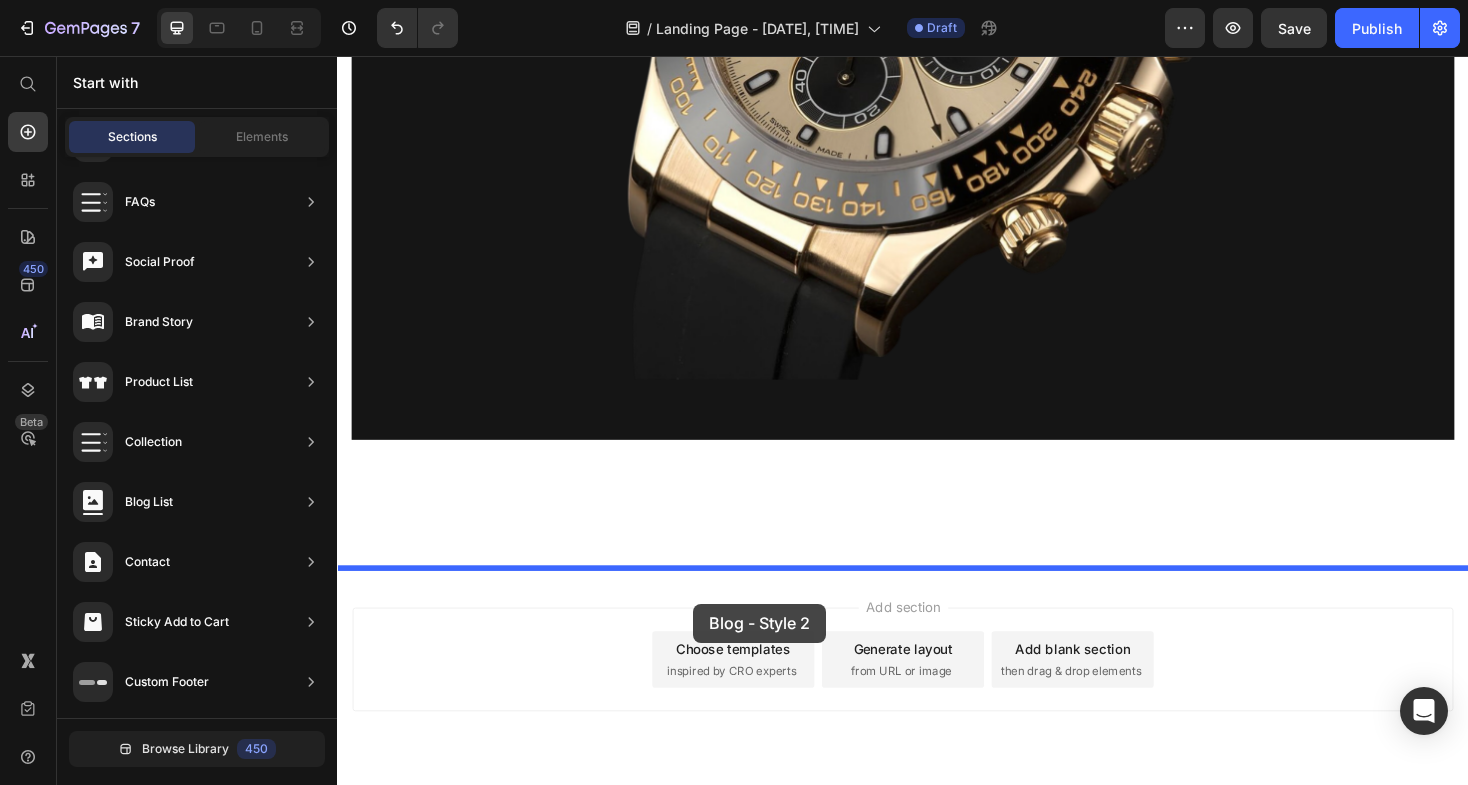 drag, startPoint x: 780, startPoint y: 568, endPoint x: 715, endPoint y: 637, distance: 94.79452 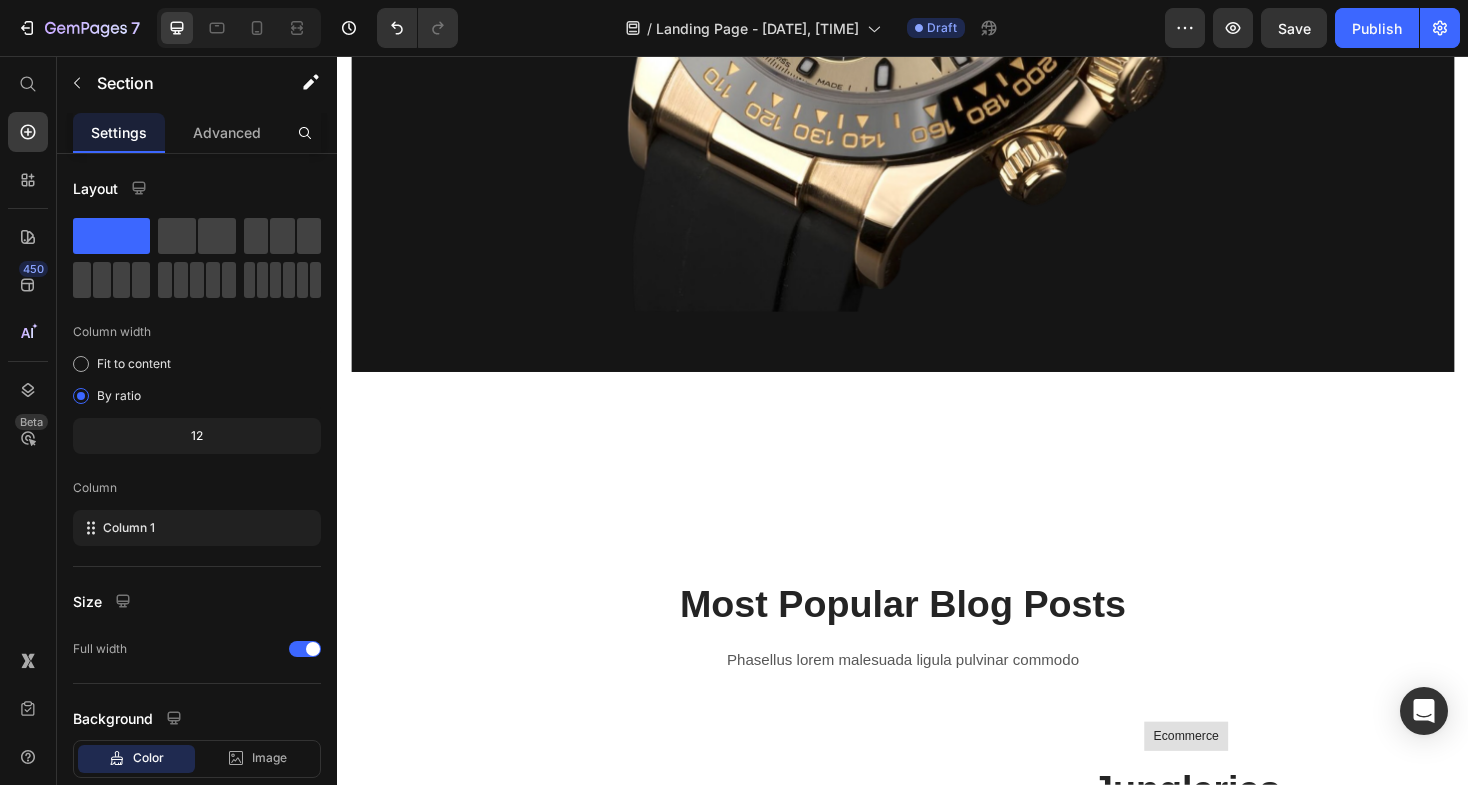 scroll, scrollTop: 801, scrollLeft: 0, axis: vertical 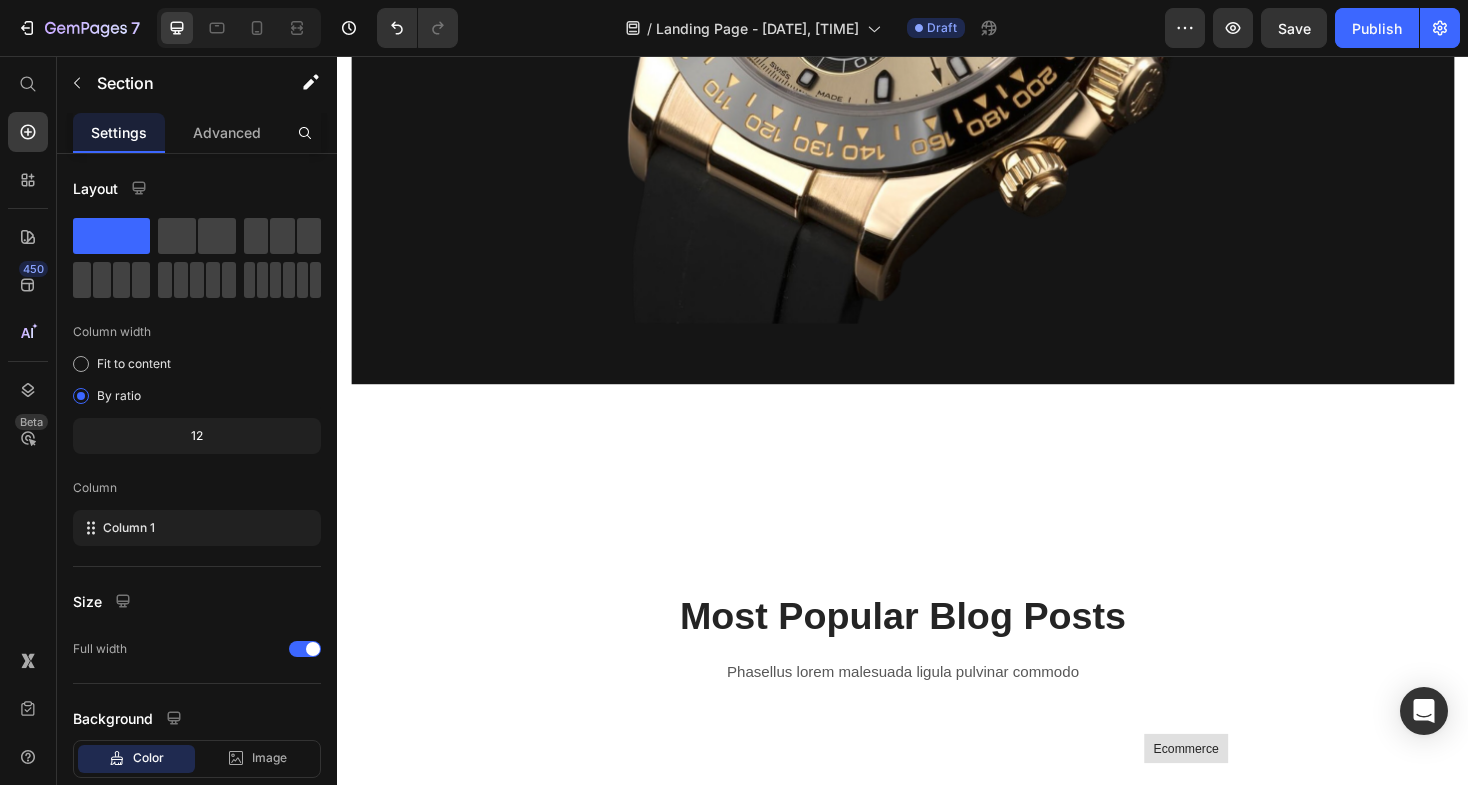 click on "Most Popular Blog Posts Heading Phasellus lorem malesuada ligula pulvinar commodo Text block Row Image Ecommerce Text block Row Jungleries Heading By [PERSON] Text block [DATE] Text block Image 0 Text block Row Row Temporibus autem quibusdam et aut officiis debitis aut rerum necessitatibus saepe eveniet ut et voluptates repudiandae sint et molestiae non recusandae. Text block Read more Button Row Ecommerce Text block Row Elegant & Sexy Heading By [PERSON] Text block [DATE] Text block Image 0 Text block Row Row Temporibus autem quibusdam et aut officiis debitis aut rerum necessitatibus saepe eveniet ut et voluptates repudiandae sint et molestiae non recusandae. Text block Read more Button Image Row Section 2" at bounding box center [937, 1031] 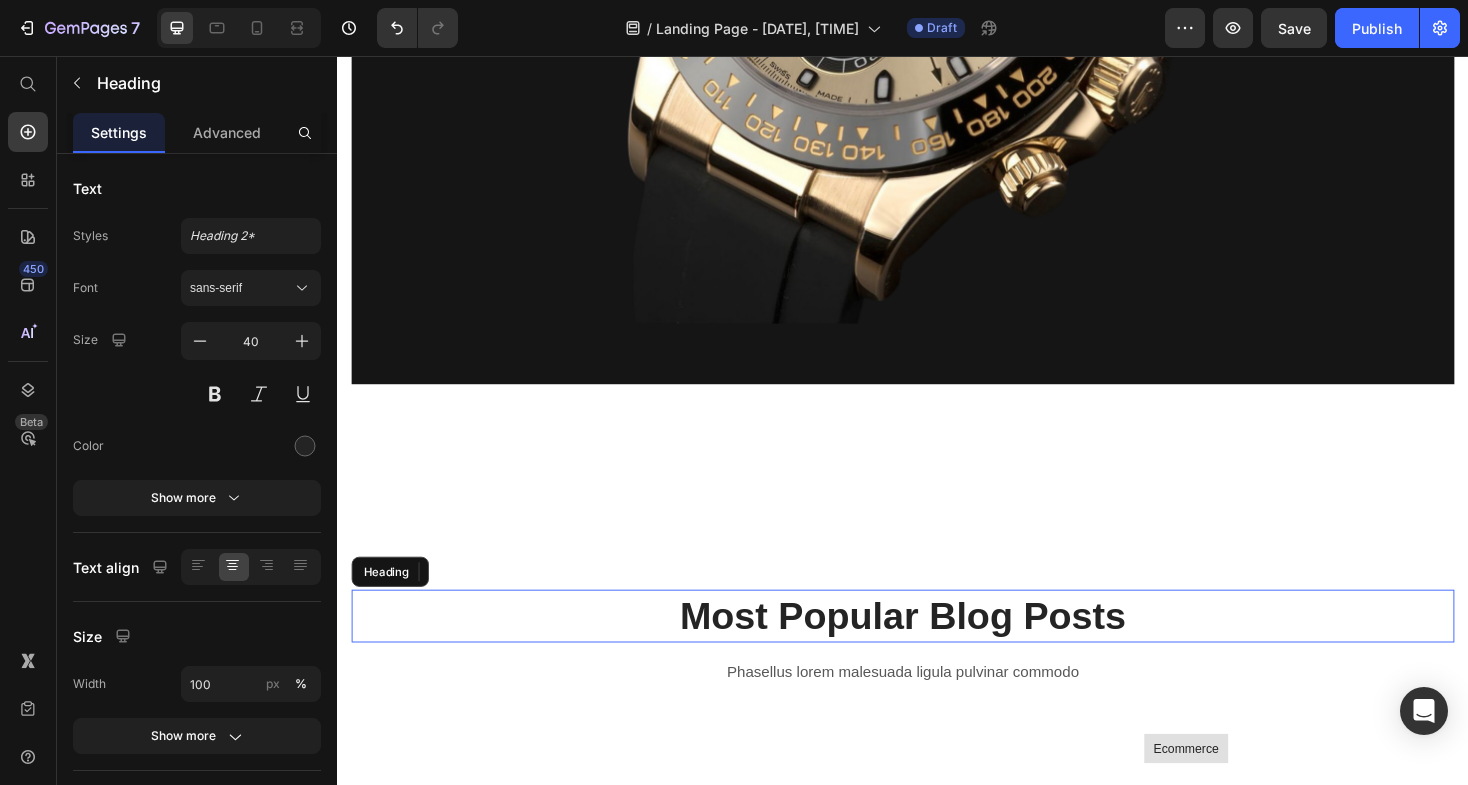 click on "Most Popular Blog Posts" at bounding box center (937, 650) 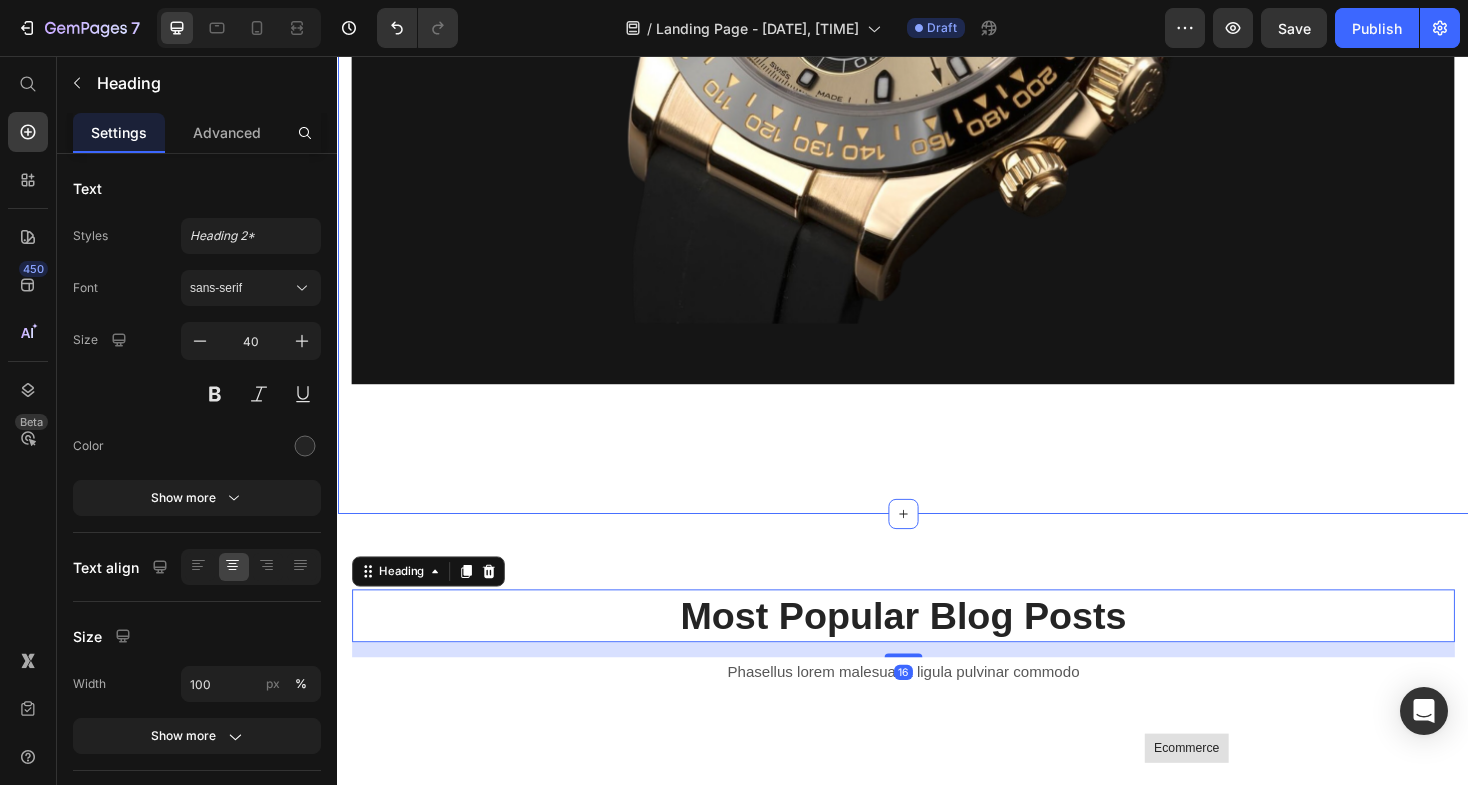 click at bounding box center (937, 2) 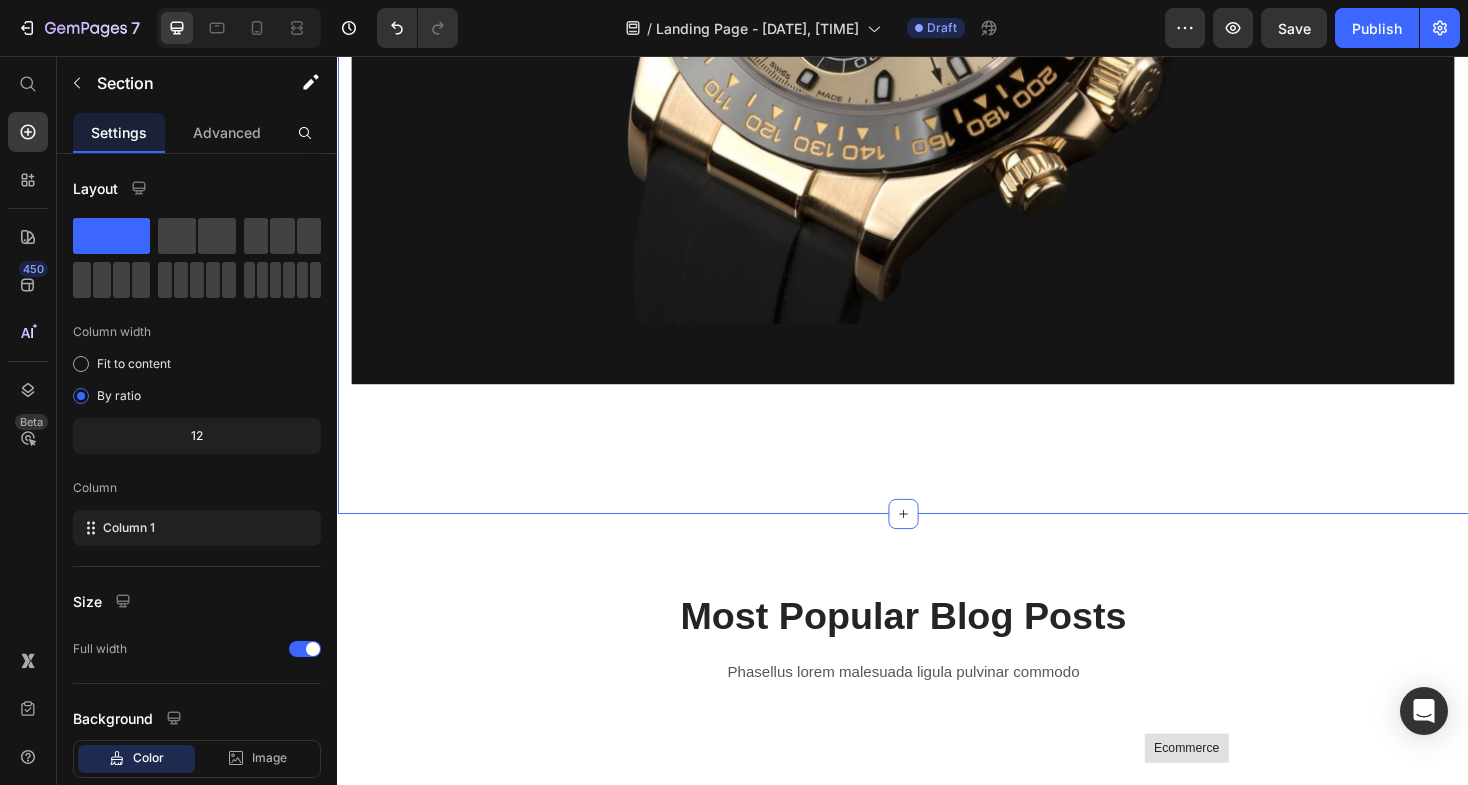 click on "Stay Scatch Free Heading Your Watch’s Protection Is Our Promise Text block BOOK AN APPOINTMENT Button Image   0 MW65 Leica 0.95 Heading NECKBAND DUAL DYNAMIC HEADPHONE Text block BUY NOW Button Image             Carousel Row Row Section 1" at bounding box center [937, -81] 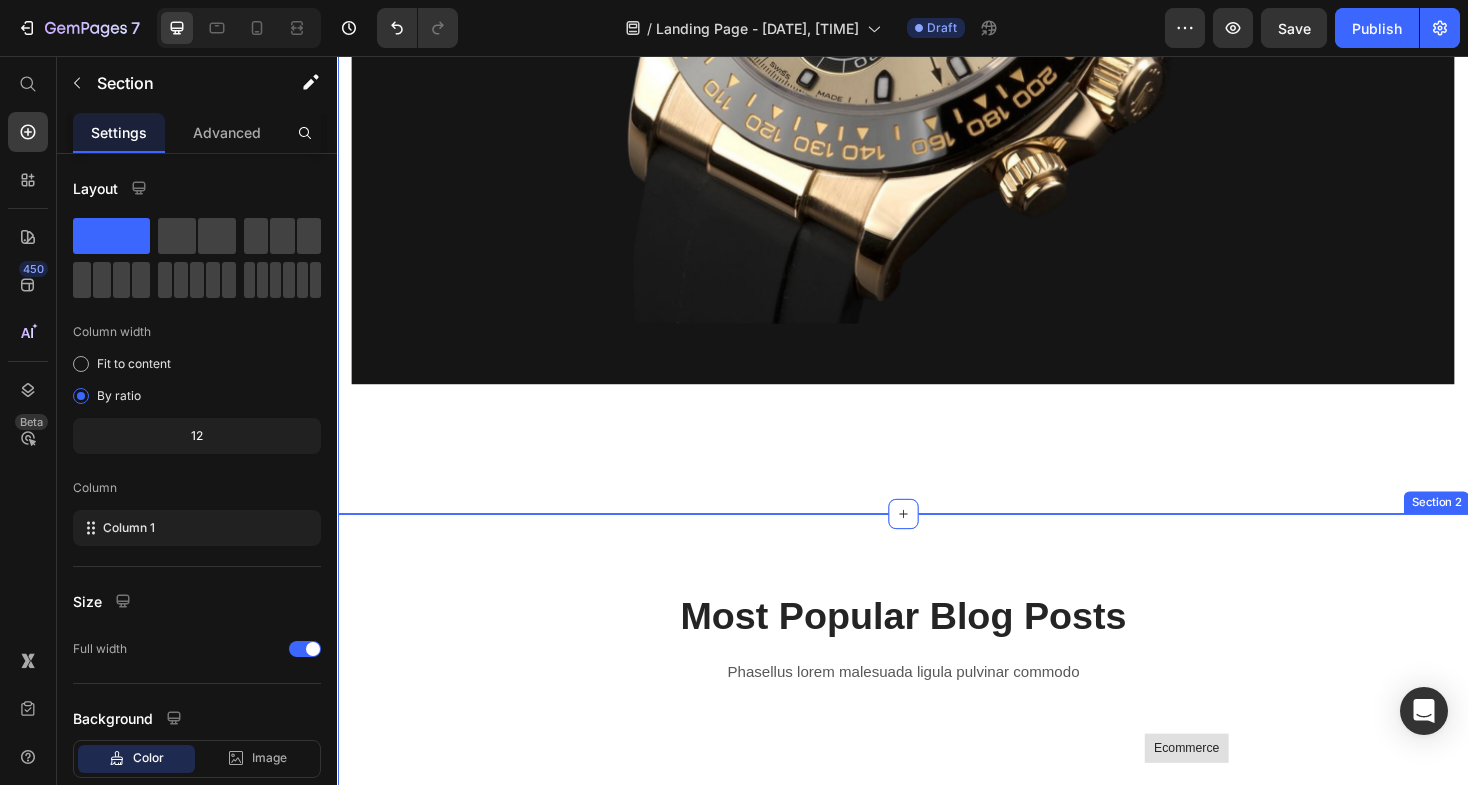 click on "Most Popular Blog Posts Heading Phasellus lorem malesuada ligula pulvinar commodo Text block Row Image Ecommerce Text block Row Jungleries Heading By [PERSON] Text block [DATE] Text block Image 0 Text block Row Row Temporibus autem quibusdam et aut officiis debitis aut rerum necessitatibus saepe eveniet ut et voluptates repudiandae sint et molestiae non recusandae. Text block Read more Button Row Ecommerce Text block Row Elegant & Sexy Heading By [PERSON] Text block [DATE] Text block Image 0 Text block Row Row Temporibus autem quibusdam et aut officiis debitis aut rerum necessitatibus saepe eveniet ut et voluptates repudiandae sint et molestiae non recusandae. Text block Read more Button Image Row Section 2" at bounding box center [937, 1031] 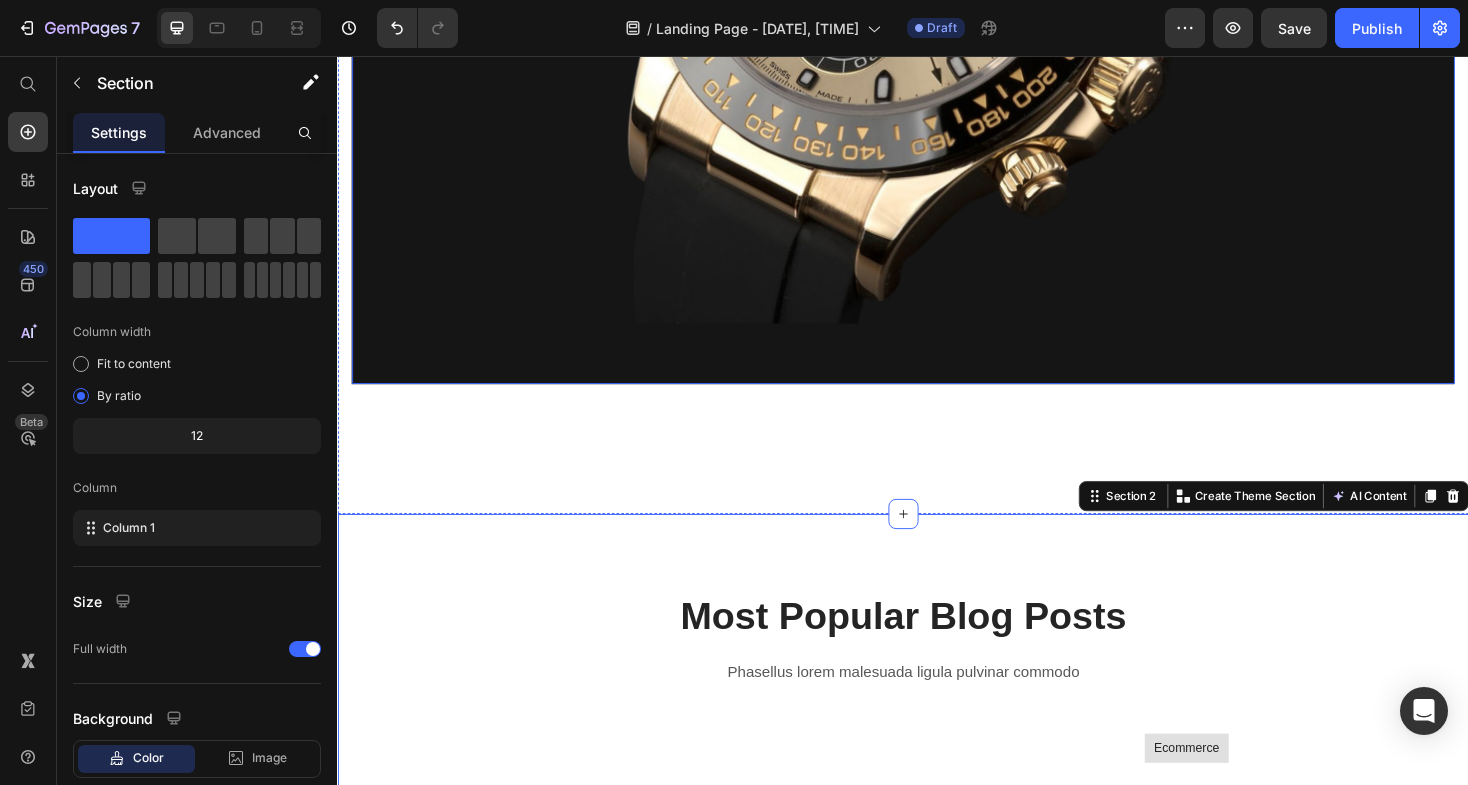 click on "Stay Scatch Free Heading Your Watch’s Protection Is Our Promise Text block BOOK AN APPOINTMENT Button Image MW65 Leica 0.95 Heading NECKBAND DUAL DYNAMIC HEADPHONE Text block BUY NOW Button Image Carousel Row Row" at bounding box center (937, -110) 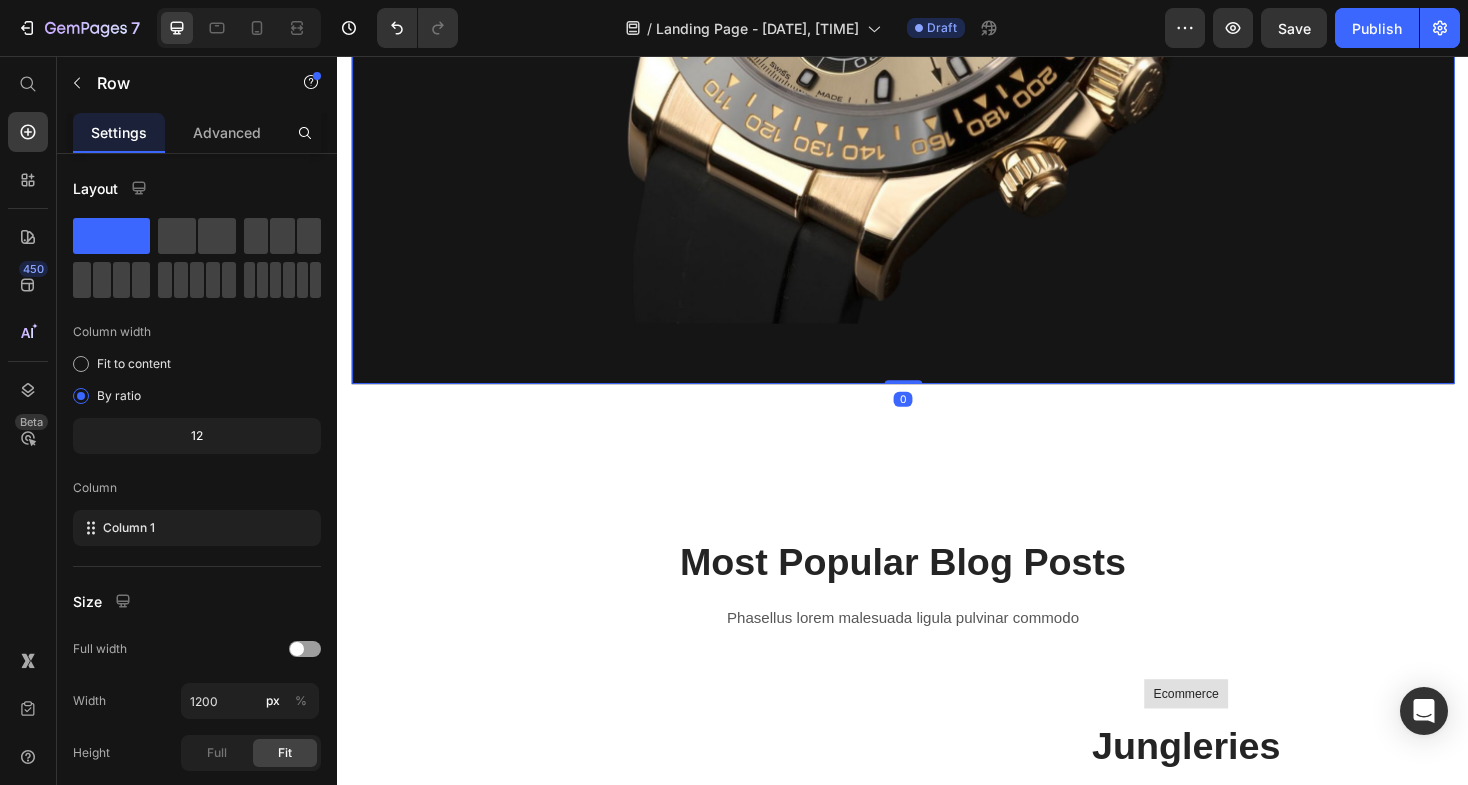 drag, startPoint x: 938, startPoint y: 456, endPoint x: 943, endPoint y: 320, distance: 136.09187 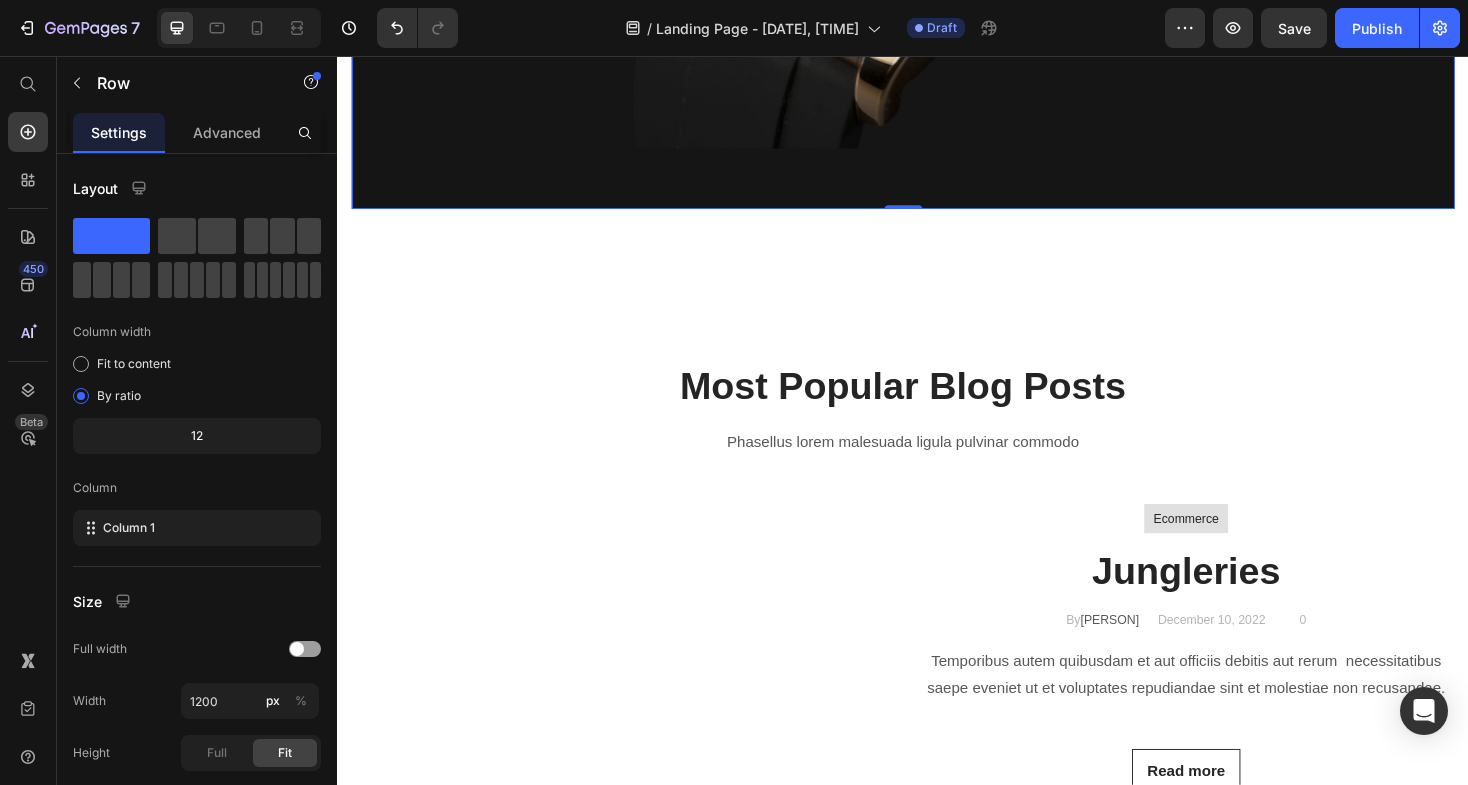 scroll, scrollTop: 968, scrollLeft: 0, axis: vertical 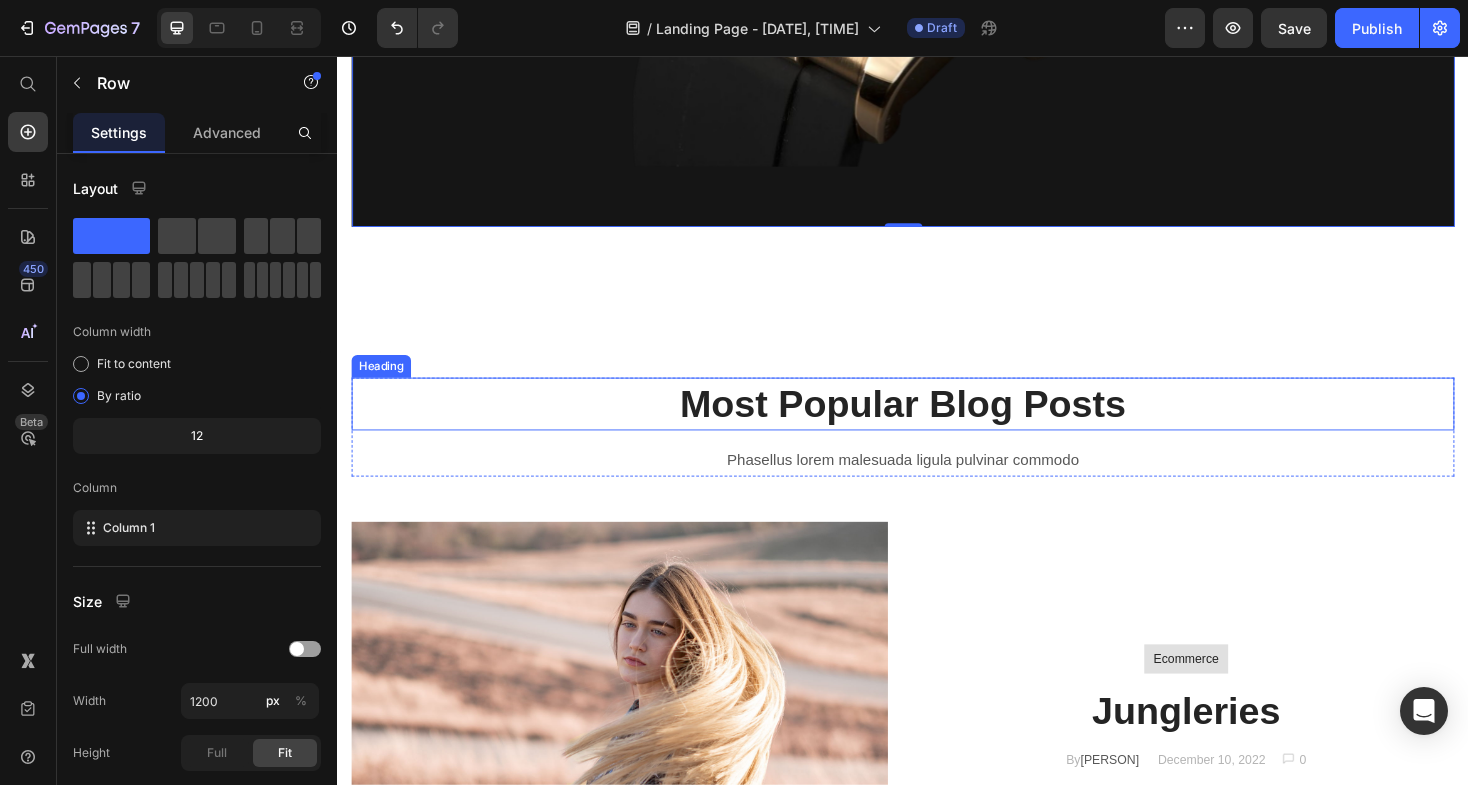 click on "Most Popular Blog Posts" at bounding box center (937, 425) 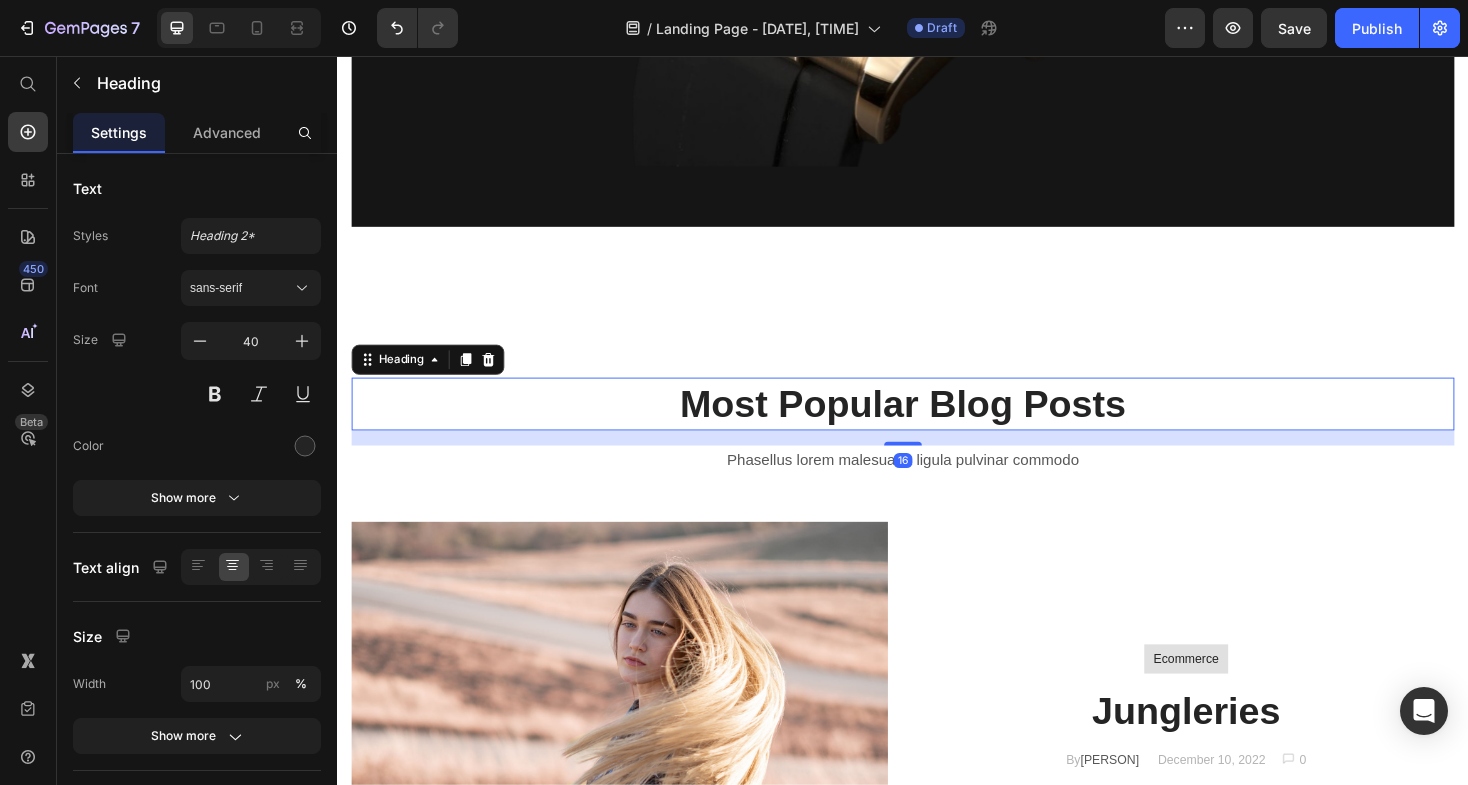 click on "Most Popular Blog Posts" at bounding box center [937, 425] 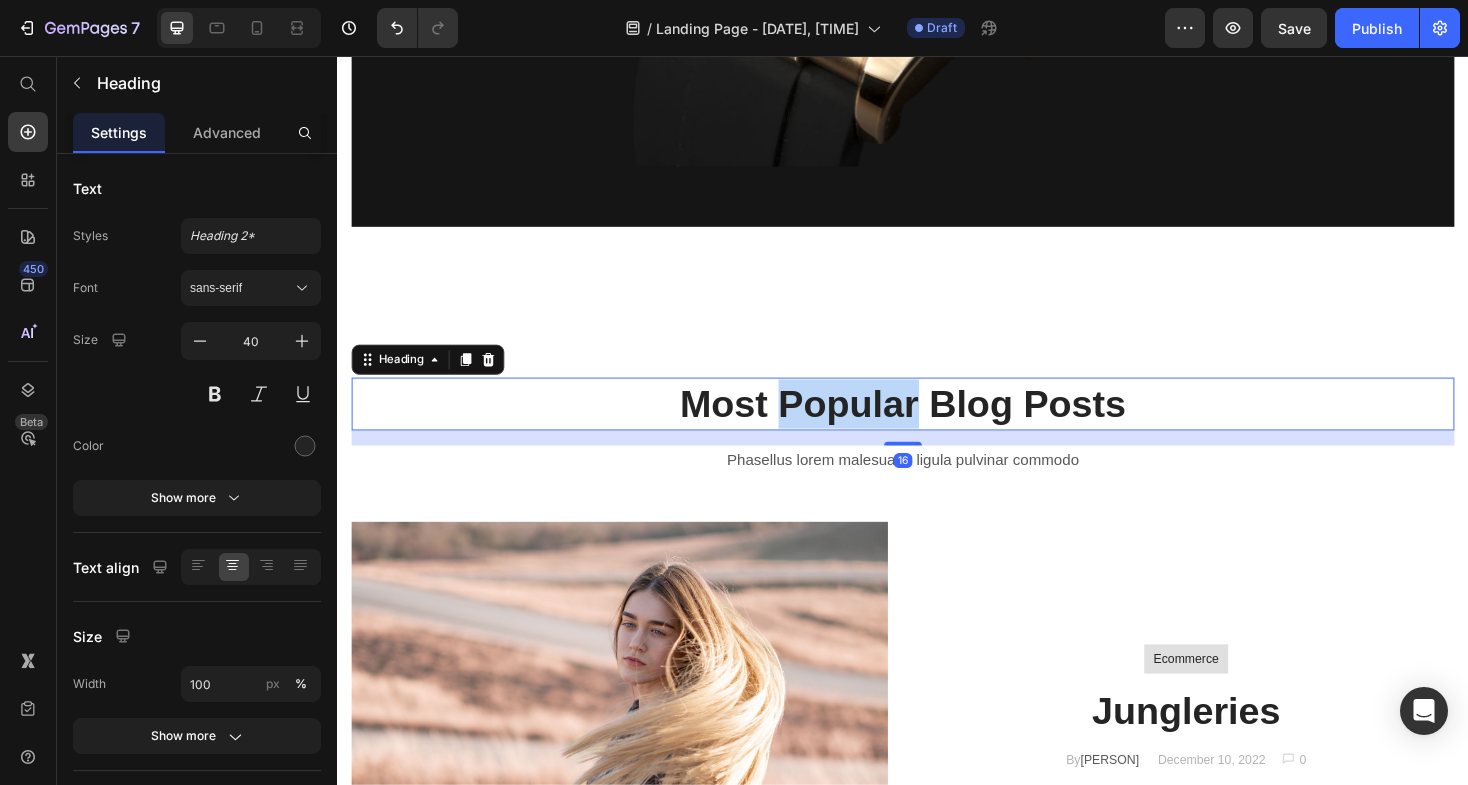 click on "Most Popular Blog Posts" at bounding box center (937, 425) 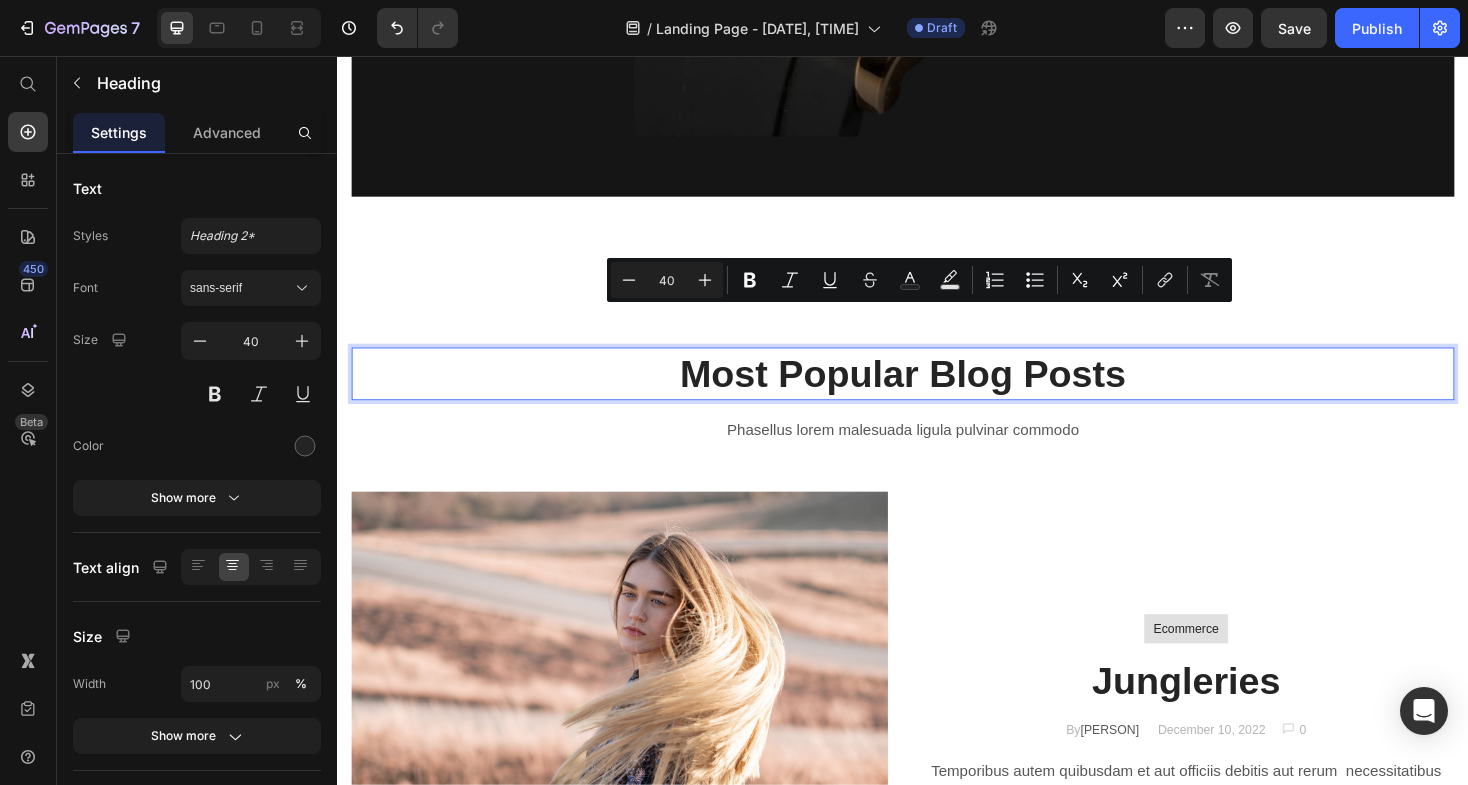 scroll, scrollTop: 989, scrollLeft: 0, axis: vertical 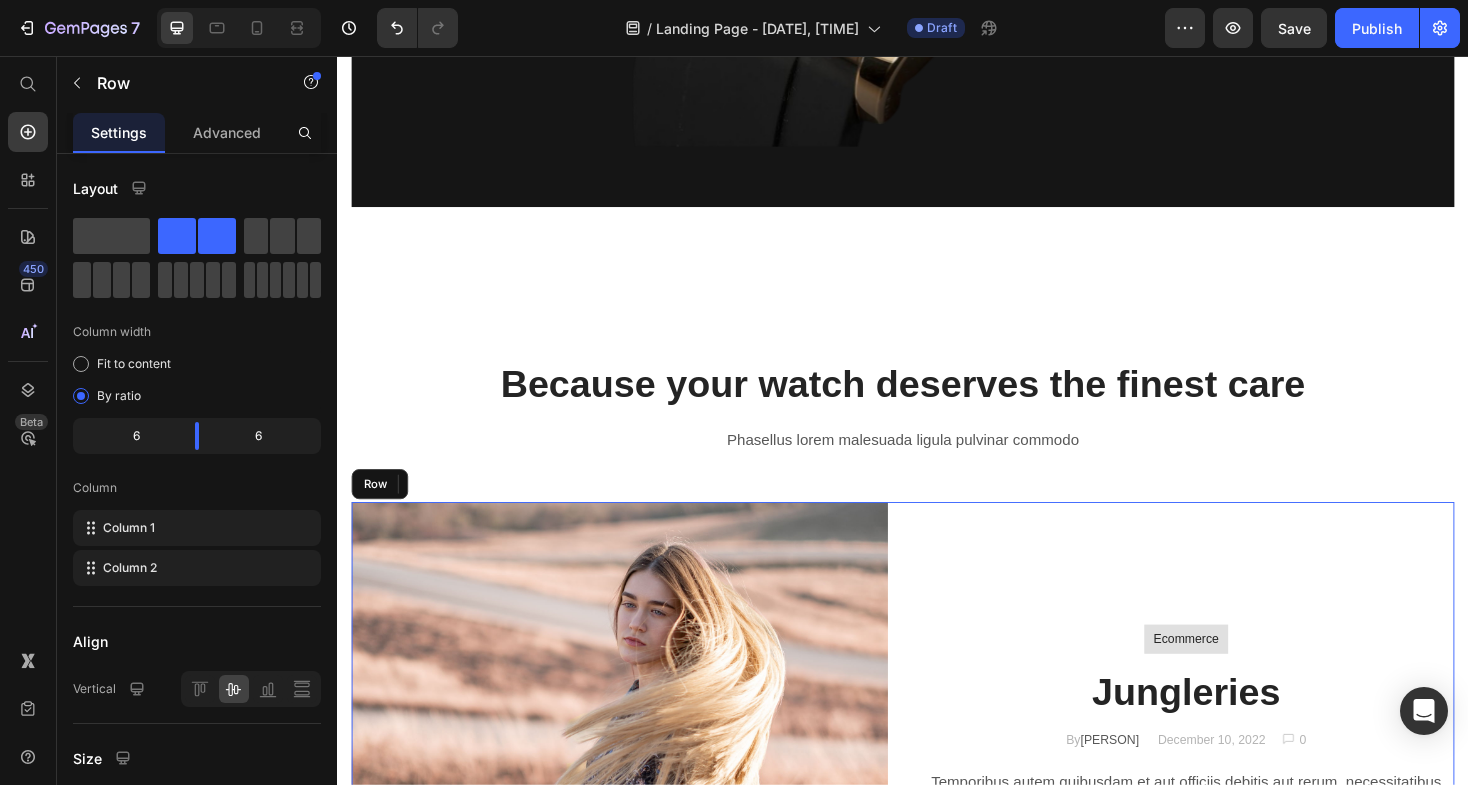 click on "Ecommerce Text block Row Jungleries Heading By [NAME] [LAST] Text block December 10, 2022 Text block Image 0 Text block Row Row Temporibus autem quibusdam et aut officiis debitis aut rerum  necessitatibus saepe eveniet ut et voluptates repudiandae sint et molestiae non recusandae. Text block Read more Button" at bounding box center (1237, 813) 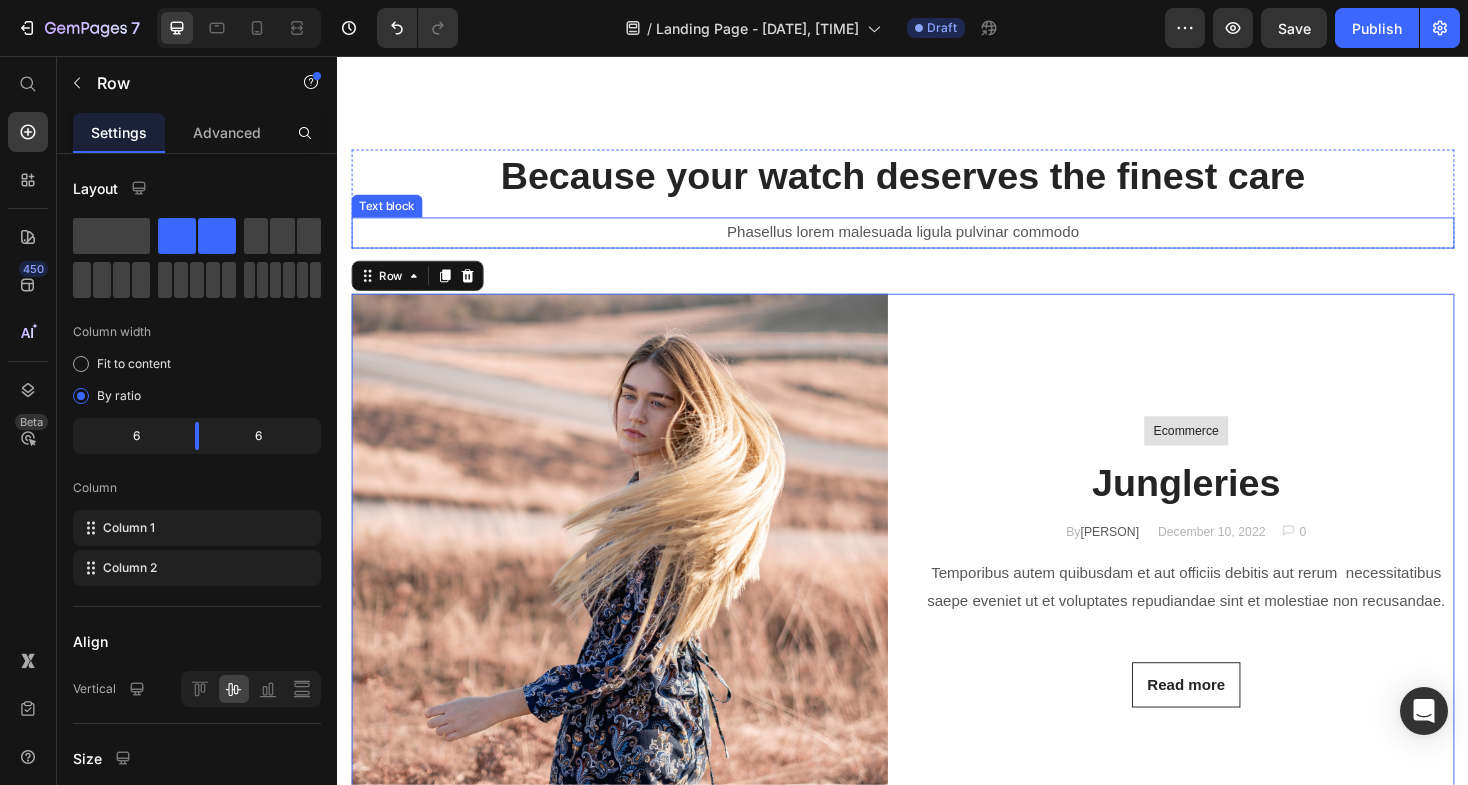 scroll, scrollTop: 1227, scrollLeft: 0, axis: vertical 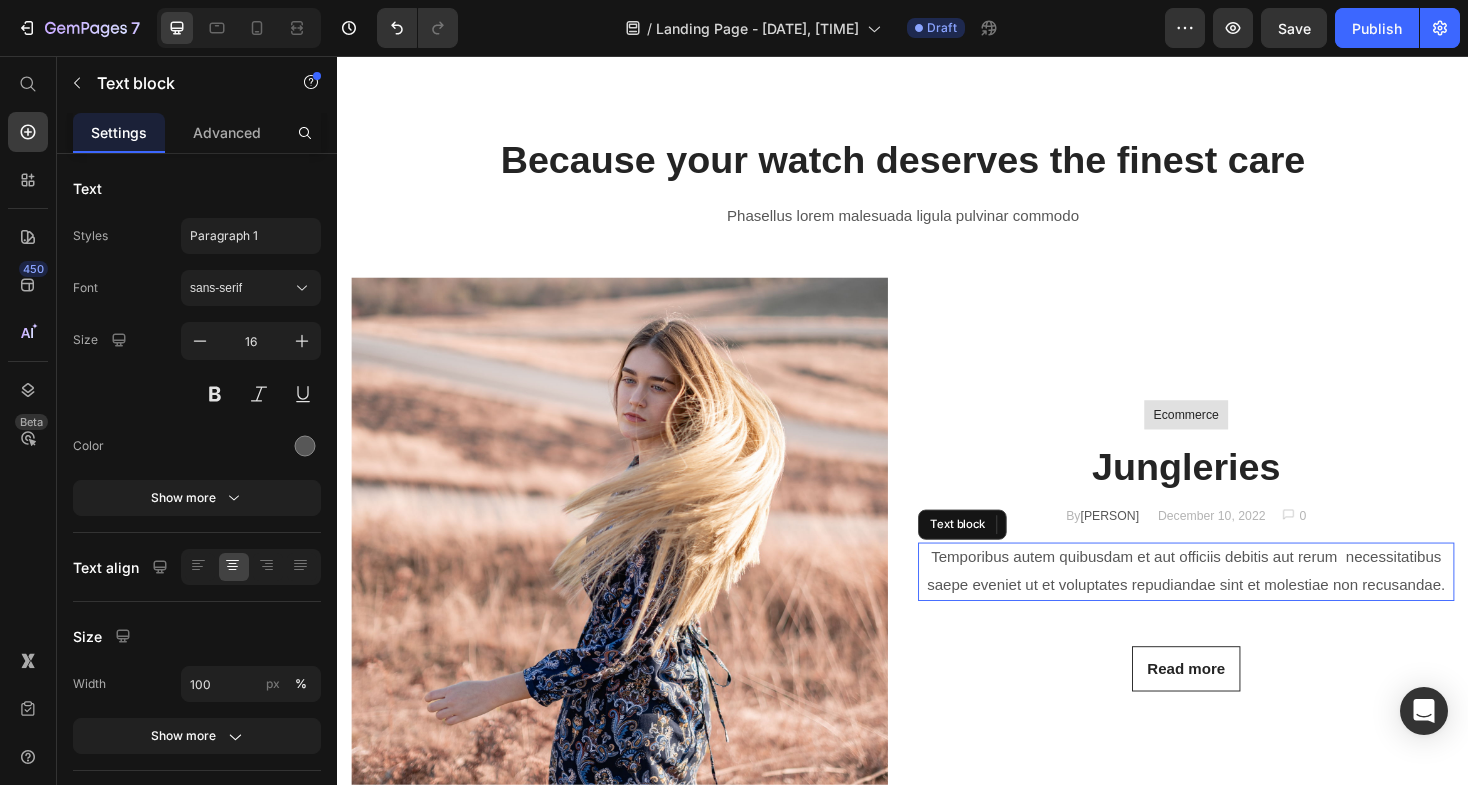 click on "Temporibus autem quibusdam et aut officiis debitis aut rerum  necessitatibus saepe eveniet ut et voluptates repudiandae sint et molestiae non recusandae." at bounding box center [1237, 603] 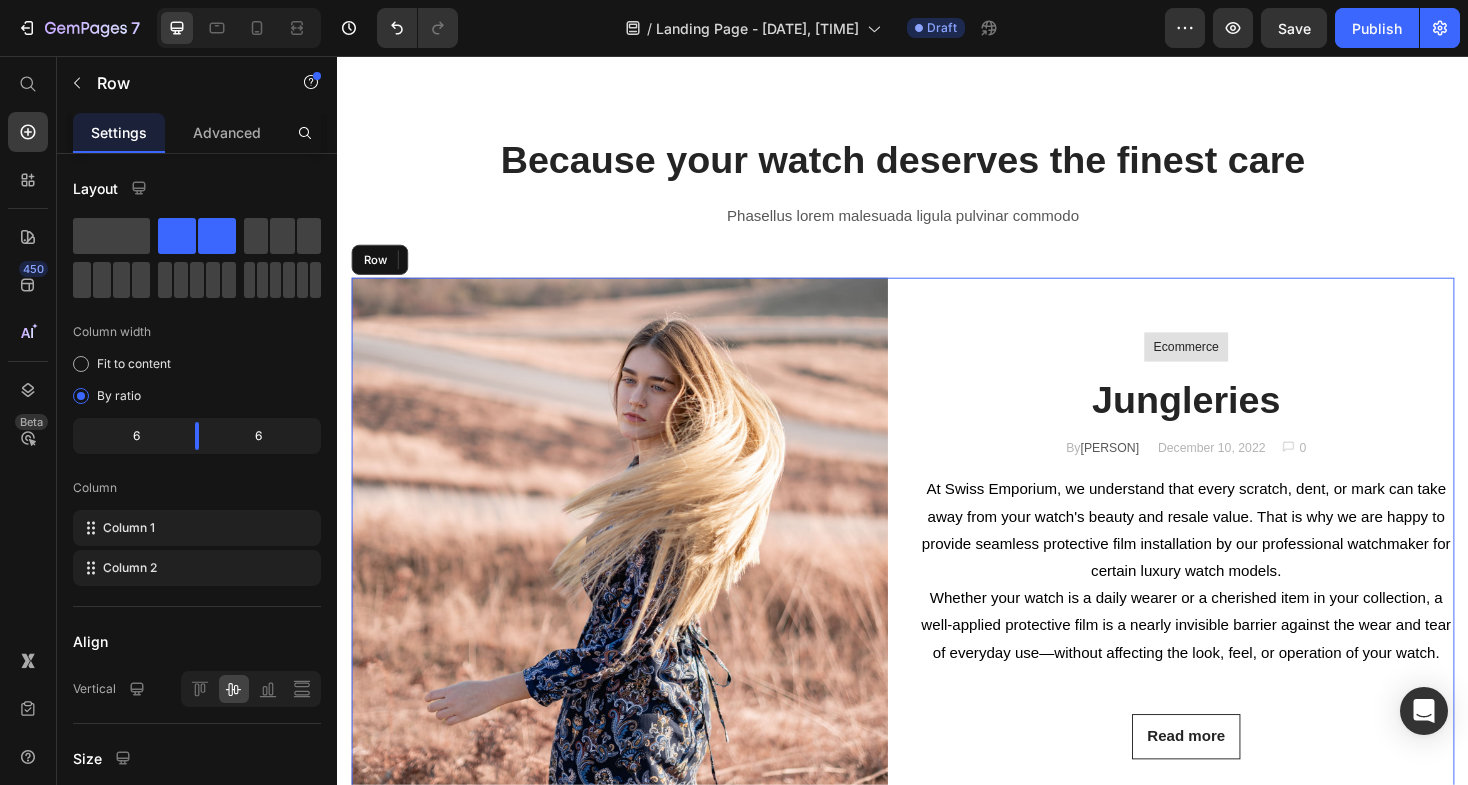 click on "Ecommerce Text block Row Jungleries Heading By [PERSON] Text block [DATE] Text block Image 0 Text block Row Row At Swiss Emporium, we understand that every scratch, dent, or mark can take away from your watch's beauty and resale value. That is why we are happy to provide seamless protective film installation by our professional watchmaker for certain luxury watch models. Whether your watch is a daily wearer or a cherished item in your collection, a well-applied protective film is a nearly invisible barrier against the wear and tear of everyday use—without affecting the look, feel, or operation of your watch. Text block 48 Read more Button" at bounding box center [1237, 575] 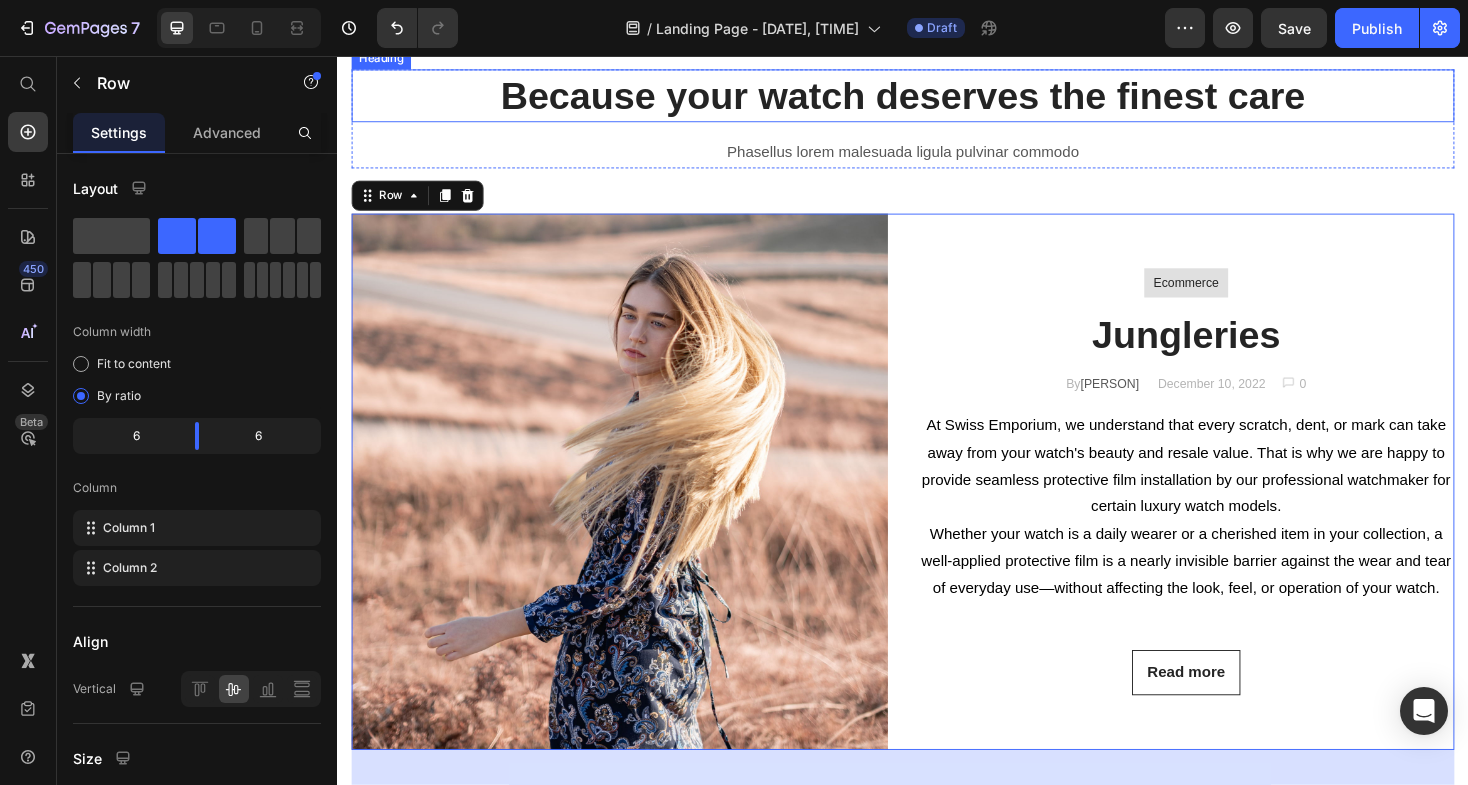 scroll, scrollTop: 1297, scrollLeft: 0, axis: vertical 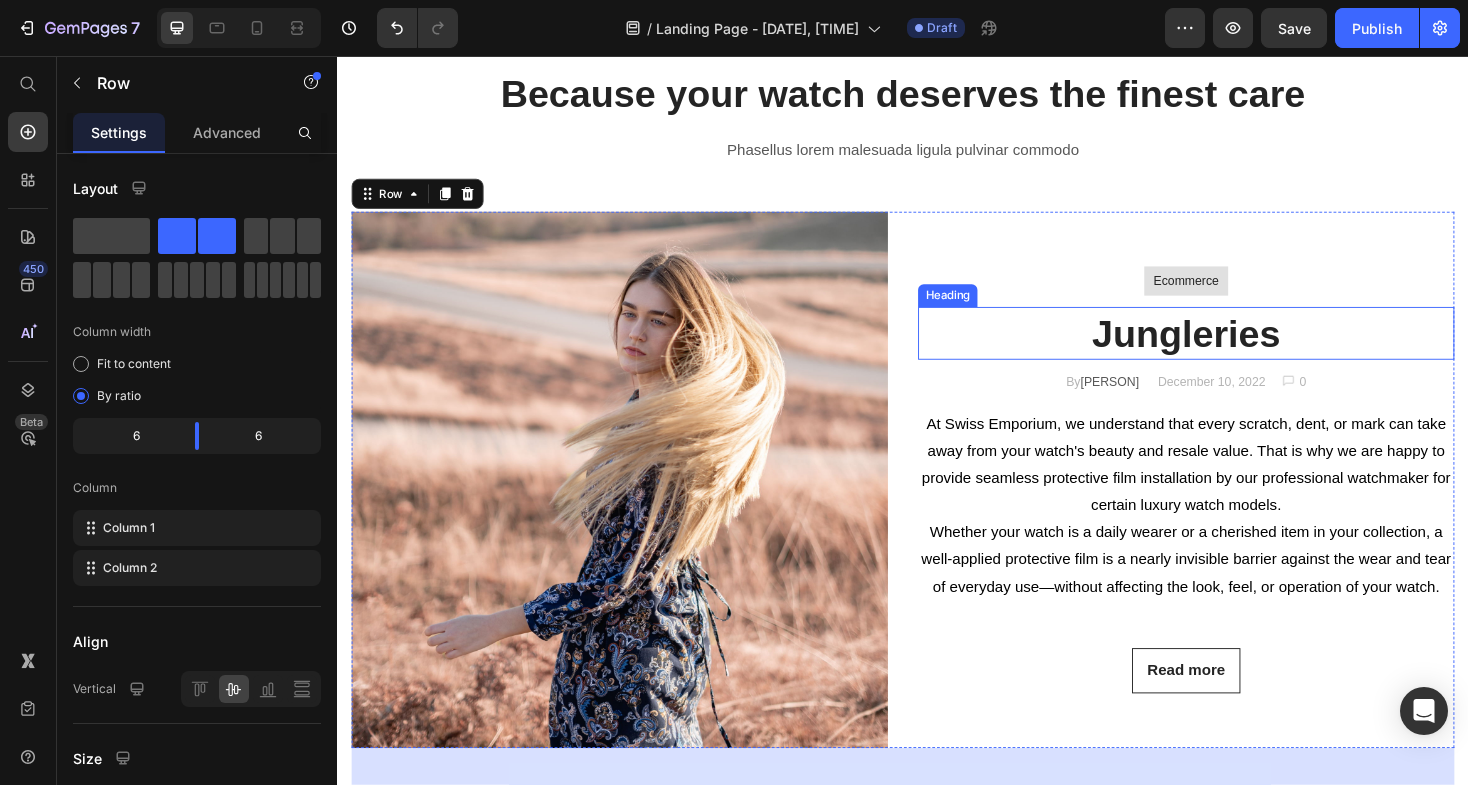 click on "Jungleries" at bounding box center [1237, 350] 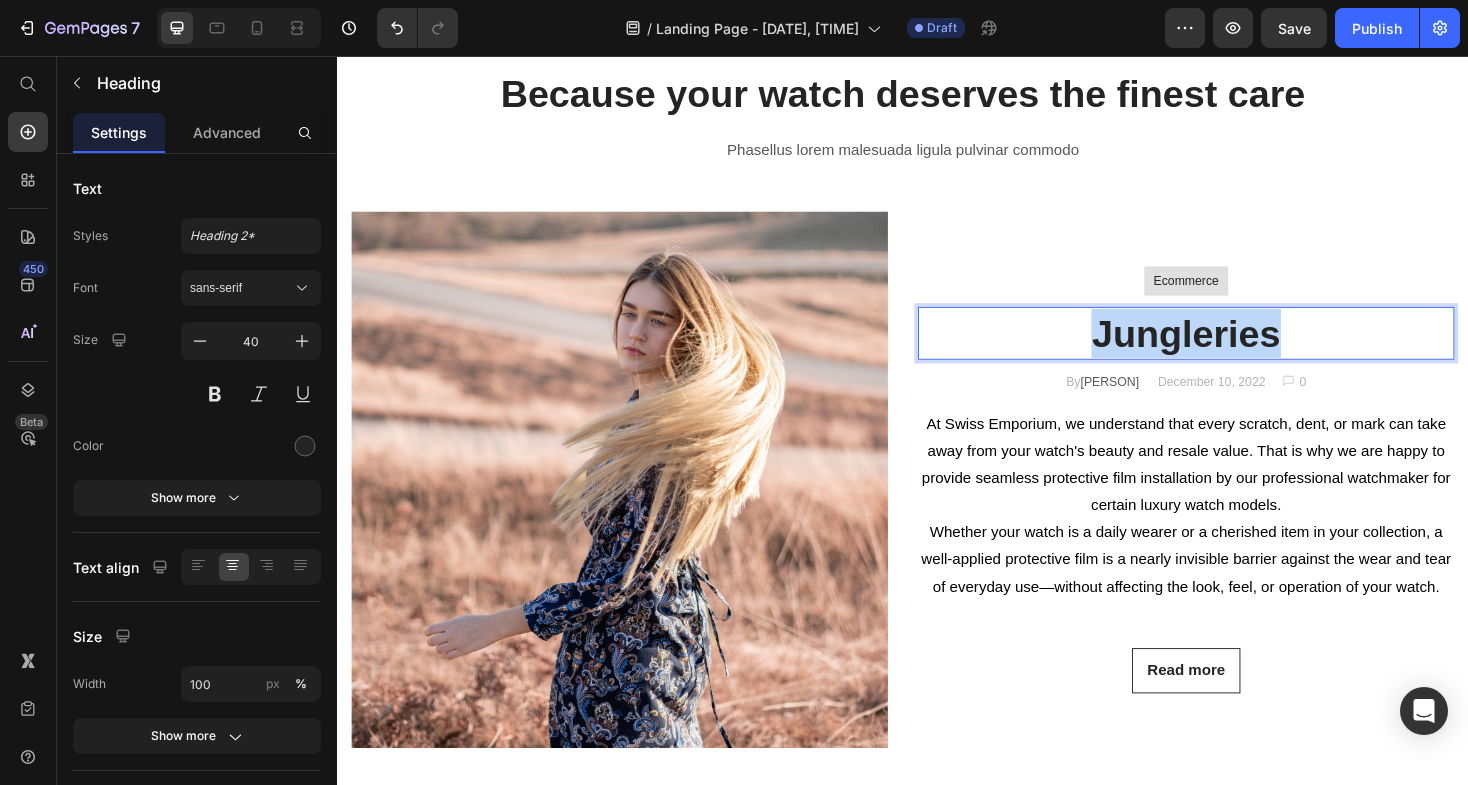 click on "Jungleries" at bounding box center (1237, 350) 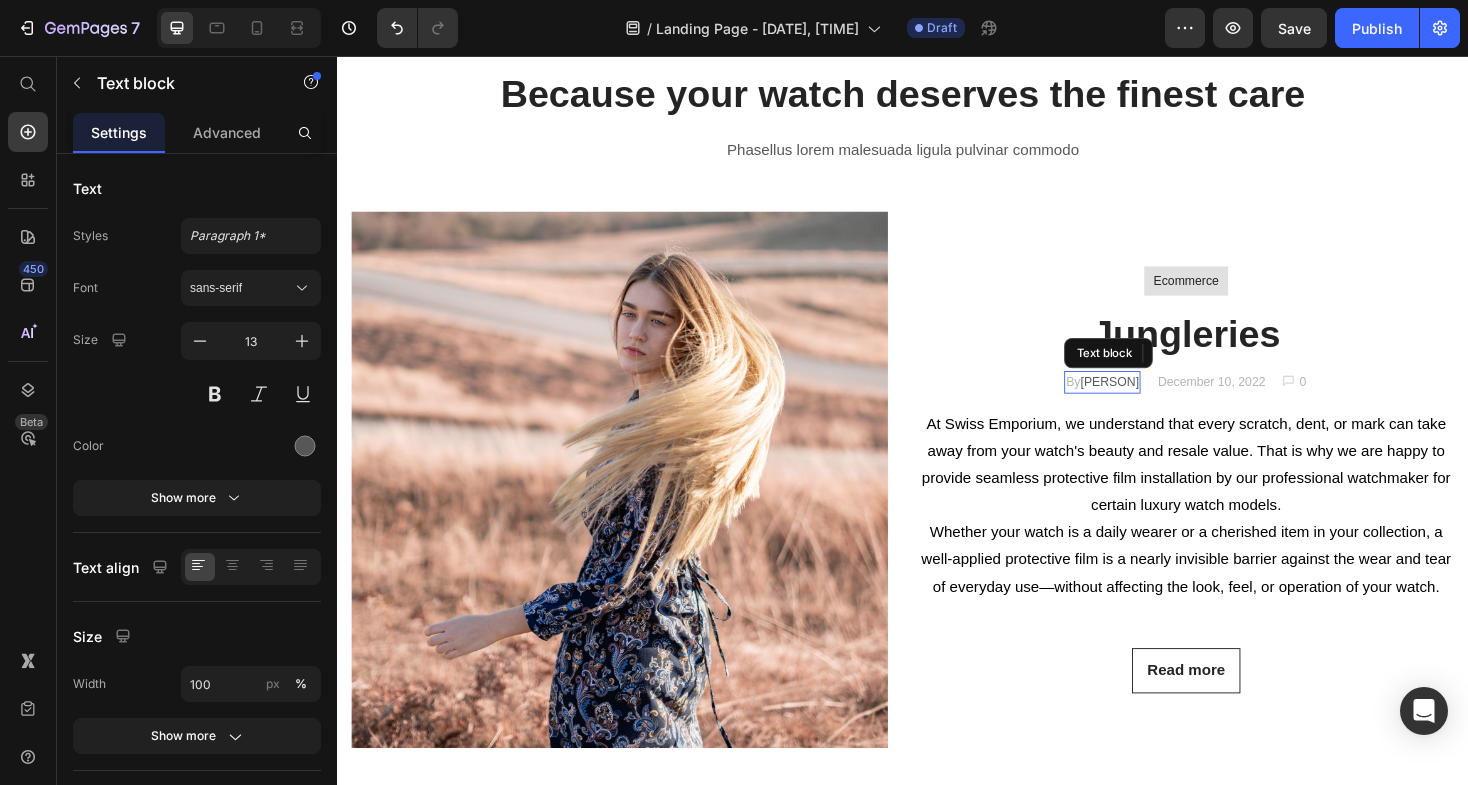 click on "By [PERSON]" at bounding box center [1148, 402] 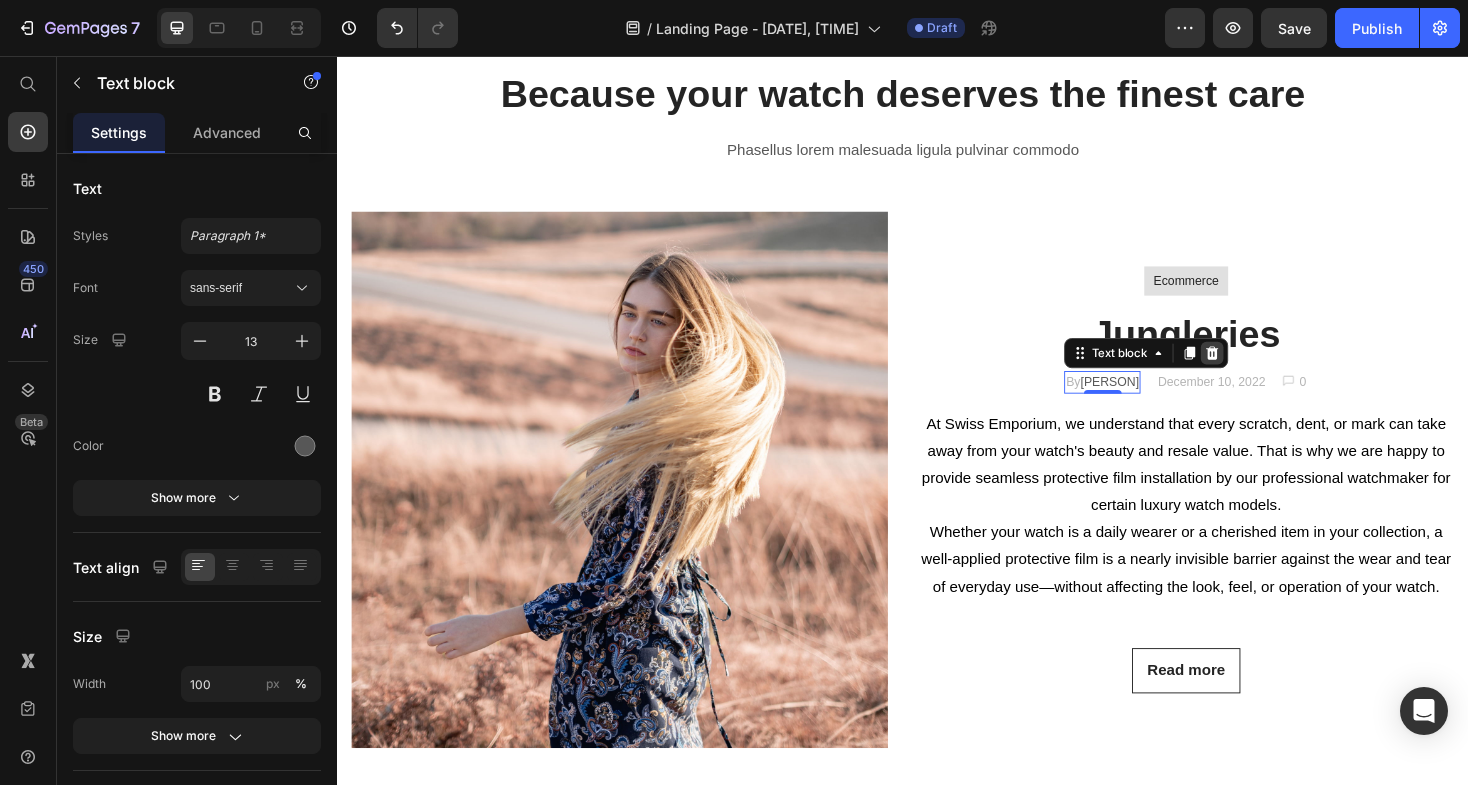 click 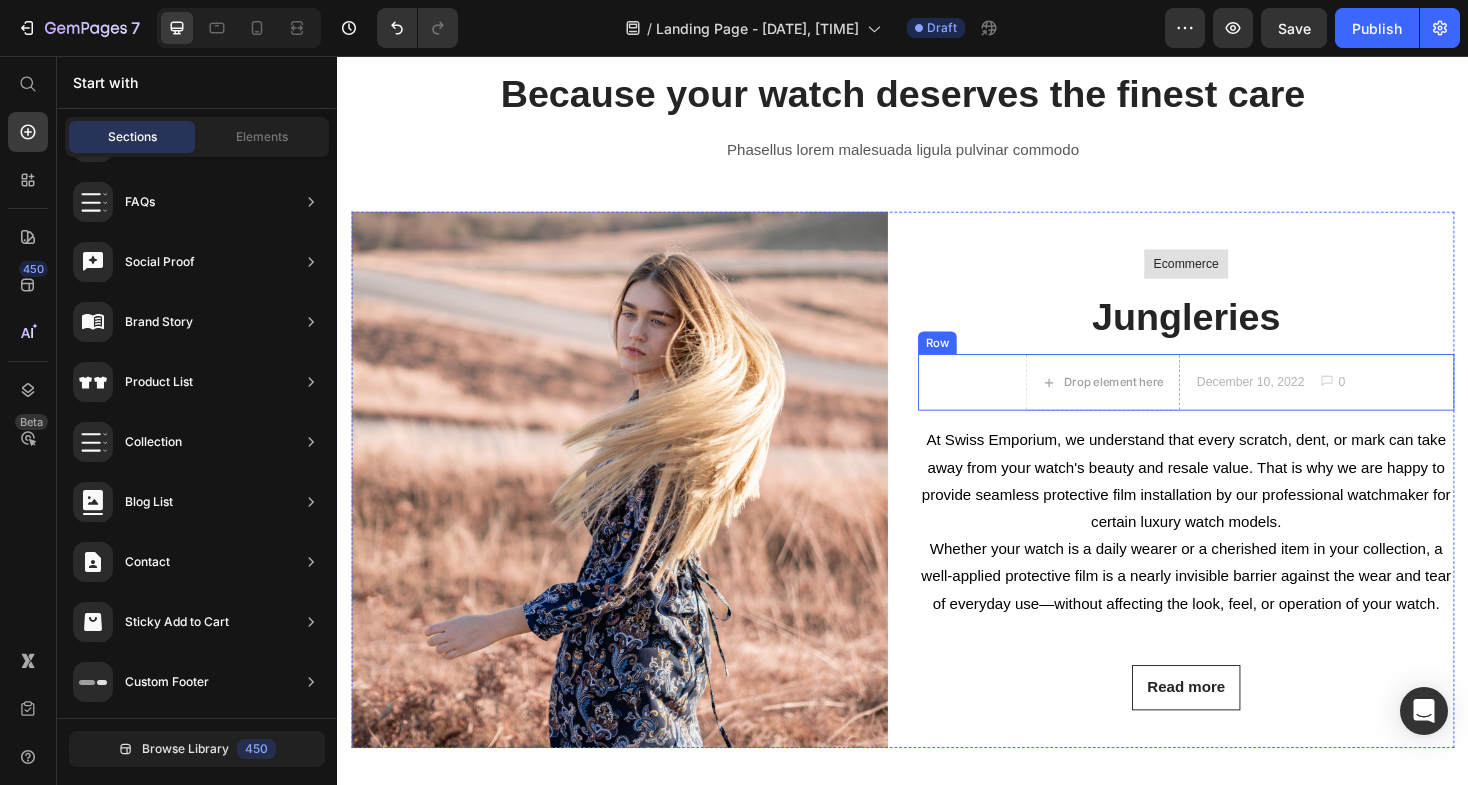 click on "Drop element here [DATE] Text block Image 0 Text block Row Row" at bounding box center (1237, 402) 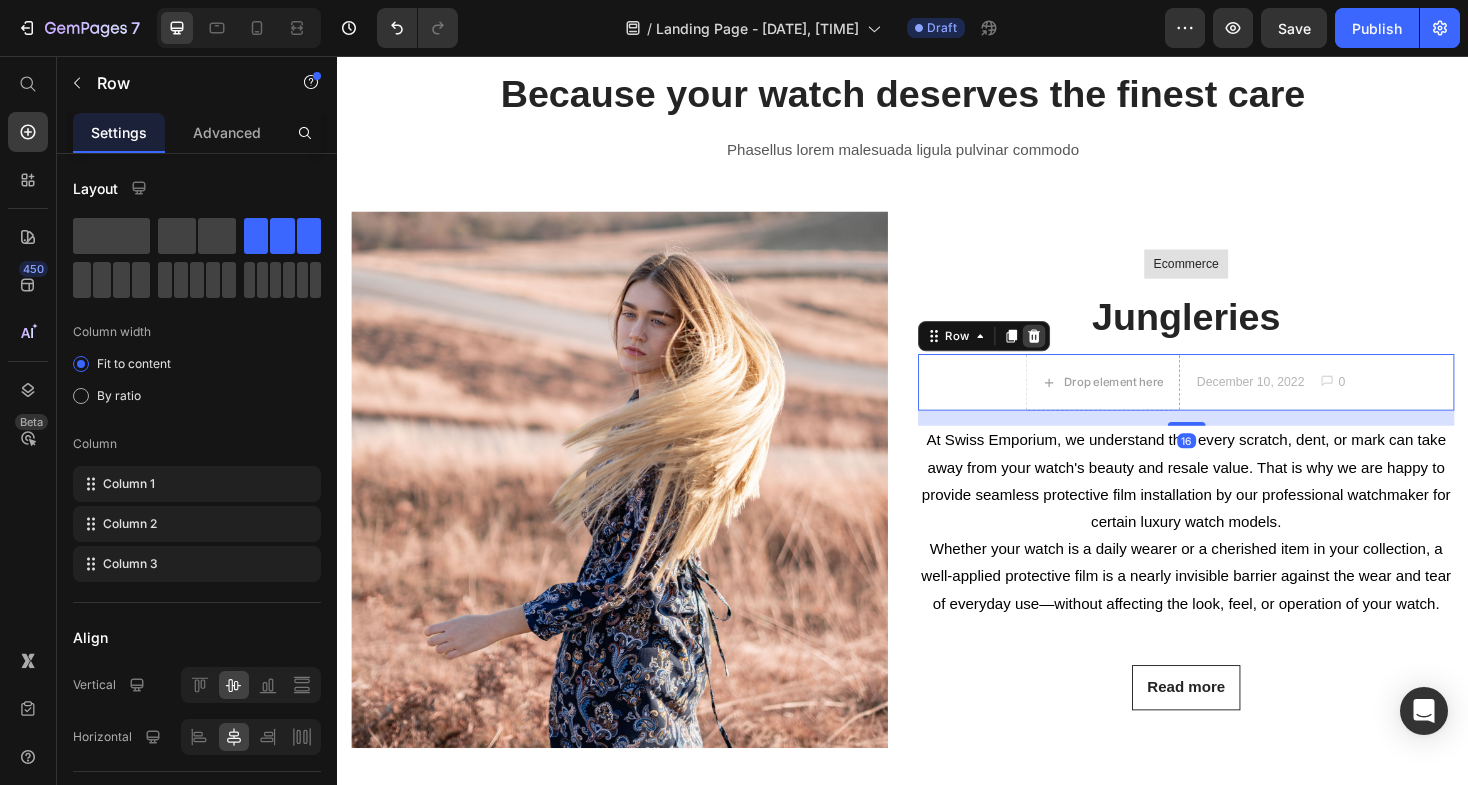 click 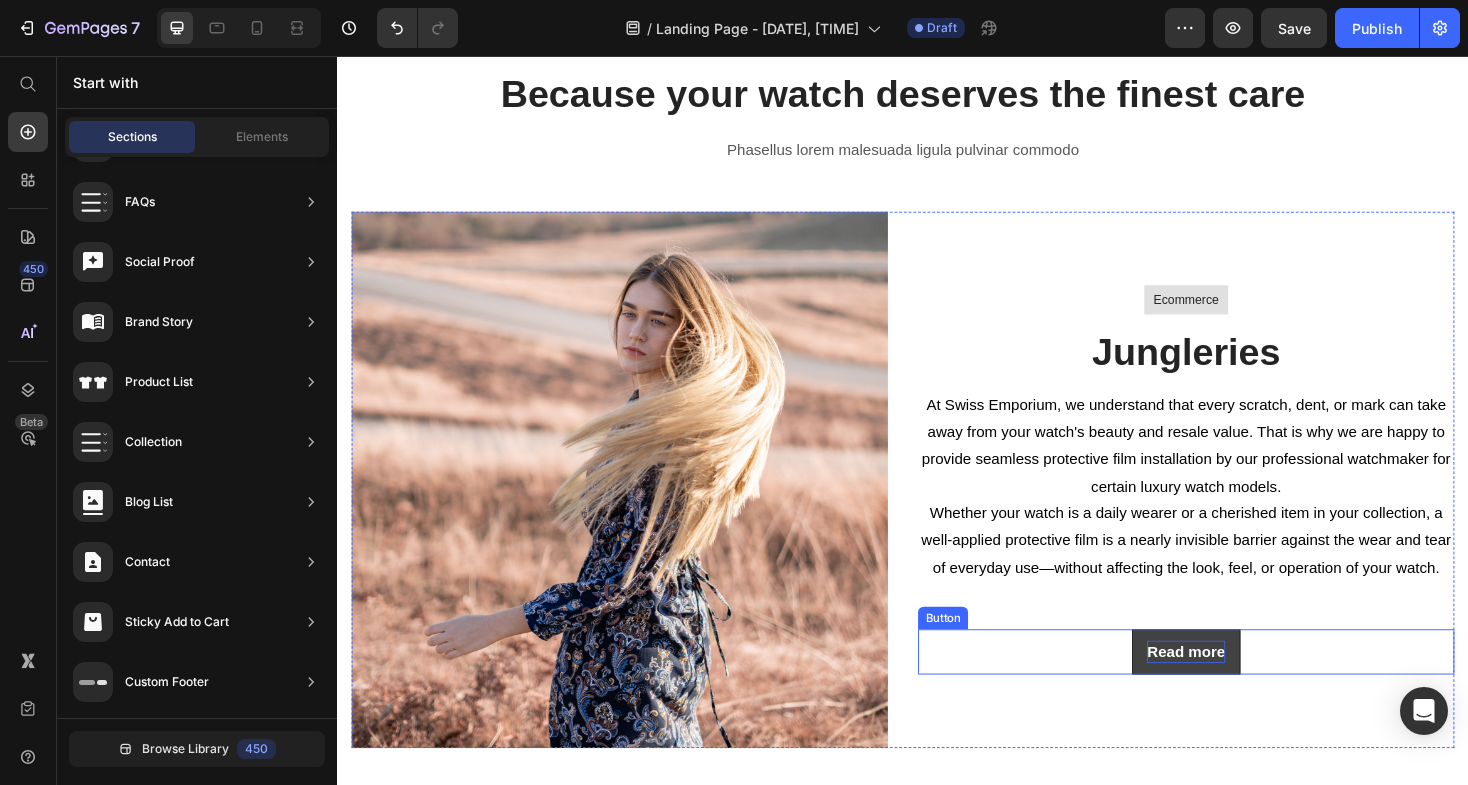 click on "Read more" at bounding box center [1237, 688] 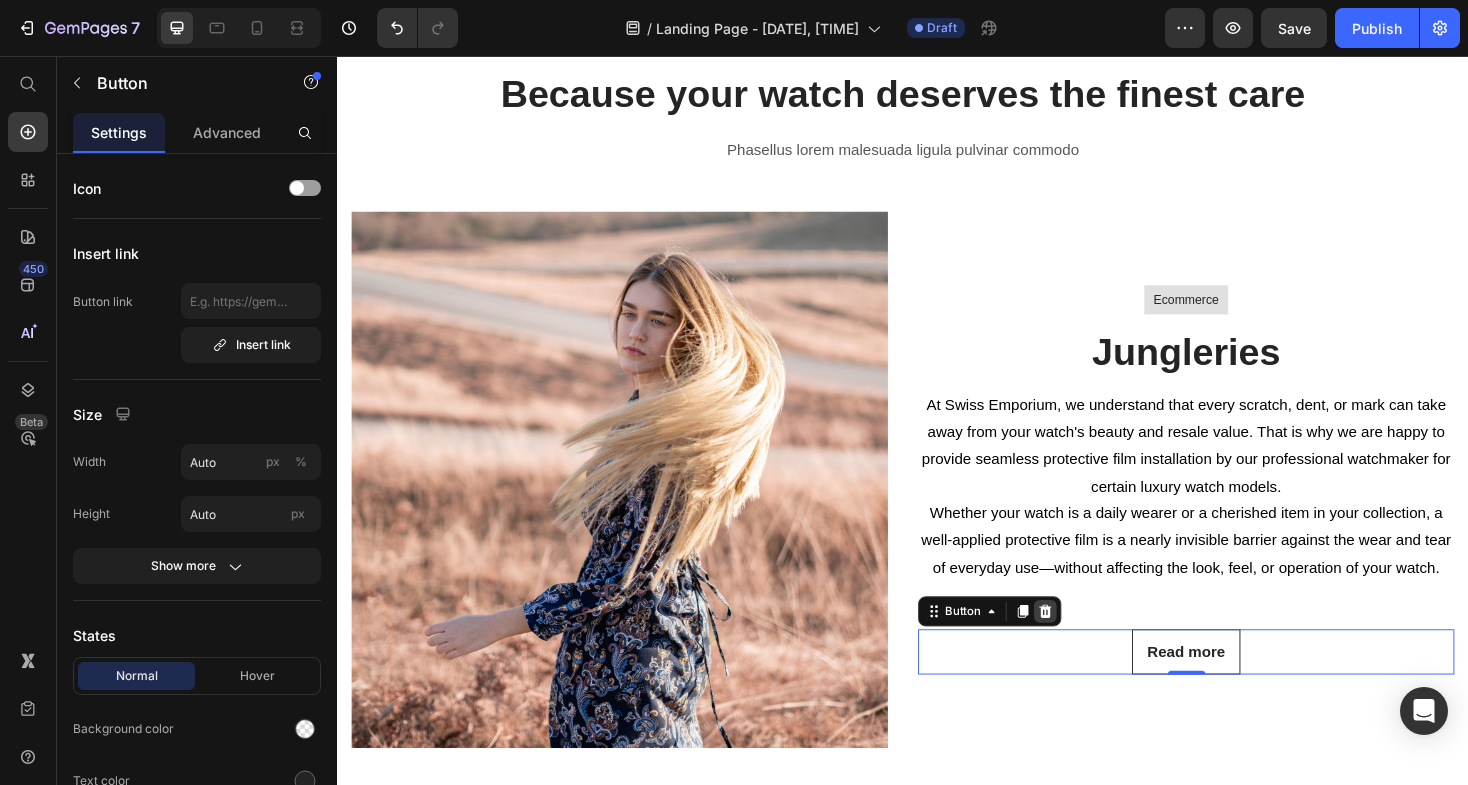 click 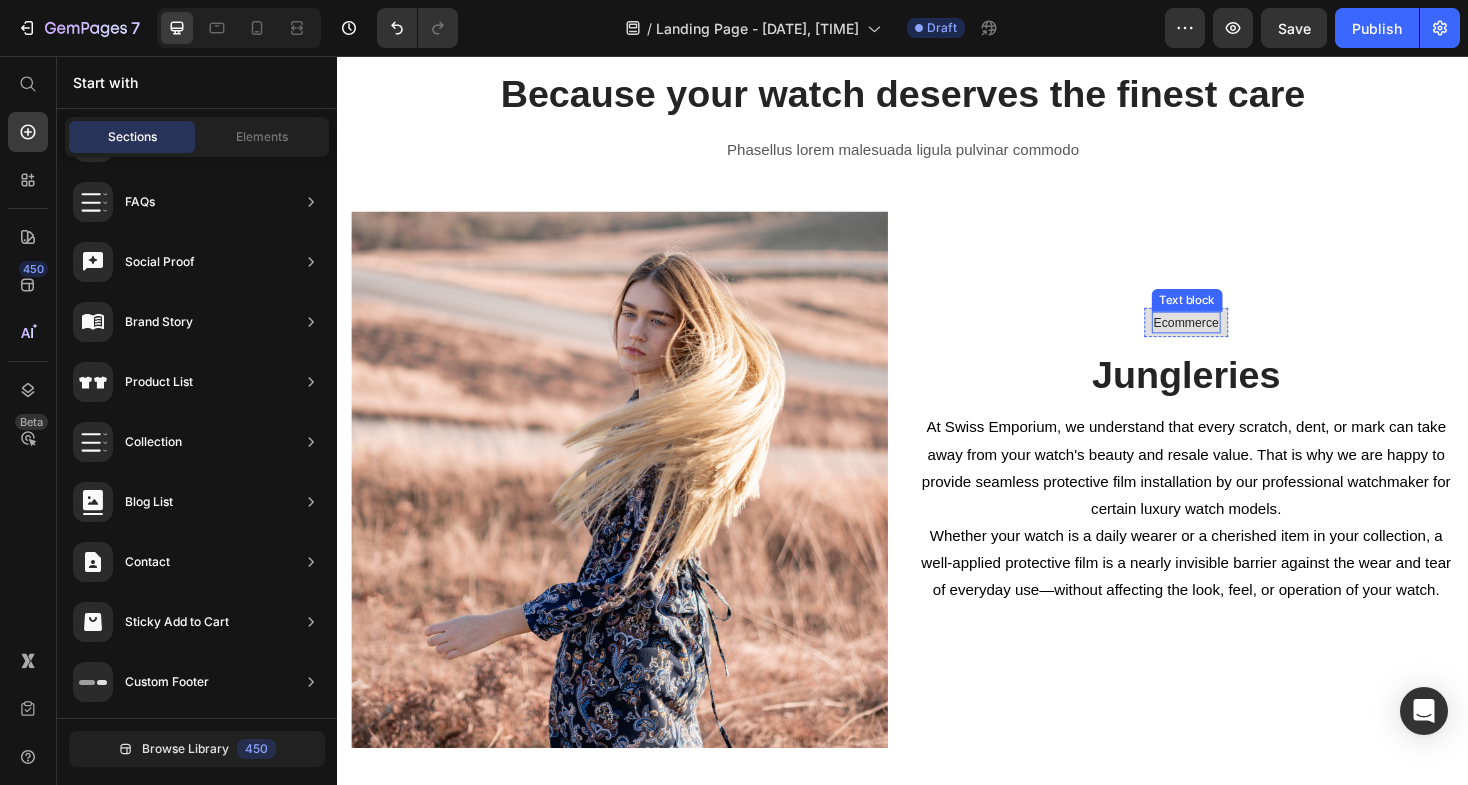 click on "Ecommerce" at bounding box center (1237, 339) 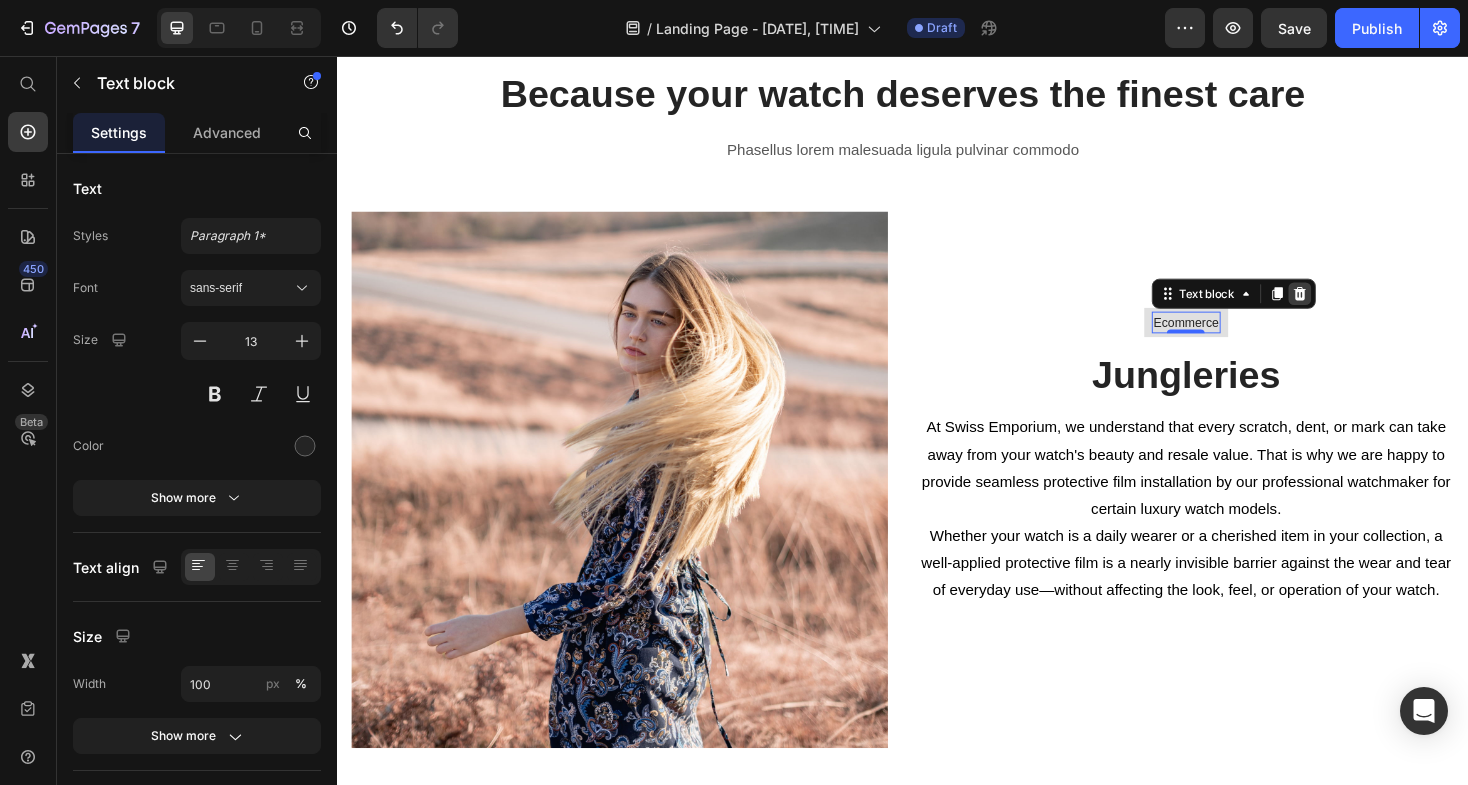 click 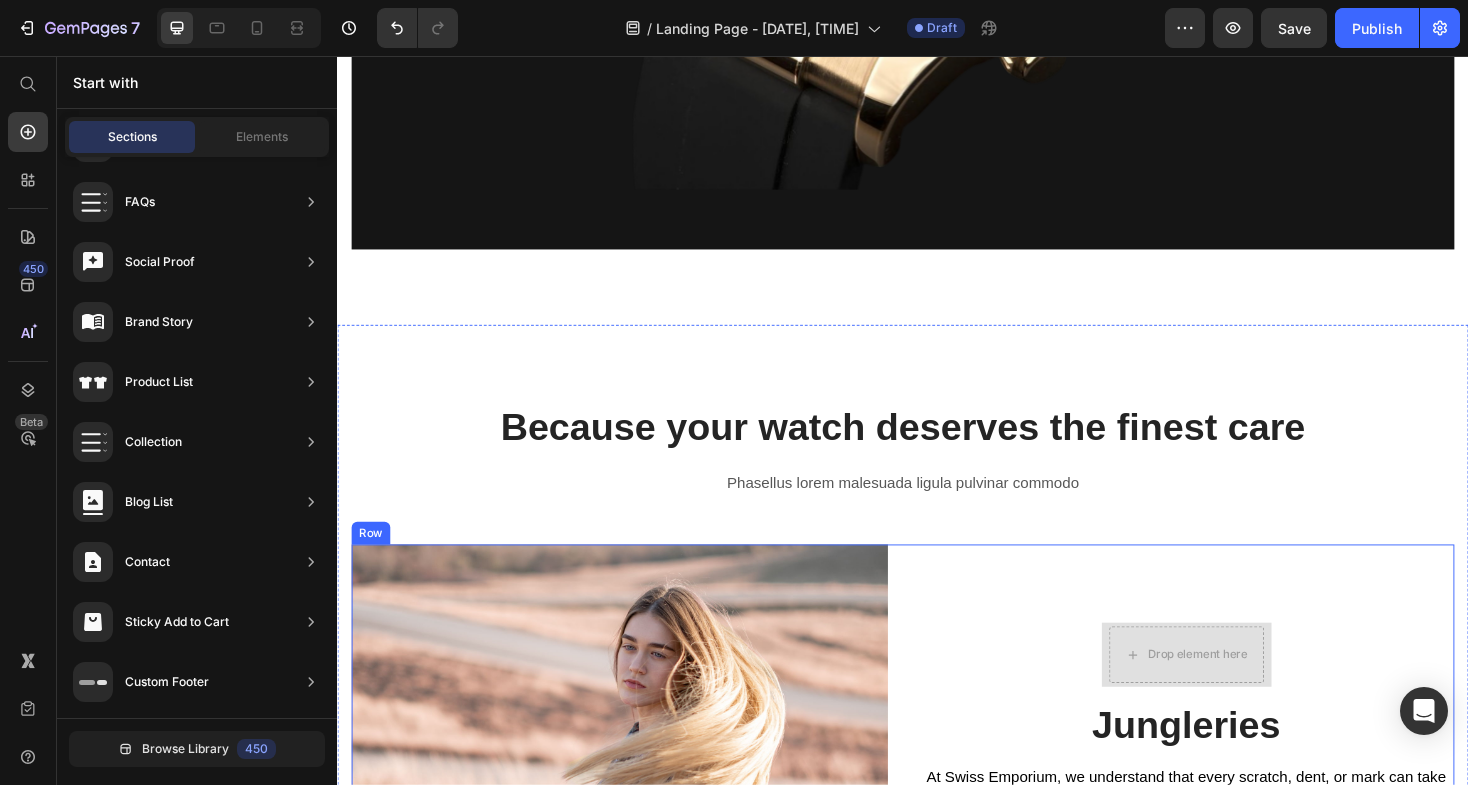 scroll, scrollTop: 1005, scrollLeft: 0, axis: vertical 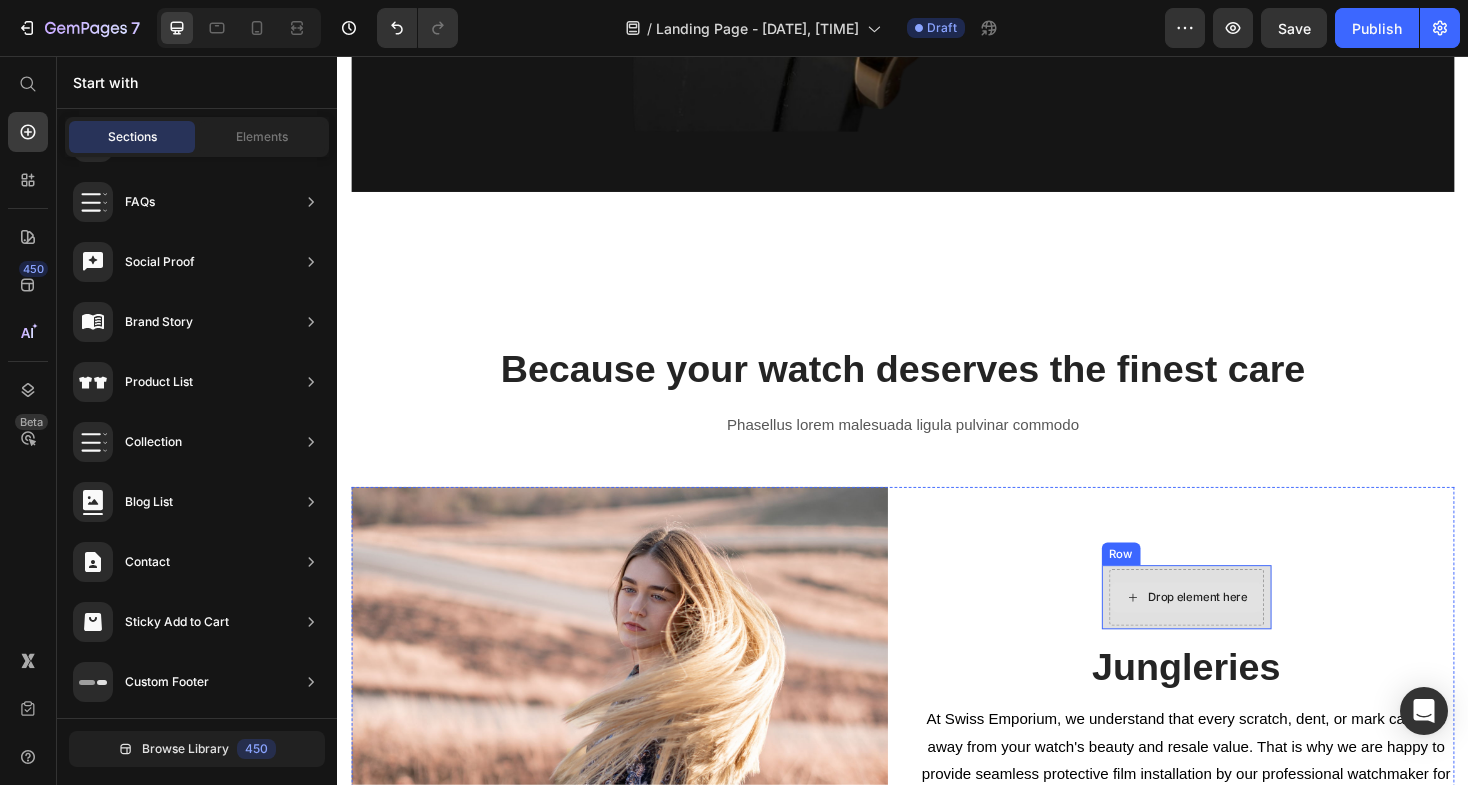 click on "Drop element here" at bounding box center [1250, 630] 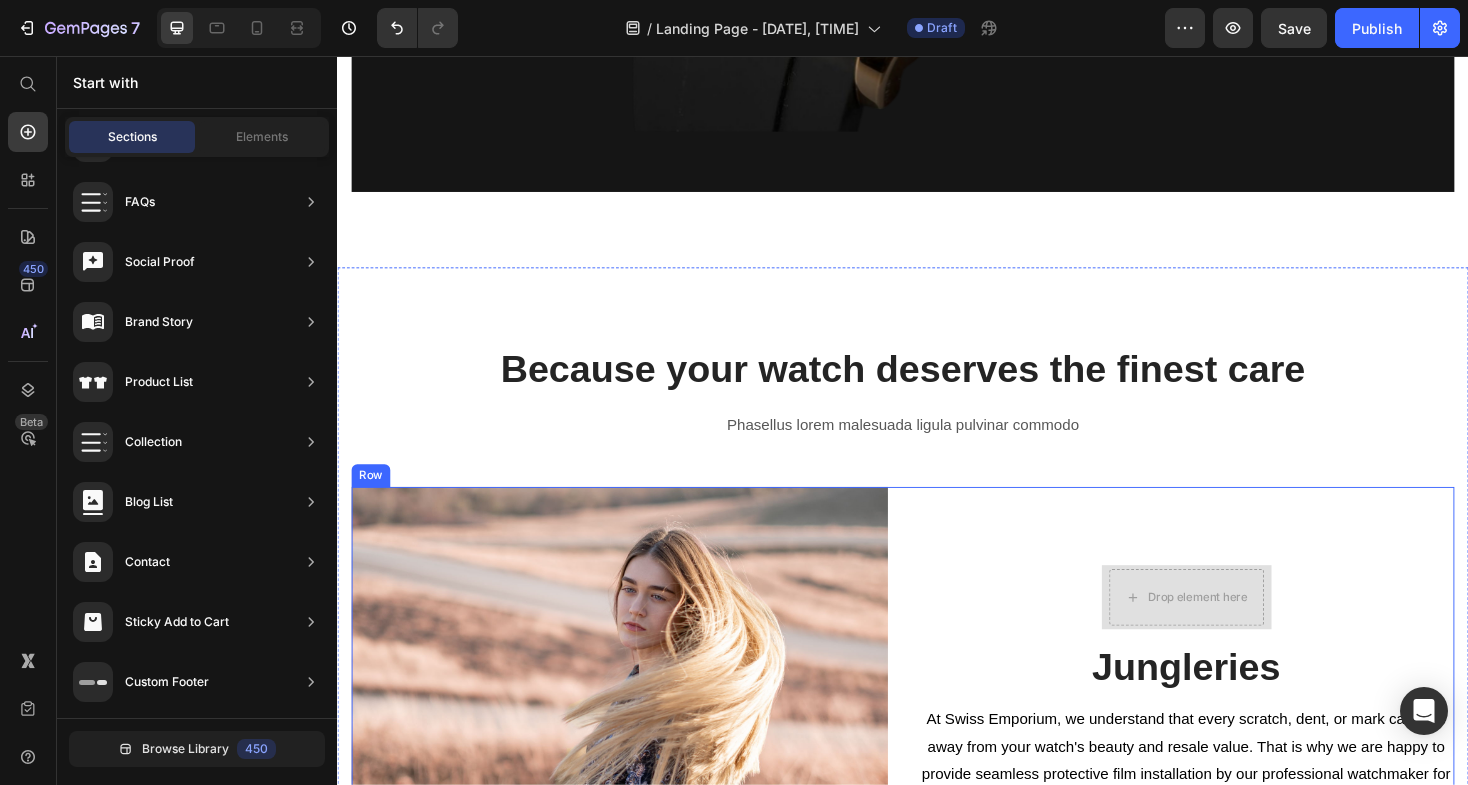 click on "Drop element here Row Jungleries Heading At Swiss Emporium, we understand that every scratch, dent, or mark can take away from your watch's beauty and resale value. That is why we are happy to provide seamless protective film installation by our professional watchmaker for certain luxury watch models. Whether your watch is a daily wearer or a cherished item in your collection, a well-applied protective film is a nearly invisible barrier against the wear and tear of everyday use—without affecting the look, feel, or operation of your watch. Text block" at bounding box center (1237, 797) 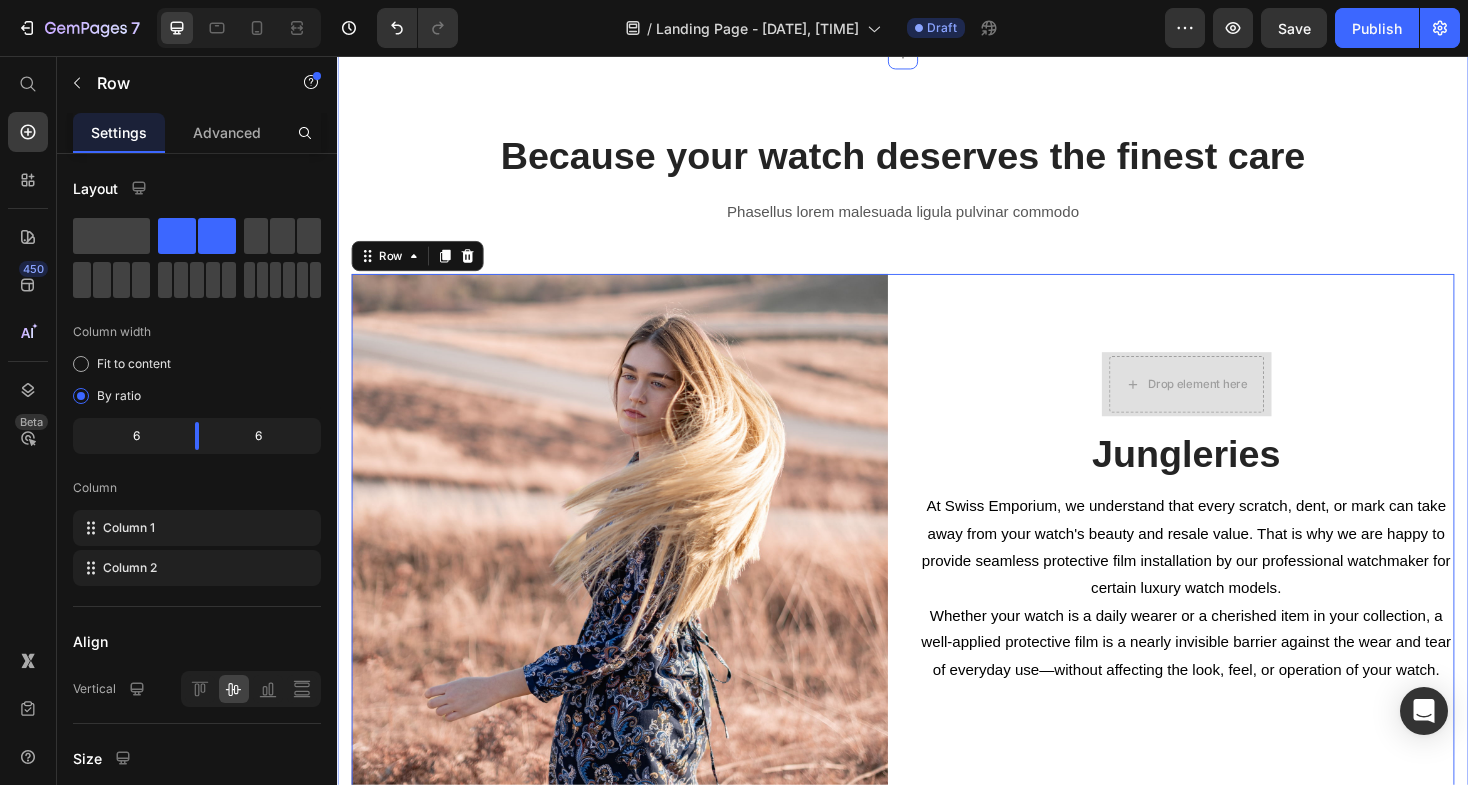 scroll, scrollTop: 1234, scrollLeft: 0, axis: vertical 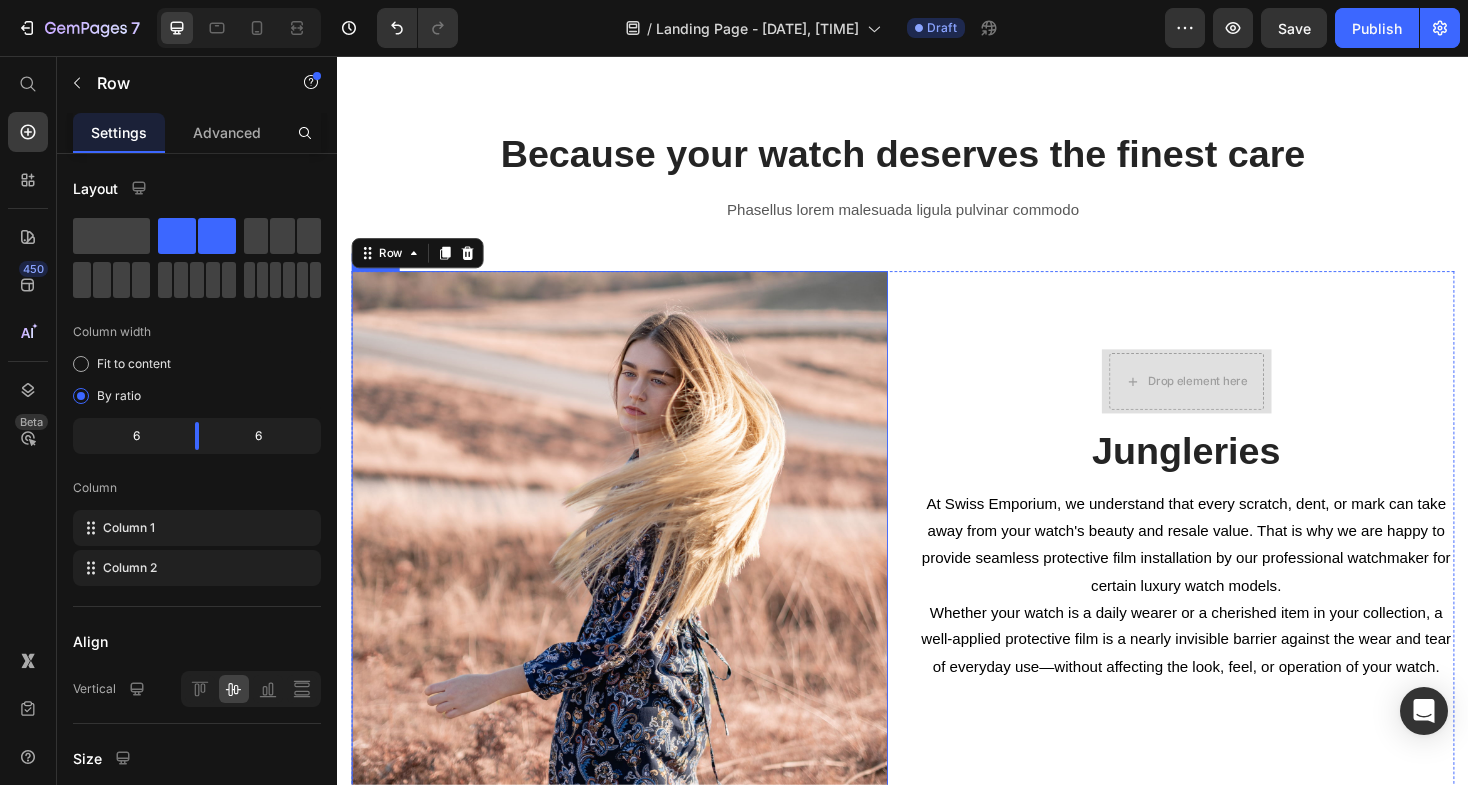 click at bounding box center (636, 568) 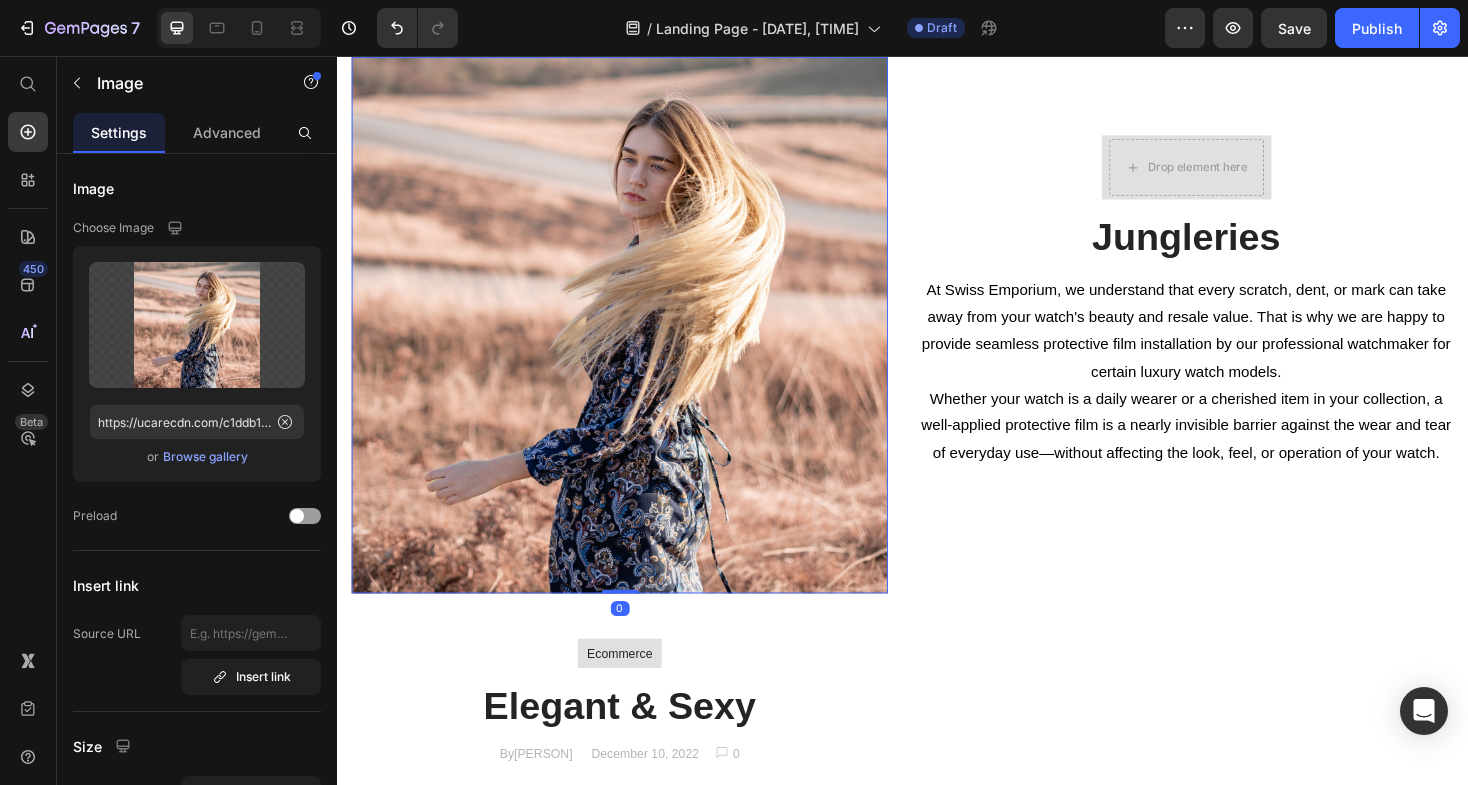 scroll, scrollTop: 1465, scrollLeft: 0, axis: vertical 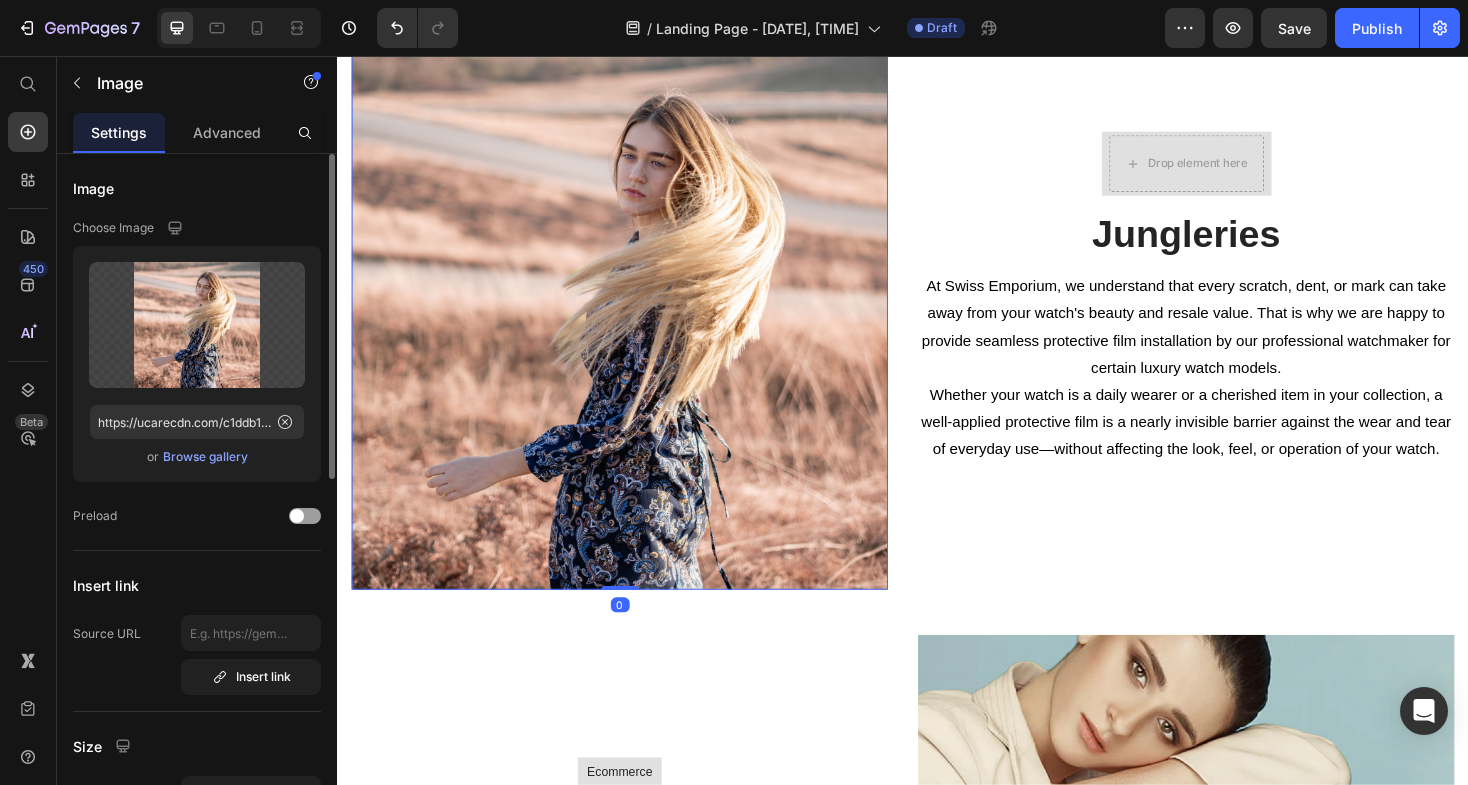click on "Browse gallery" at bounding box center [205, 457] 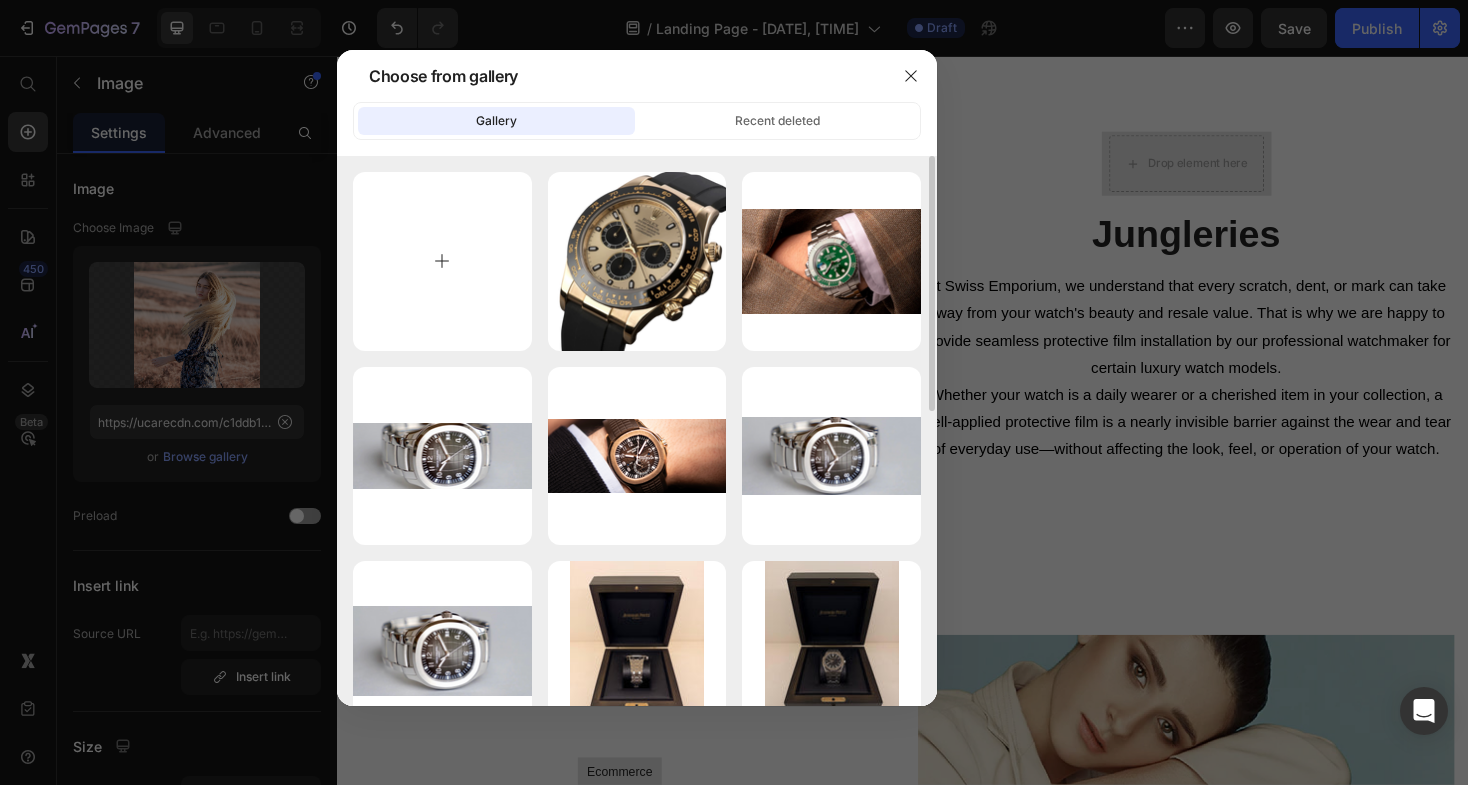 click at bounding box center (442, 261) 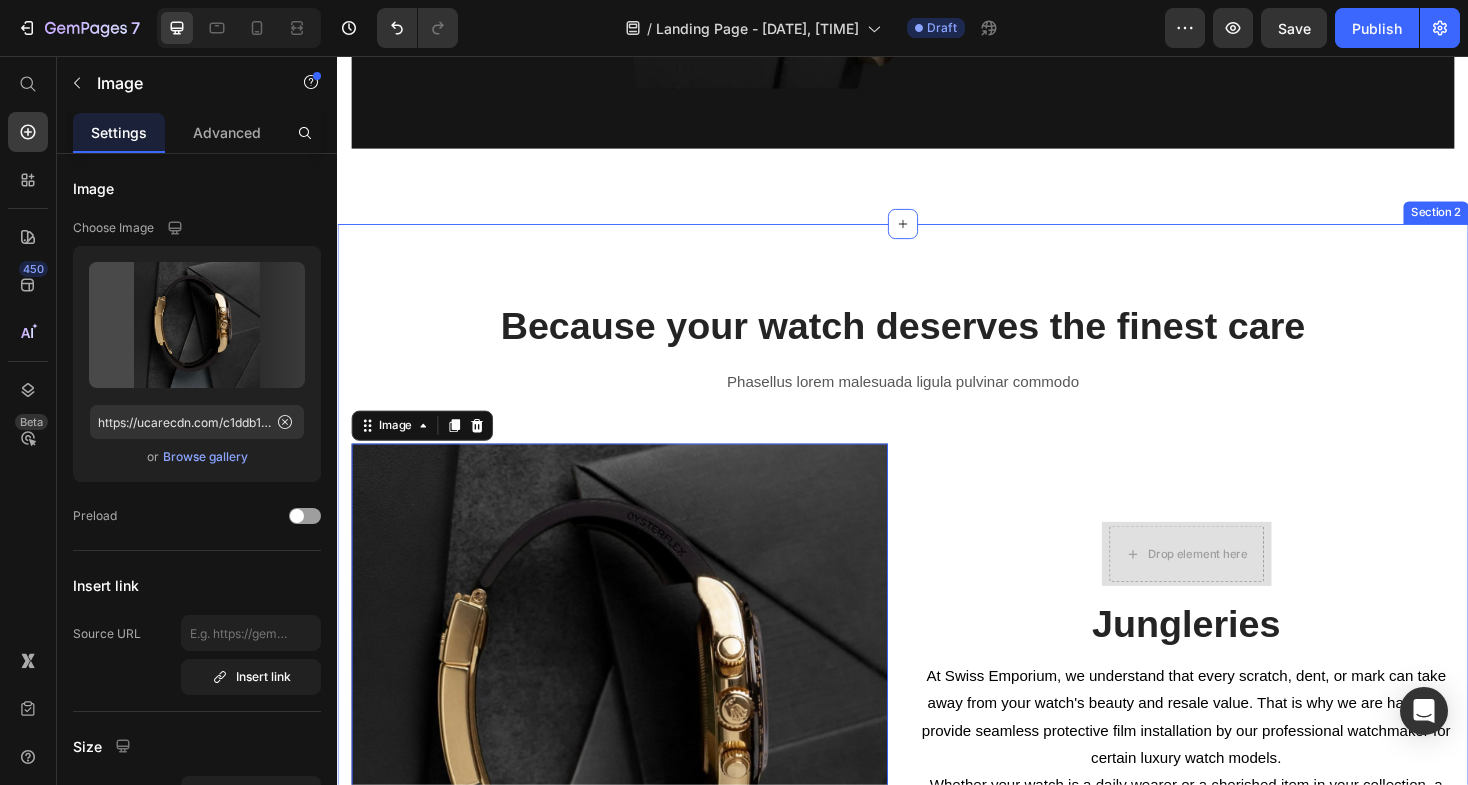 type on "https://cdn.shopify.com/s/files/1/2517/4164/files/gempages_566948697812763557-7457cc27-0abb-4566-9bbc-392dc558e806.jpg" 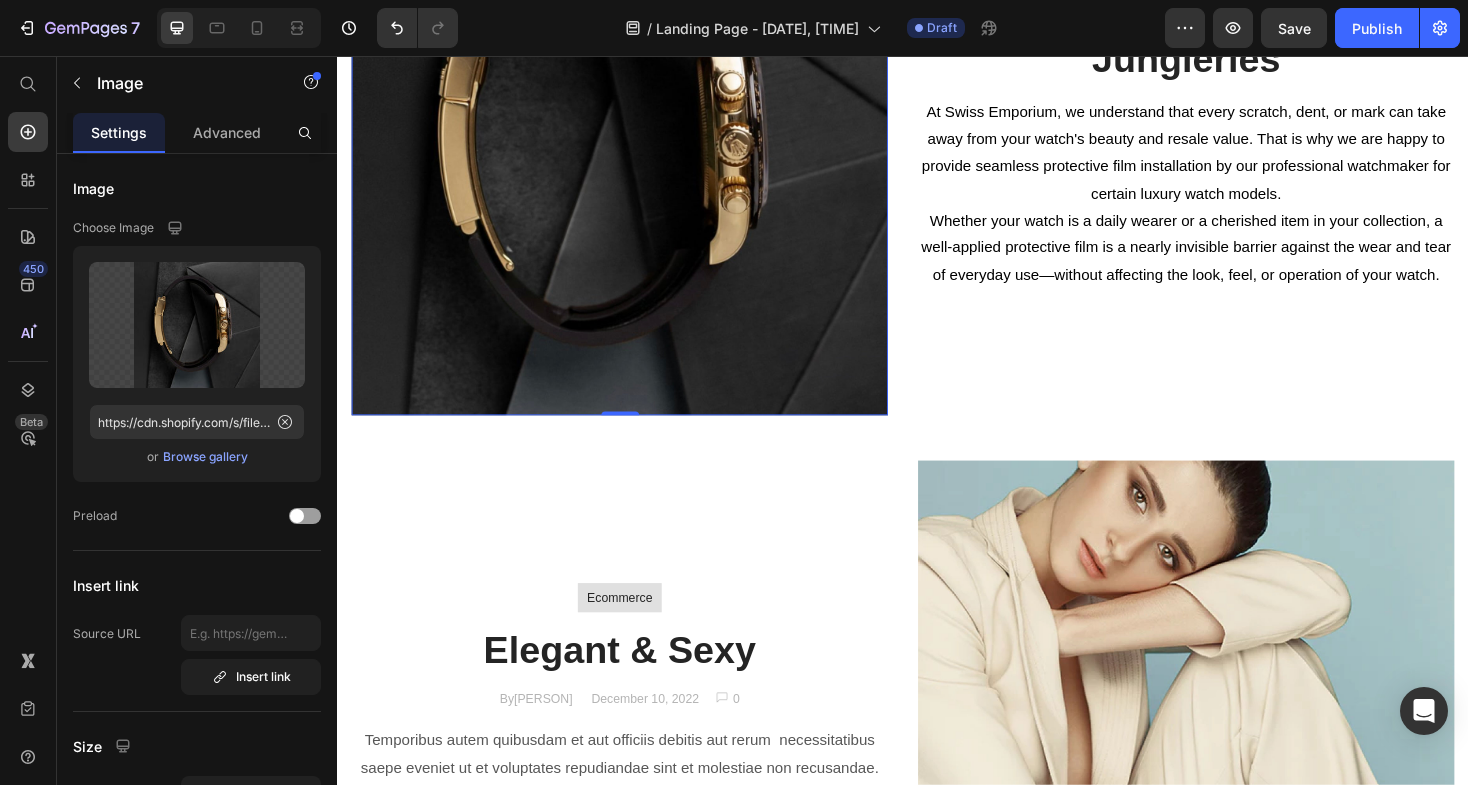 scroll, scrollTop: 1827, scrollLeft: 0, axis: vertical 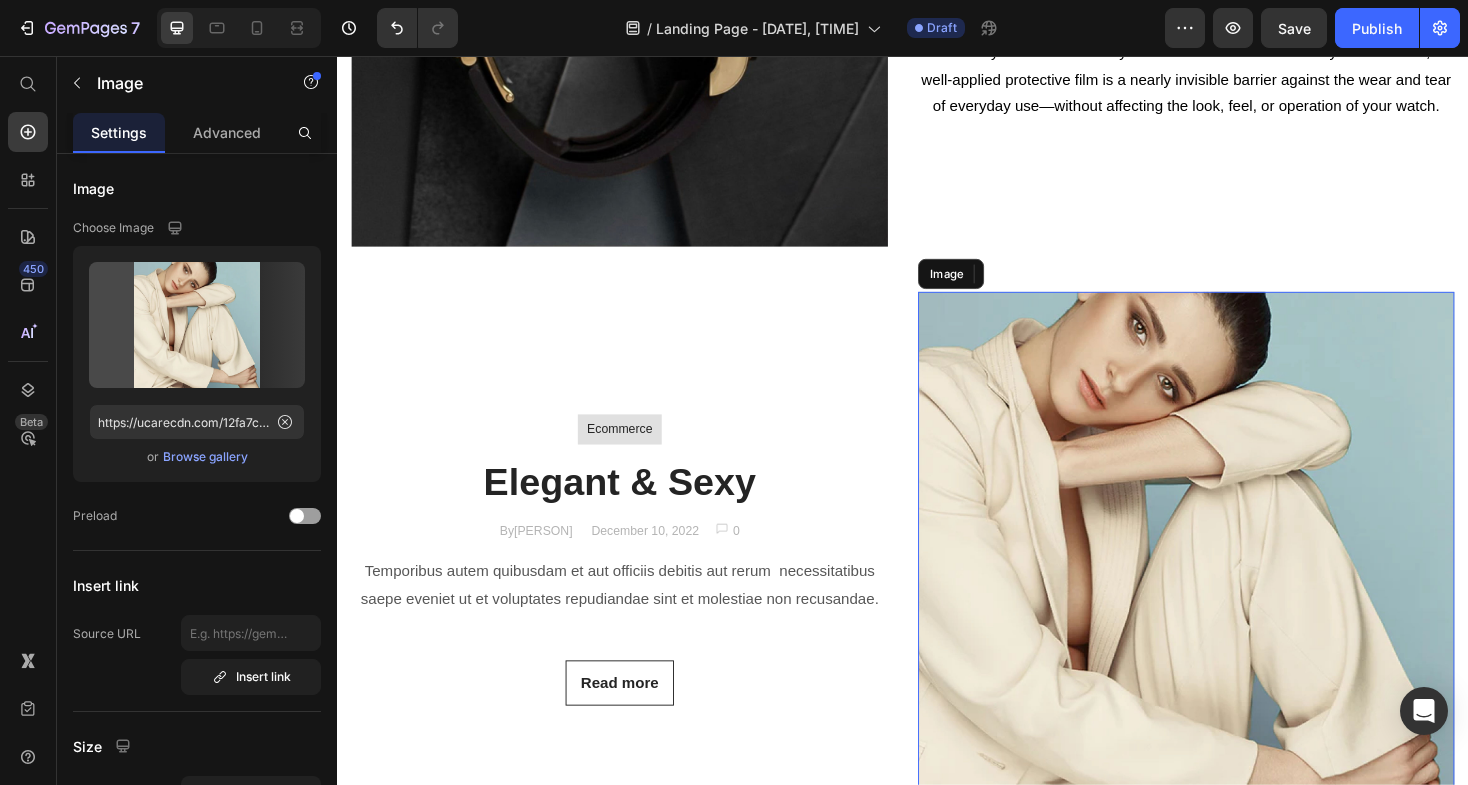 click at bounding box center (1237, 590) 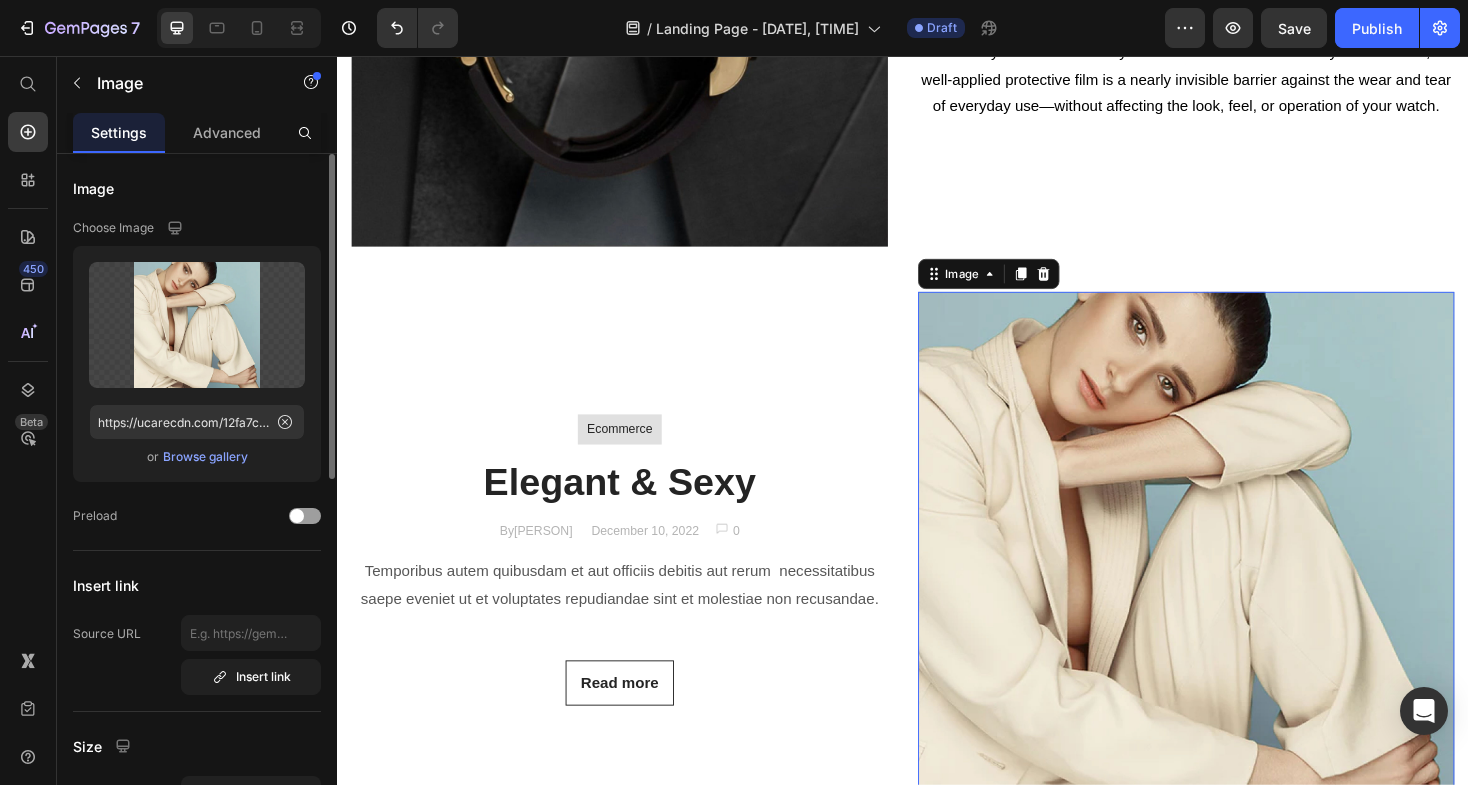 click on "Browse gallery" at bounding box center (205, 457) 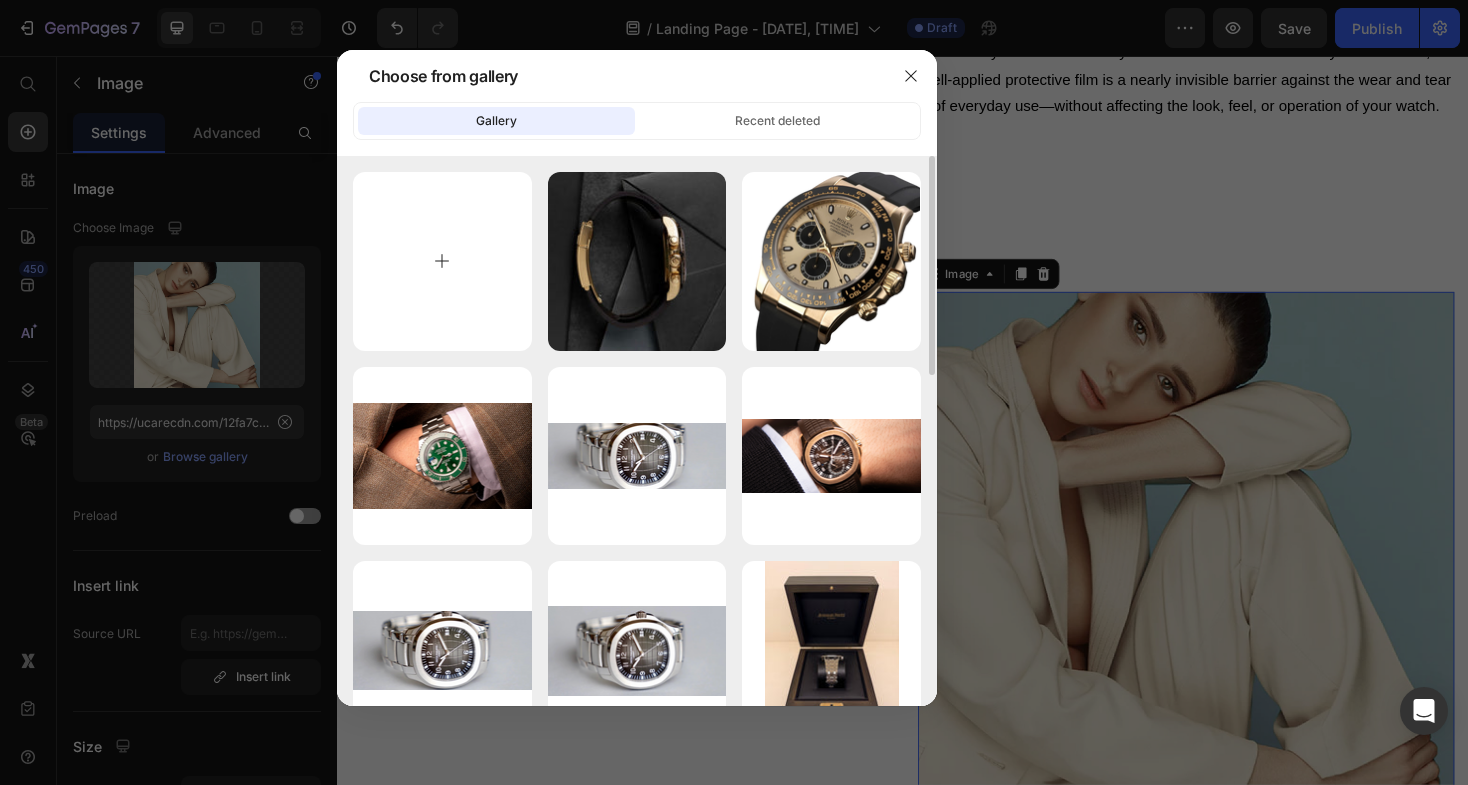click at bounding box center (442, 261) 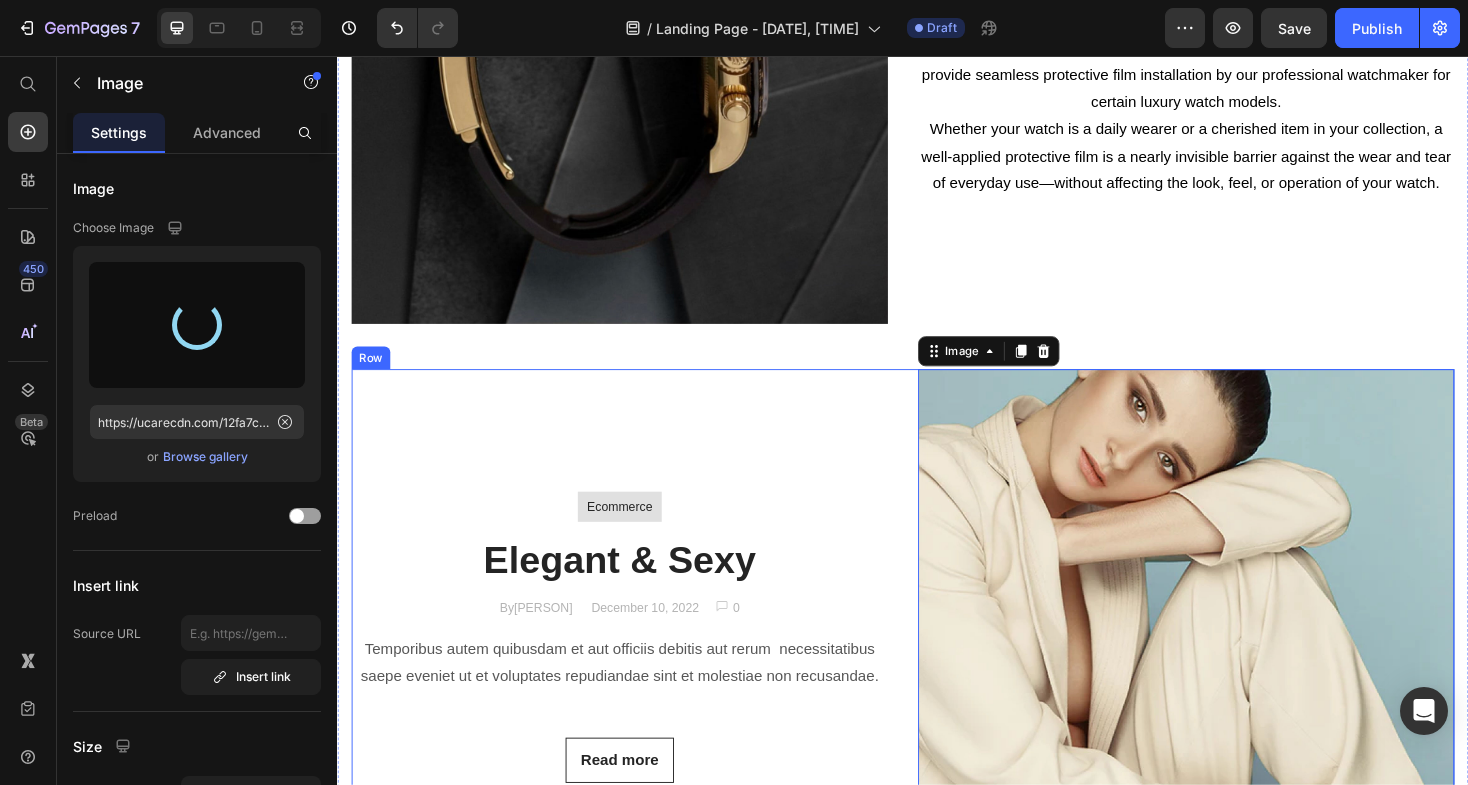 type on "https://cdn.shopify.com/s/files/1/2517/4164/files/gempages_566948697812763557-b3f204a6-4d27-4948-9b6f-3391d76d22bd.jpg" 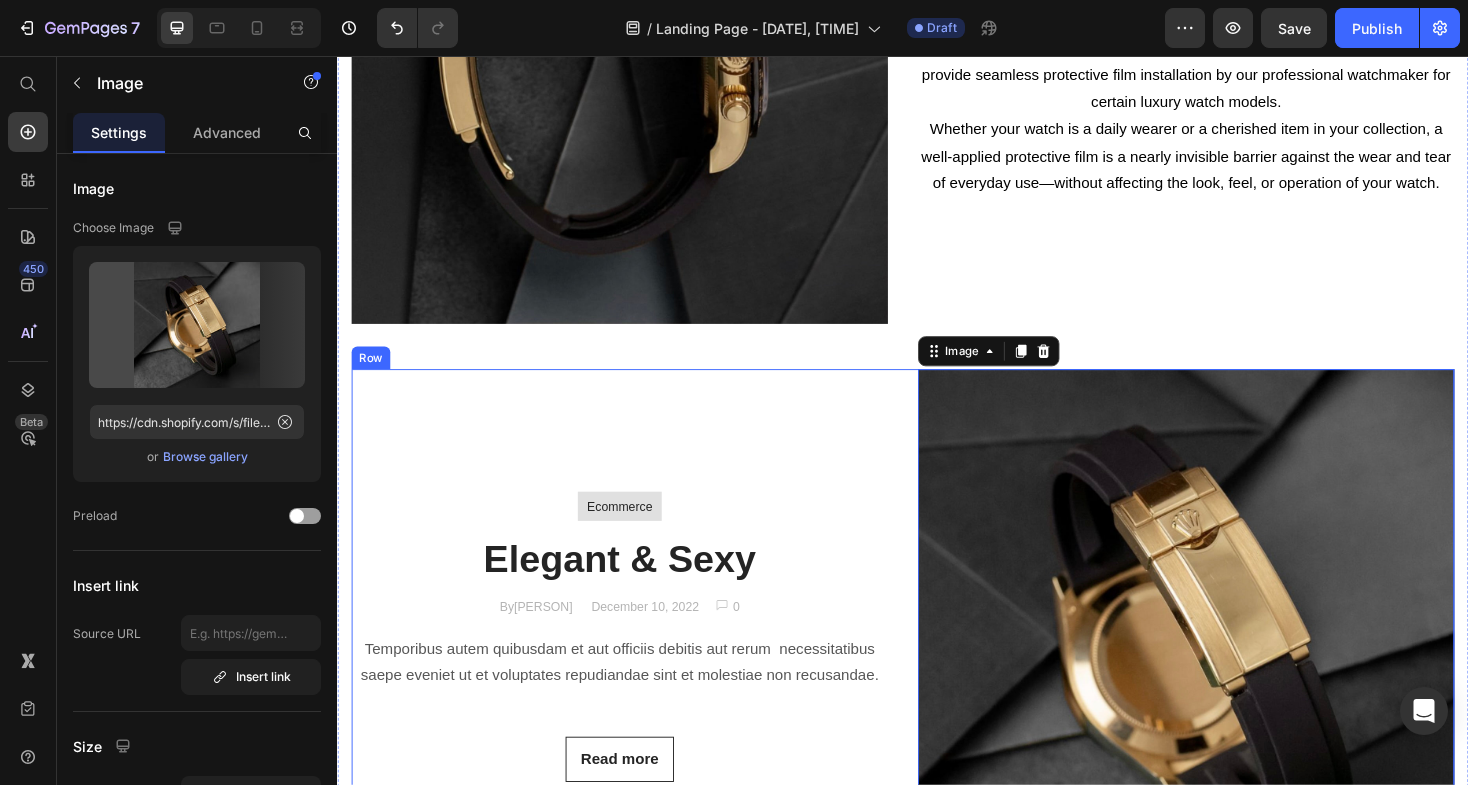 scroll, scrollTop: 1744, scrollLeft: 0, axis: vertical 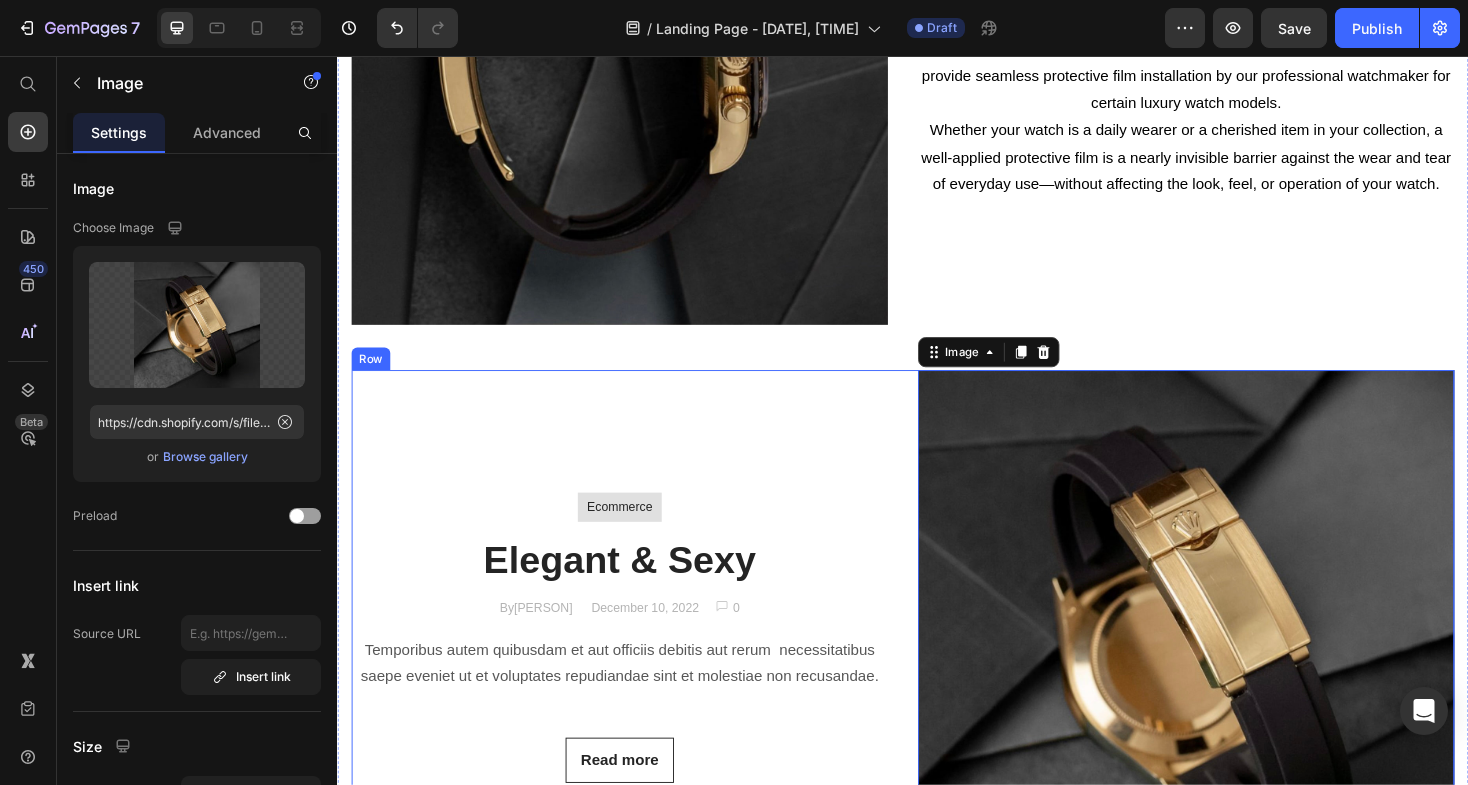 click on "Ecommerce Text block Row Elegant & Sexy Heading By [PERSON] Text block [DATE] Text block Image 0 Text block Row Row Temporibus autem quibusdam et aut officiis debitis aut rerum necessitatibus saepe eveniet ut et voluptates repudiandae sint et molestiae non recusandae. Text block Read more Button" at bounding box center [636, 673] 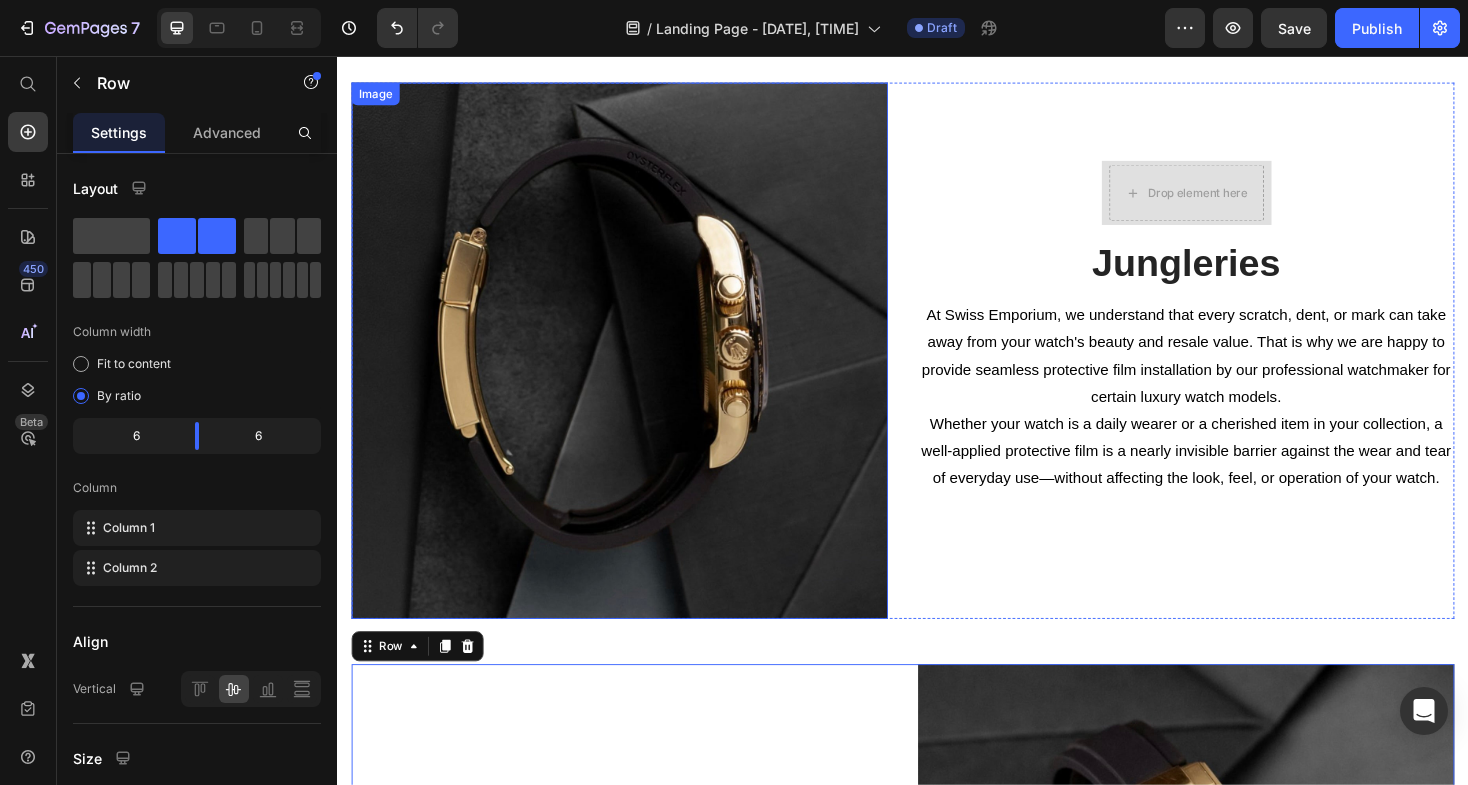 scroll, scrollTop: 1397, scrollLeft: 0, axis: vertical 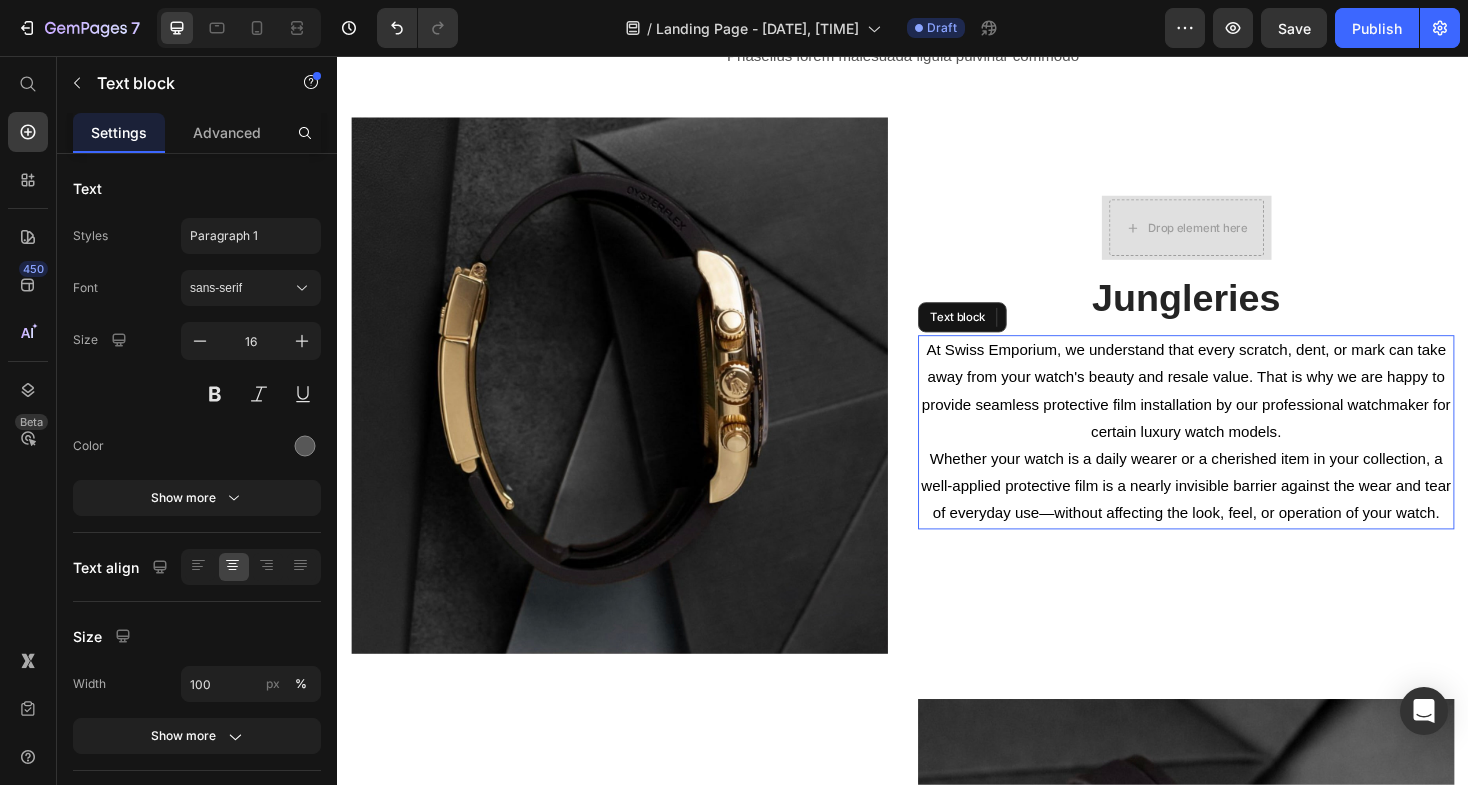 click on "At Swiss Emporium, we understand that every scratch, dent, or mark can take away from your watch's beauty and resale value. That is why we are happy to provide seamless protective film installation by our professional watchmaker for certain luxury watch models." at bounding box center (1237, 411) 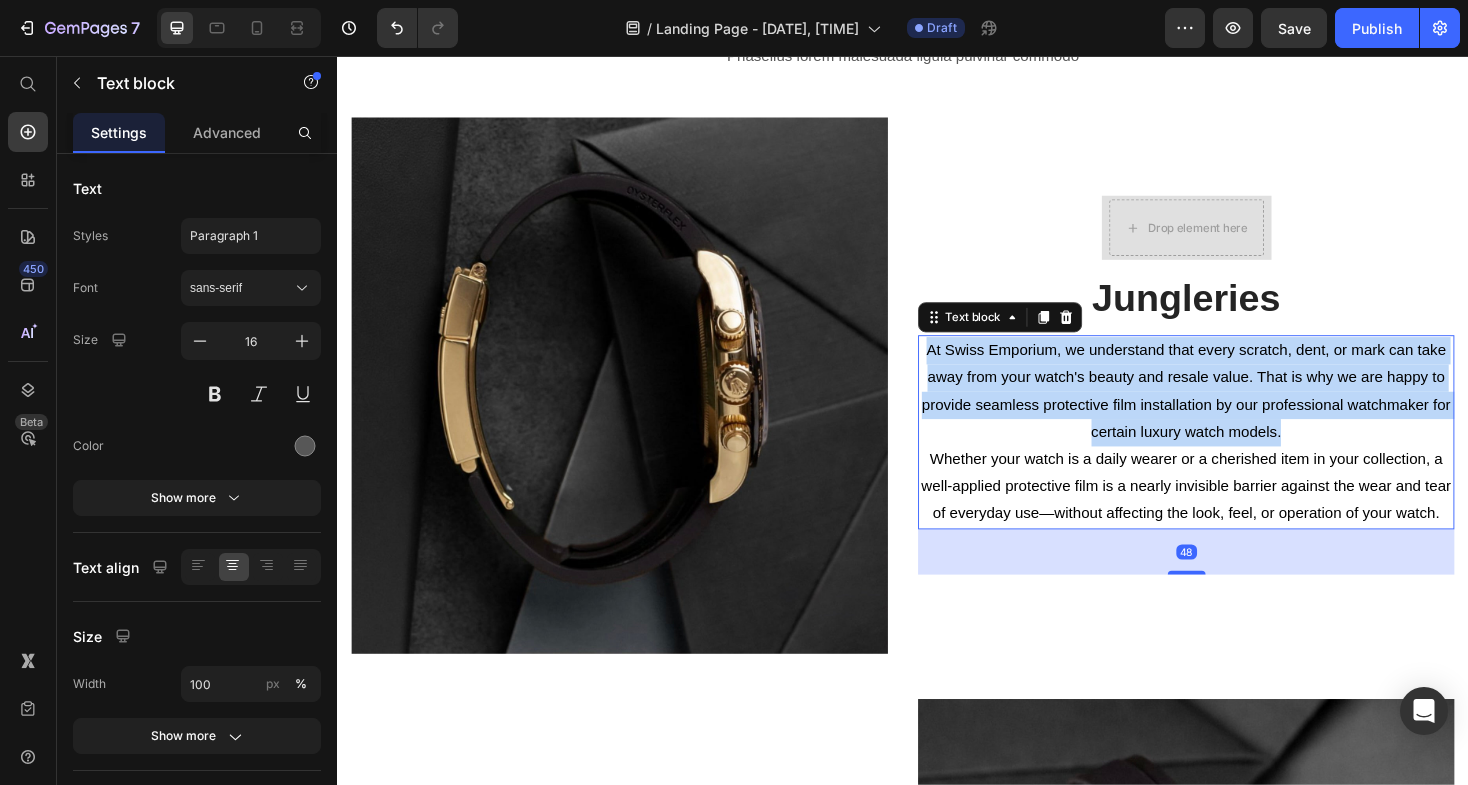 click on "At Swiss Emporium, we understand that every scratch, dent, or mark can take away from your watch's beauty and resale value. That is why we are happy to provide seamless protective film installation by our professional watchmaker for certain luxury watch models." at bounding box center [1237, 411] 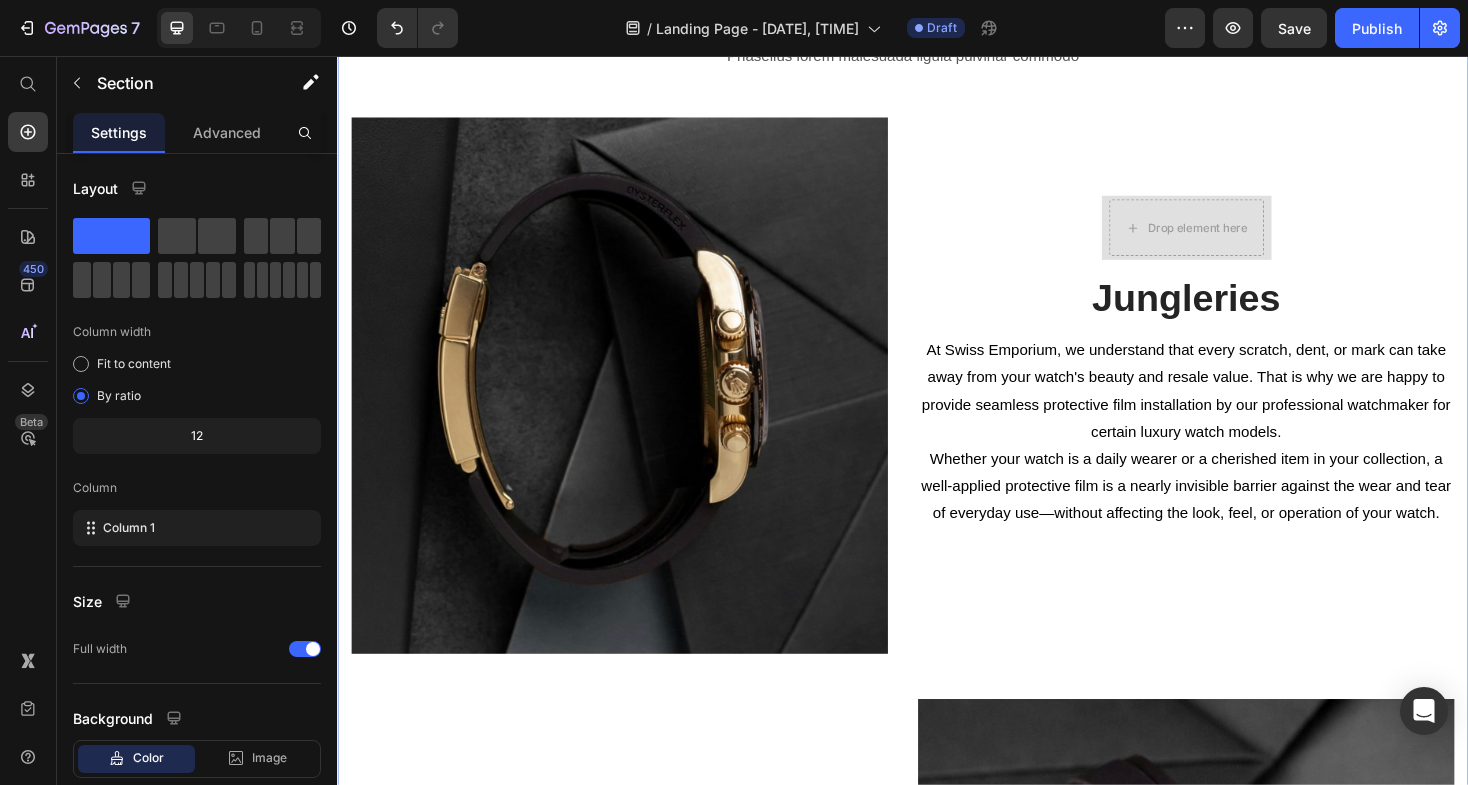 click on "Because your watch deserves the finest care Heading Phasellus lorem malesuada ligula pulvinar commodo Text block Row Image
Drop element here Row Jungleries Heading At Swiss Emporium, we understand that every scratch, dent, or mark can take away from your watch's beauty and resale value. That is why we are happy to provide seamless protective film installation by our professional watchmaker for certain luxury watch models. Whether your watch is a daily wearer or a cherished item in your collection, a well-applied protective film is a nearly invisible barrier against the wear and tear of everyday use—without affecting the look, feel, or operation of your watch. Text block Row Ecommerce Text block Row Elegant & Sexy Heading By [PERSON] Text block [DATE] Text block Image 0 Text block Row Row Temporibus autem quibusdam et aut officiis debitis aut rerum necessitatibus saepe eveniet ut et voluptates repudiandae sint et molestiae non recusandae. Text block Read more Button Image" at bounding box center (937, 637) 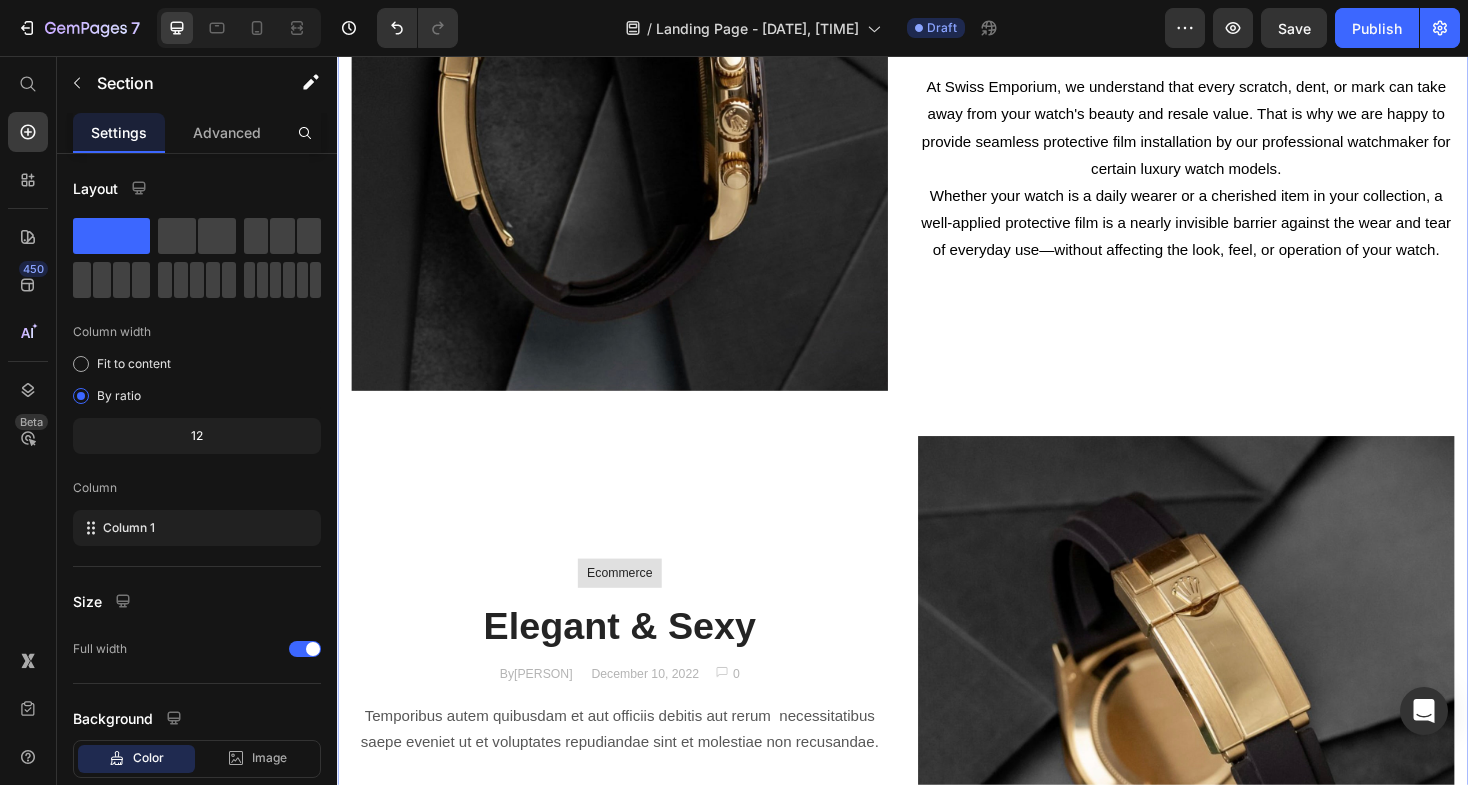 scroll, scrollTop: 1677, scrollLeft: 0, axis: vertical 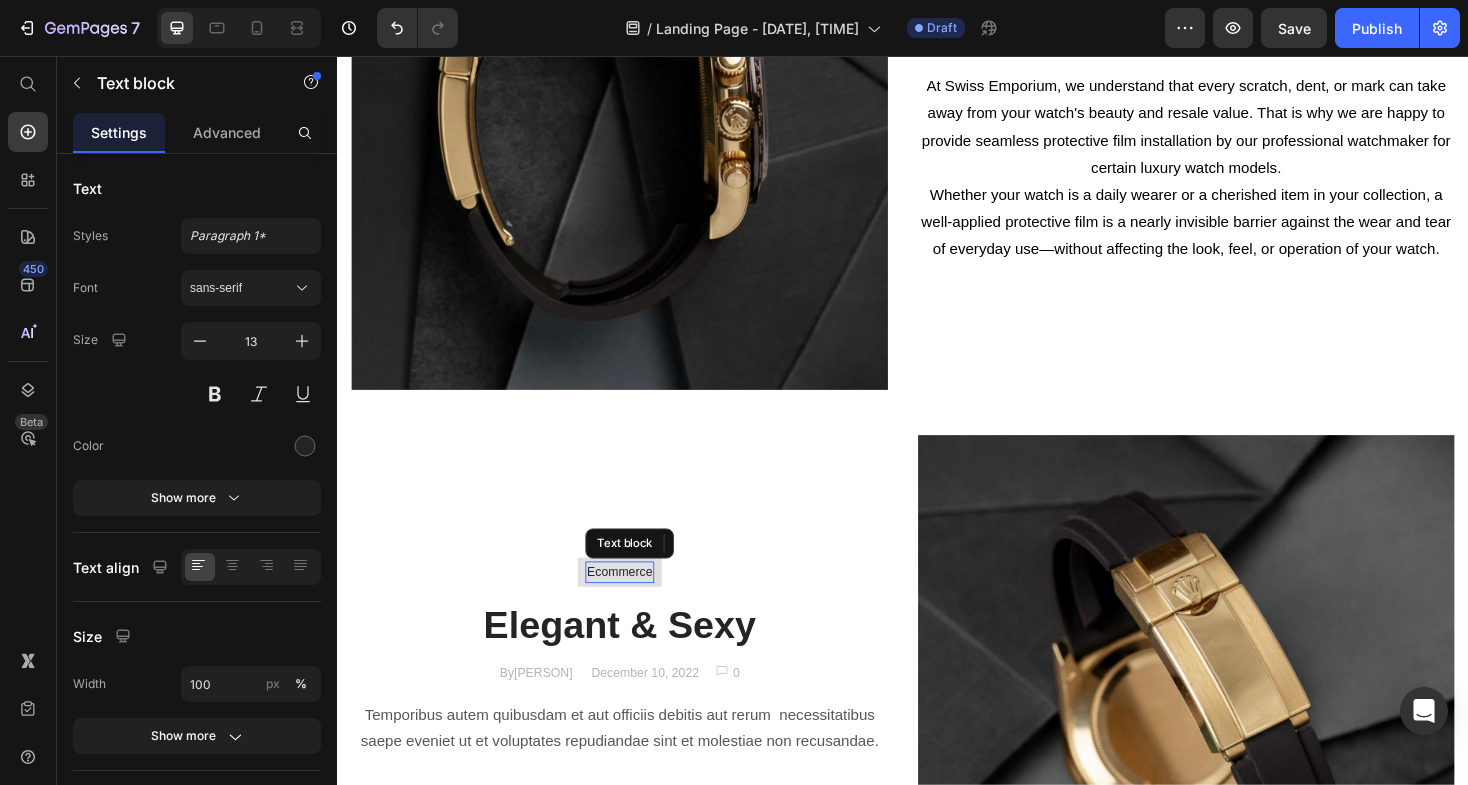 click on "Ecommerce Text block" at bounding box center (636, 604) 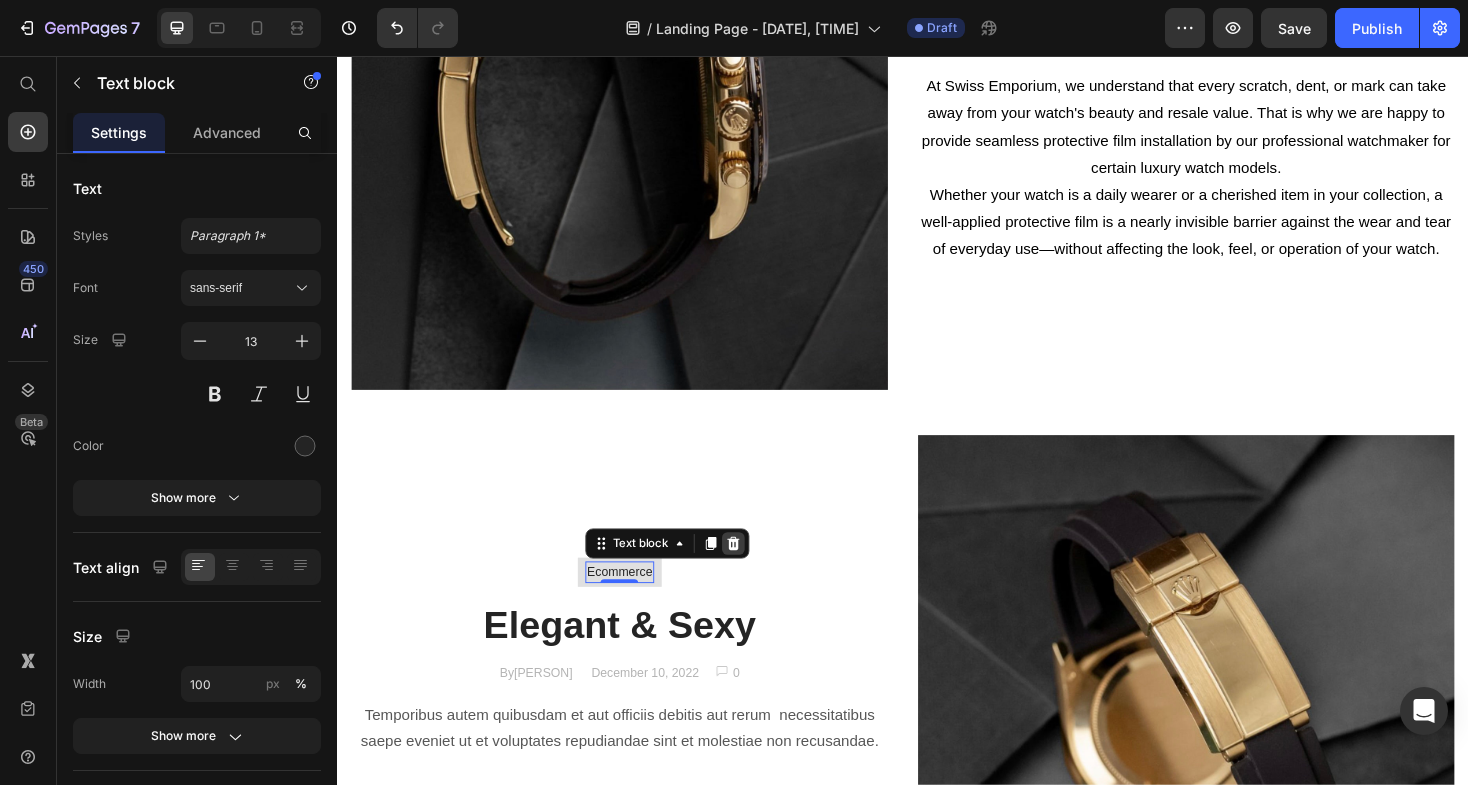 click 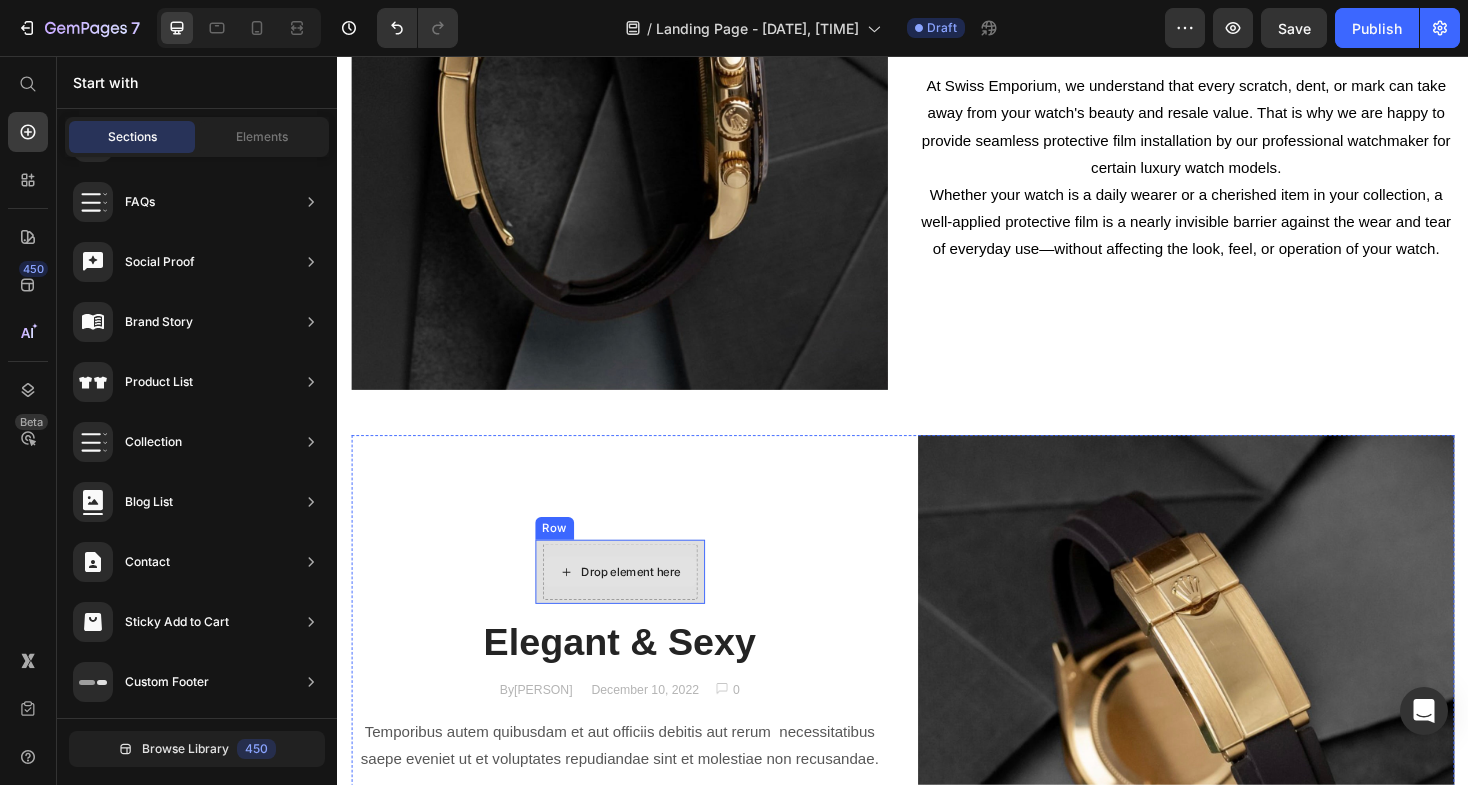 click on "Drop element here" at bounding box center (637, 603) 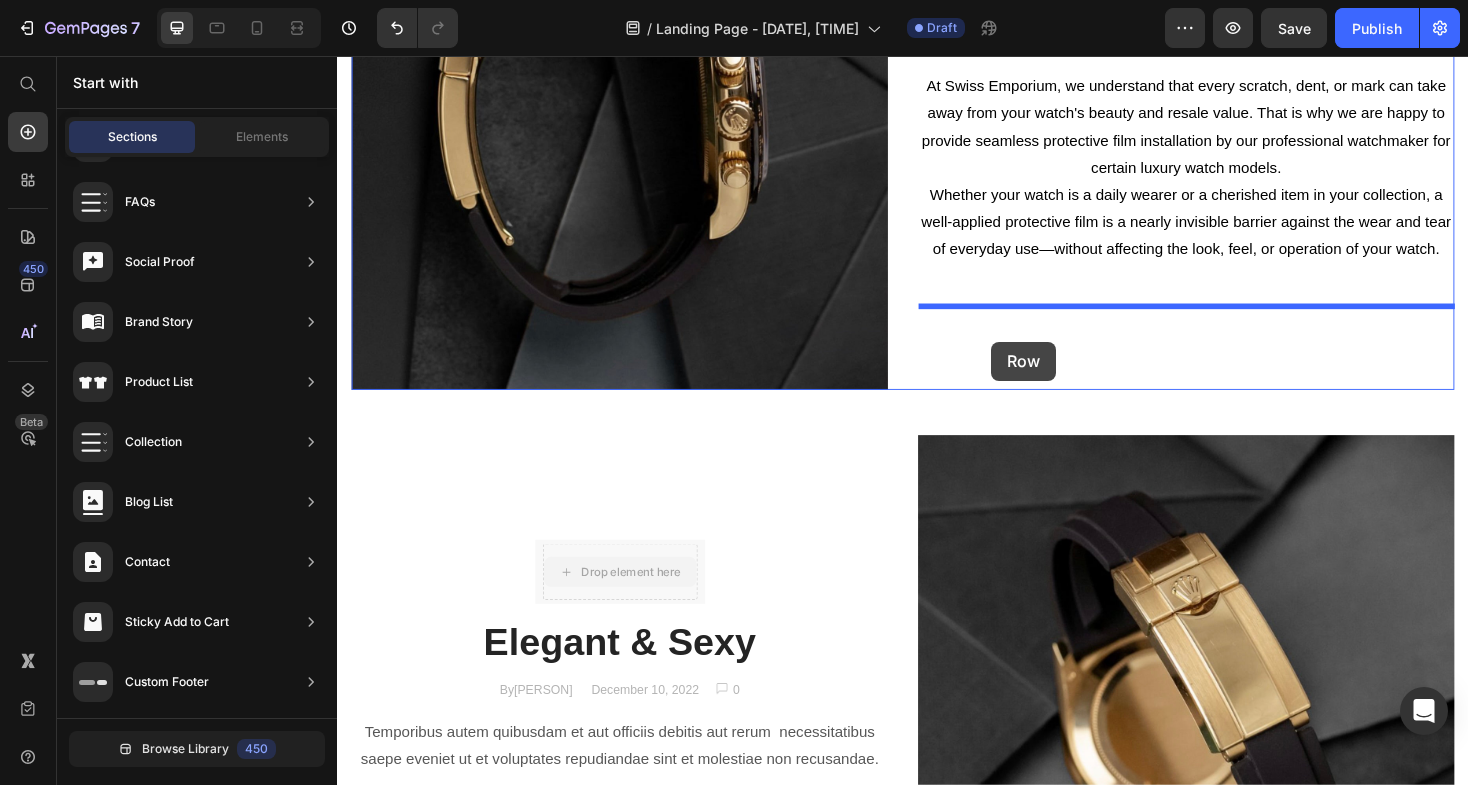 drag, startPoint x: 612, startPoint y: 603, endPoint x: 1031, endPoint y: 359, distance: 484.868 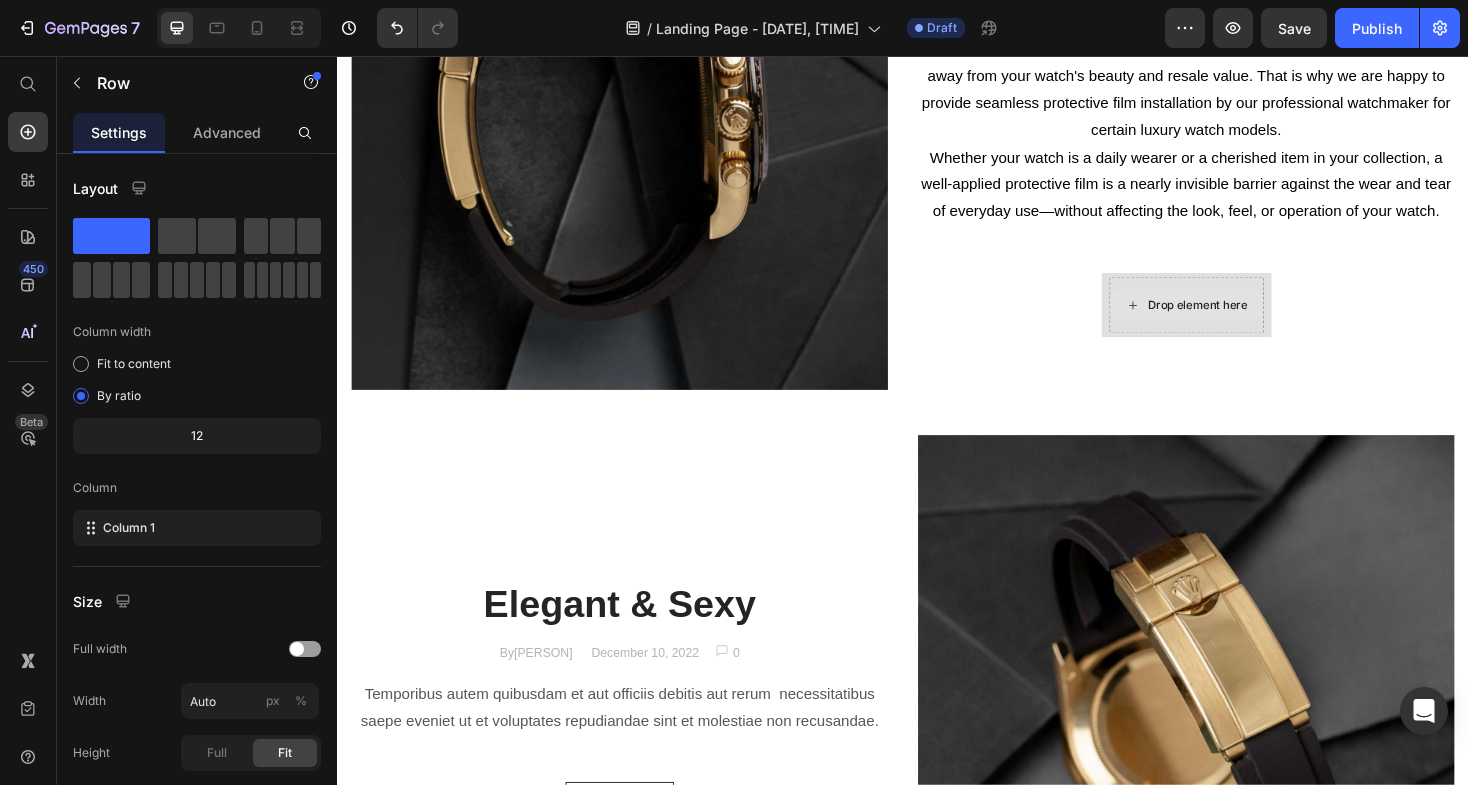 click 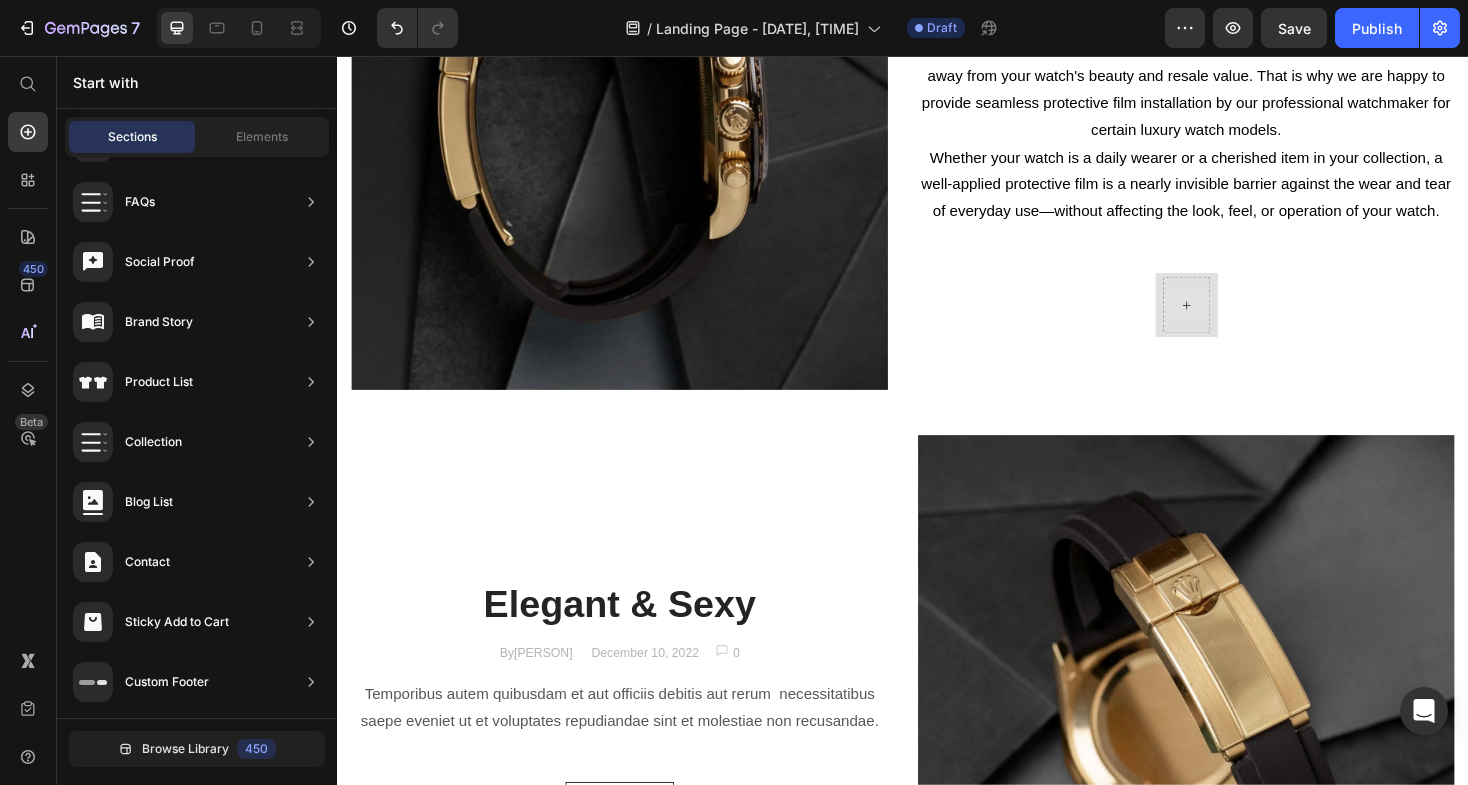 click at bounding box center [1238, 320] 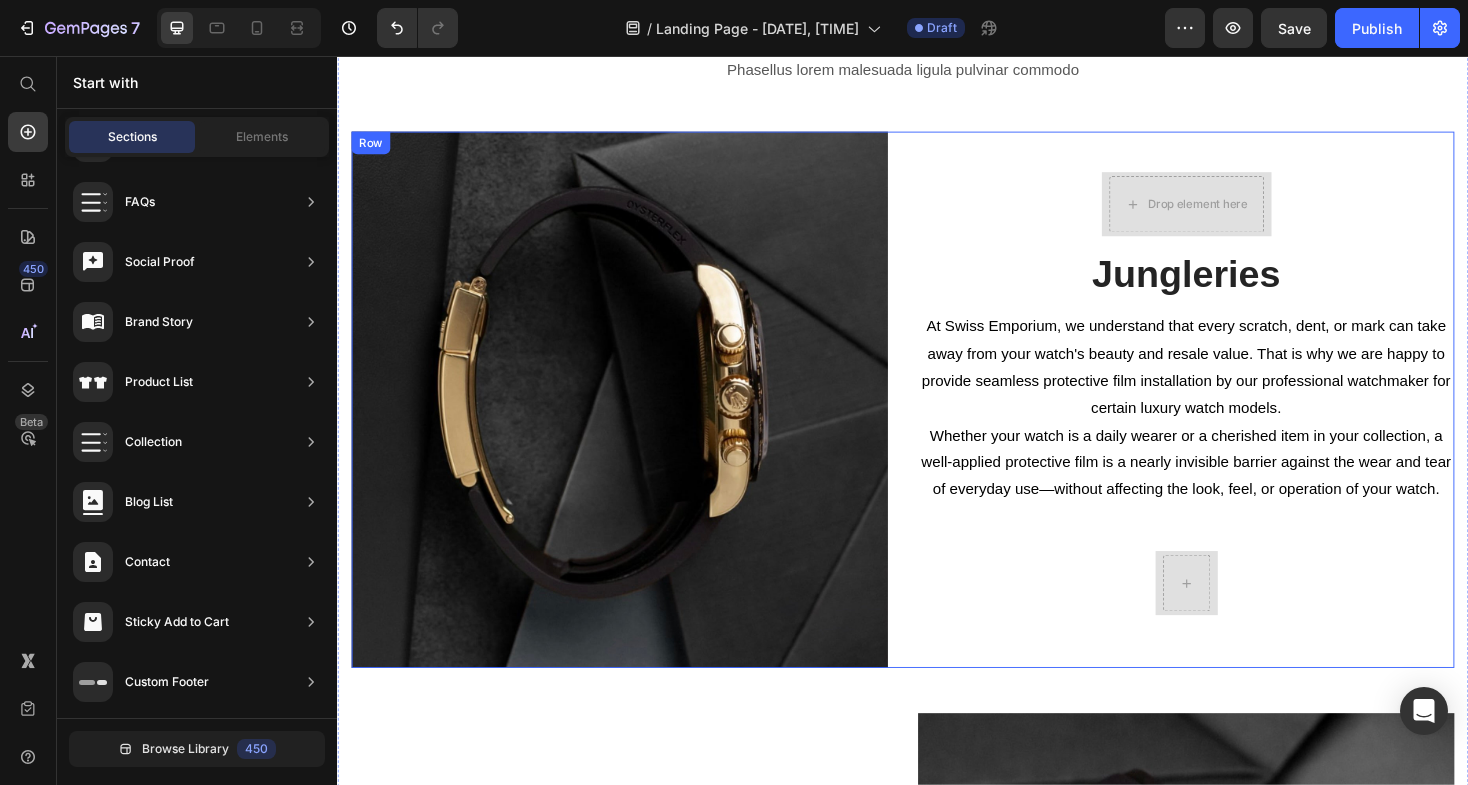 scroll, scrollTop: 1378, scrollLeft: 0, axis: vertical 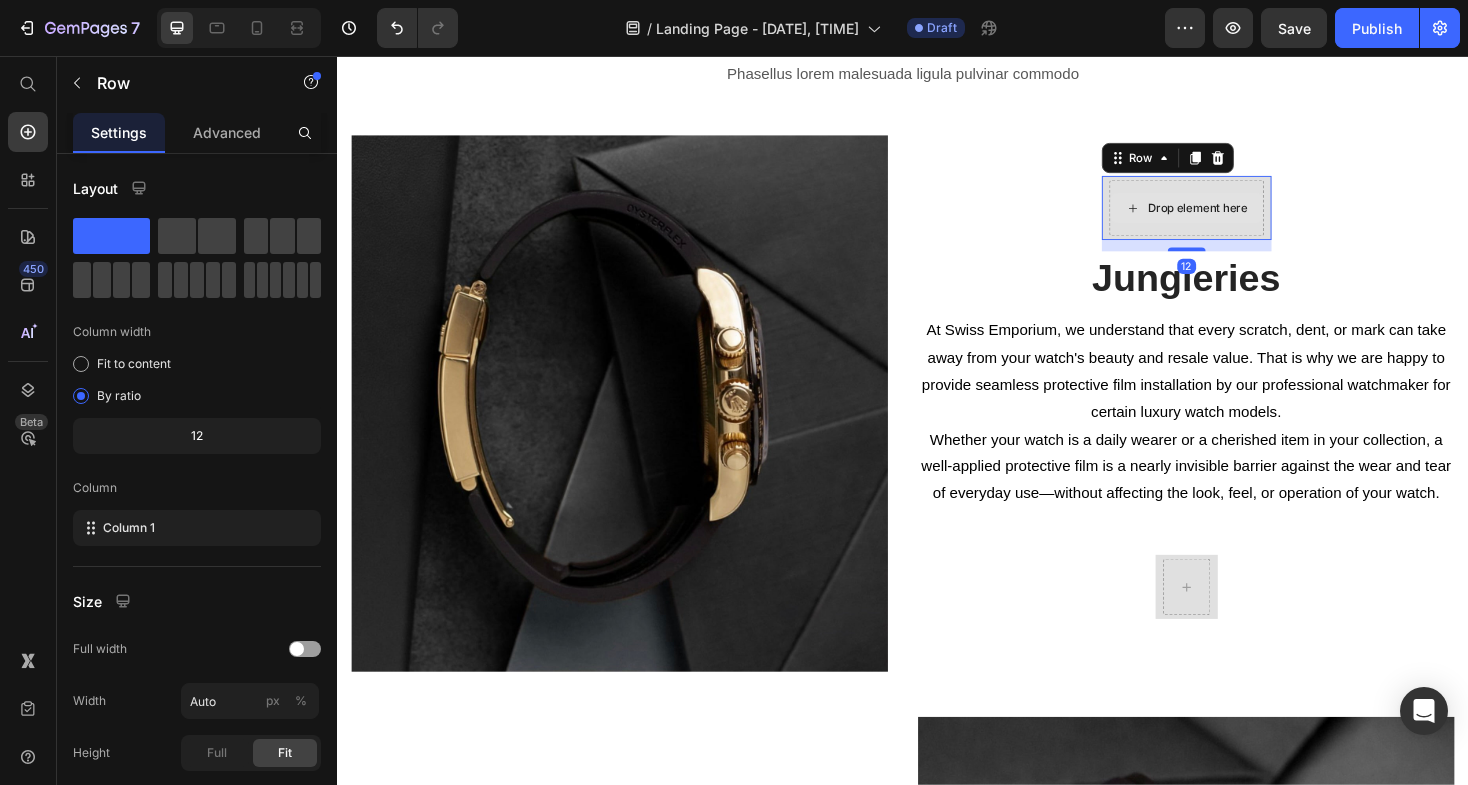 click on "Drop element here" at bounding box center [1238, 217] 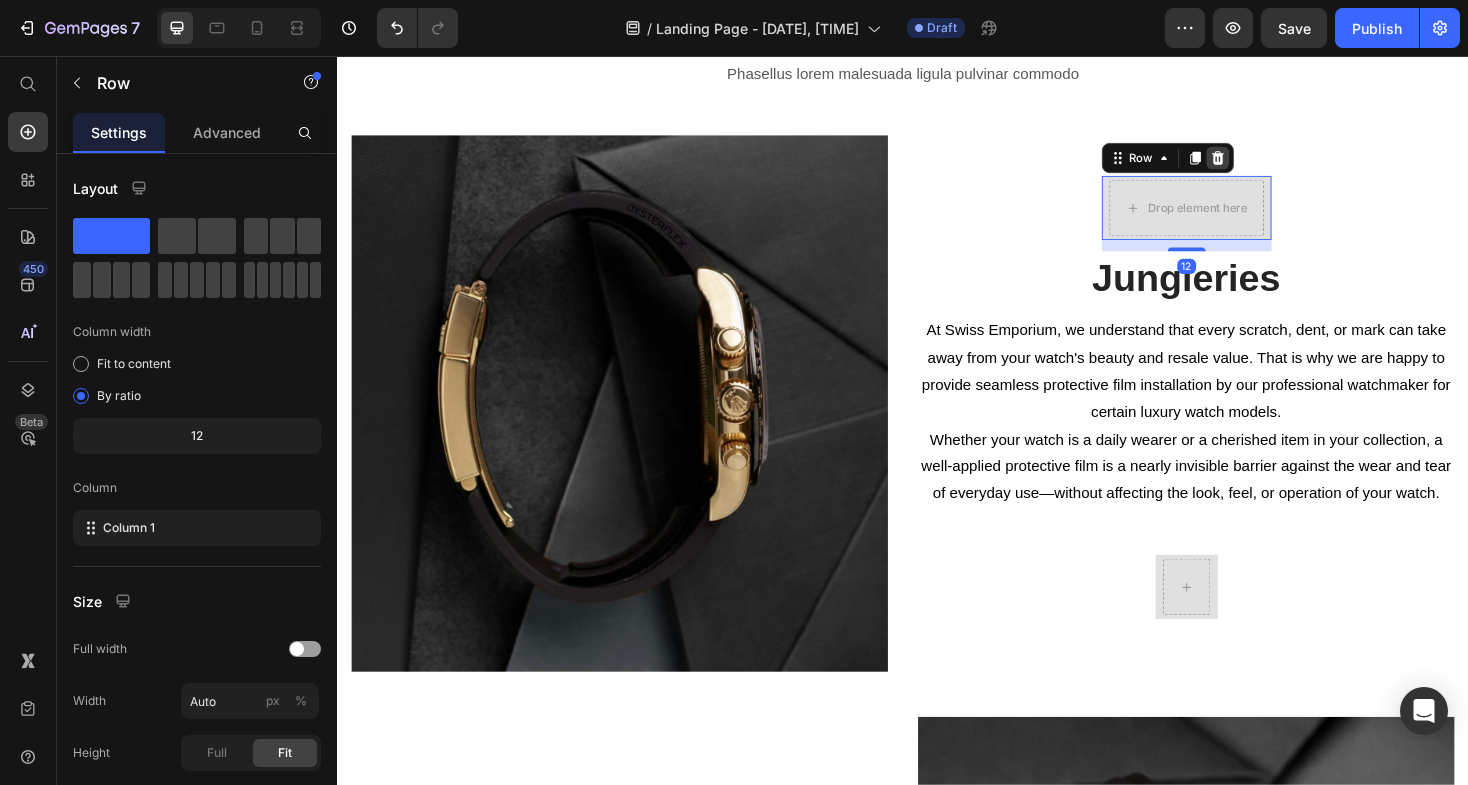click 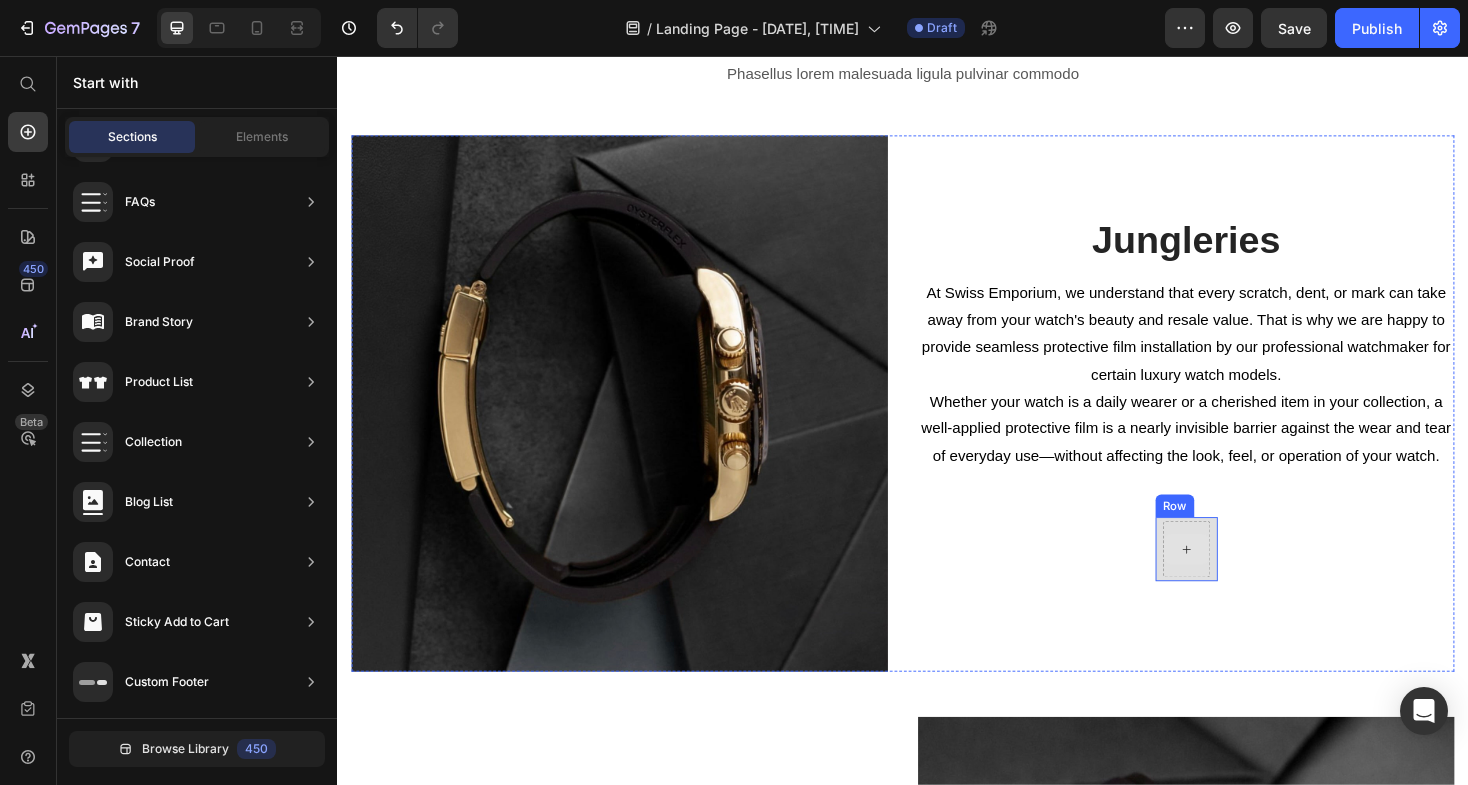 click at bounding box center (1238, 579) 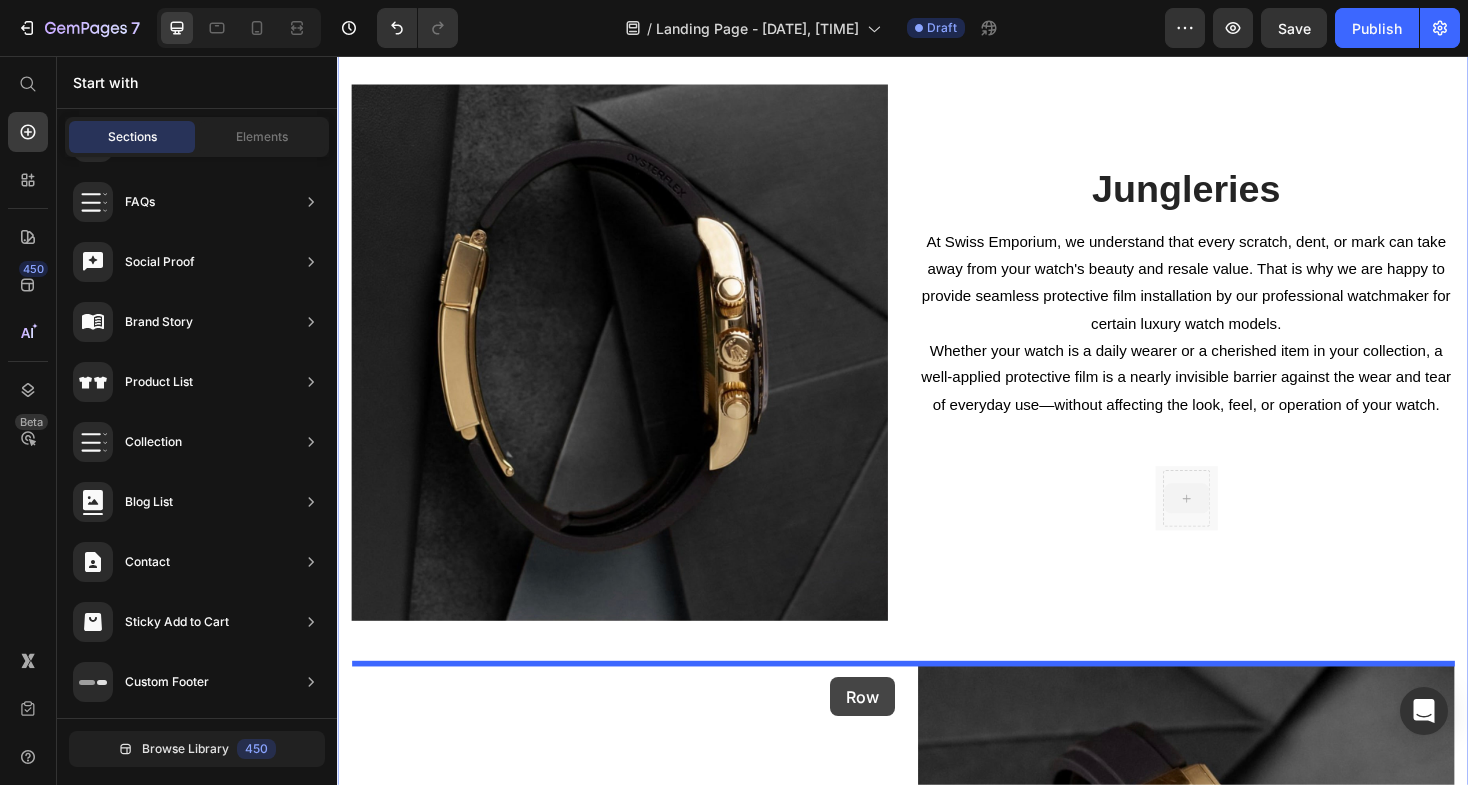 drag, startPoint x: 1254, startPoint y: 562, endPoint x: 859, endPoint y: 716, distance: 423.9587 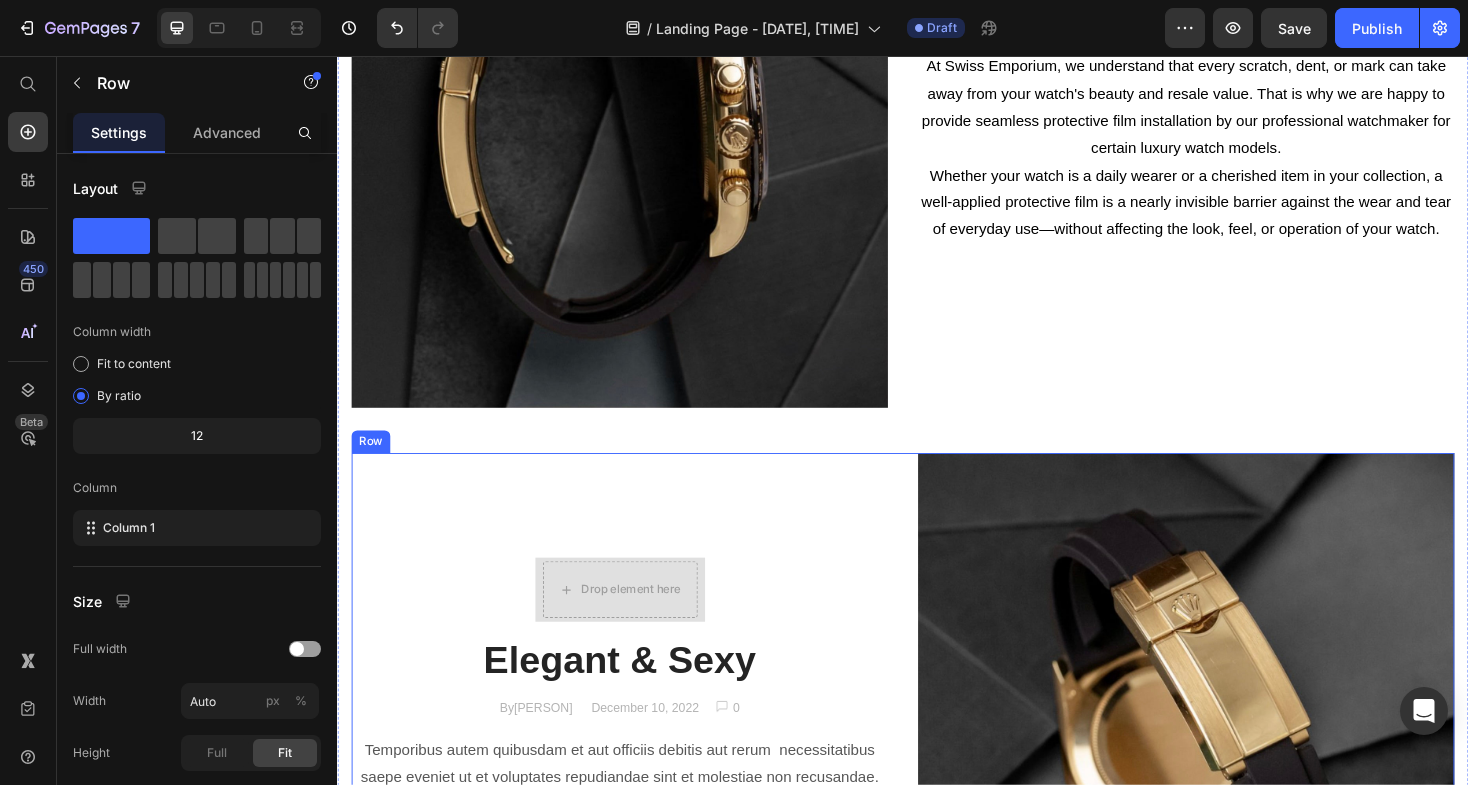 scroll, scrollTop: 1672, scrollLeft: 0, axis: vertical 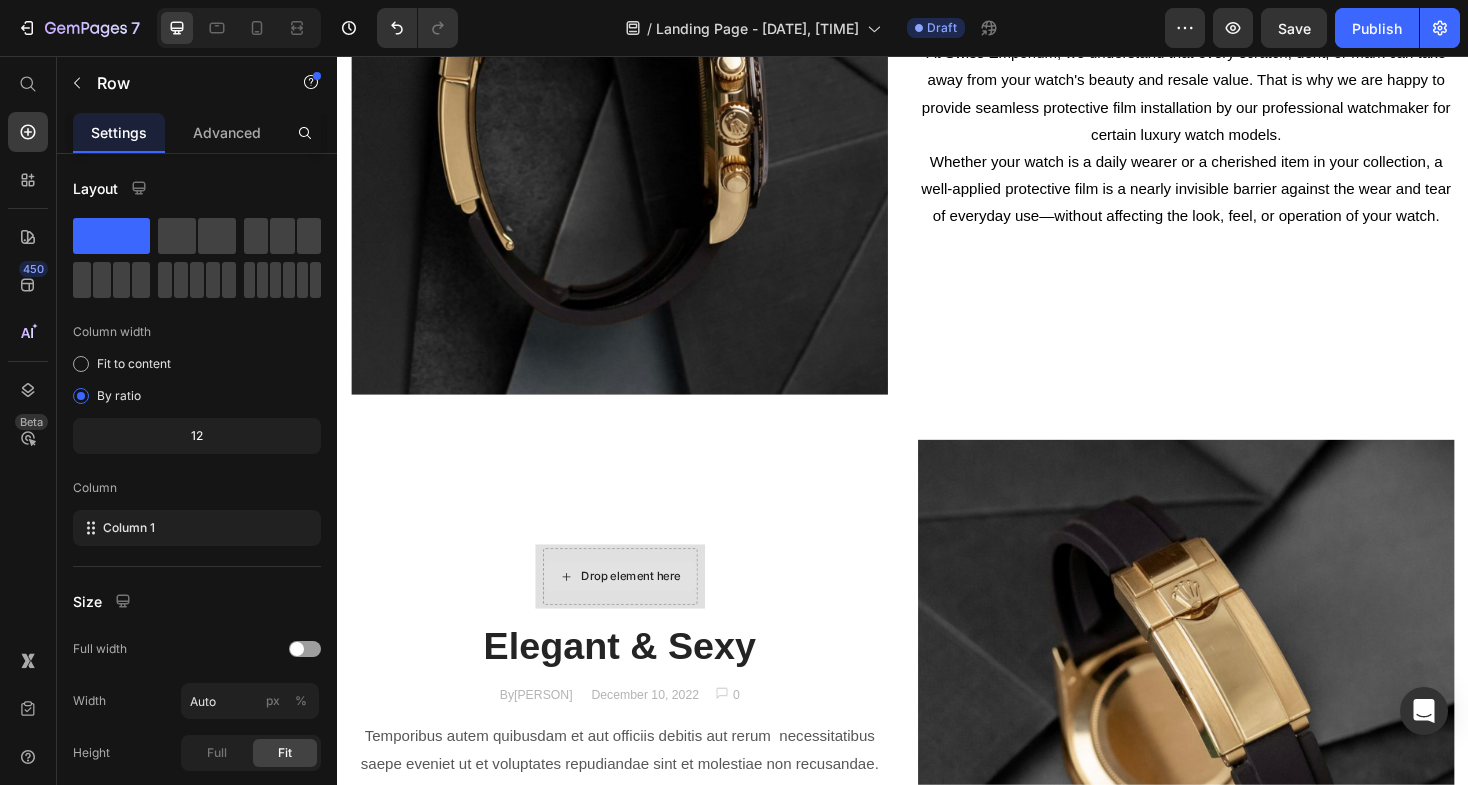 click on "Drop element here" at bounding box center (649, 608) 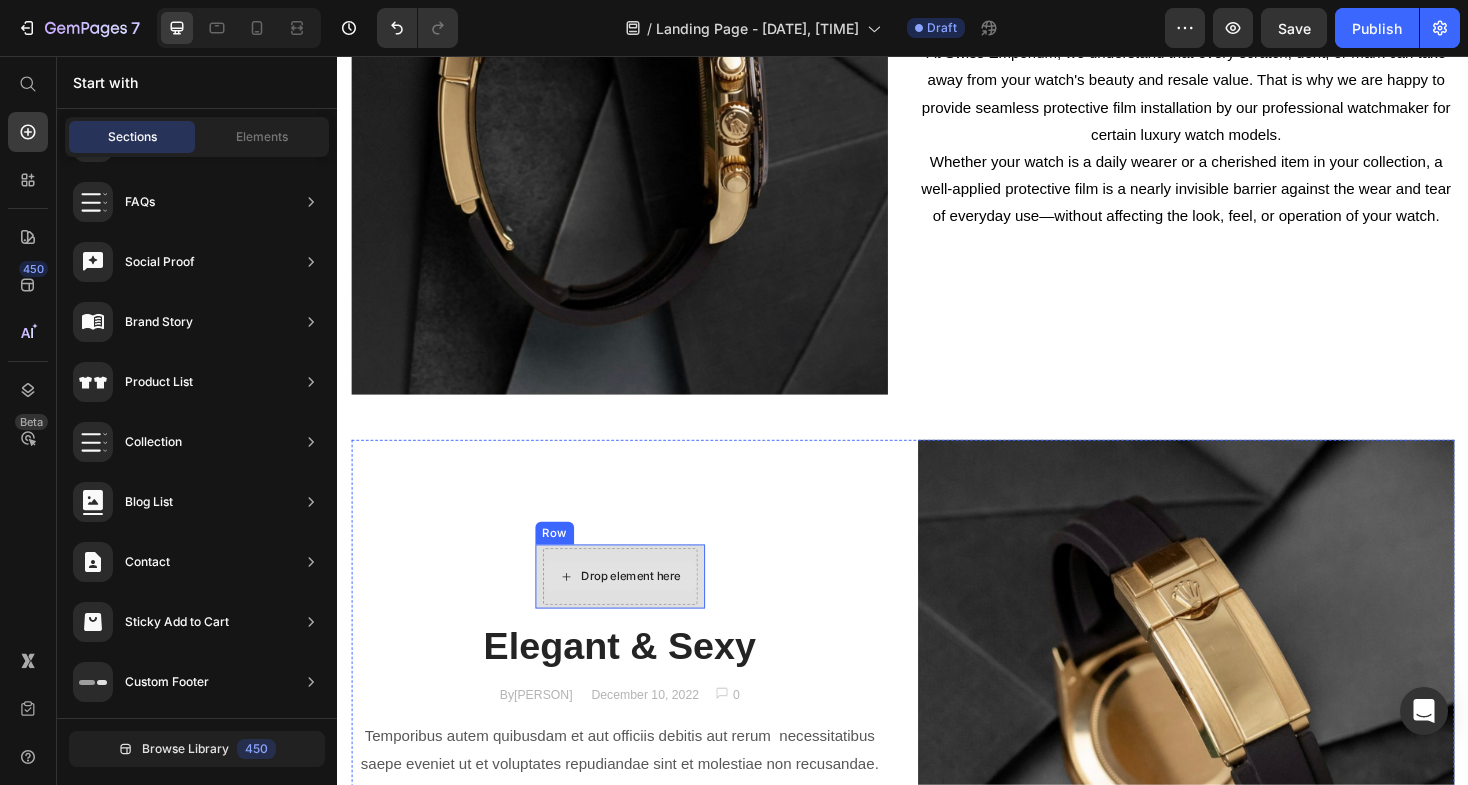 click on "Drop element here" at bounding box center [649, 608] 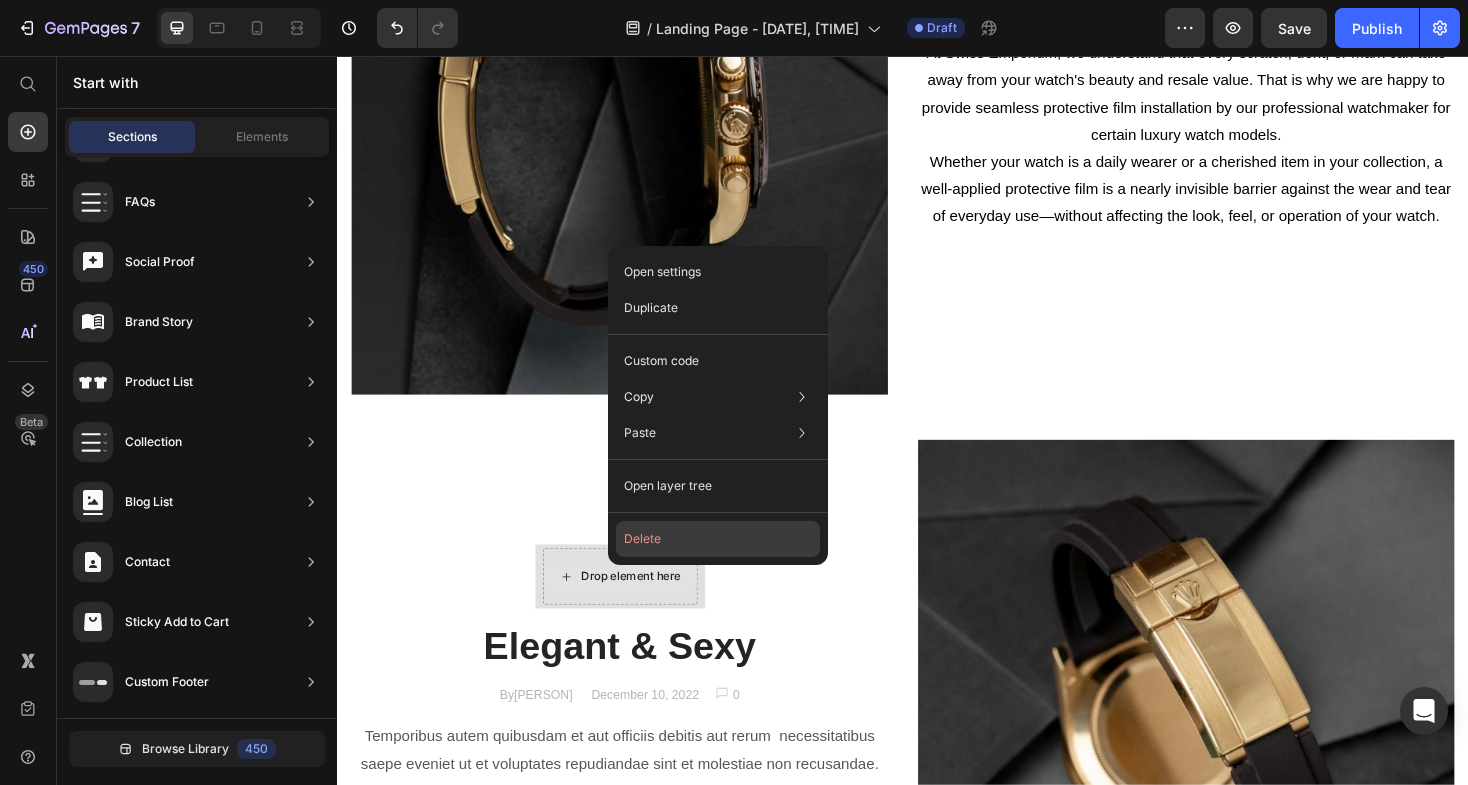 click on "Delete" 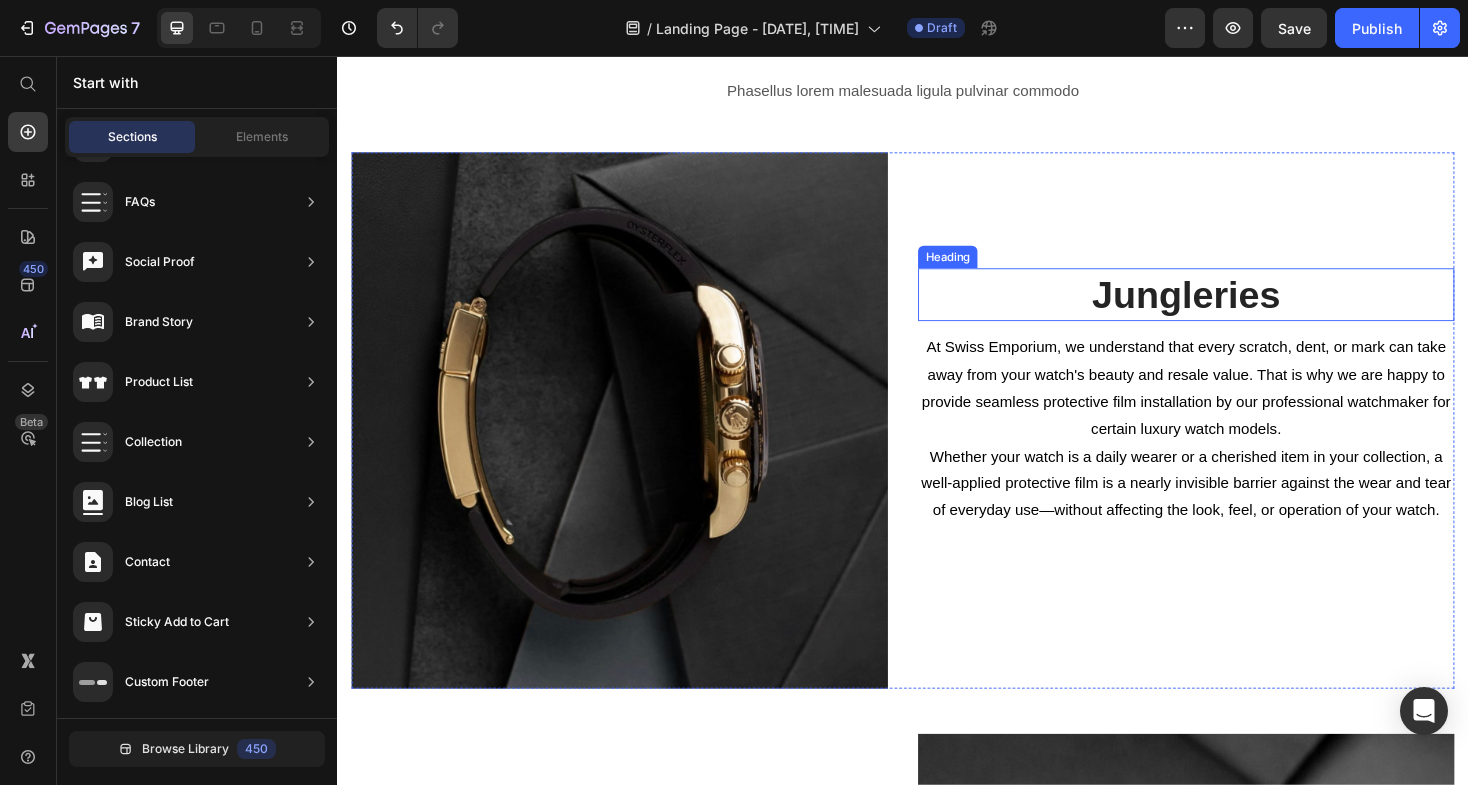 scroll, scrollTop: 1359, scrollLeft: 0, axis: vertical 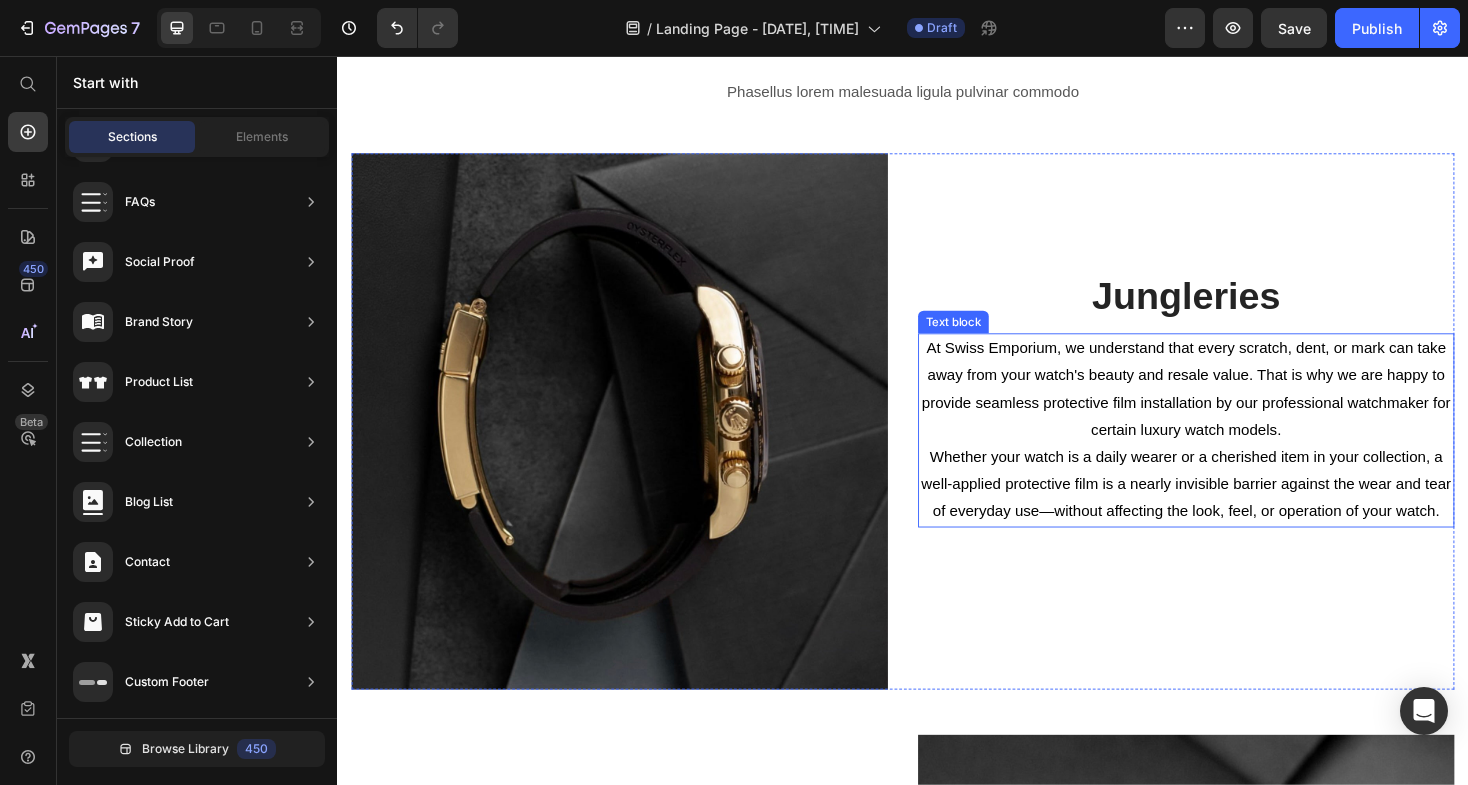 click on "At Swiss Emporium, we understand that every scratch, dent, or mark can take away from your watch's beauty and resale value. That is why we are happy to provide seamless protective film installation by our professional watchmaker for certain luxury watch models." at bounding box center (1237, 408) 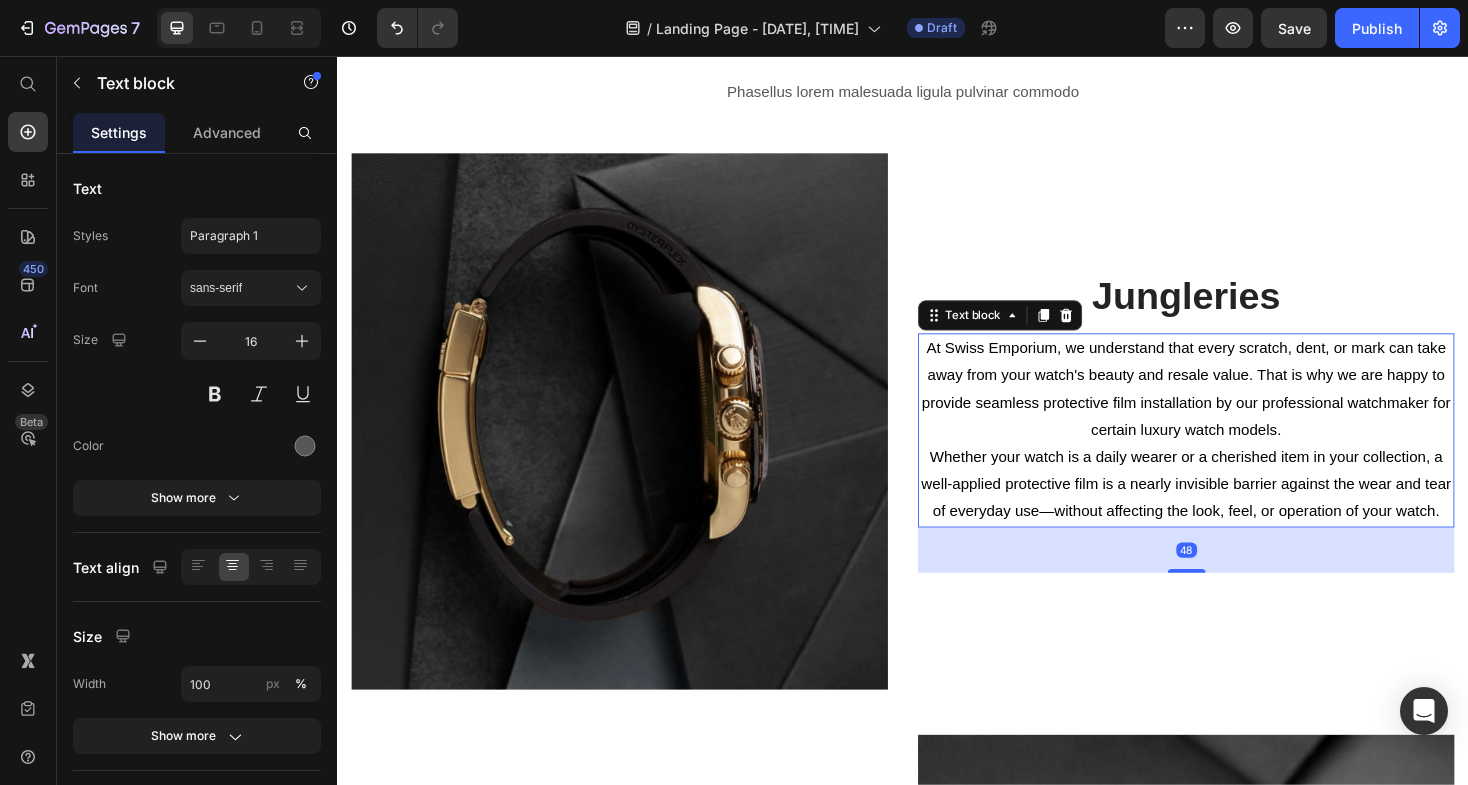 click on "At Swiss Emporium, we understand that every scratch, dent, or mark can take away from your watch's beauty and resale value. That is why we are happy to provide seamless protective film installation by our professional watchmaker for certain luxury watch models." at bounding box center [1237, 408] 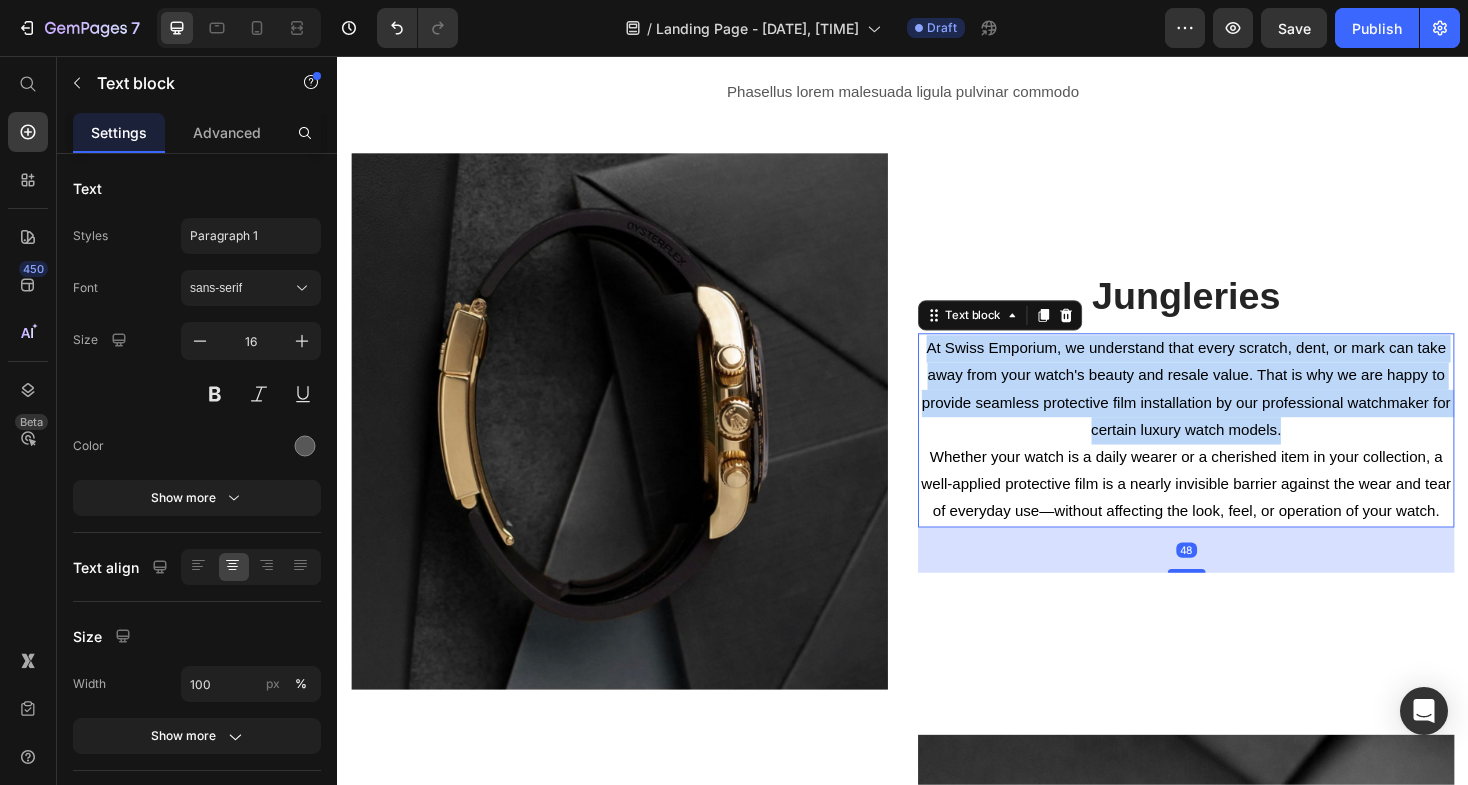 click on "At Swiss Emporium, we understand that every scratch, dent, or mark can take away from your watch's beauty and resale value. That is why we are happy to provide seamless protective film installation by our professional watchmaker for certain luxury watch models." at bounding box center (1237, 408) 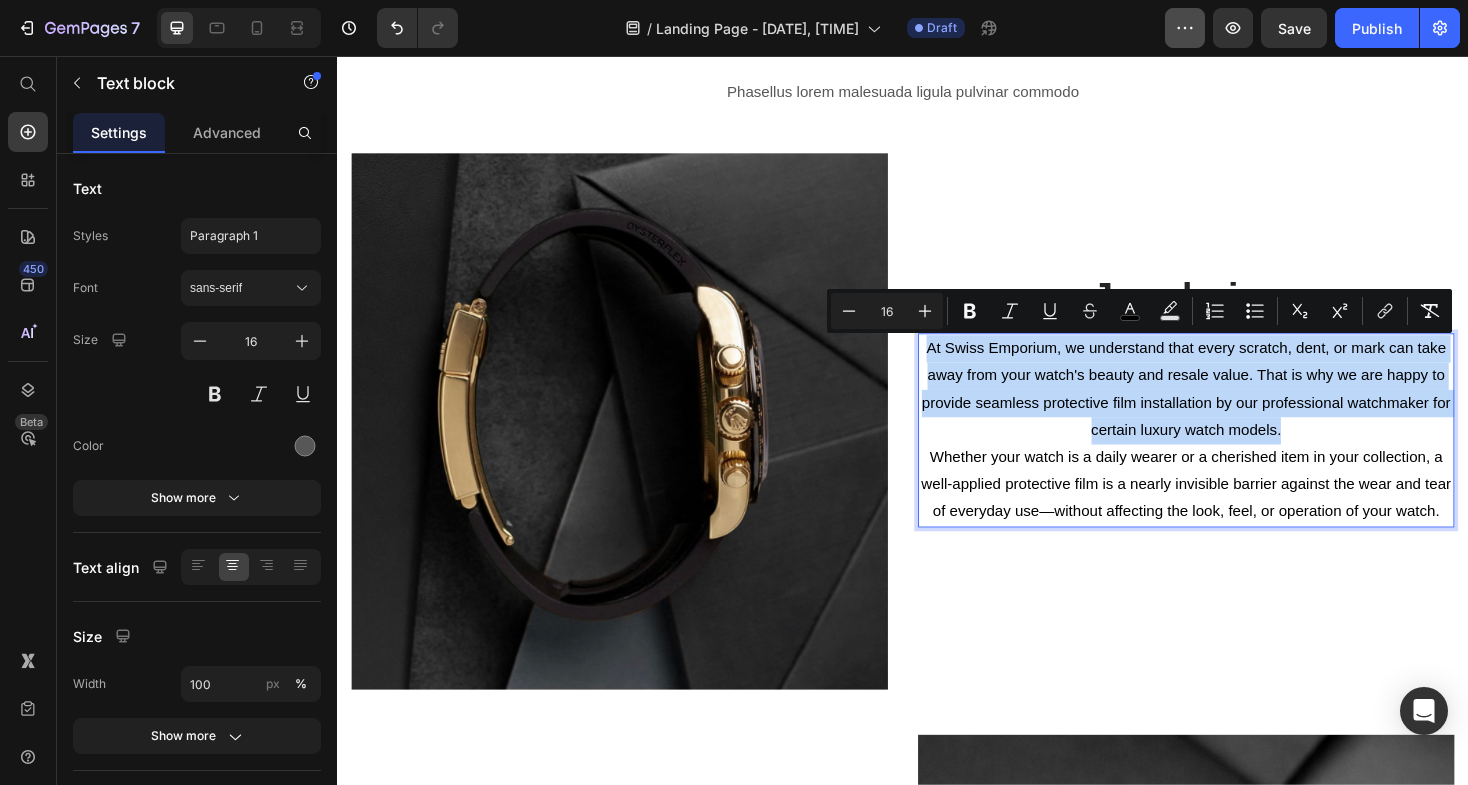 copy on "At Swiss Emporium, we understand that every scratch, dent, or mark can take away from your watch's beauty and resale value. That is why we are happy to provide seamless protective film installation by our professional watchmaker for certain luxury watch models." 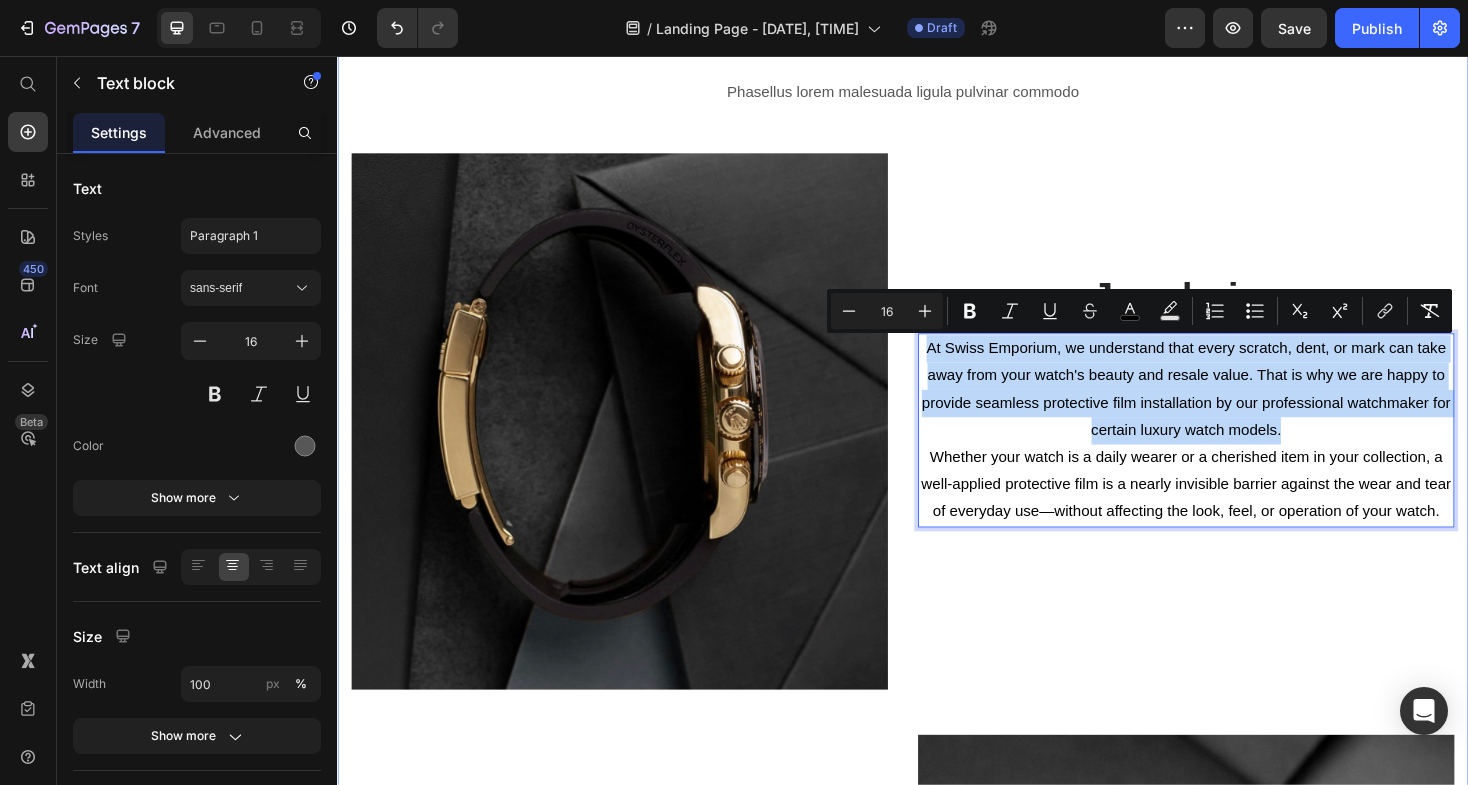 click on "Because your watch deserves the finest care Heading Phasellus lorem malesuada ligula pulvinar commodo Text block Row Image Jungleries Heading At Swiss Emporium, we understand that every scratch, dent, or mark can take away from your watch's beauty and resale value. That is why we are happy to provide seamless protective film installation by our professional watchmaker for certain luxury watch models. Whether your watch is a daily wearer or a cherished item in your collection, a well-applied protective film is a nearly invisible barrier against the wear and tear of everyday use—without affecting the look, feel, or operation of your watch. Text block 48 Row Elegant & Sexy Heading By [PERSON] Text block [DATE] Text block Image 0 Text block Row Row Temporibus autem quibusdam et aut officiis debitis aut rerum necessitatibus saepe eveniet ut et voluptates repudiandae sint et molestiae non recusandae. Text block Read more Button Image Row" at bounding box center (937, 675) 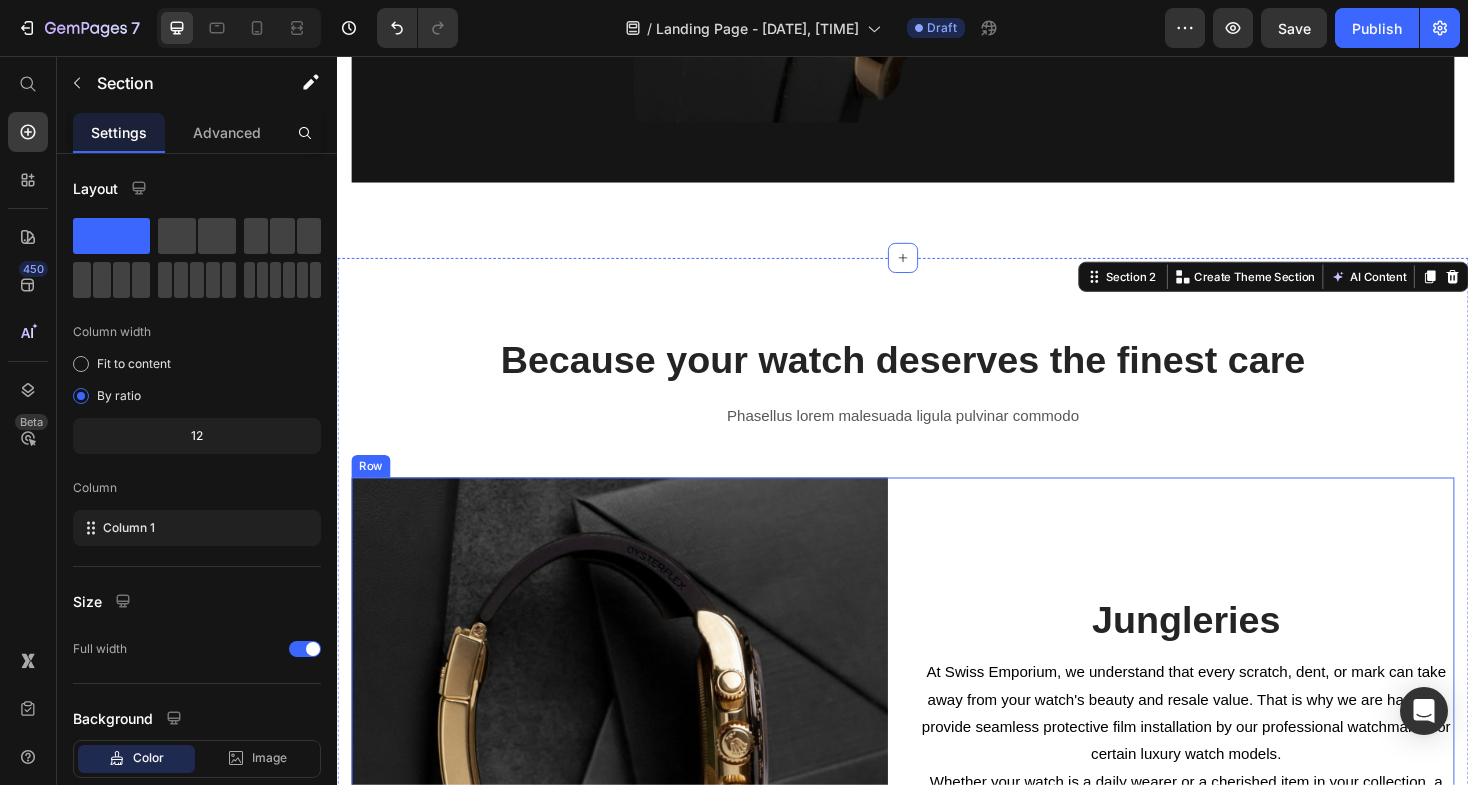 scroll, scrollTop: 1014, scrollLeft: 0, axis: vertical 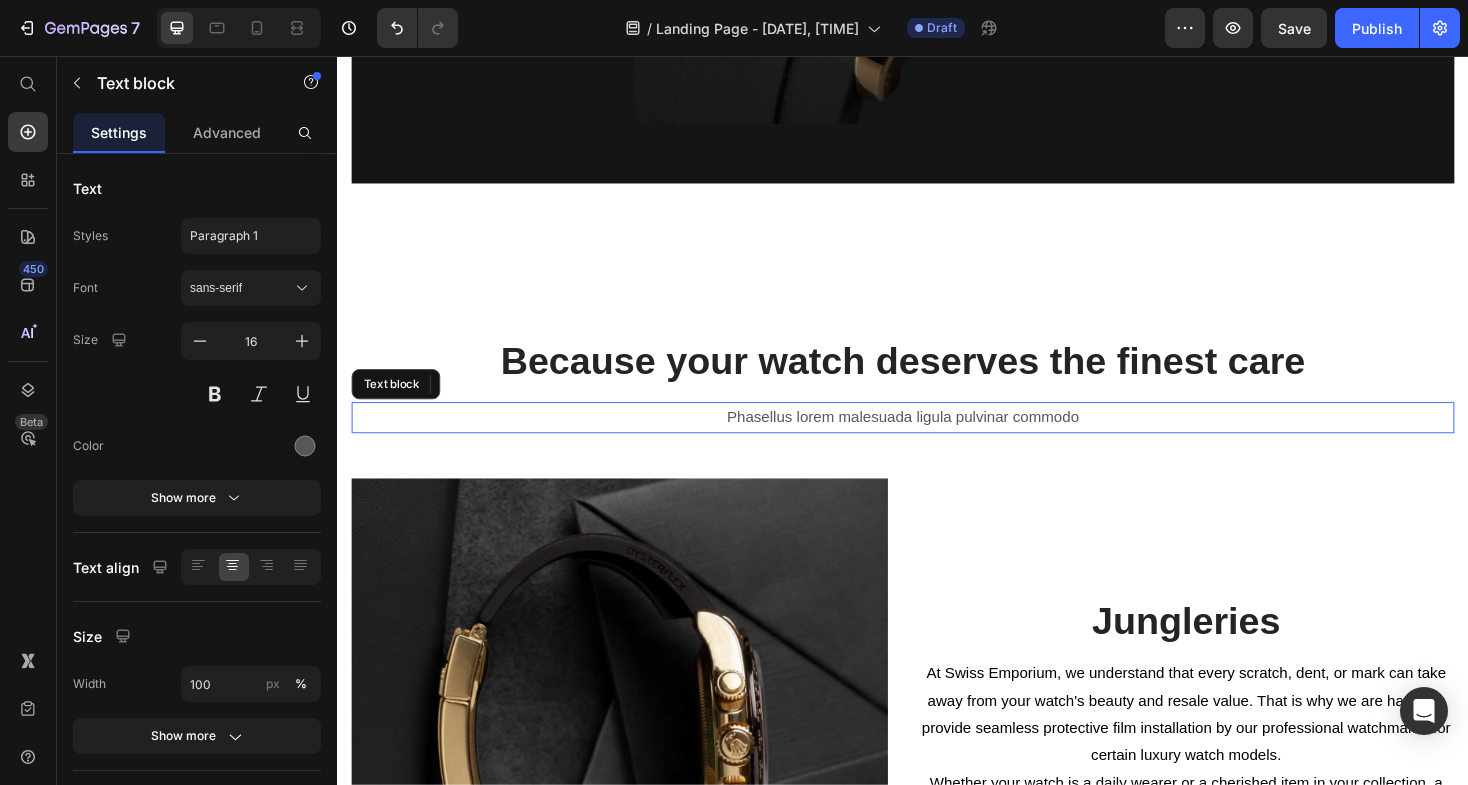 click on "Phasellus lorem malesuada ligula pulvinar commodo" at bounding box center (937, 439) 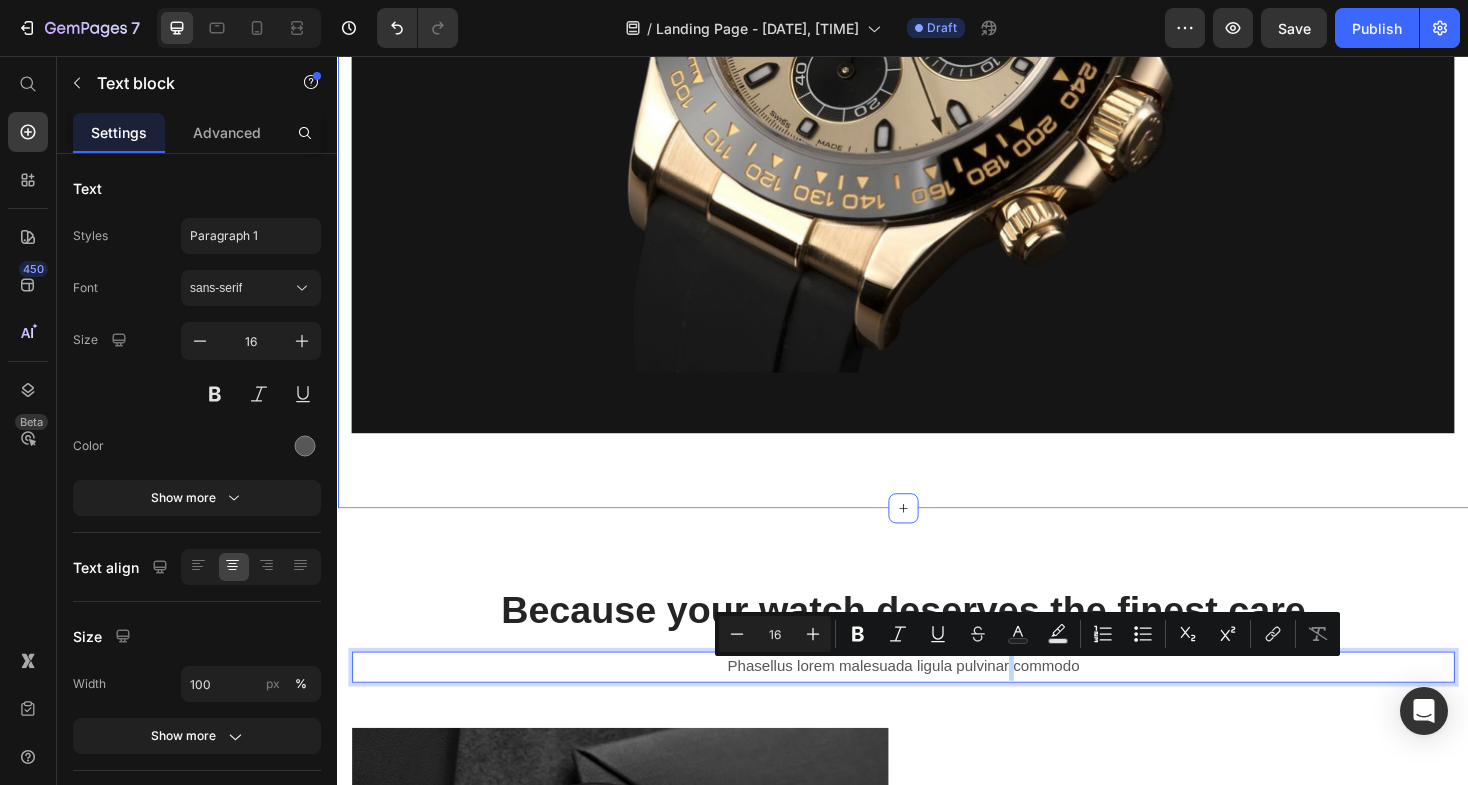 scroll, scrollTop: 922, scrollLeft: 0, axis: vertical 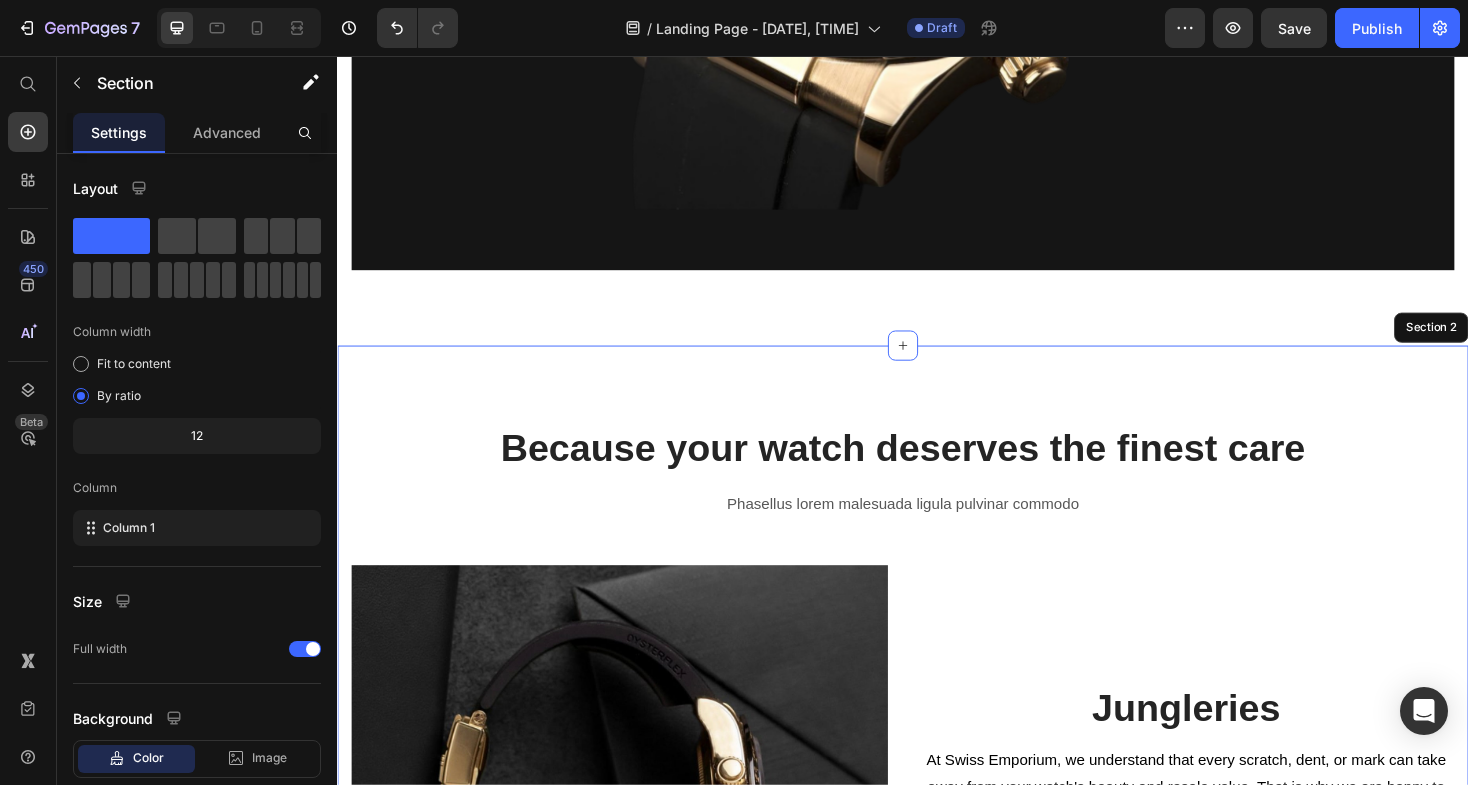 click on "Because your watch deserves the finest care Heading Phasellus lorem malesuada ligula pulvinar commodo Text block 0 Row Image Jungleries Heading At Swiss Emporium, we understand that every scratch, dent, or mark can take away from your watch's beauty and resale value. That is why we are happy to provide seamless protective film installation by our professional watchmaker for certain luxury watch models. Whether your watch is a daily wearer or a cherished item in your collection, a well-applied protective film is a nearly invisible barrier against the wear and tear of everyday use—without affecting the look, feel, or operation of your watch. Text block Row Elegant & Sexy Heading By [PERSON] Text block [DATE] Text block Image 0 Text block Row Row Temporibus autem quibusdam et aut officiis debitis aut rerum necessitatibus saepe eveniet ut et voluptates repudiandae sint et molestiae non recusandae. Text block Read more Button Image Row Section 2" at bounding box center [937, 1112] 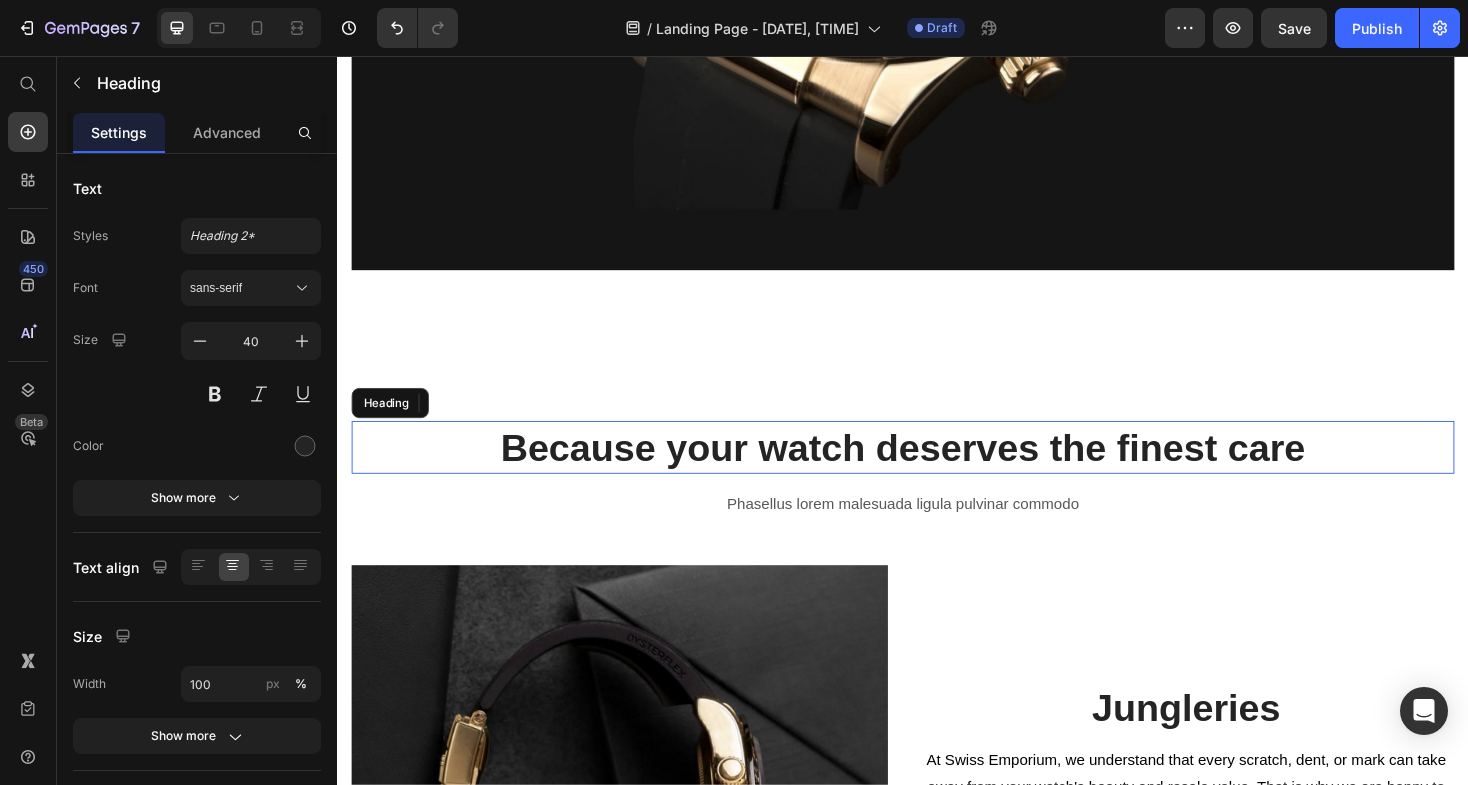 click on "Because your watch deserves the finest care" at bounding box center (937, 471) 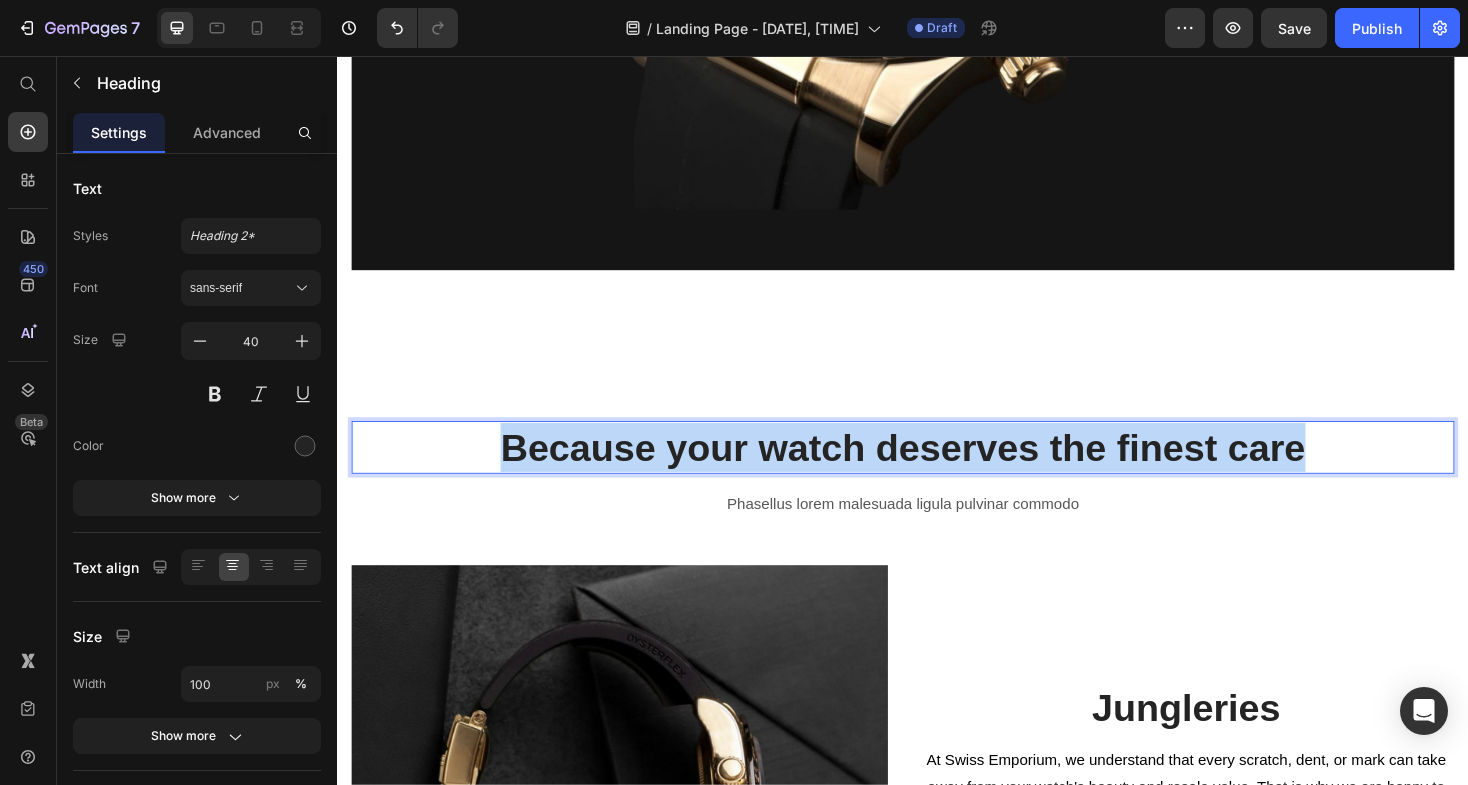 click on "Because your watch deserves the finest care" at bounding box center (937, 471) 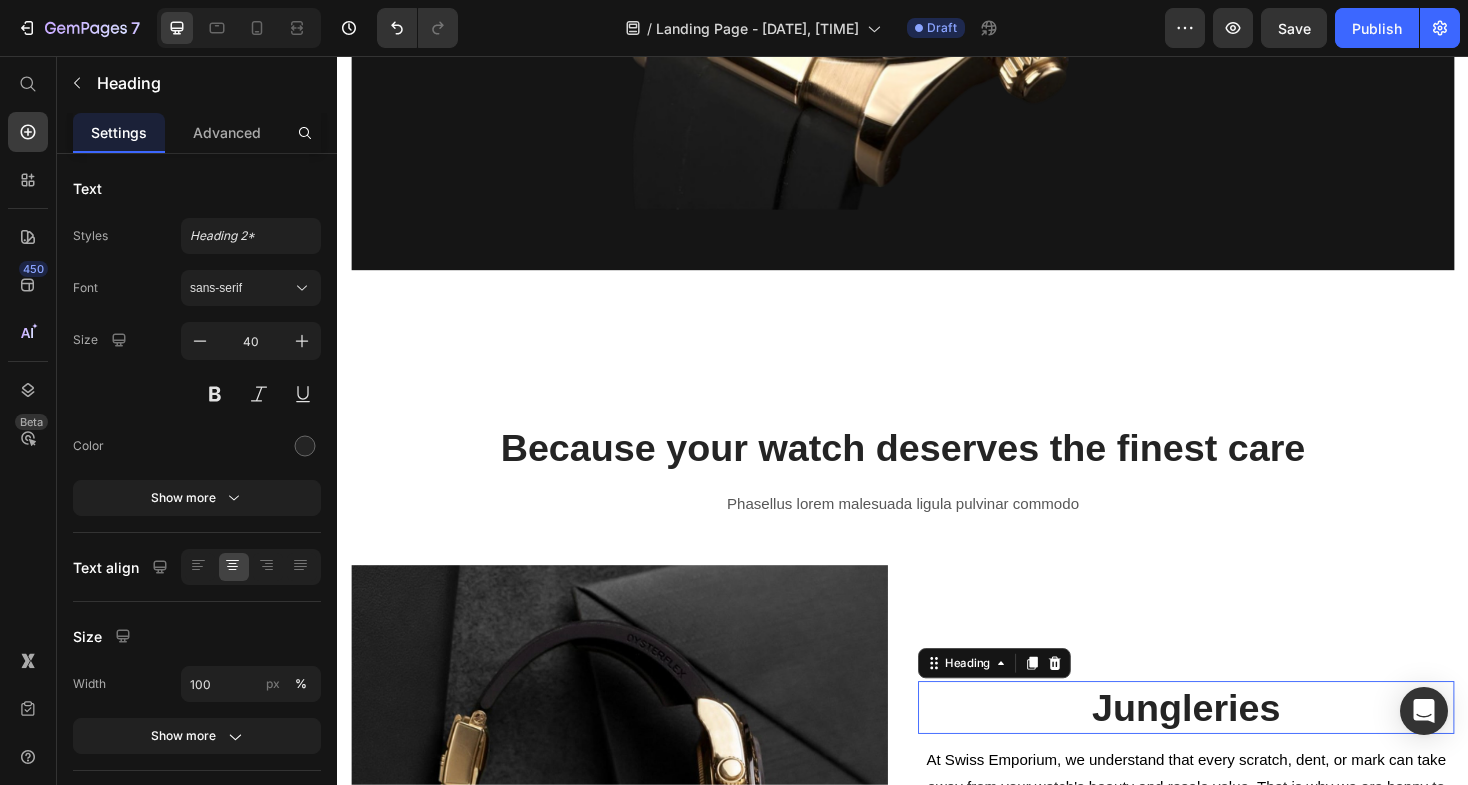 click on "Jungleries" at bounding box center (1237, 747) 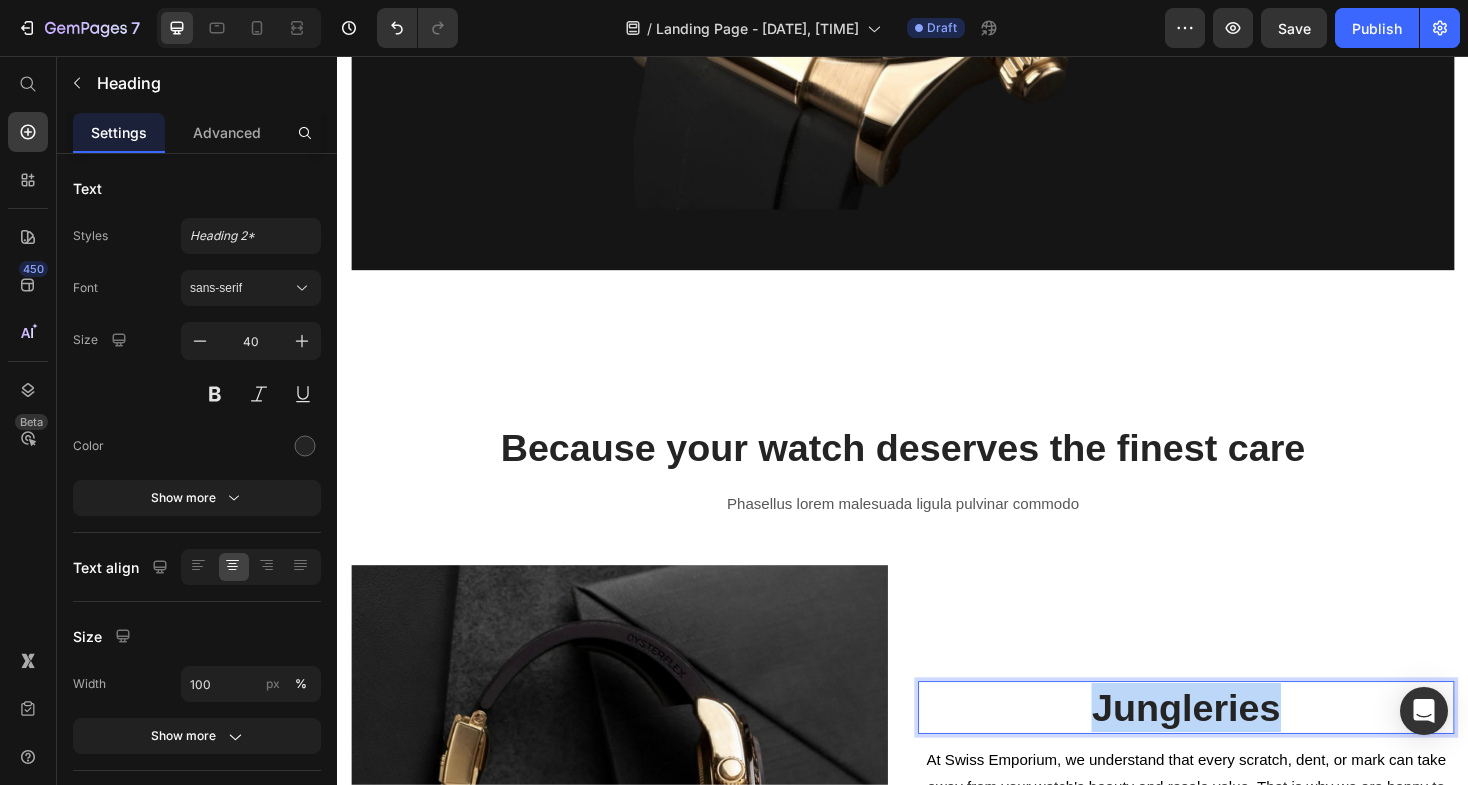 click on "Jungleries" at bounding box center (1237, 747) 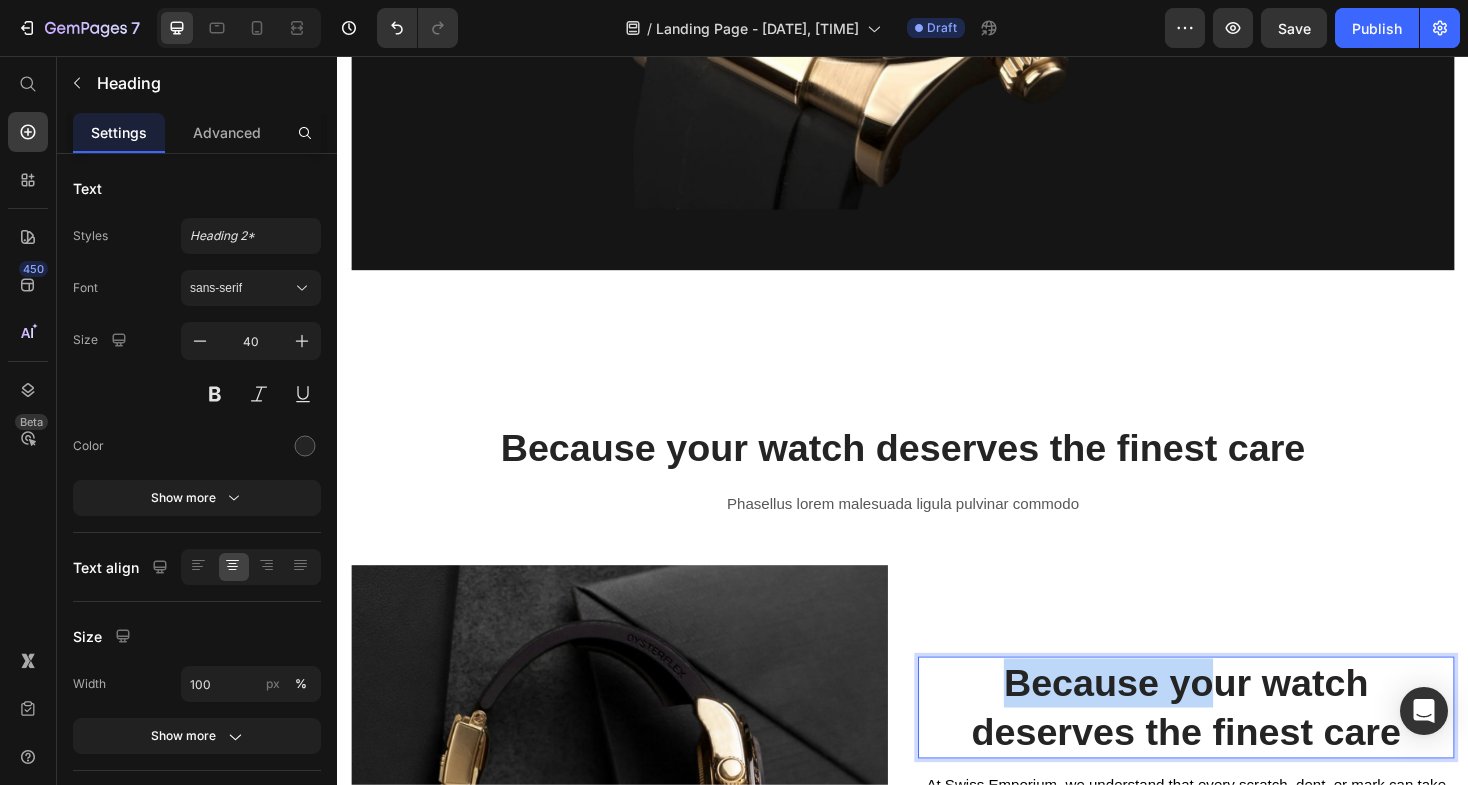 scroll, scrollTop: 935, scrollLeft: 0, axis: vertical 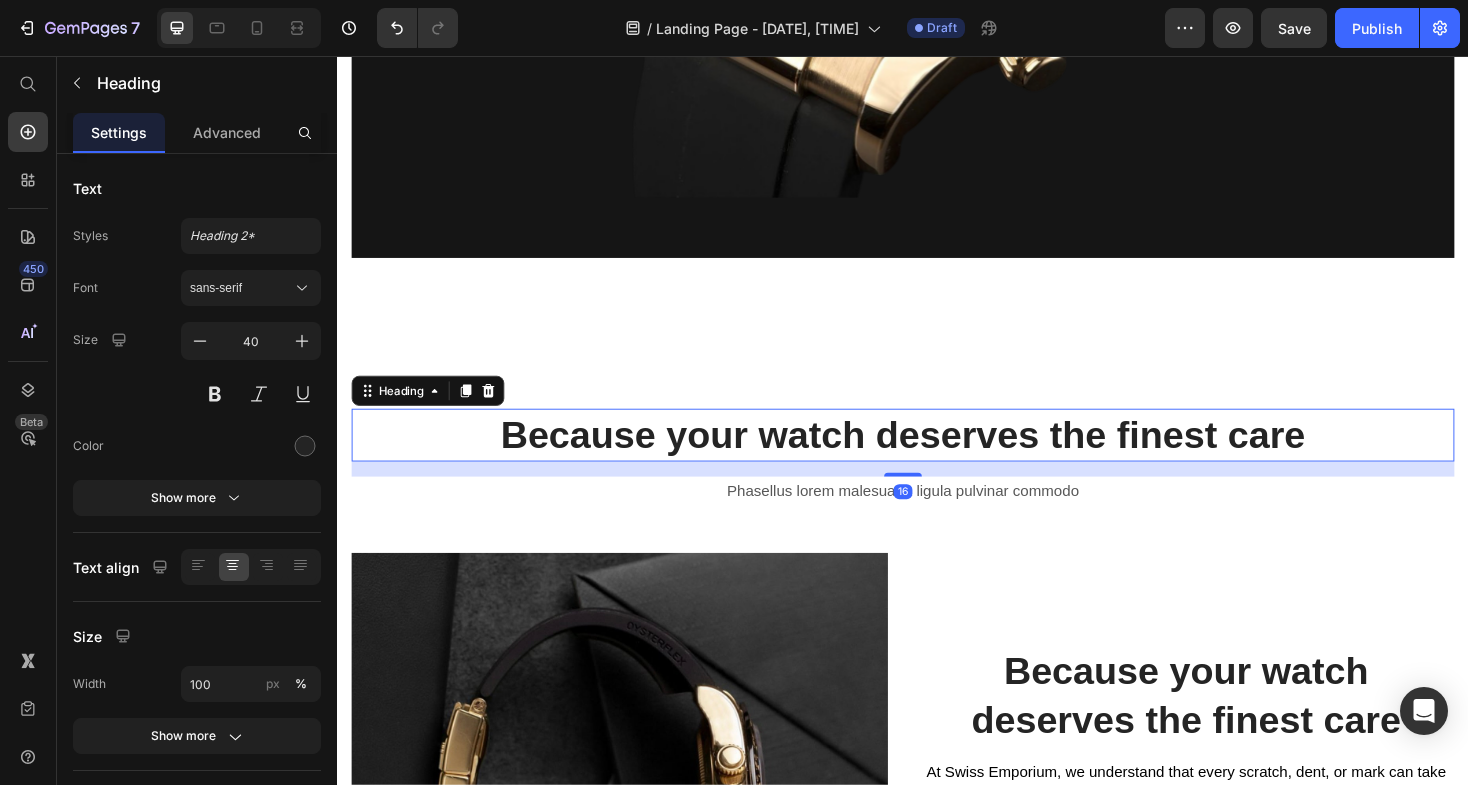 click on "Because your watch deserves the finest care" at bounding box center (937, 458) 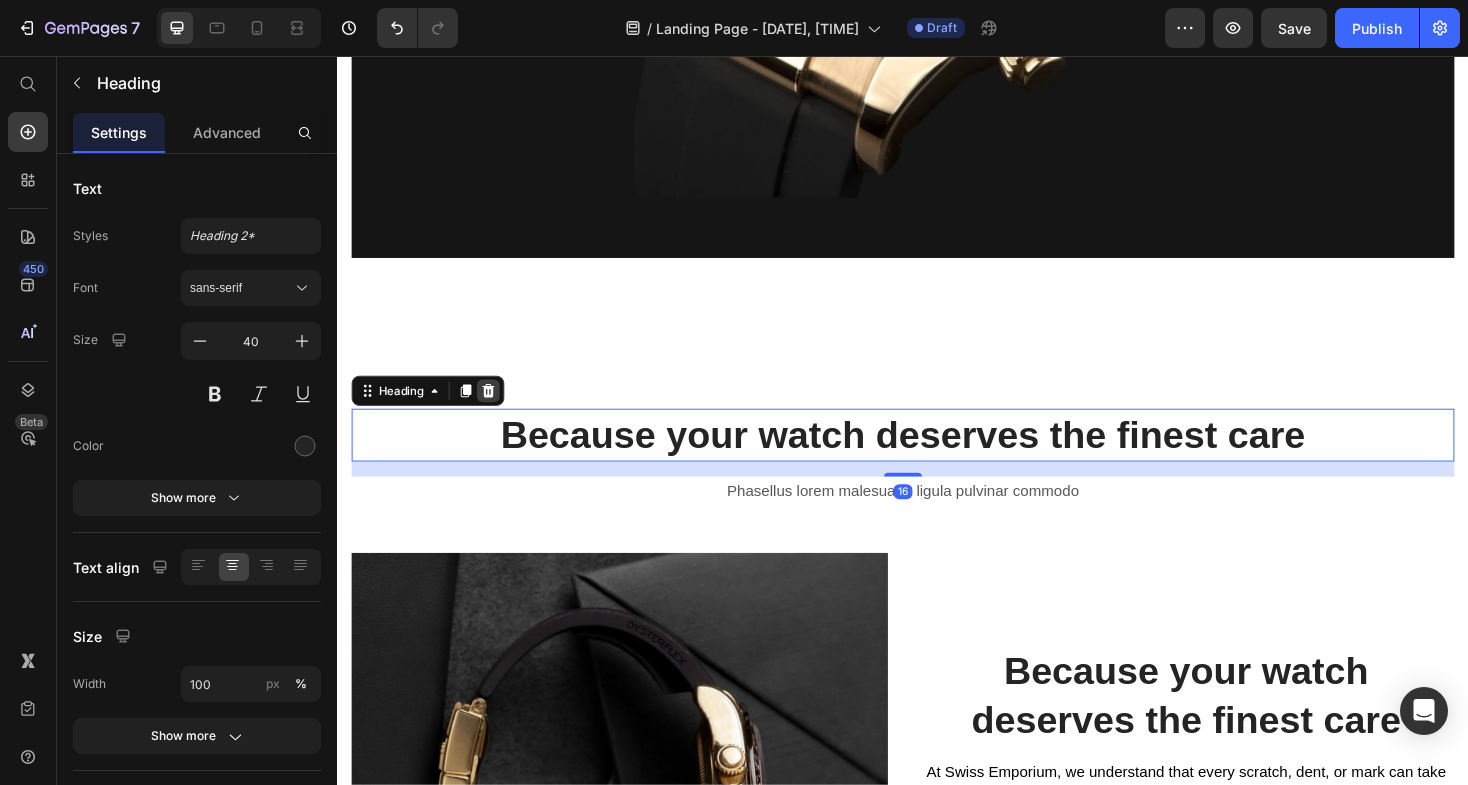 click at bounding box center (497, 411) 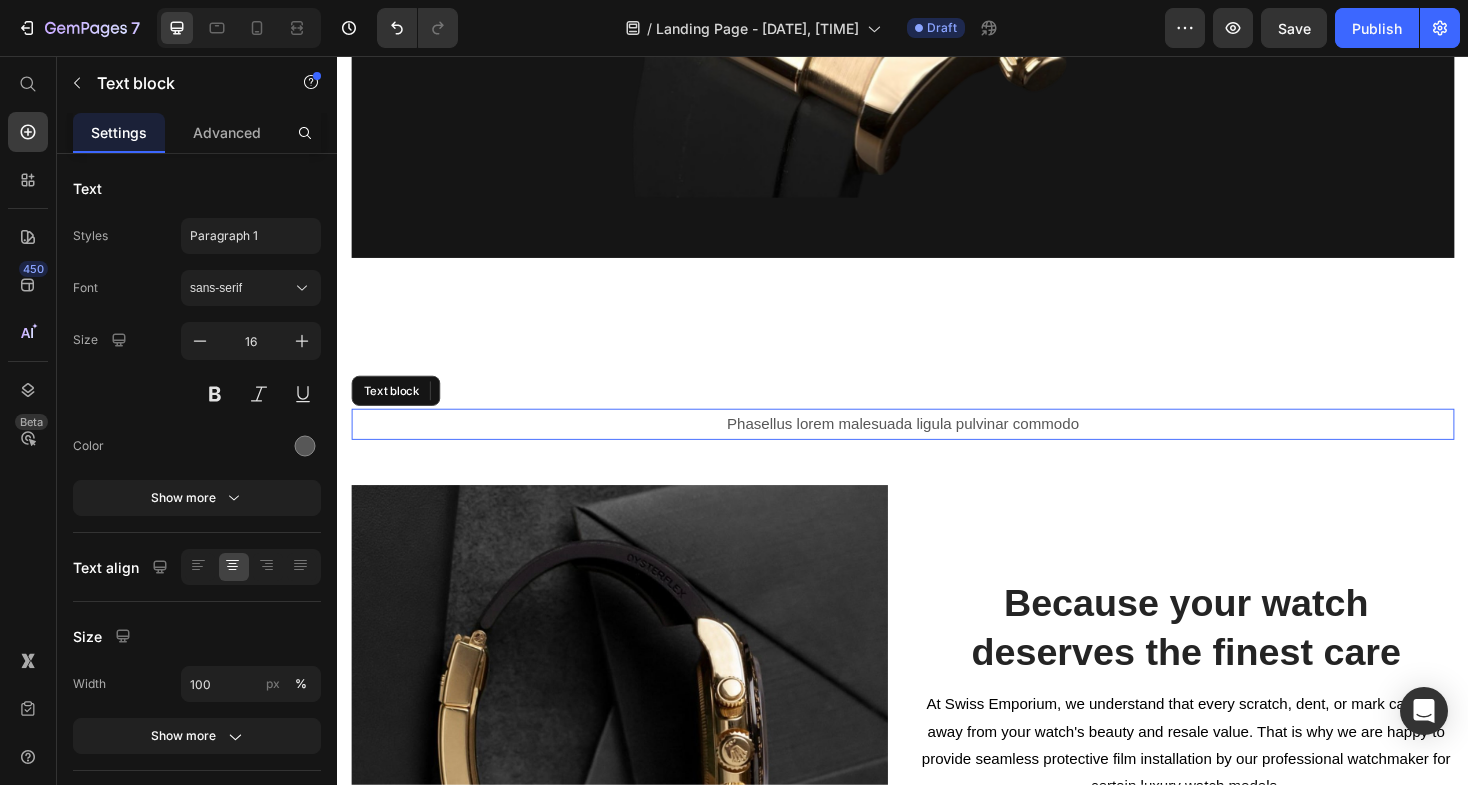click on "Phasellus lorem malesuada ligula pulvinar commodo" at bounding box center [937, 446] 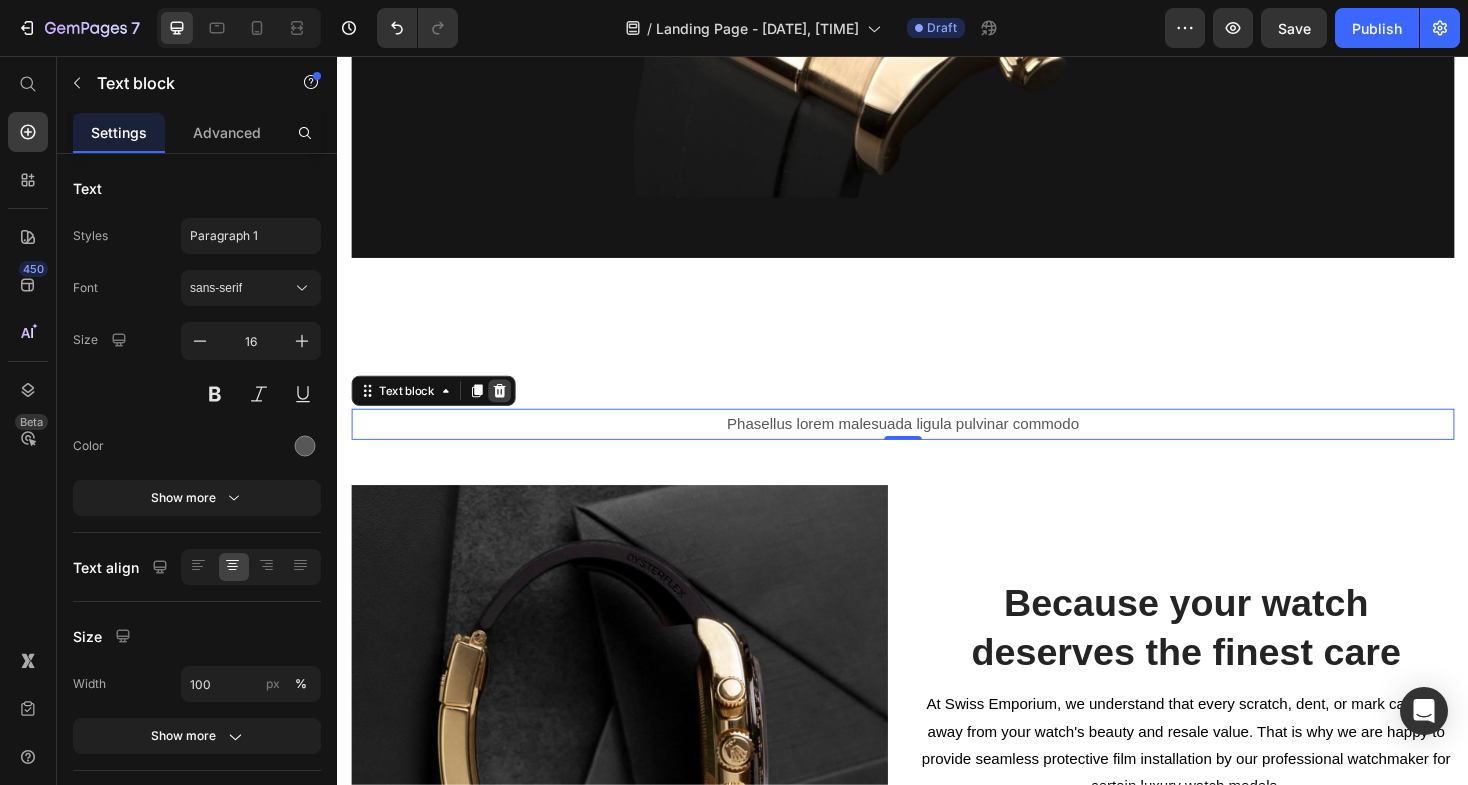 click 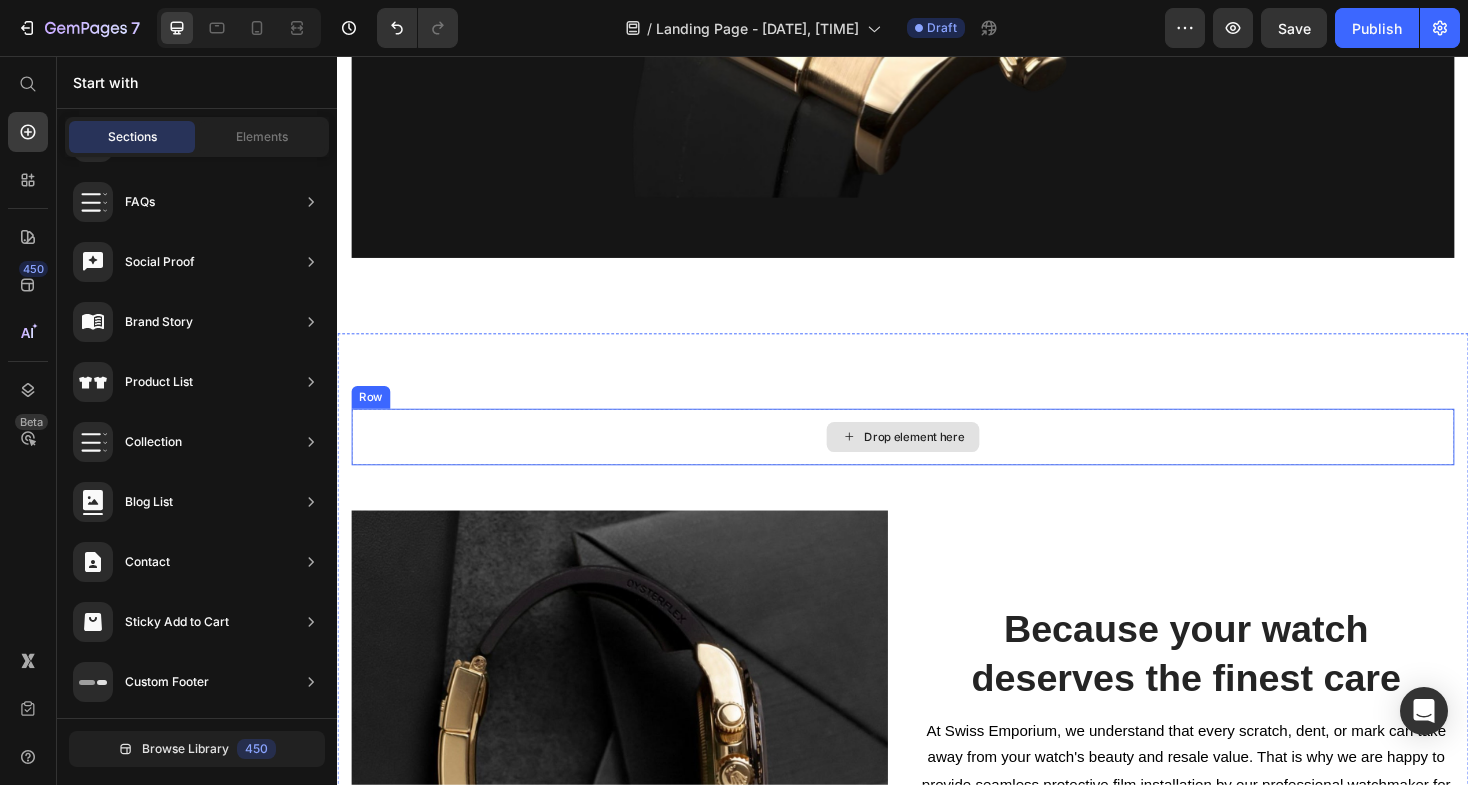click on "Drop element here" at bounding box center (937, 460) 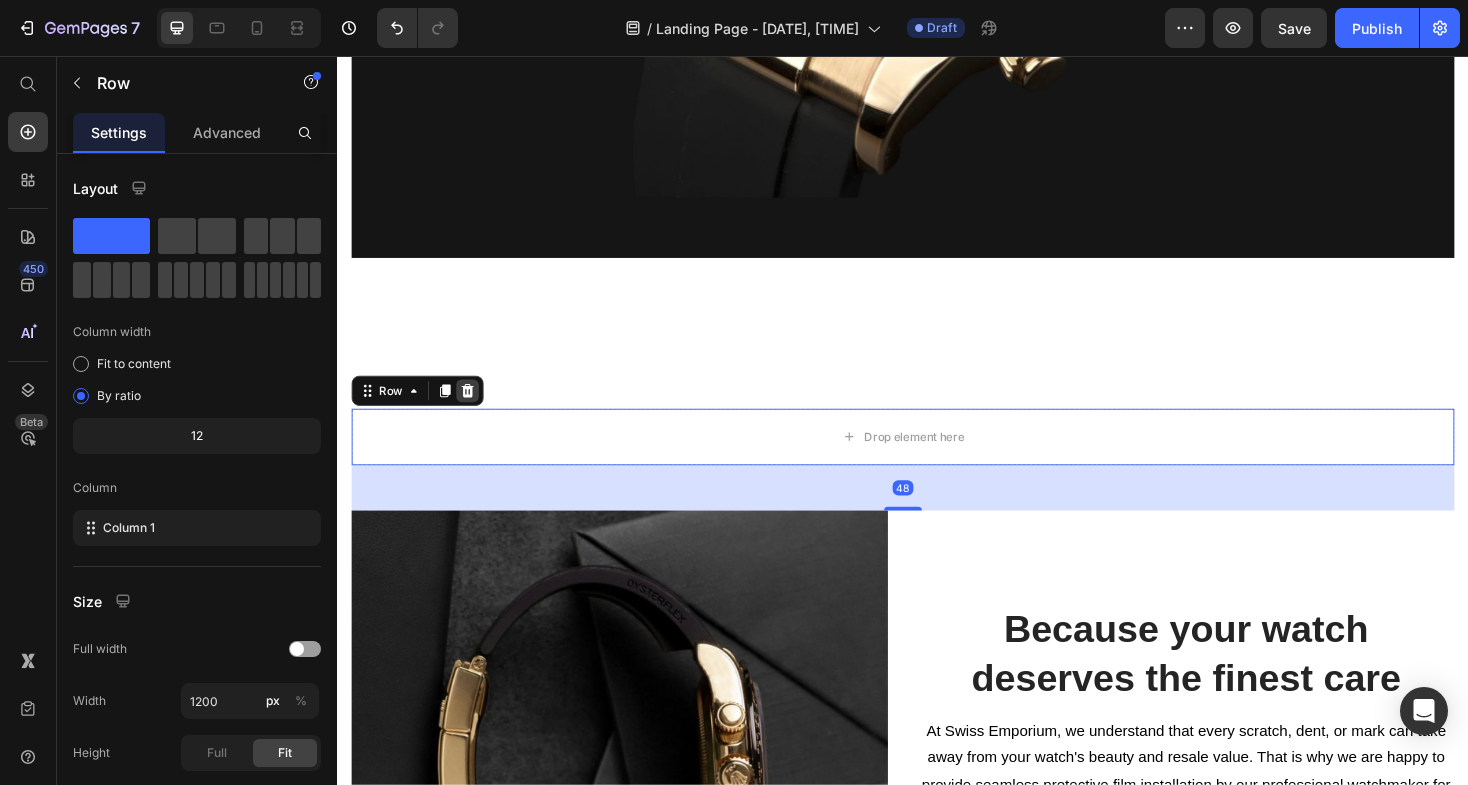 click 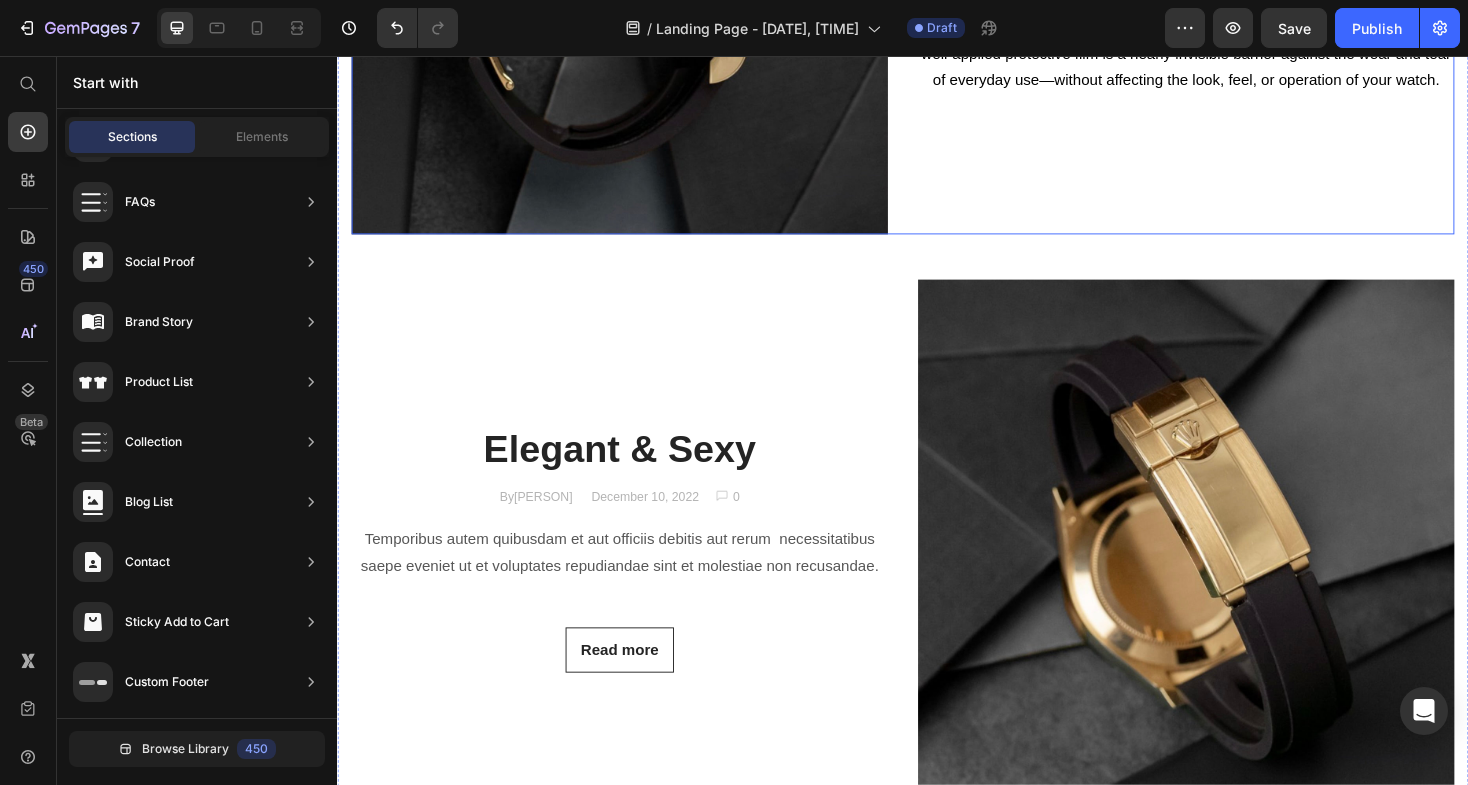 scroll, scrollTop: 1701, scrollLeft: 0, axis: vertical 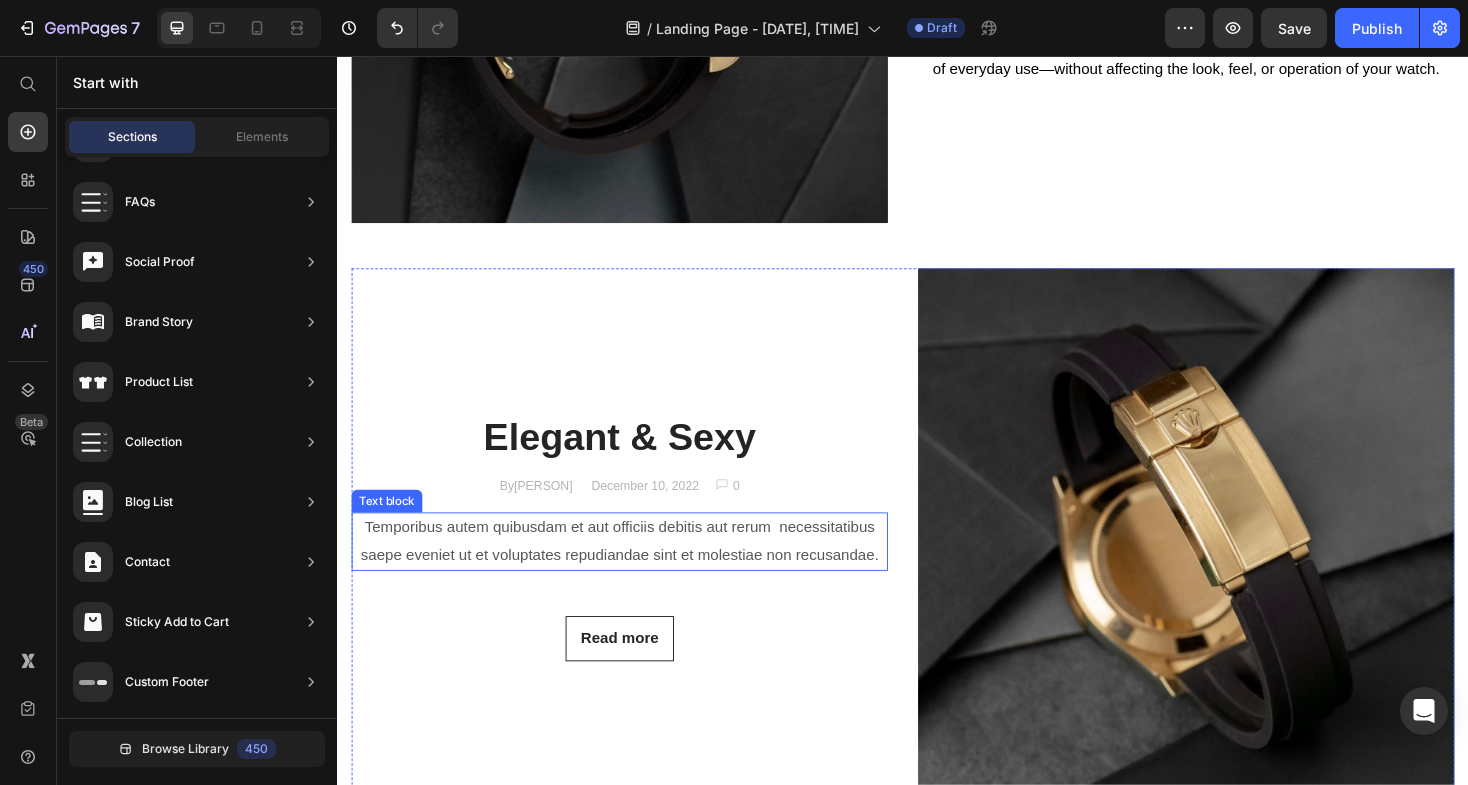 click on "Temporibus autem quibusdam et aut officiis debitis aut rerum  necessitatibus saepe eveniet ut et voluptates repudiandae sint et molestiae non recusandae." at bounding box center [636, 571] 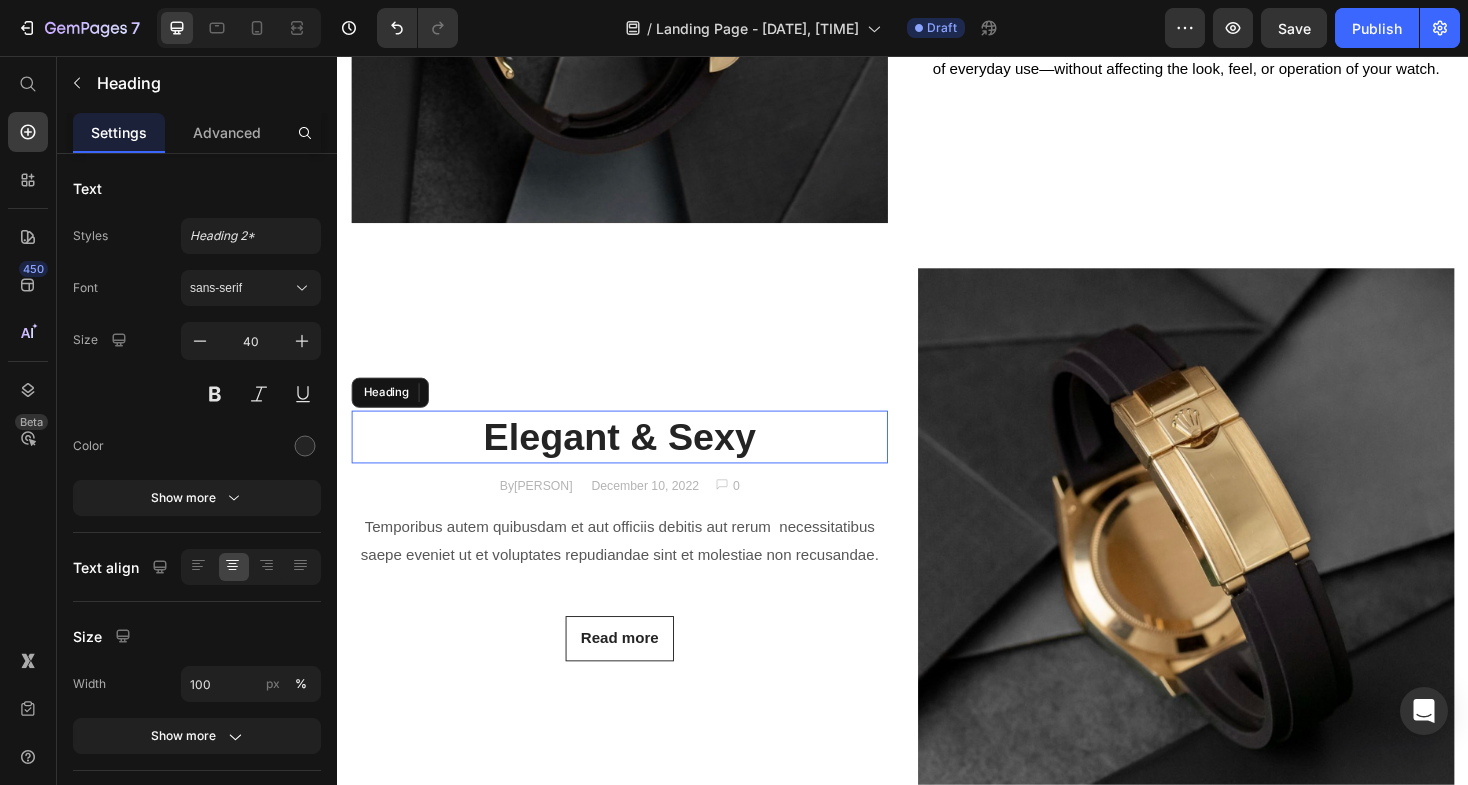 click on "Elegant & Sexy" at bounding box center (636, 460) 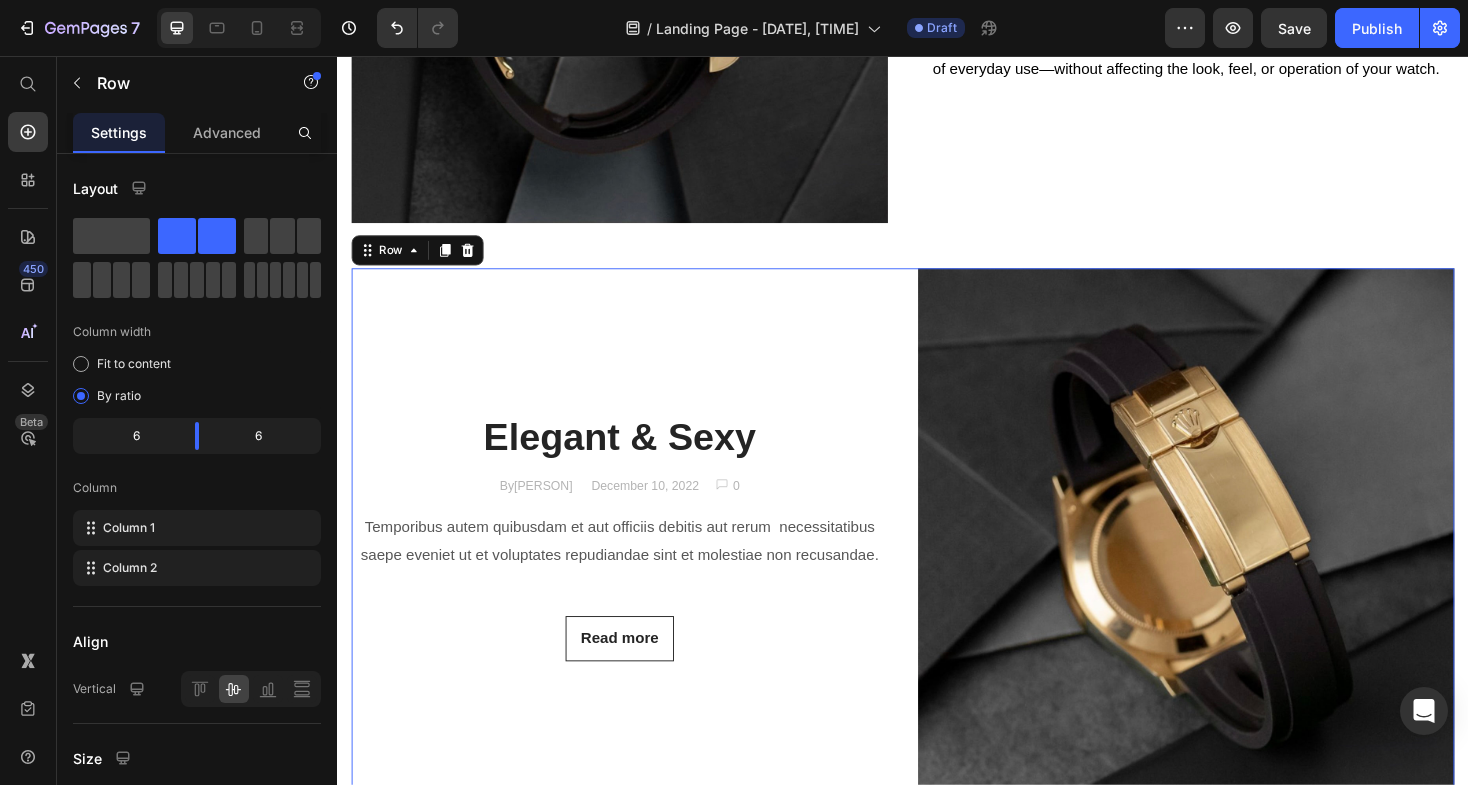 click on "Elegant & Sexy Heading By [PERSON] Text block [DATE] Text block Image 0 Text block Row Row Temporibus autem quibusdam et aut officiis debitis aut rerum necessitatibus saepe eveniet ut et voluptates repudiandae sint et molestiae non recusandae. Text block Read more Button" at bounding box center (636, 565) 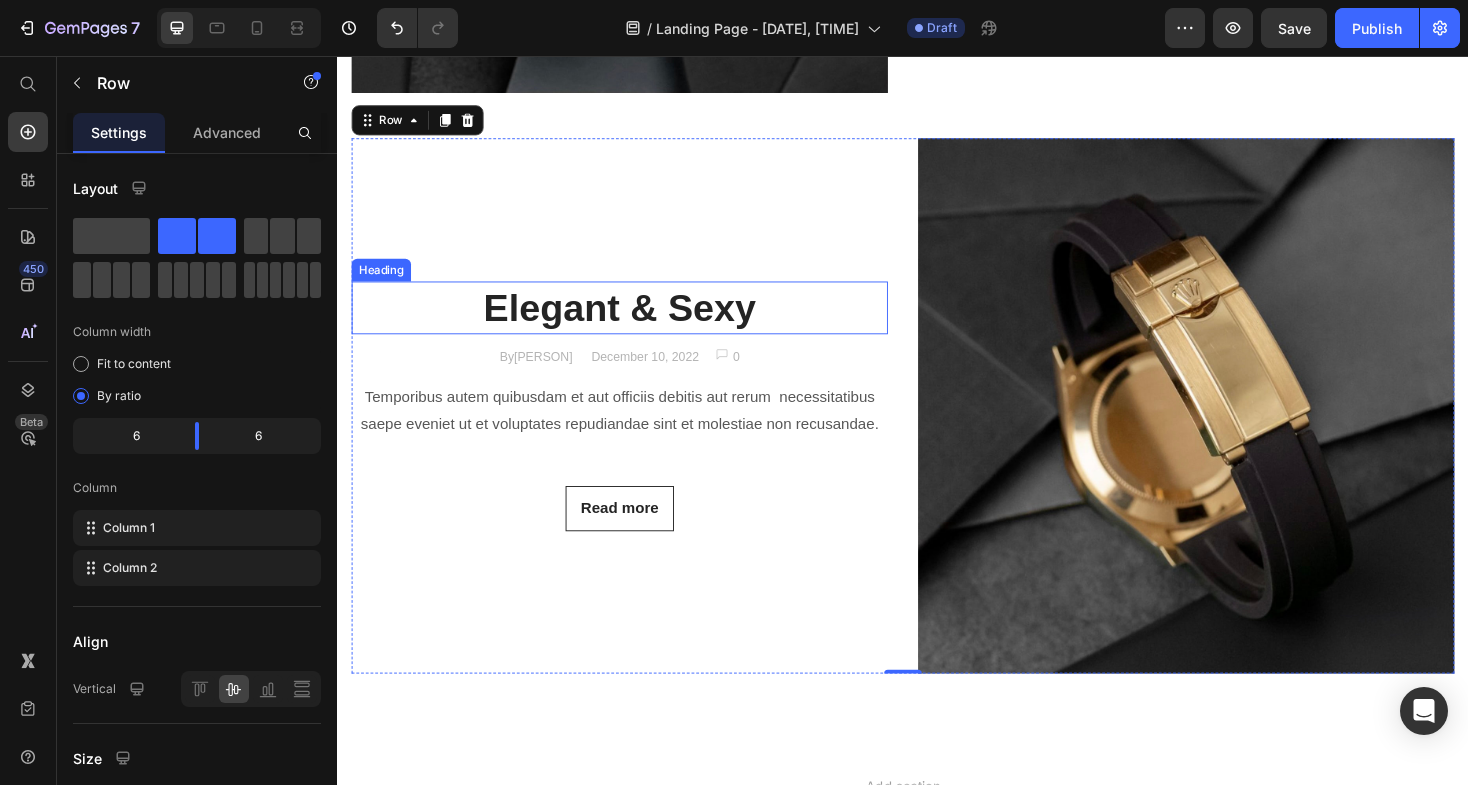 scroll, scrollTop: 1842, scrollLeft: 0, axis: vertical 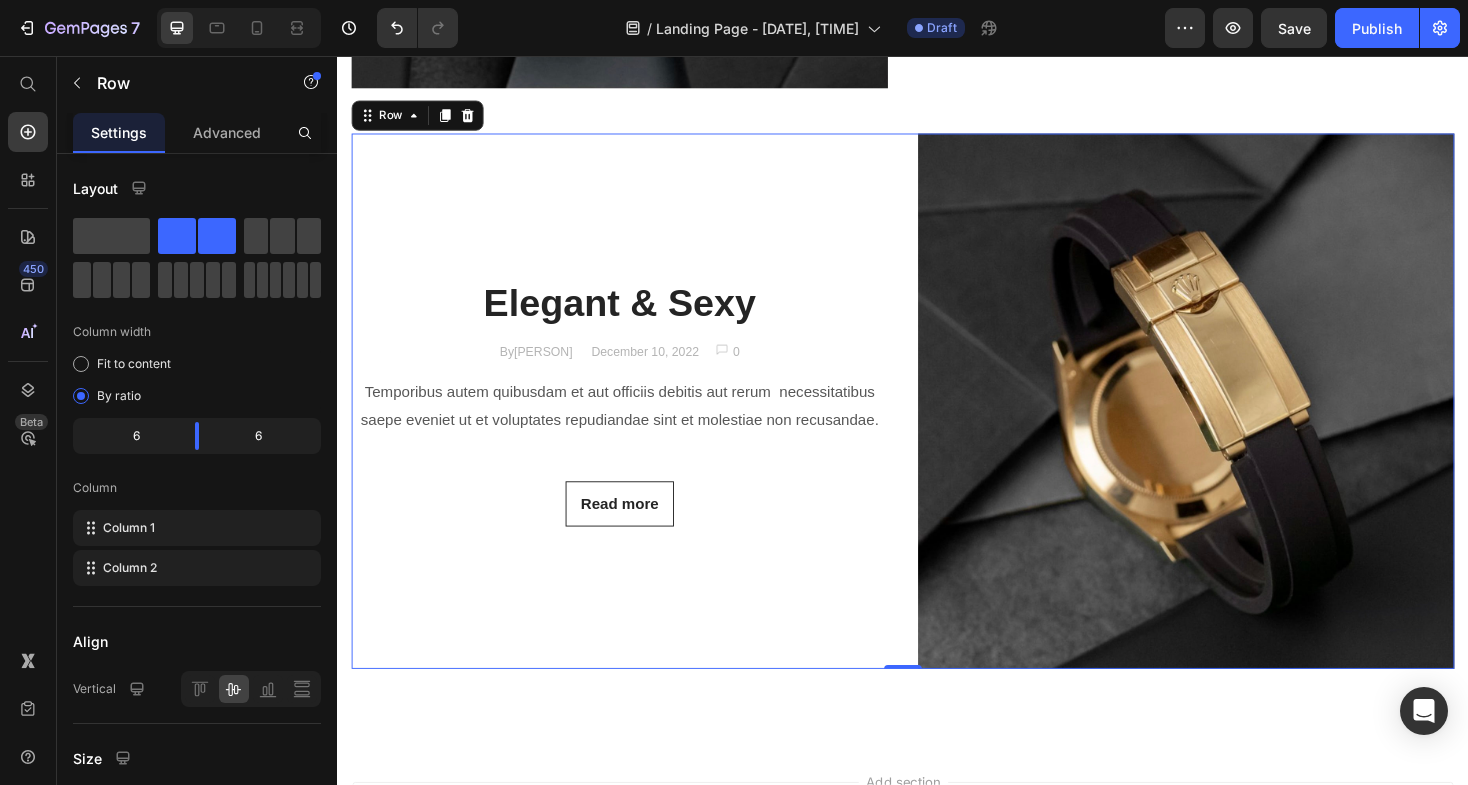 click on "Elegant & Sexy Heading By [PERSON] Text block [DATE] Text block Image 0 Text block Row Row Temporibus autem quibusdam et aut officiis debitis aut rerum necessitatibus saepe eveniet ut et voluptates repudiandae sint et molestiae non recusandae. Text block Read more Button" at bounding box center (636, 422) 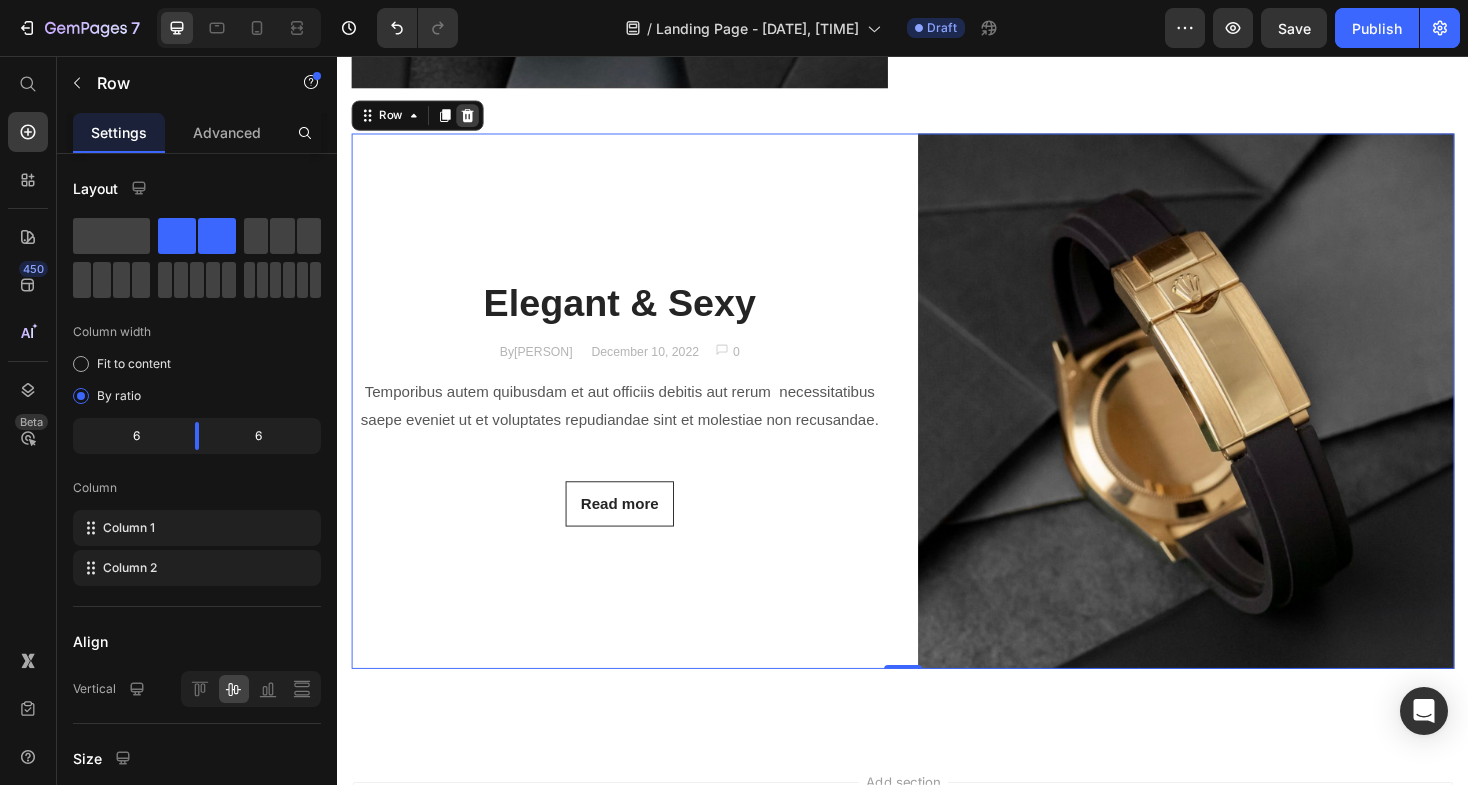 click 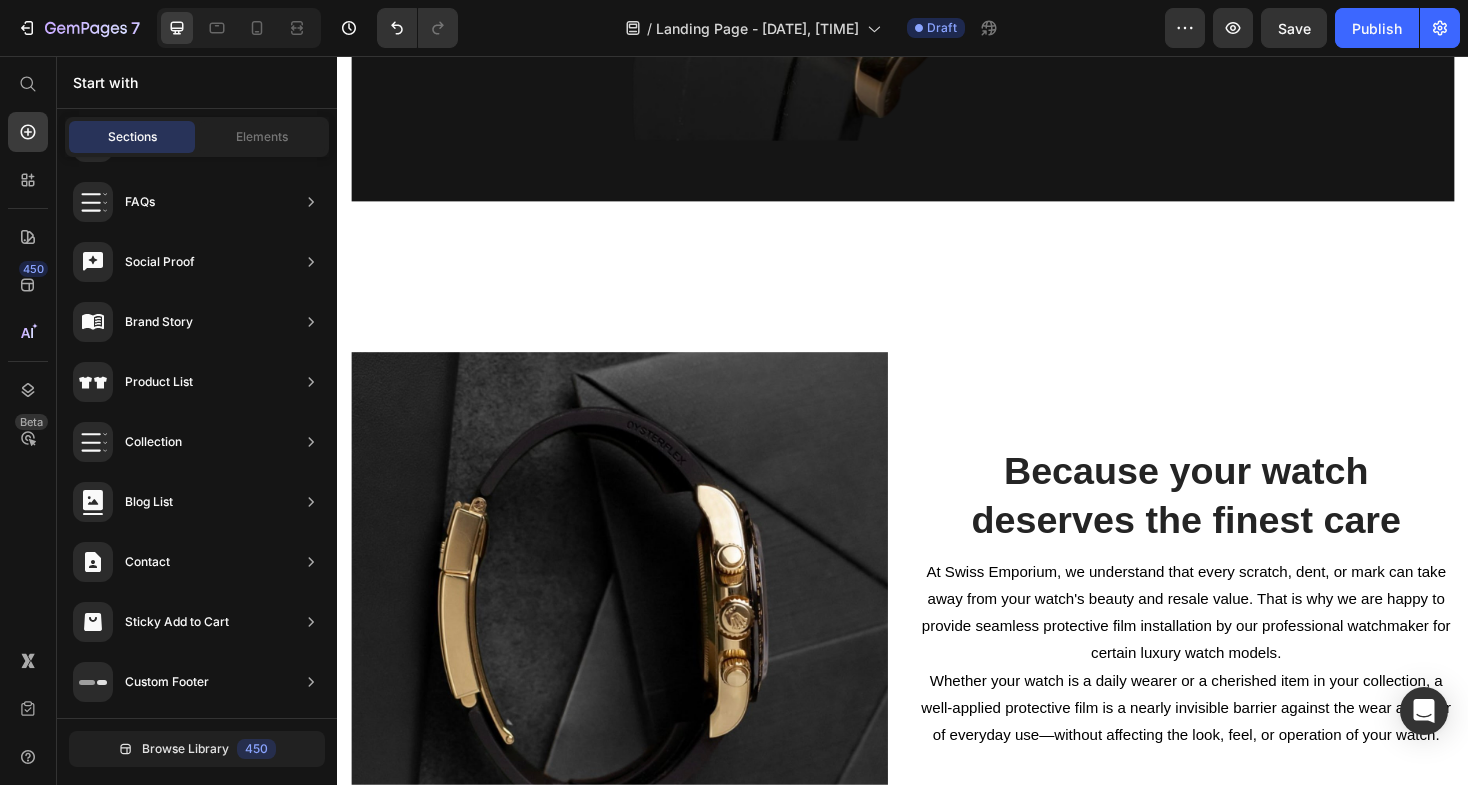 scroll, scrollTop: 1519, scrollLeft: 0, axis: vertical 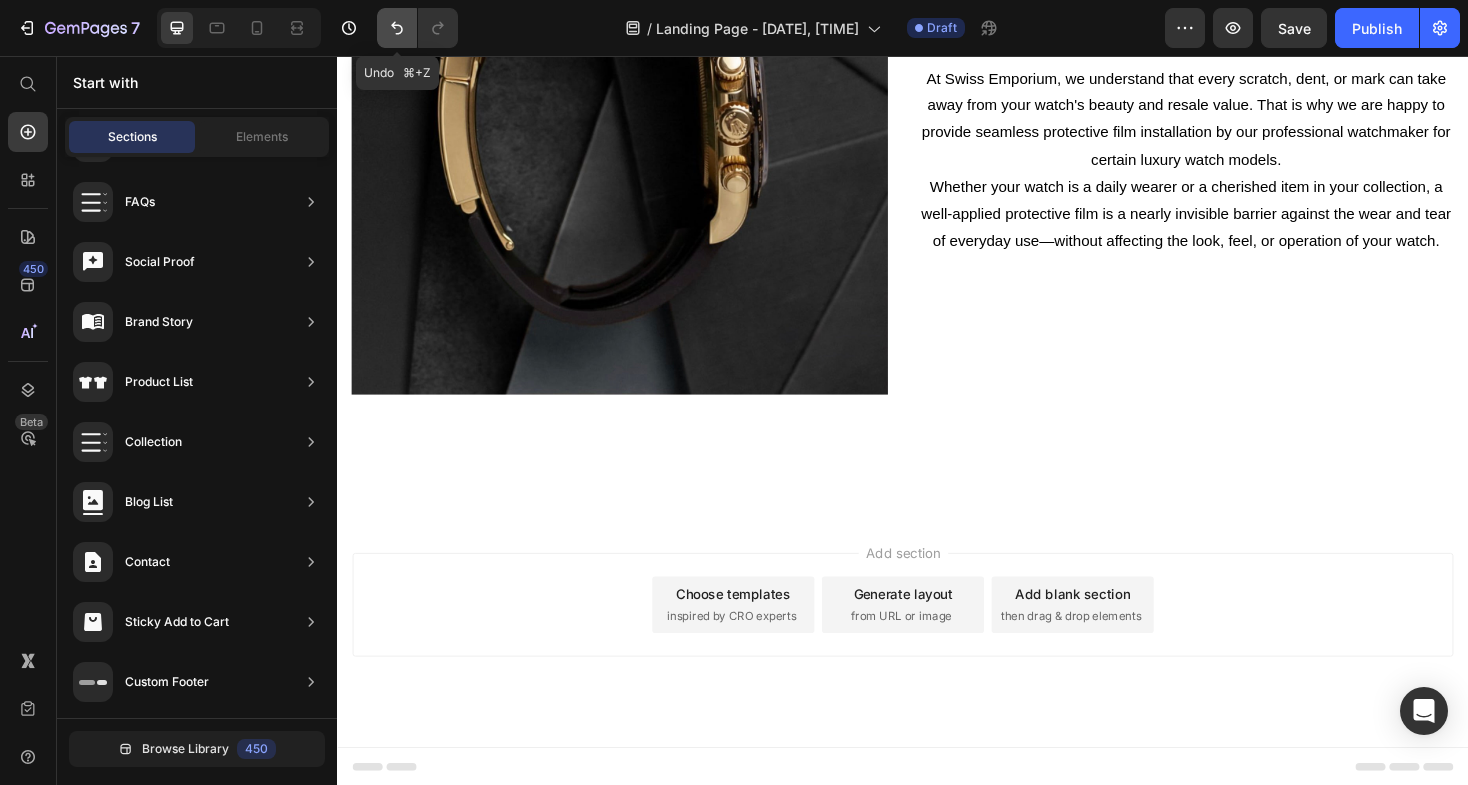 click 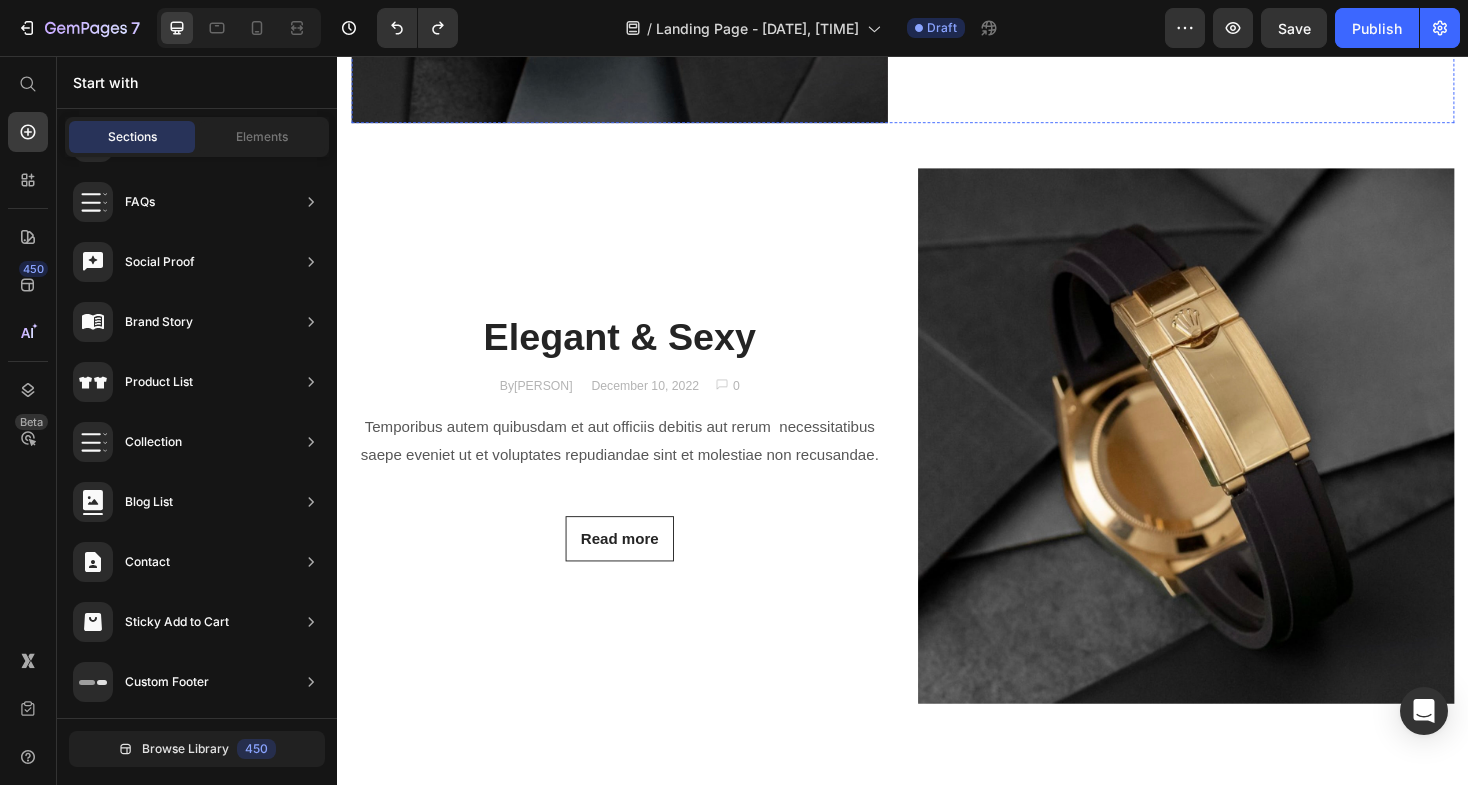 scroll, scrollTop: 1876, scrollLeft: 0, axis: vertical 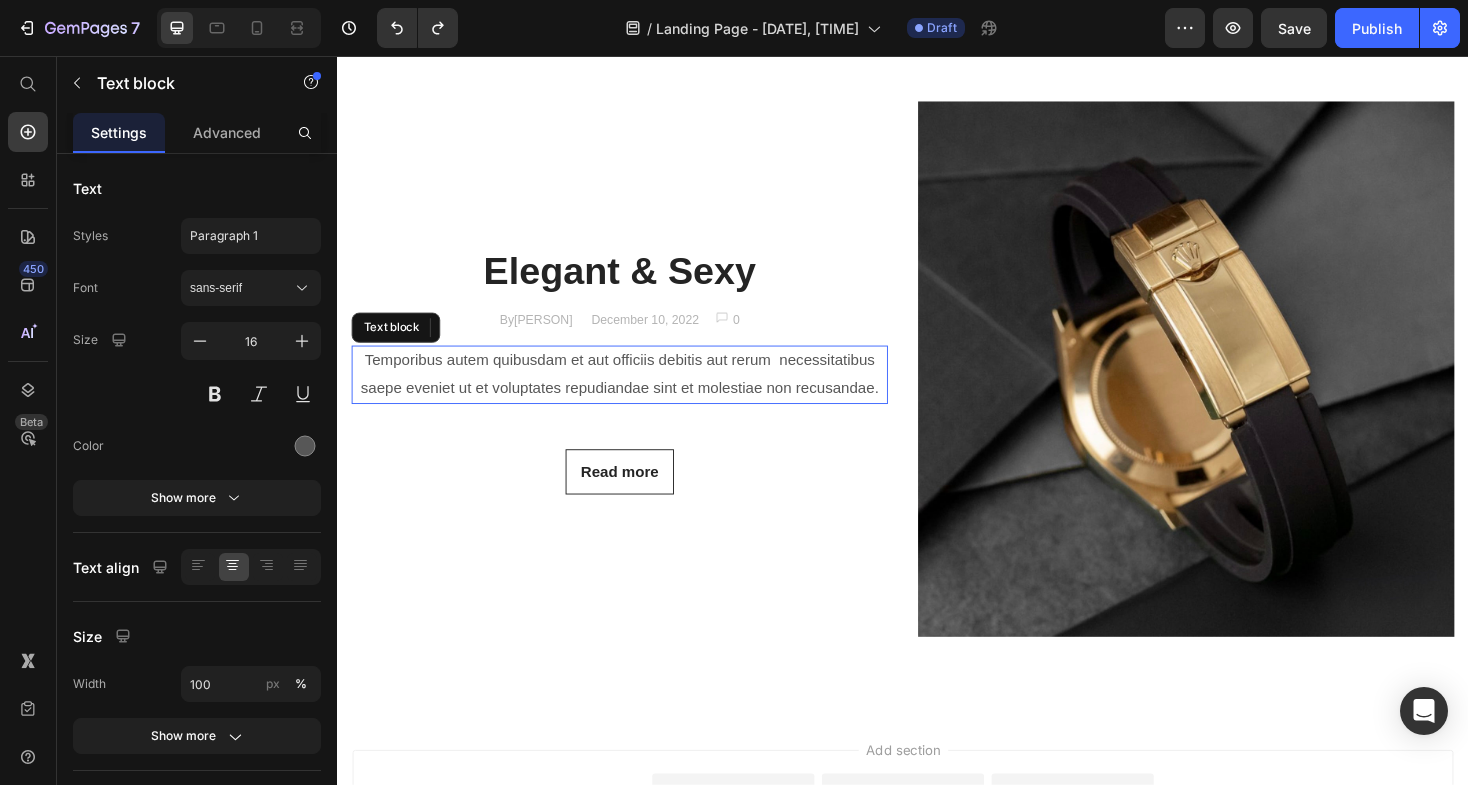 click on "Temporibus autem quibusdam et aut officiis debitis aut rerum  necessitatibus saepe eveniet ut et voluptates repudiandae sint et molestiae non recusandae." at bounding box center [636, 394] 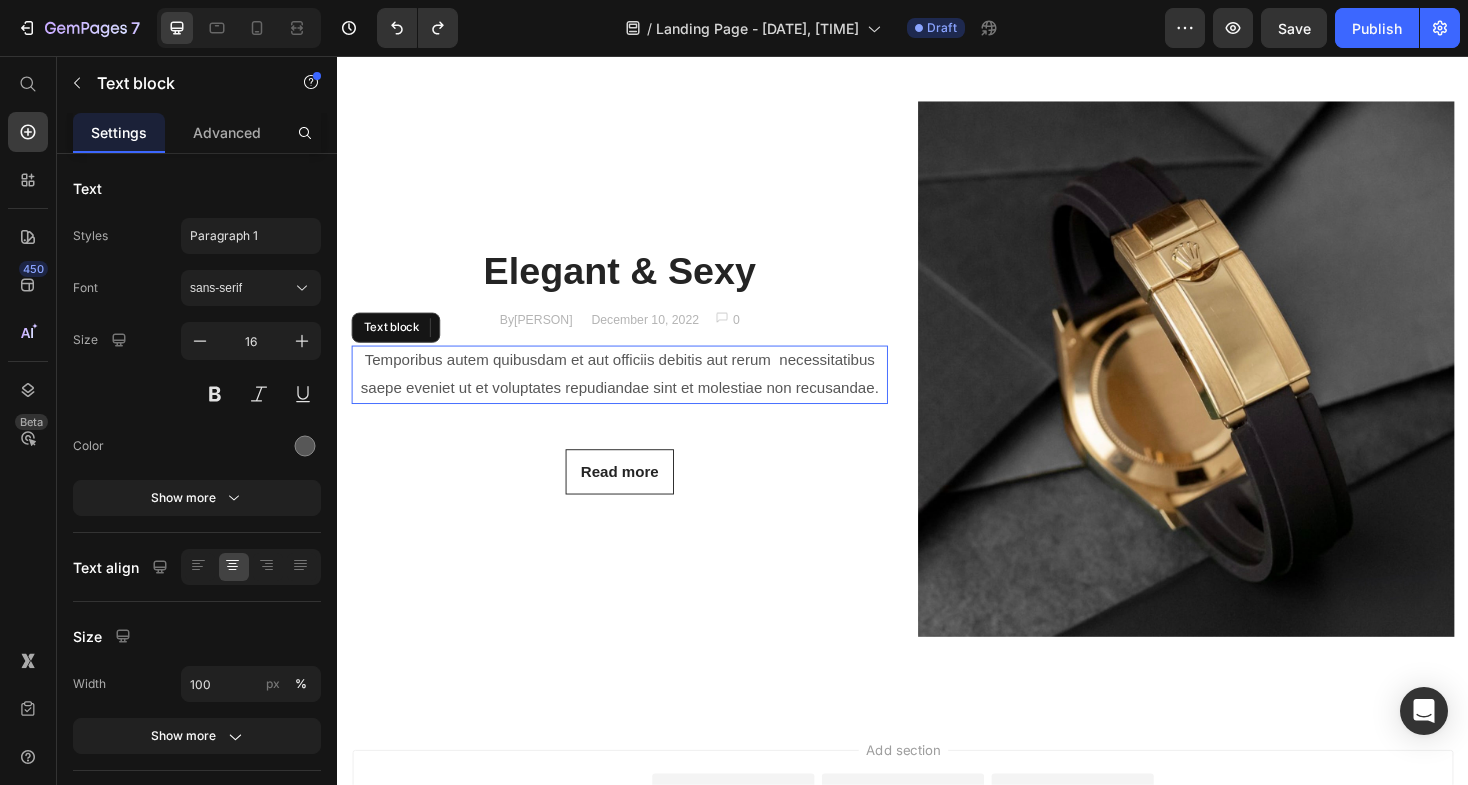 click on "Temporibus autem quibusdam et aut officiis debitis aut rerum  necessitatibus saepe eveniet ut et voluptates repudiandae sint et molestiae non recusandae." at bounding box center (636, 394) 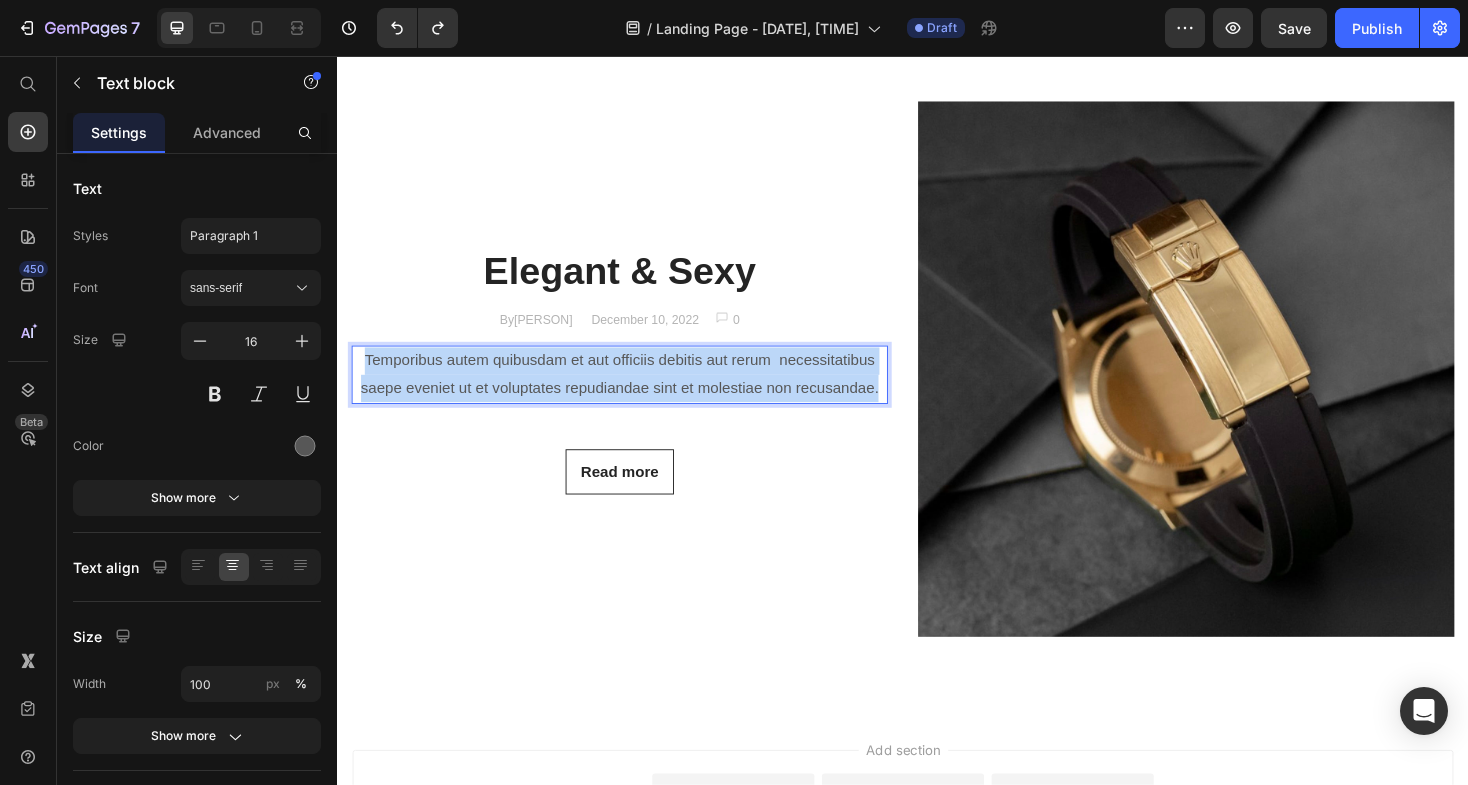 click on "Temporibus autem quibusdam et aut officiis debitis aut rerum  necessitatibus saepe eveniet ut et voluptates repudiandae sint et molestiae non recusandae." at bounding box center (636, 394) 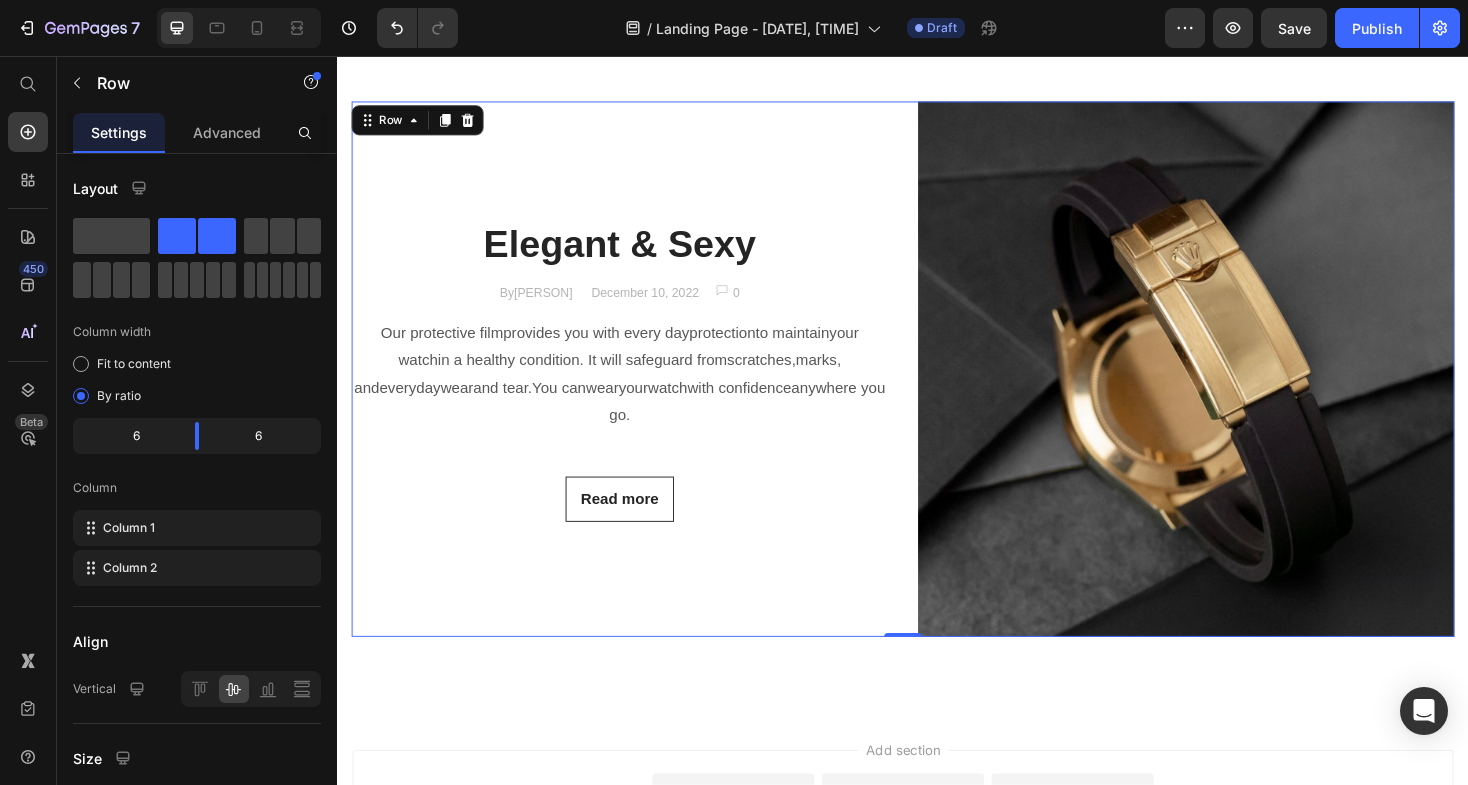 click on "Elegant & Sexy Heading By [PERSON] Text block [DATE] Text block Image 0 Text block Row Row Our protective film provides you with every day protection to maintain your watch in a healthy condition. It will safeguard from scratches, marks , and everyday wear and tear. You can wear your watch with confidence anywhere you go . Text block Read more Button" at bounding box center (636, 388) 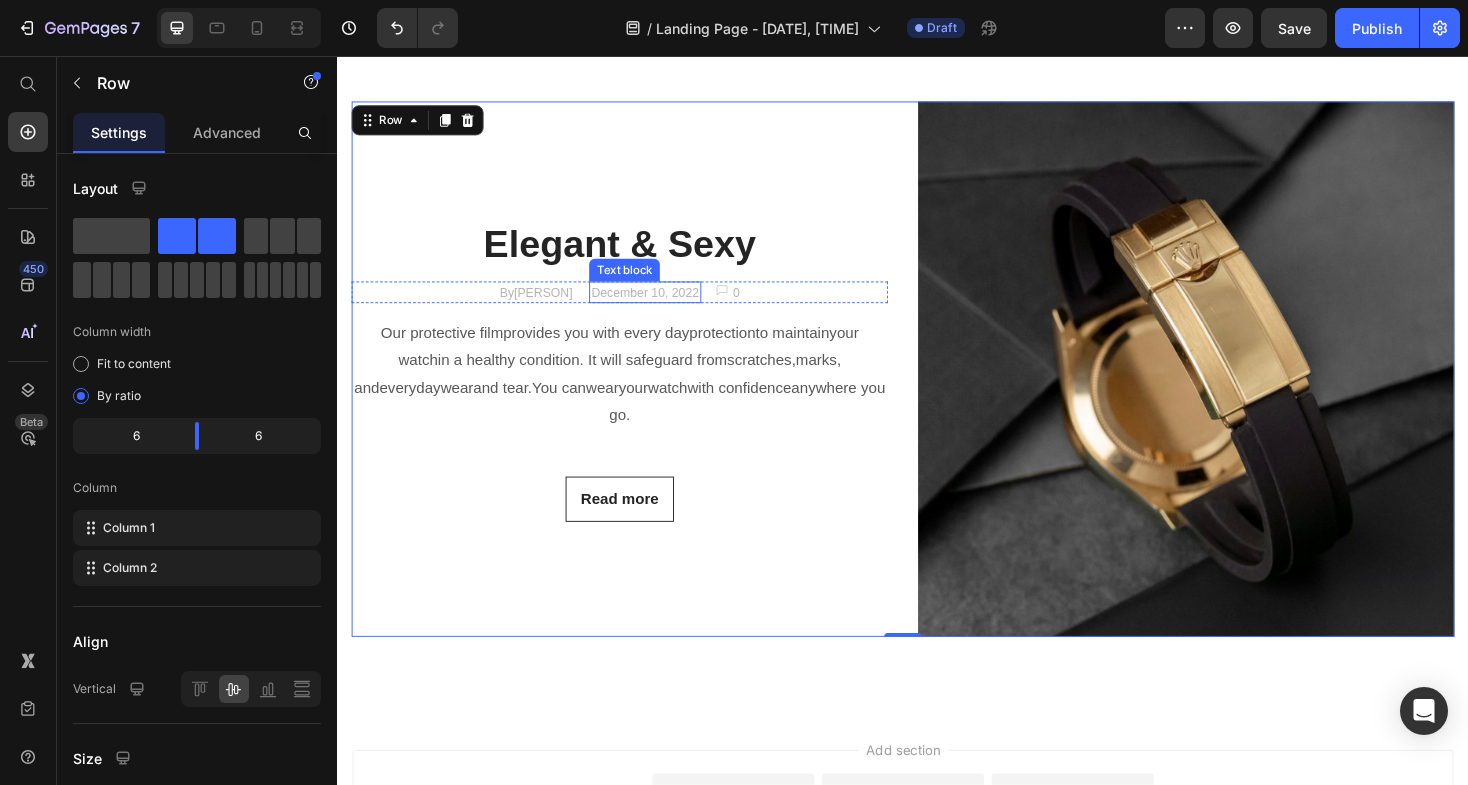 click on "December 10, 2022" at bounding box center [663, 307] 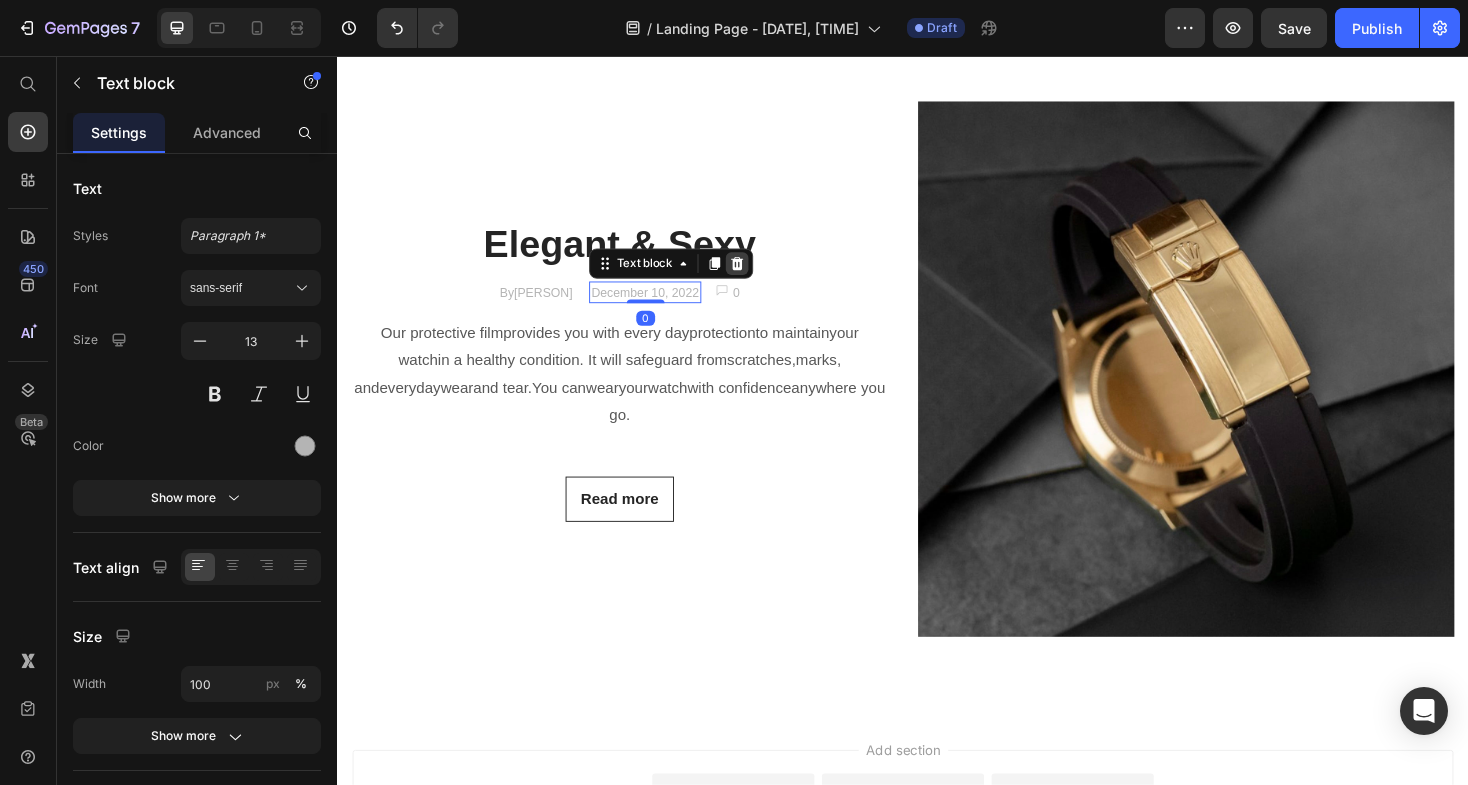 click 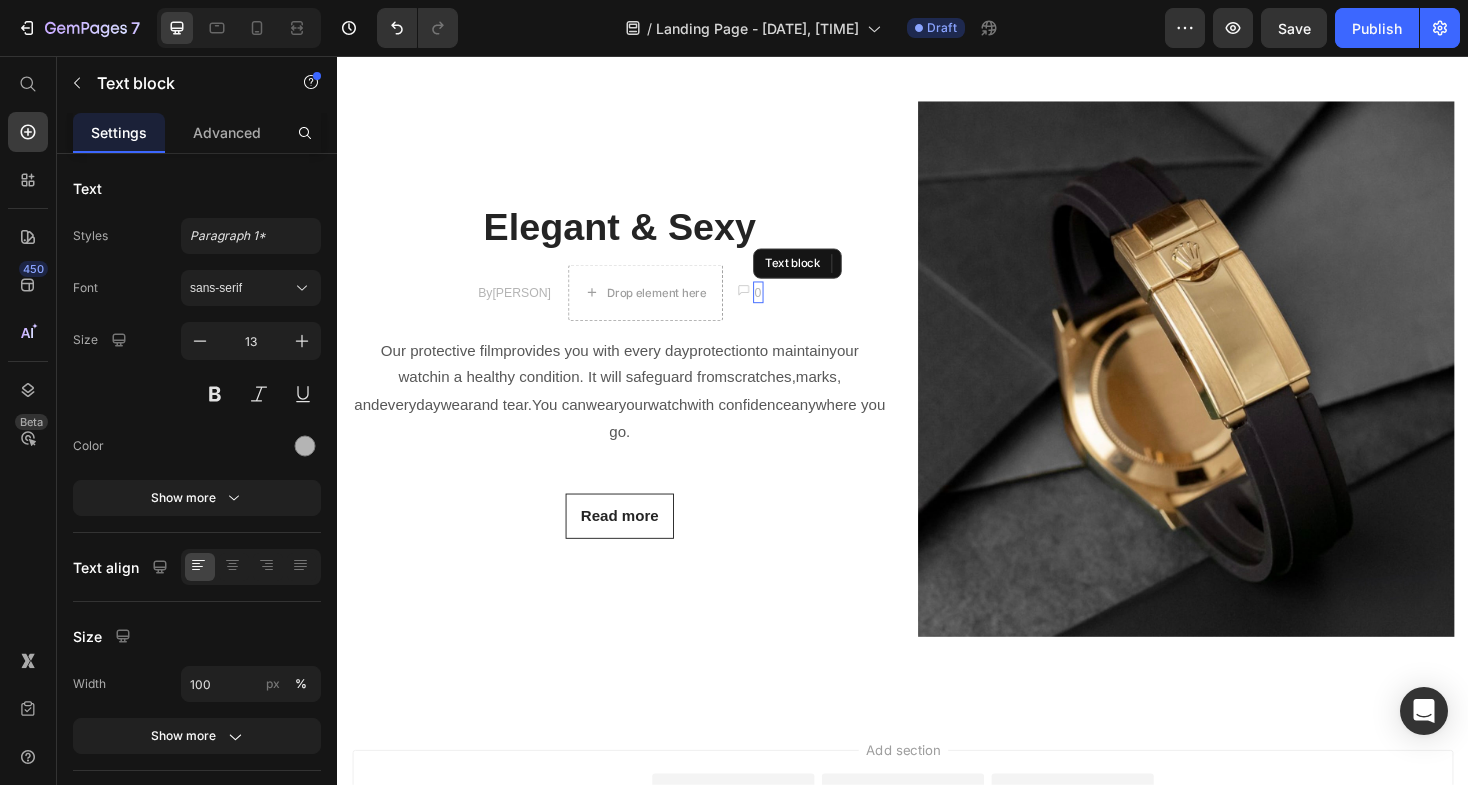 click on "0" at bounding box center [783, 307] 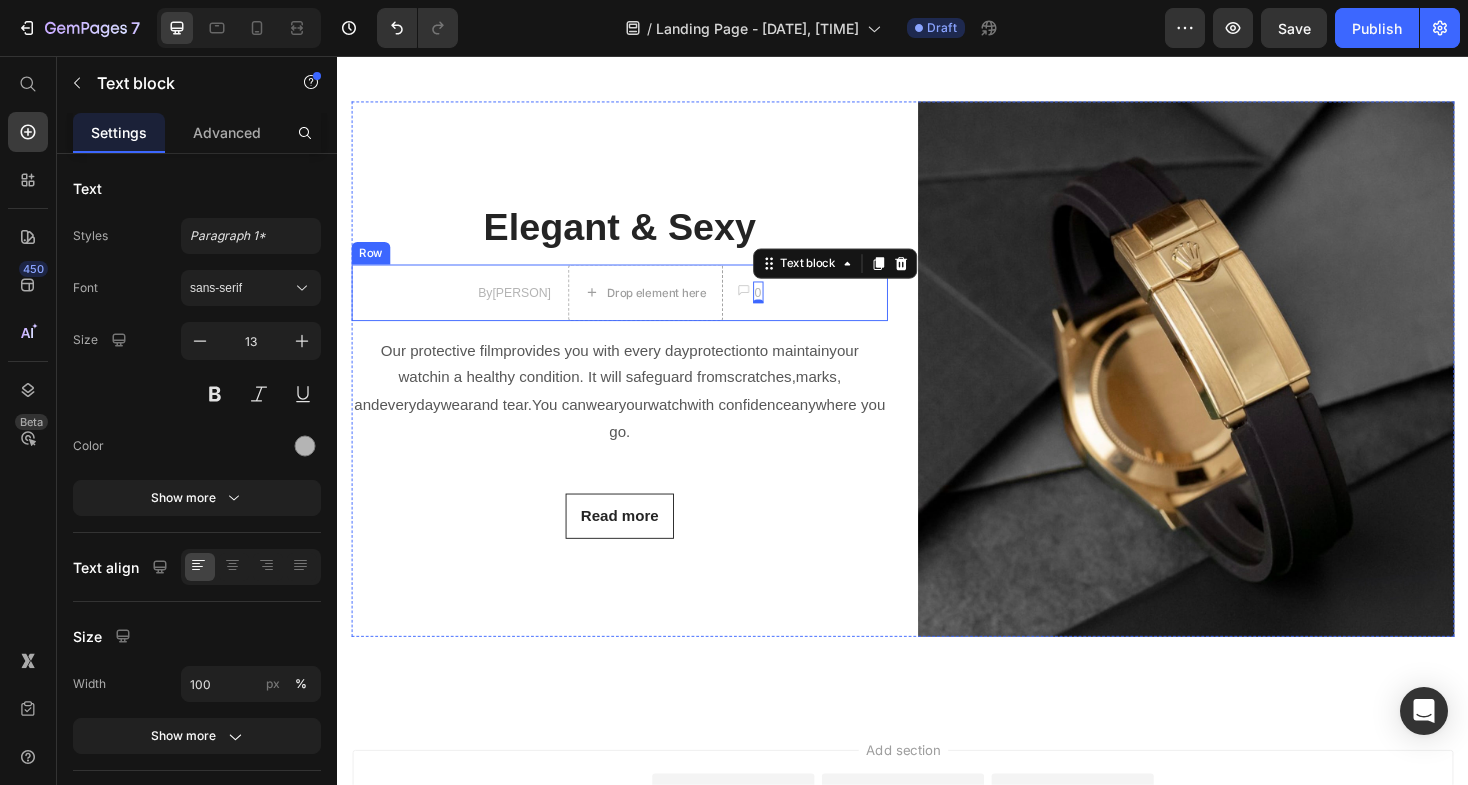 click on "By [NAME] [LAST] Text block
Drop element here Image 0 Text block   0 Row Row" at bounding box center [636, 307] 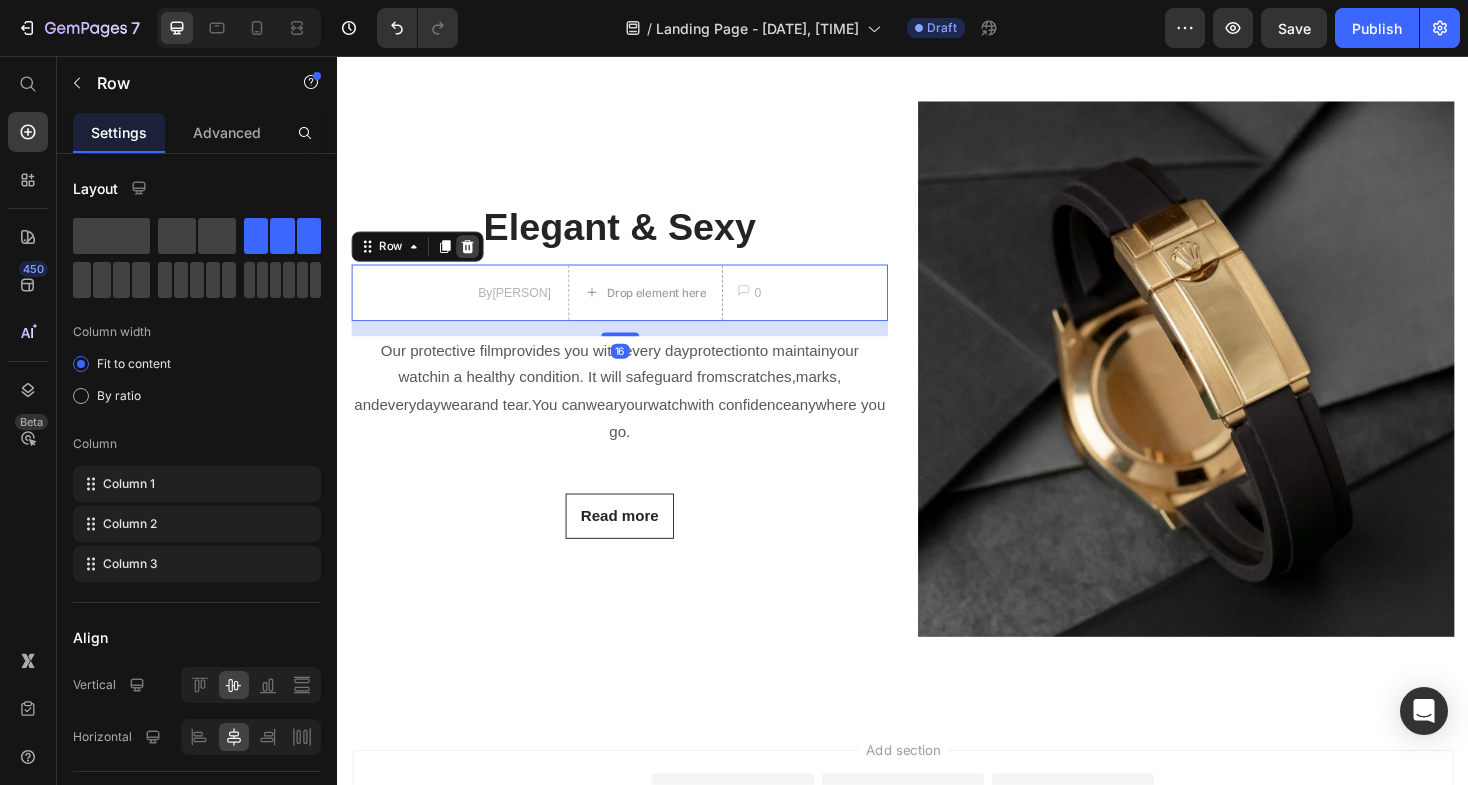 click 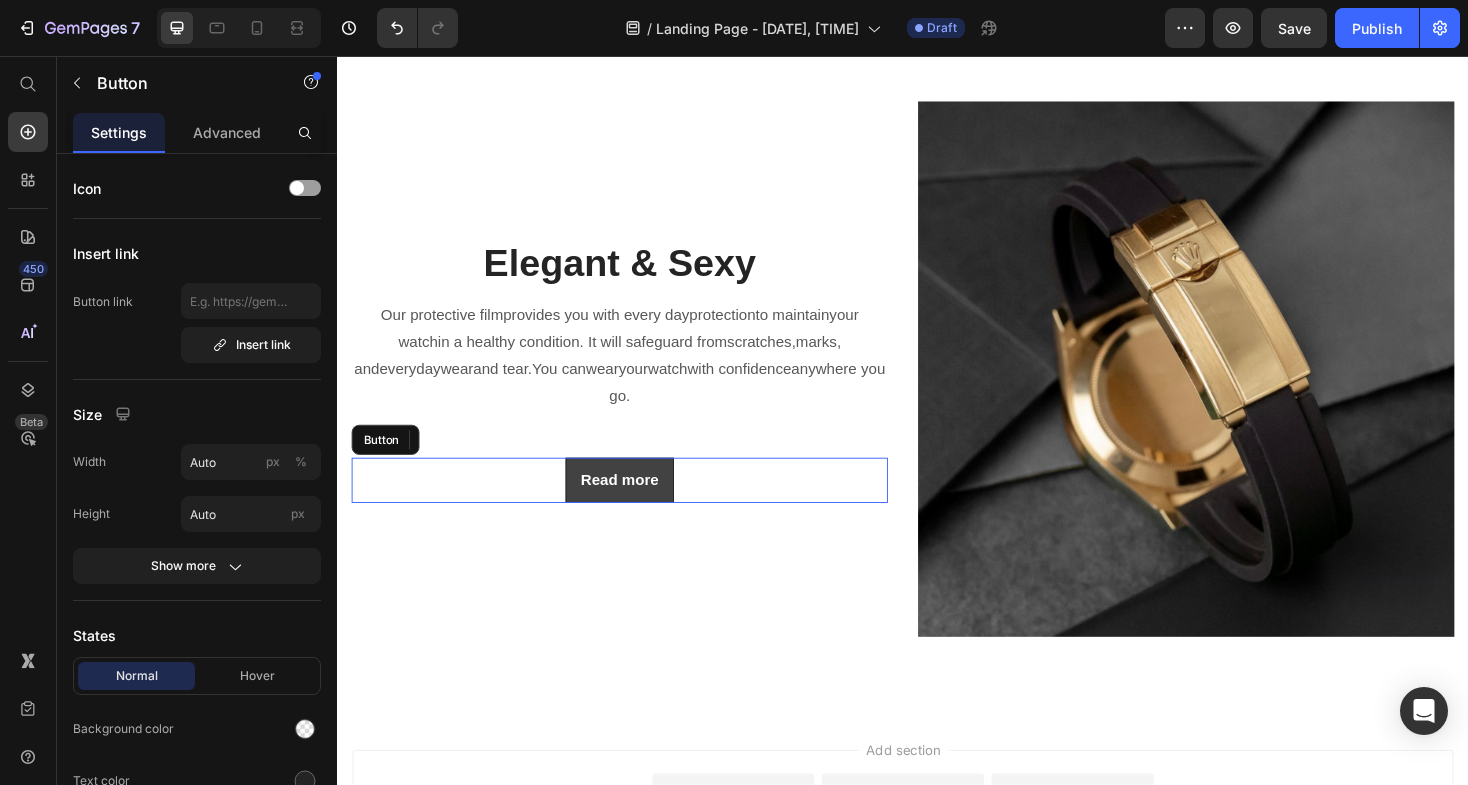 click on "Read more" at bounding box center [636, 506] 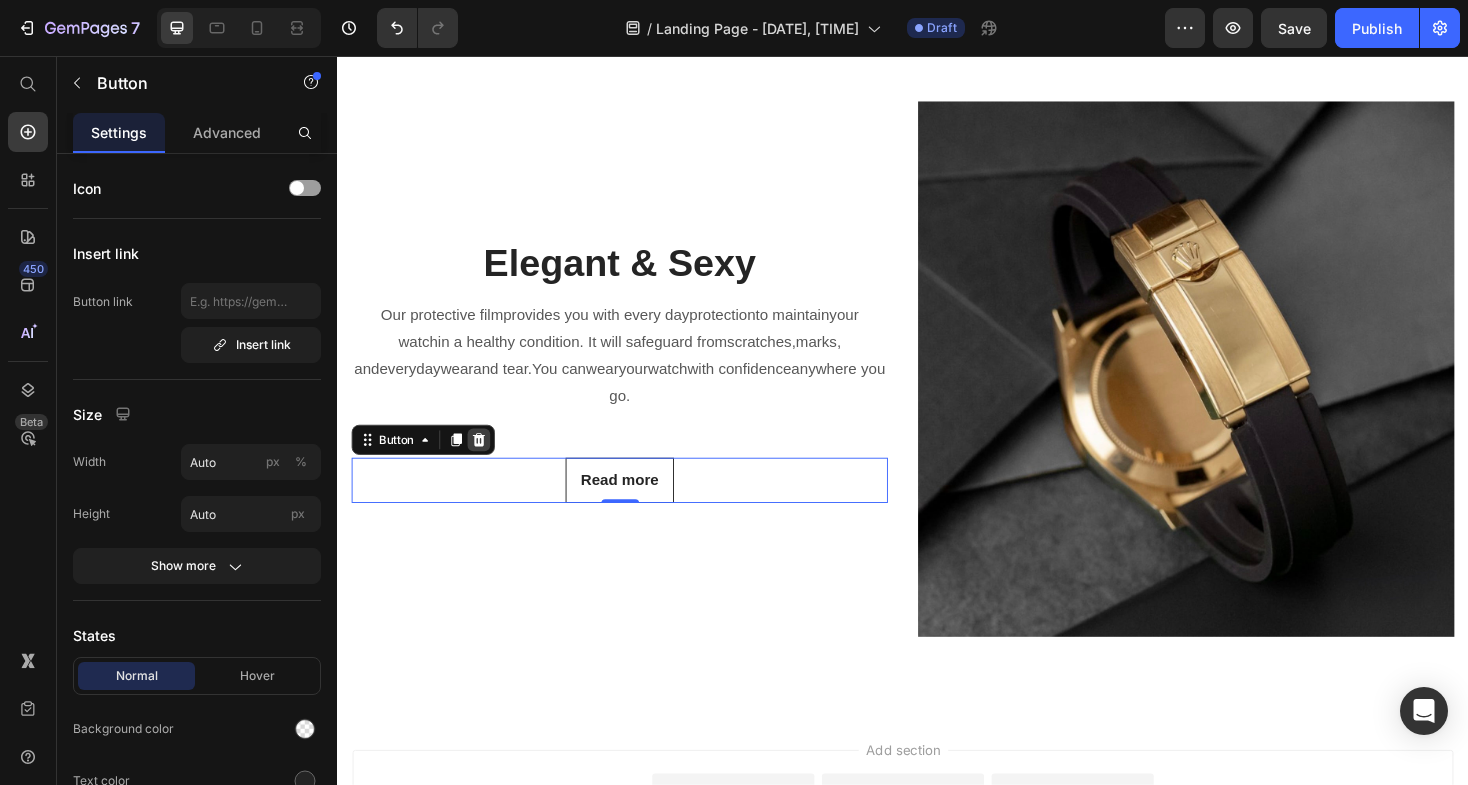 click 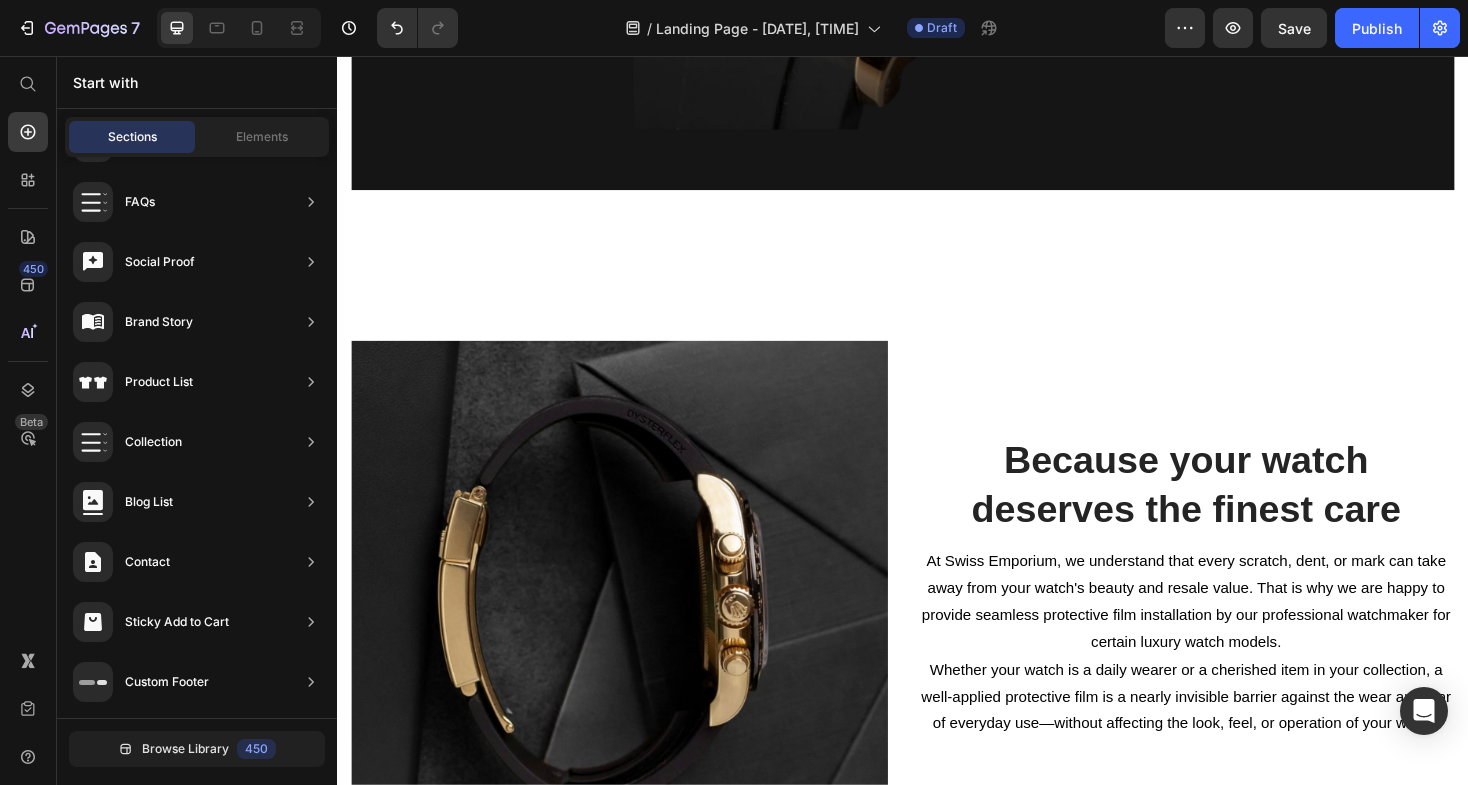 scroll, scrollTop: 1001, scrollLeft: 0, axis: vertical 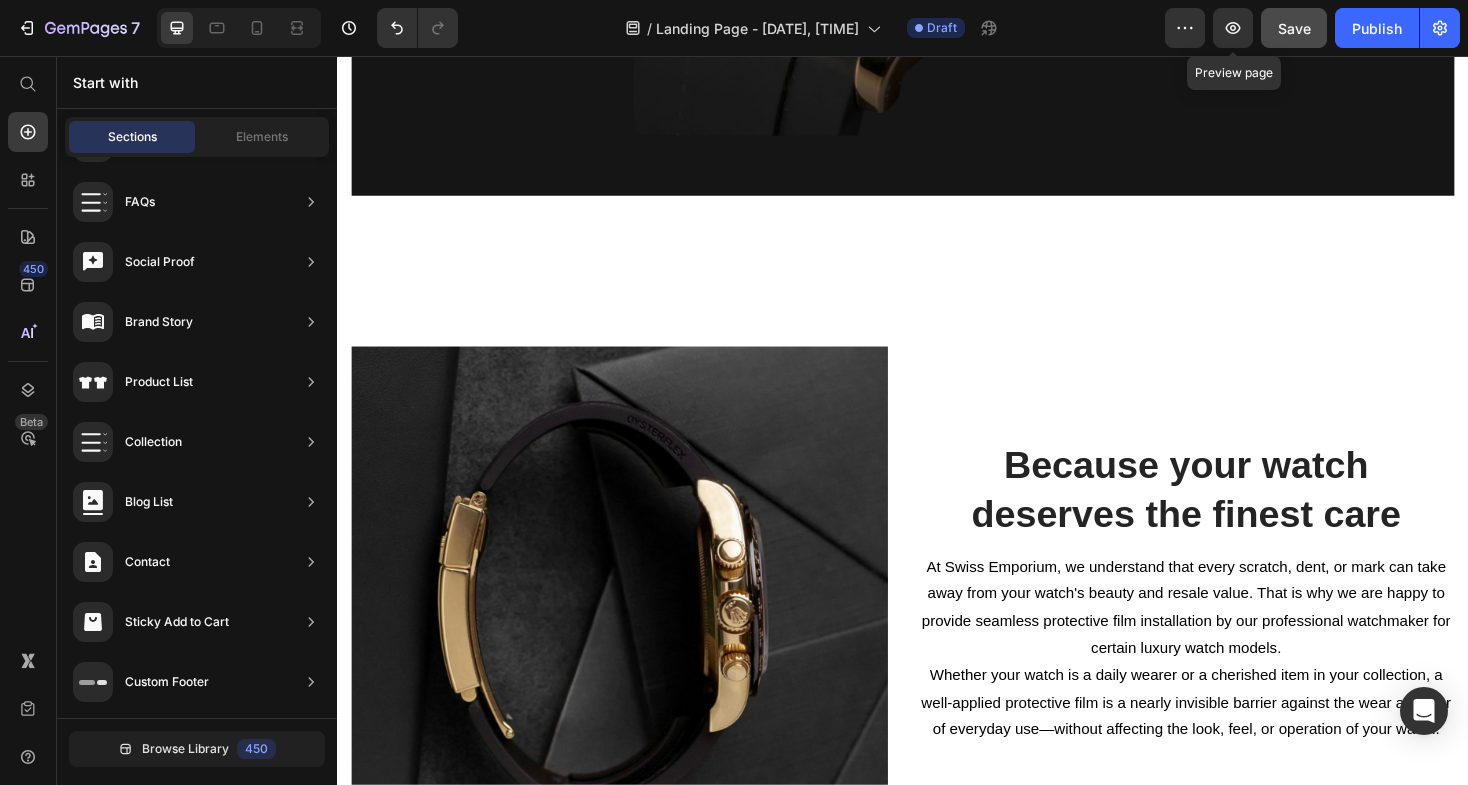 click on "Save" at bounding box center (1294, 28) 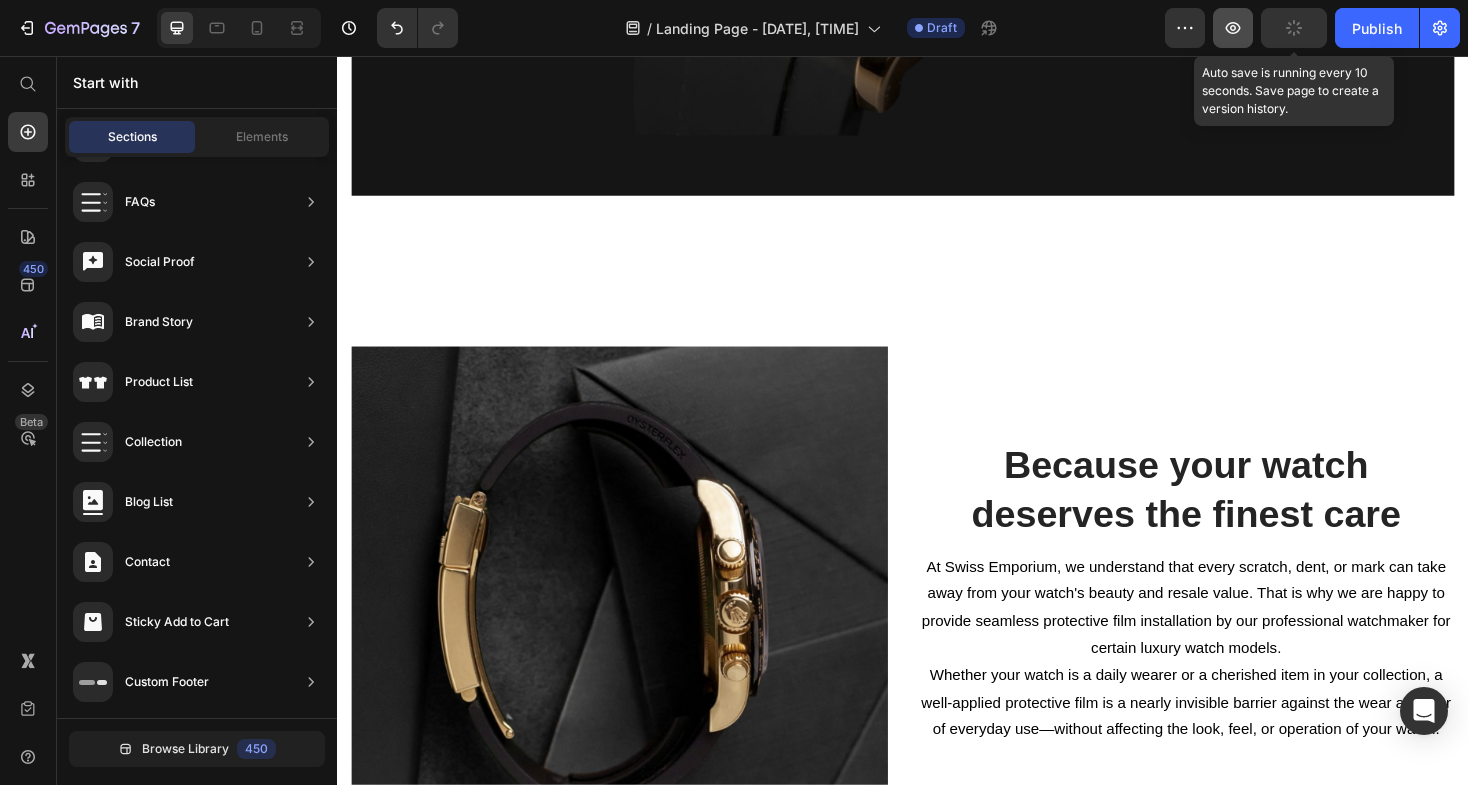click 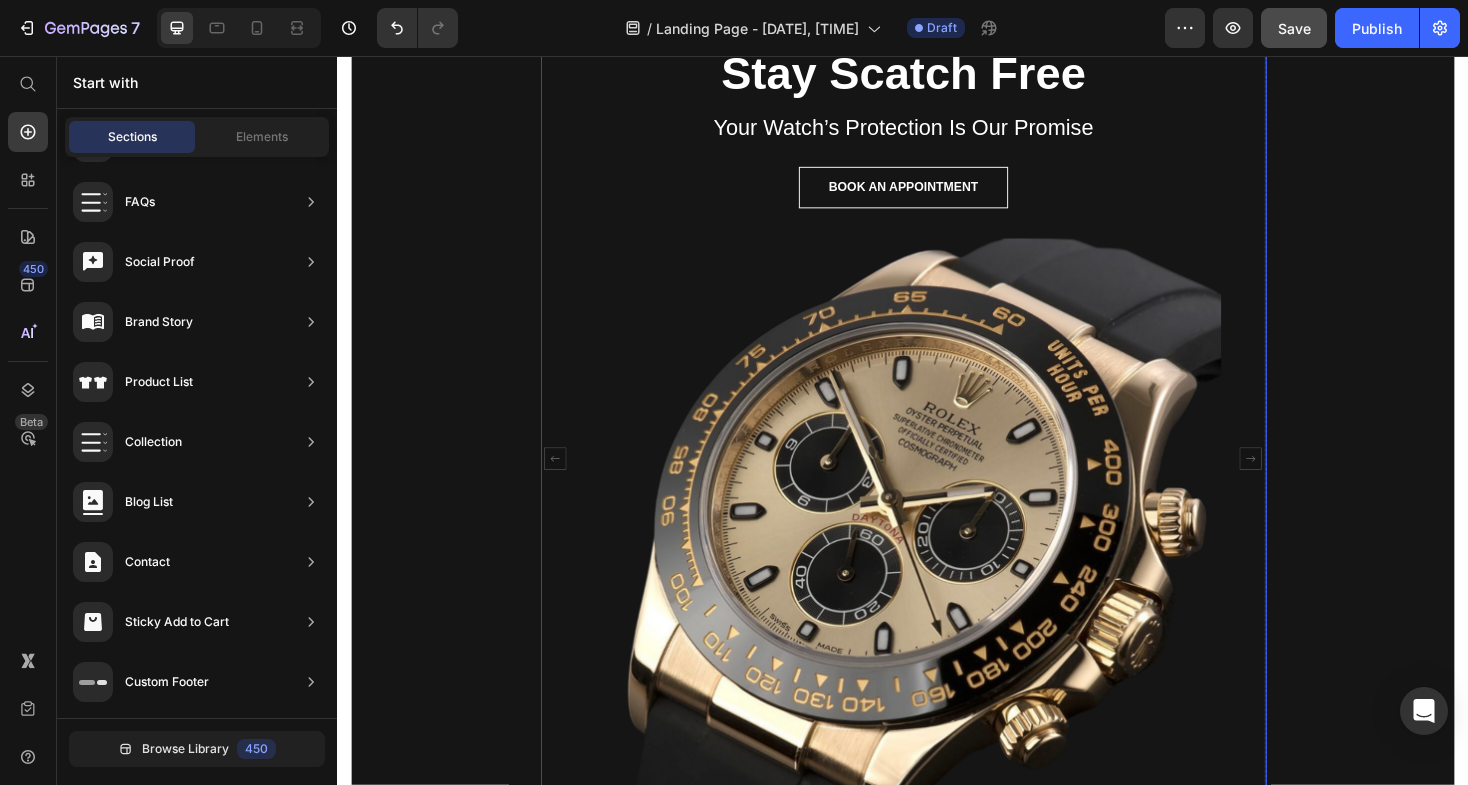 scroll, scrollTop: 219, scrollLeft: 0, axis: vertical 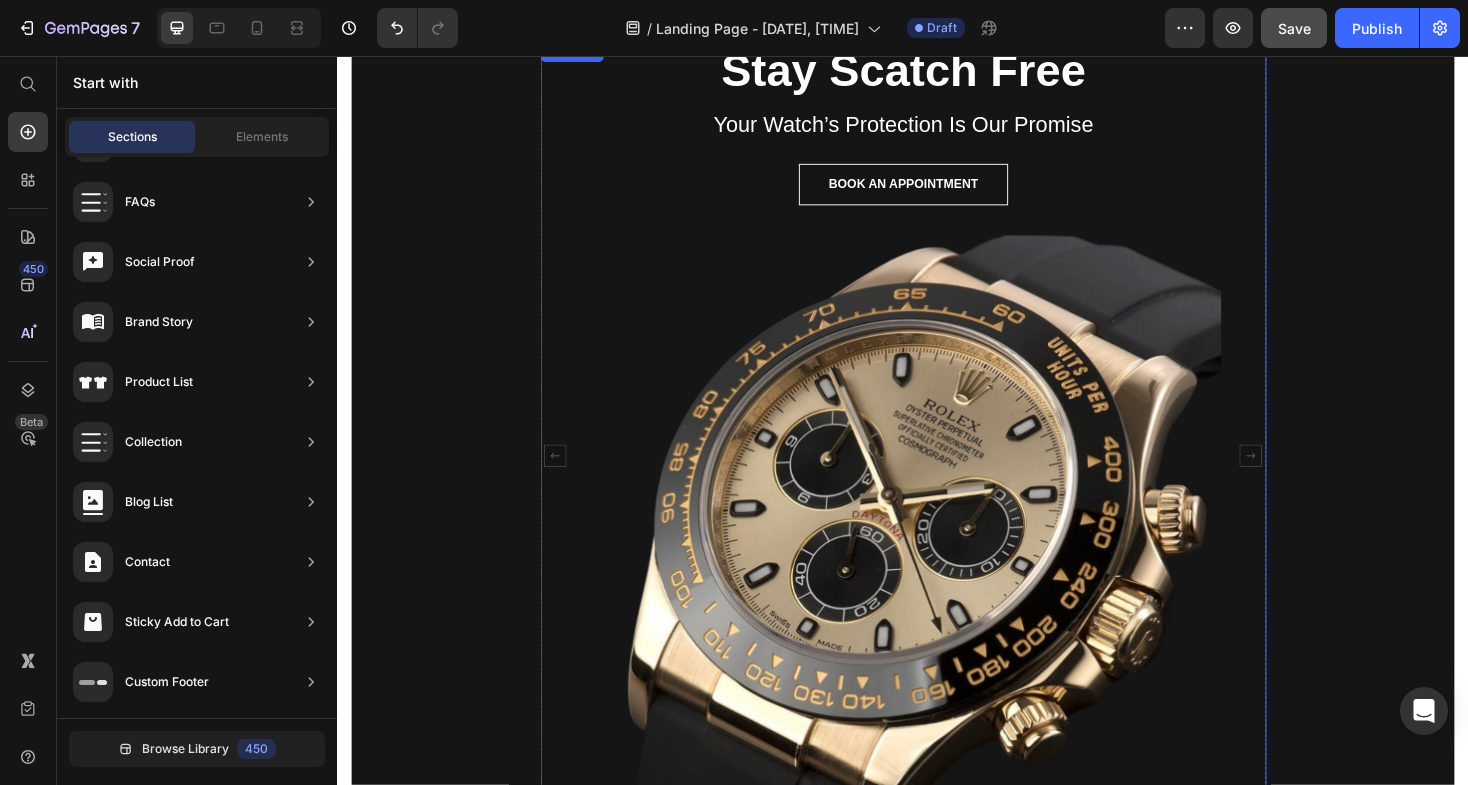 click 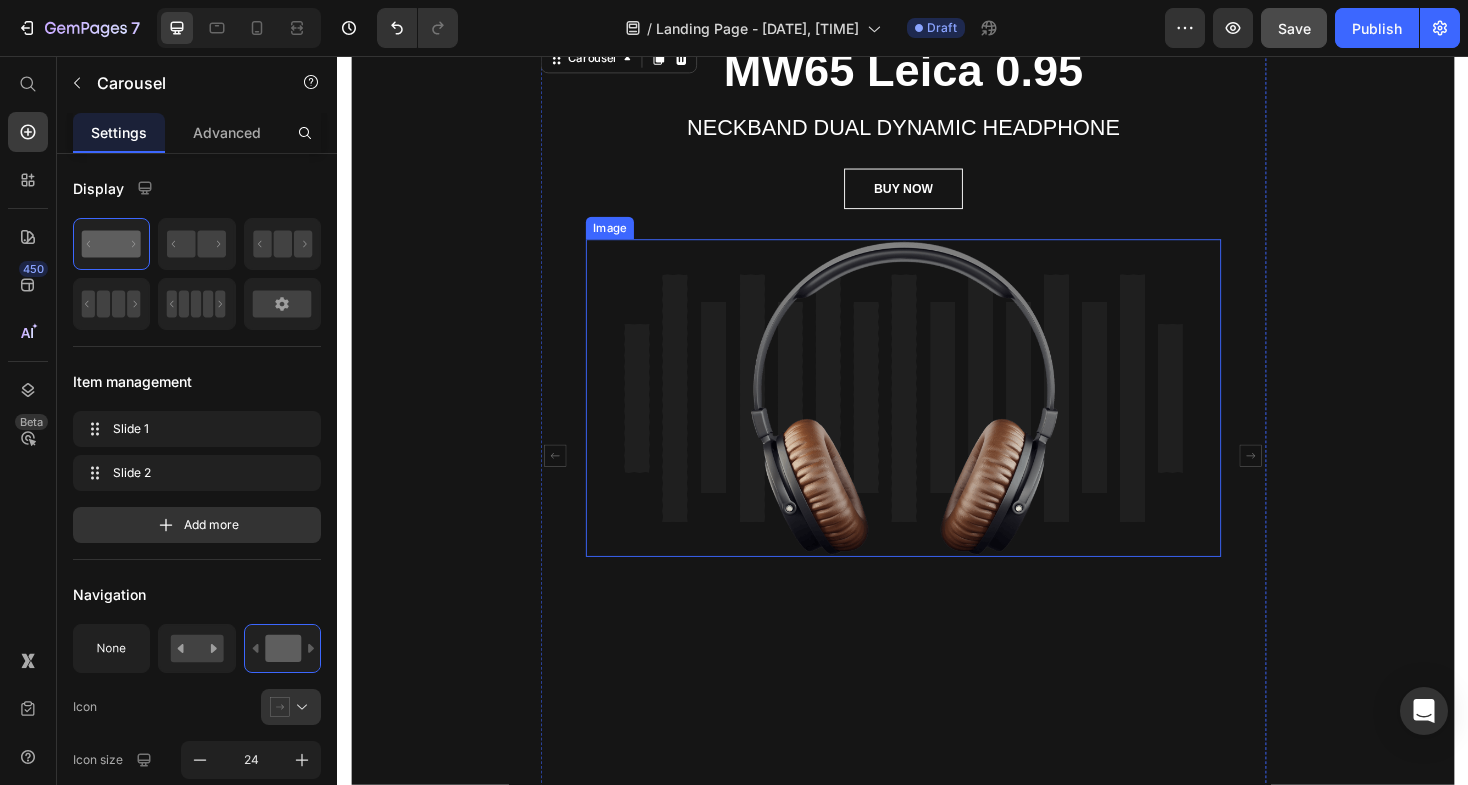 click at bounding box center [937, 418] 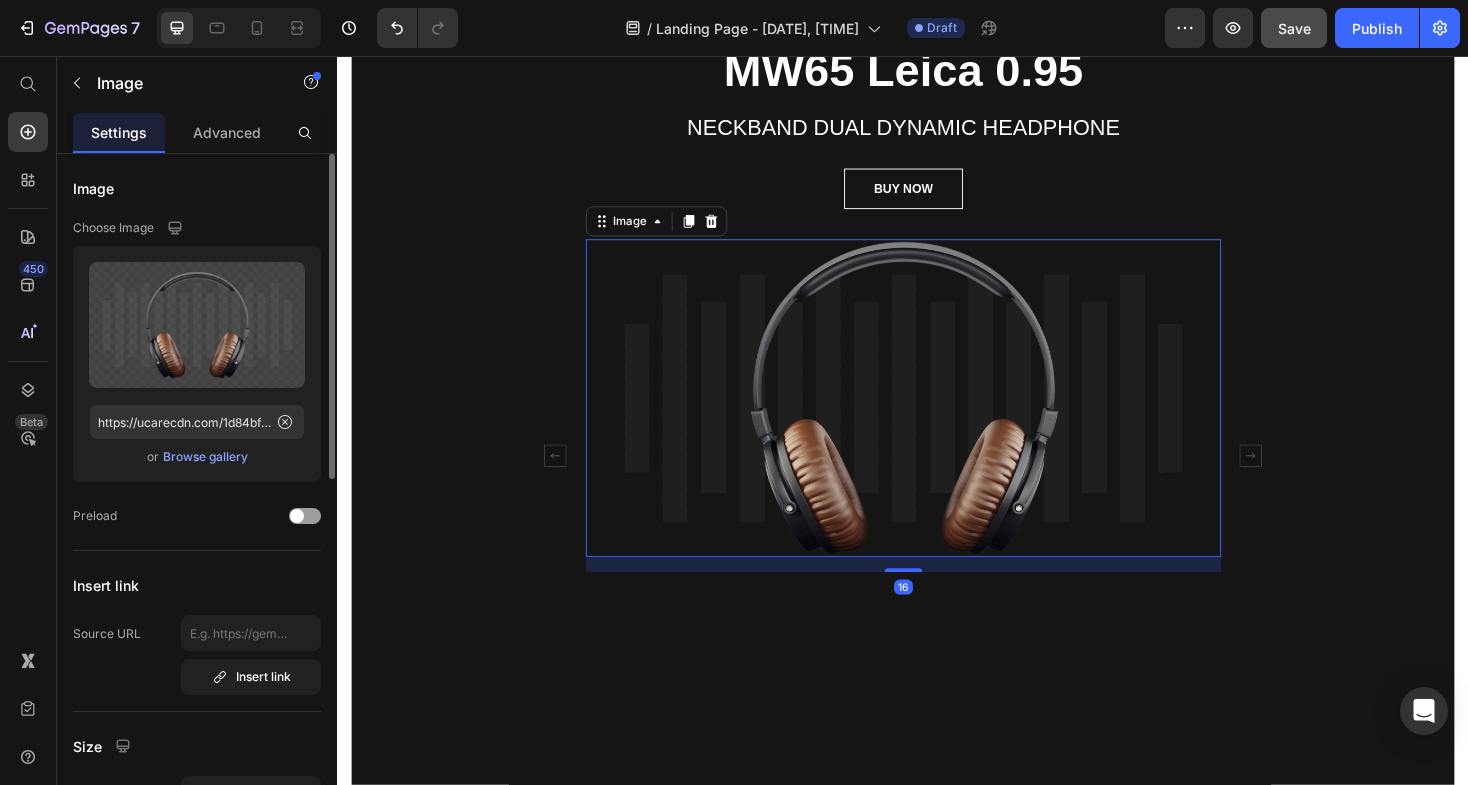 click on "Browse gallery" at bounding box center [205, 457] 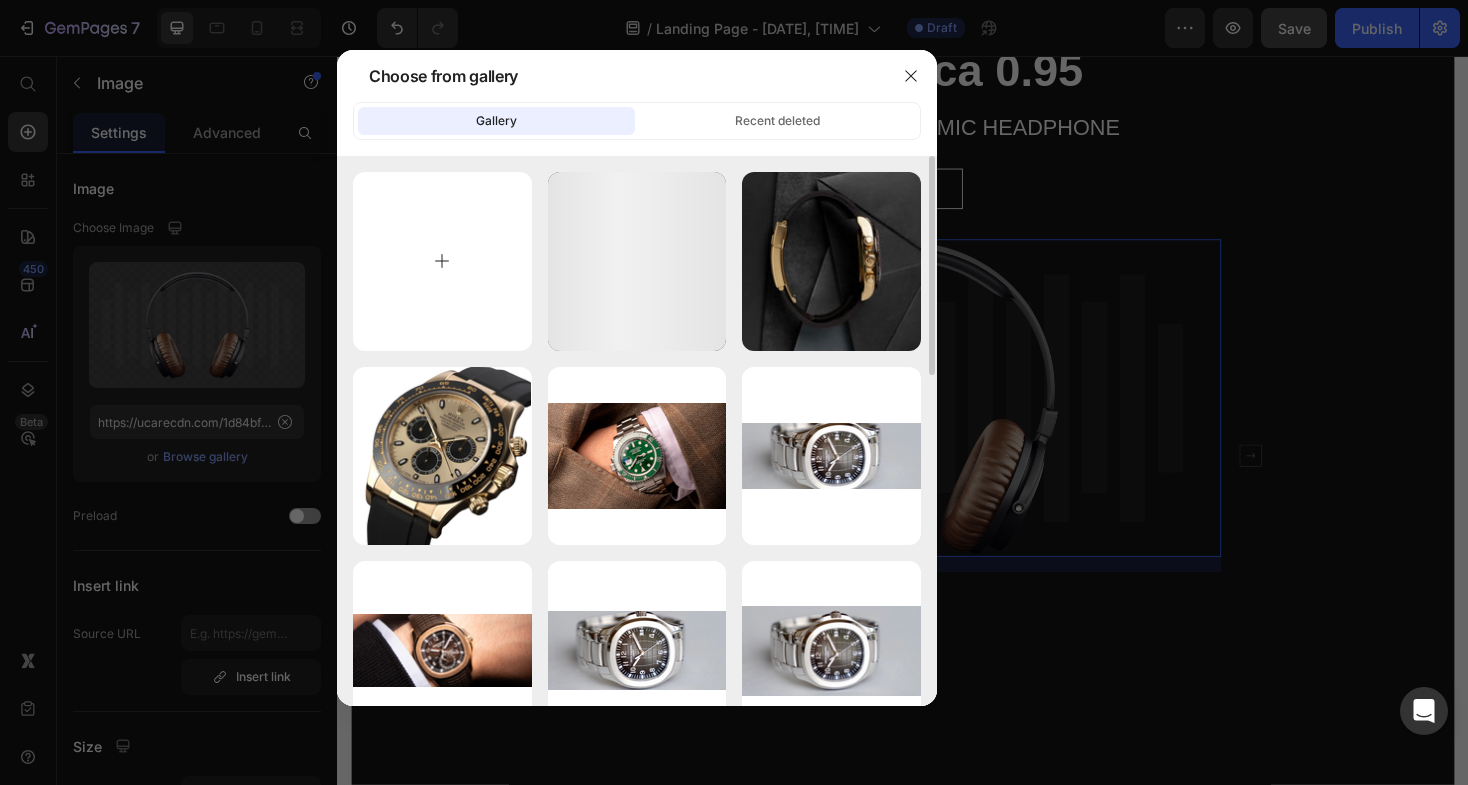 click at bounding box center [442, 261] 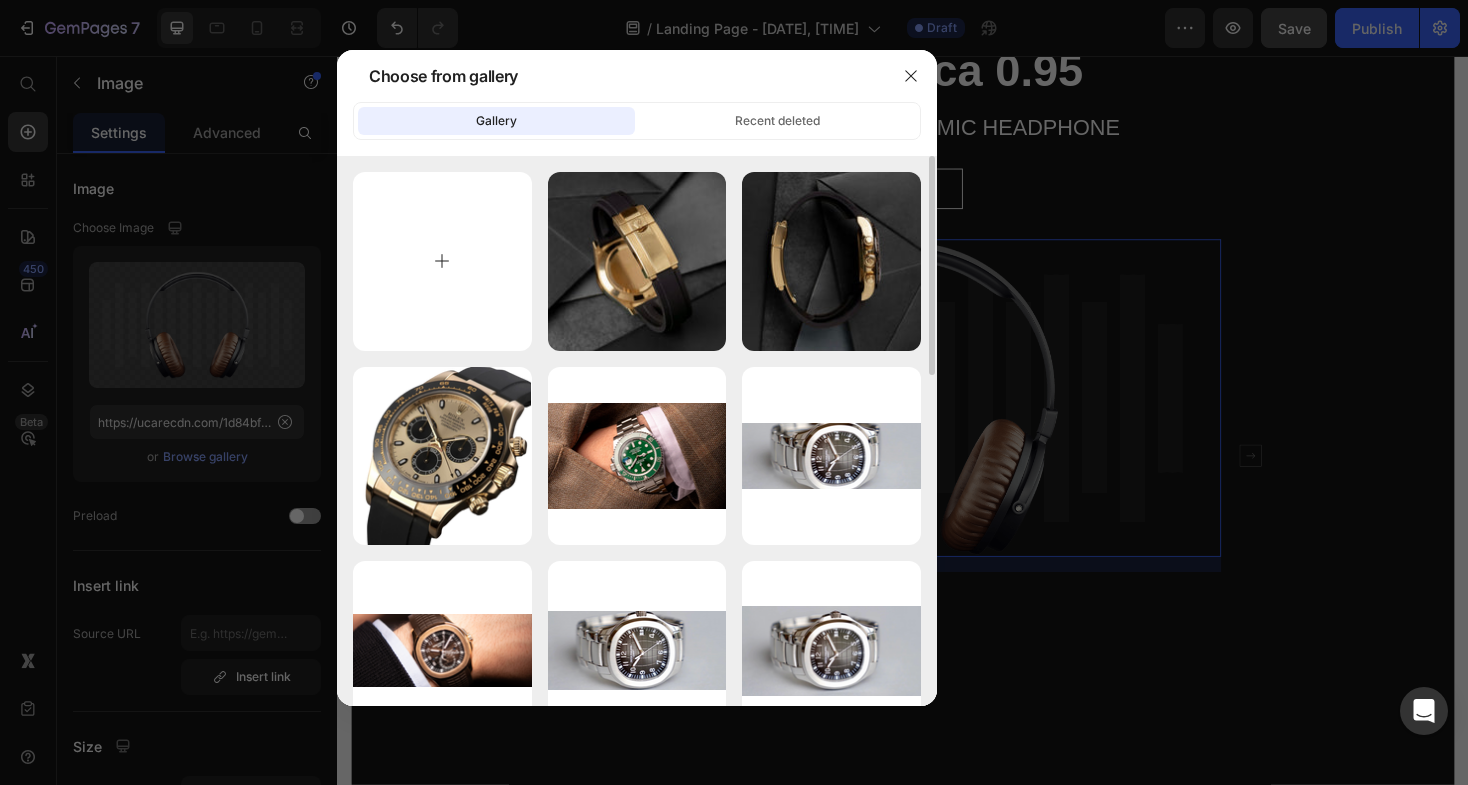 type on "C:\fakepath\Screenshot [YEAR]-[MONTH]-[DAY] at [TIME]-Photoroom.png" 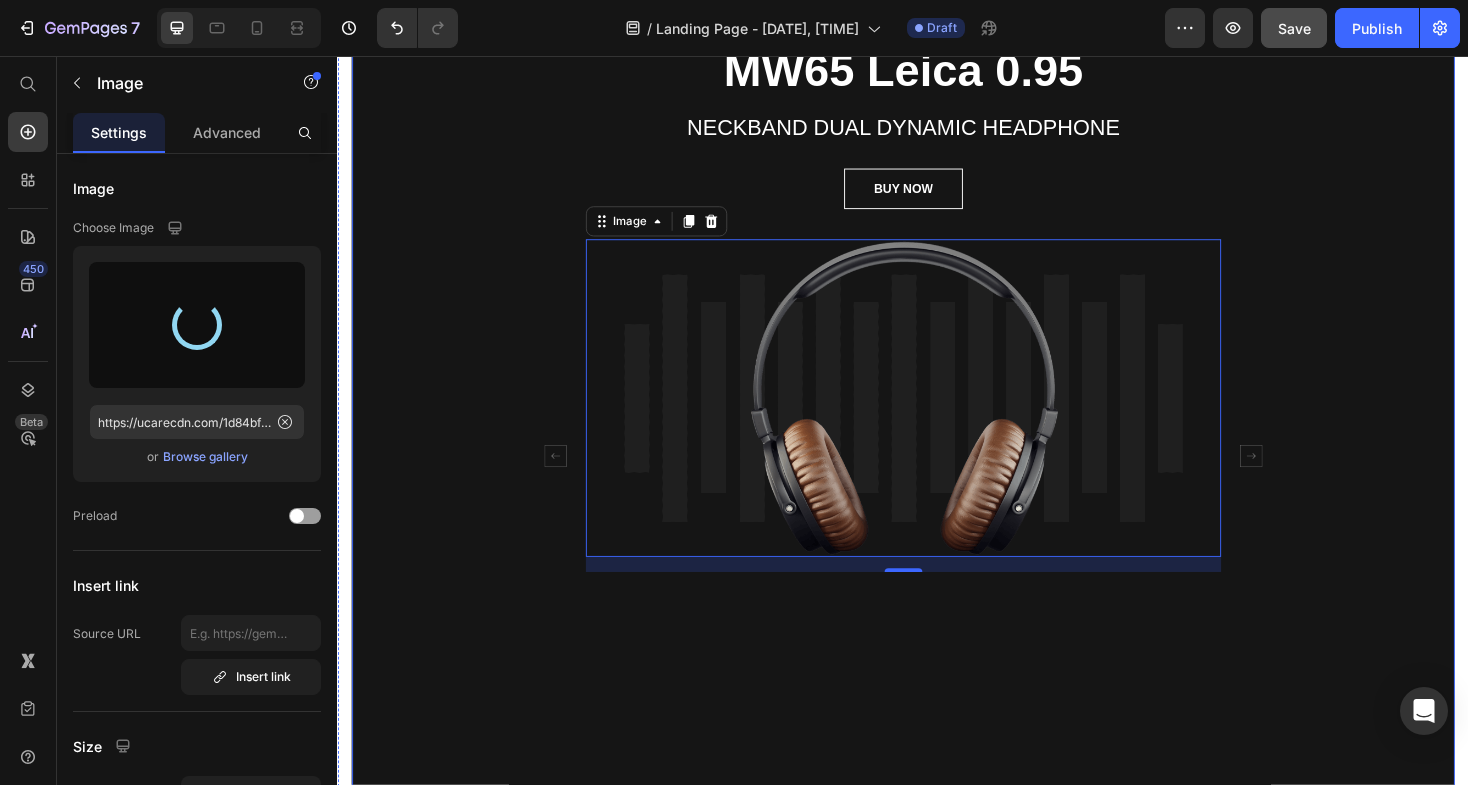 type on "https://cdn.shopify.com/s/files/1/2517/4164/files/gempages_566948697812763557-f565f4b8-e59b-4880-b6f0-5c03724f203d.png" 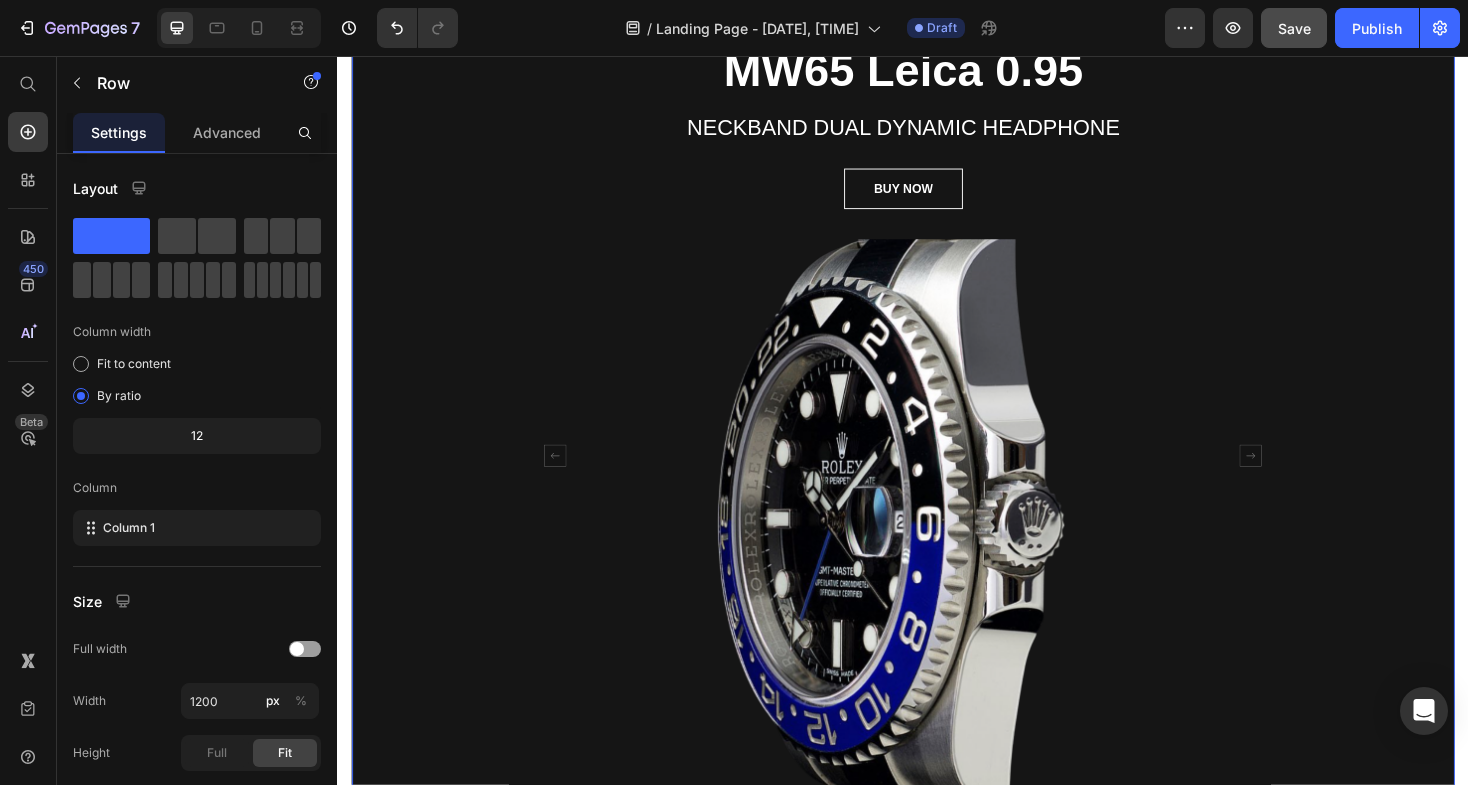 click on "Stay Scatch Free Heading Your Watch’s Protection Is Our Promise Text block BOOK AN APPOINTMENT Button Image MW65 Leica 0.95 Heading NECKBAND DUAL DYNAMIC HEADPHONE Text block BUY NOW Button Image   16             Carousel Row" at bounding box center [937, 496] 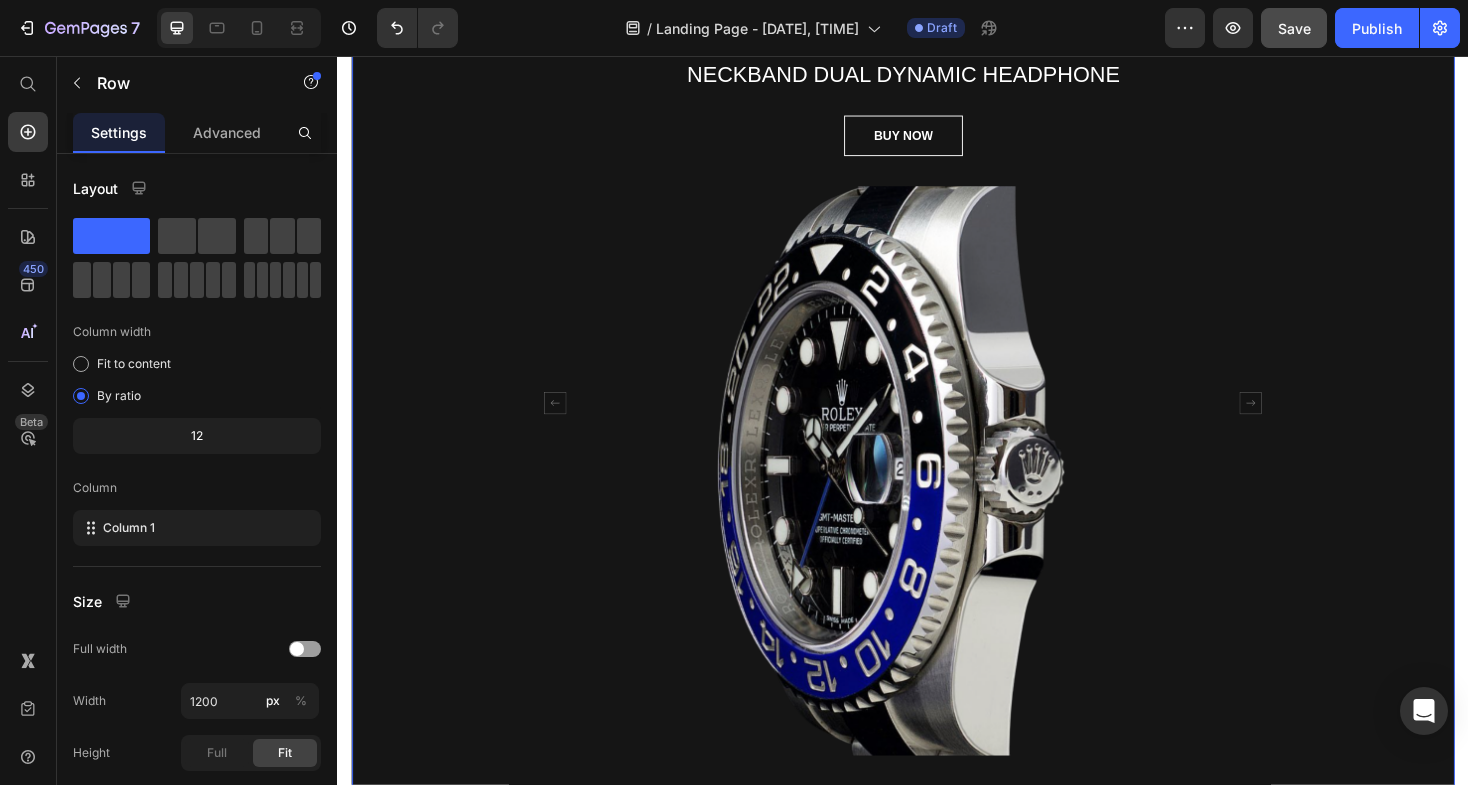 scroll, scrollTop: 260, scrollLeft: 0, axis: vertical 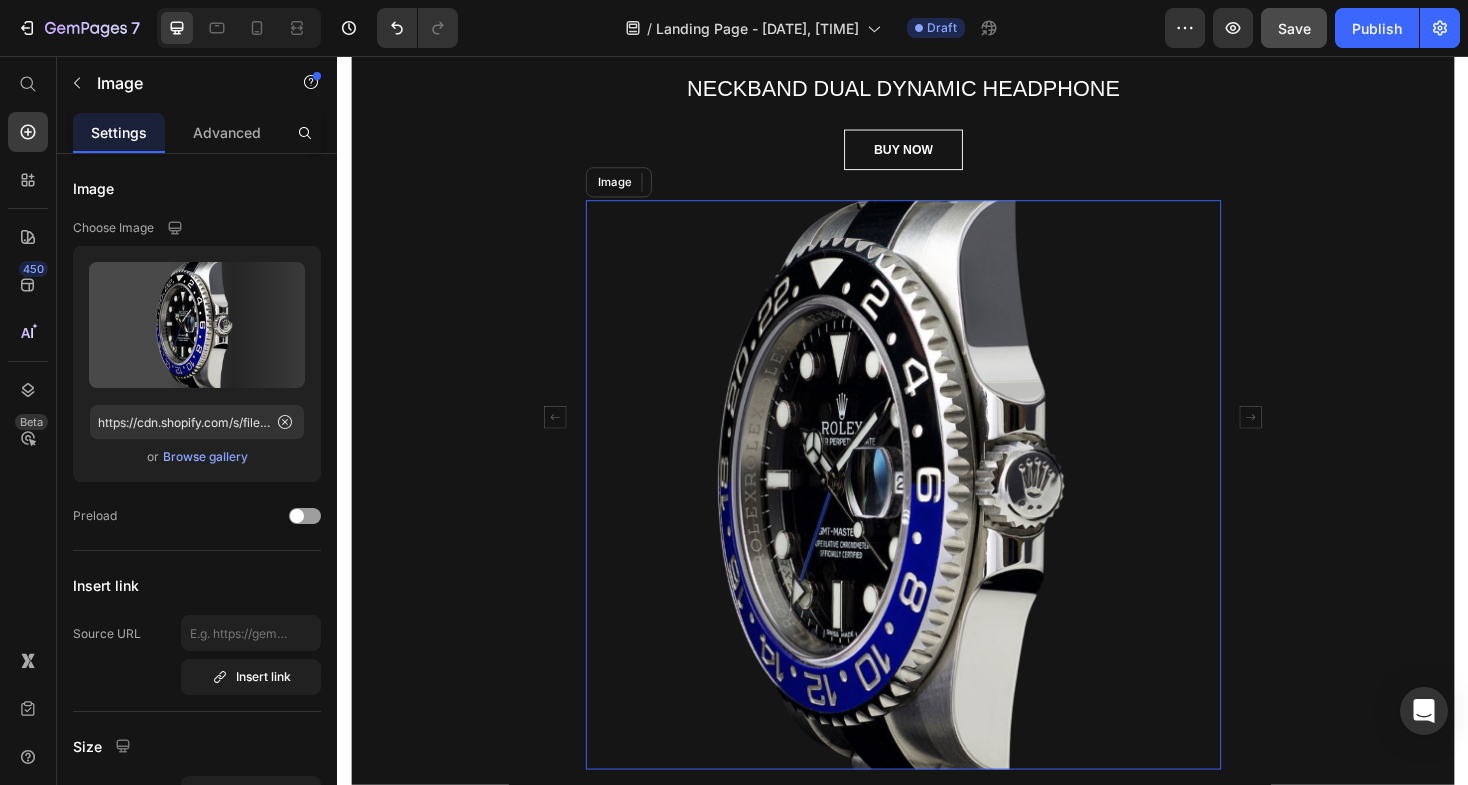 click at bounding box center (937, 510) 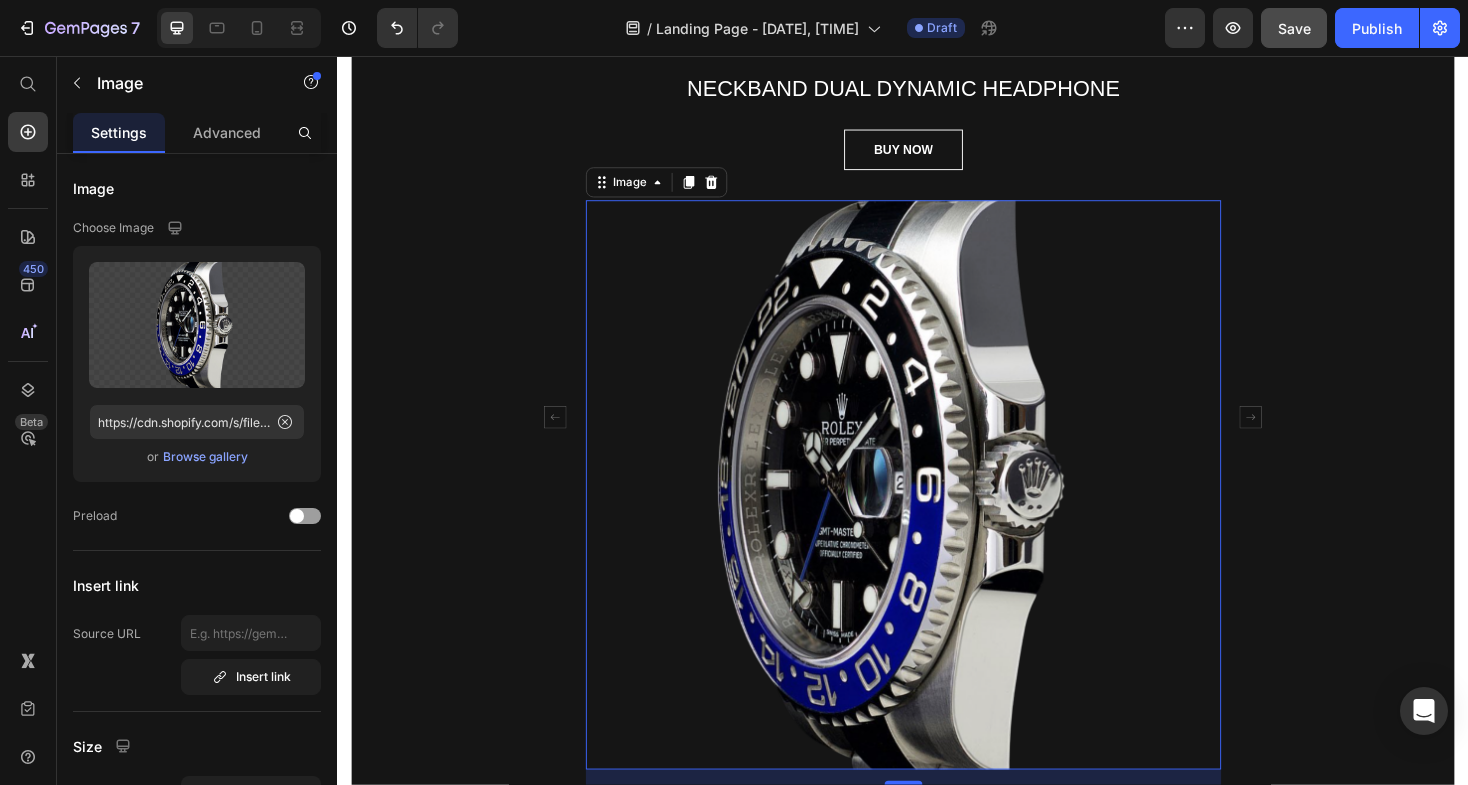 click at bounding box center (937, 510) 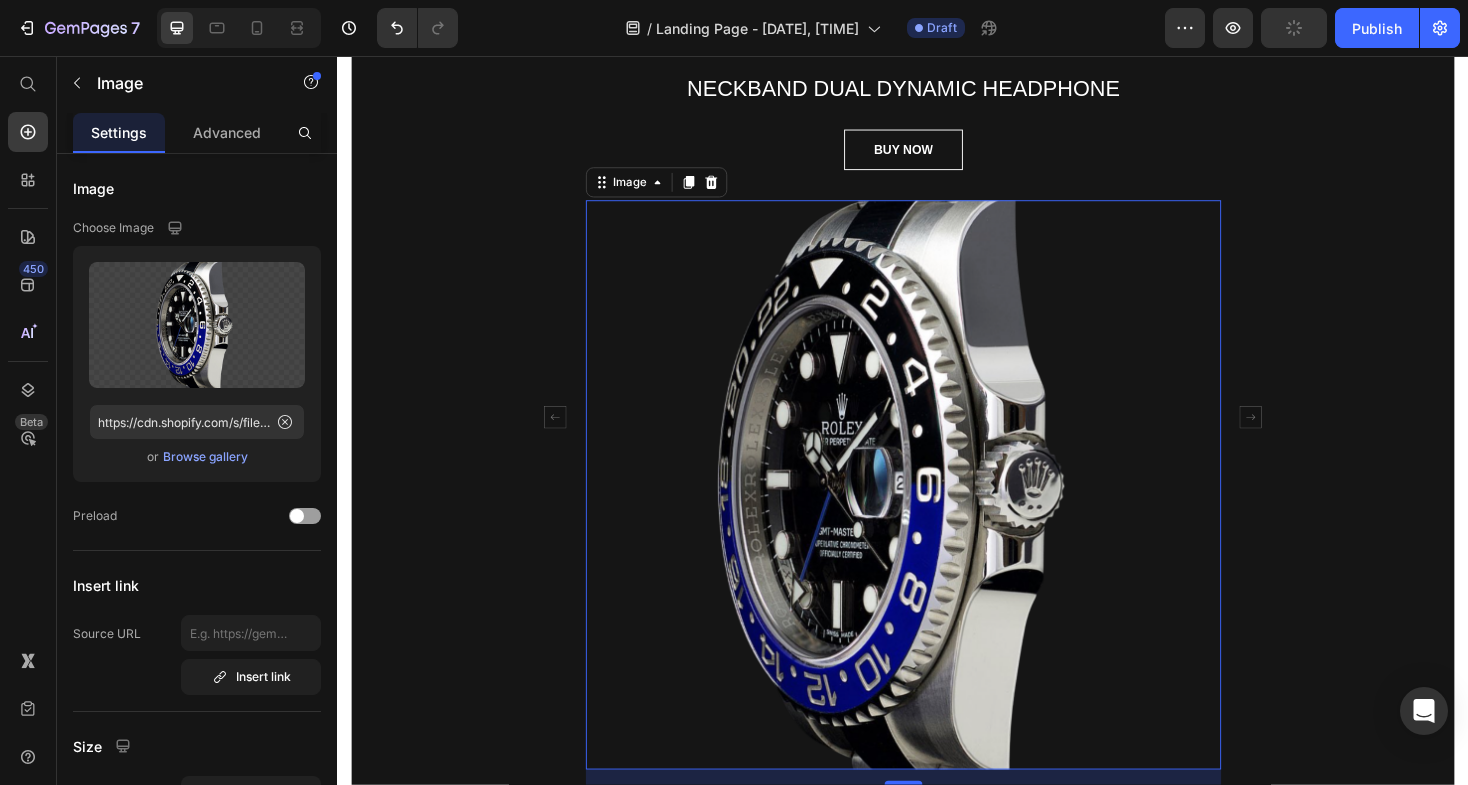 click at bounding box center [937, 510] 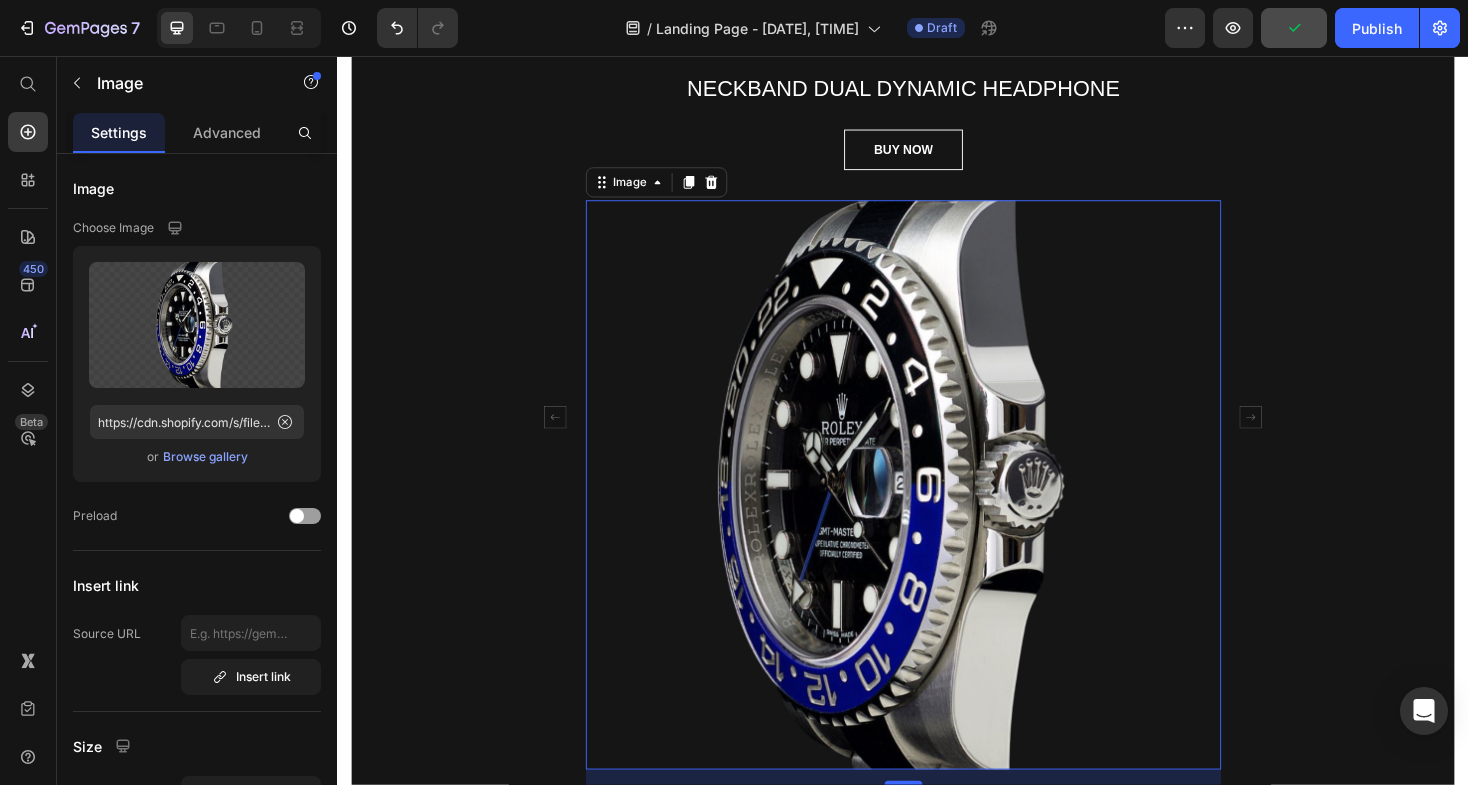 click at bounding box center [937, 510] 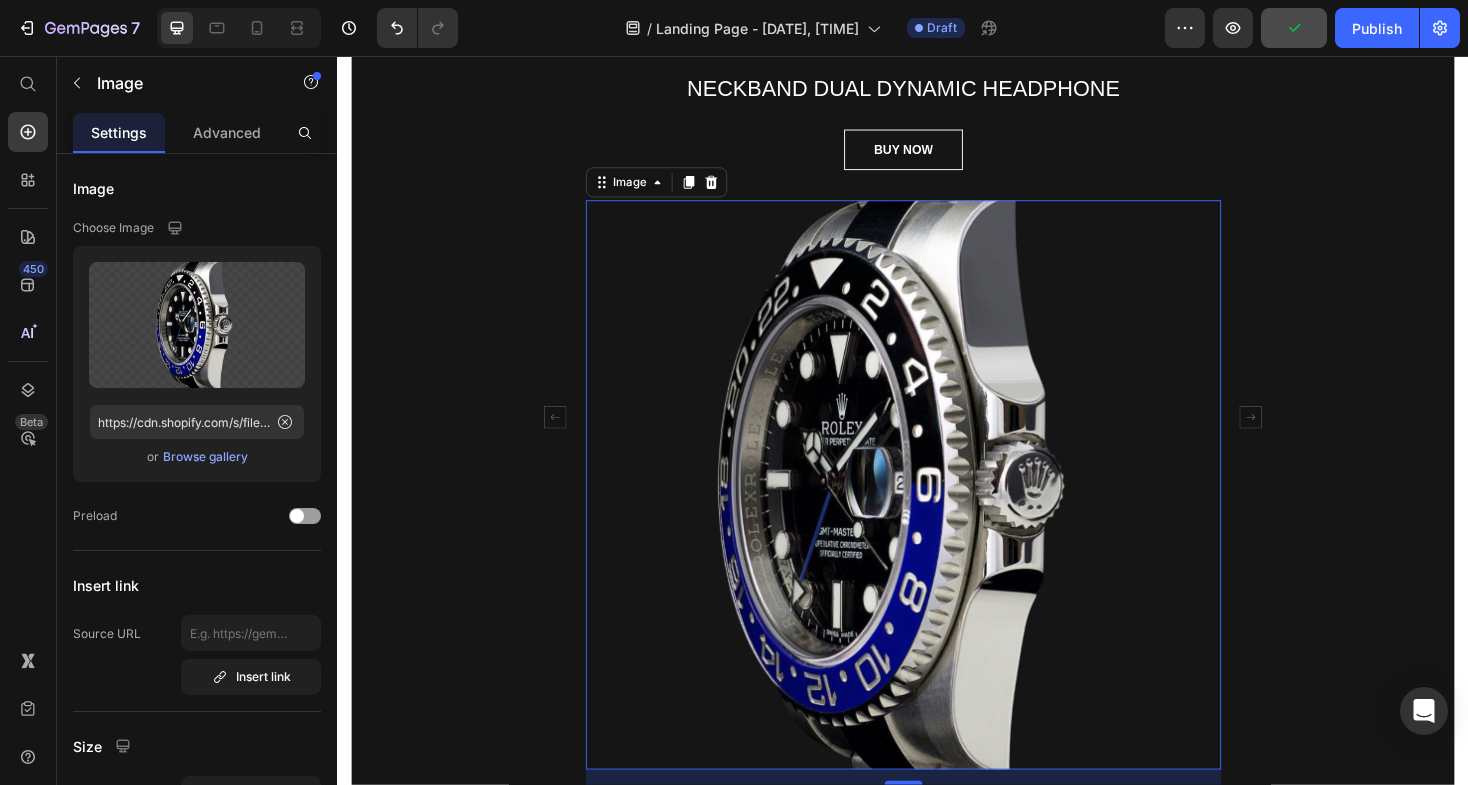 click at bounding box center (937, 510) 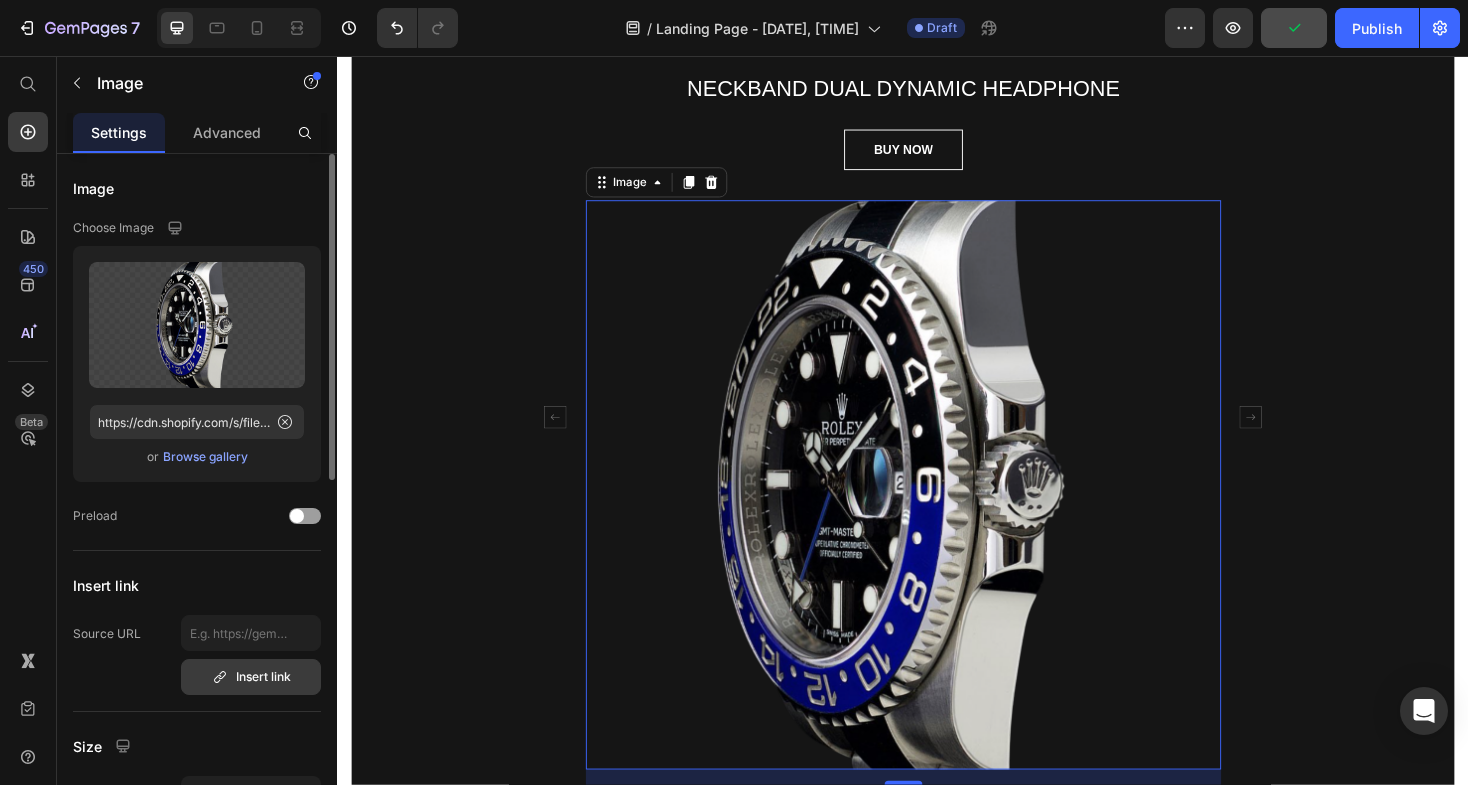 scroll, scrollTop: 763, scrollLeft: 0, axis: vertical 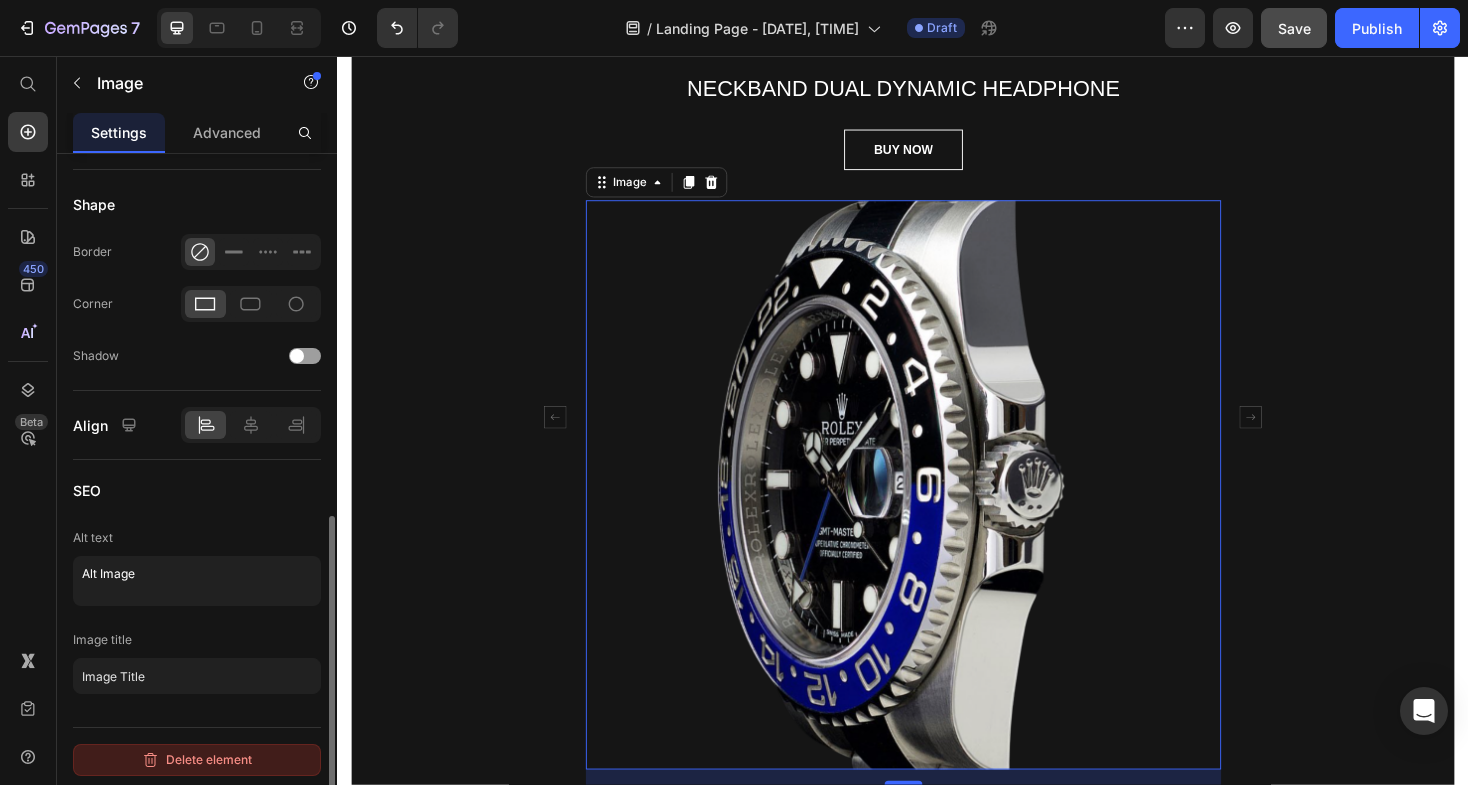 click on "Delete element" at bounding box center [197, 760] 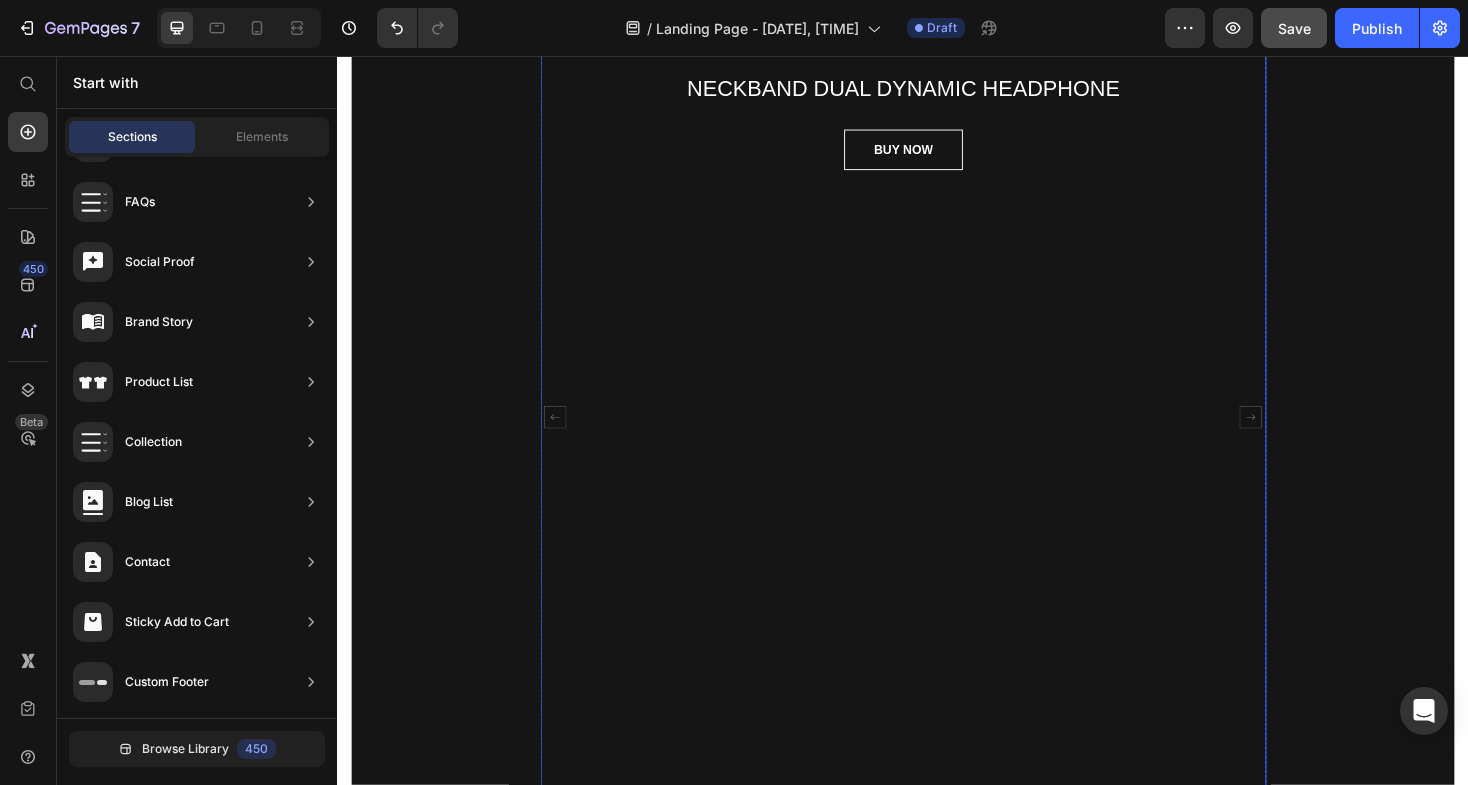 click on "MW65 Leica 0.95 Heading NECKBAND DUAL DYNAMIC HEADPHONE Text block BUY NOW Button" at bounding box center [937, 439] 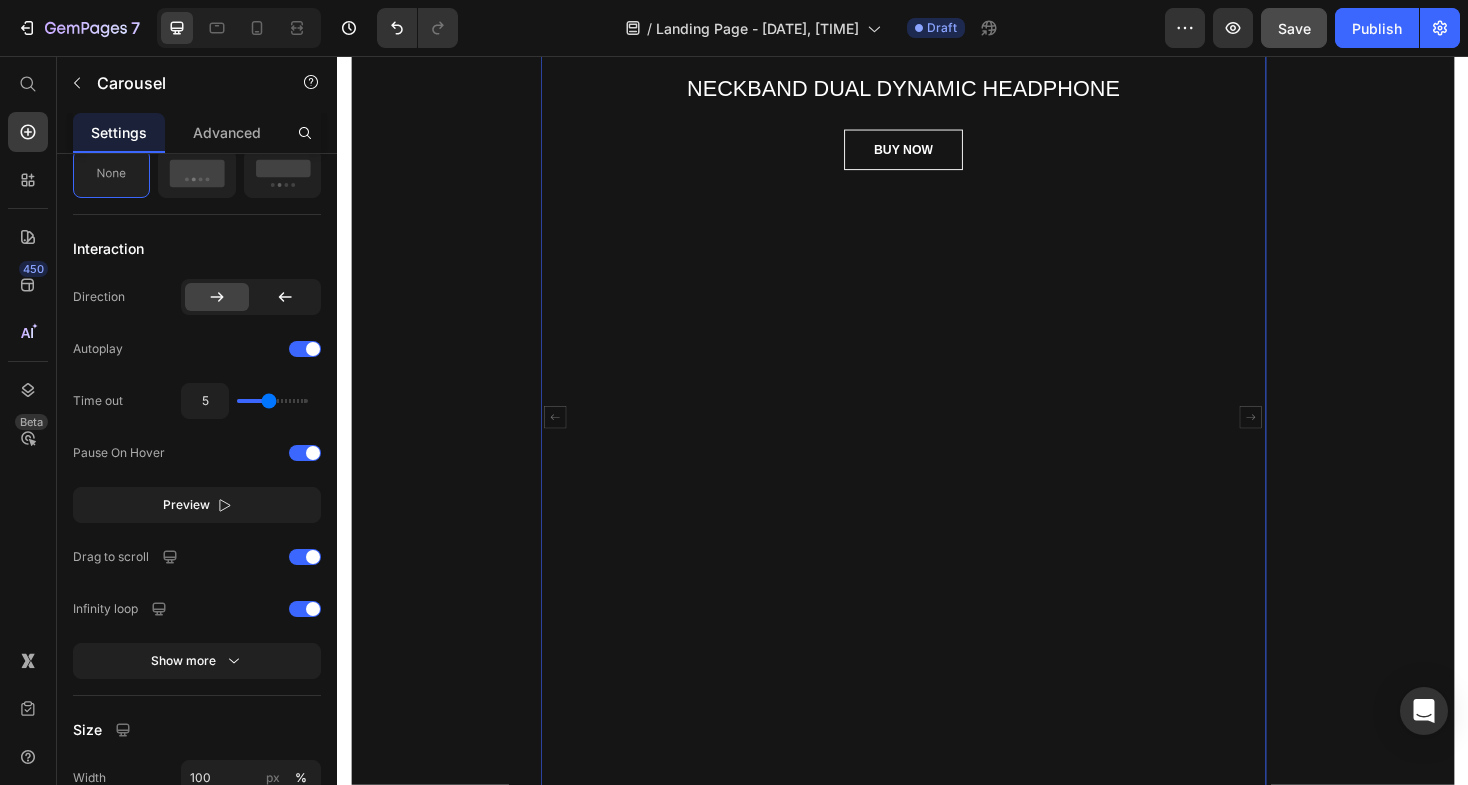 scroll, scrollTop: 0, scrollLeft: 0, axis: both 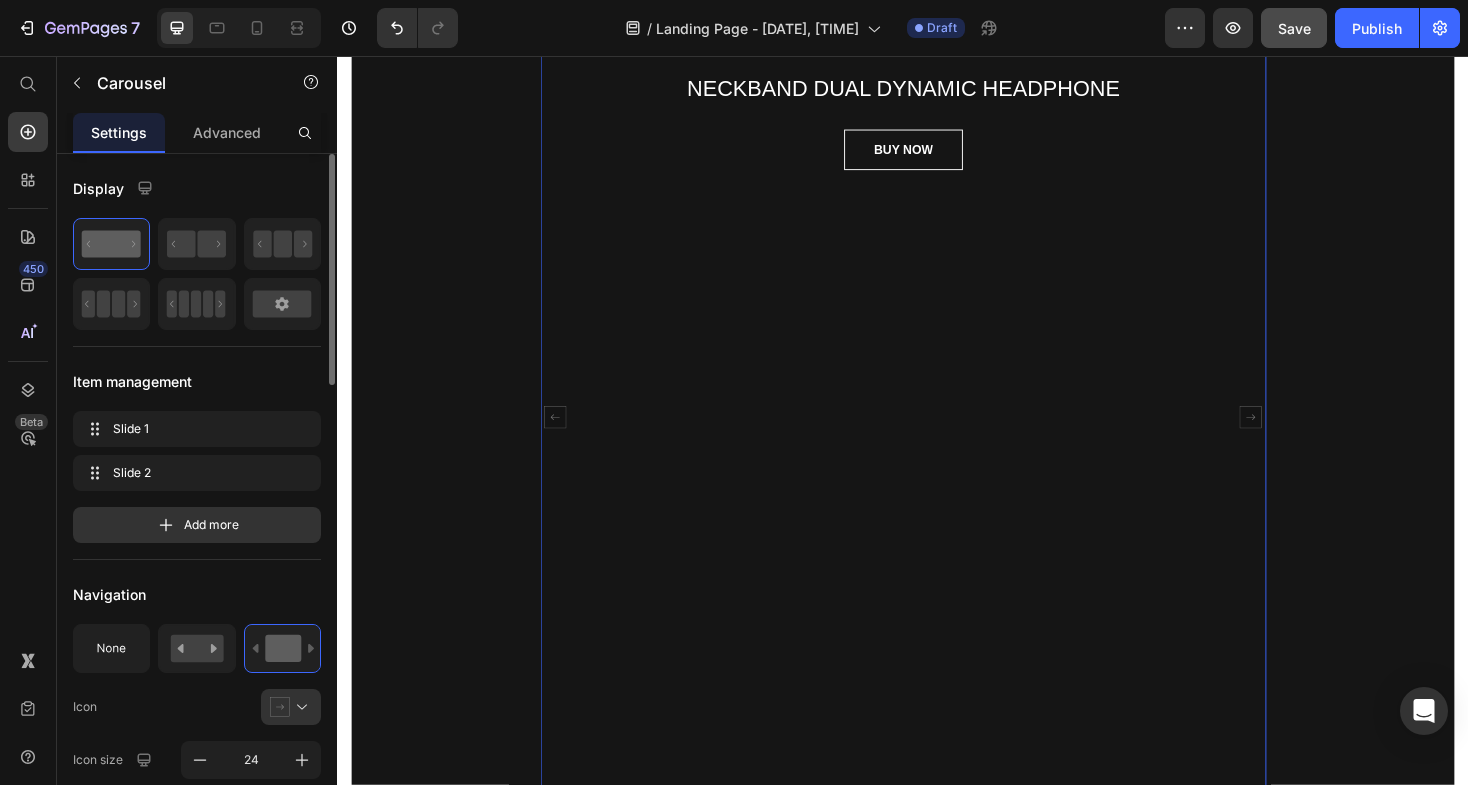 click 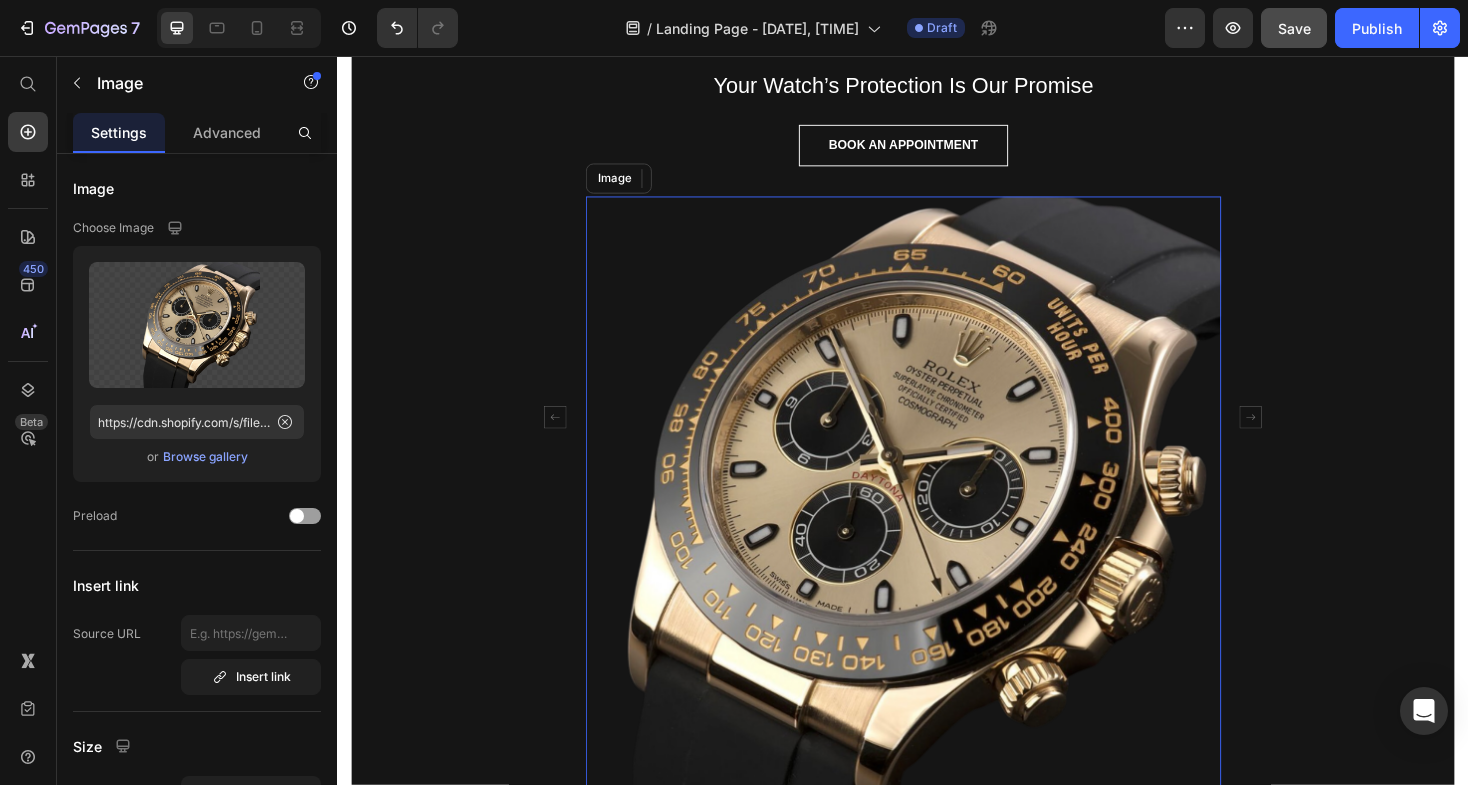 click at bounding box center [937, 543] 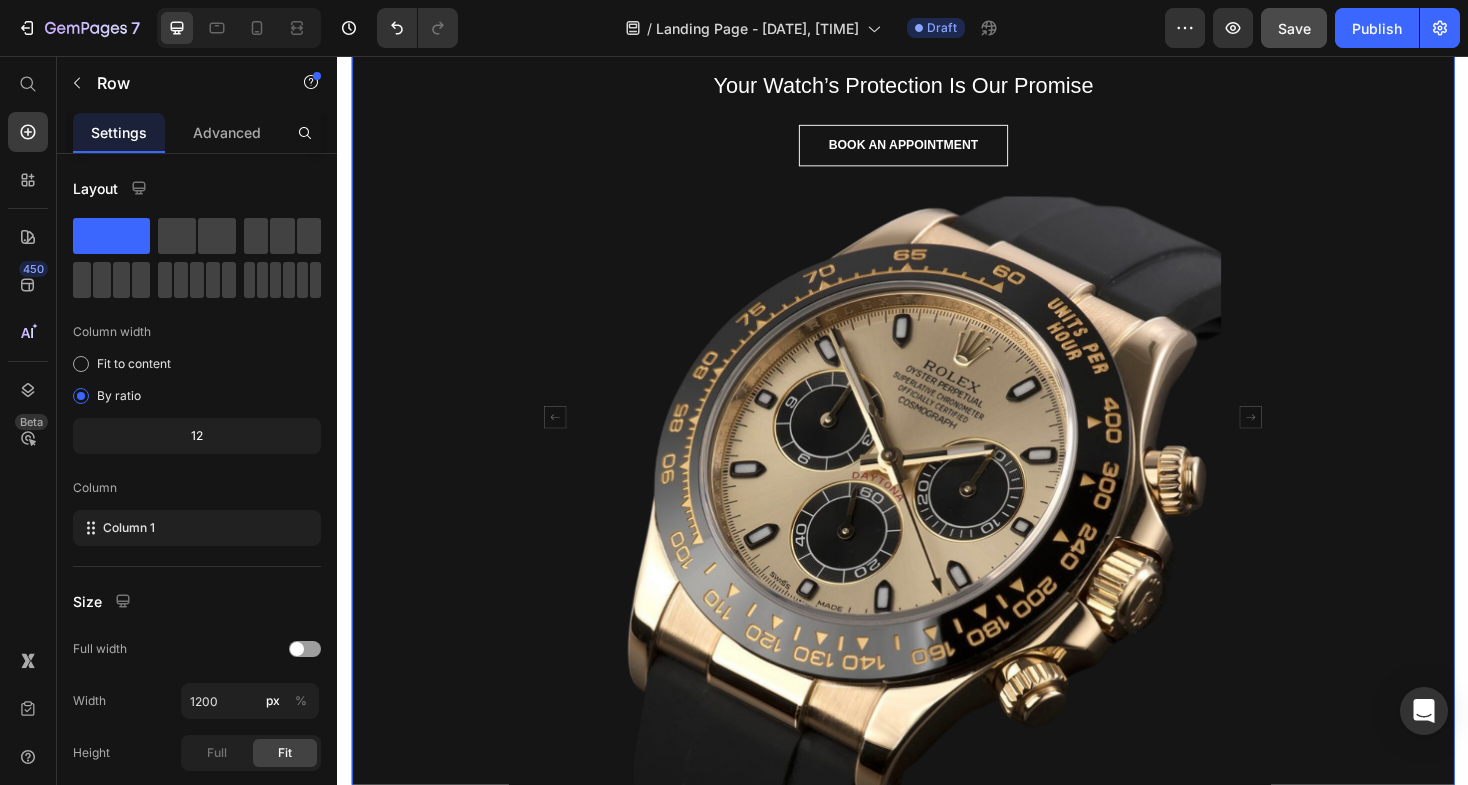 click on "Stay Scatch Free Heading Your Watch’s Protection Is Our Promise Text block BOOK AN APPOINTMENT Button Image MW65 Leica 0.95 Heading NECKBAND DUAL DYNAMIC HEADPHONE Text block BUY NOW Button Carousel Row" at bounding box center [937, 455] 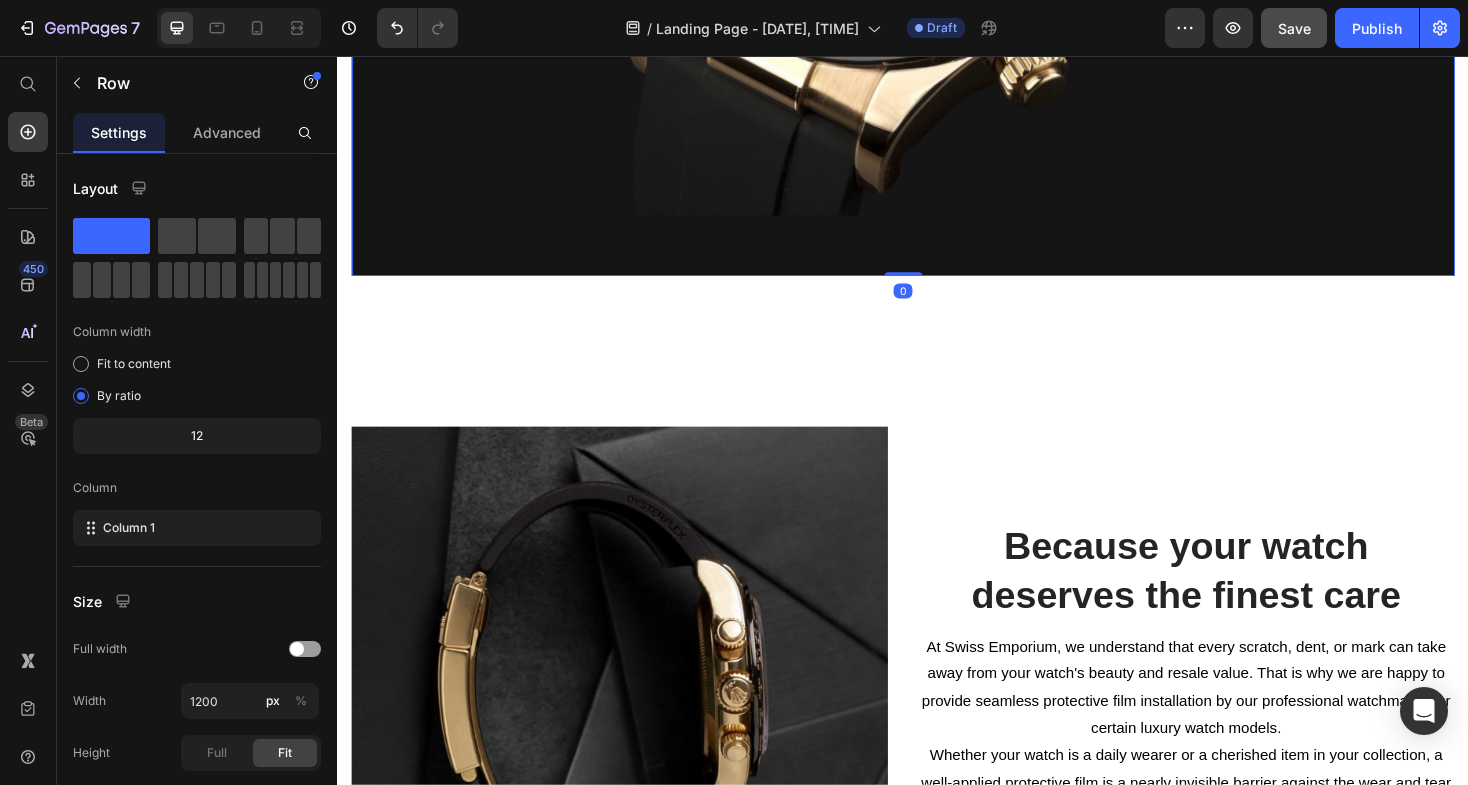 scroll, scrollTop: 914, scrollLeft: 0, axis: vertical 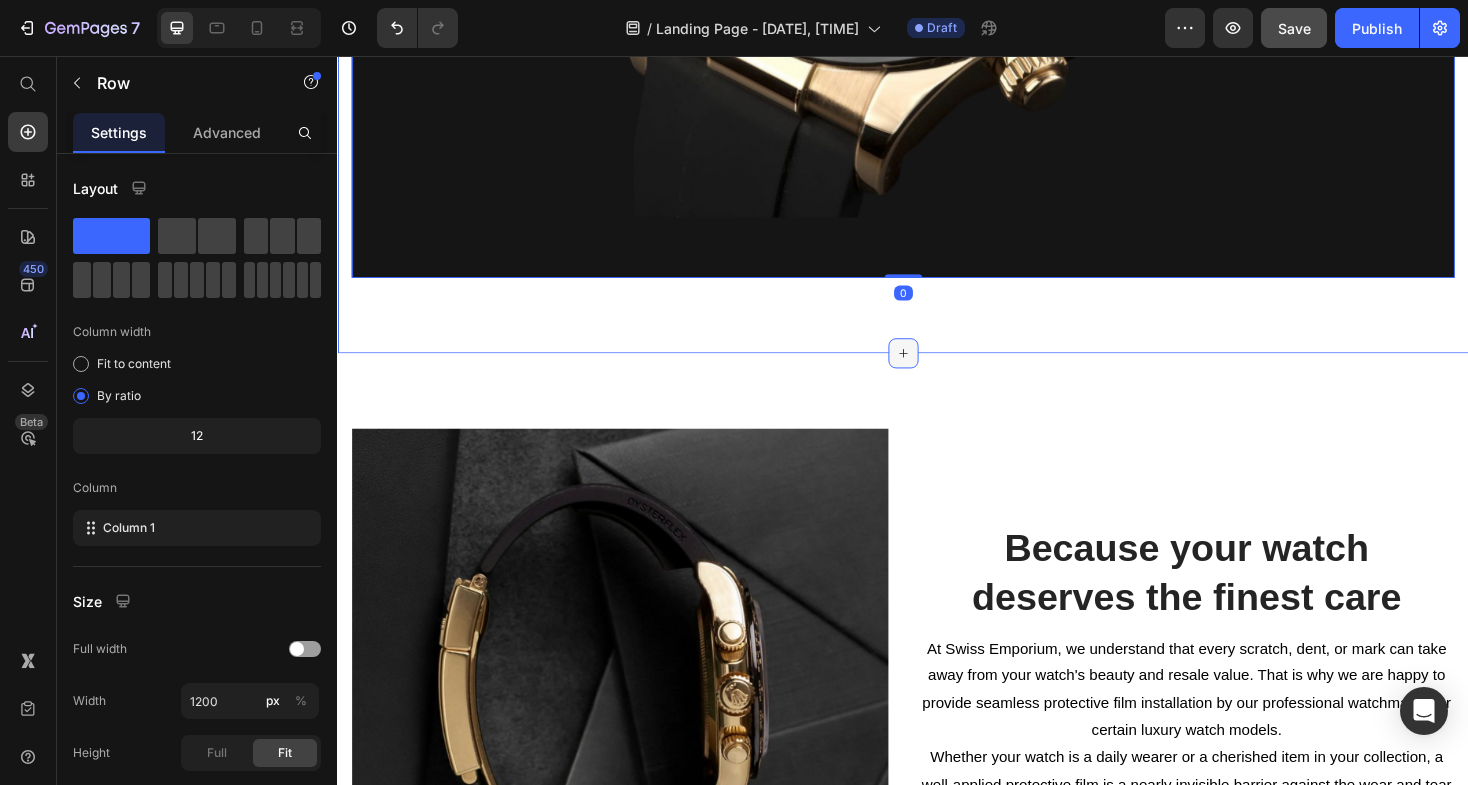 click 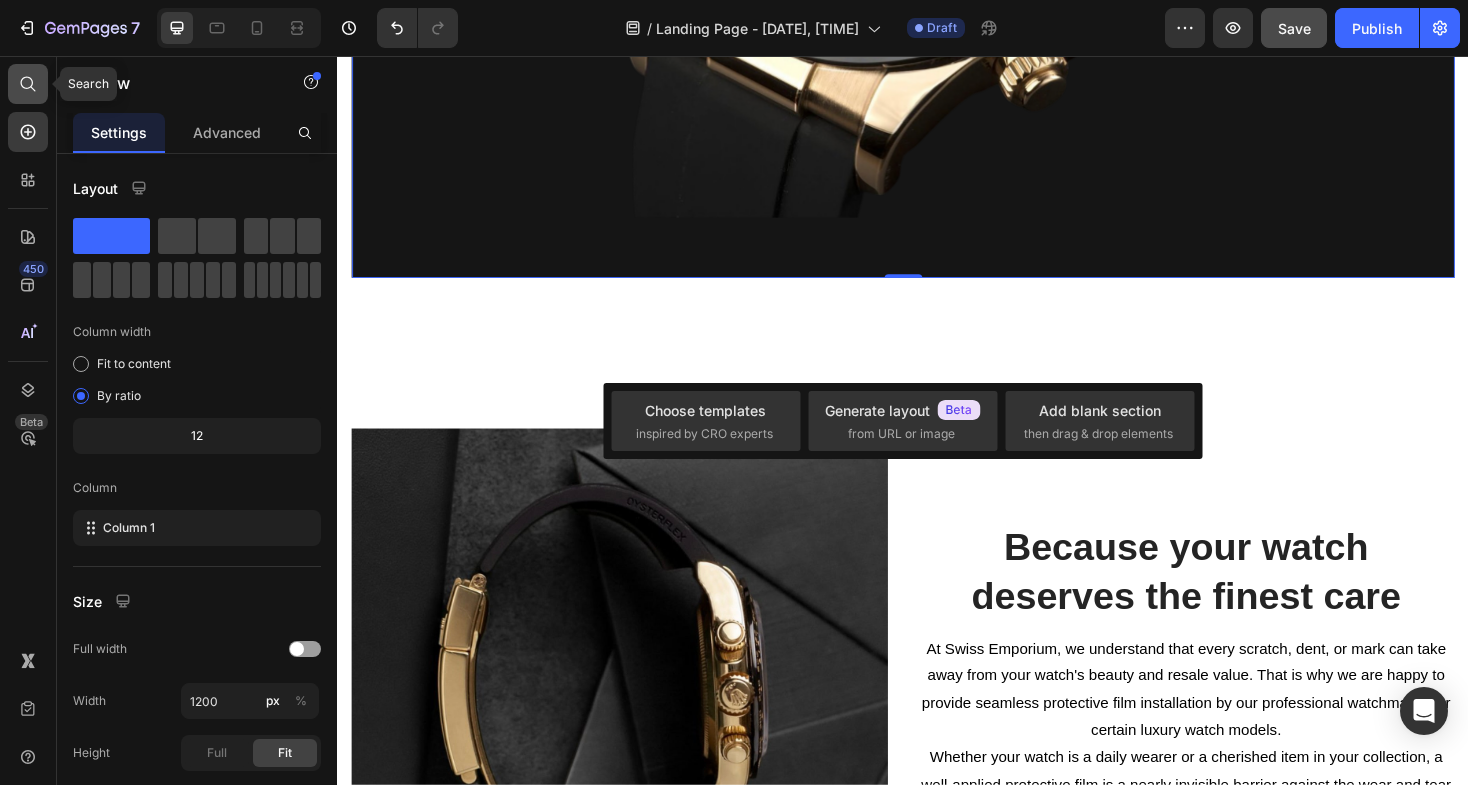 click 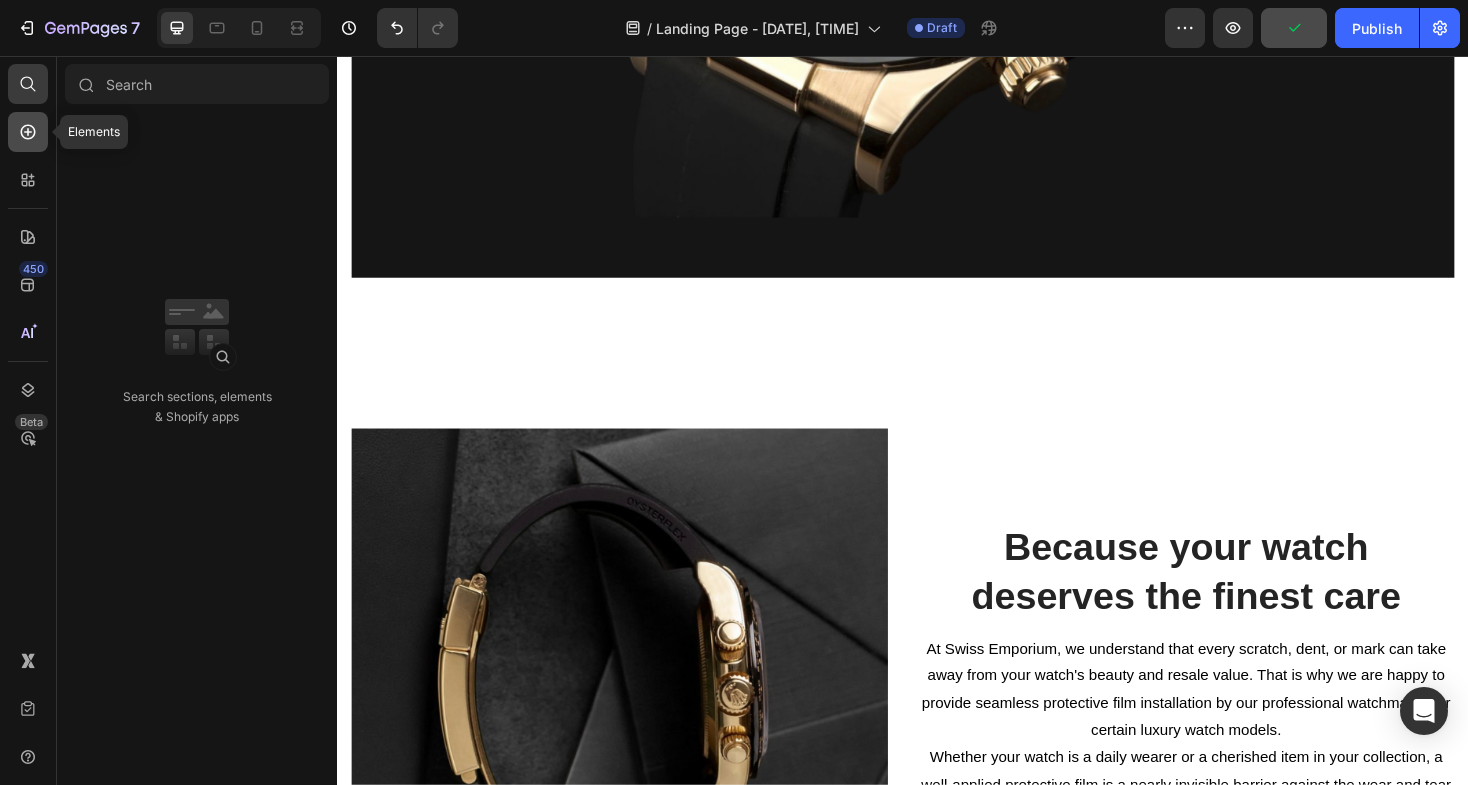 click 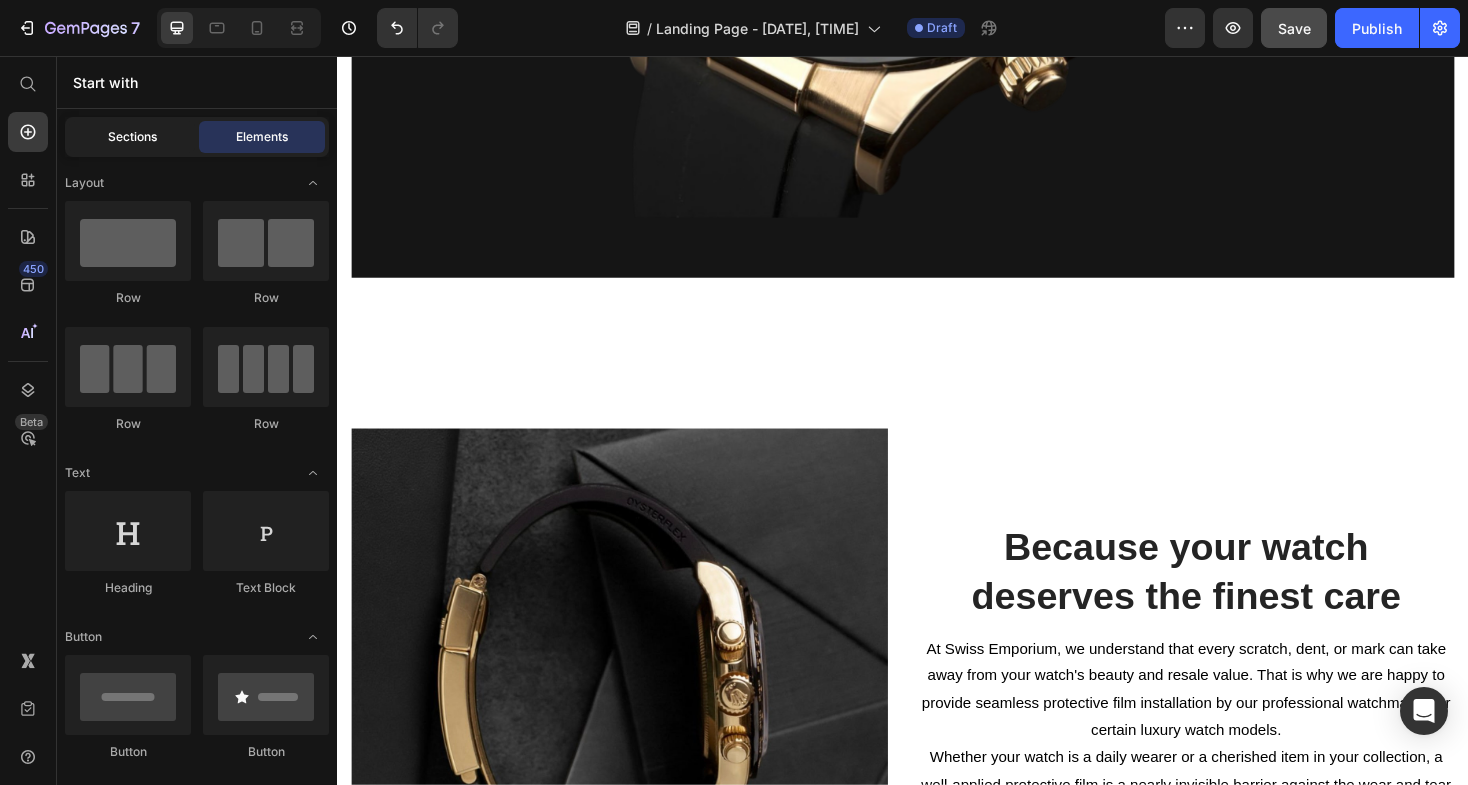 click on "Sections" 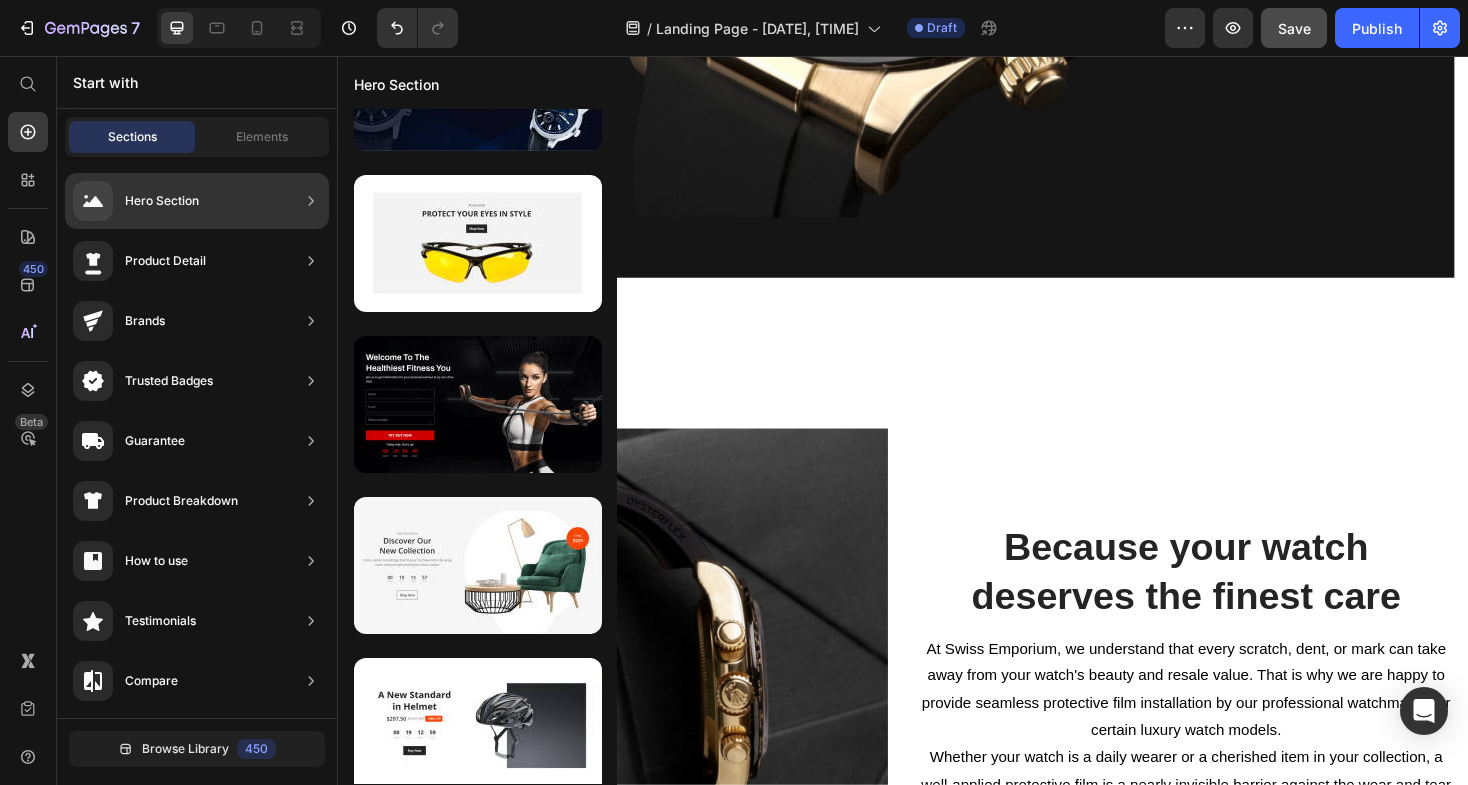 scroll, scrollTop: 9763, scrollLeft: 0, axis: vertical 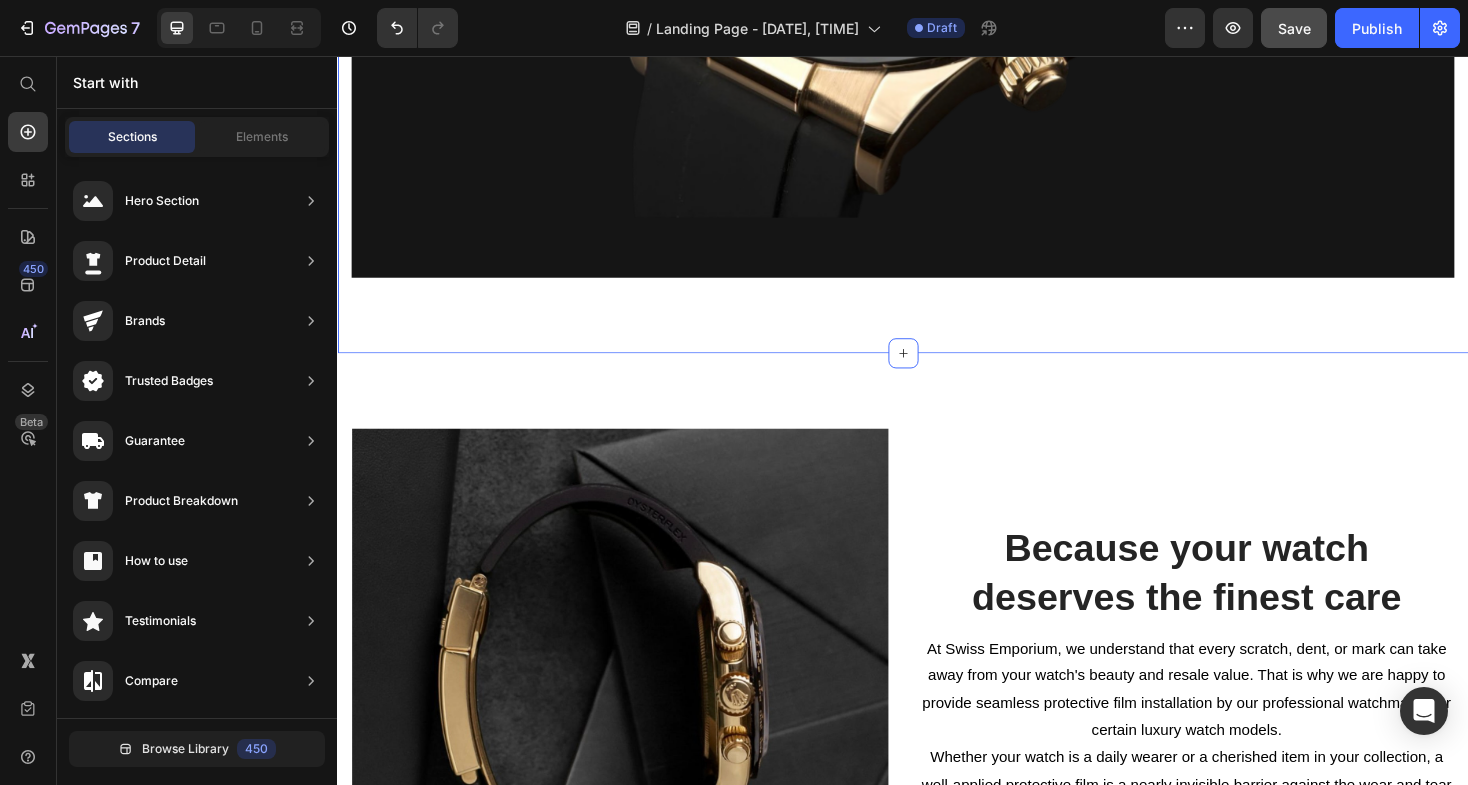click on "Image Because your watch deserves the finest care Heading At Swiss Emporium, we understand that every scratch, dent, or mark can take away from your watch's beauty and resale value. That is why we are happy to provide seamless protective film installation by our professional watchmaker for certain luxury watch models. Whether your watch is a daily wearer or a cherished item in your collection, a well-applied protective film is a nearly invisible barrier against the wear and tear of everyday use—without affecting the look, feel, or operation of your watch. Text block Row Elegant & Sexy Heading Our protective film  provides   you   with   every day  protection  to   maintain  your watch  in   a   healthy   condition.   It   will safeguard from  scratches,  marks , and  everyday  wear  and tear.  You can  wear  your  watch  with confidence  anywhere   you   go . Text block Image Row Section 2" at bounding box center (937, 1043) 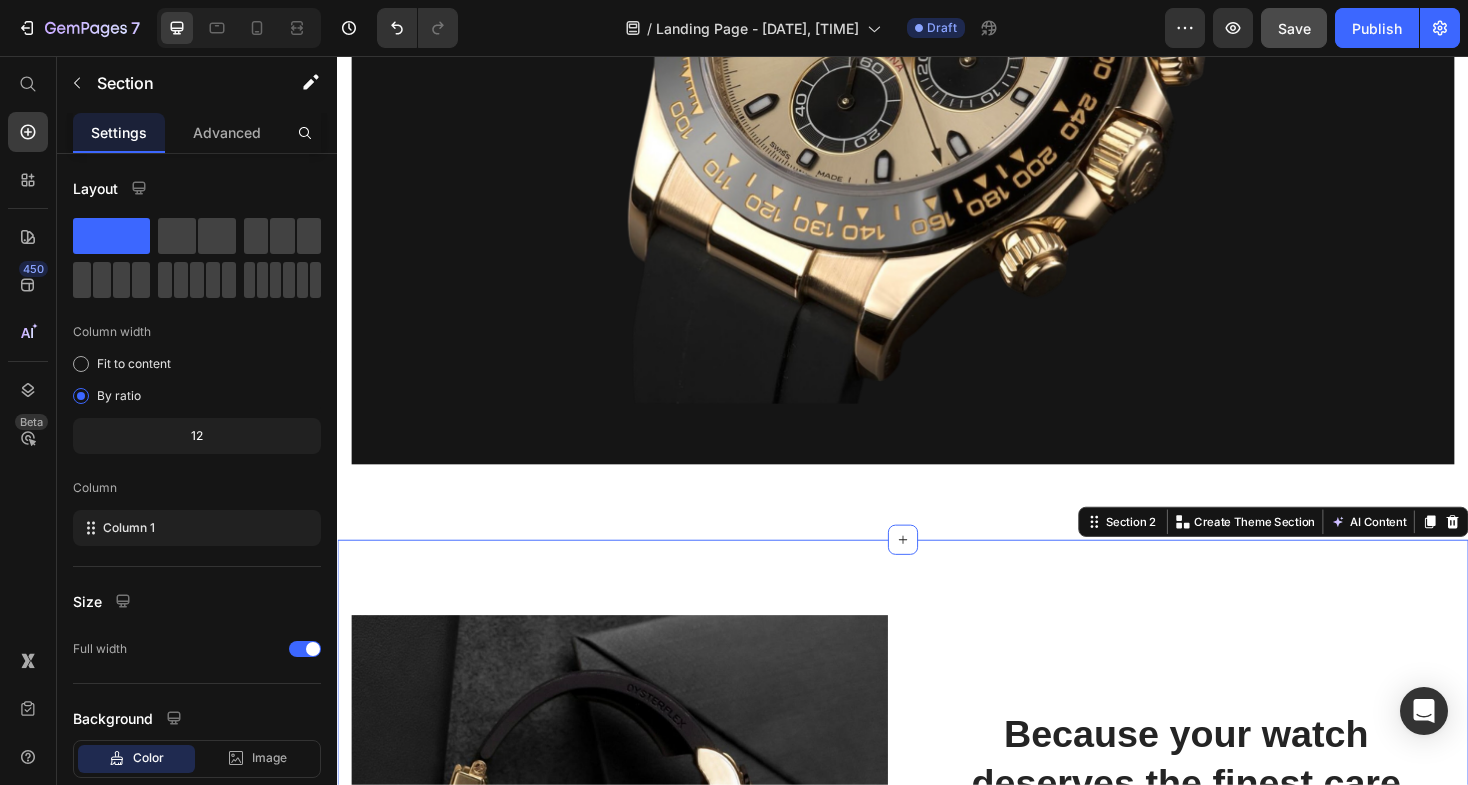 scroll, scrollTop: 702, scrollLeft: 0, axis: vertical 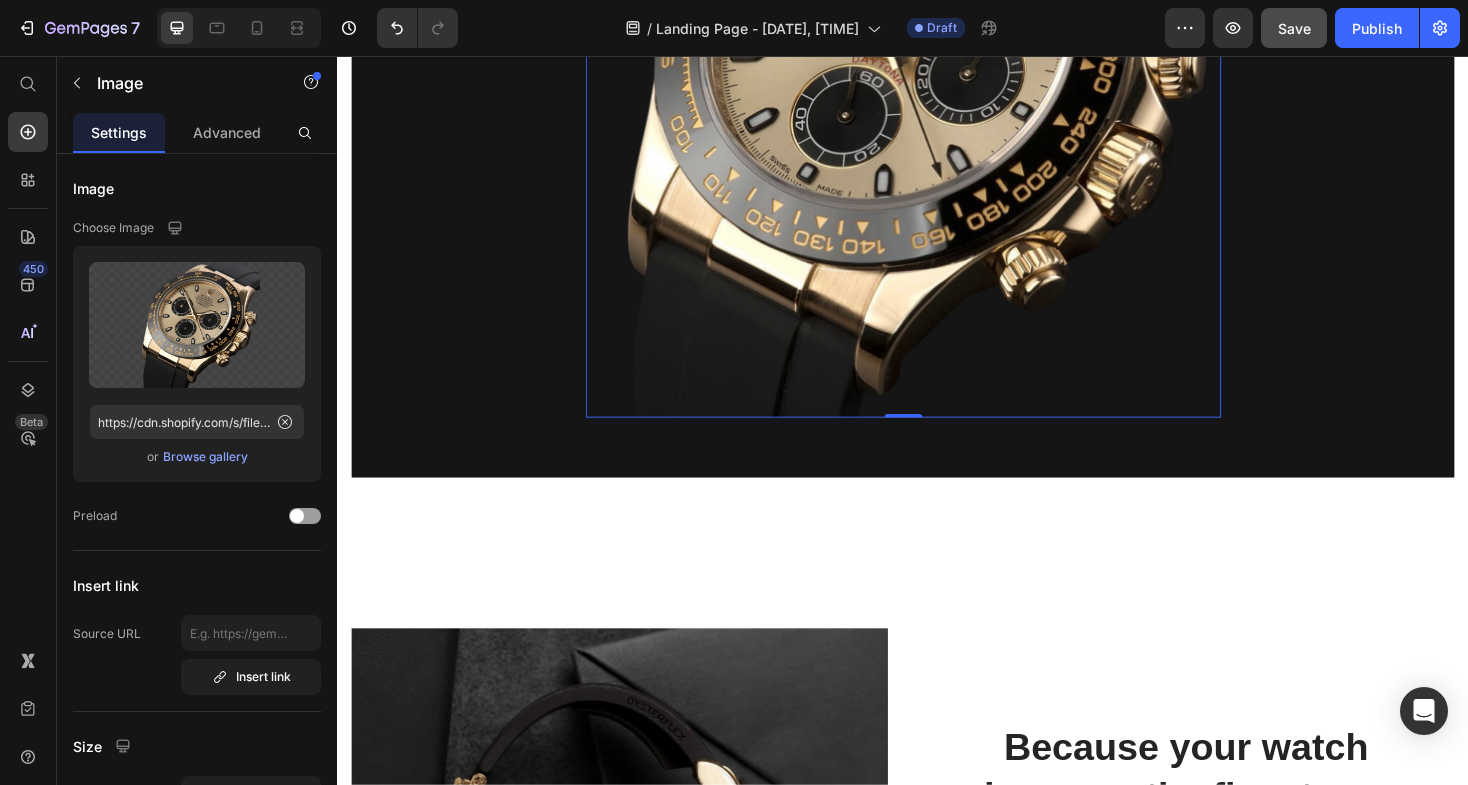 click at bounding box center [937, 101] 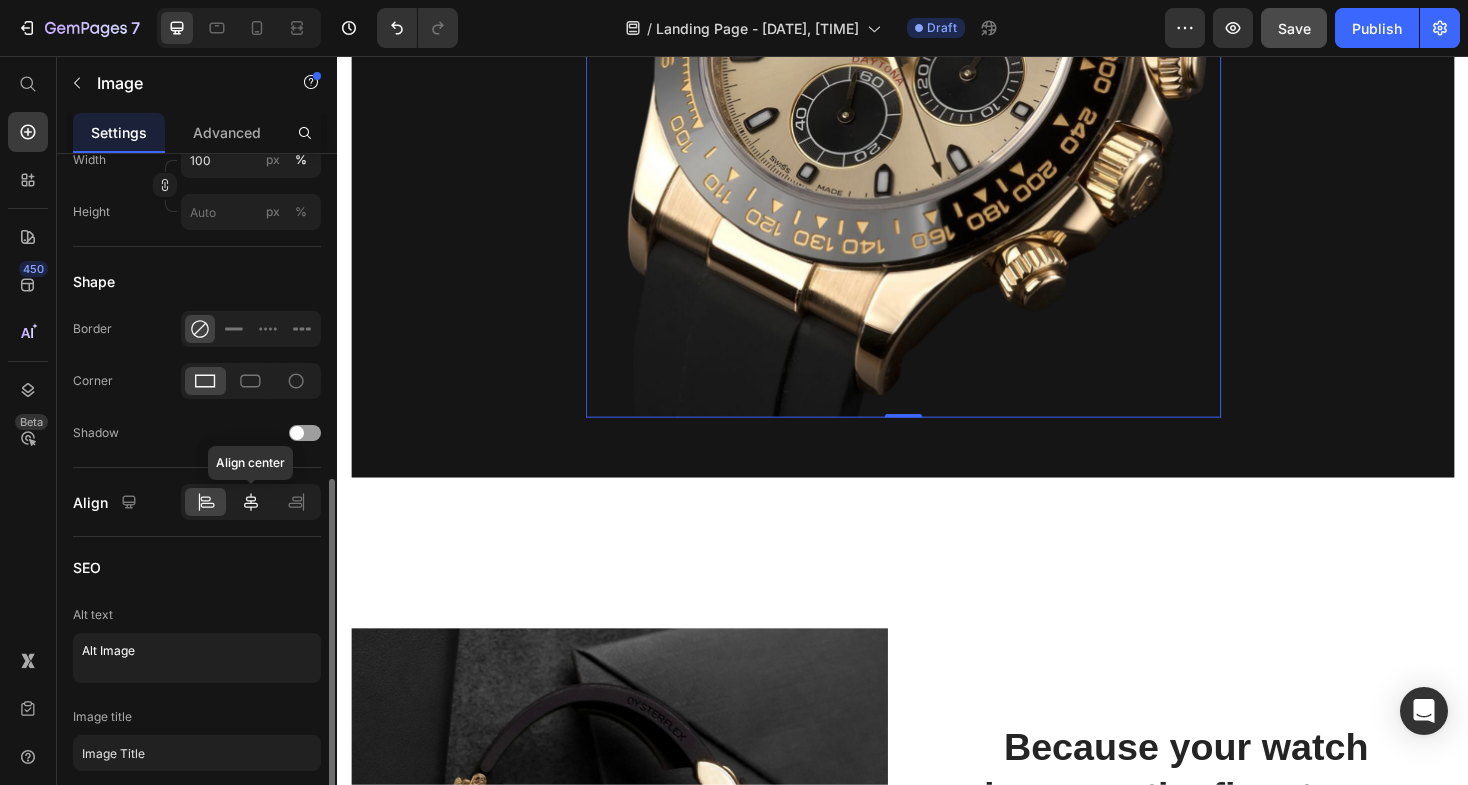scroll, scrollTop: 686, scrollLeft: 0, axis: vertical 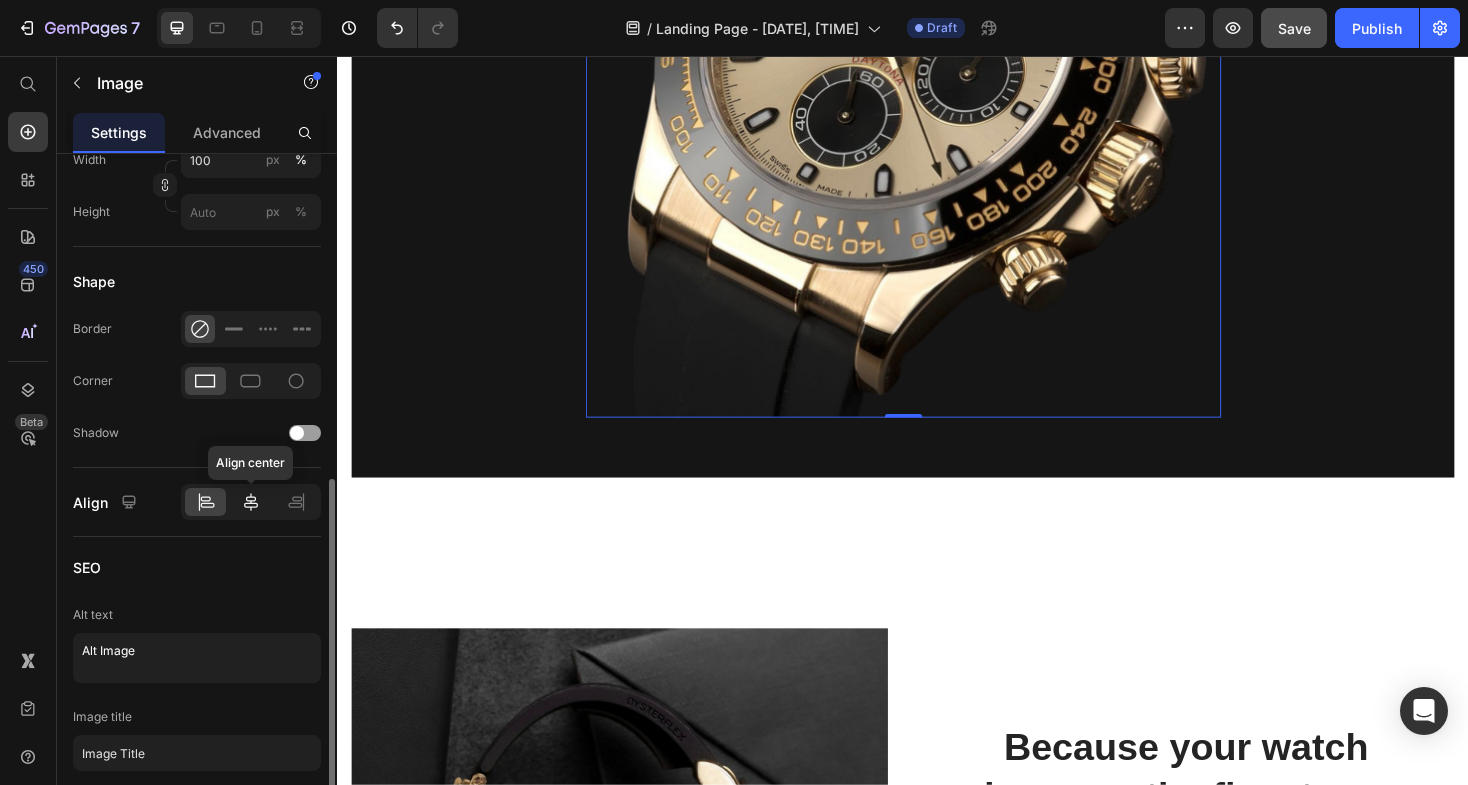 click 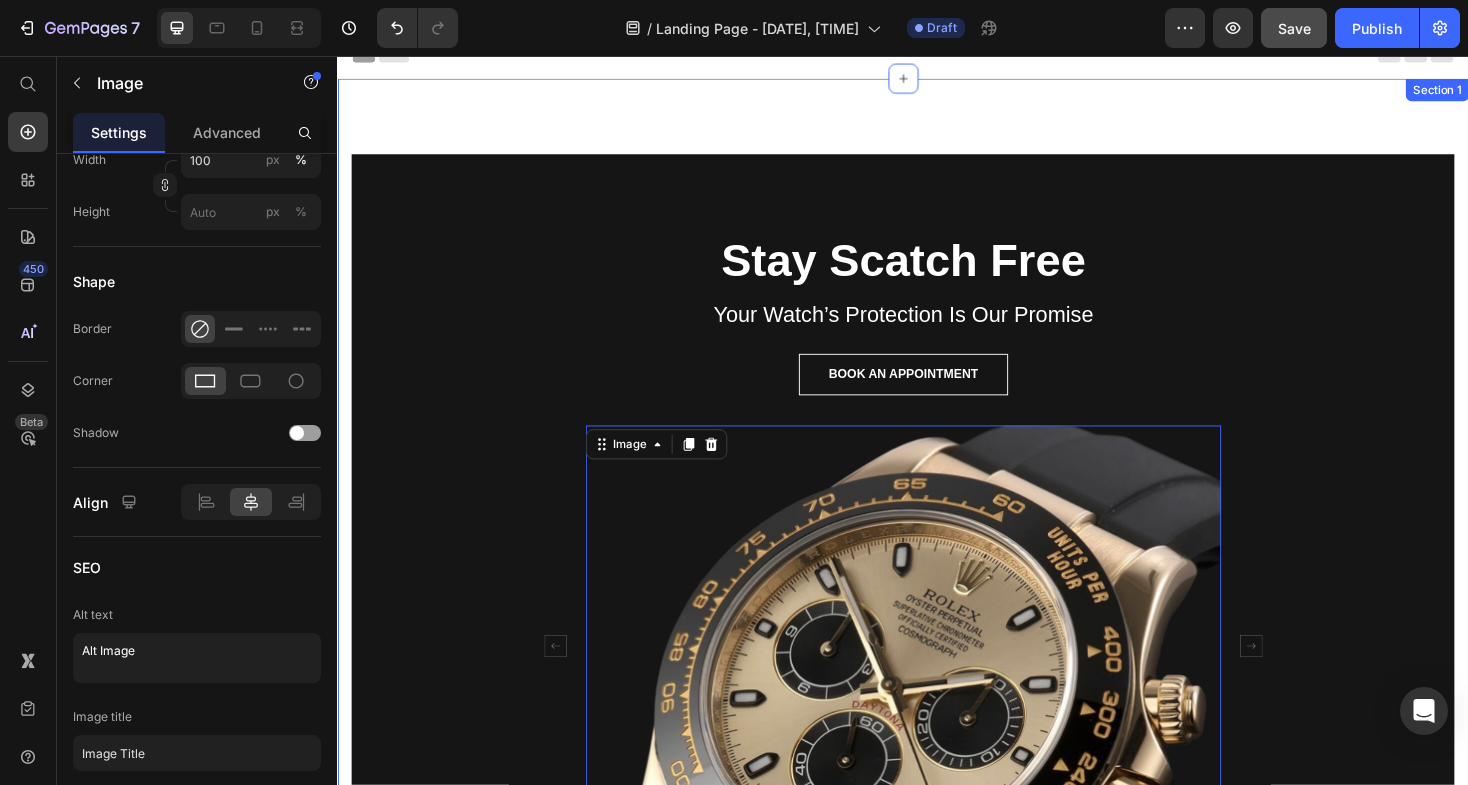 scroll, scrollTop: 27, scrollLeft: 0, axis: vertical 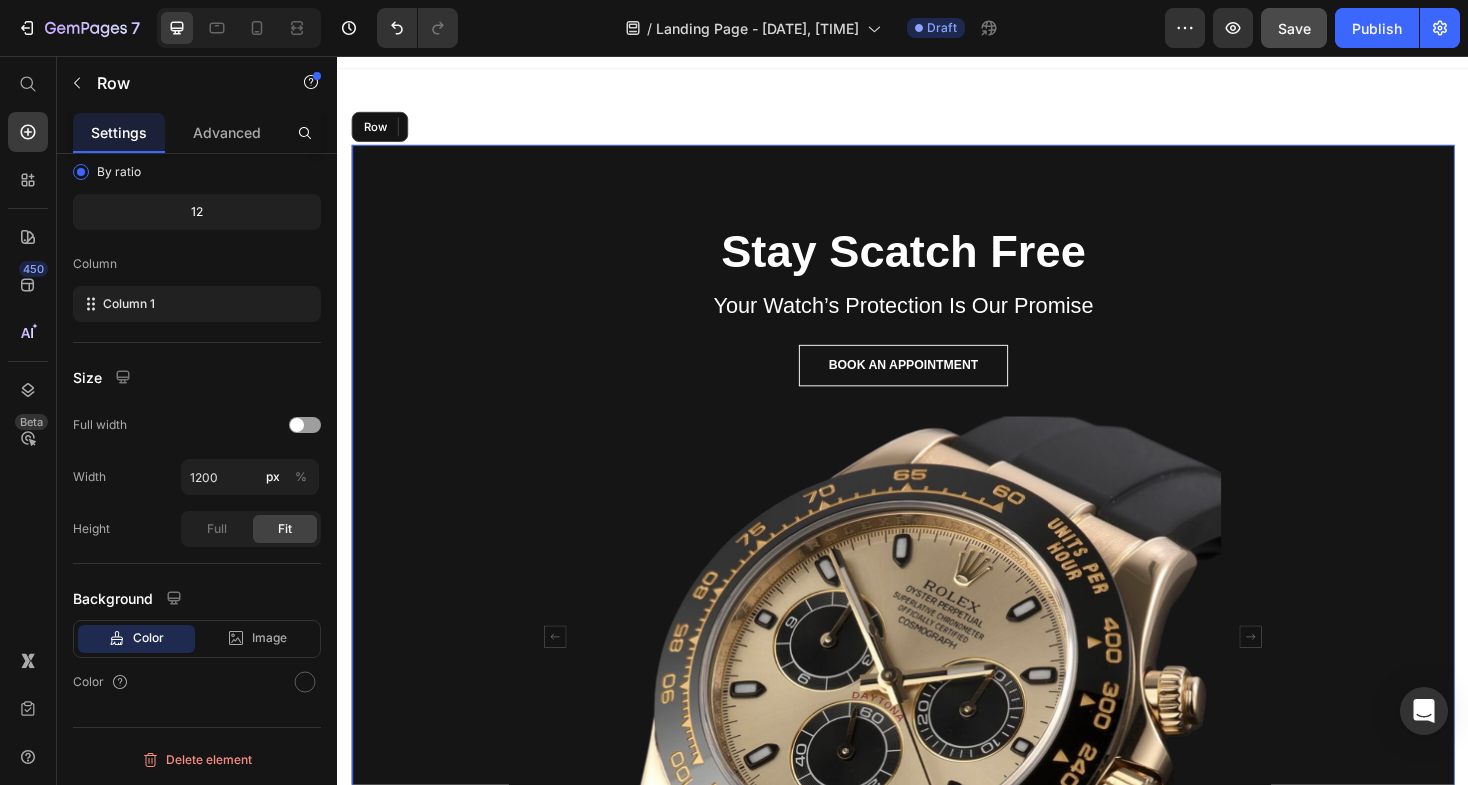 click on "Stay Scatch Free Heading Your Watch’s Protection Is Our Promise Text block BOOK AN APPOINTMENT Button Image 0 MW65 Leica 0.95 Heading NECKBAND DUAL DYNAMIC HEADPHONE Text block BUY NOW Button Carousel Row" at bounding box center [937, 688] 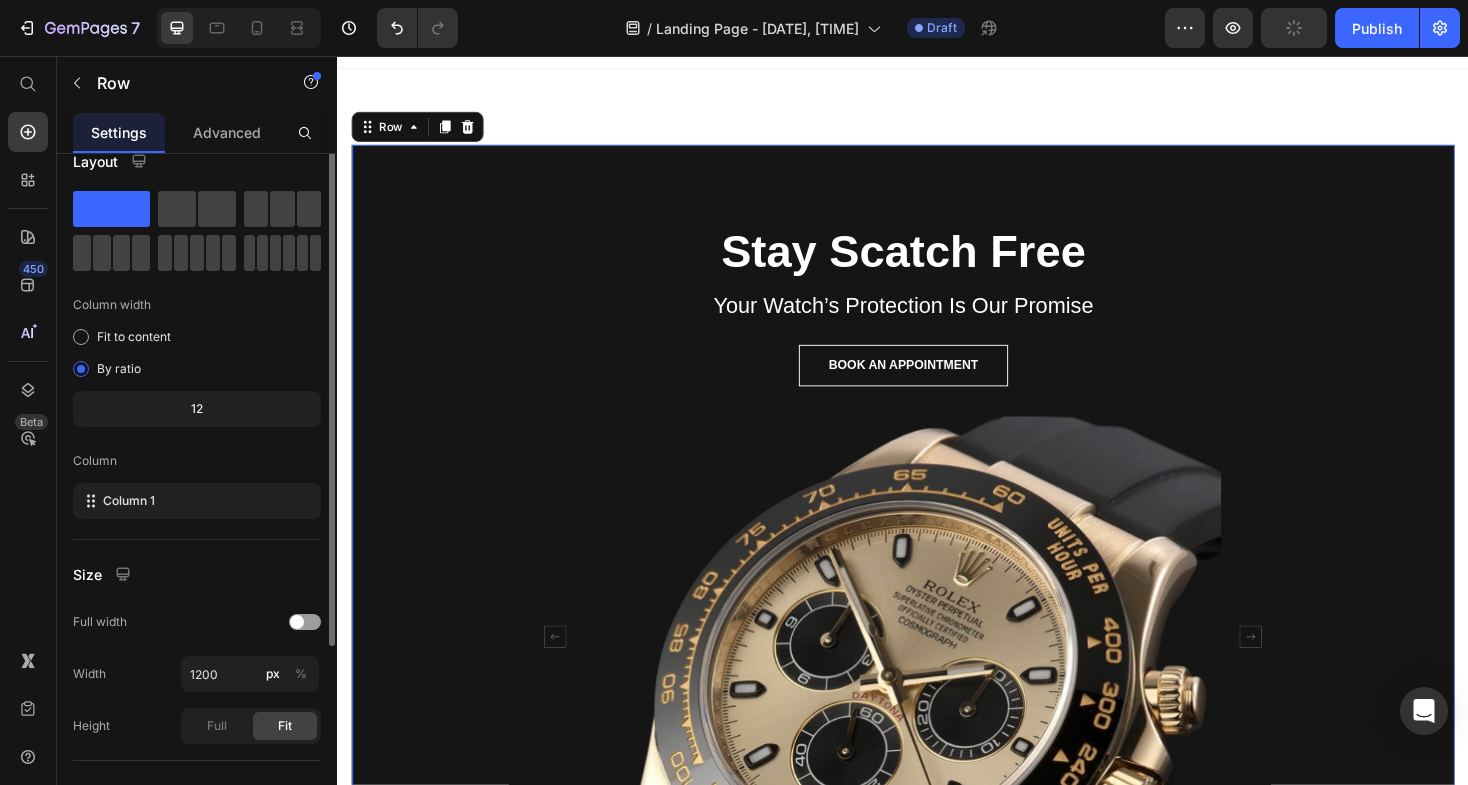 scroll, scrollTop: 0, scrollLeft: 0, axis: both 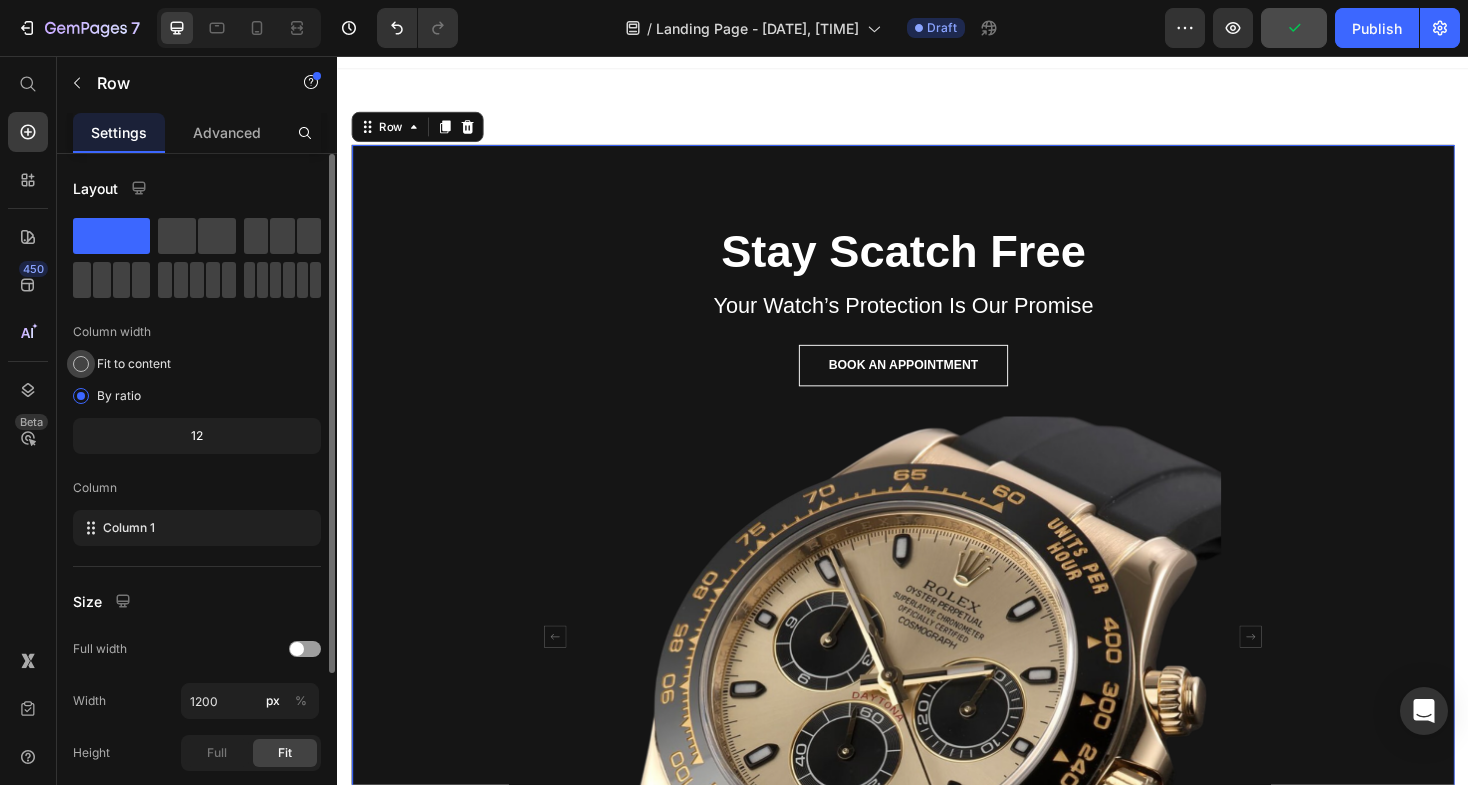 click on "Fit to content" 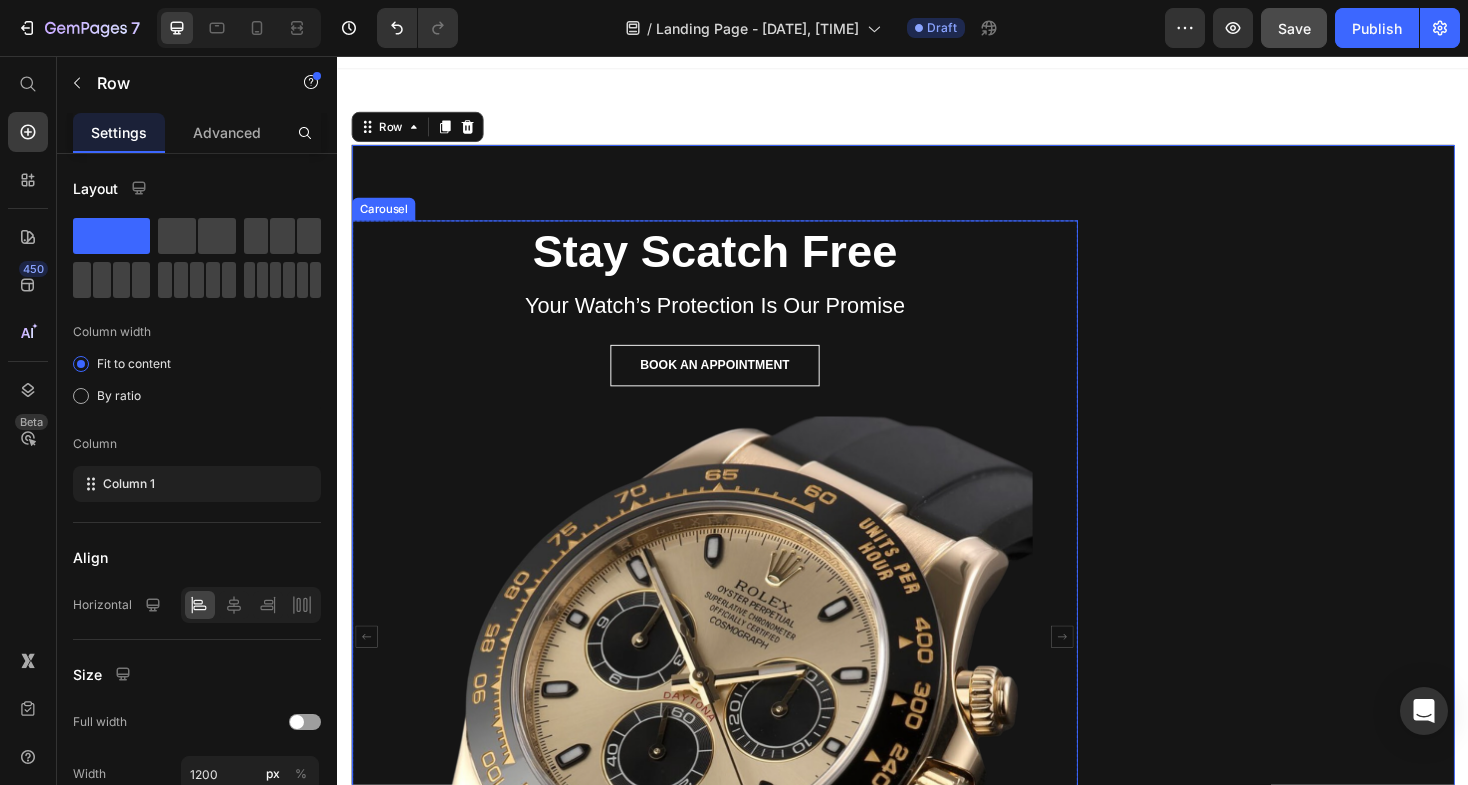 click 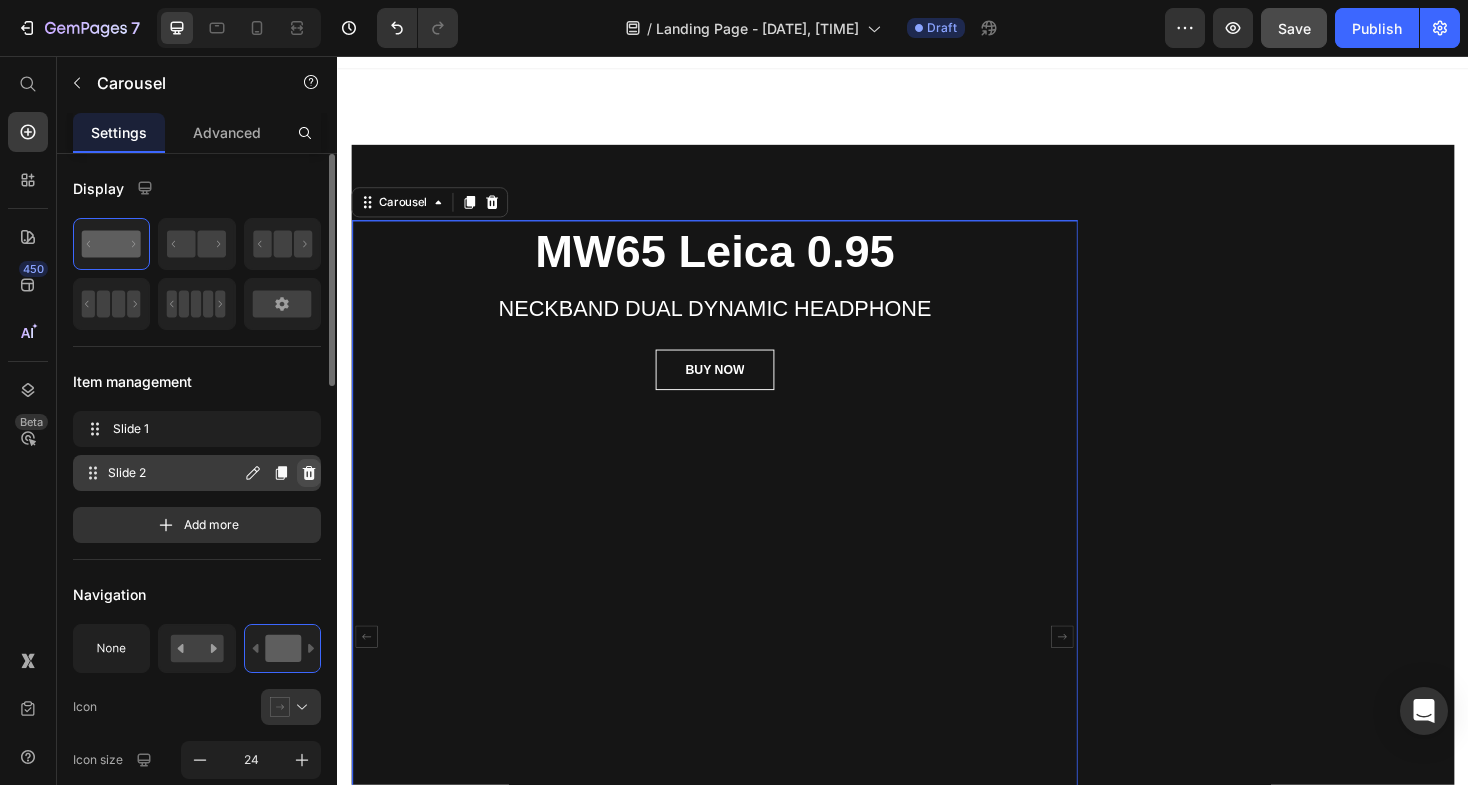 click 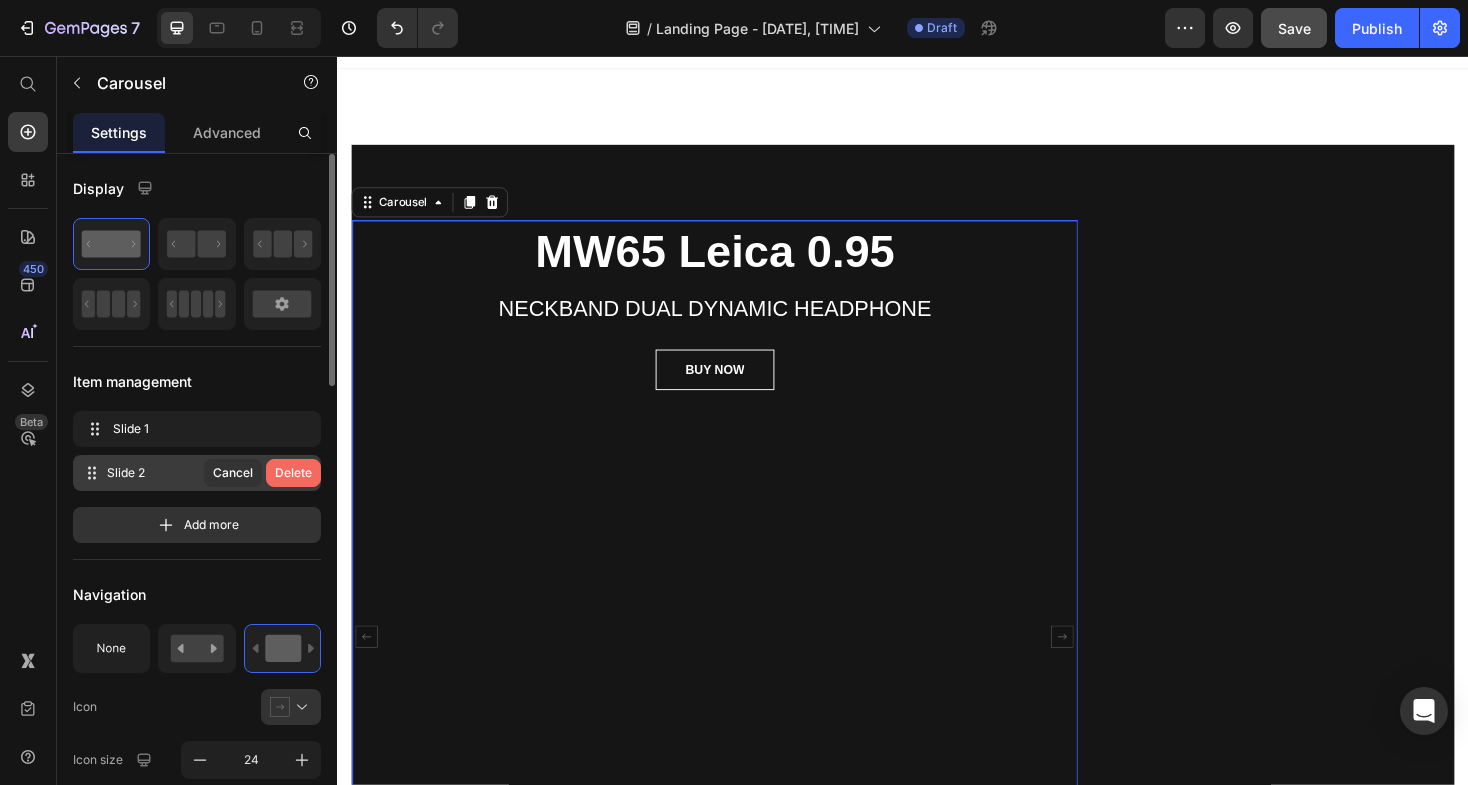 click on "Delete" at bounding box center [293, 473] 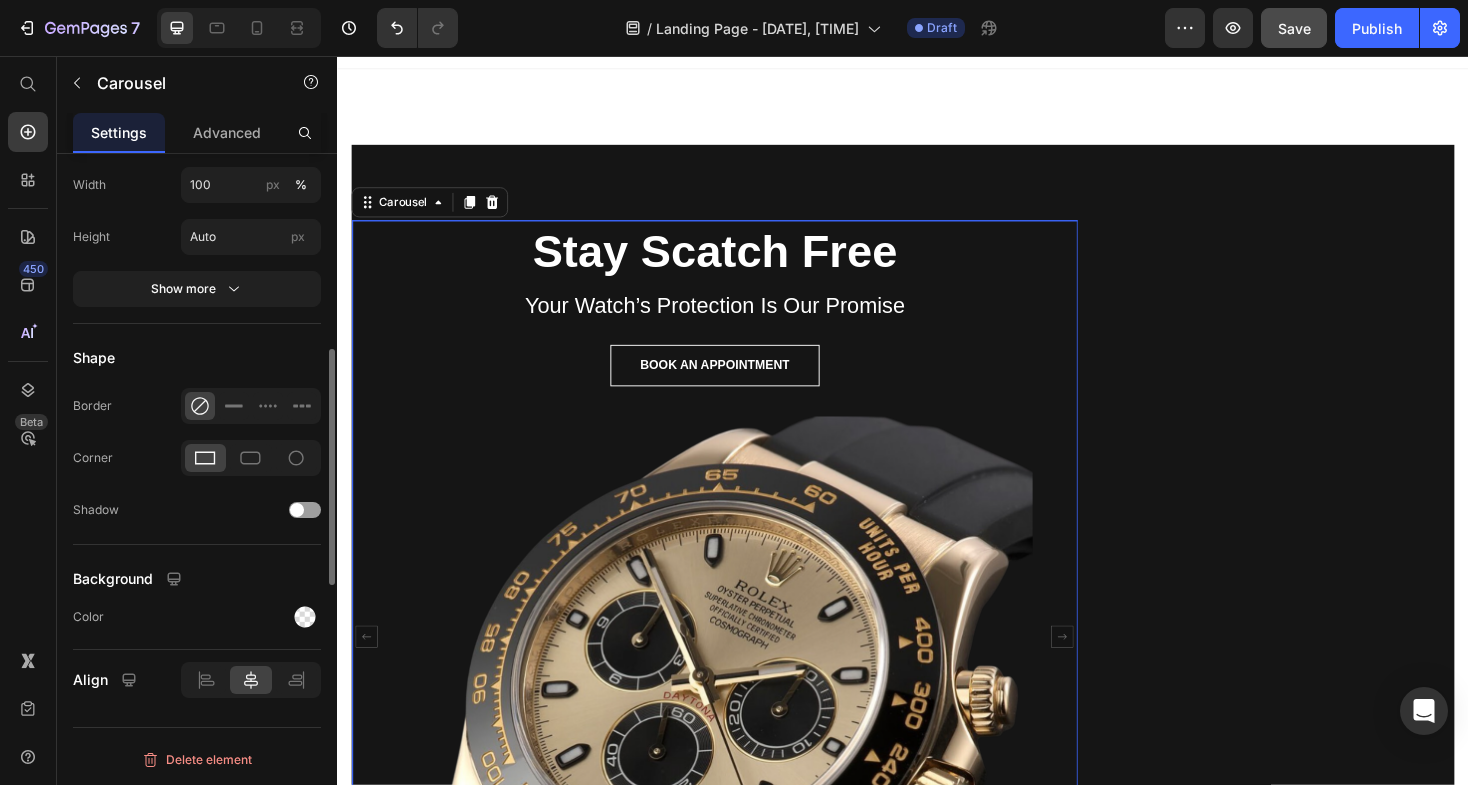 scroll, scrollTop: 0, scrollLeft: 0, axis: both 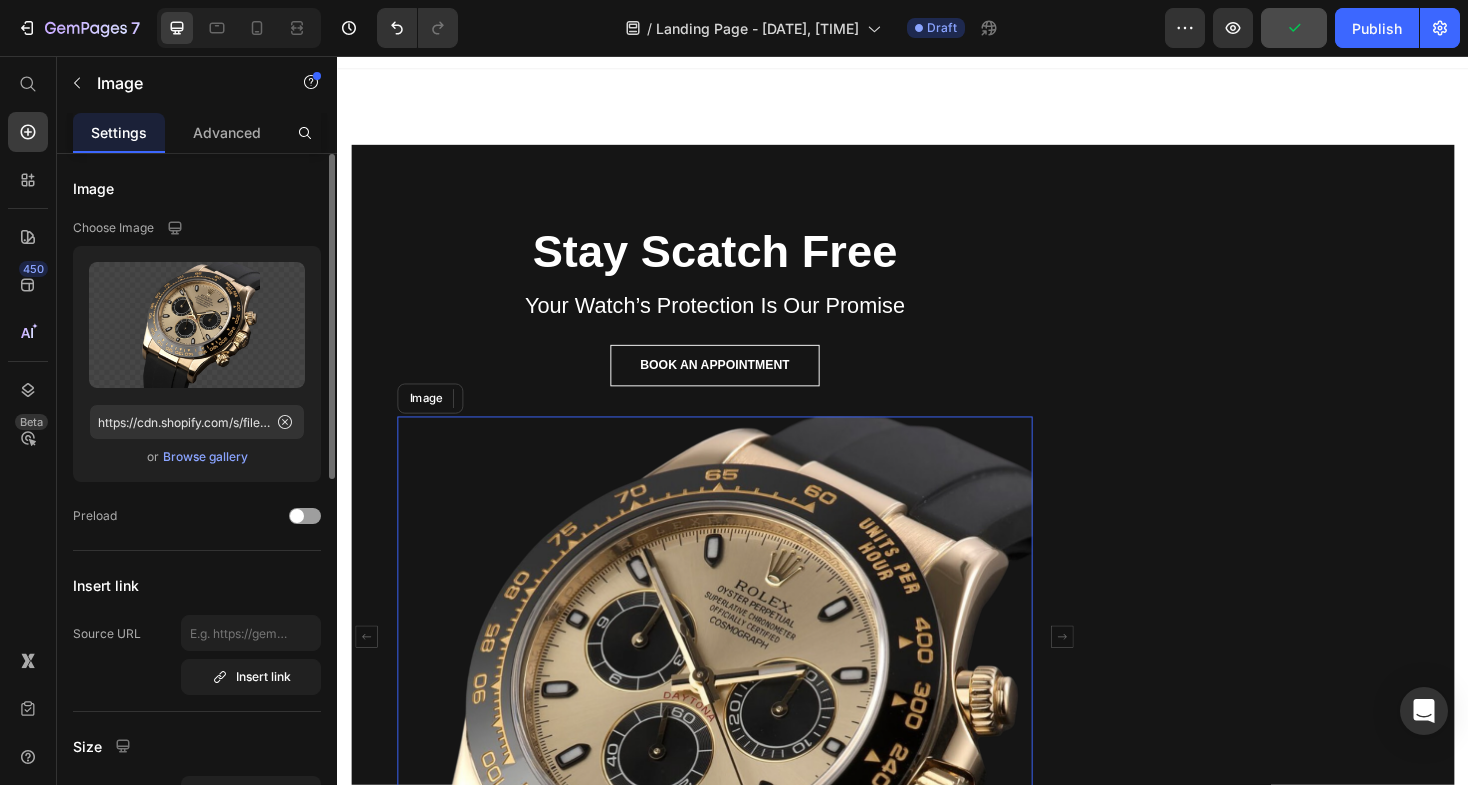 click at bounding box center [737, 776] 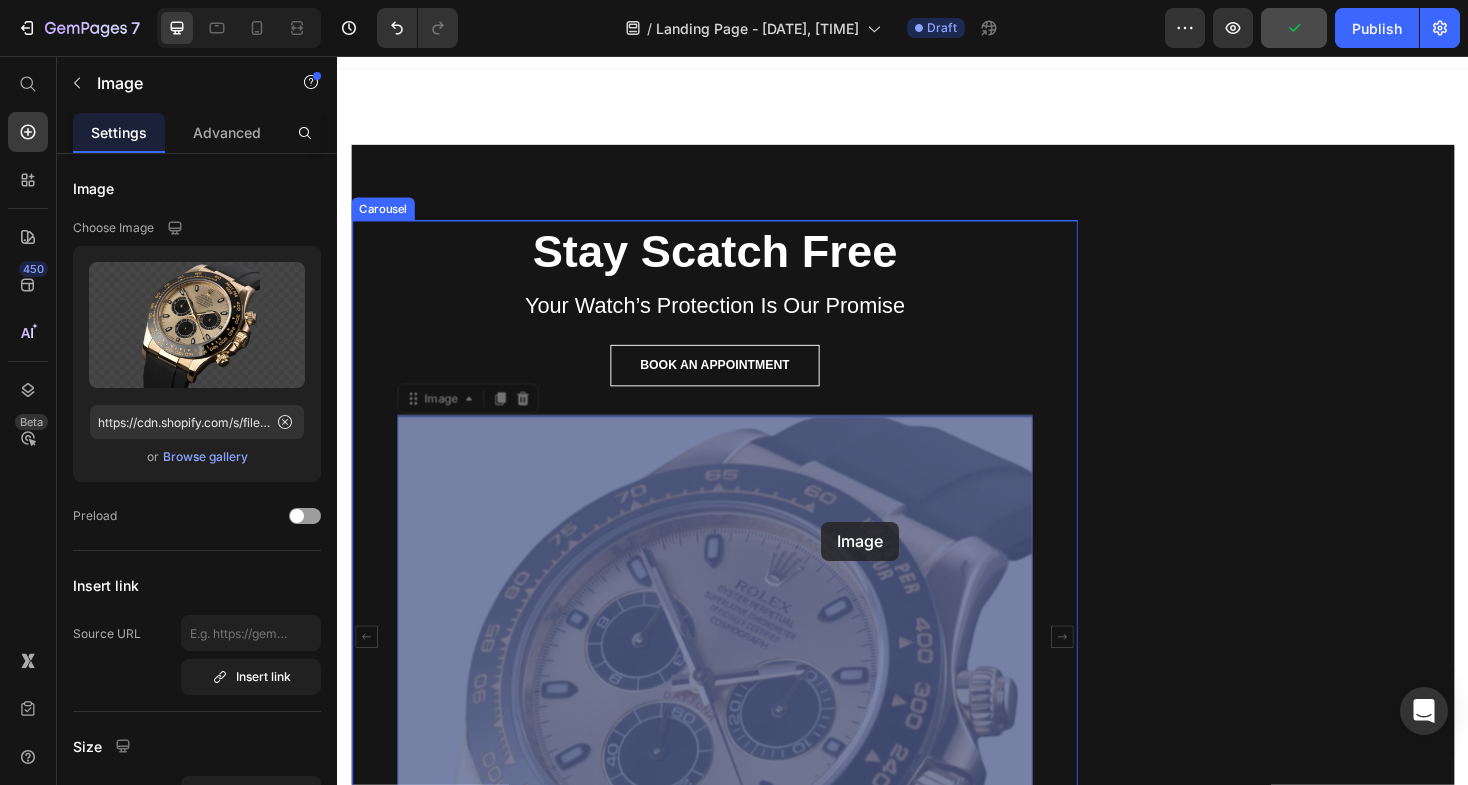 drag, startPoint x: 617, startPoint y: 563, endPoint x: 876, endPoint y: 550, distance: 259.32605 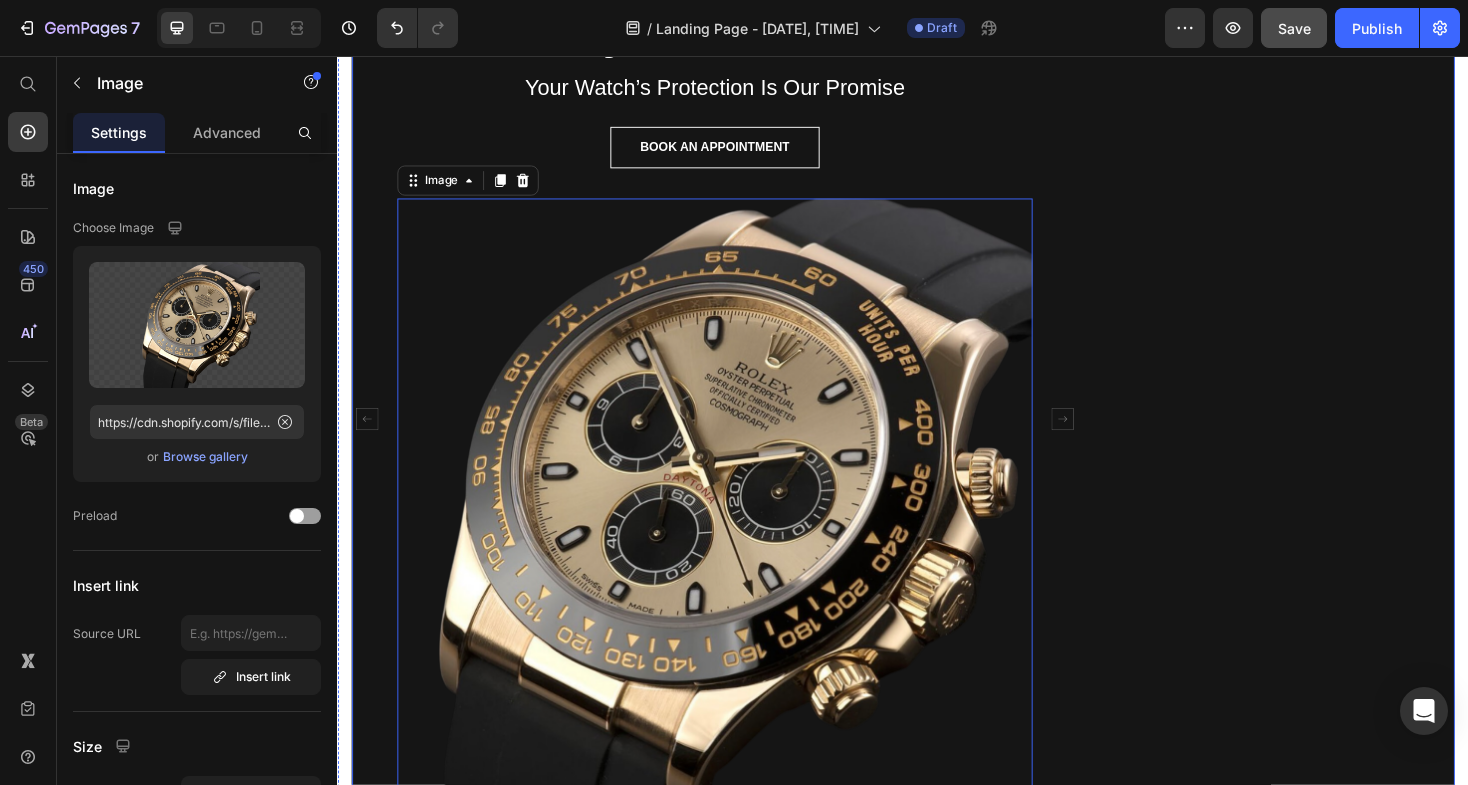 scroll, scrollTop: 261, scrollLeft: 0, axis: vertical 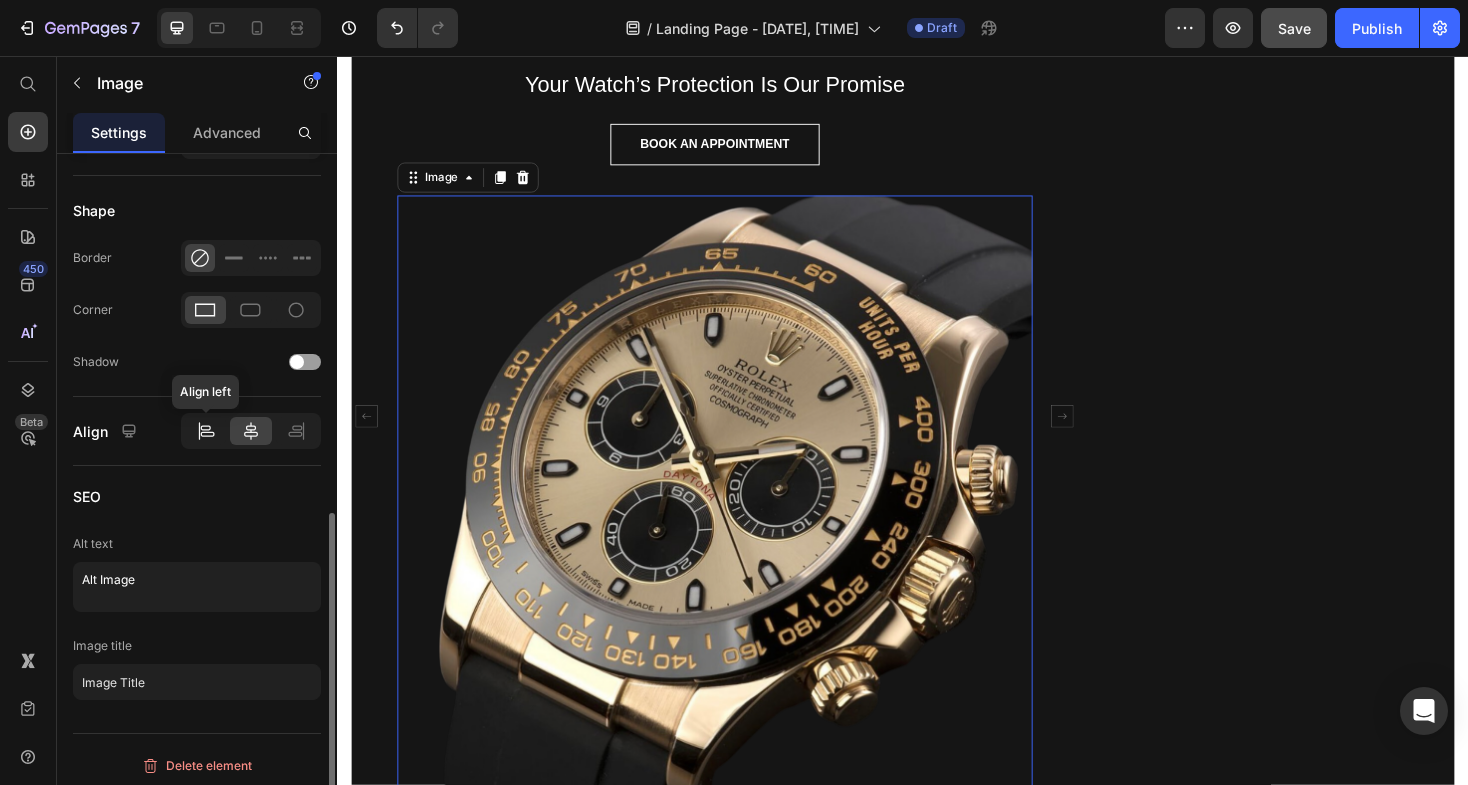 click 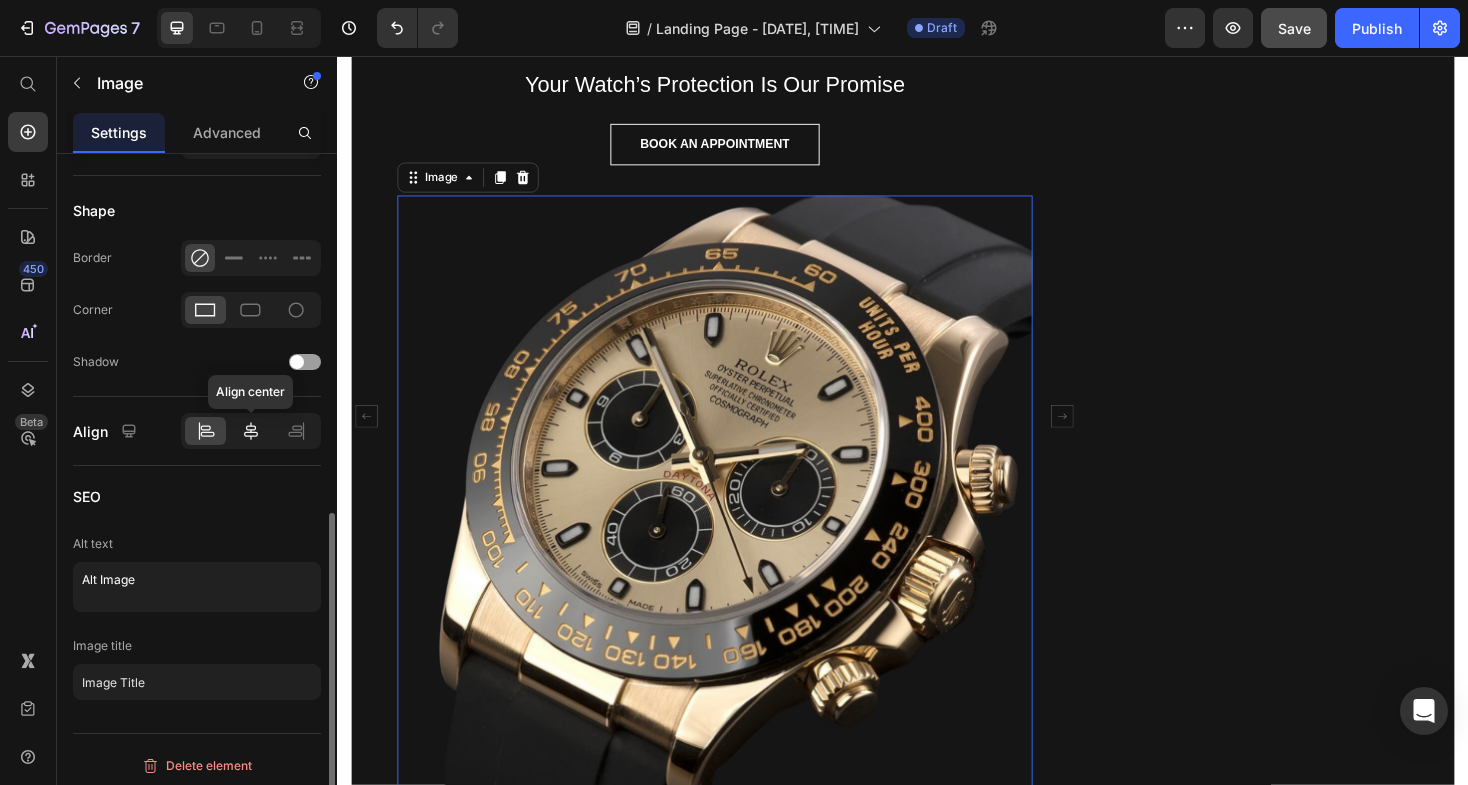 click 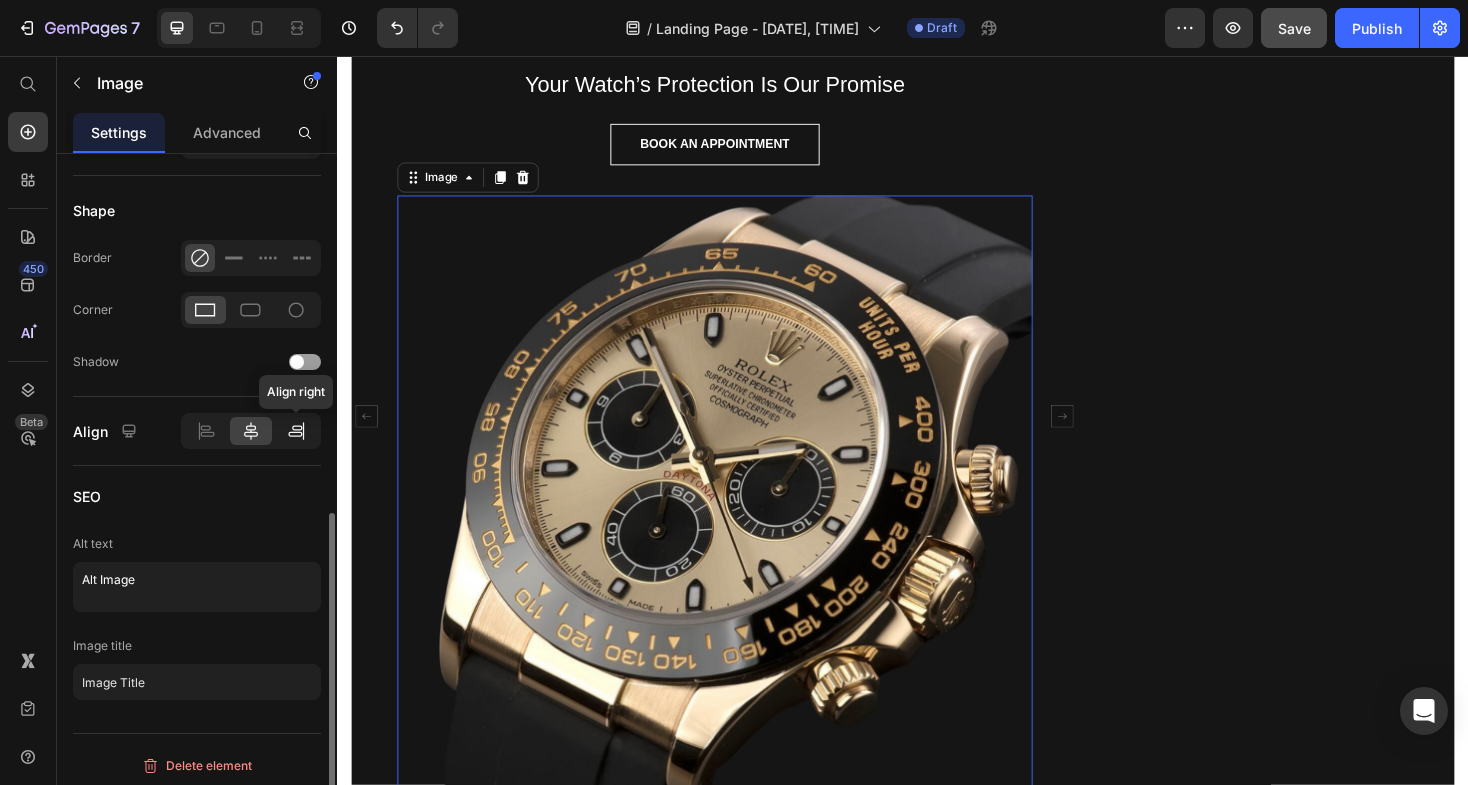 click 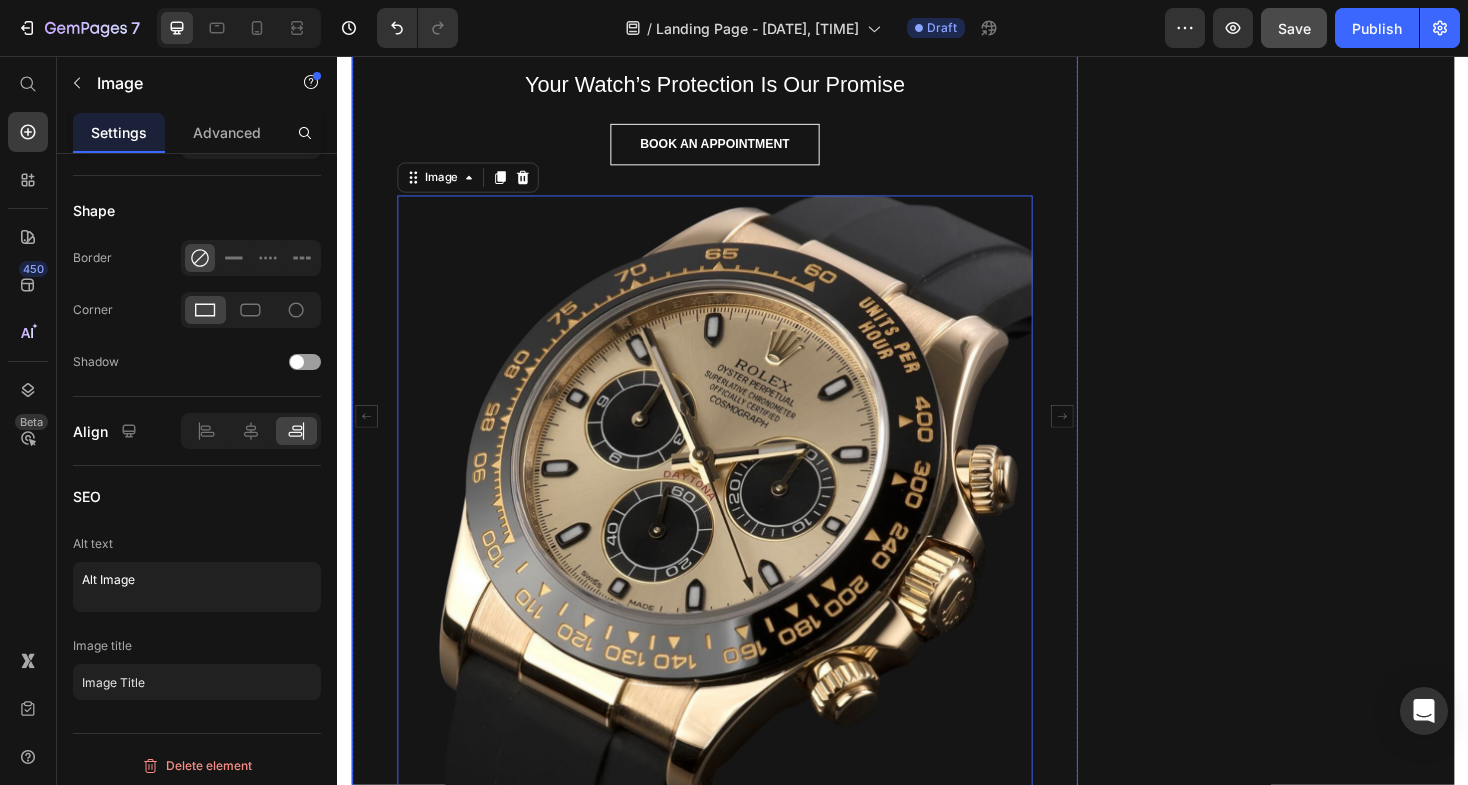 click on "Stay Scatch Free Heading Your Watch’s Protection Is Our Promise Text block BOOK AN APPOINTMENT Button Image   0" at bounding box center [737, 438] 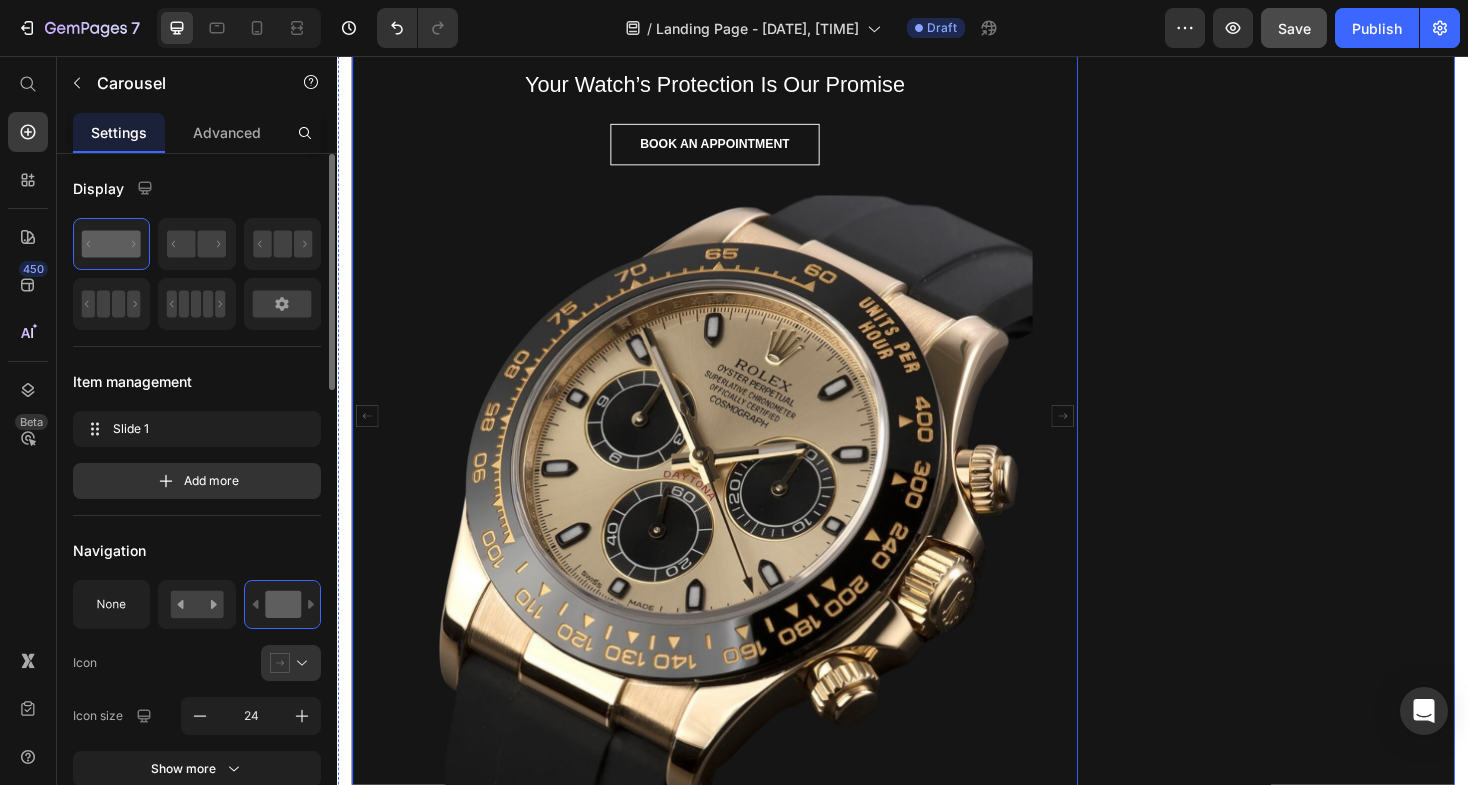 click on "Stay Scatch Free Heading Your Watch’s Protection Is Our Promise Text block BOOK AN APPOINTMENT Button Image             Carousel   16 Row Row" at bounding box center (937, 430) 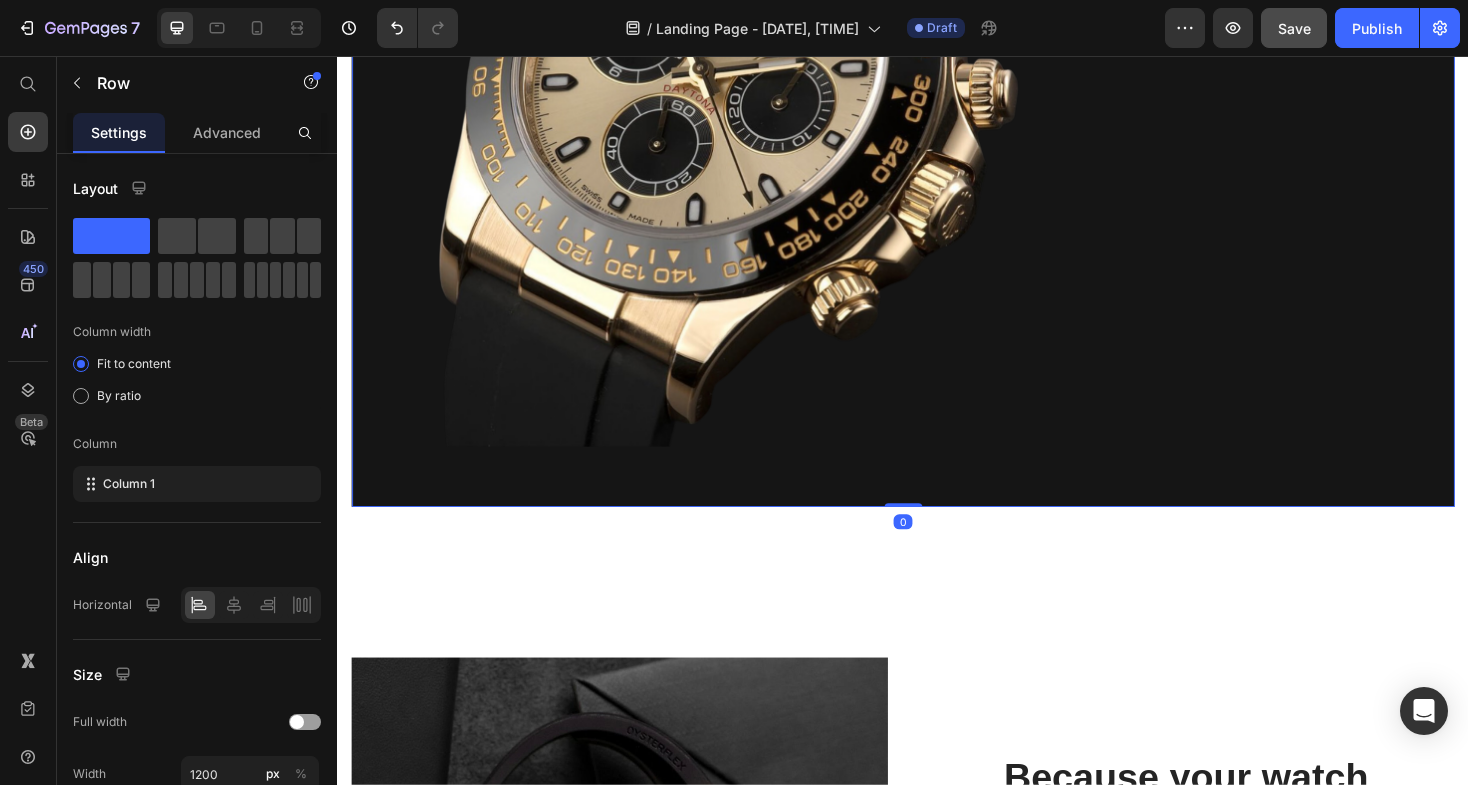 scroll, scrollTop: 646, scrollLeft: 0, axis: vertical 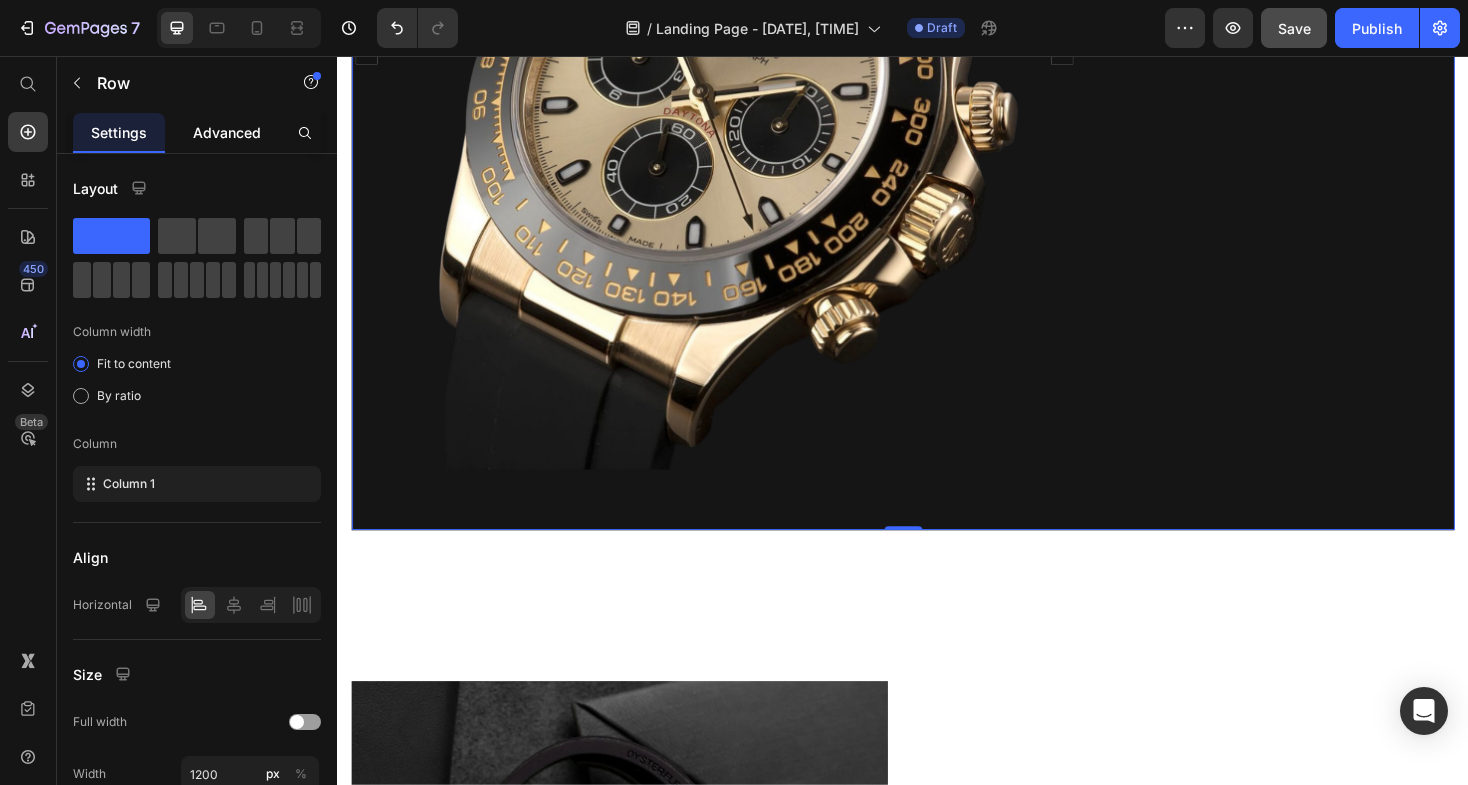 click on "Advanced" at bounding box center (227, 132) 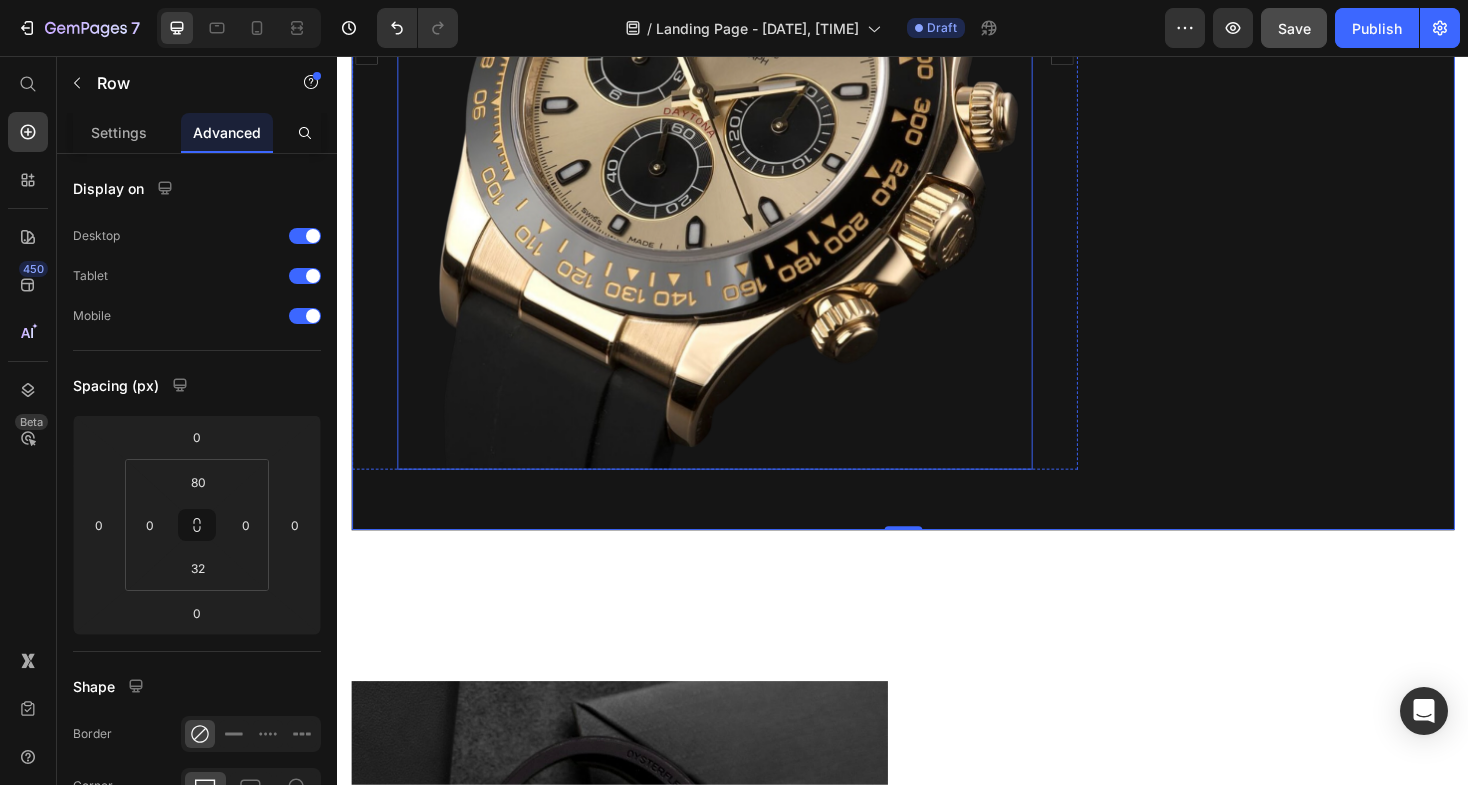click at bounding box center (737, 157) 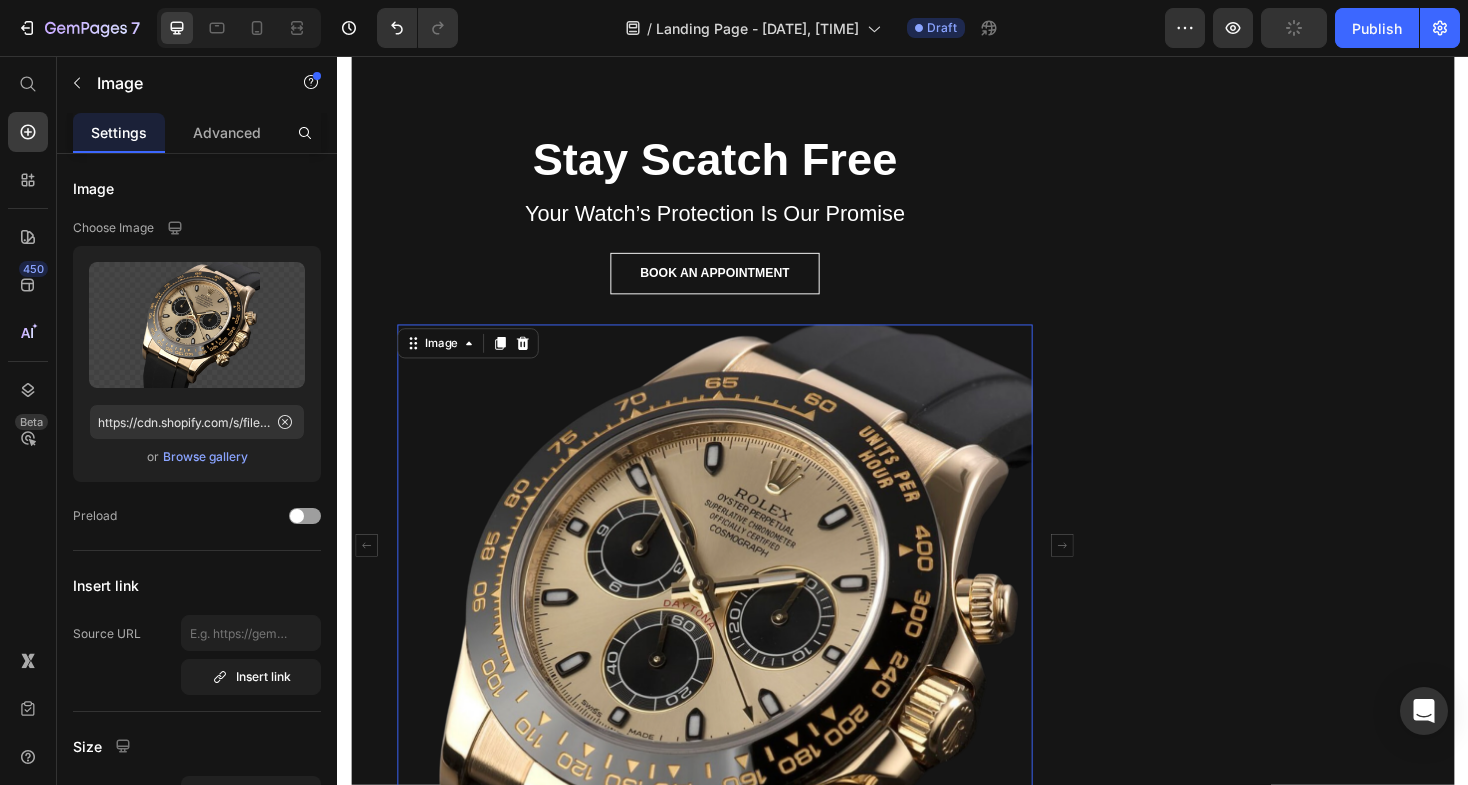 scroll, scrollTop: 119, scrollLeft: 0, axis: vertical 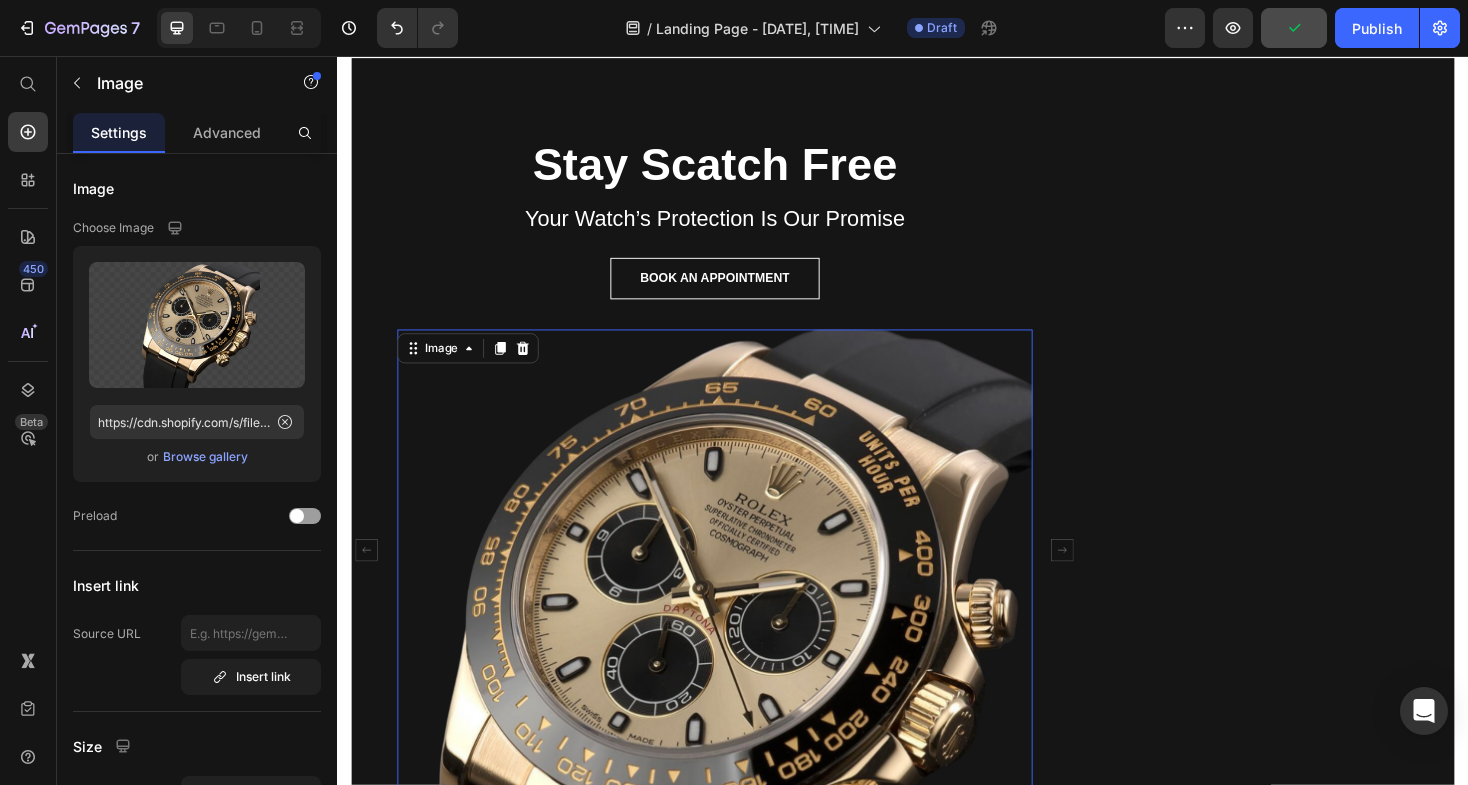 click at bounding box center [737, 684] 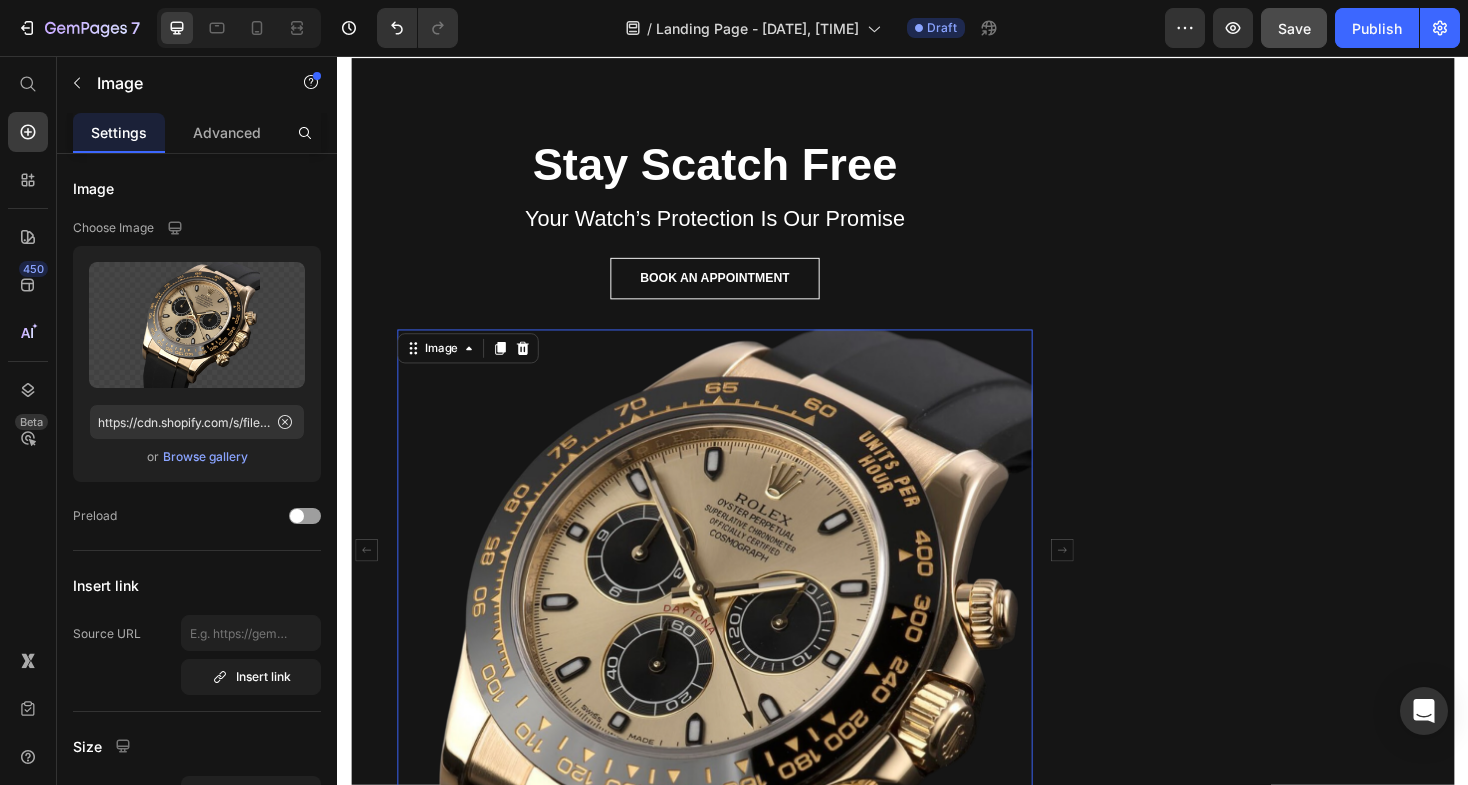 click at bounding box center [737, 684] 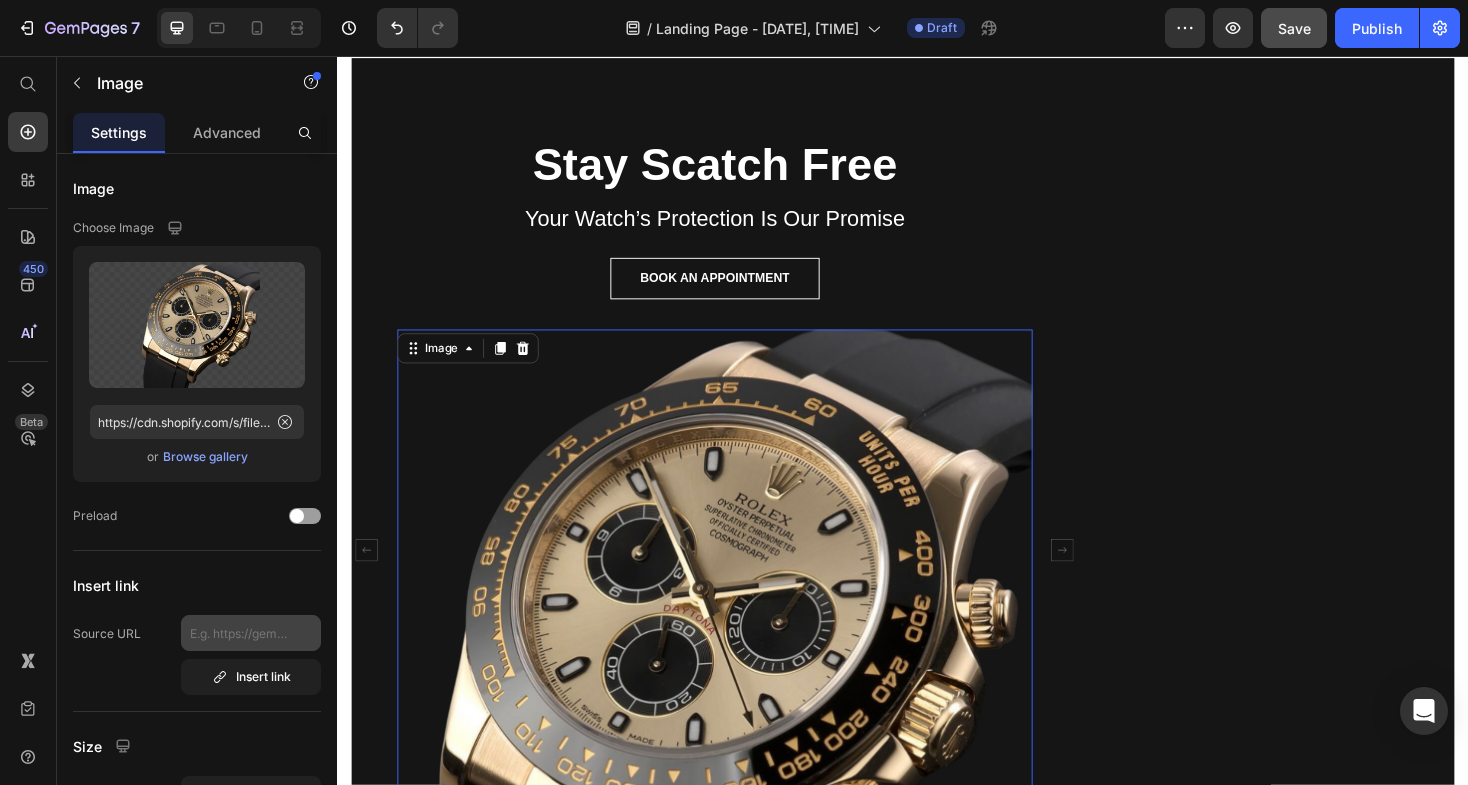 scroll, scrollTop: 763, scrollLeft: 0, axis: vertical 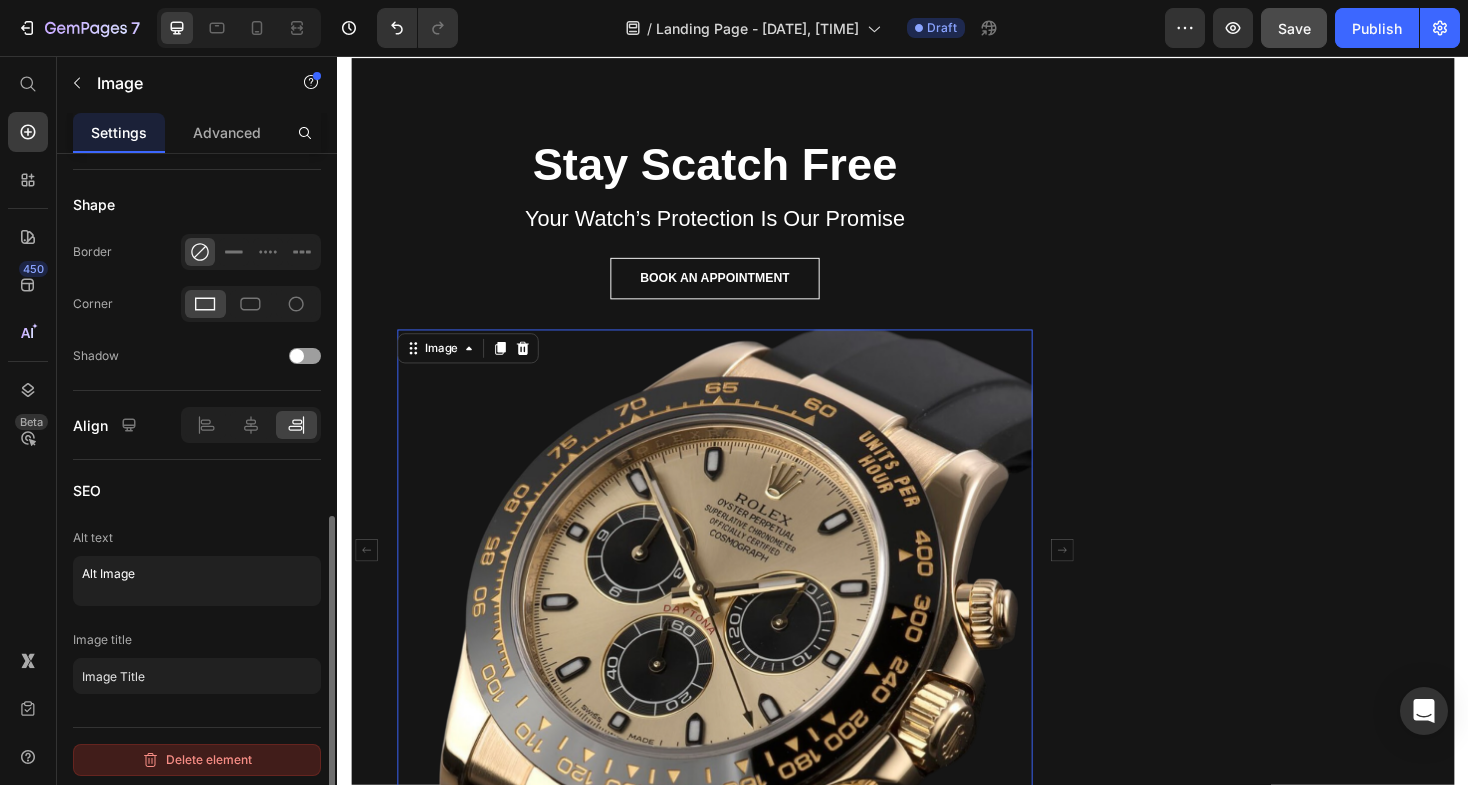 click on "Delete element" at bounding box center [197, 760] 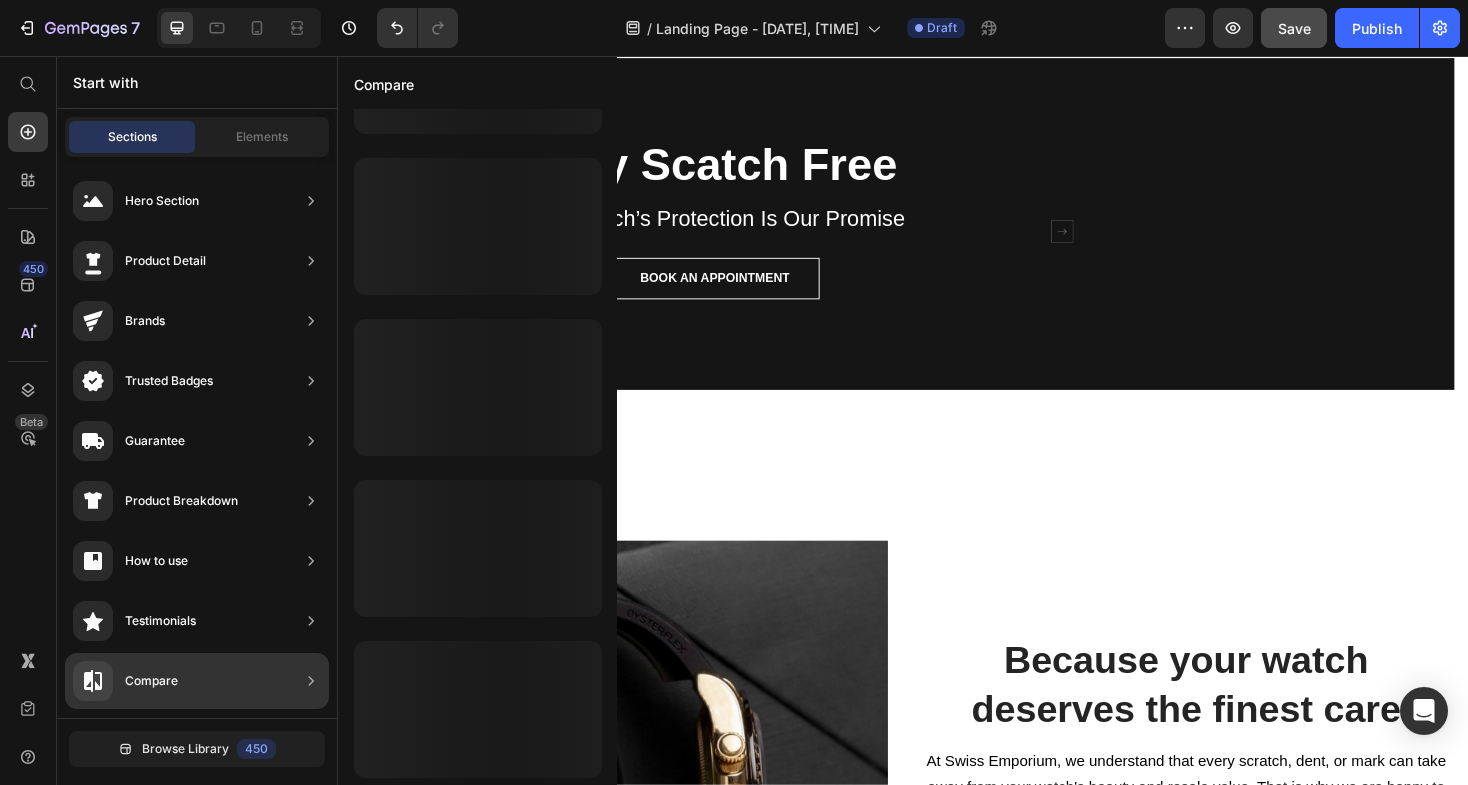 scroll, scrollTop: 0, scrollLeft: 0, axis: both 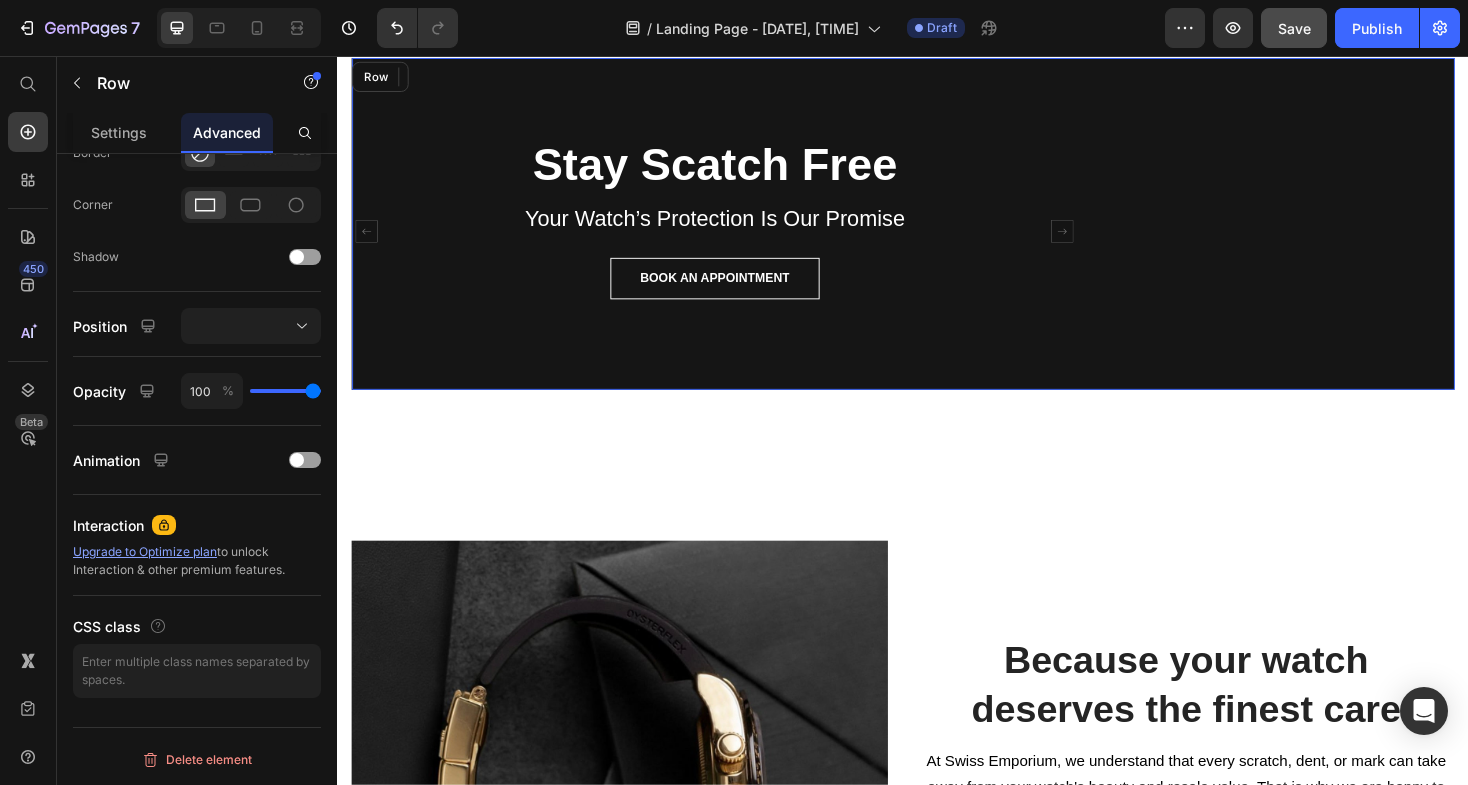 click on "Stay Scatch Free Heading Your Watch’s Protection Is Our Promise Text block BOOK AN APPOINTMENT Button Carousel Row Row" at bounding box center [937, 234] 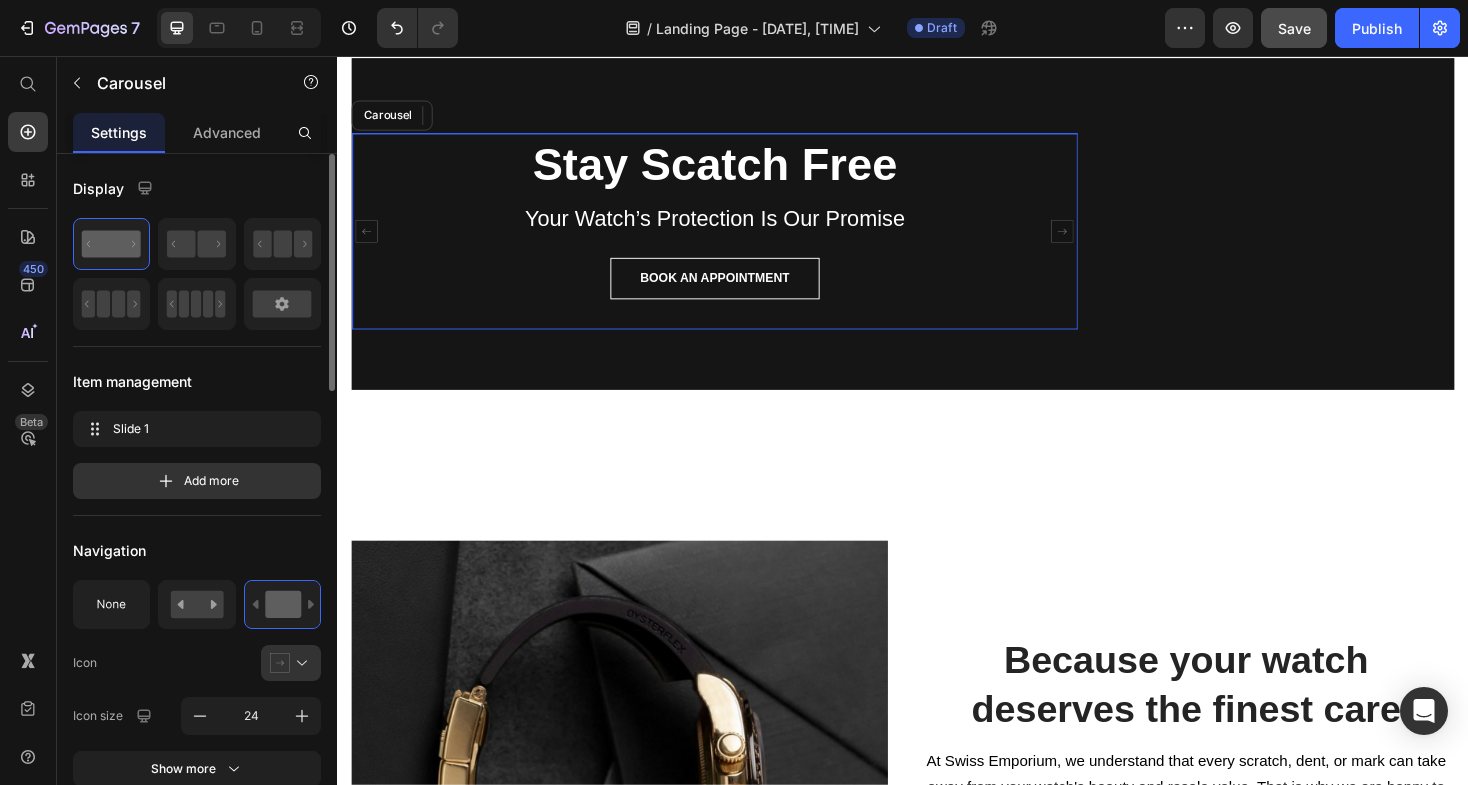 click 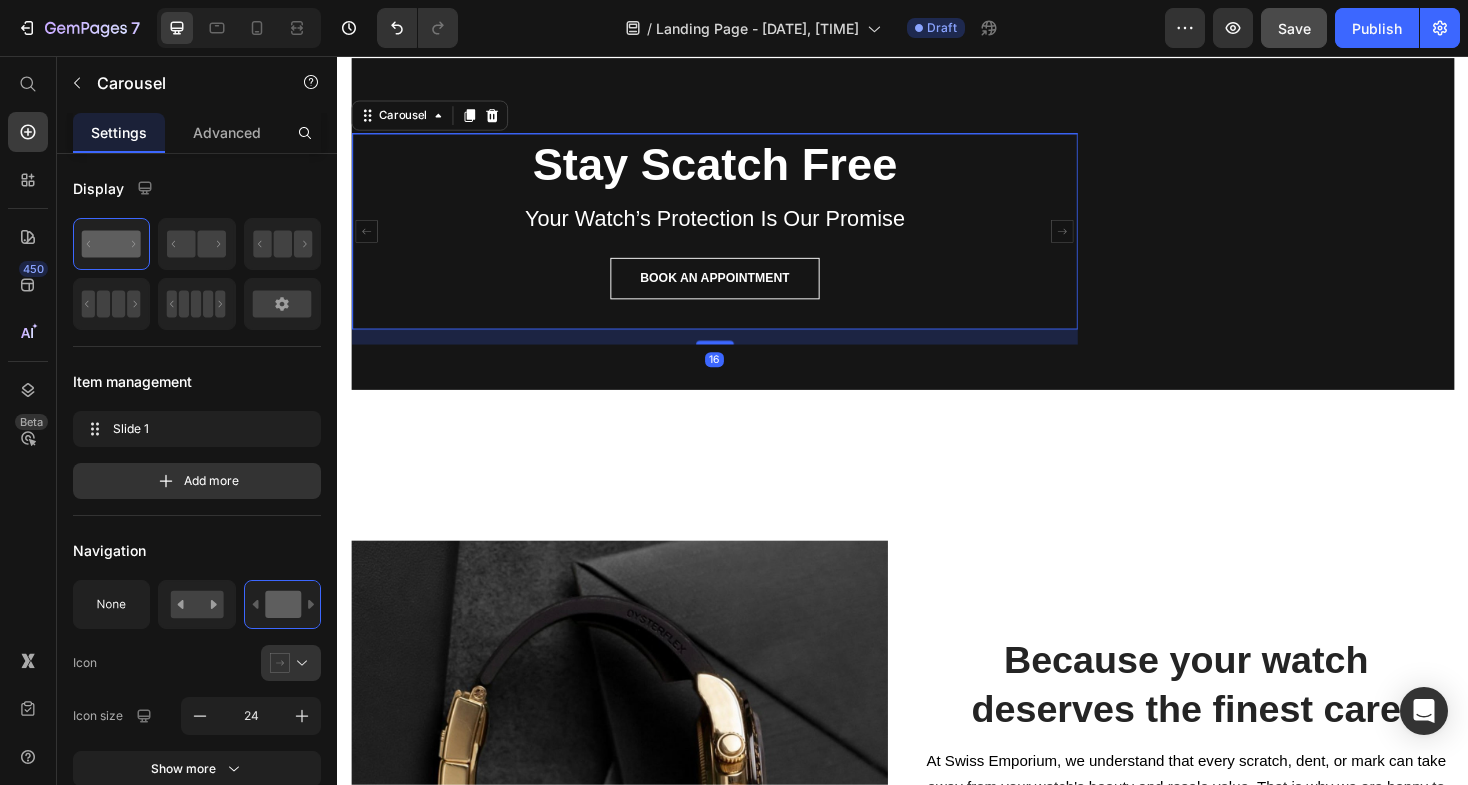 click 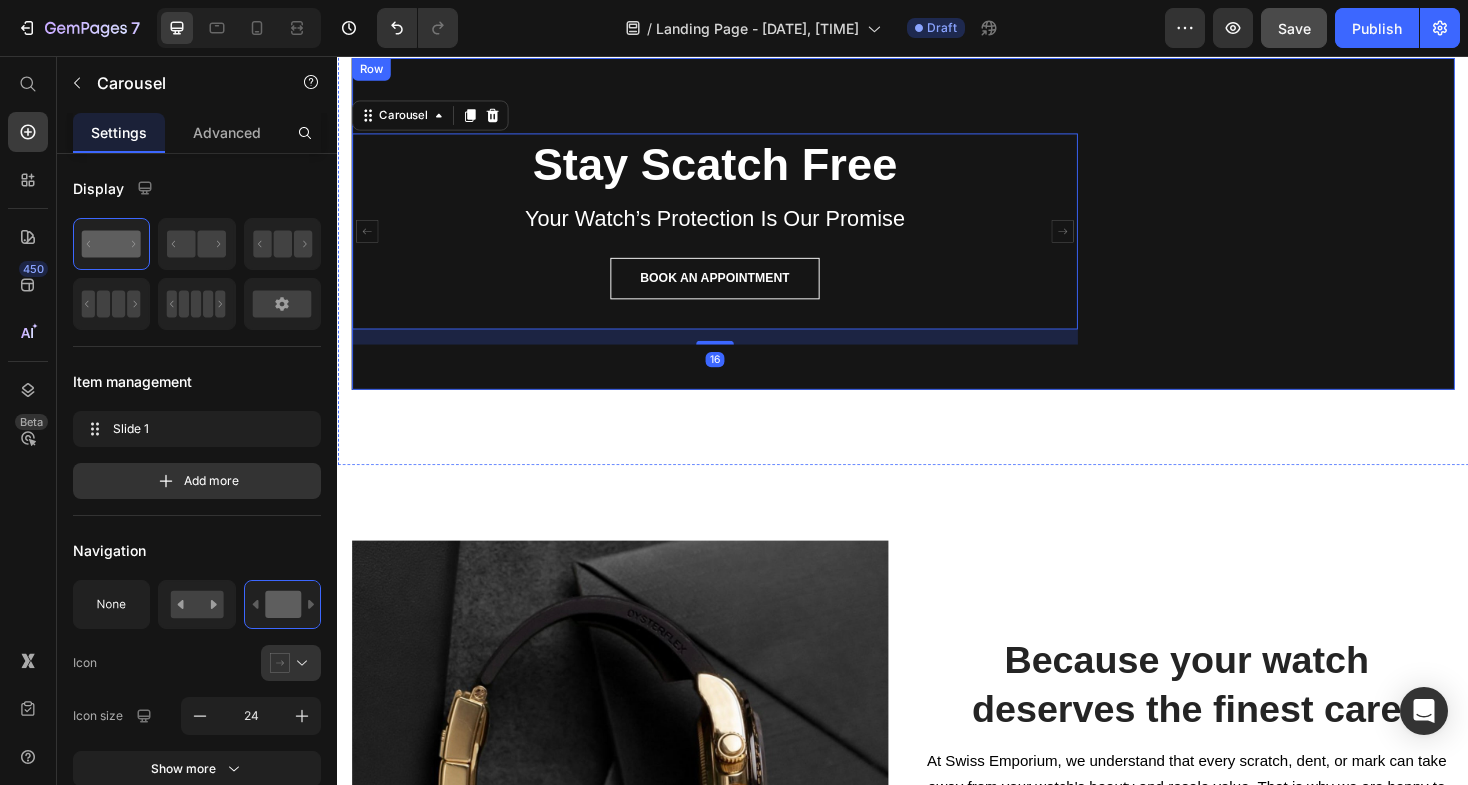 click on "Stay Scatch Free Heading Your Watch’s Protection Is Our Promise Text block BOOK AN APPOINTMENT Button Carousel 16 Row Row" at bounding box center [937, 234] 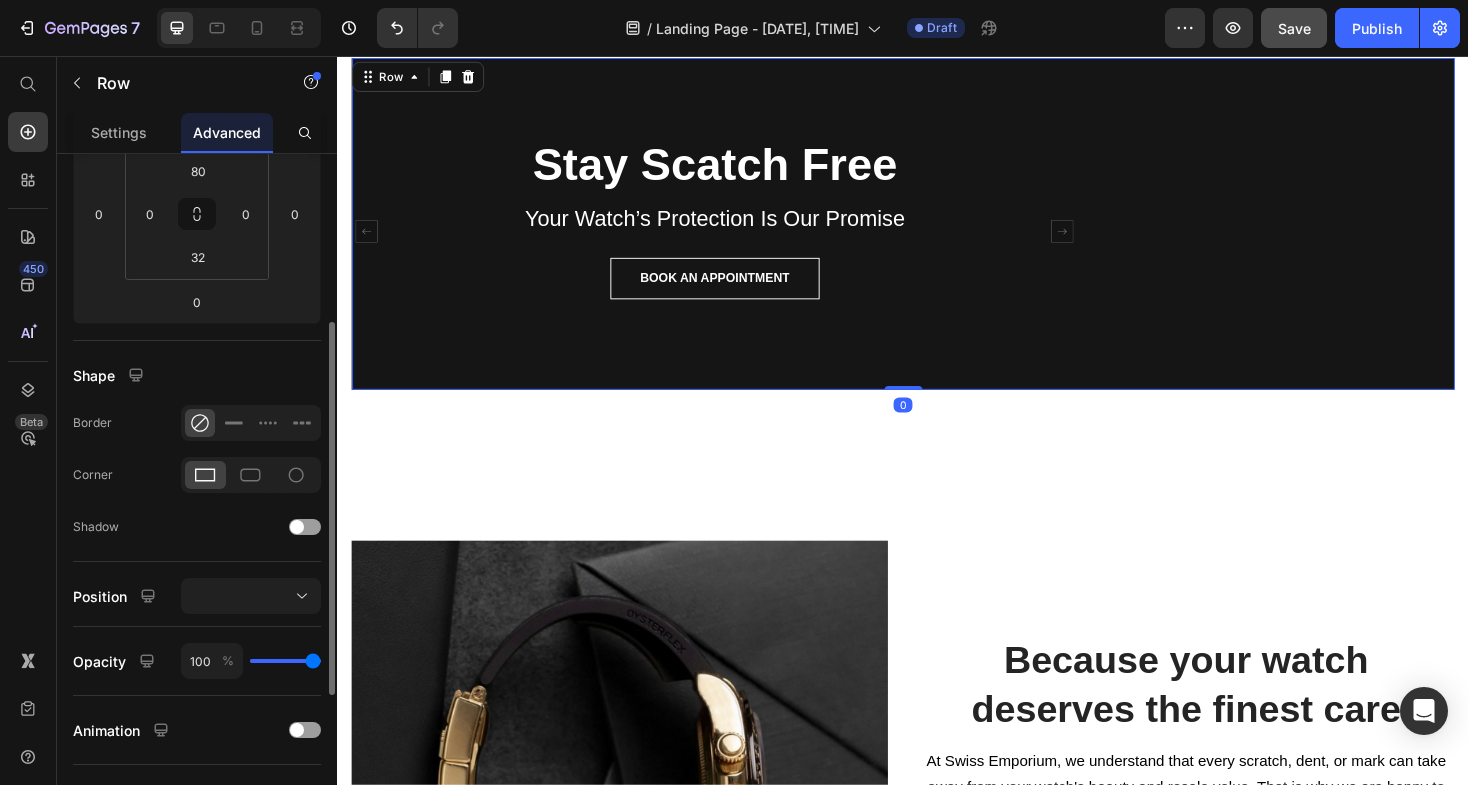 scroll, scrollTop: 581, scrollLeft: 0, axis: vertical 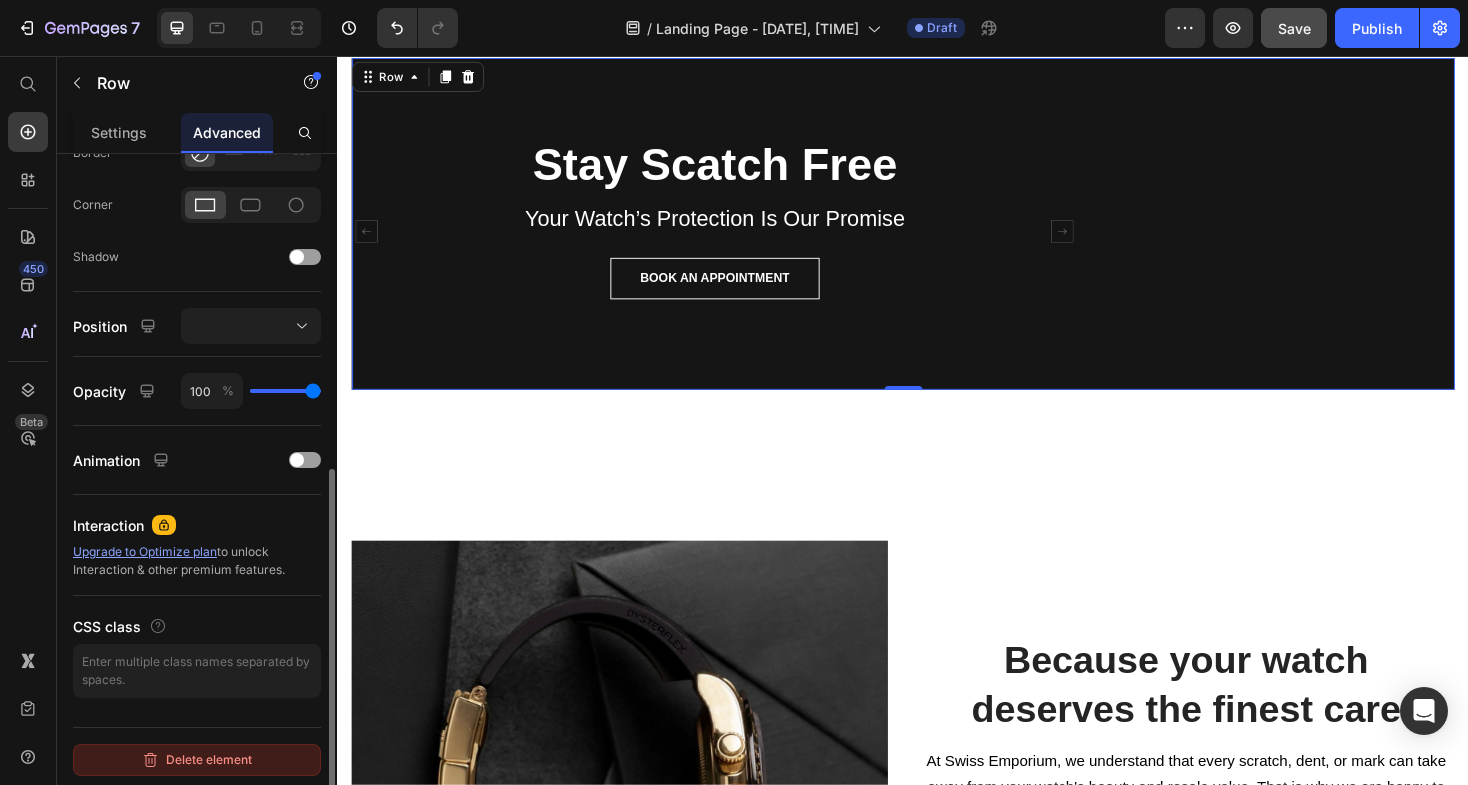 click on "Delete element" at bounding box center (197, 760) 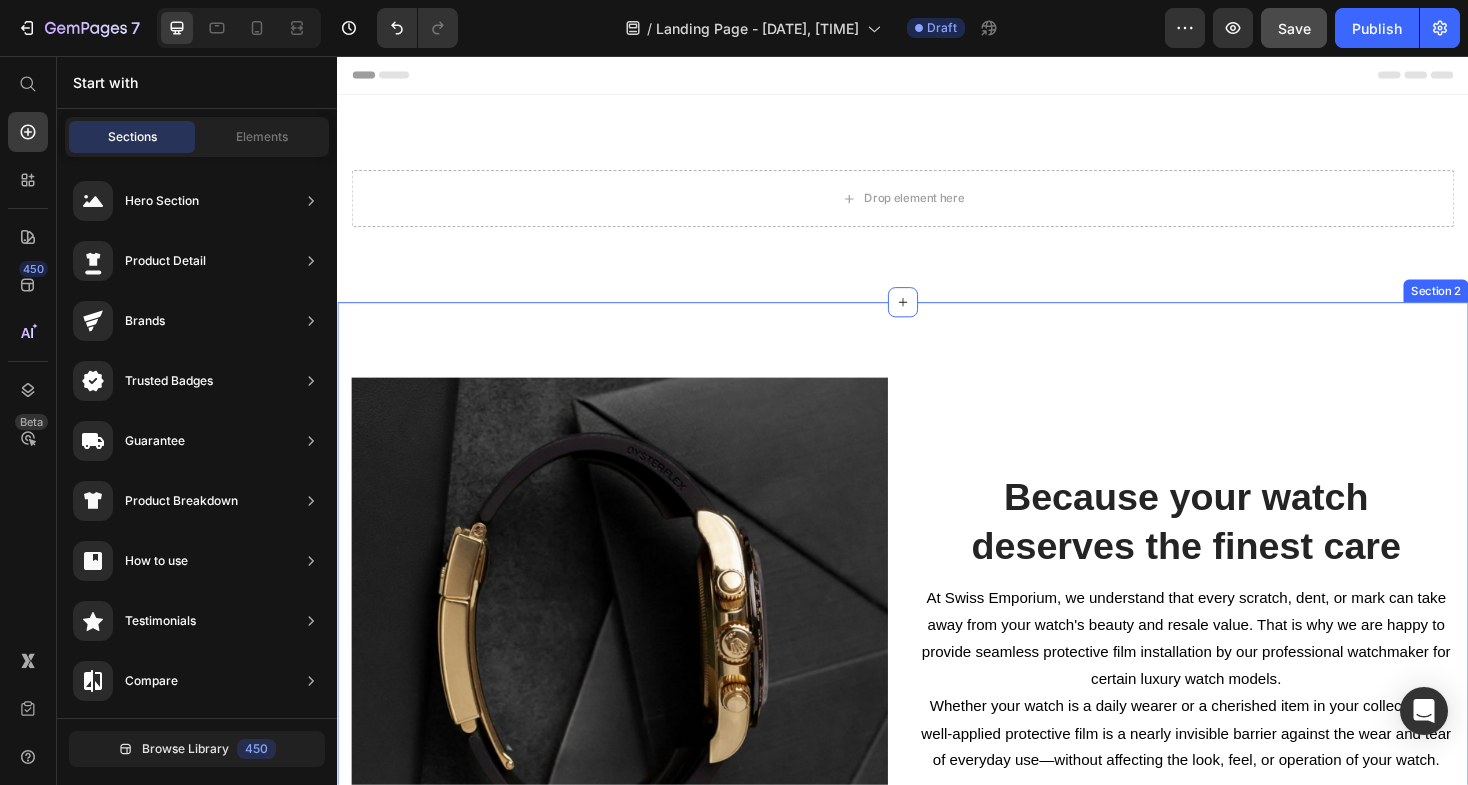 scroll, scrollTop: 0, scrollLeft: 0, axis: both 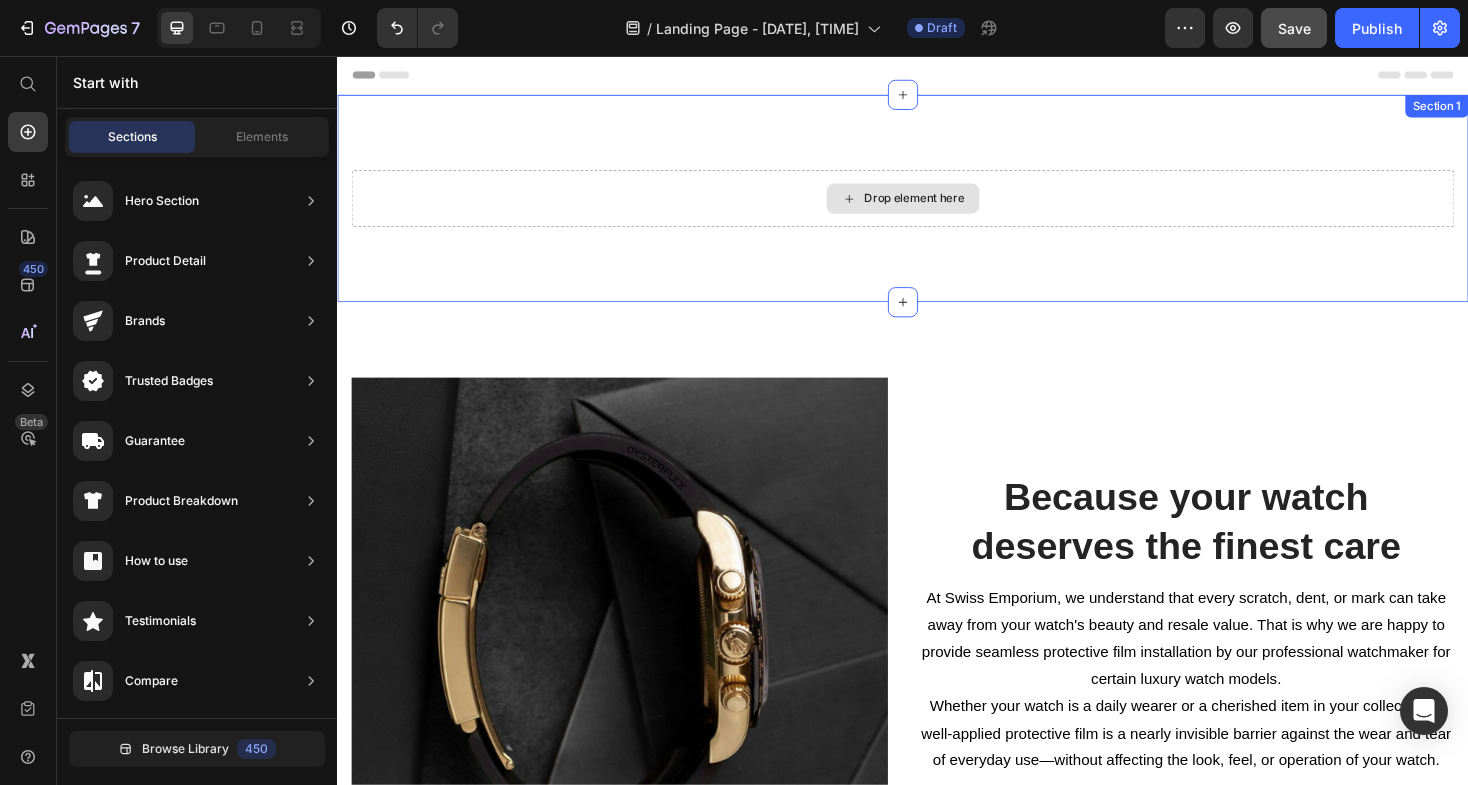 click on "Drop element here" at bounding box center [937, 207] 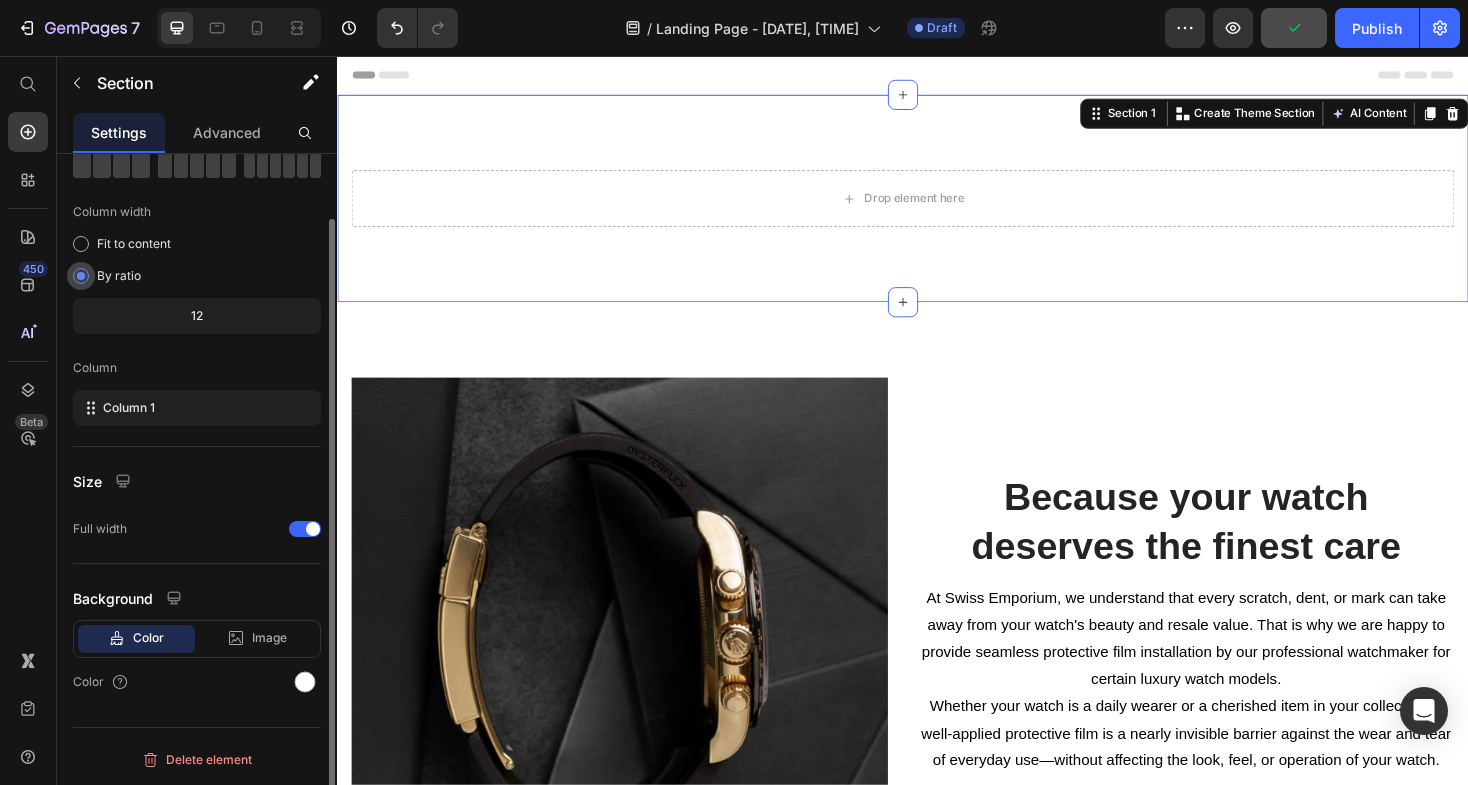 scroll, scrollTop: 0, scrollLeft: 0, axis: both 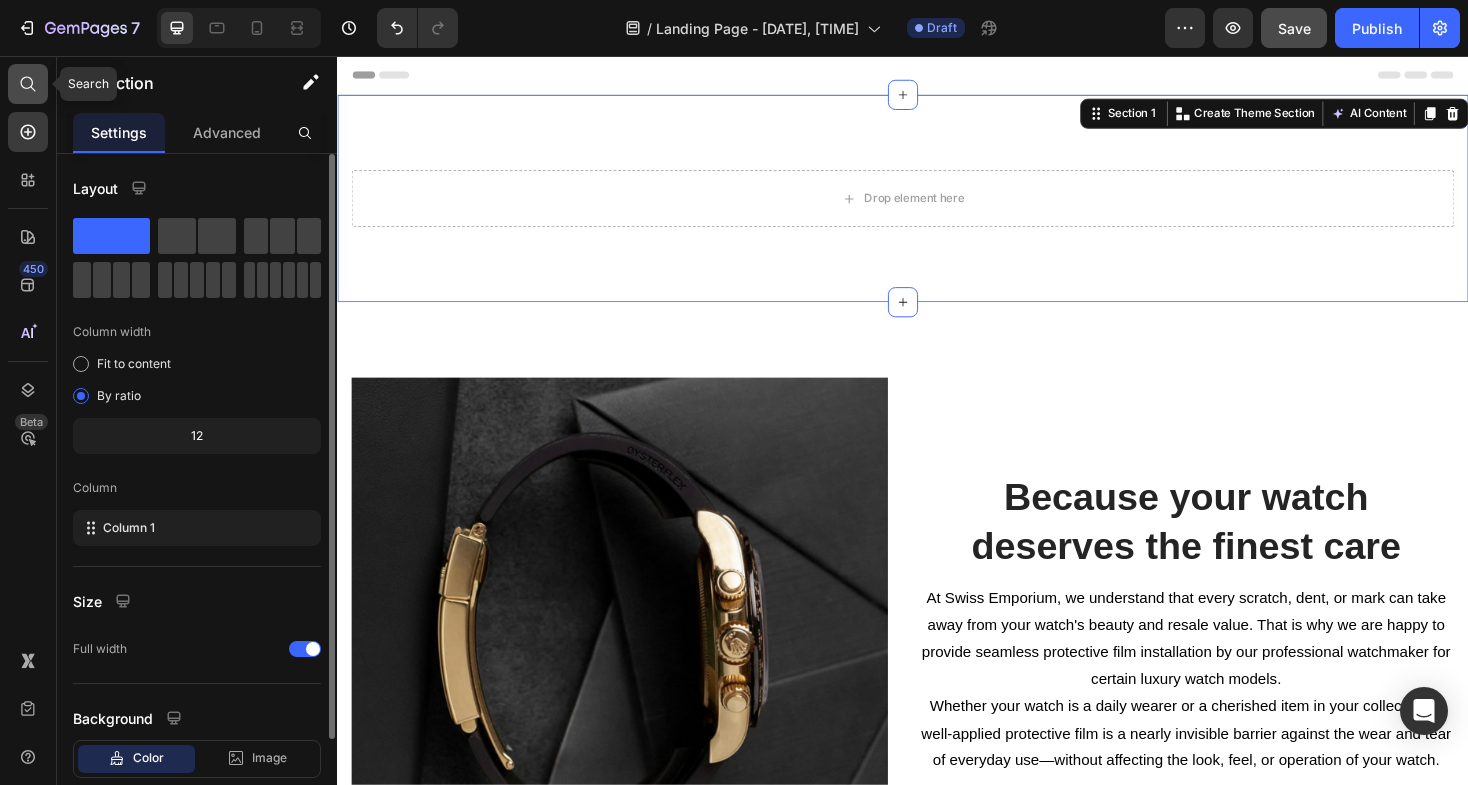 click 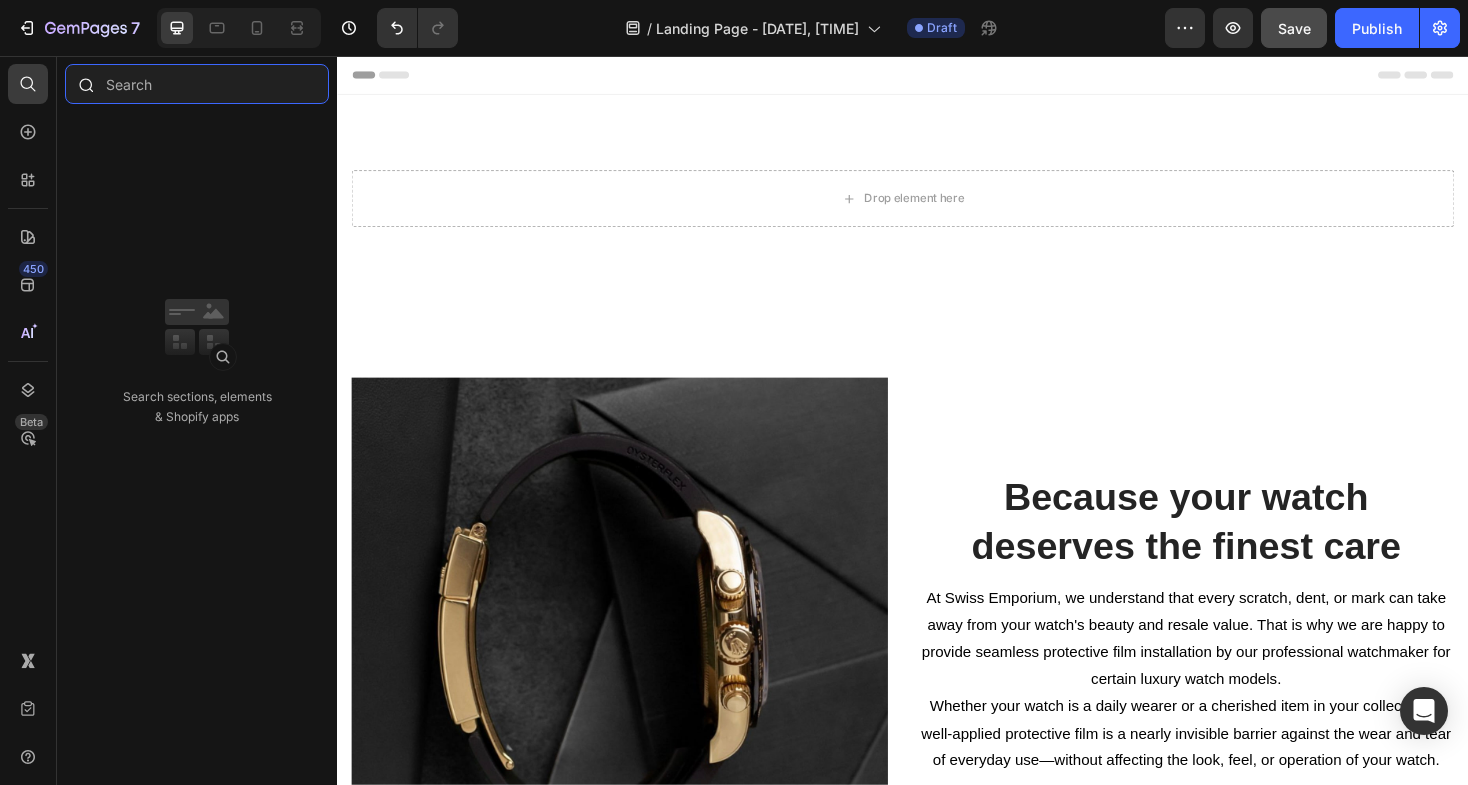 click at bounding box center (197, 84) 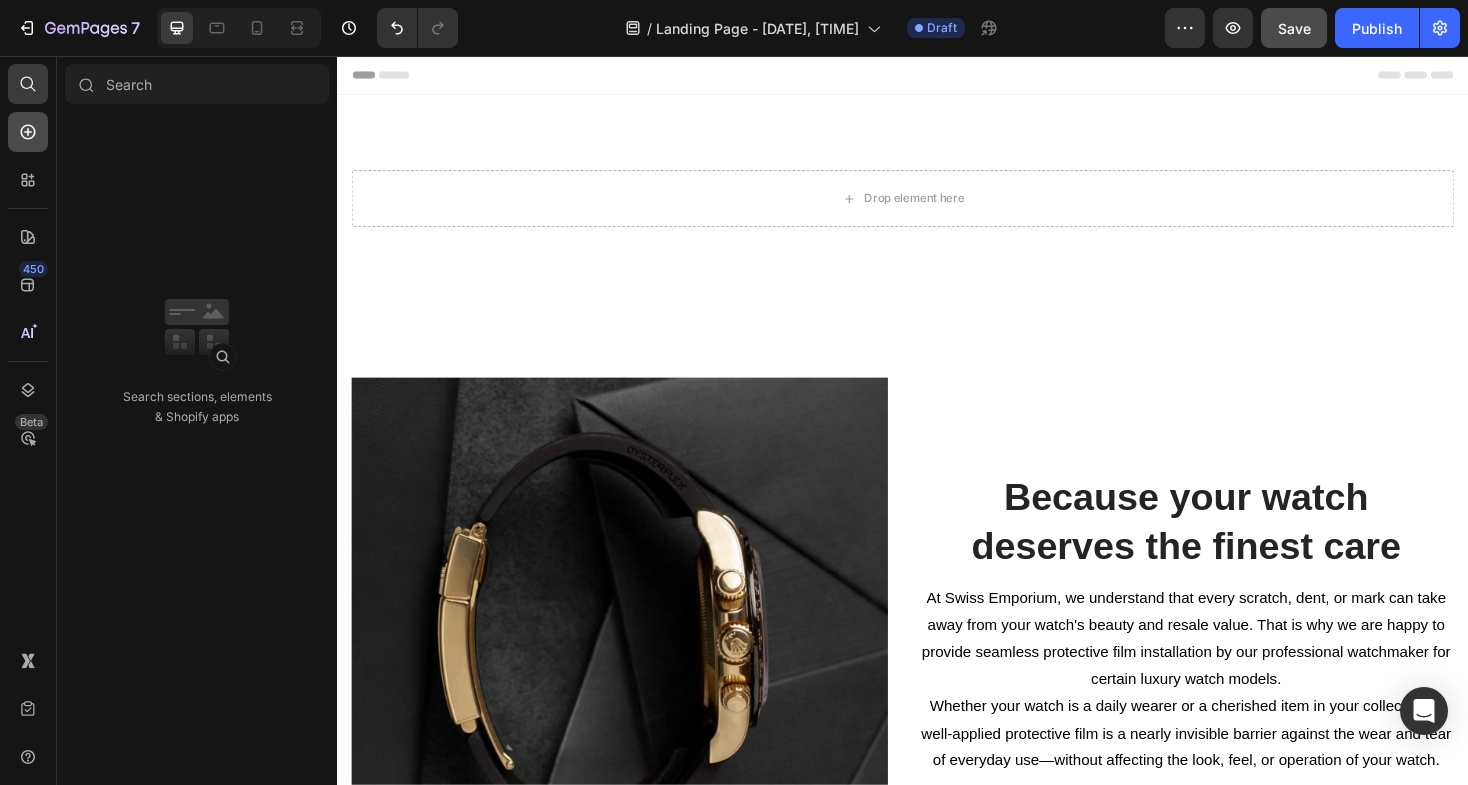 click 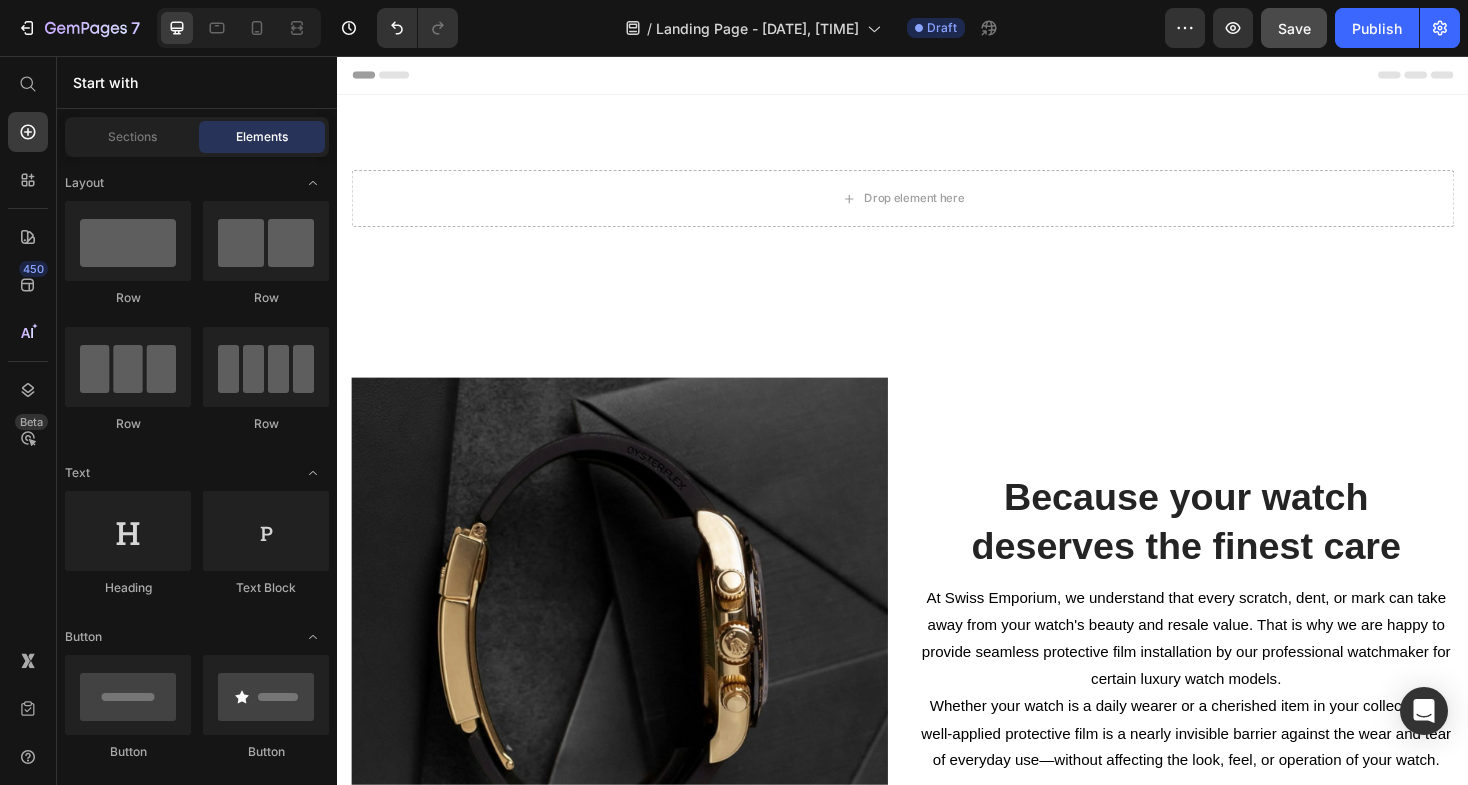click on "Start with" at bounding box center (197, 82) 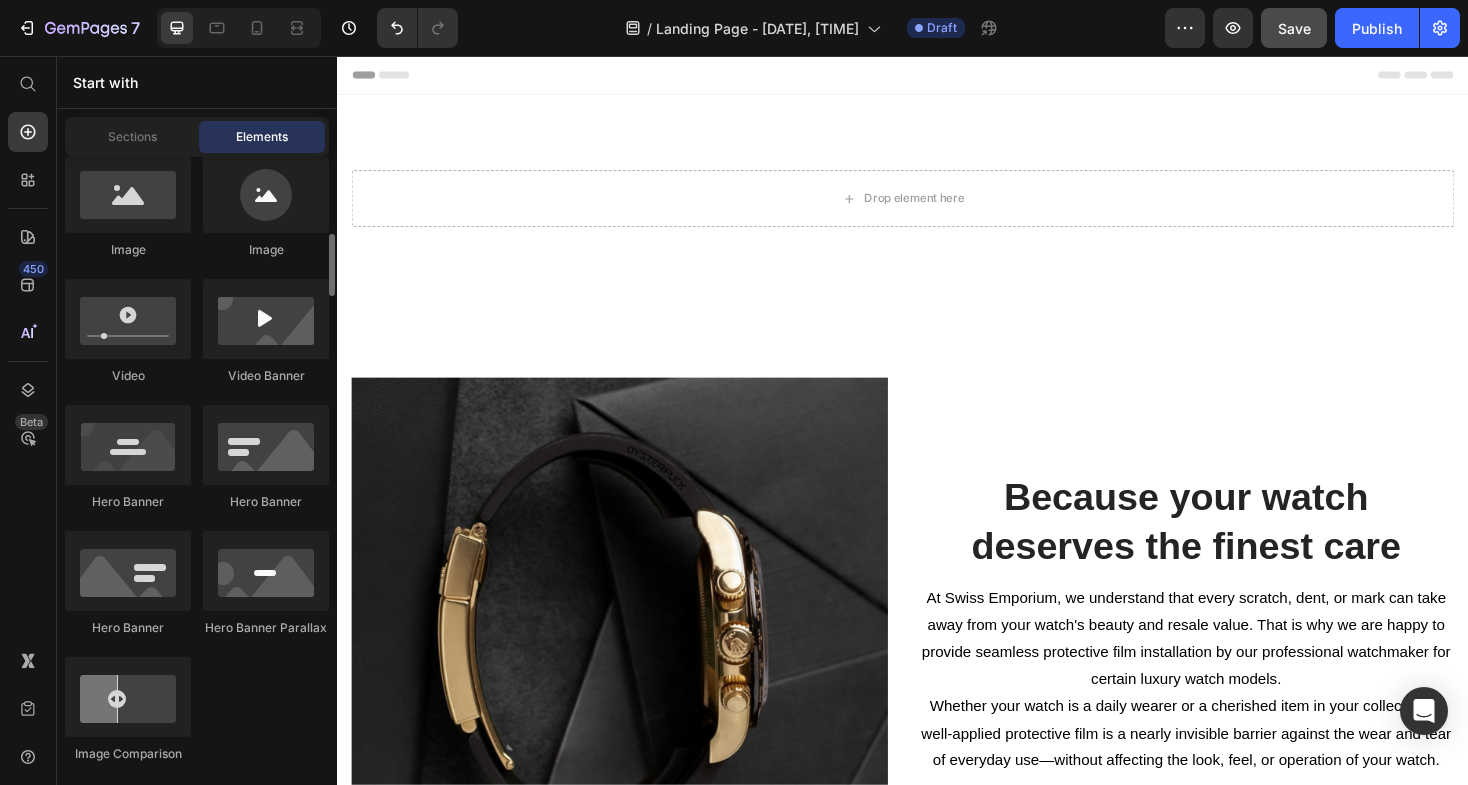 scroll, scrollTop: 786, scrollLeft: 0, axis: vertical 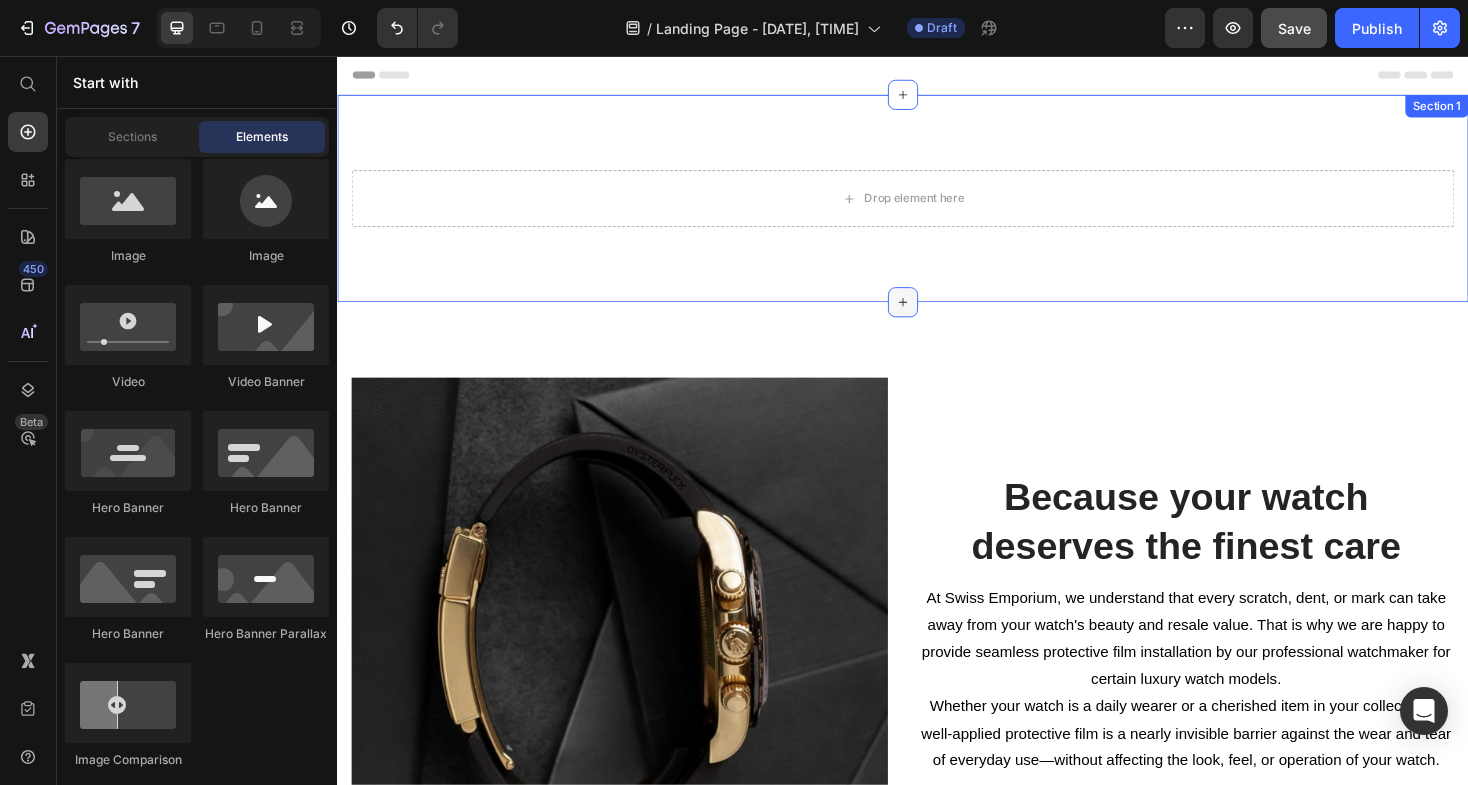 click 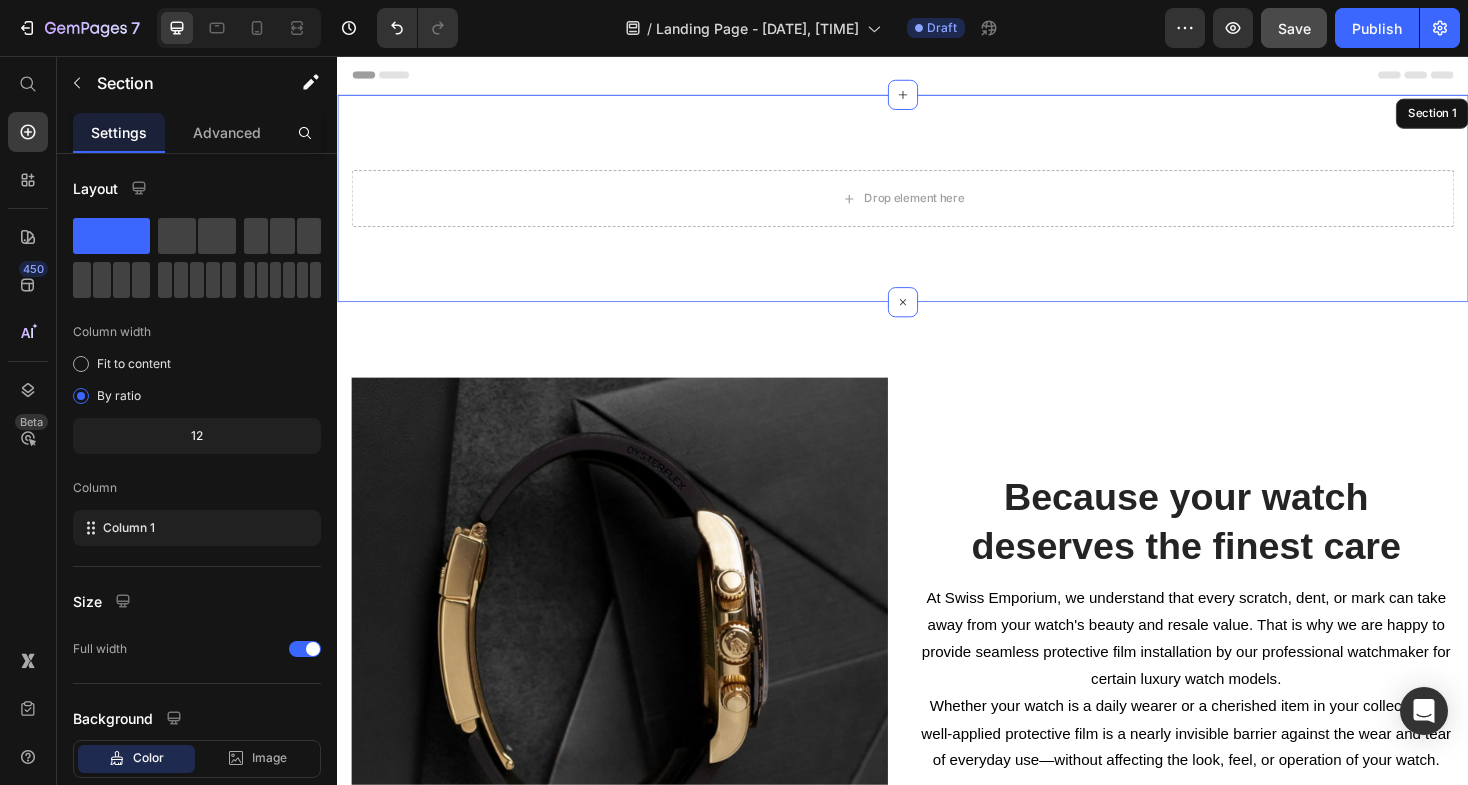 click on "Drop element here Section 1" at bounding box center (937, 207) 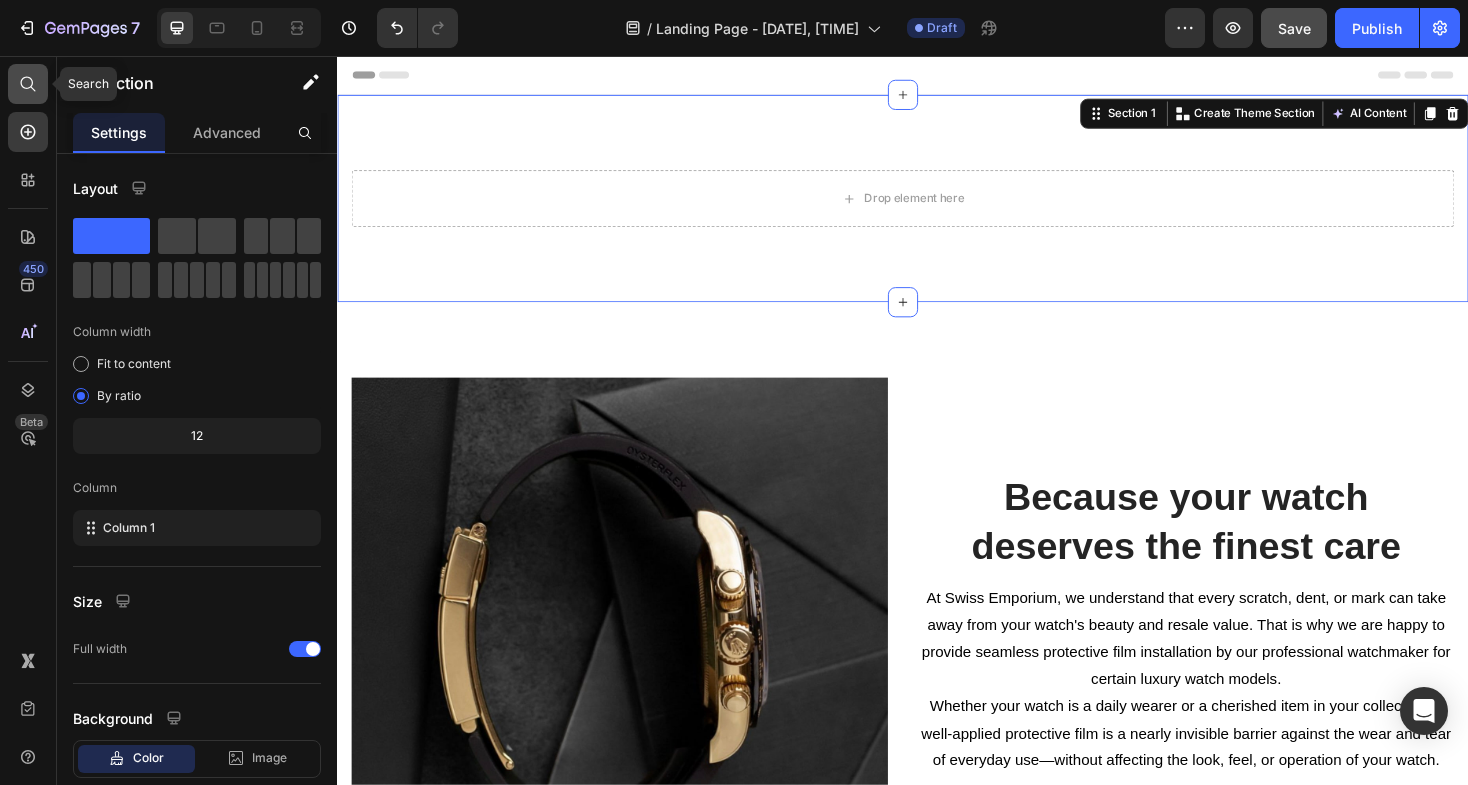 click 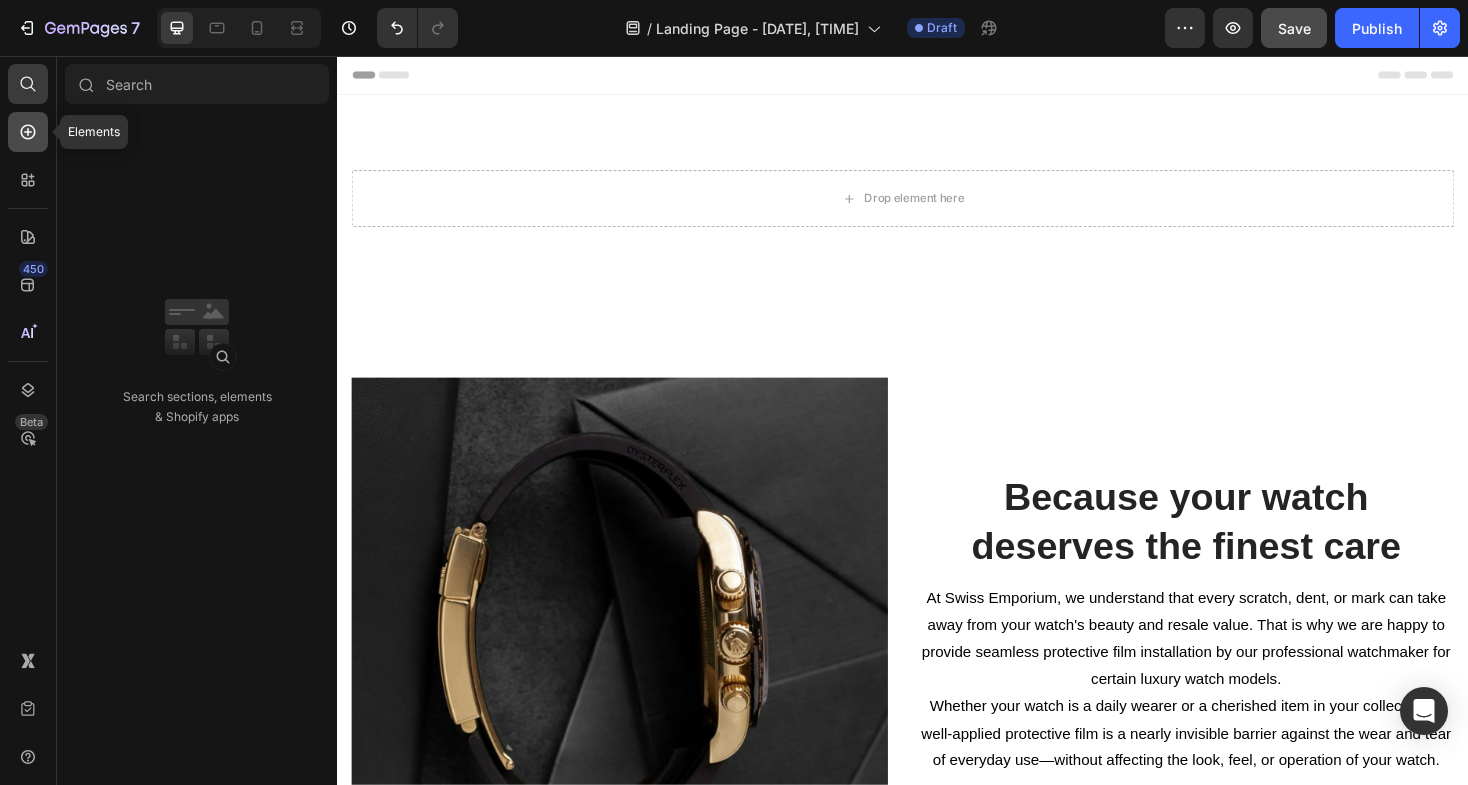 click 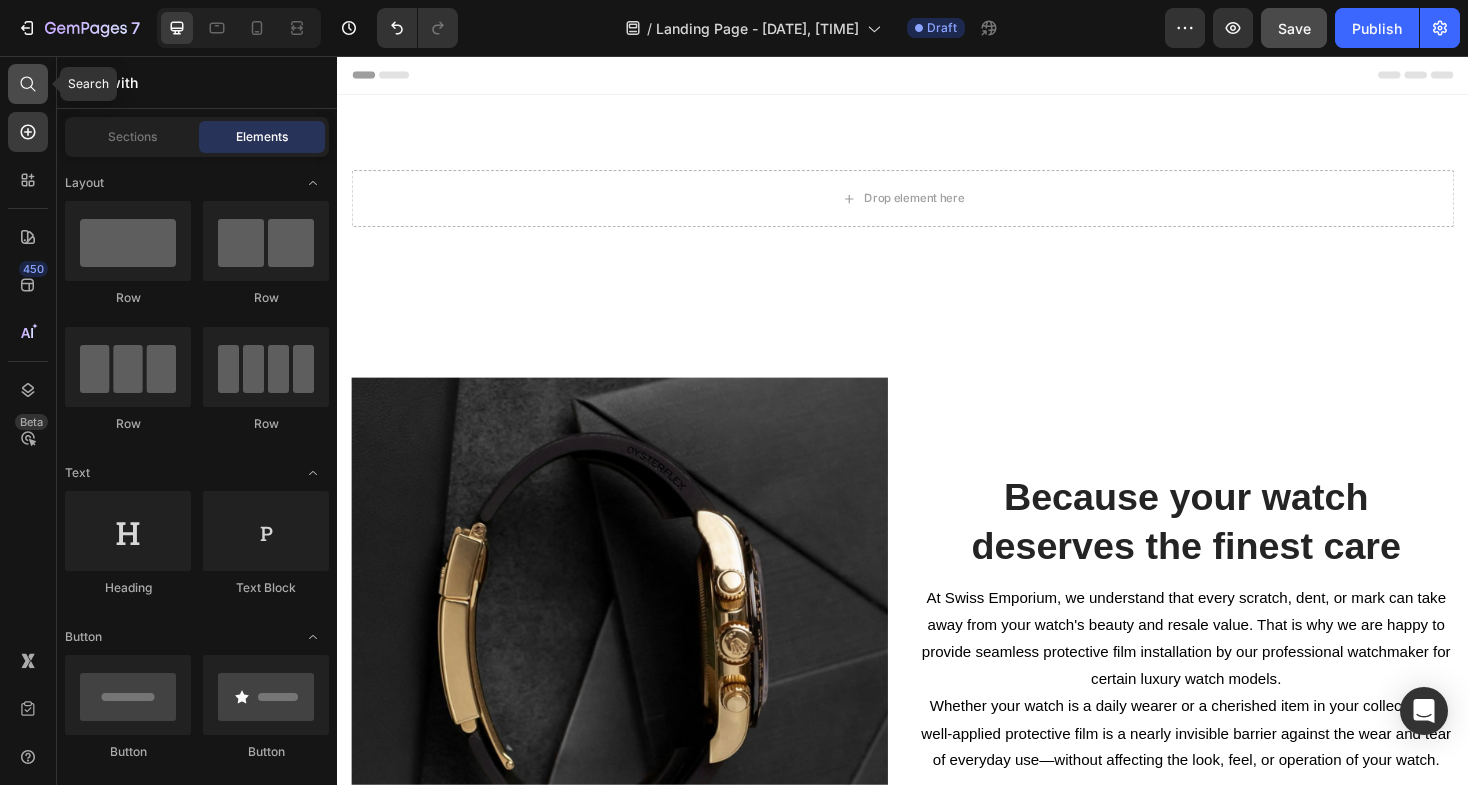 click 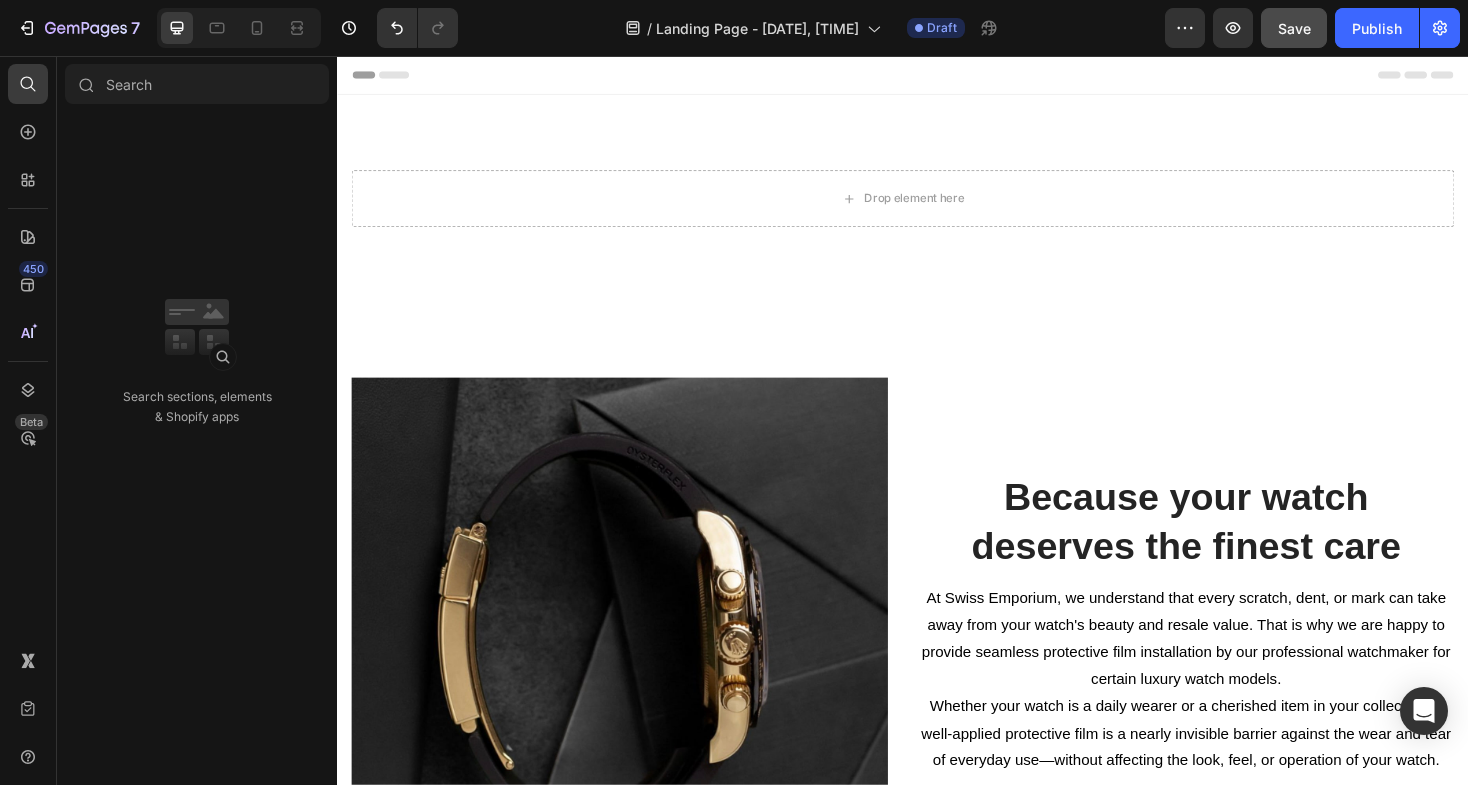 type on "e" 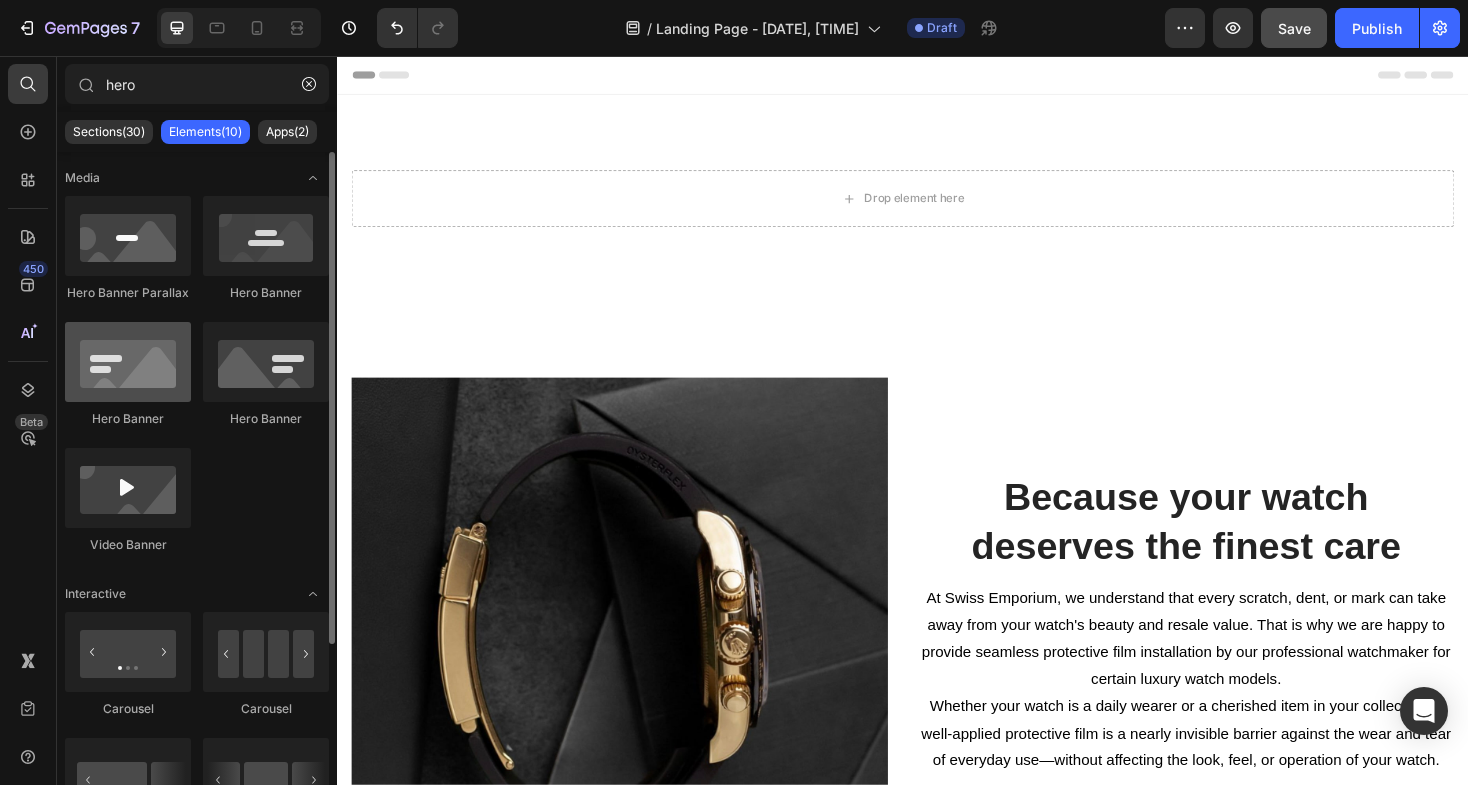 type on "hero" 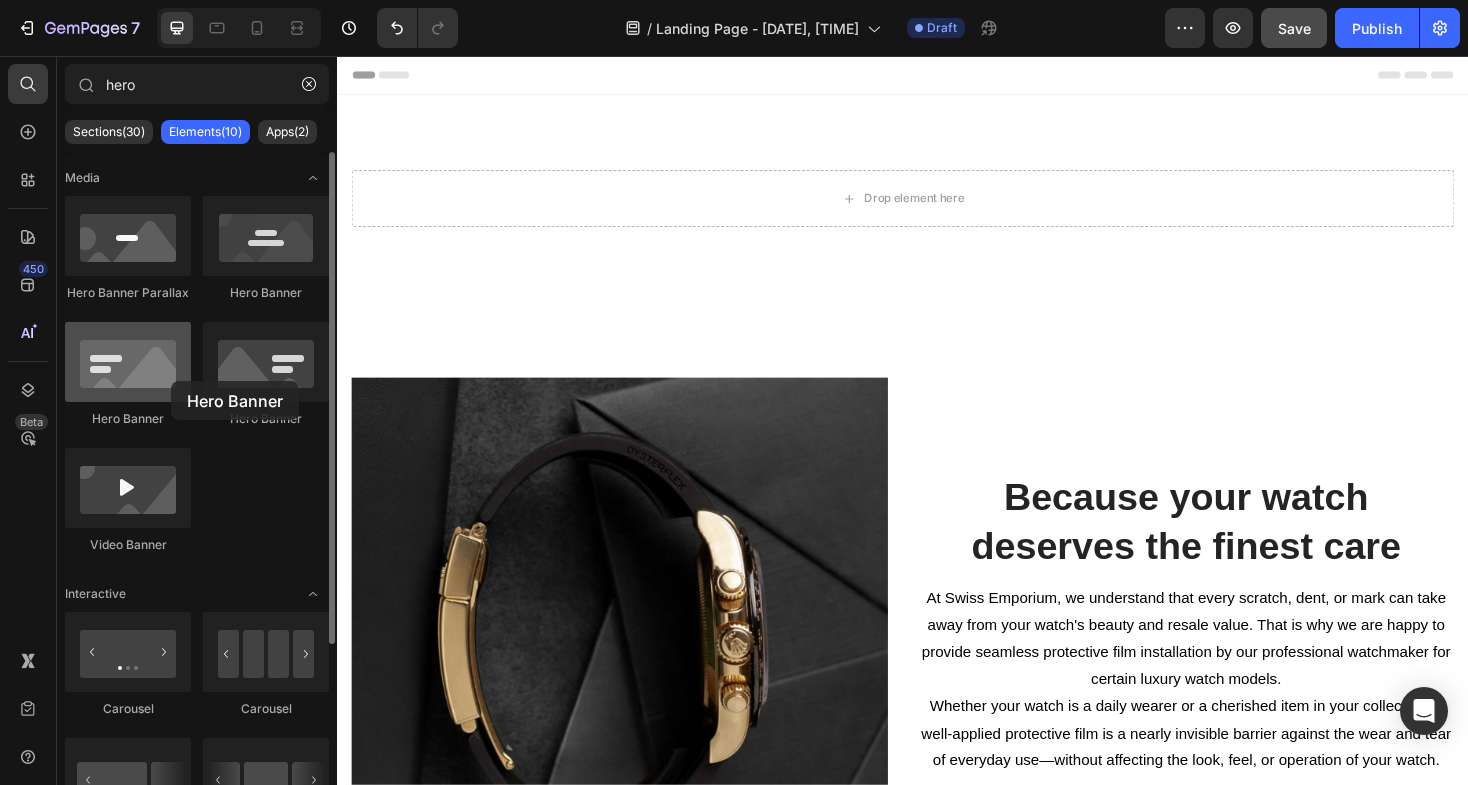 click at bounding box center (128, 362) 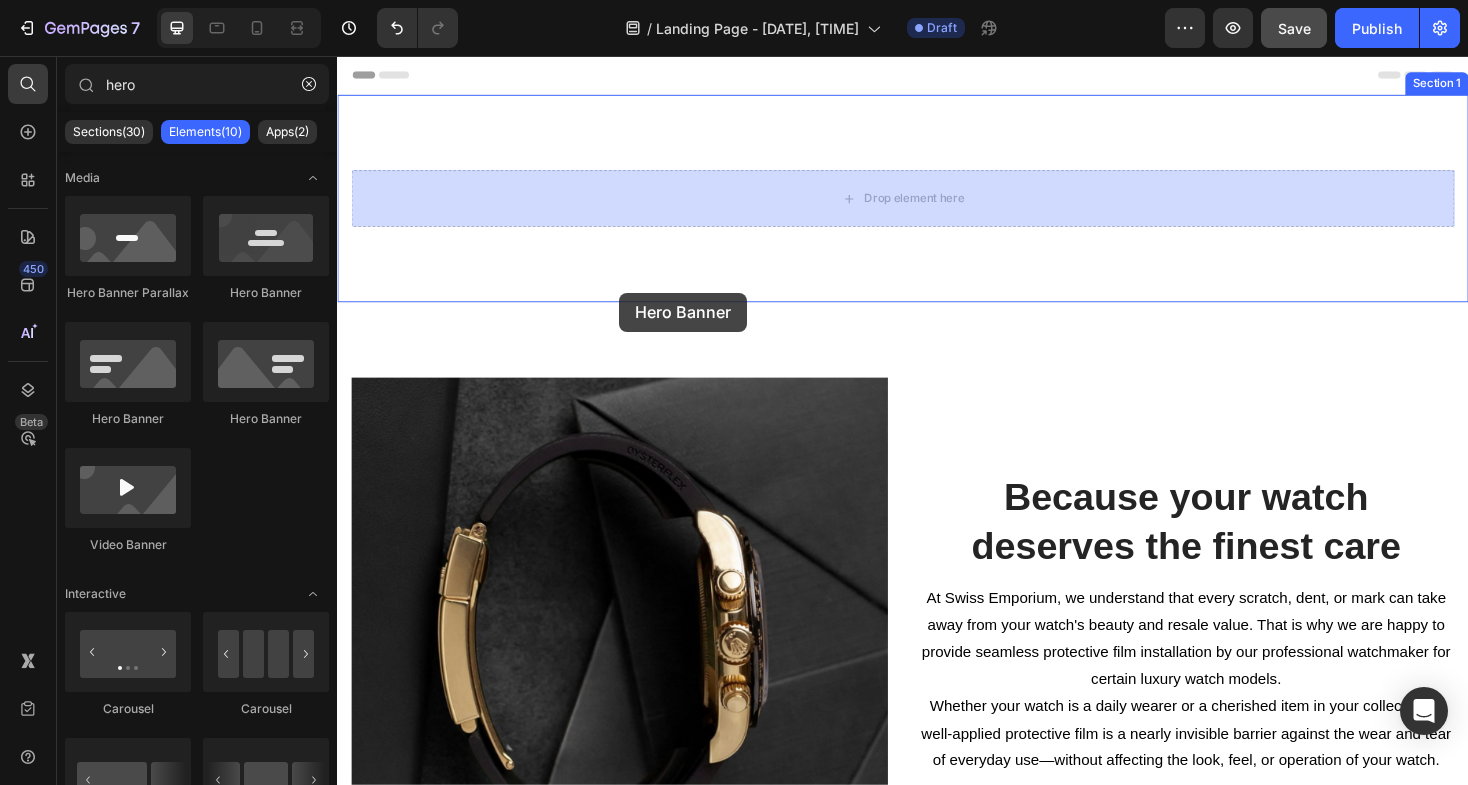 drag, startPoint x: 474, startPoint y: 444, endPoint x: 636, endPoint y: 307, distance: 212.16267 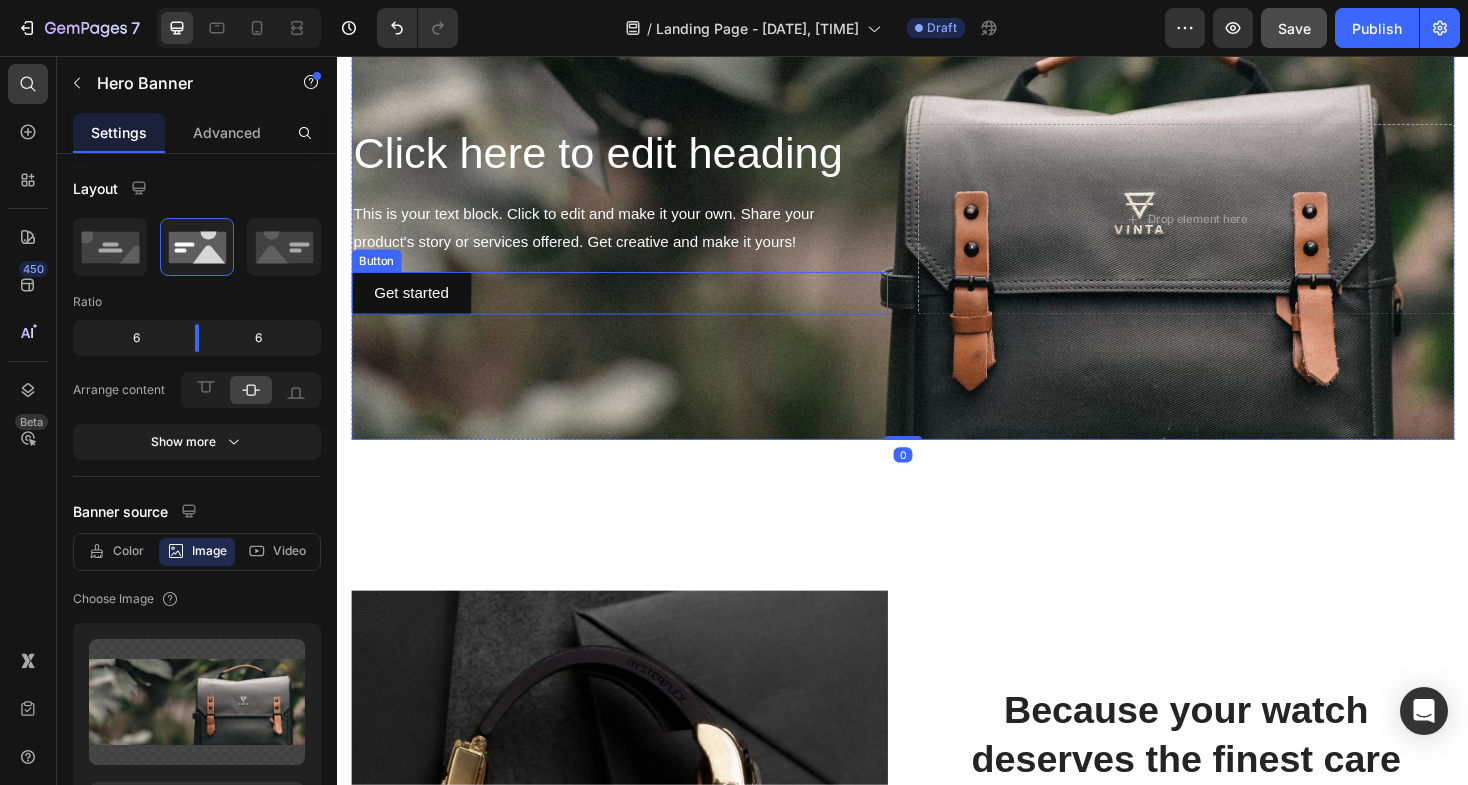 scroll, scrollTop: 183, scrollLeft: 0, axis: vertical 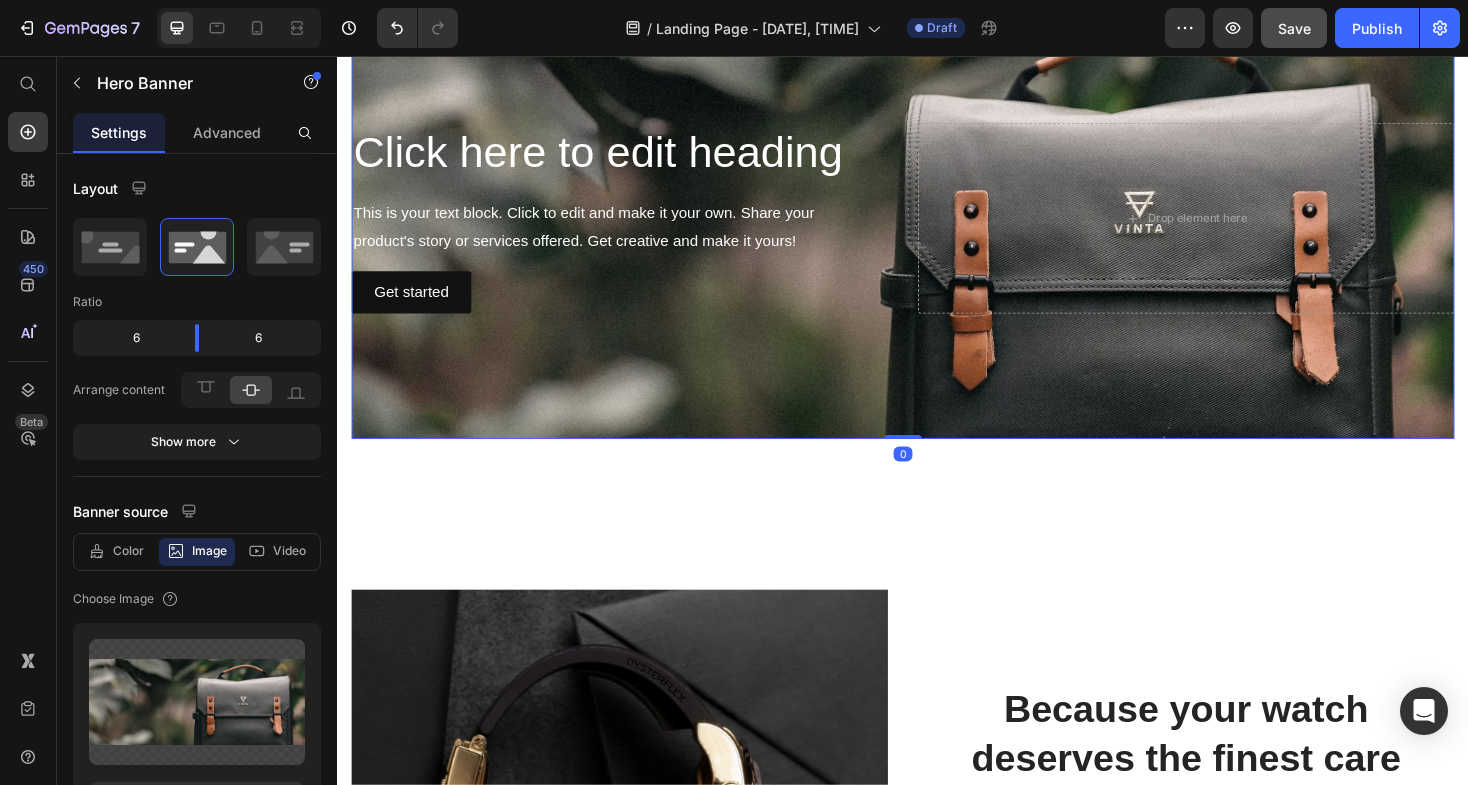 click at bounding box center (937, 228) 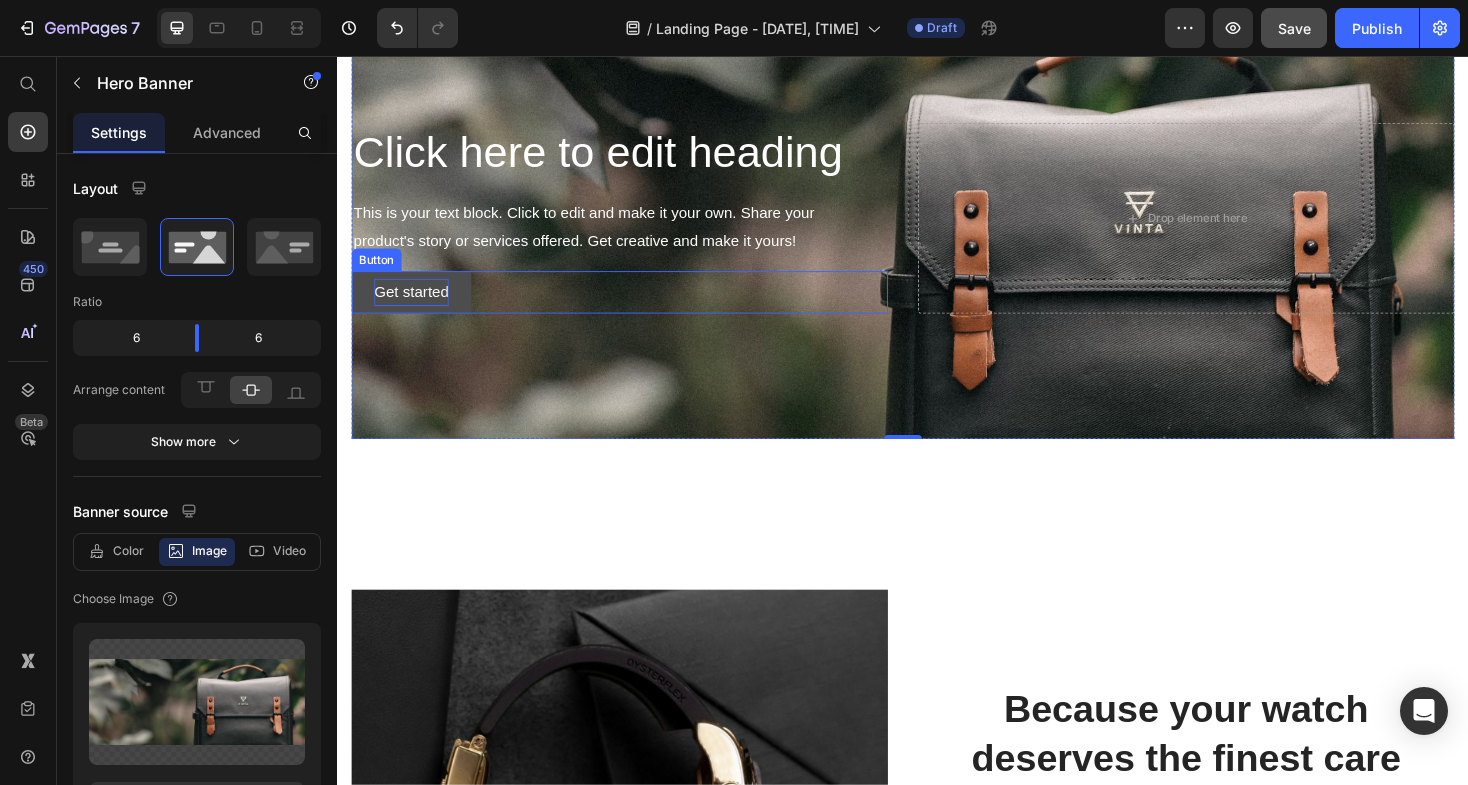 click on "Get started" at bounding box center [415, 306] 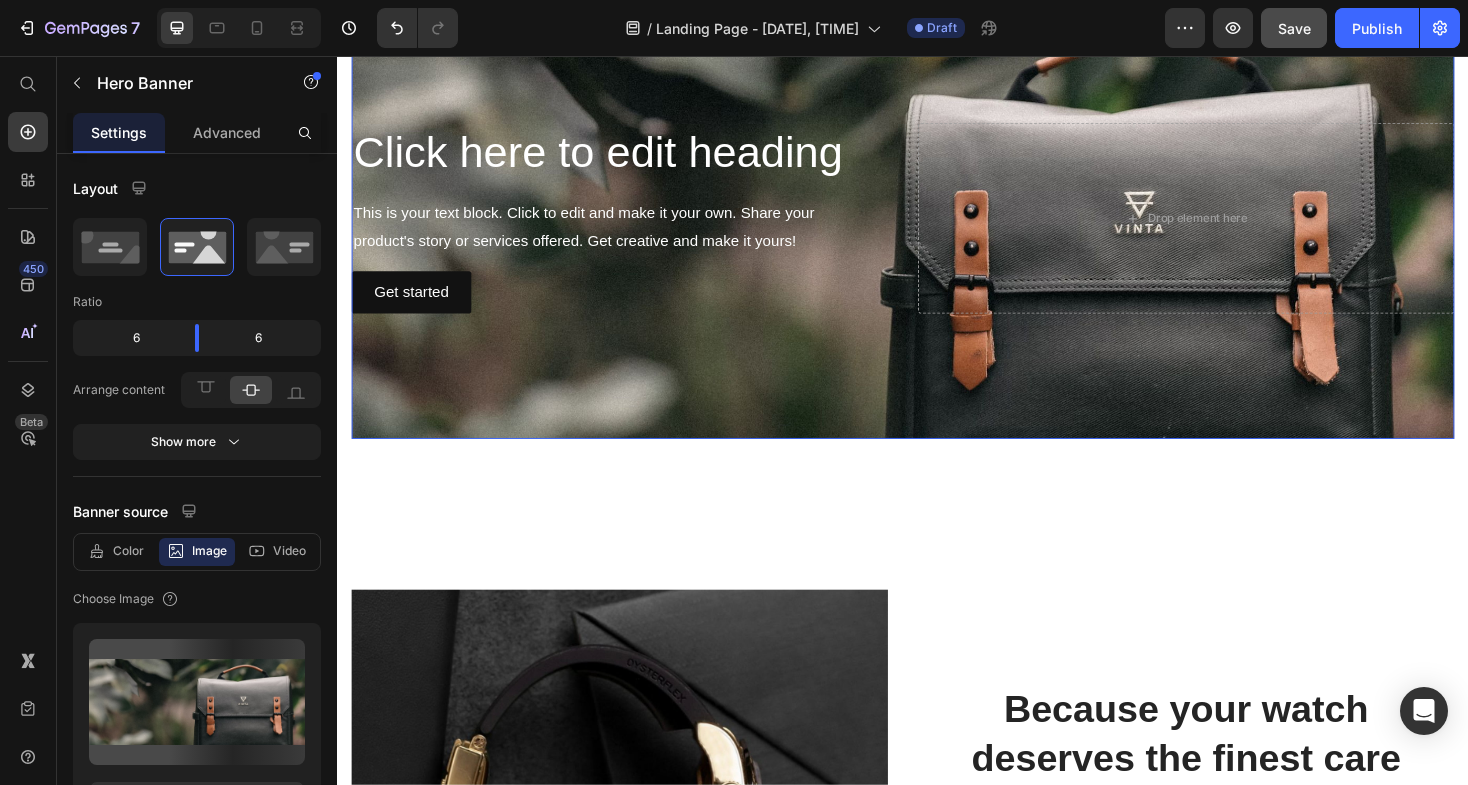 click at bounding box center (937, 228) 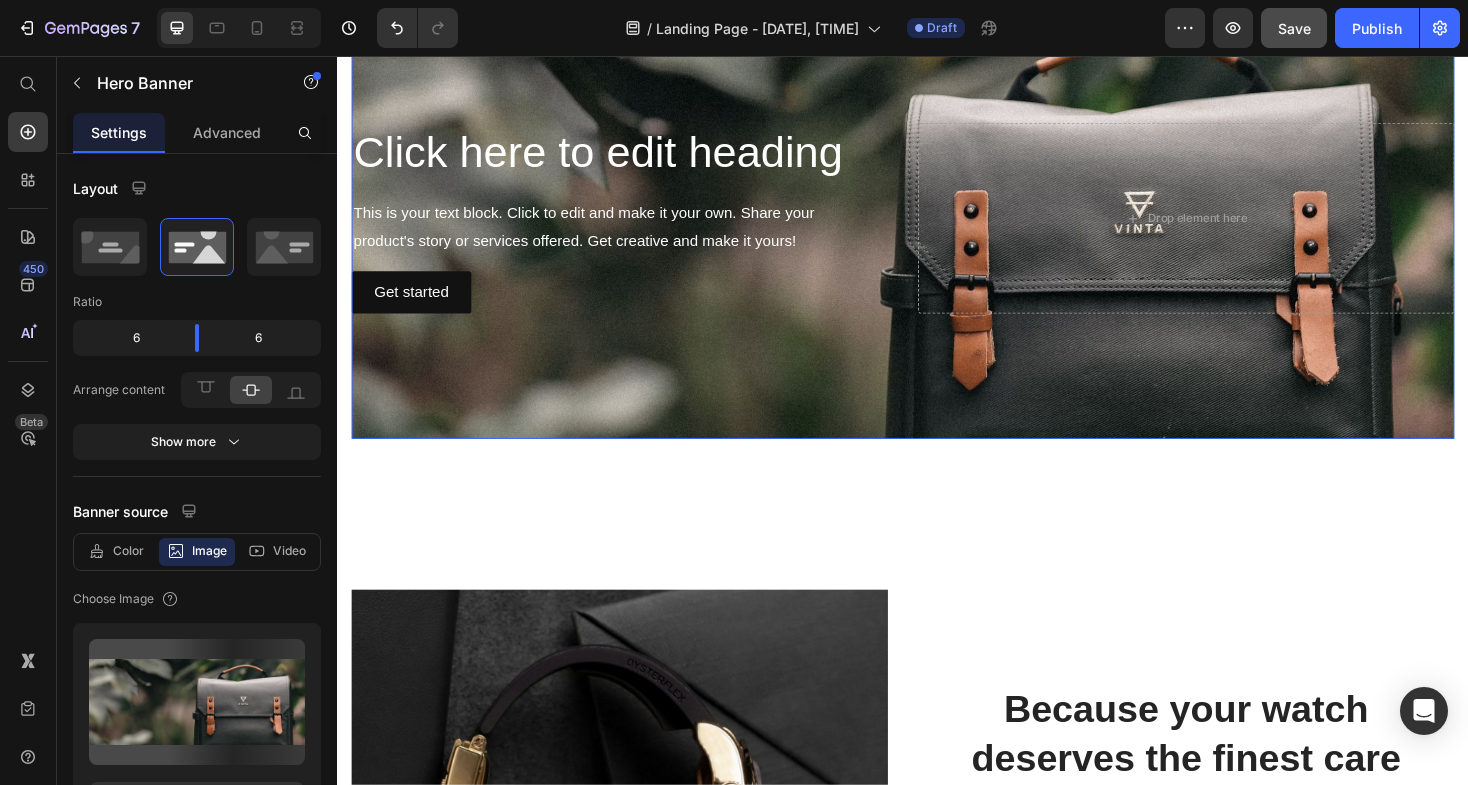click at bounding box center (937, 228) 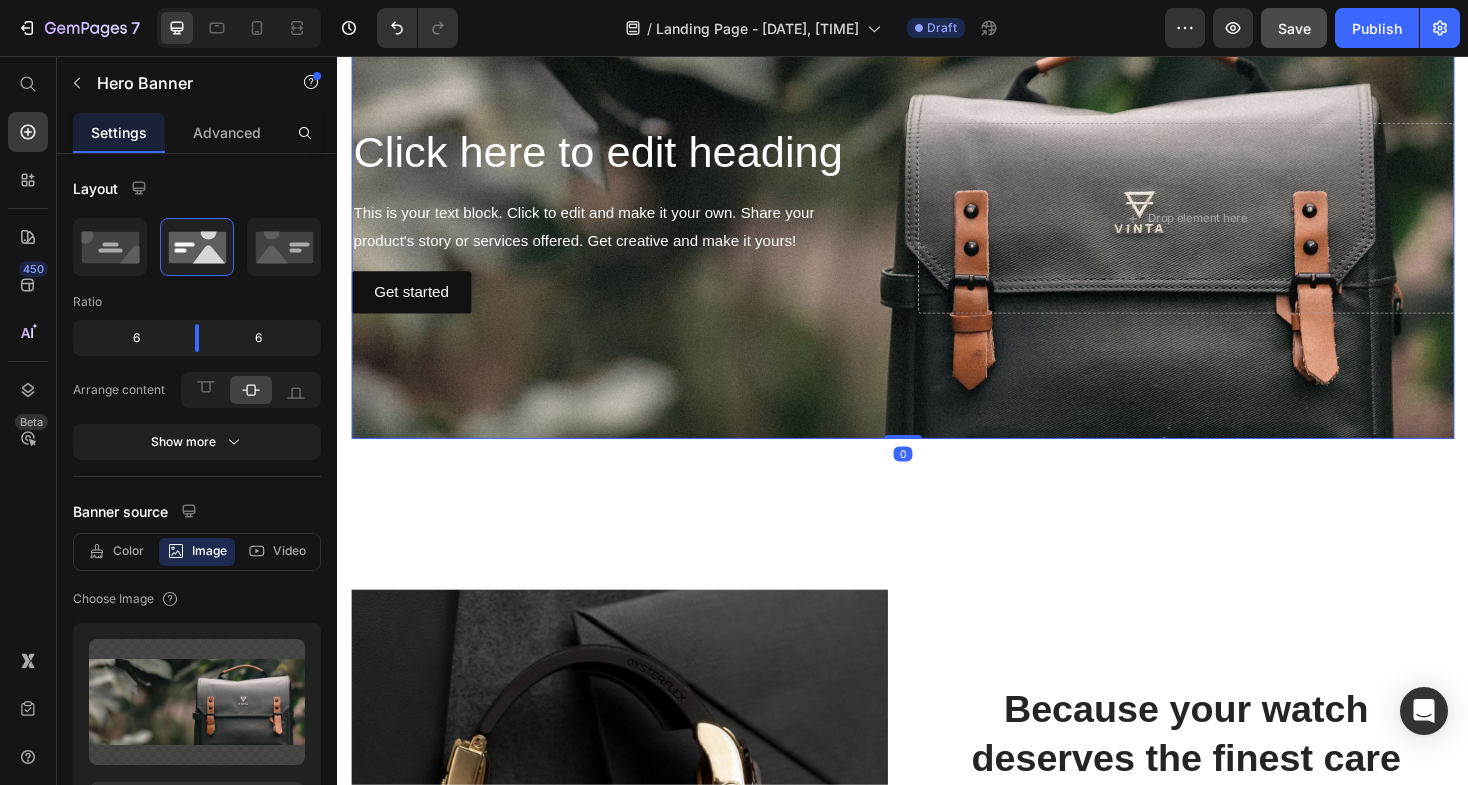 click at bounding box center (937, 228) 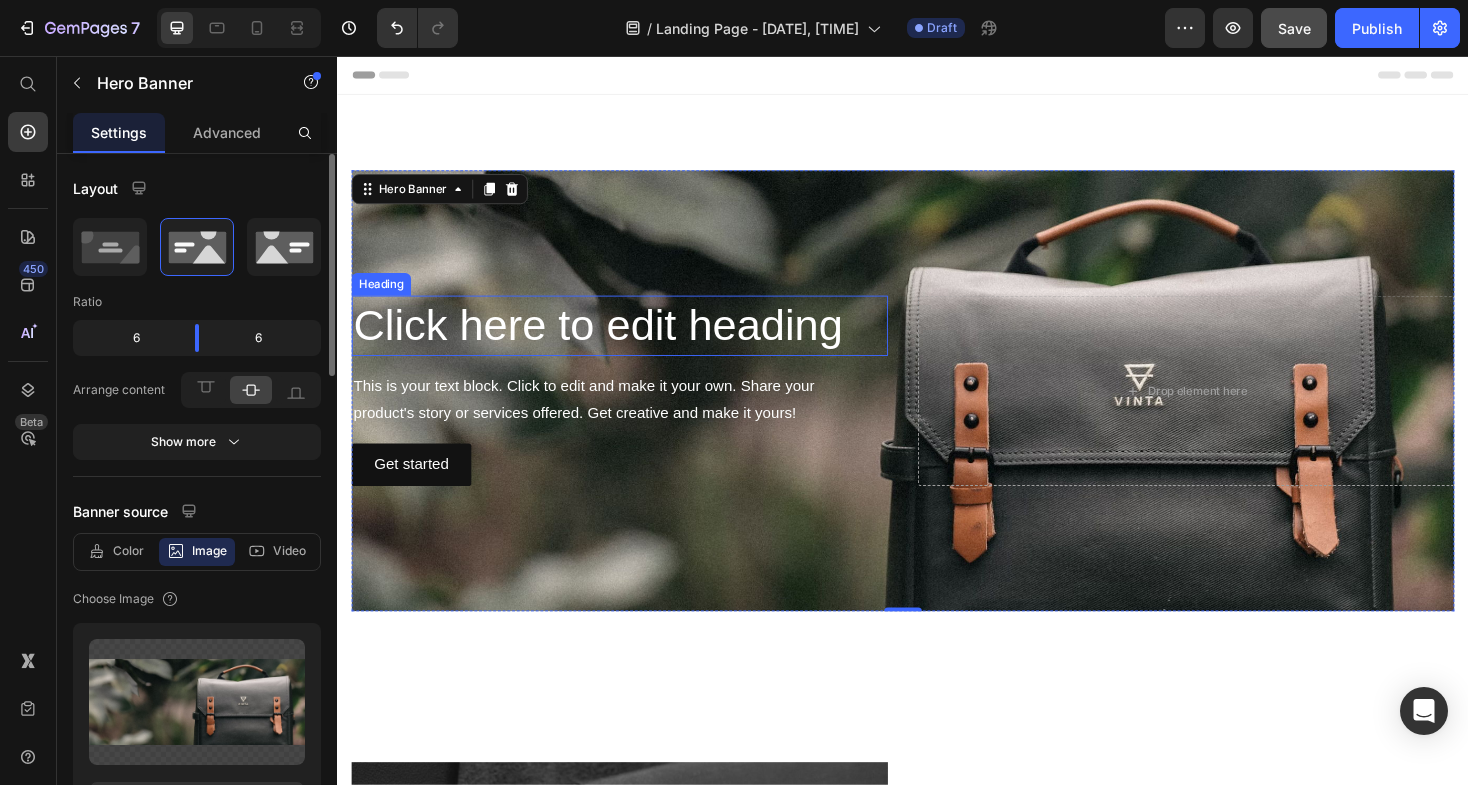 scroll, scrollTop: 0, scrollLeft: 0, axis: both 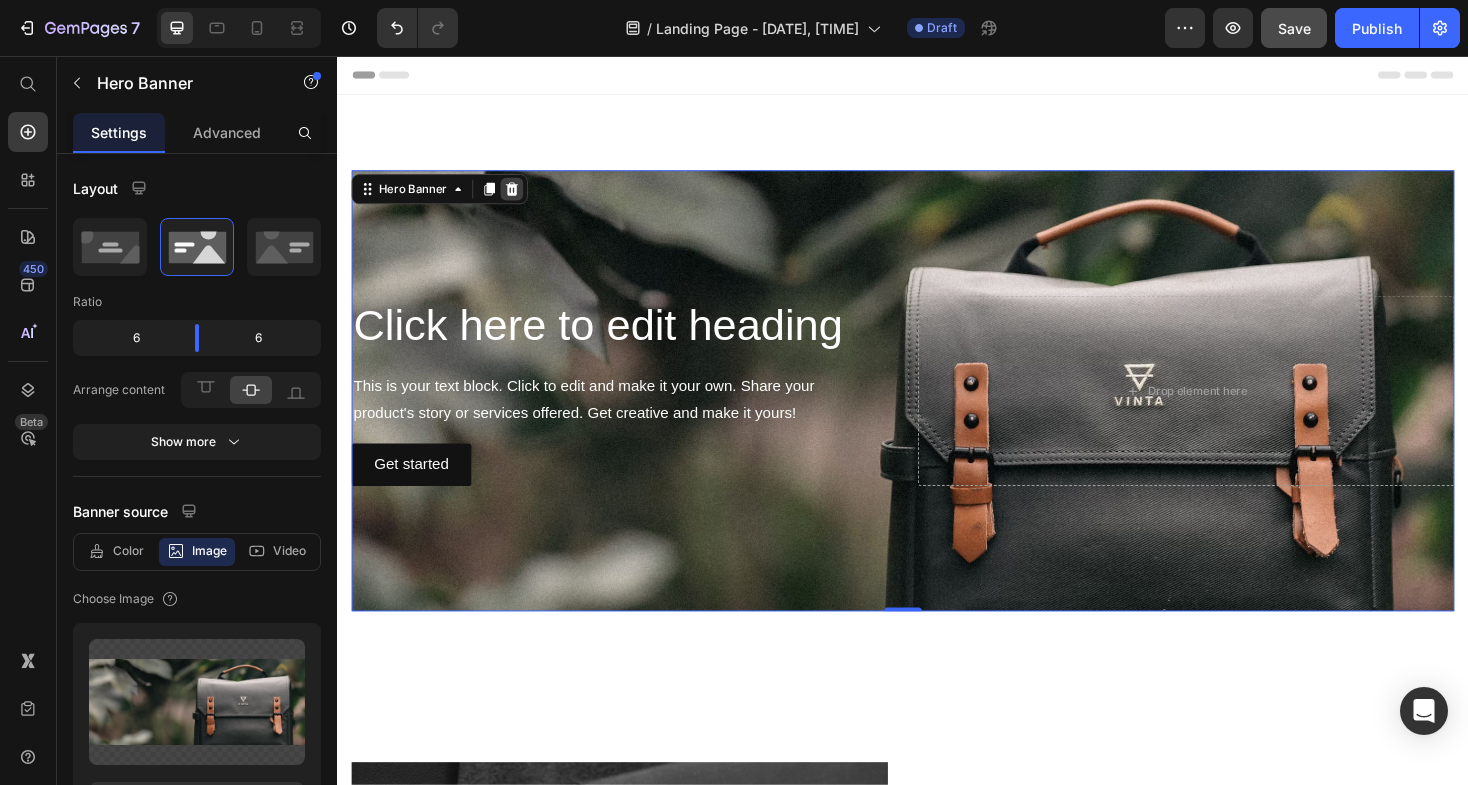 click 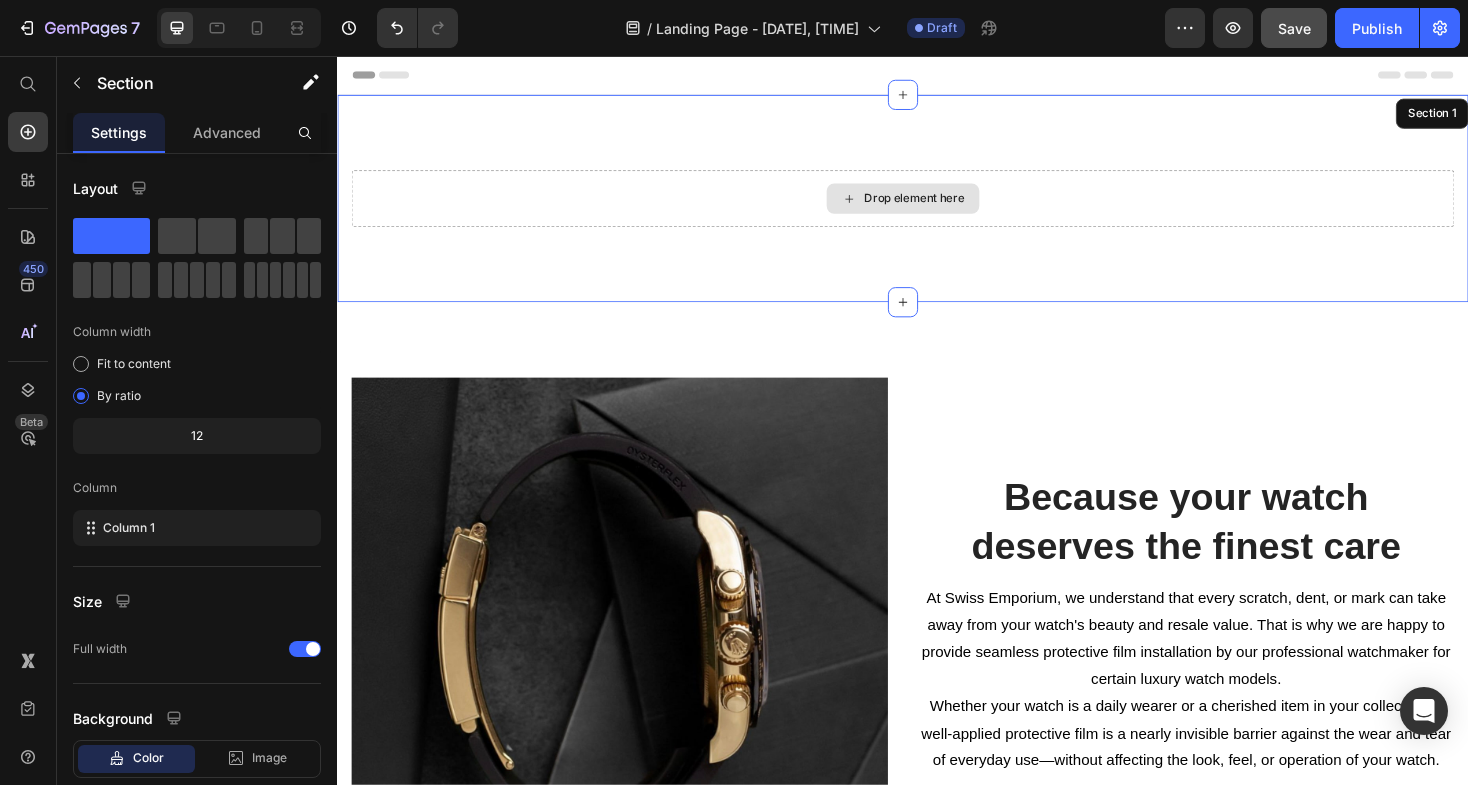 click on "Drop element here" at bounding box center [937, 207] 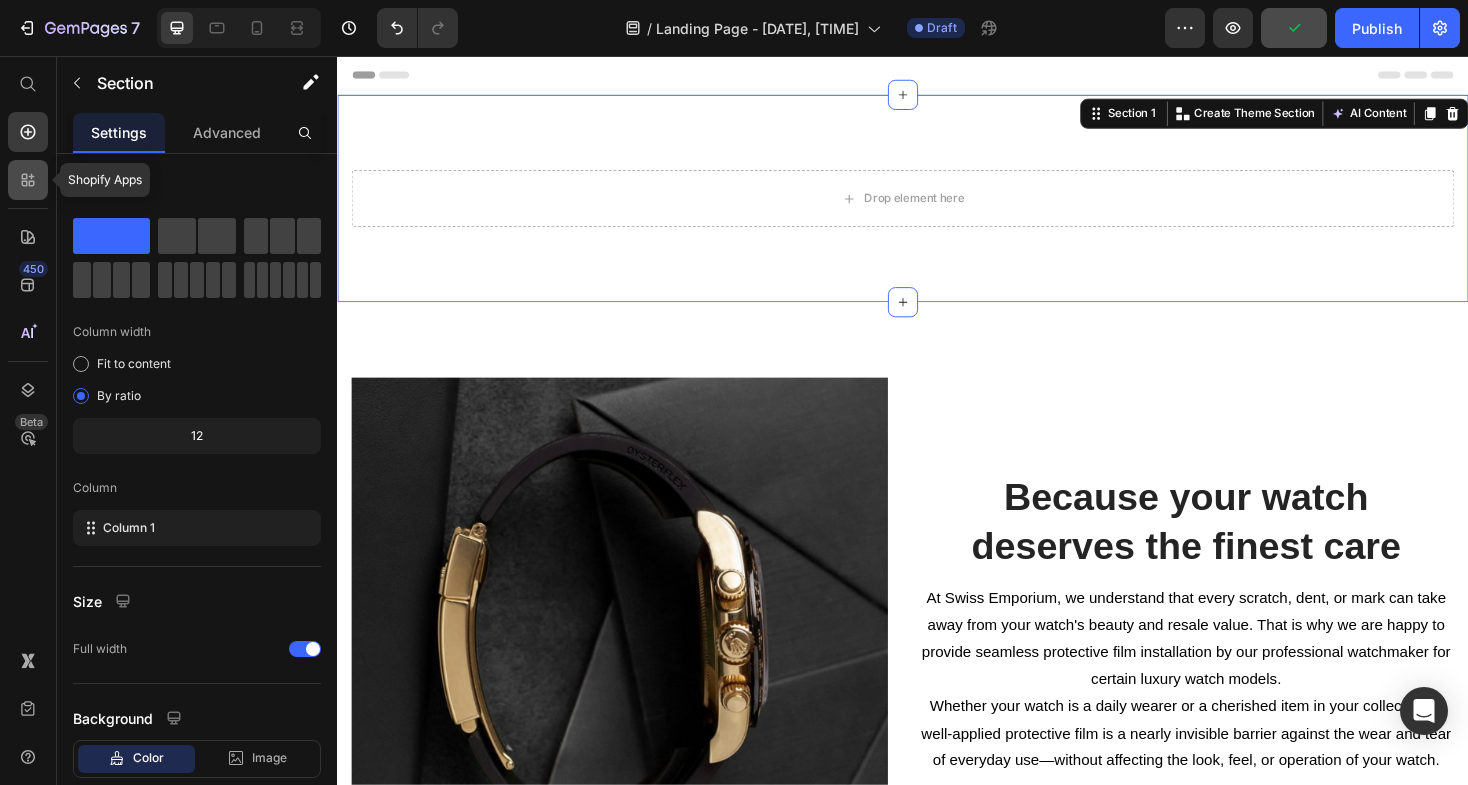 click 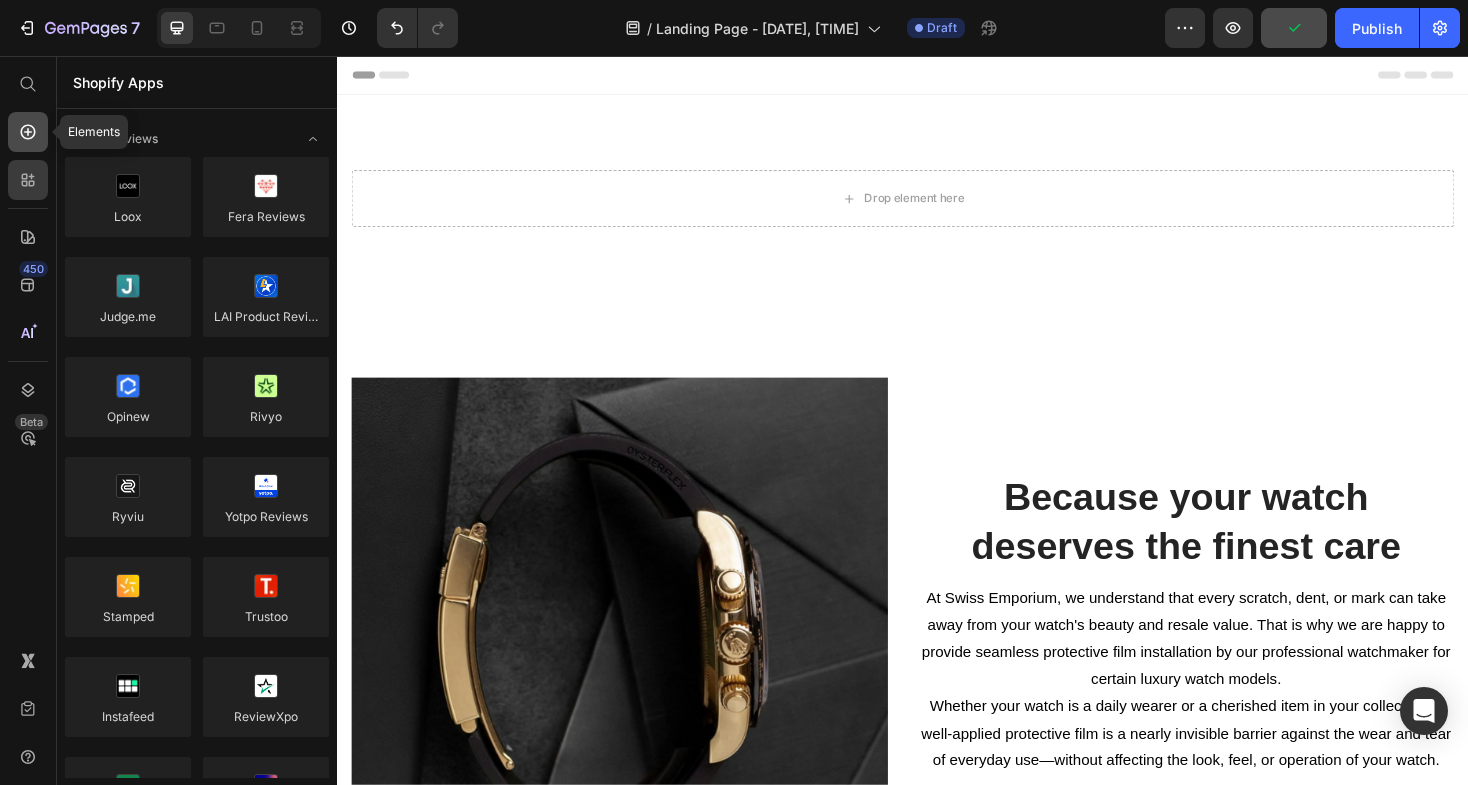 click 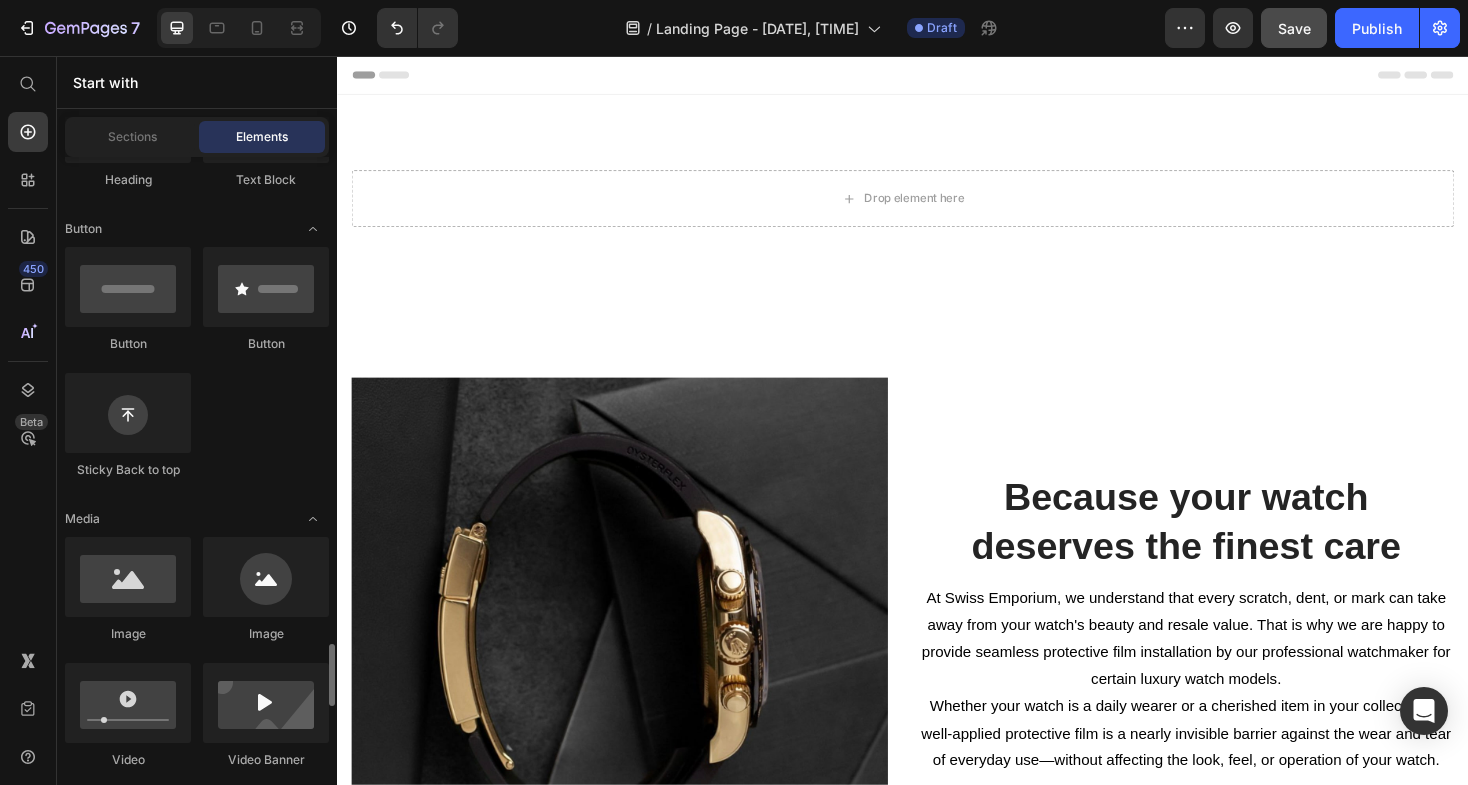 scroll, scrollTop: 87, scrollLeft: 0, axis: vertical 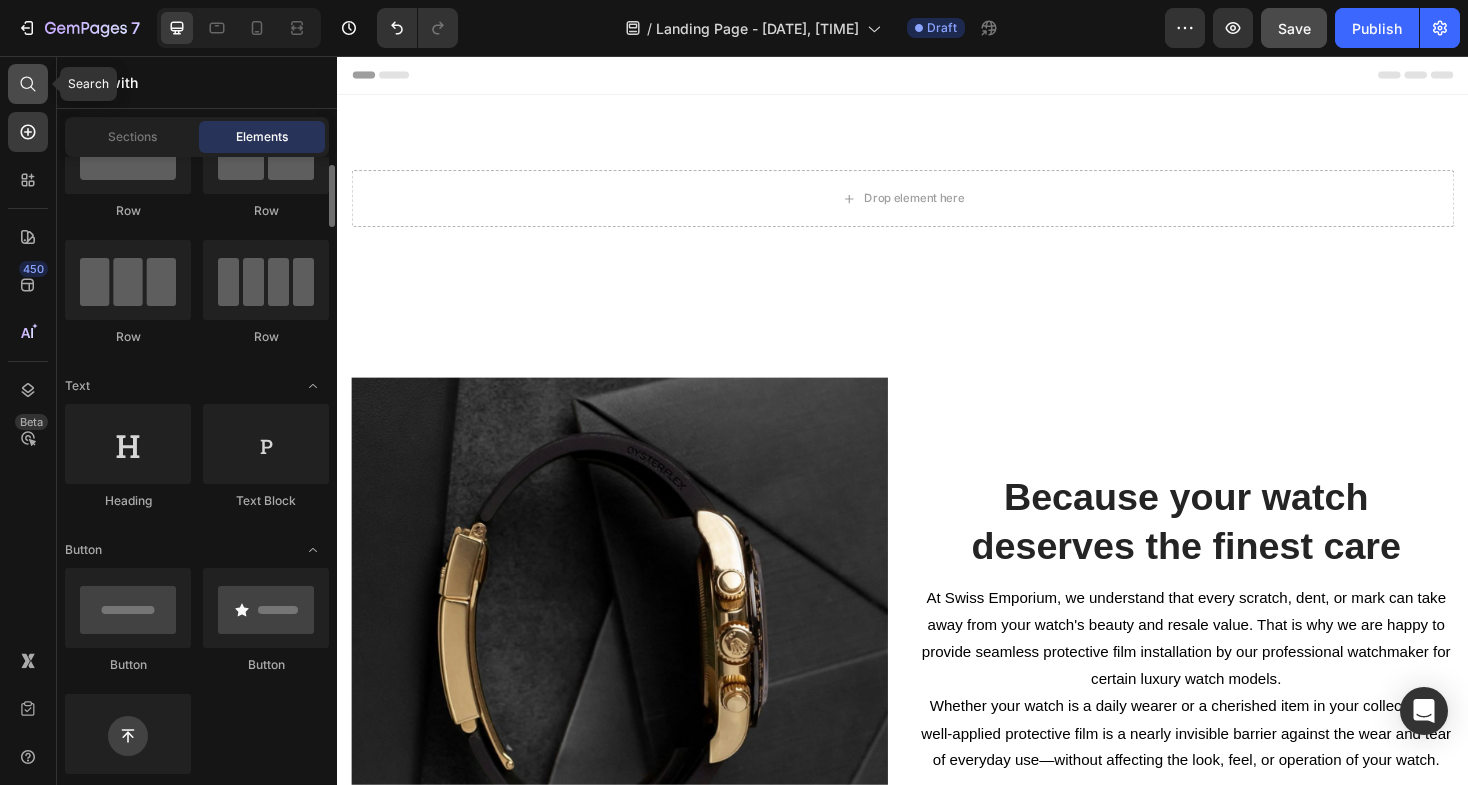 click 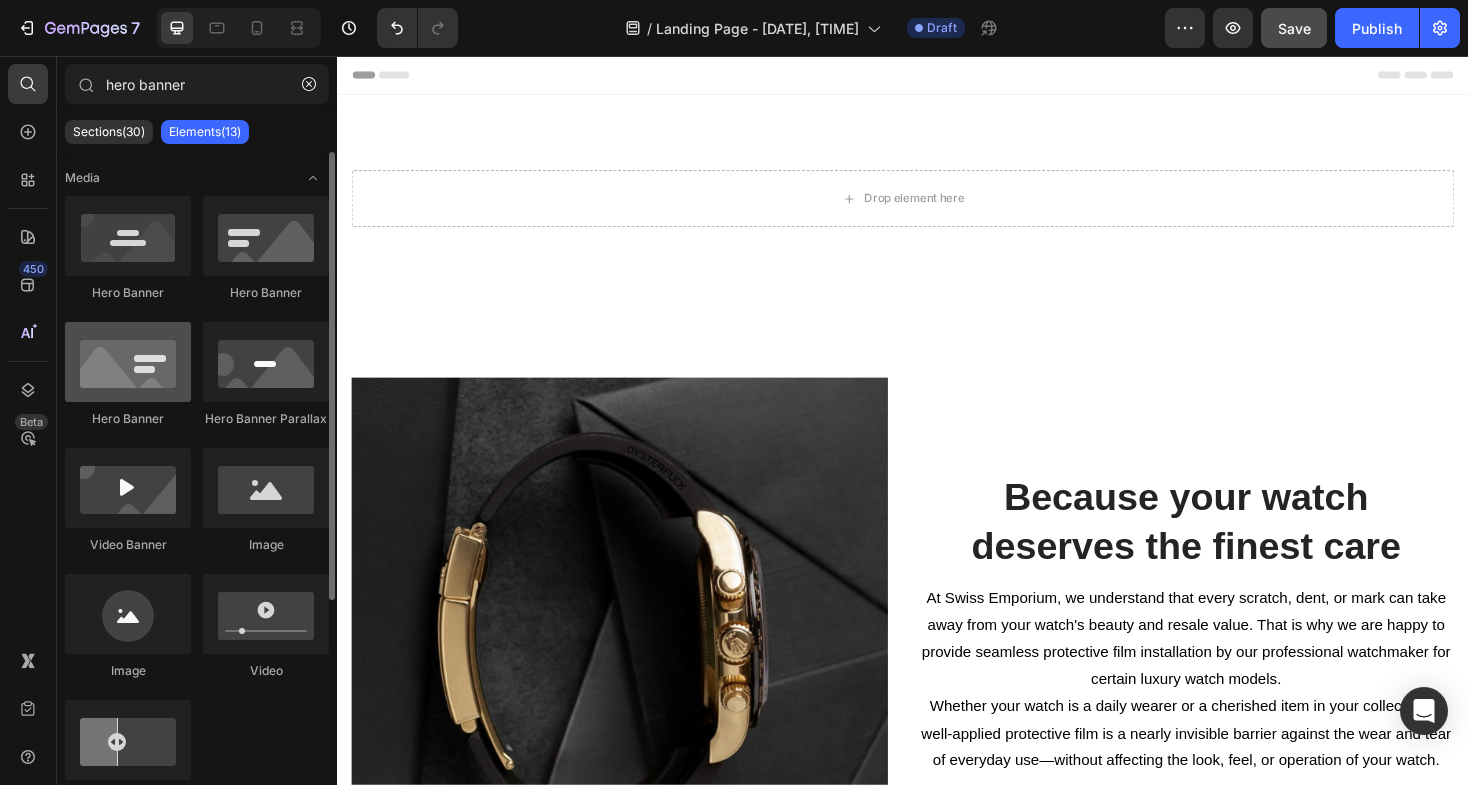 type on "hero banner" 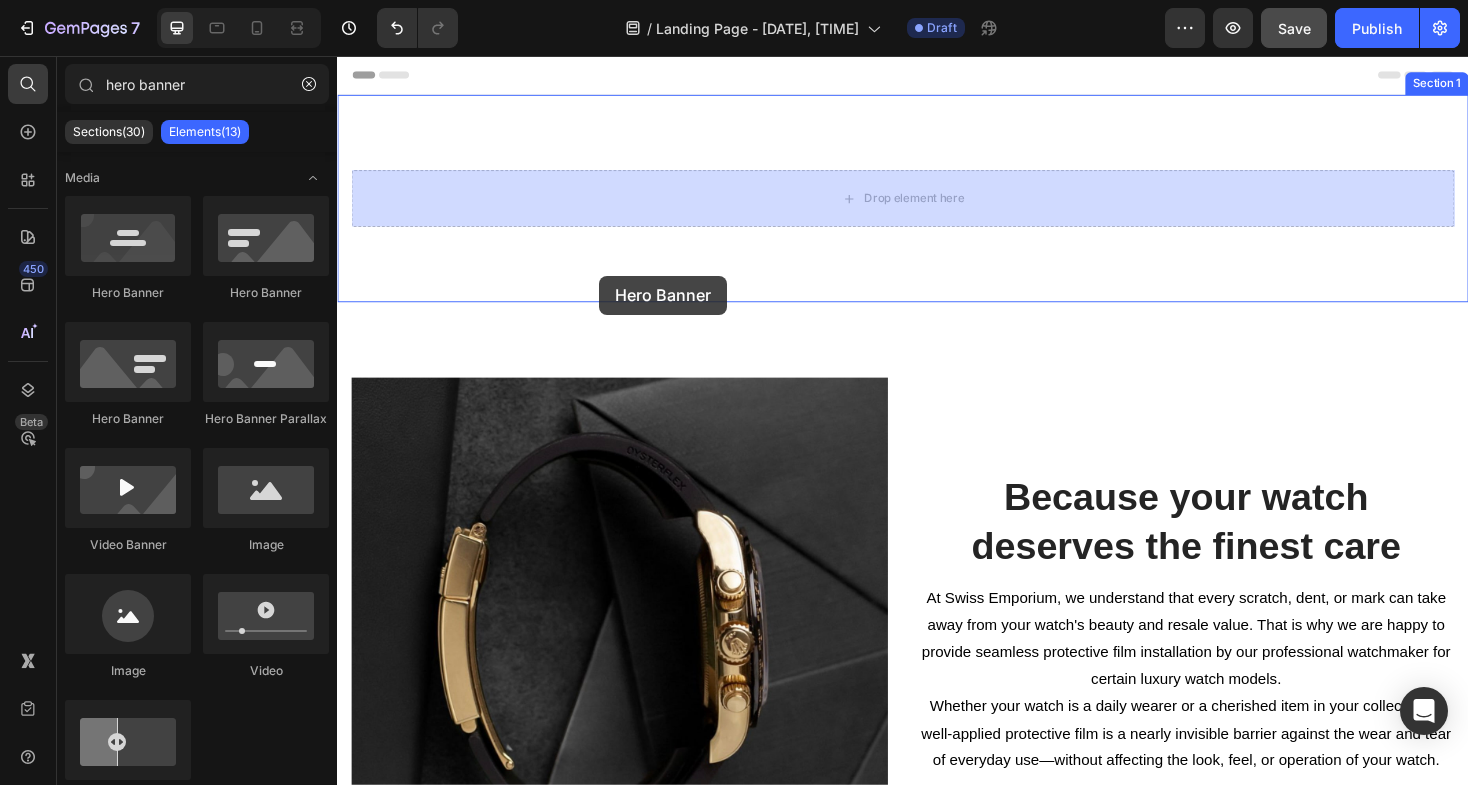 drag, startPoint x: 450, startPoint y: 445, endPoint x: 615, endPoint y: 289, distance: 227.07048 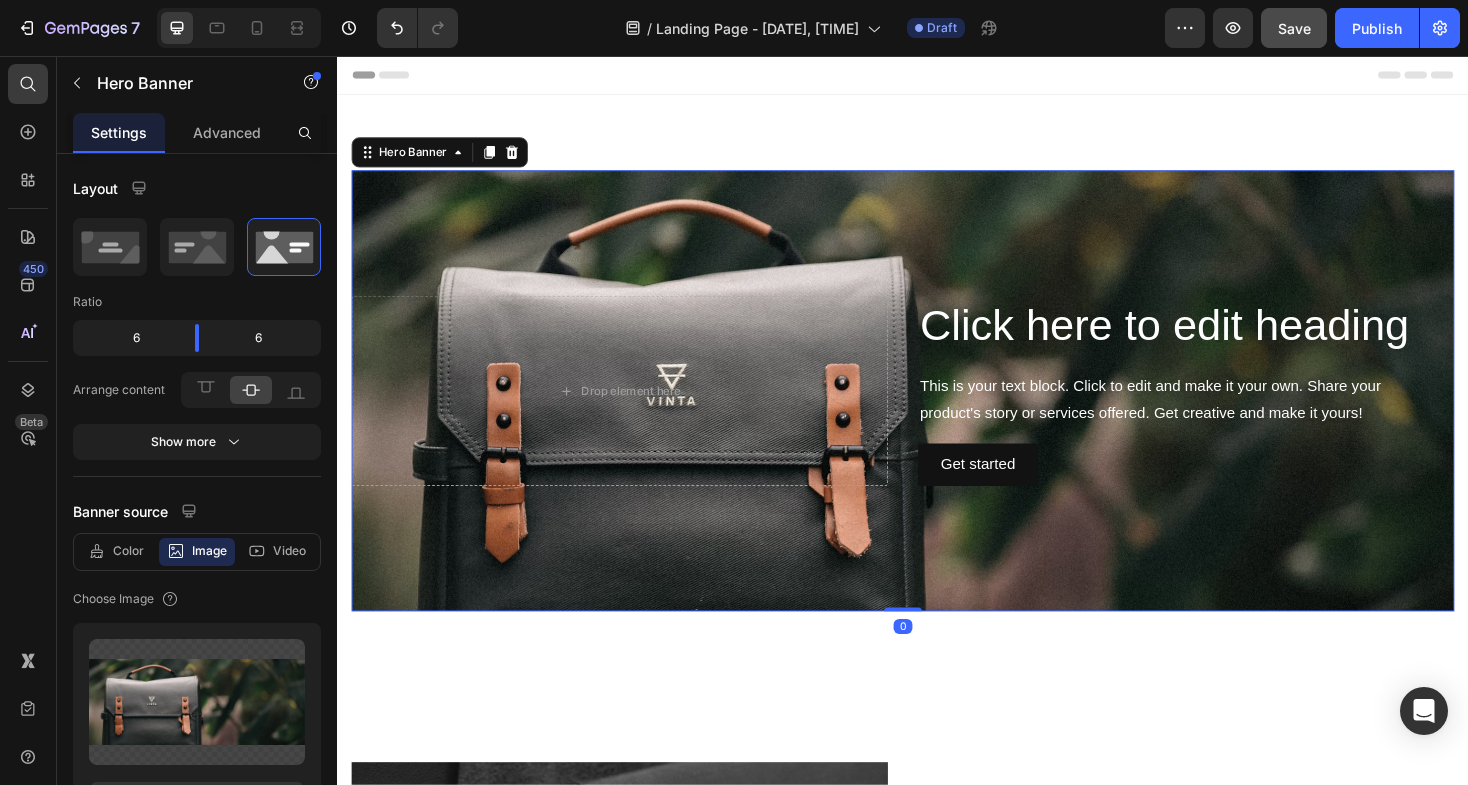 click at bounding box center (937, 411) 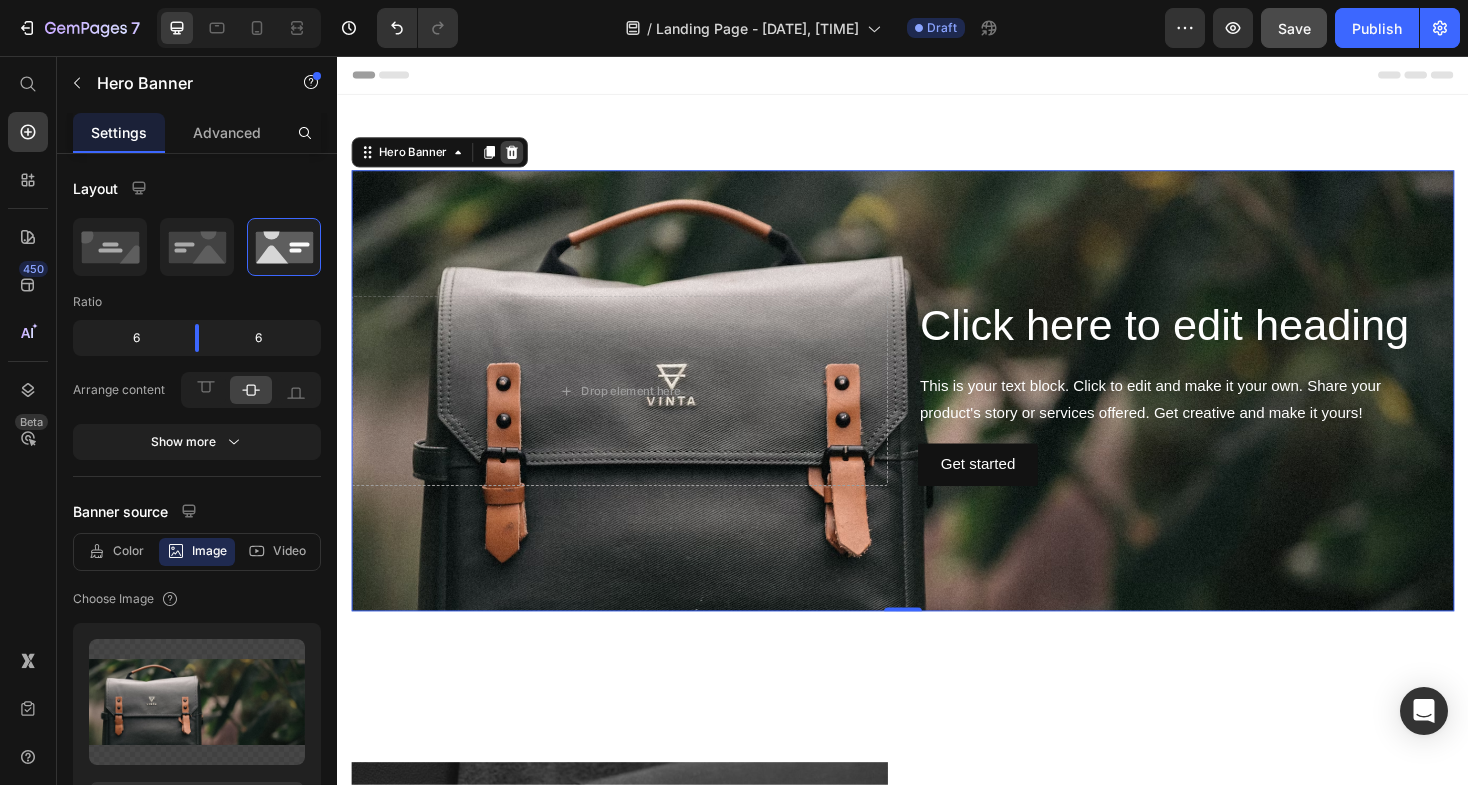 click 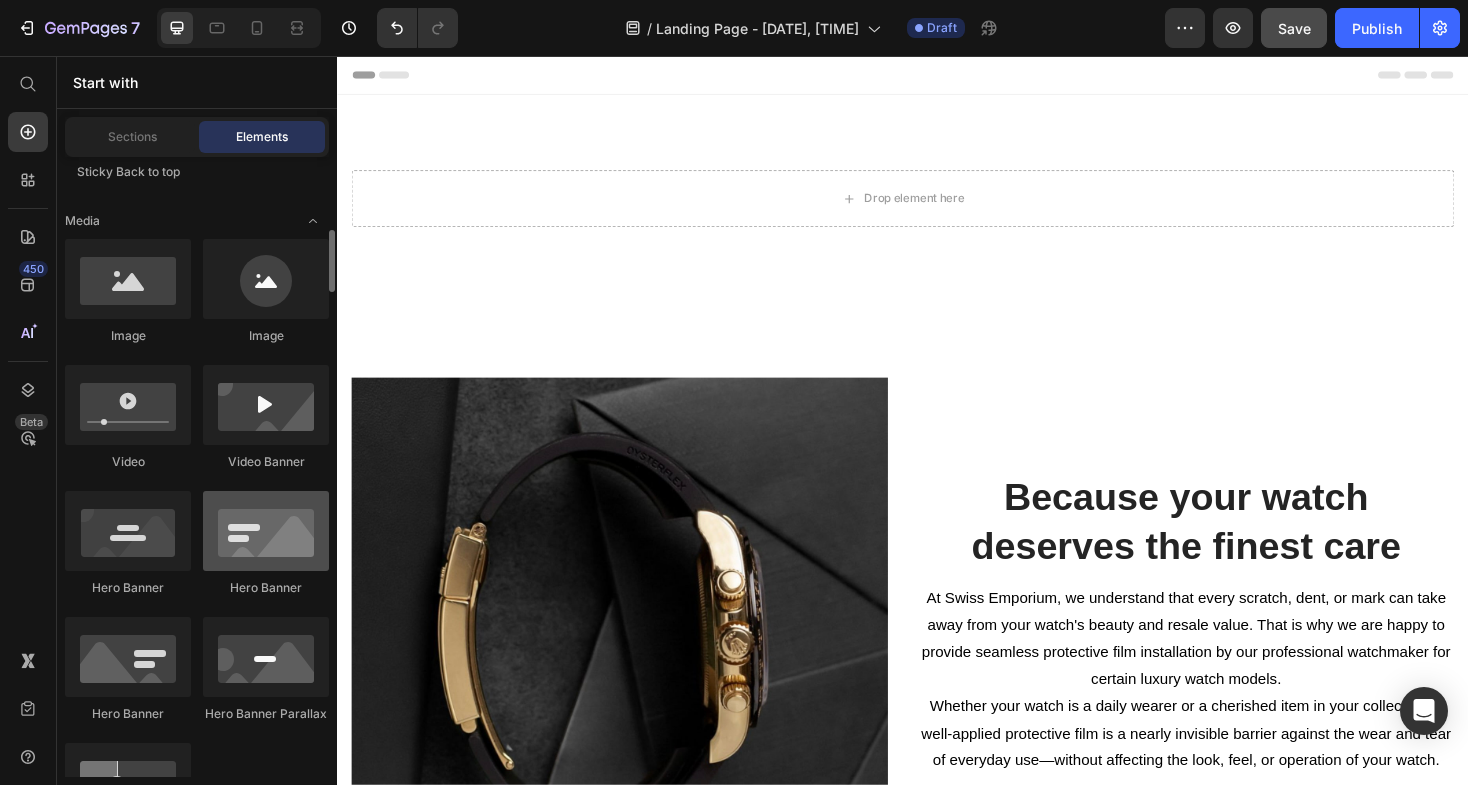 scroll, scrollTop: 708, scrollLeft: 0, axis: vertical 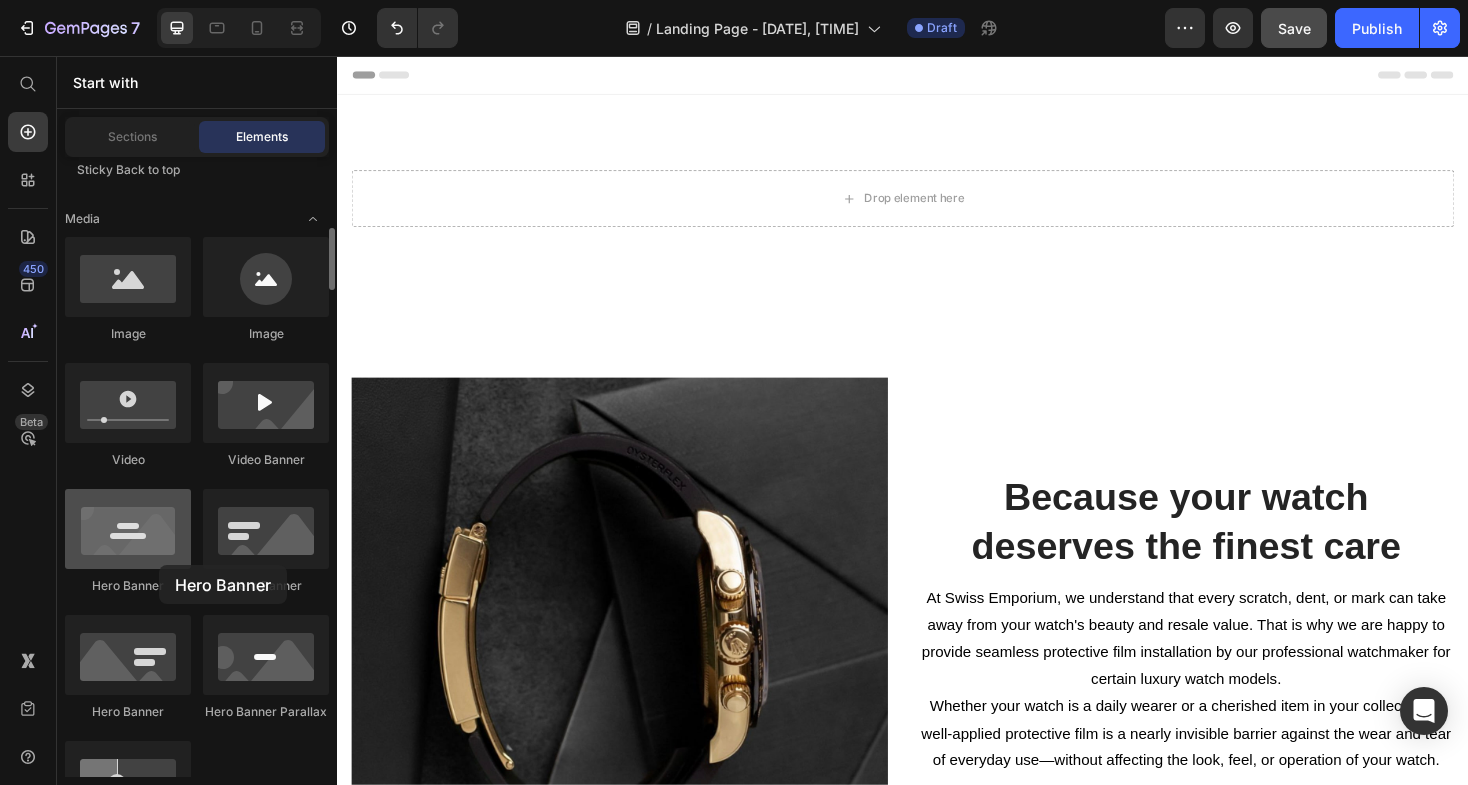 click at bounding box center [128, 529] 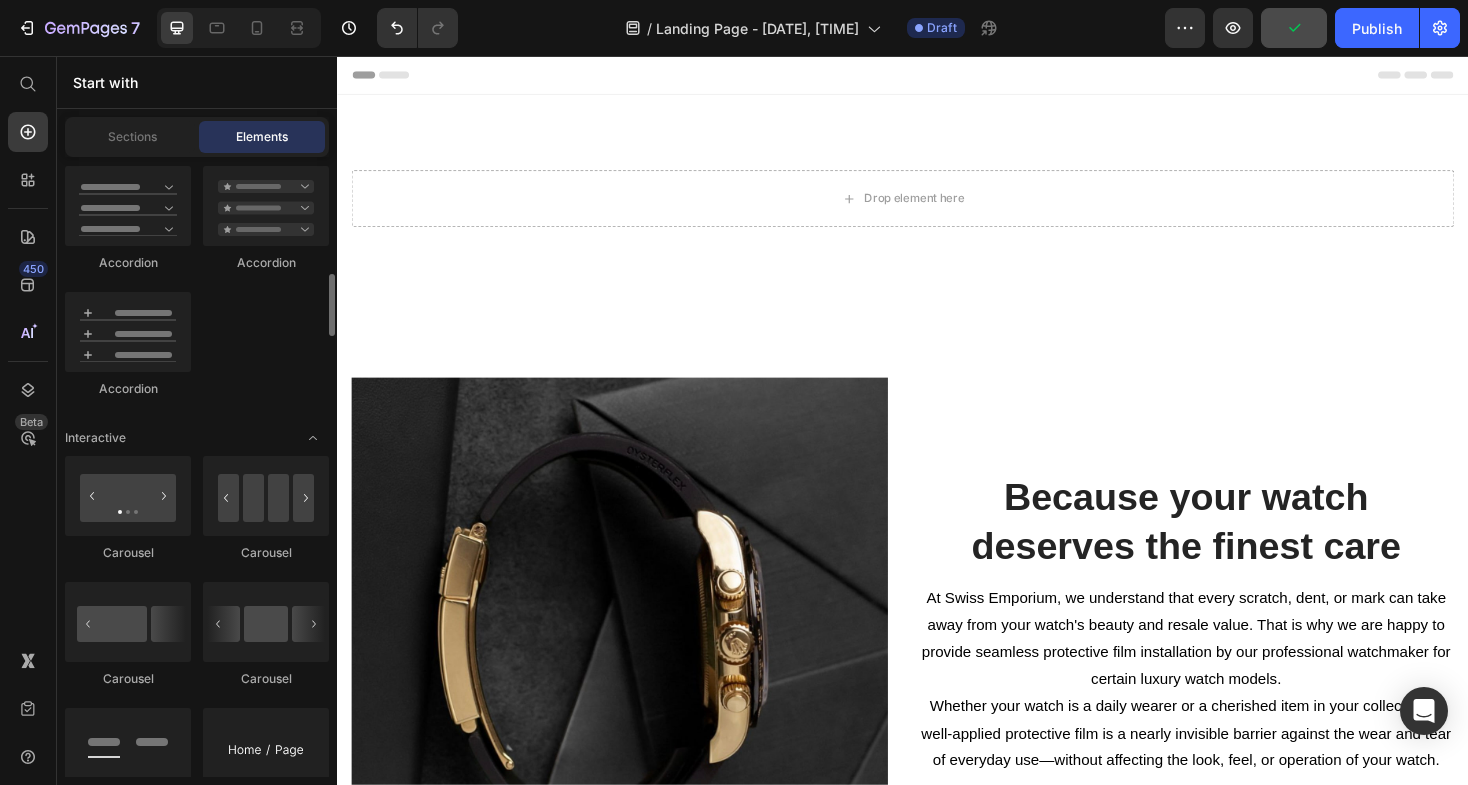 scroll, scrollTop: 1396, scrollLeft: 0, axis: vertical 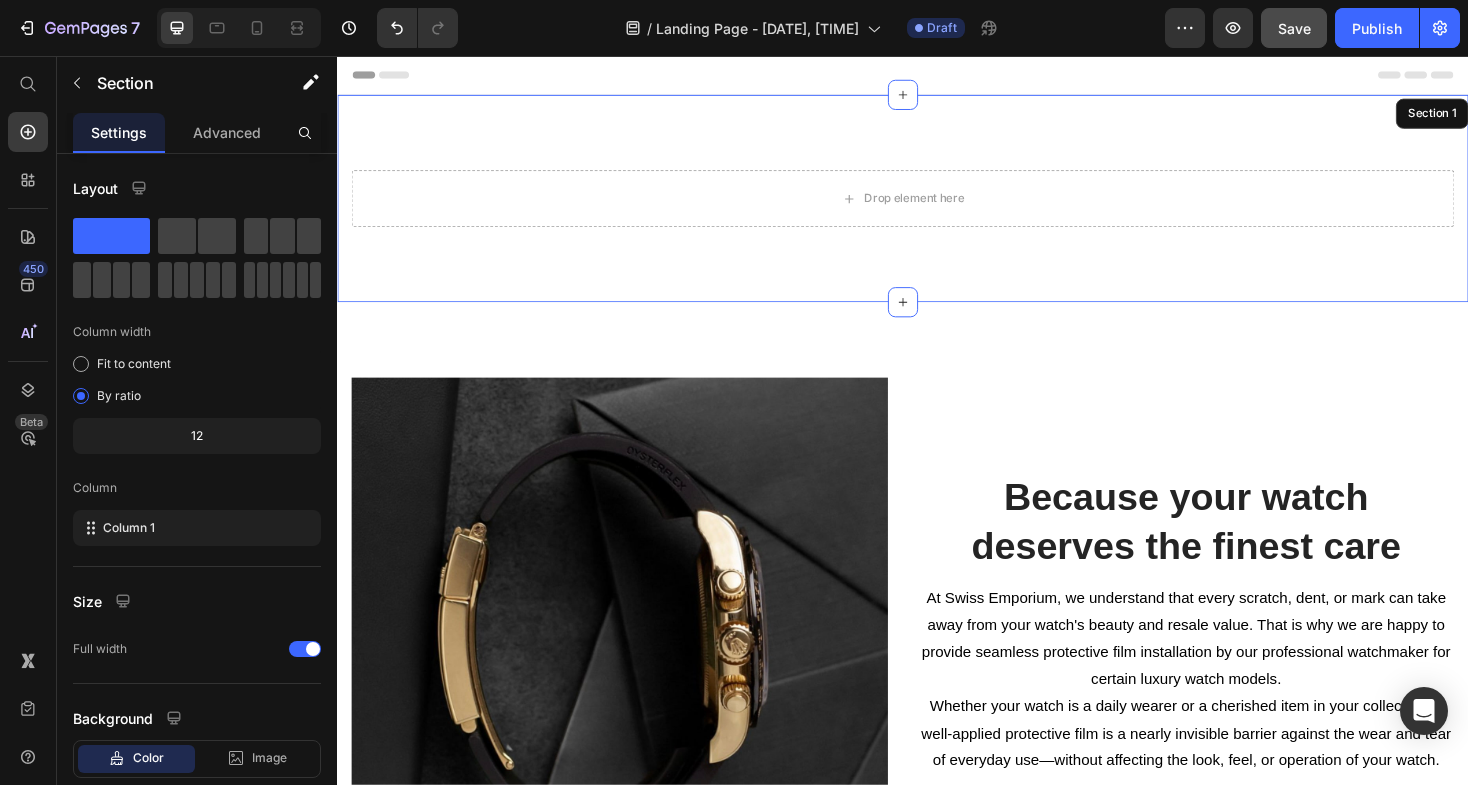 click on "Drop element here Section 1" at bounding box center (937, 207) 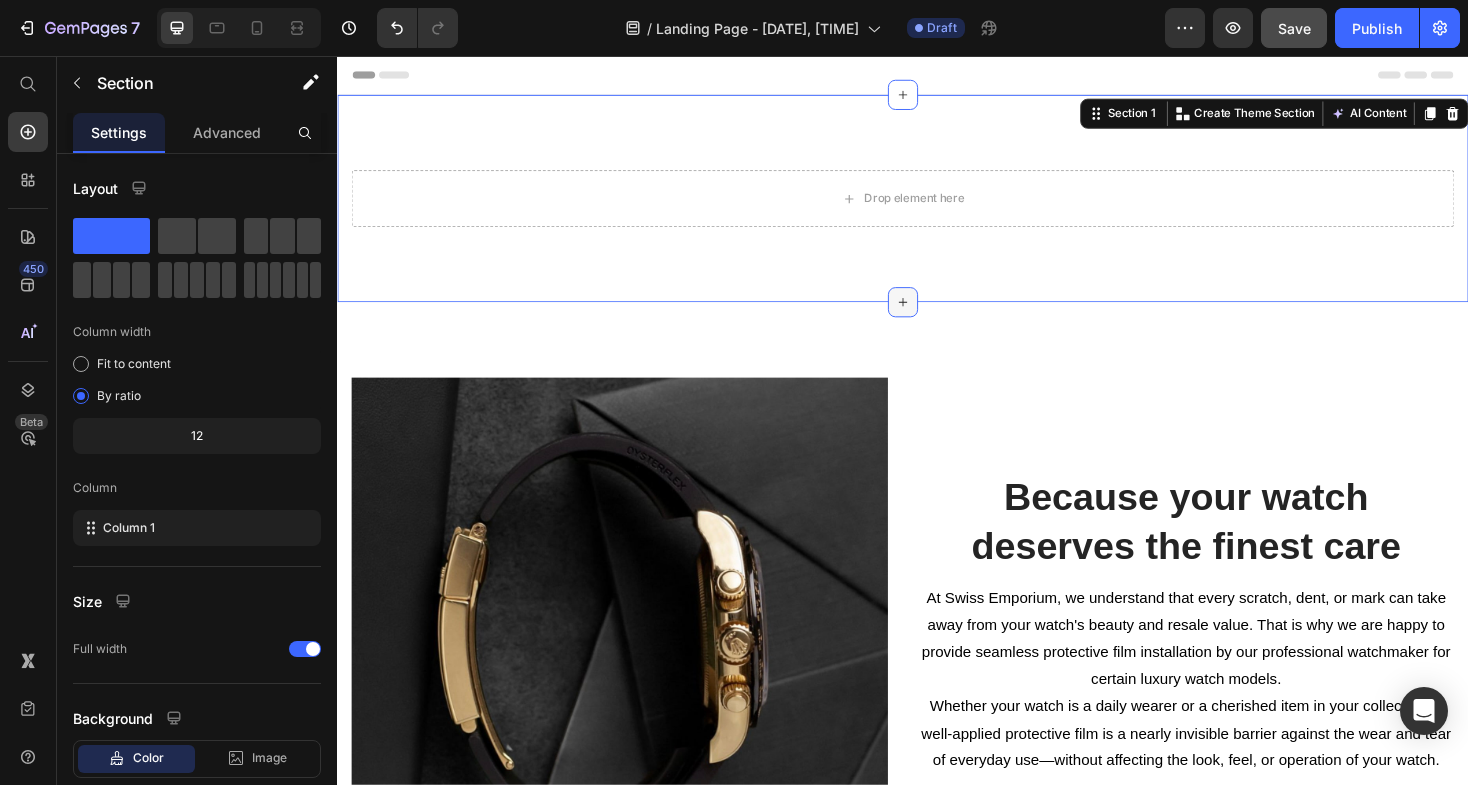 click 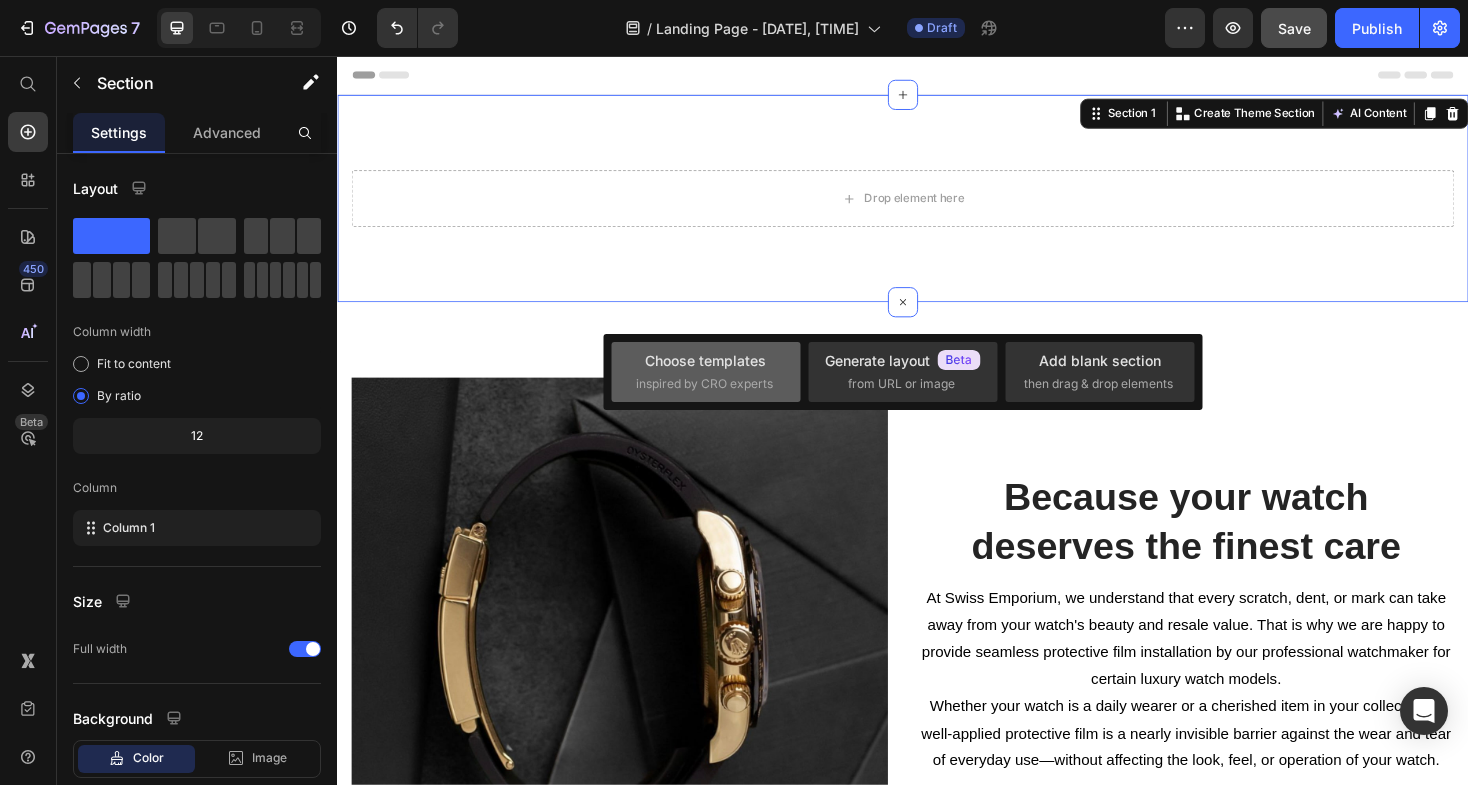 click on "Choose templates" at bounding box center (705, 360) 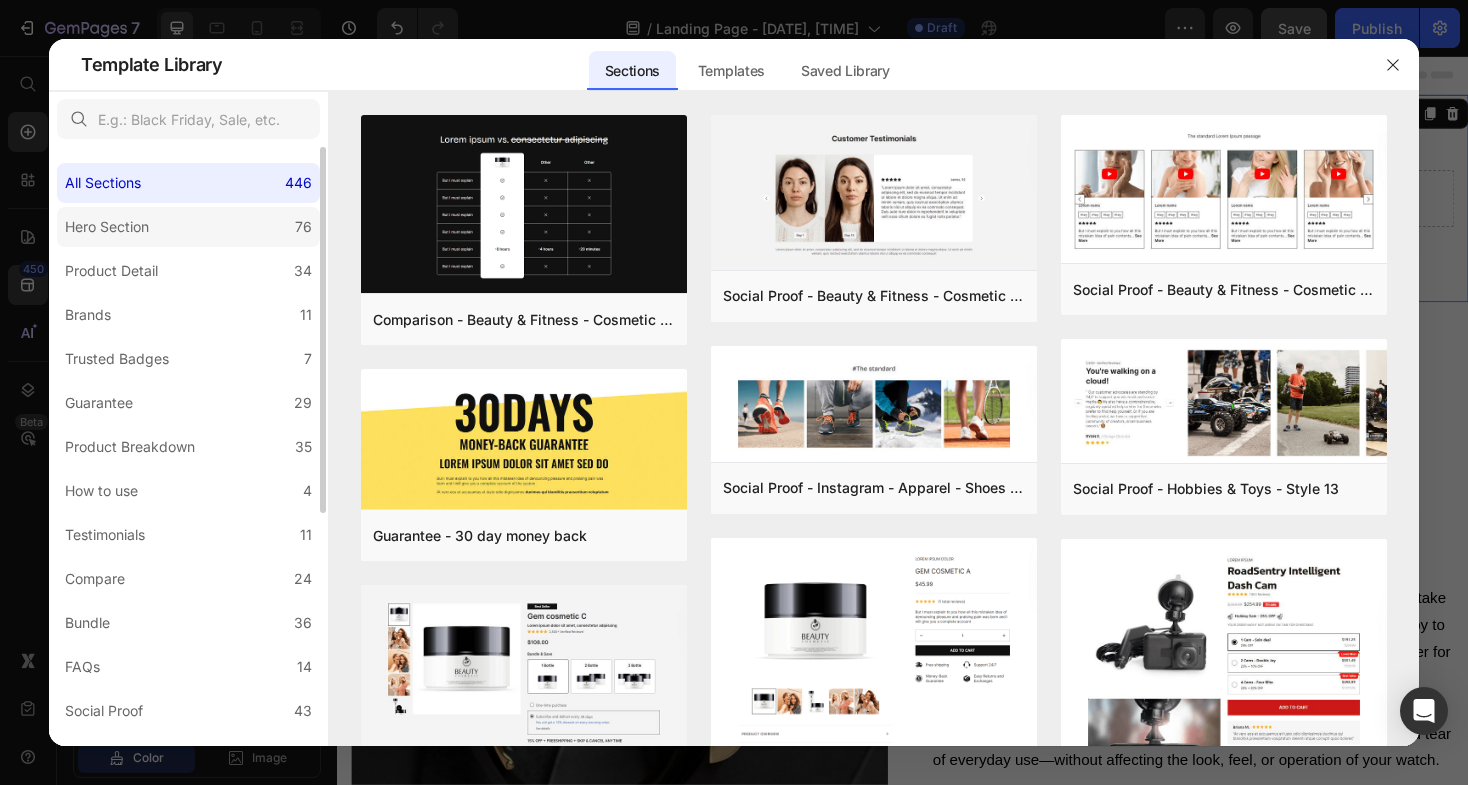 click on "Hero Section 76" 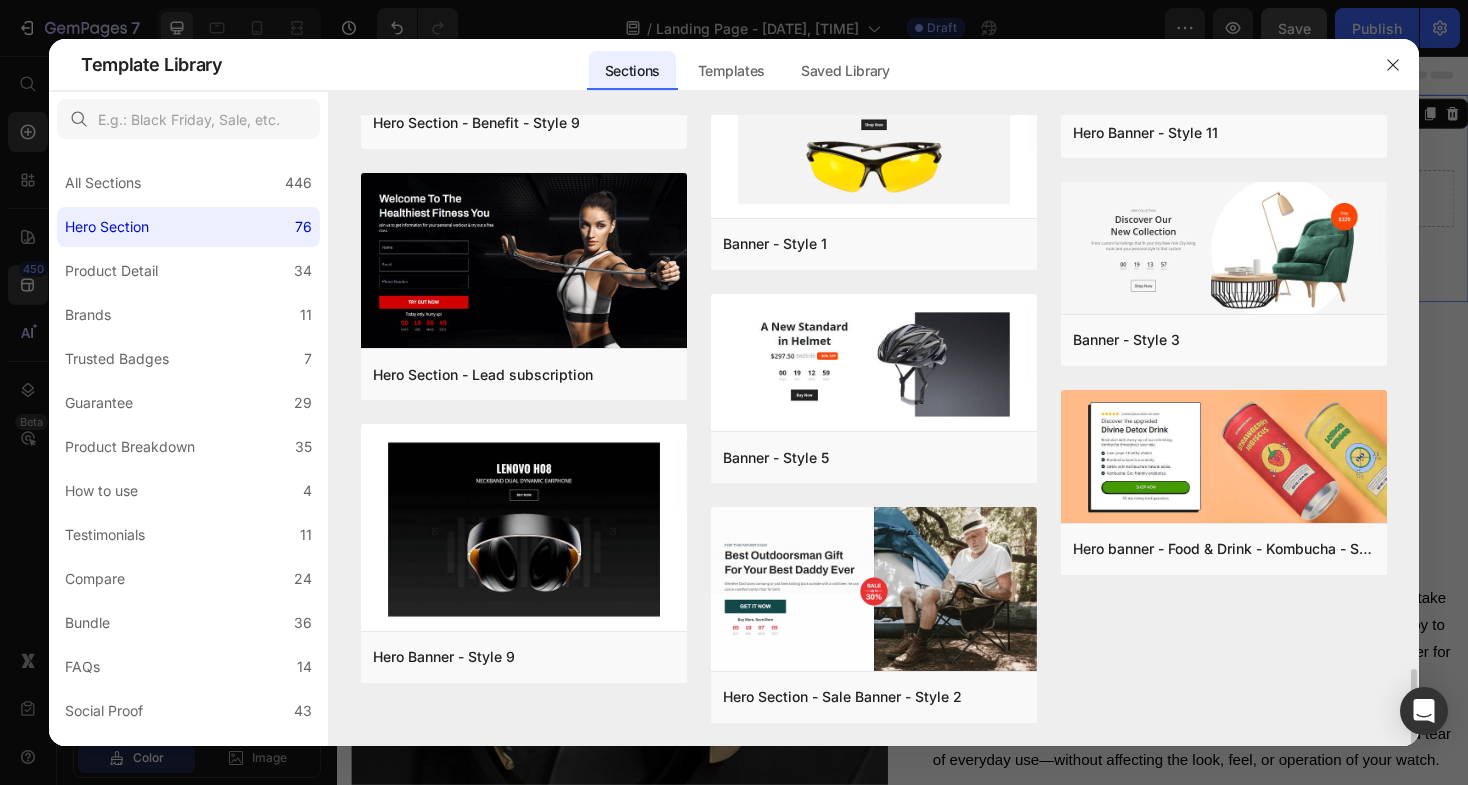 scroll, scrollTop: 4510, scrollLeft: 0, axis: vertical 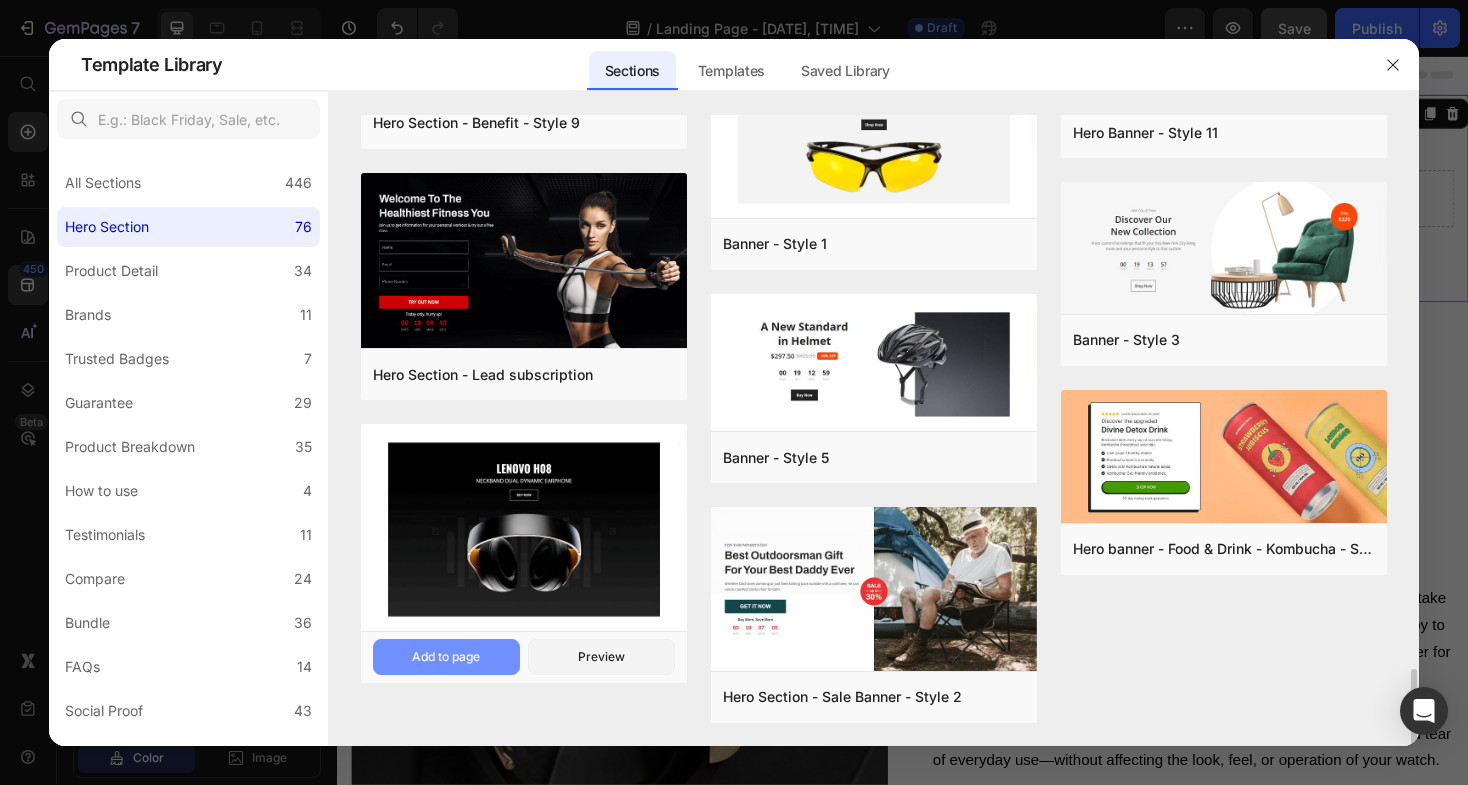 click on "Add to page" at bounding box center (446, 657) 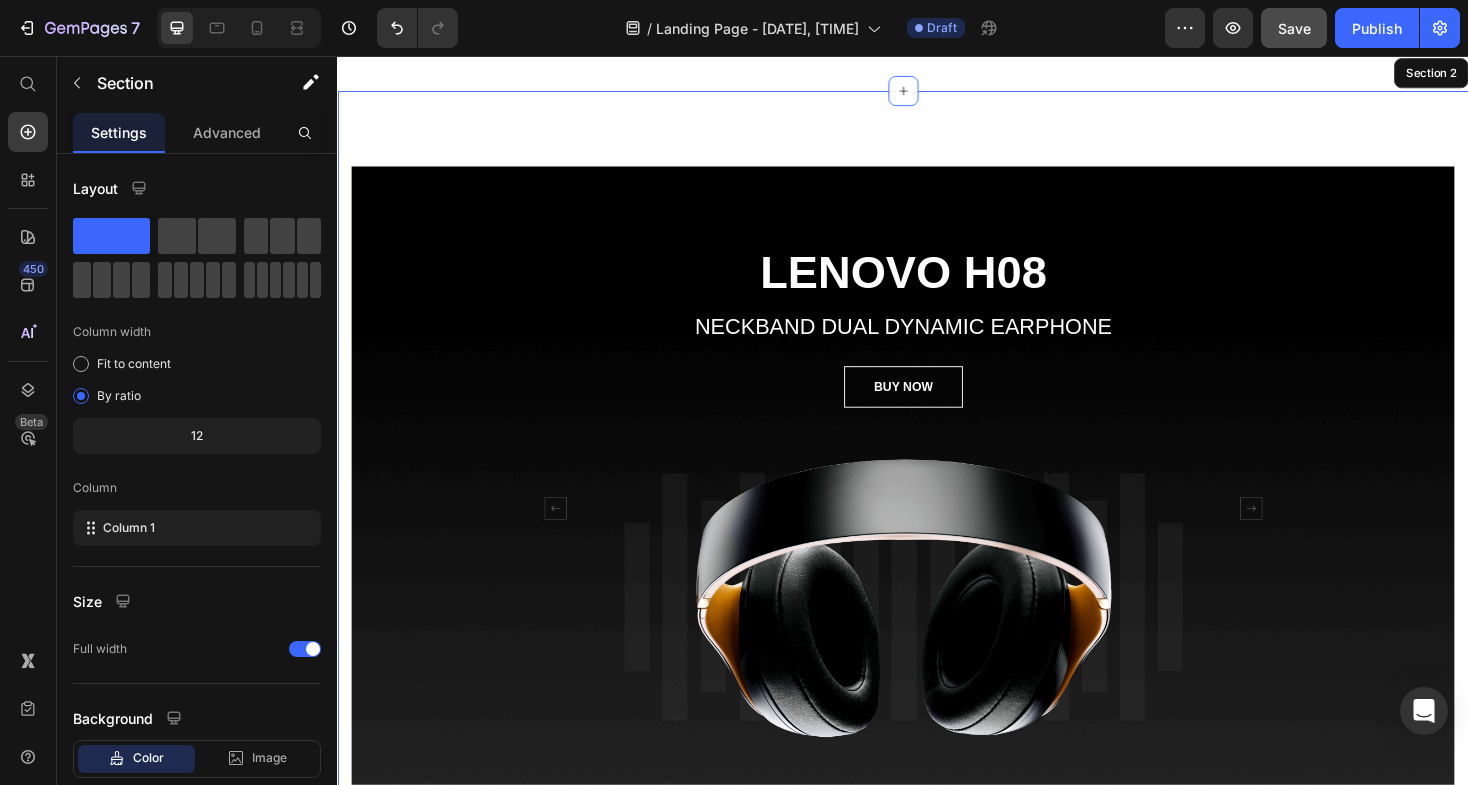 scroll, scrollTop: 261, scrollLeft: 0, axis: vertical 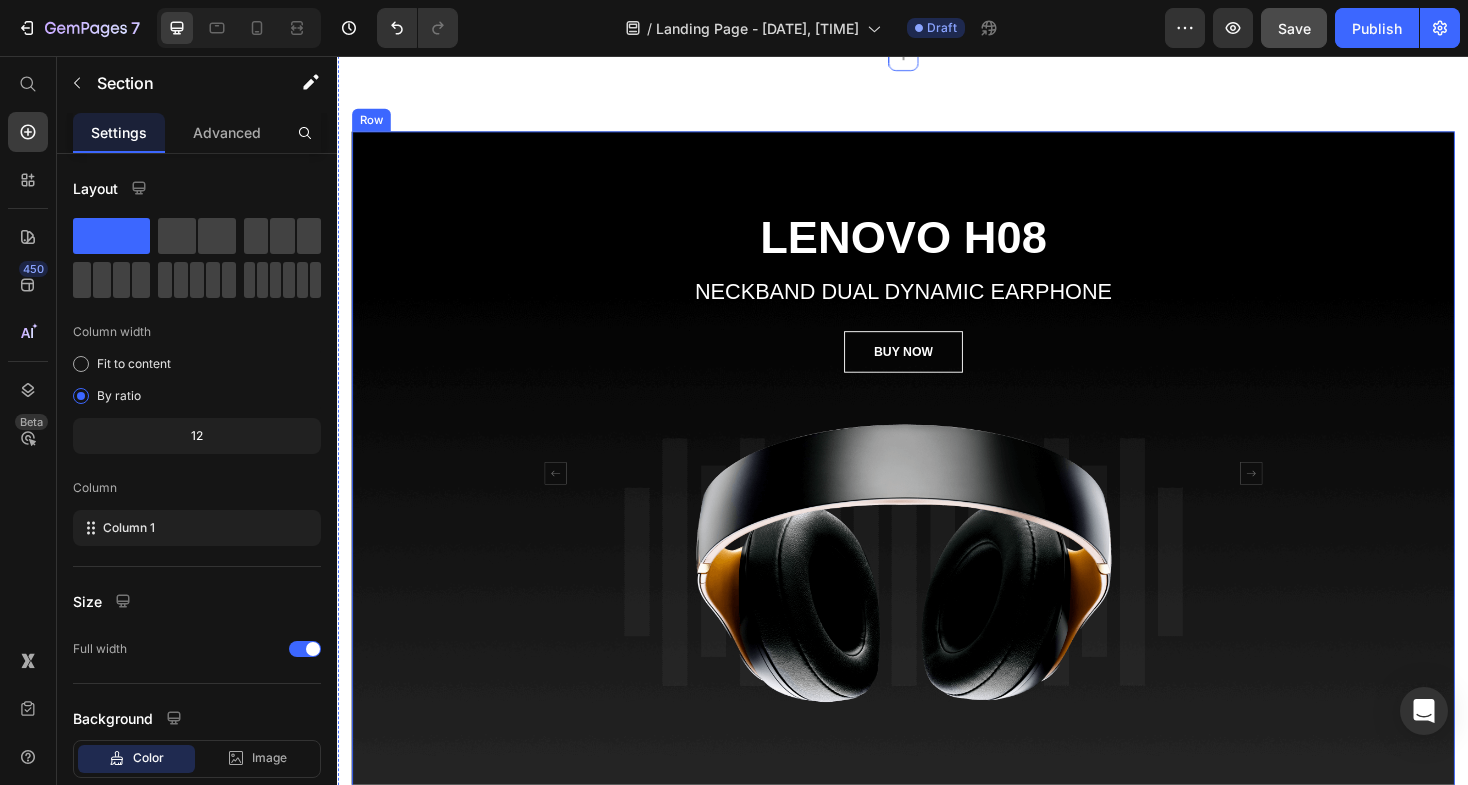click on "LENOVO H08 Heading NECKBAND DUAL DYNAMIC EARPHONE Text block BUY NOW Button Image MW65 Leica 0.95 Heading NECKBAND DUAL DYNAMIC HEADPHONE Text block BUY NOW Button Image             Carousel Row" at bounding box center [937, 514] 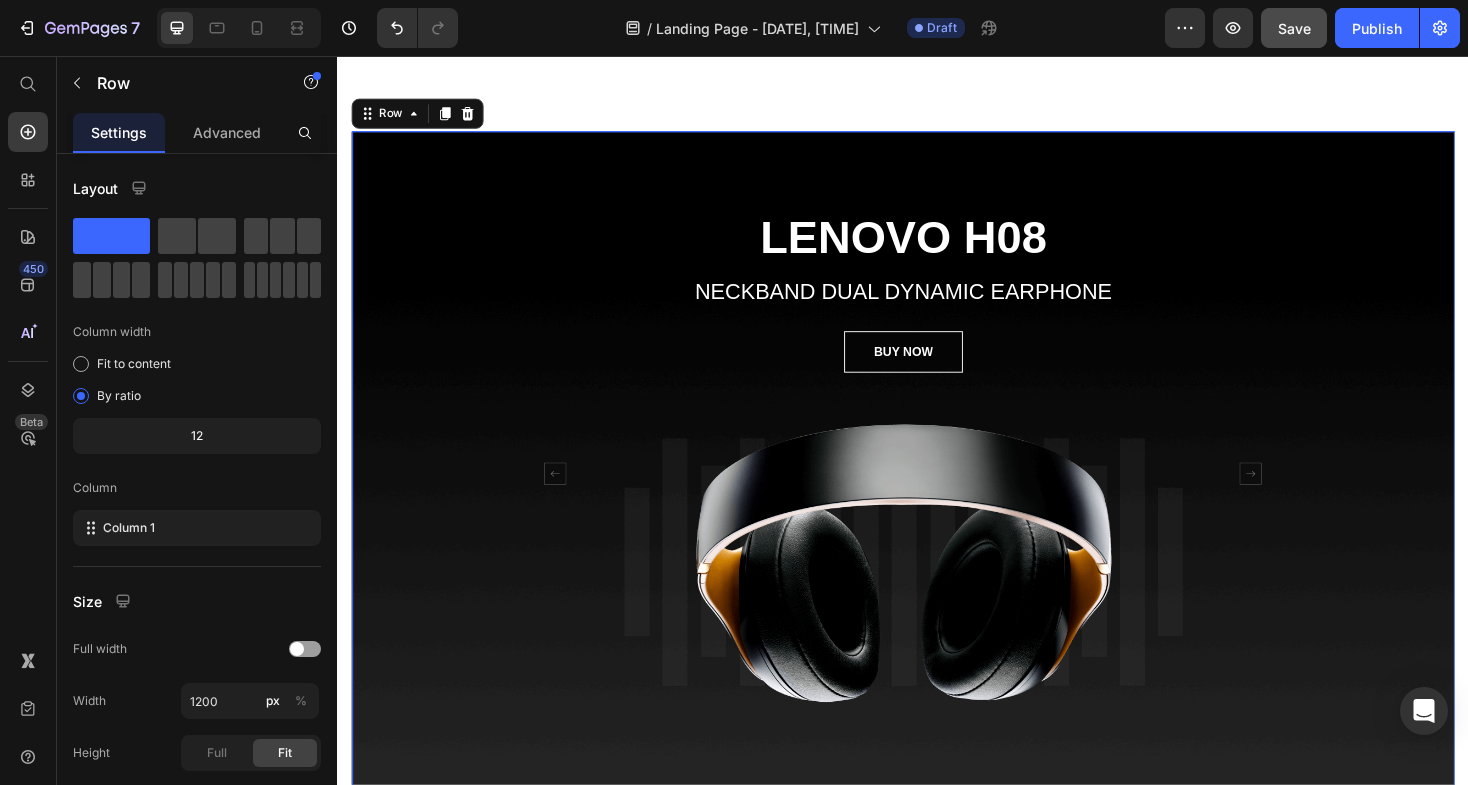 click on "LENOVO H08 Heading NECKBAND DUAL DYNAMIC EARPHONE Text block BUY NOW Button Image MW65 Leica 0.95 Heading NECKBAND DUAL DYNAMIC HEADPHONE Text block BUY NOW Button Image             Carousel Row" at bounding box center [937, 514] 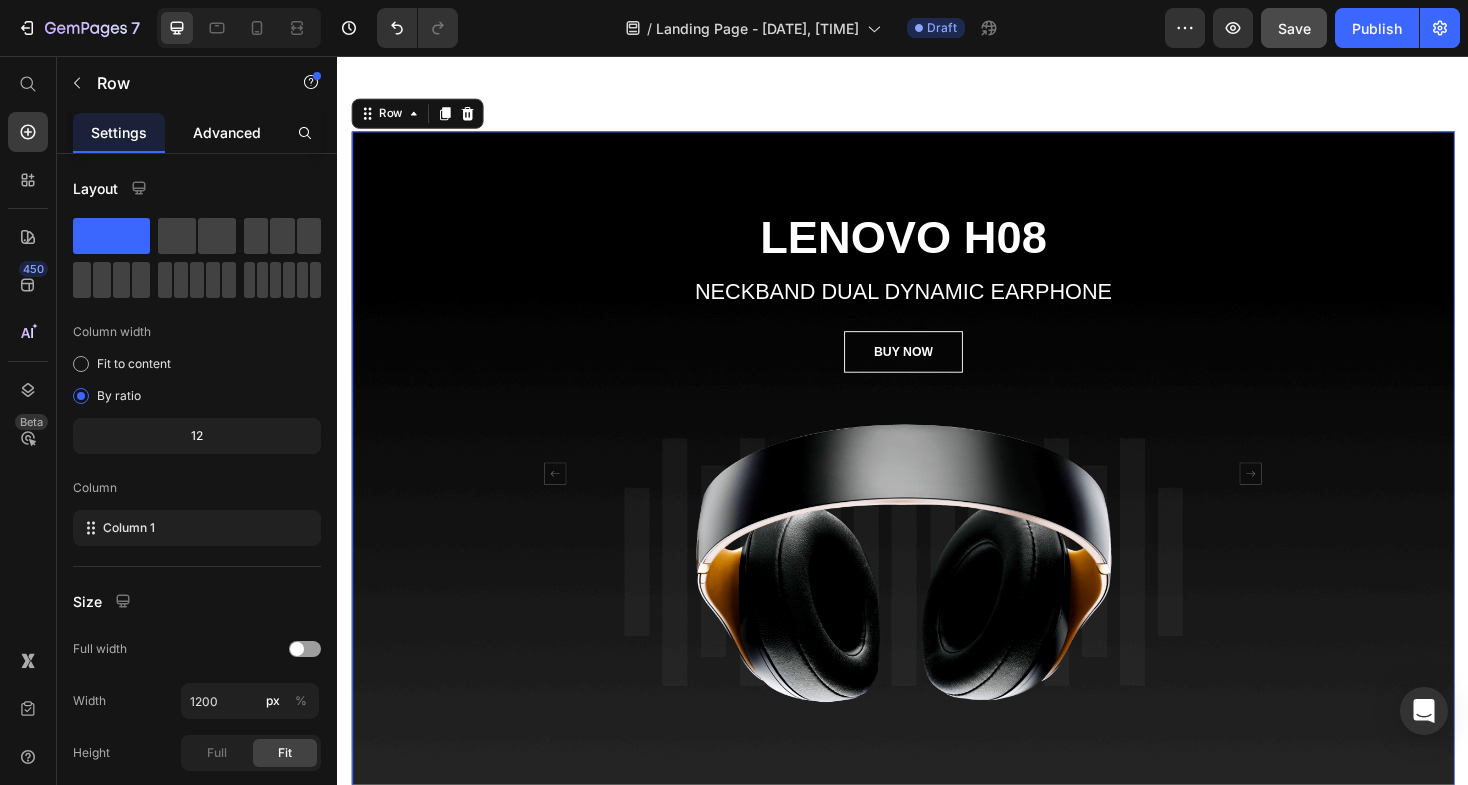 click on "Advanced" at bounding box center [227, 132] 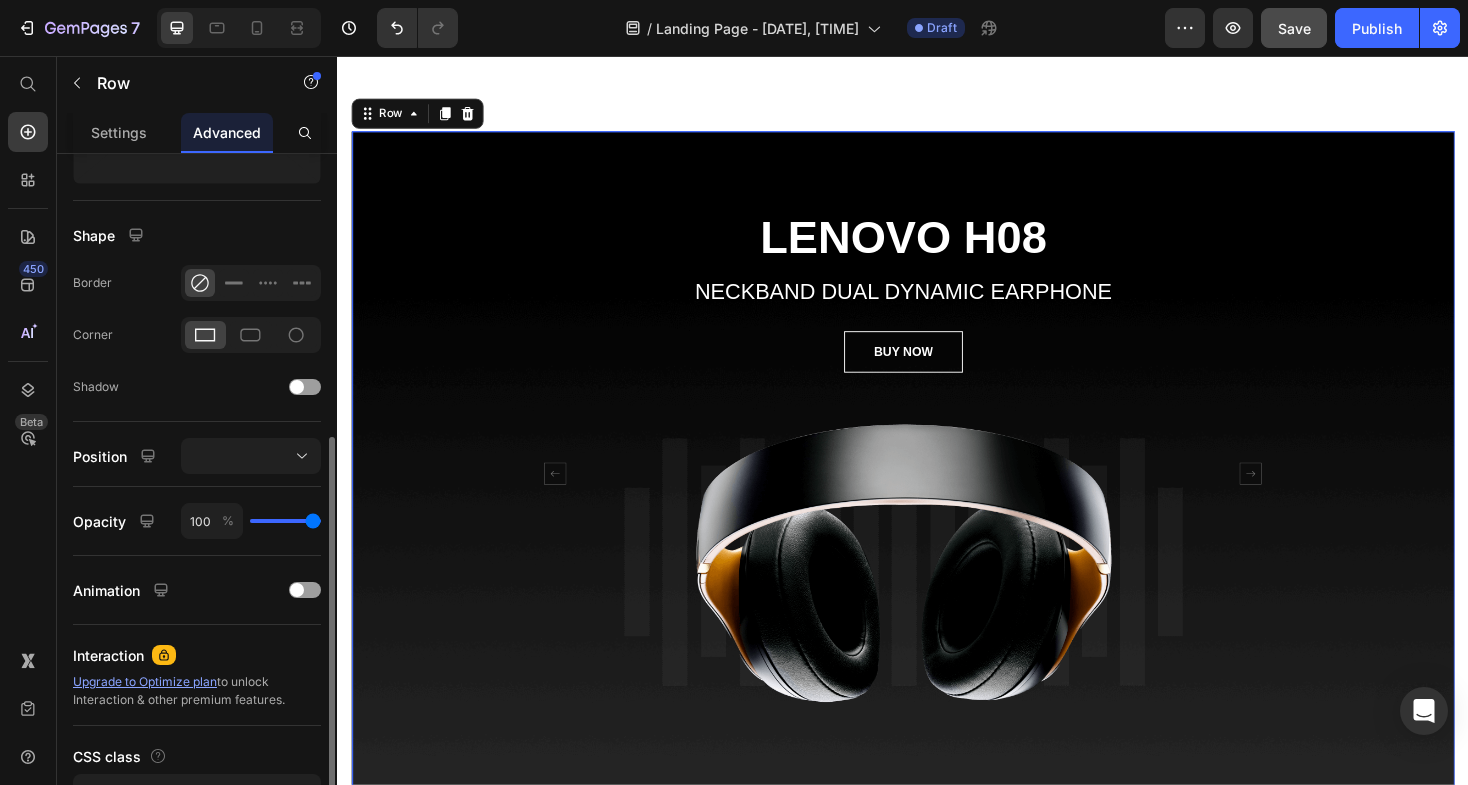 scroll, scrollTop: 514, scrollLeft: 0, axis: vertical 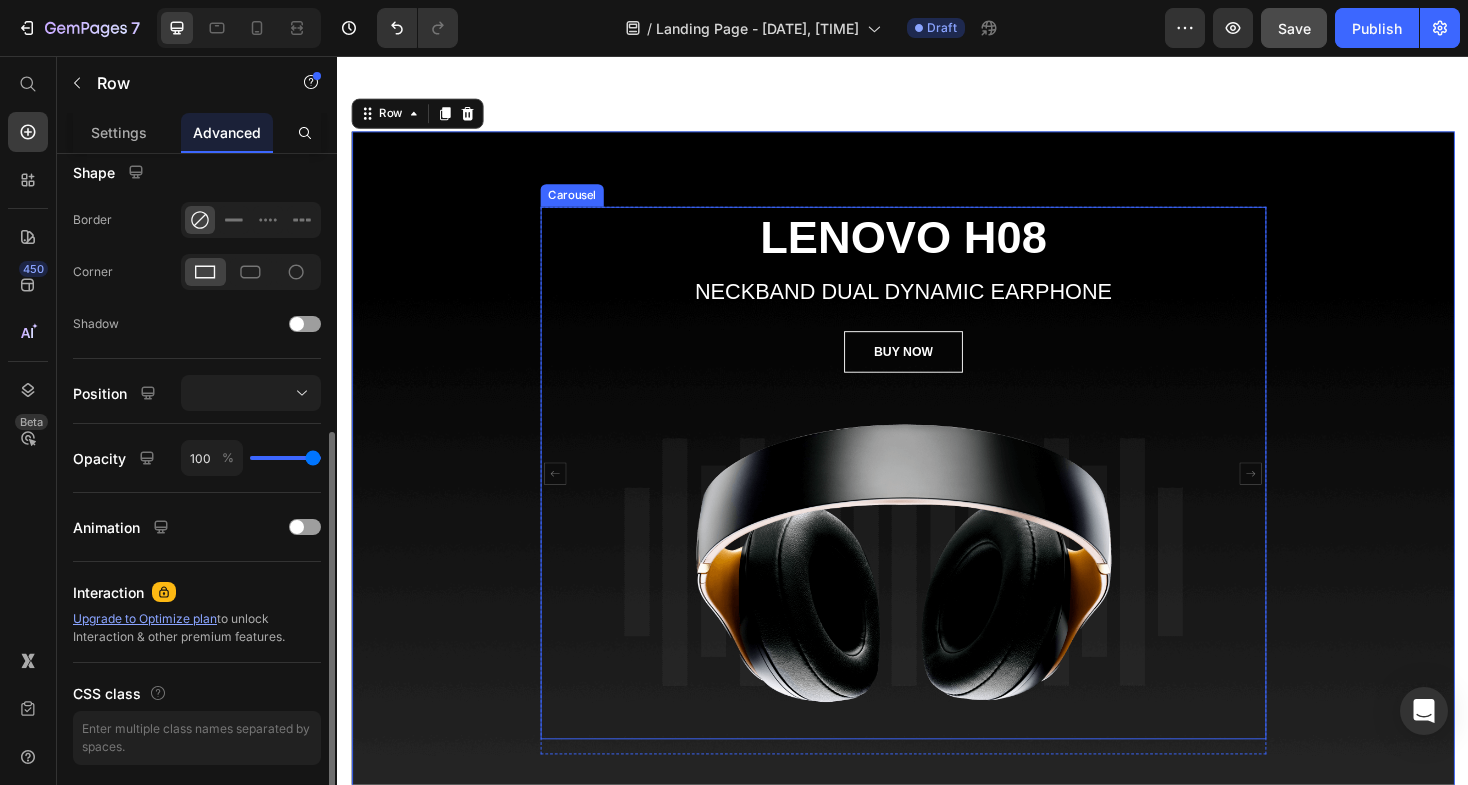 click 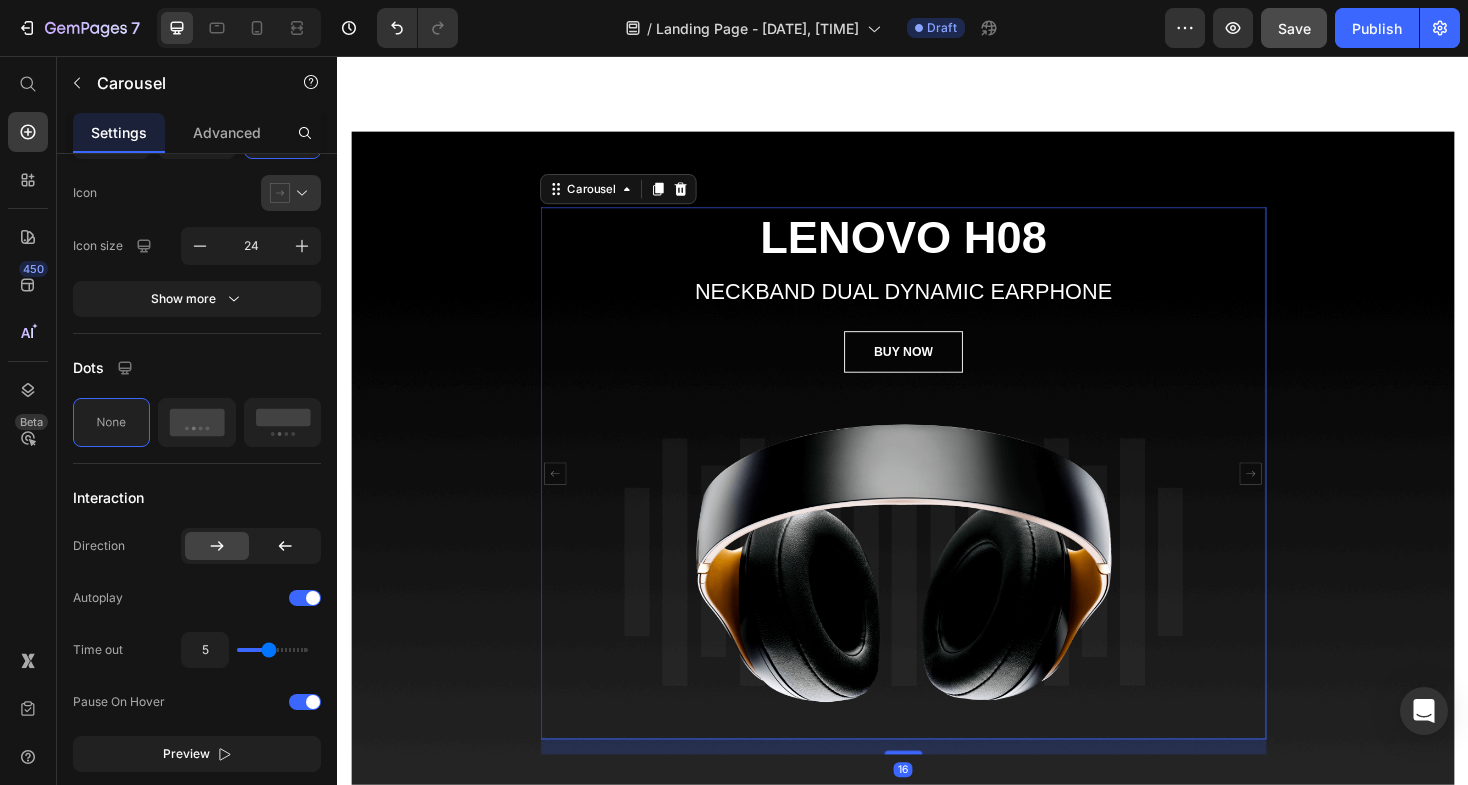 scroll, scrollTop: 0, scrollLeft: 0, axis: both 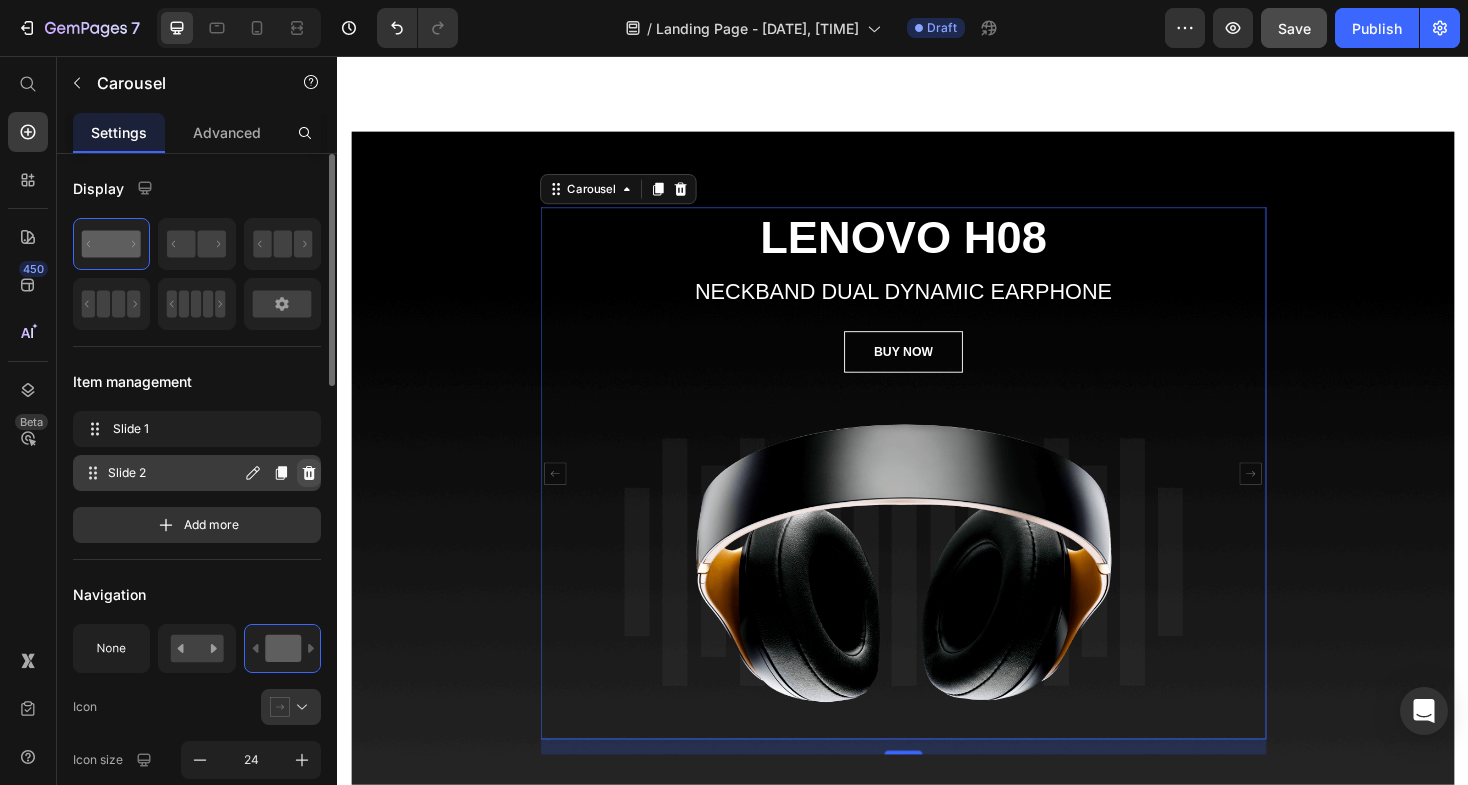 click 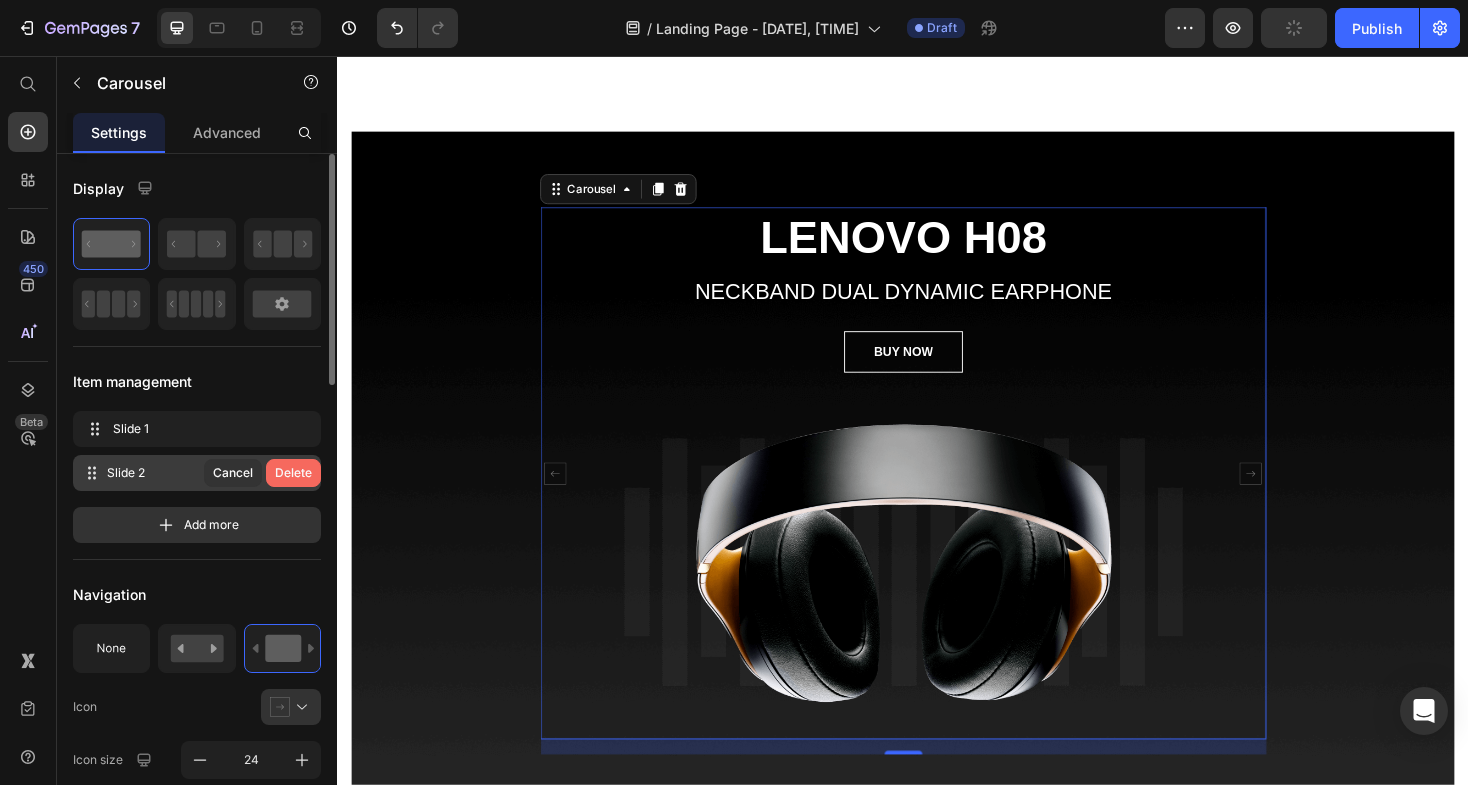 click on "Delete" at bounding box center (293, 473) 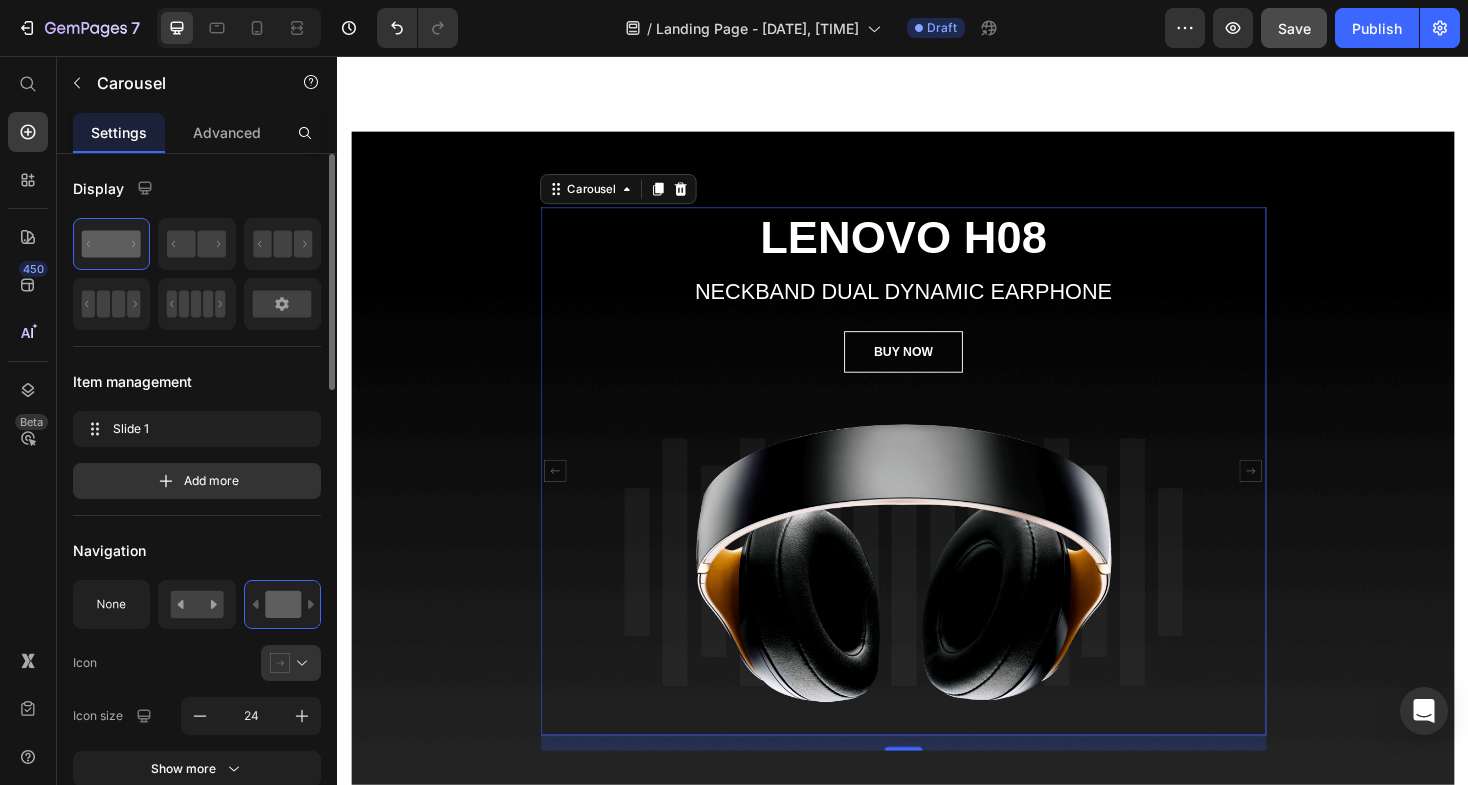 click 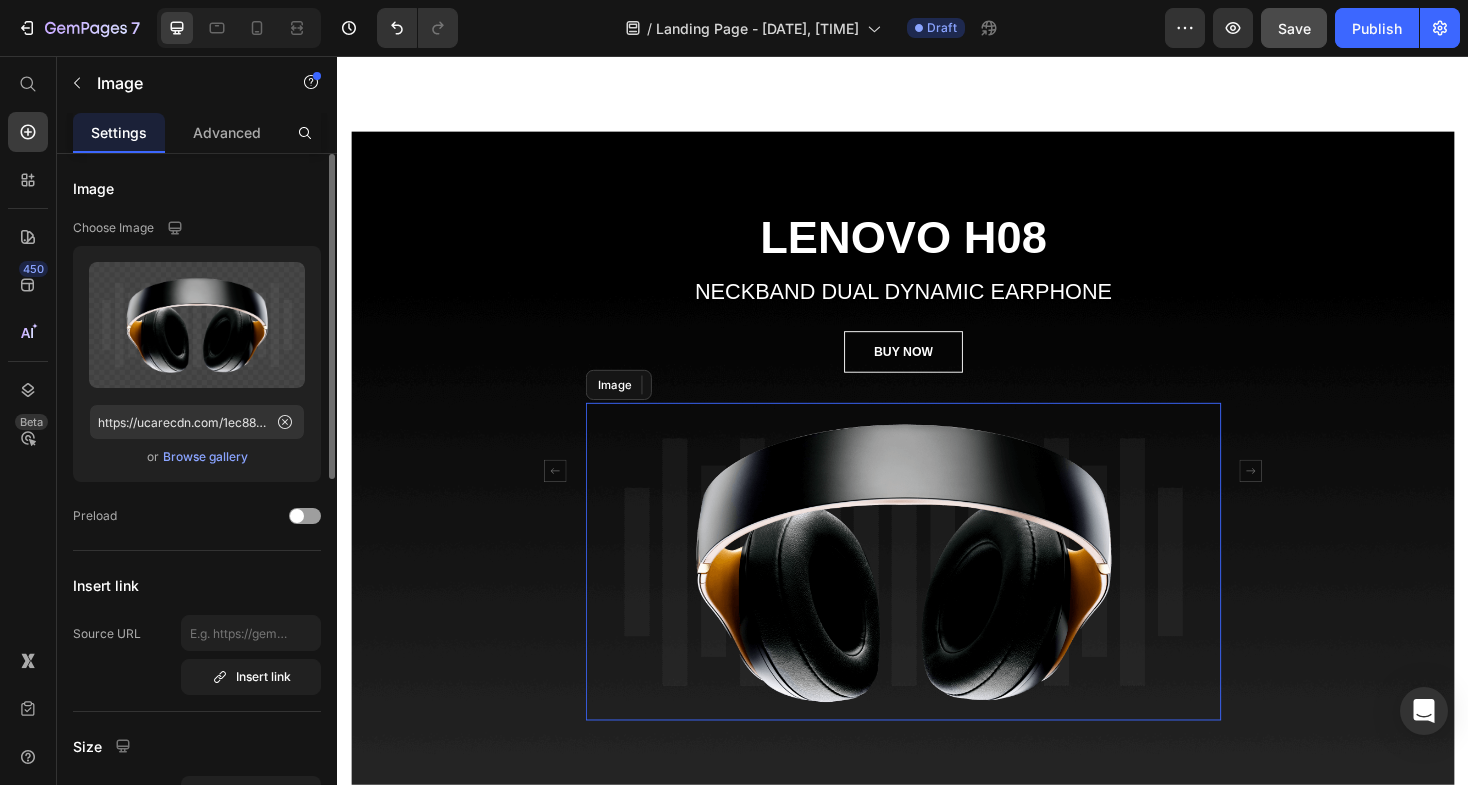 click at bounding box center (937, 592) 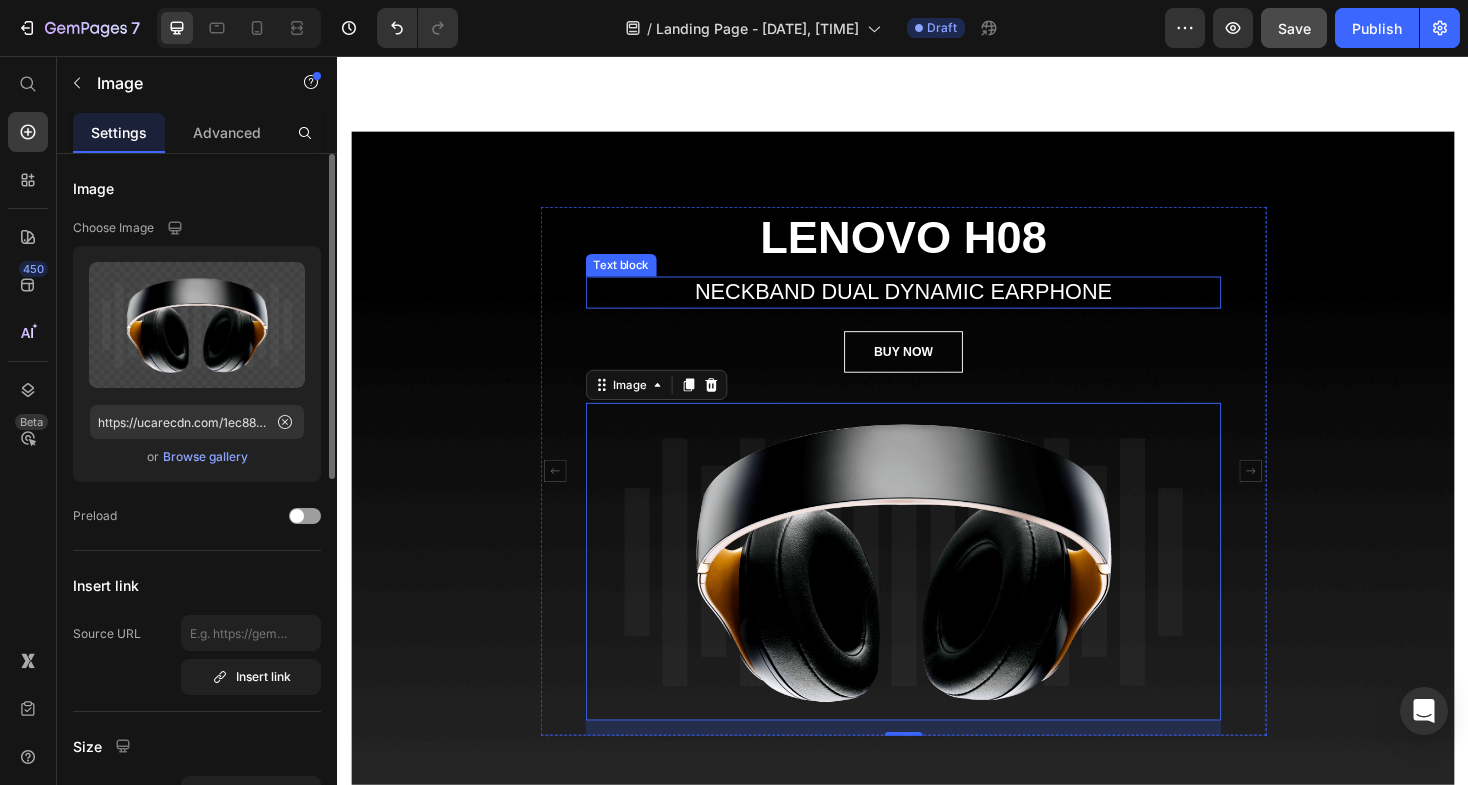 click on "NECKBAND DUAL DYNAMIC EARPHONE" at bounding box center [937, 307] 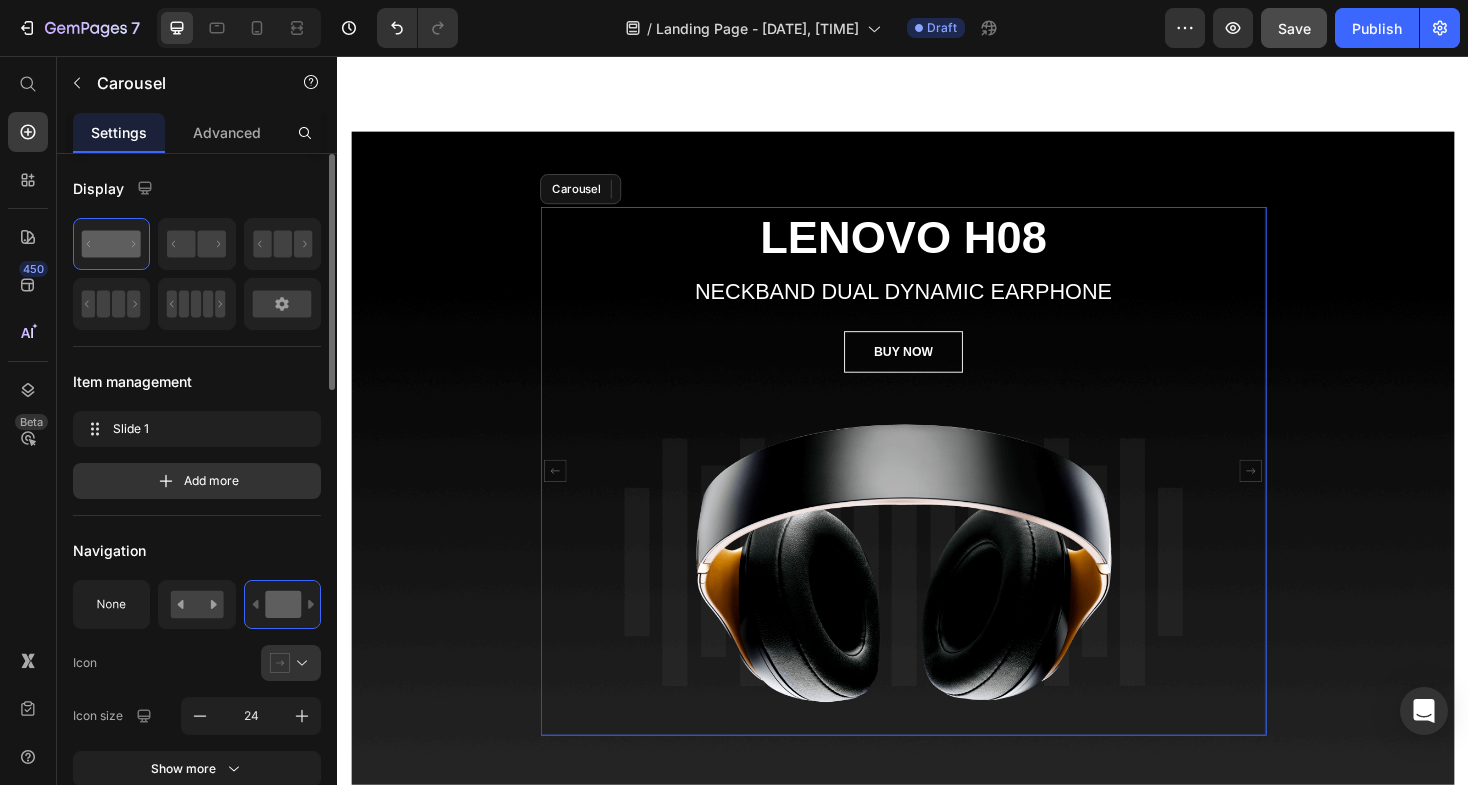 click 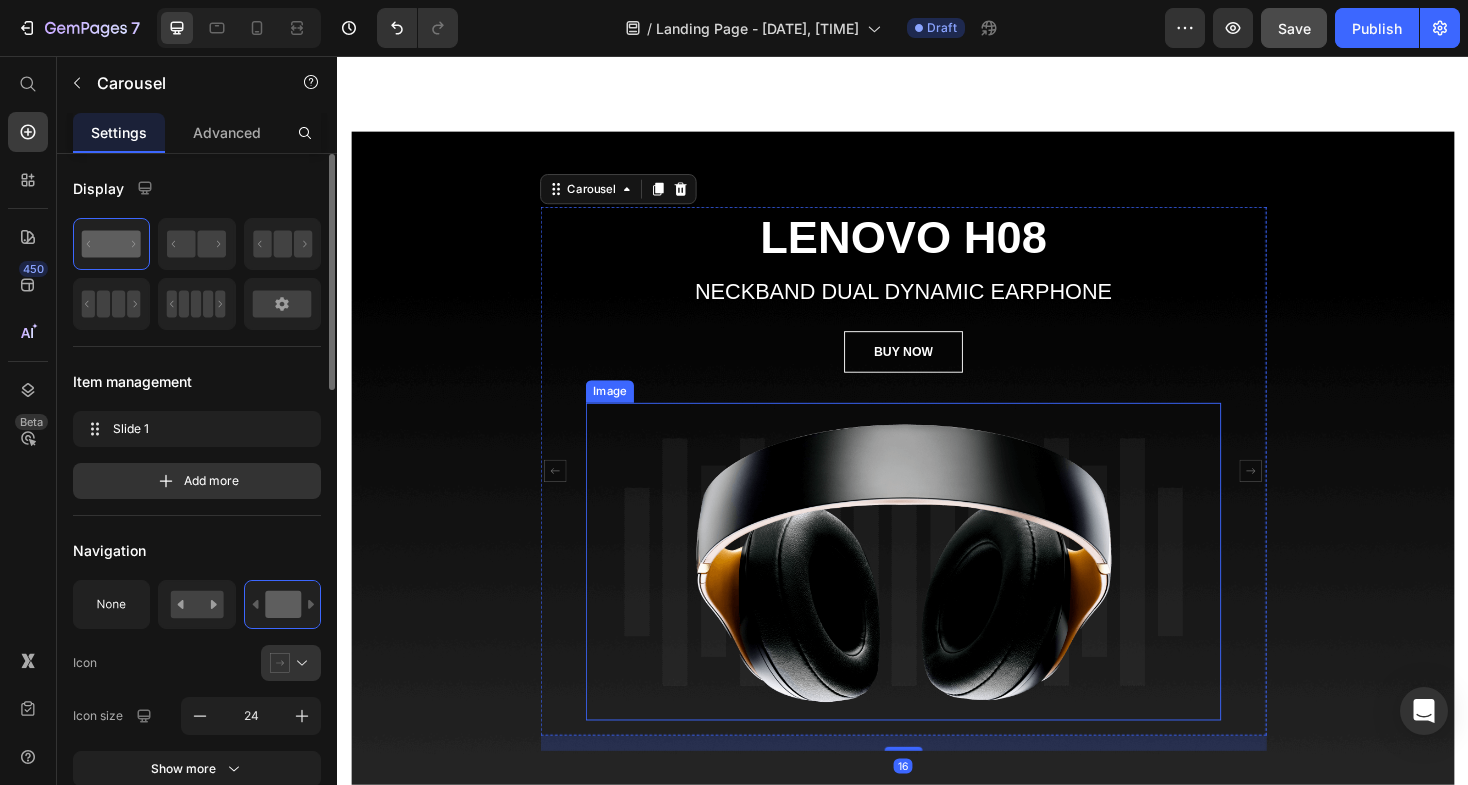 click at bounding box center (937, 592) 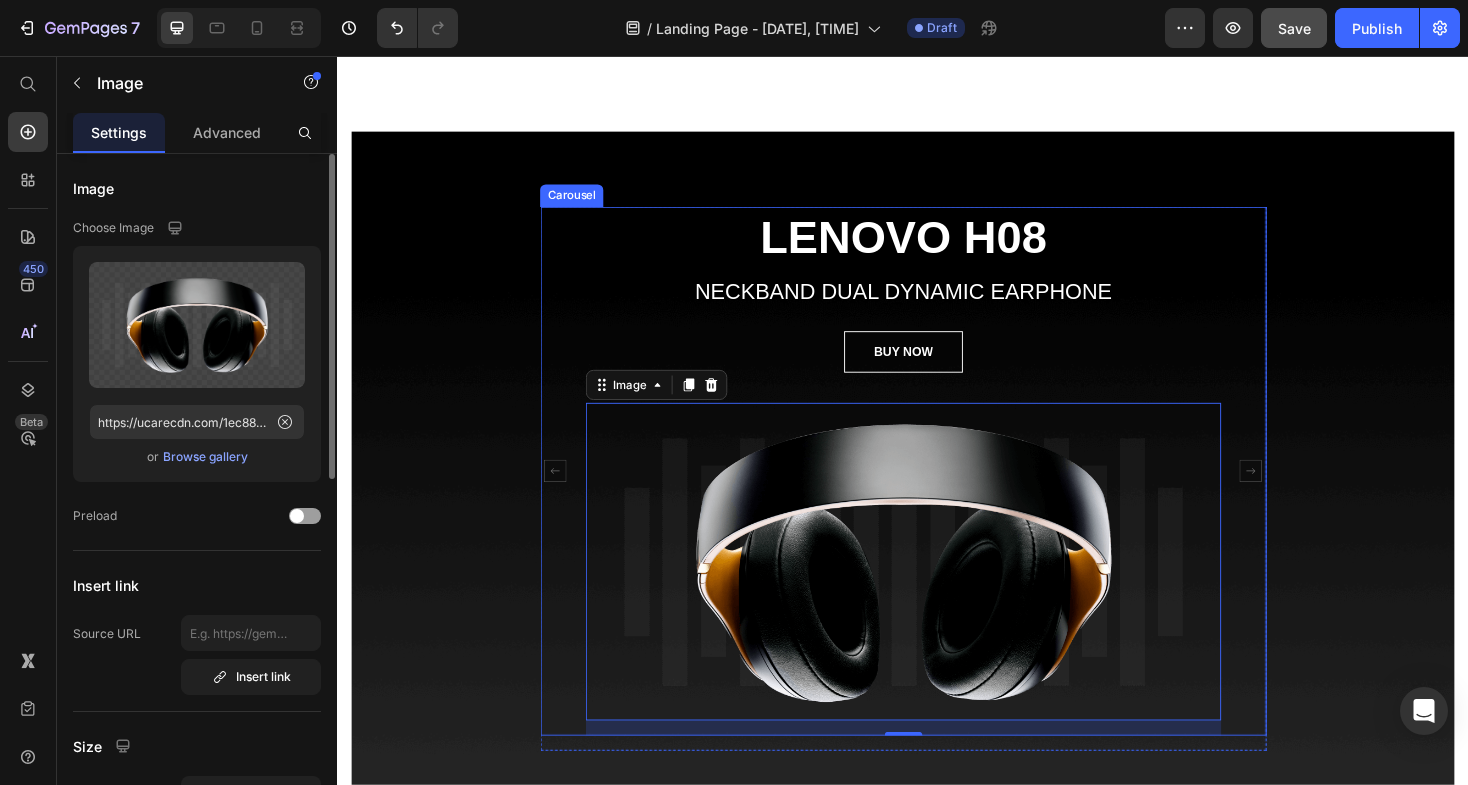 click on "LENOVO H08 Heading NECKBAND DUAL DYNAMIC EARPHONE Text block BUY NOW Button Image   16             Carousel Row" at bounding box center [937, 512] 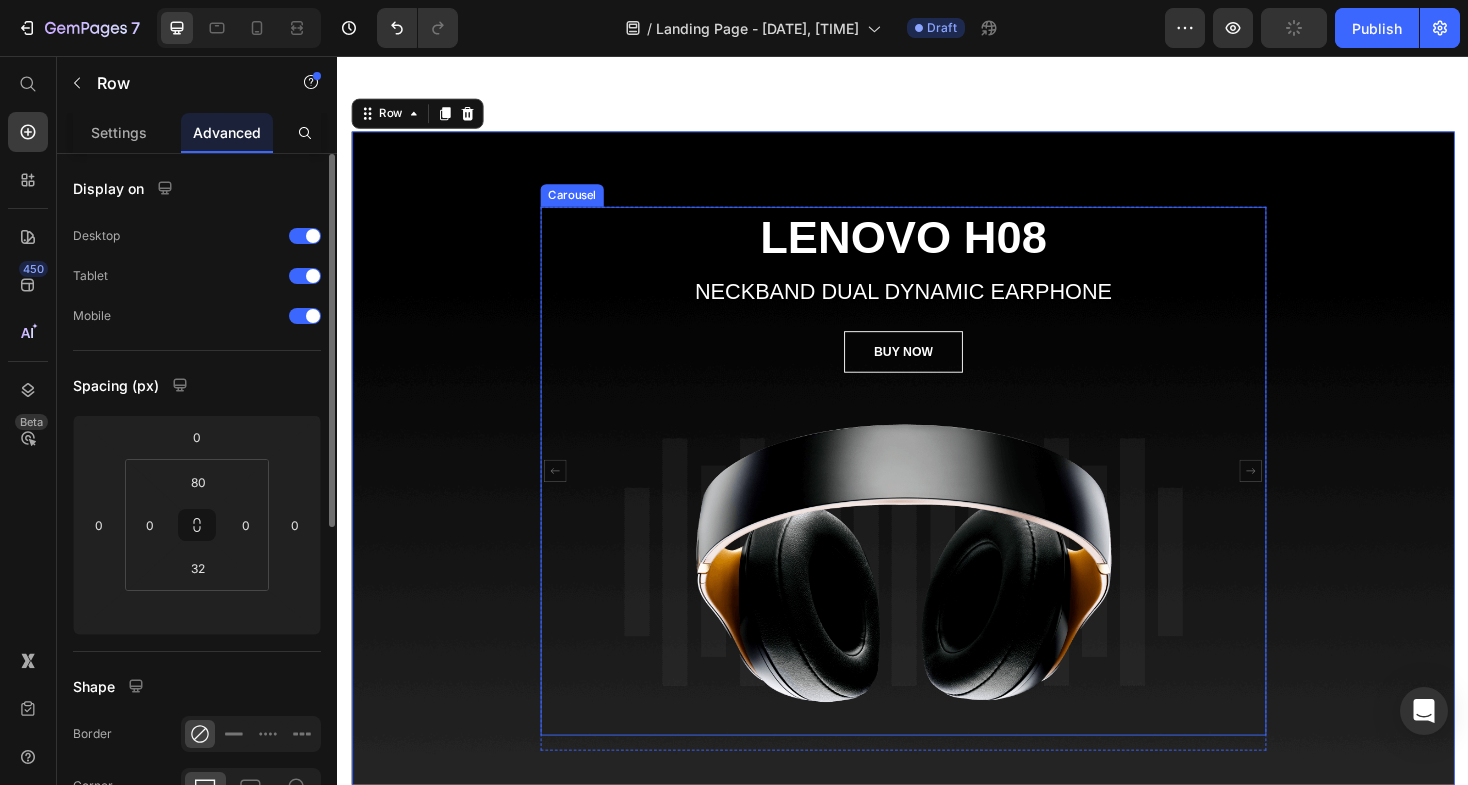 click on "LENOVO H08 Heading NECKBAND DUAL DYNAMIC EARPHONE Text block BUY NOW Button Image" at bounding box center [937, 496] 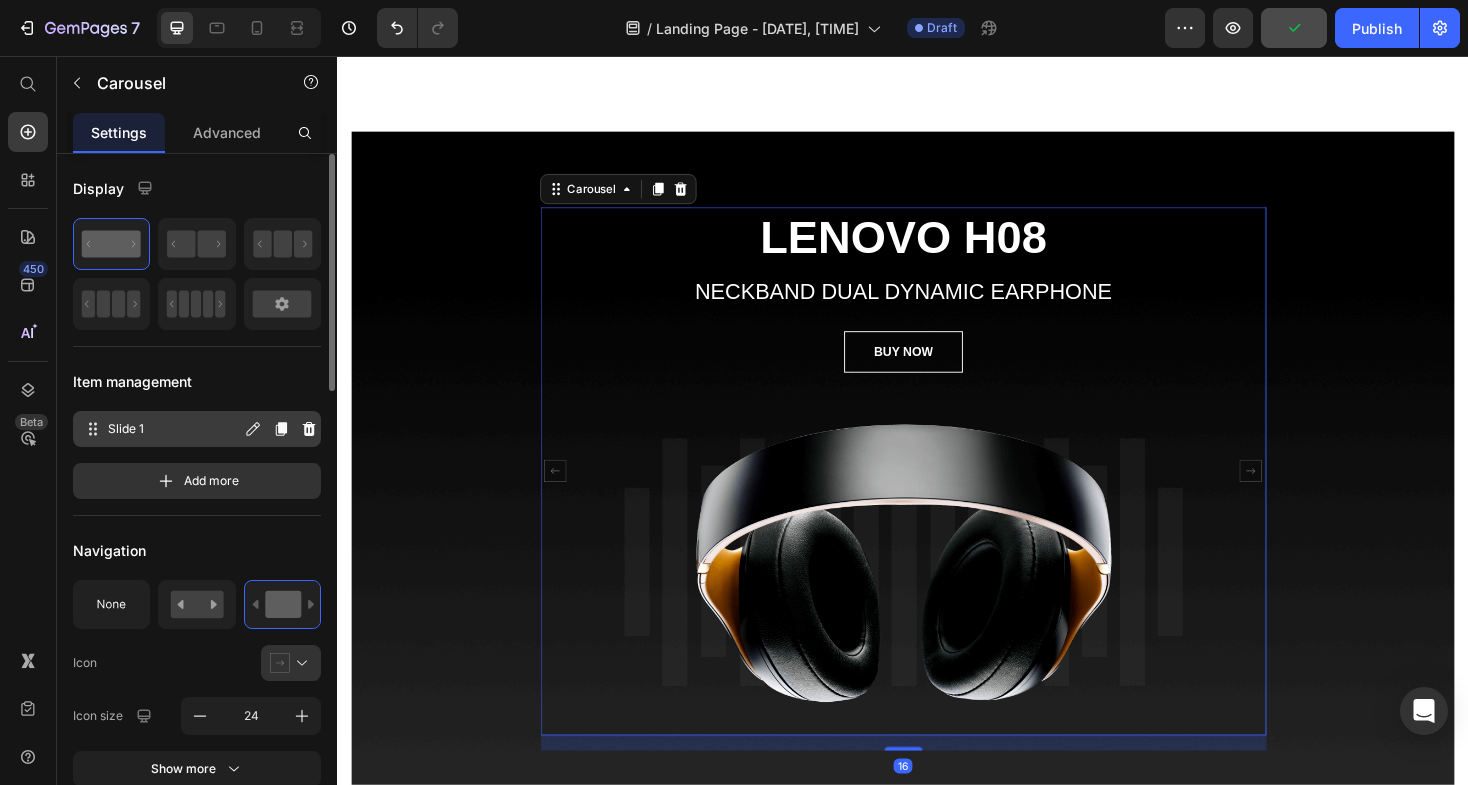 click on "Slide 1" at bounding box center (174, 429) 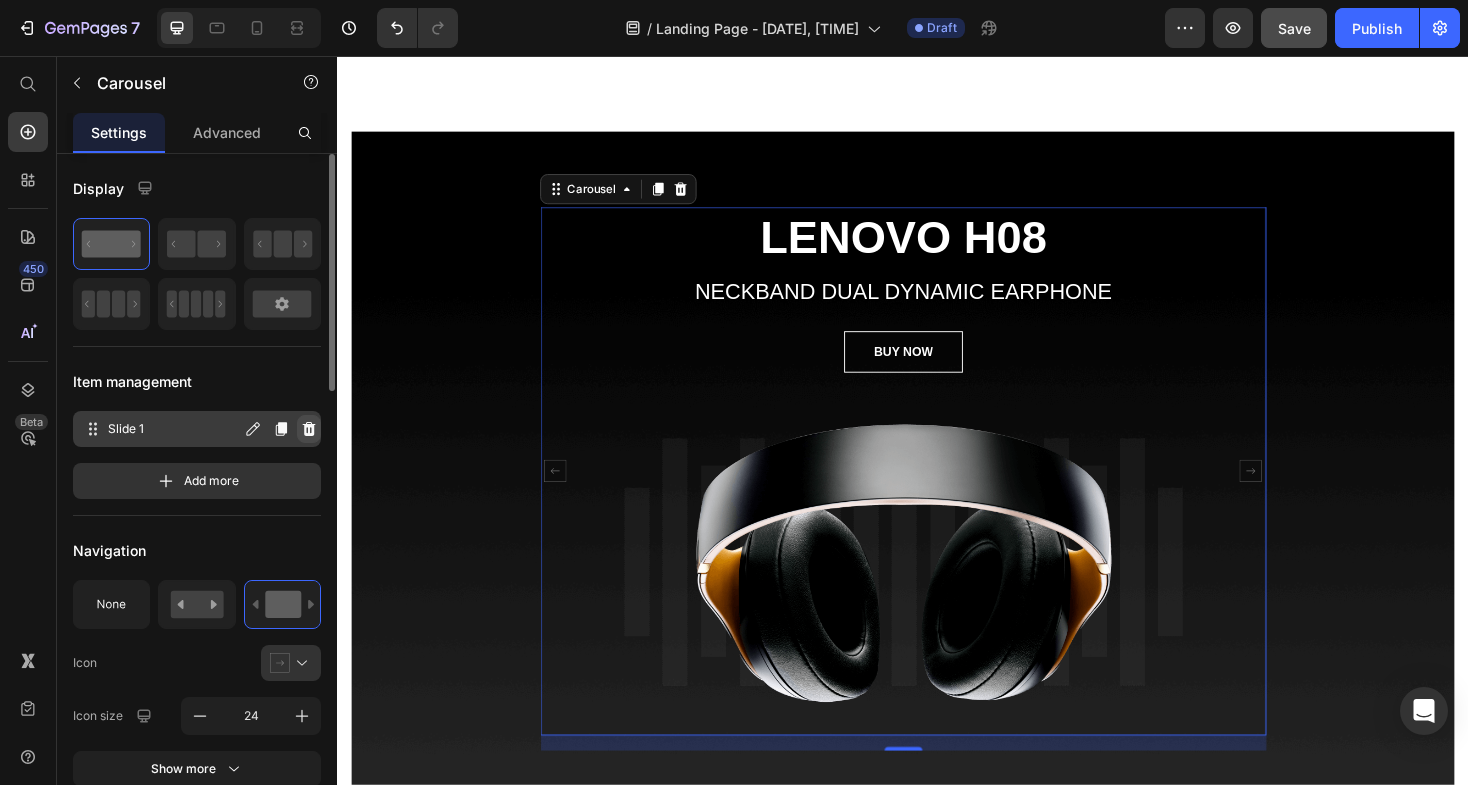 click 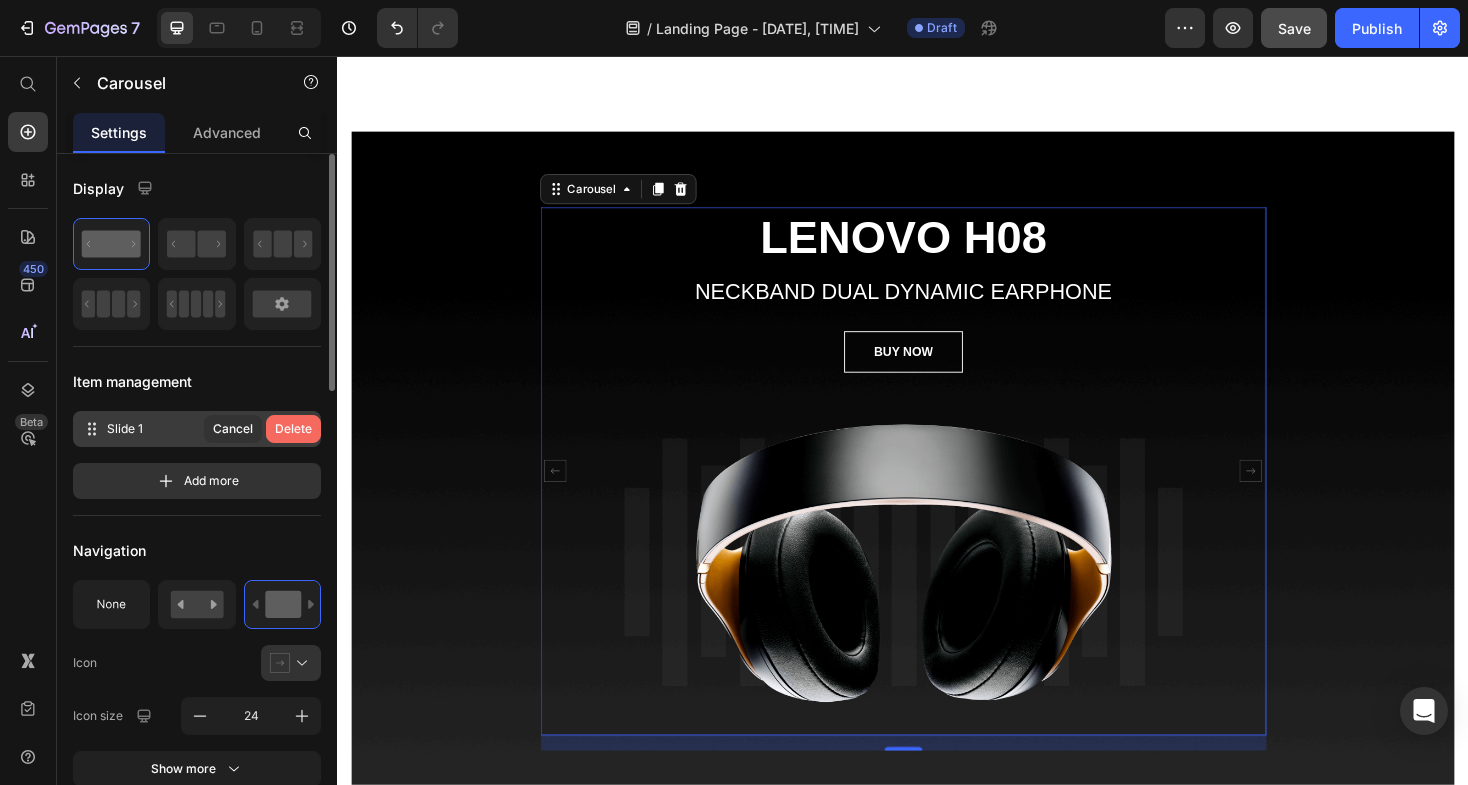 click on "Delete" at bounding box center (293, 429) 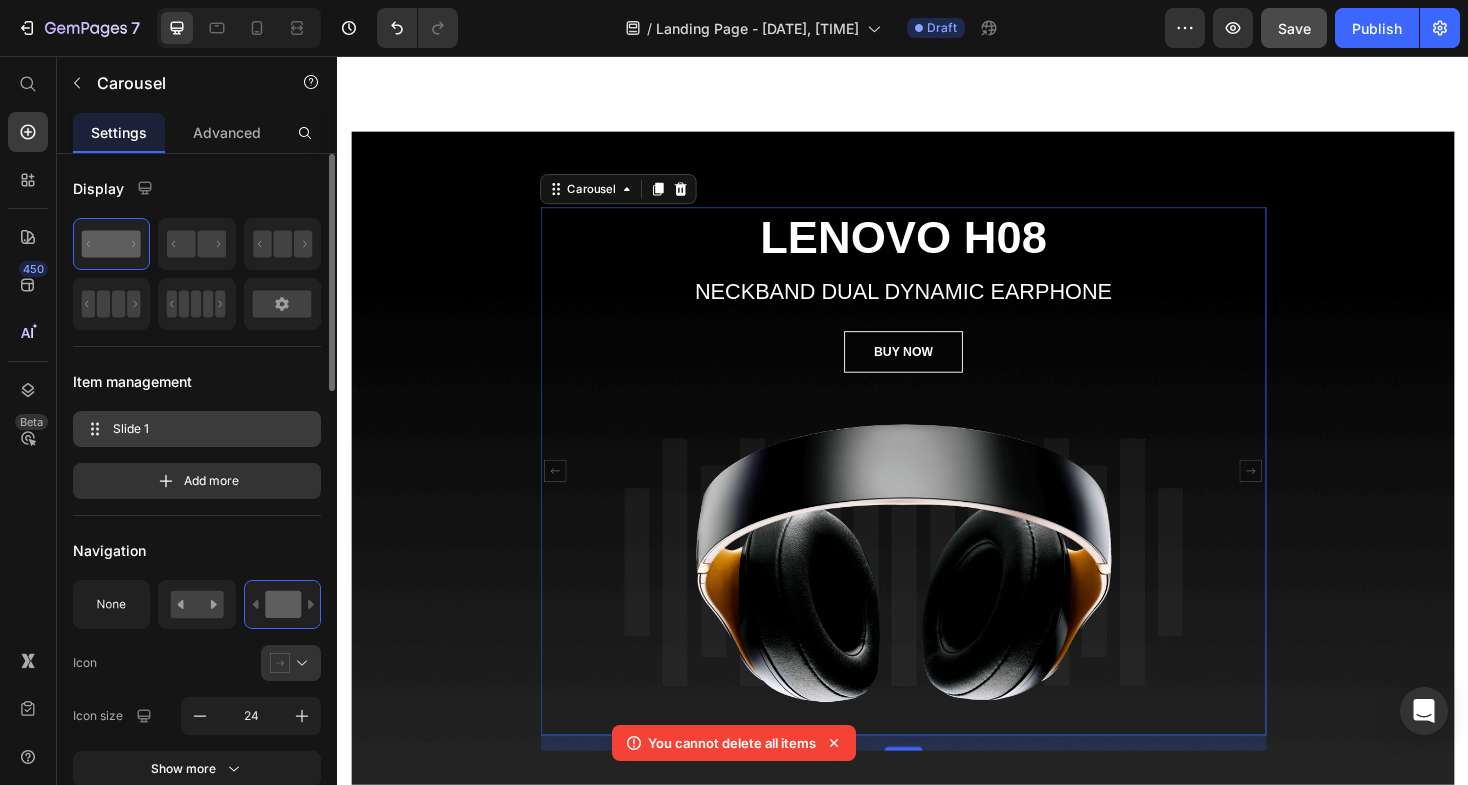 click 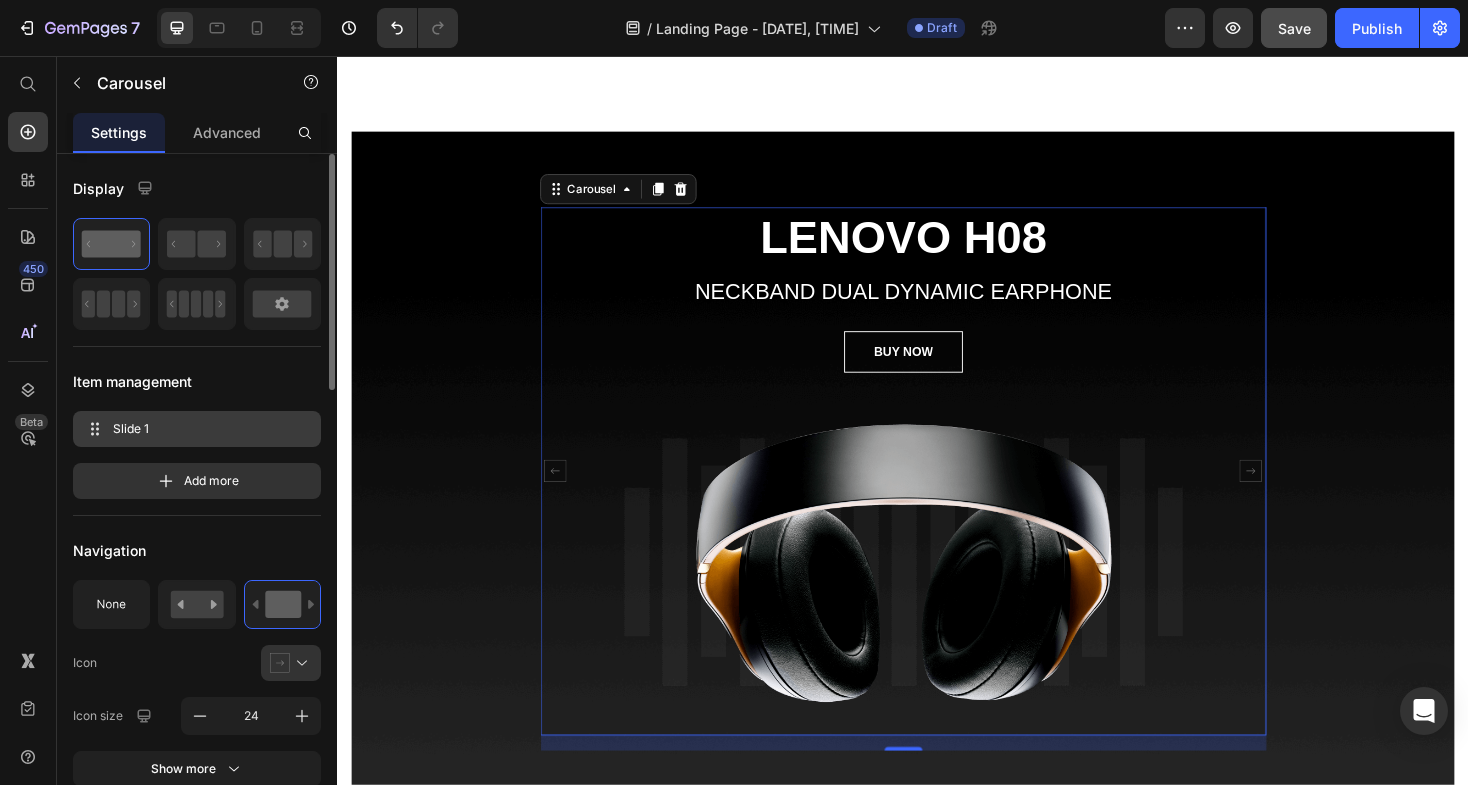 click 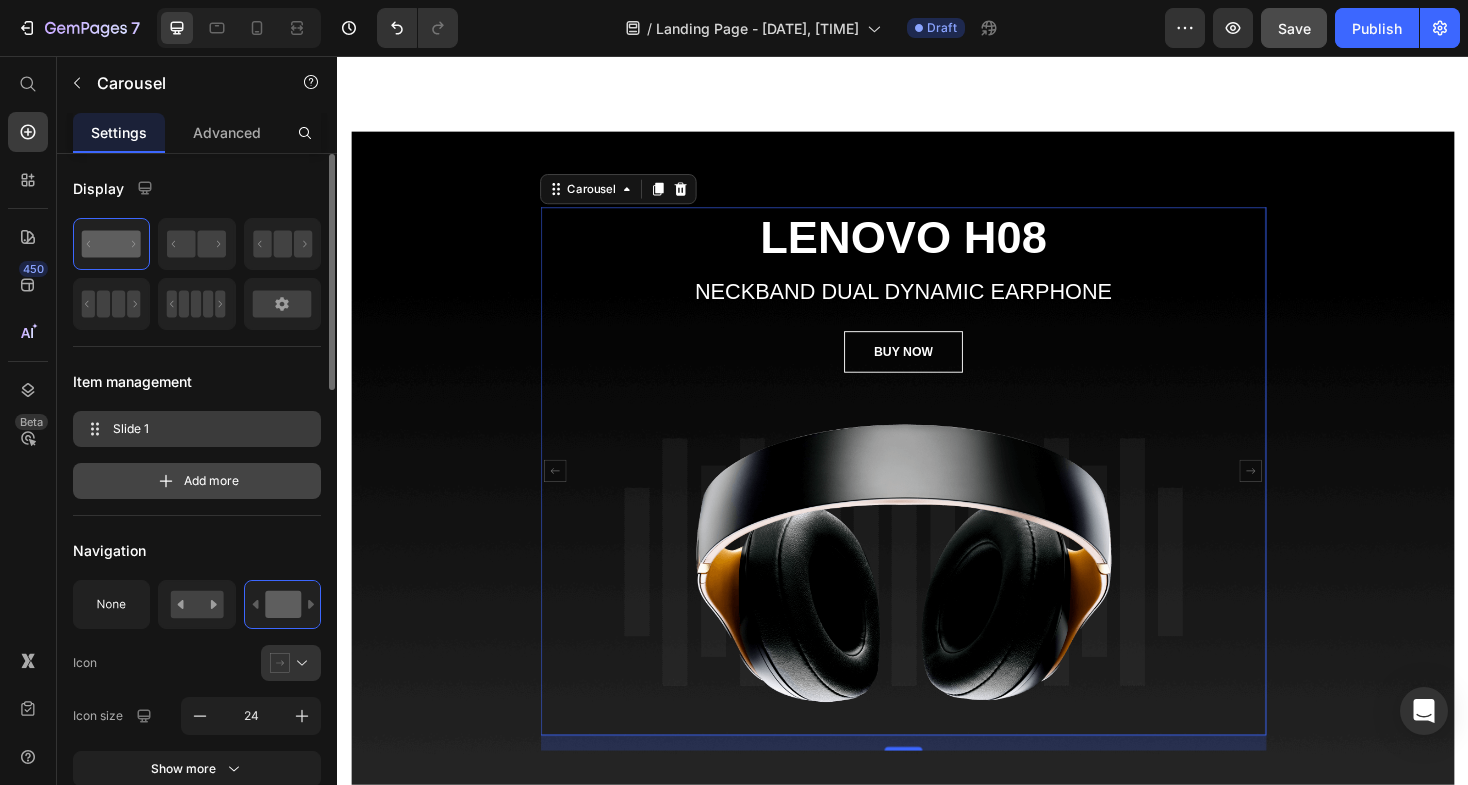 click on "Add more" at bounding box center [197, 481] 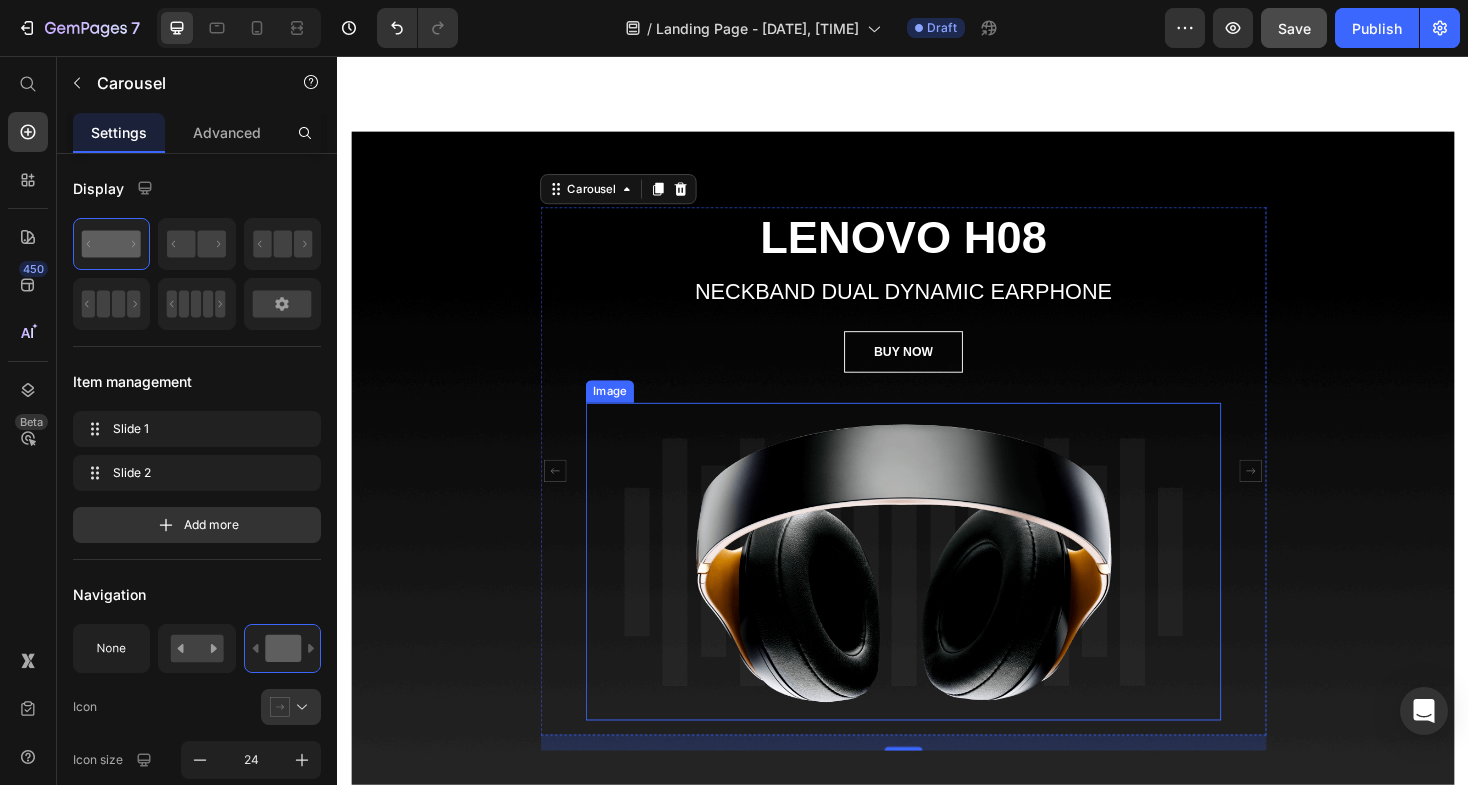 click at bounding box center (937, 592) 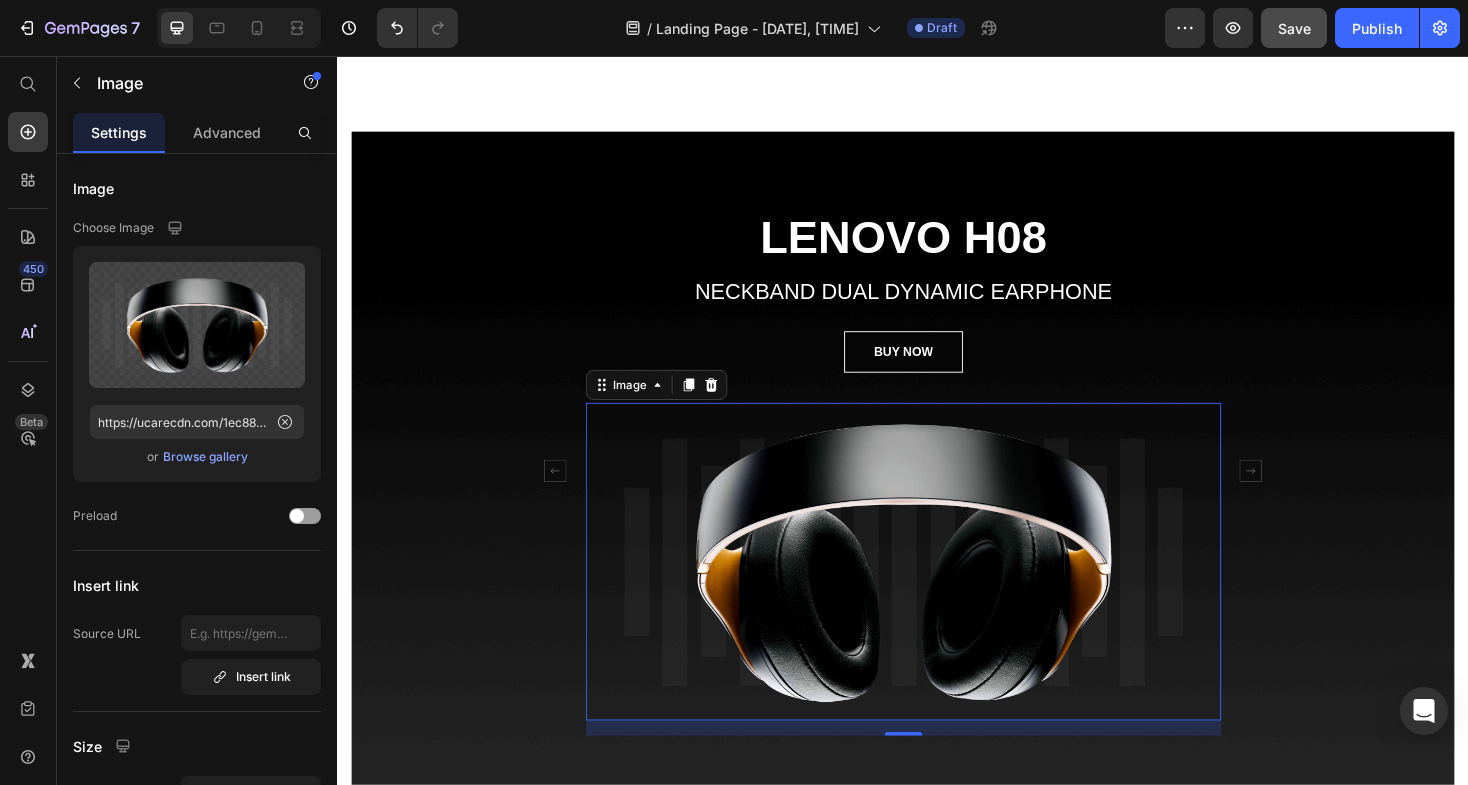click at bounding box center (937, 592) 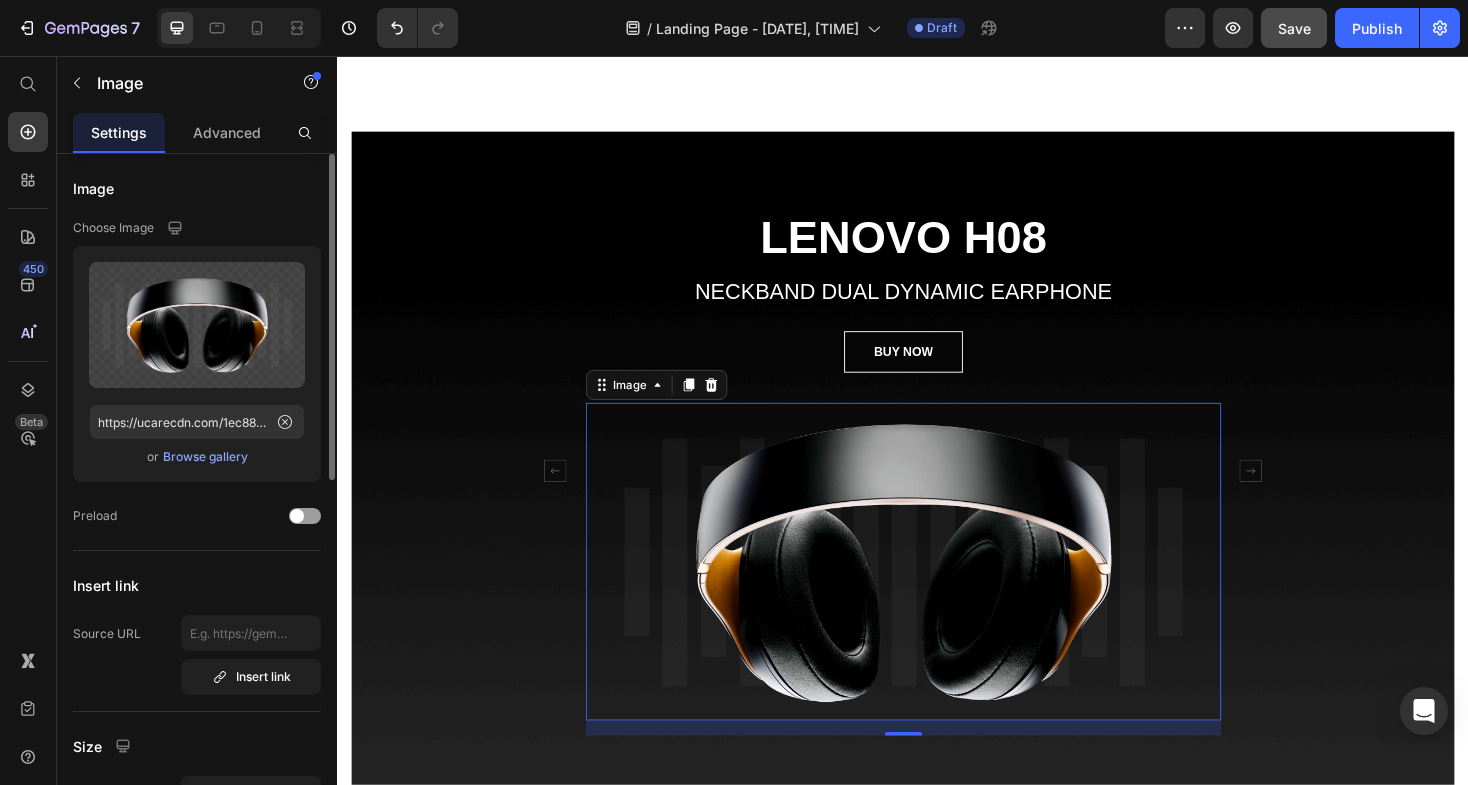 click on "Browse gallery" at bounding box center (205, 457) 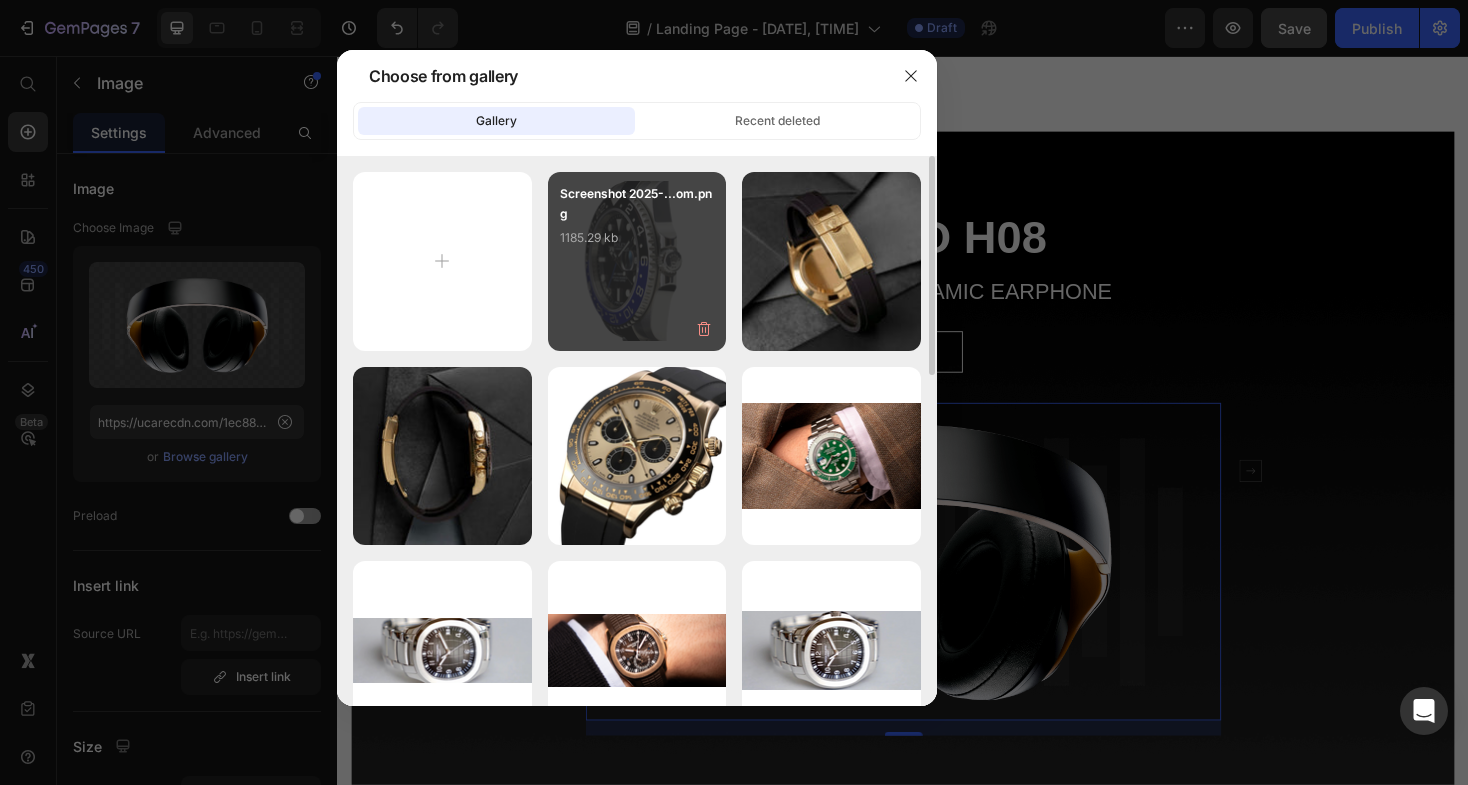 click on "Screenshot 2025-...om.png 1185.29 kb" at bounding box center [637, 261] 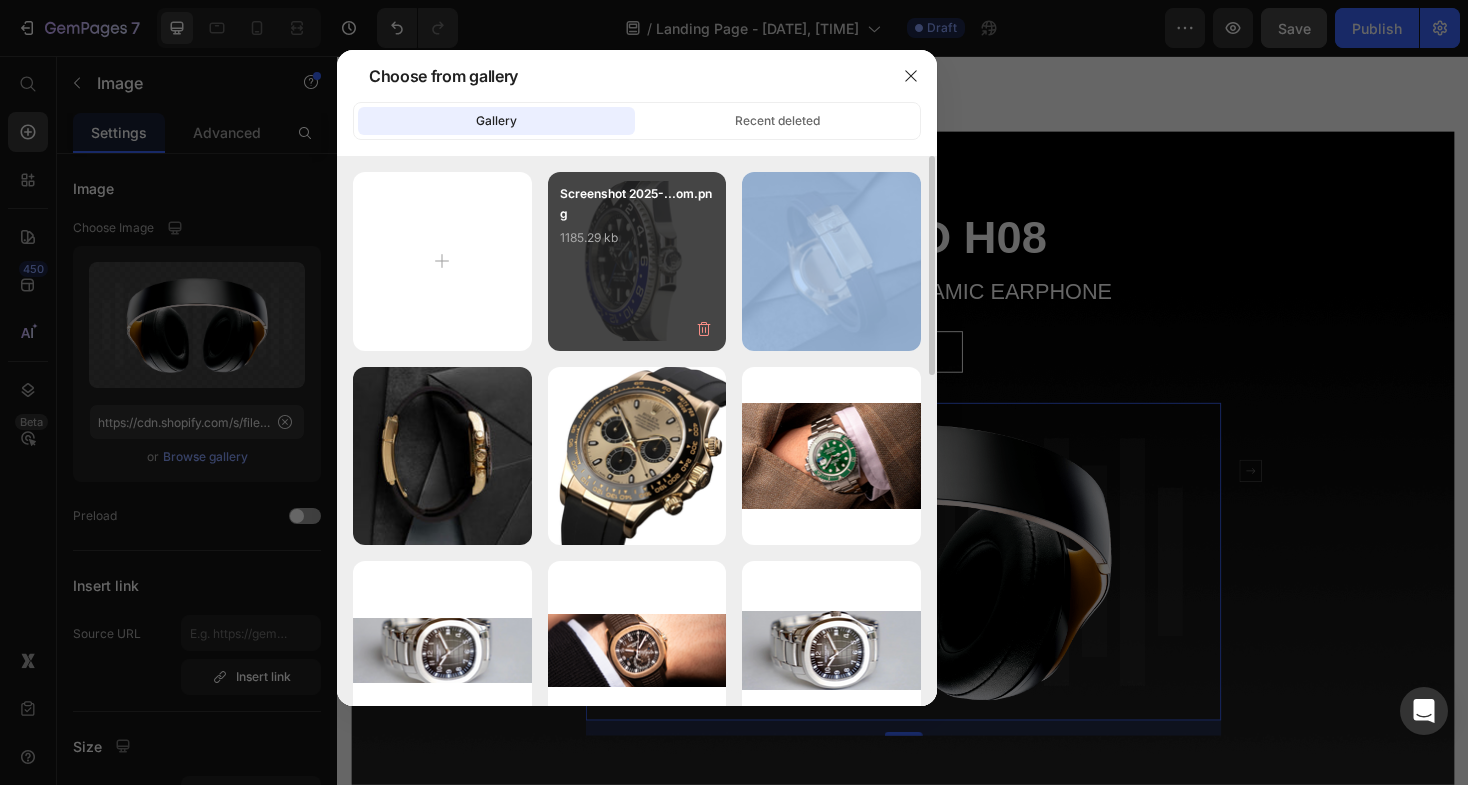 click on "Screenshot 2025-...om.png 1185.29 kb" at bounding box center (637, 261) 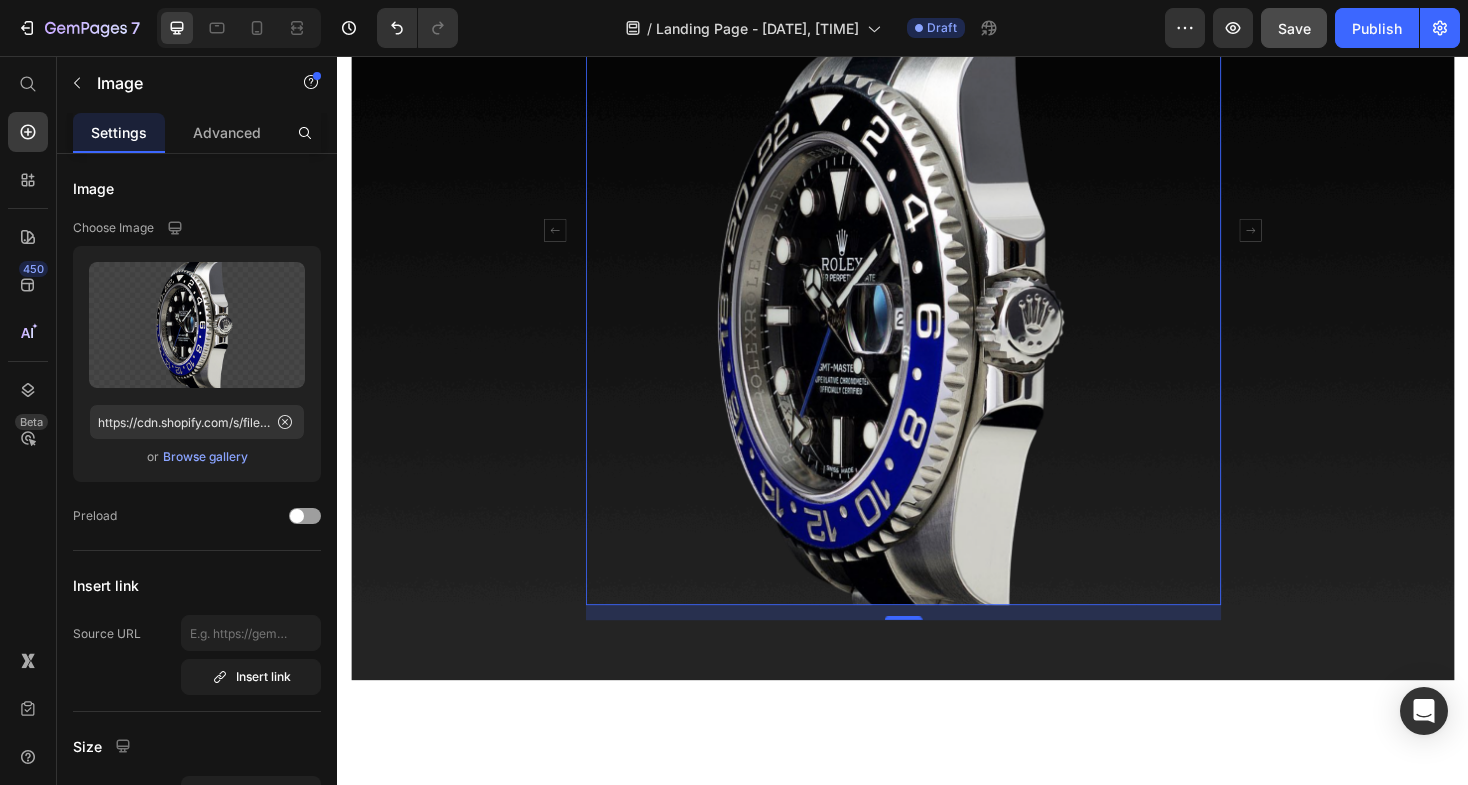 scroll, scrollTop: 658, scrollLeft: 0, axis: vertical 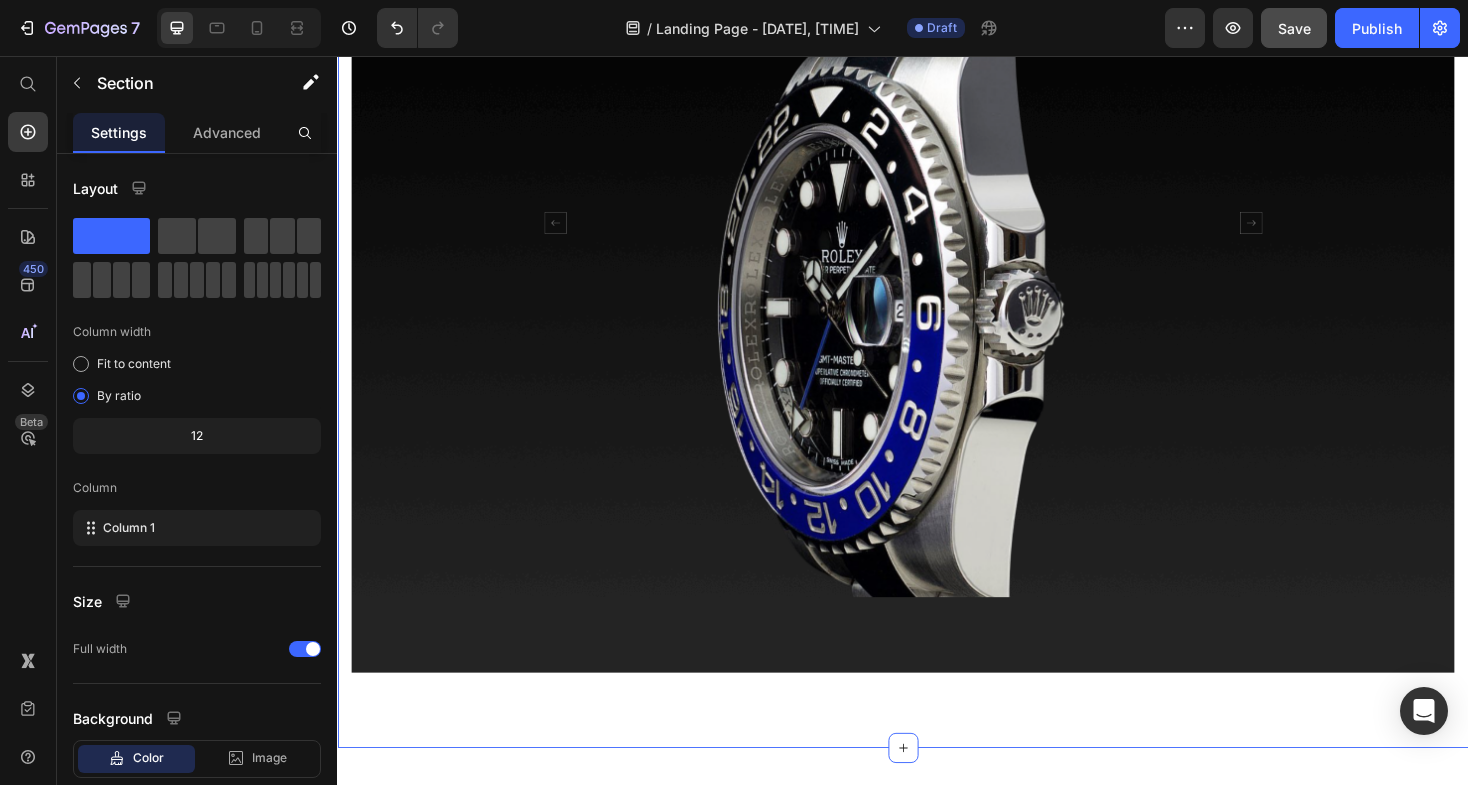 click on "LENOVO H08 Heading NECKBAND DUAL DYNAMIC EARPHONE Text block BUY NOW Button Image   16
Drop element here             Carousel Row Row Section 2" at bounding box center (937, 224) 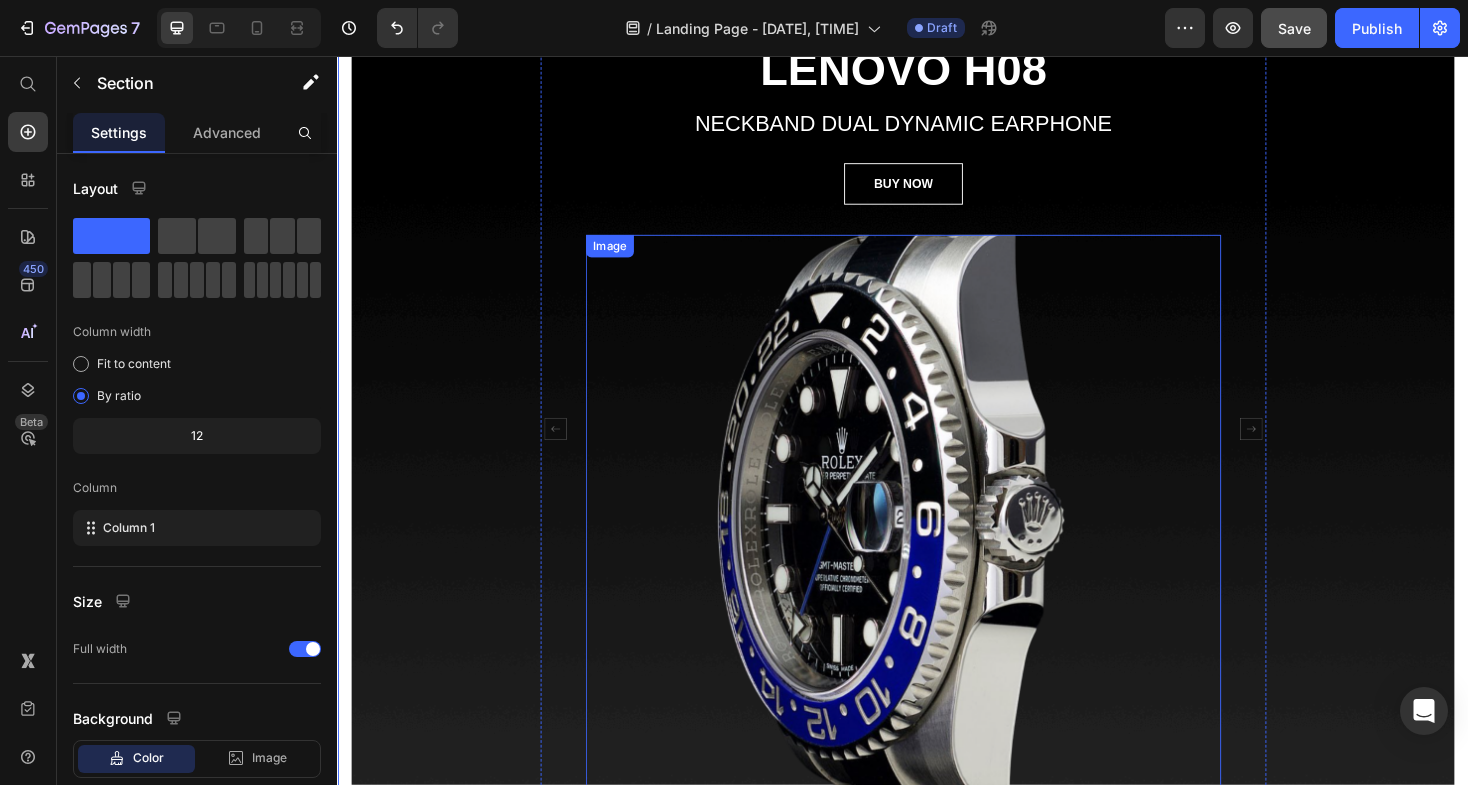 scroll, scrollTop: 440, scrollLeft: 0, axis: vertical 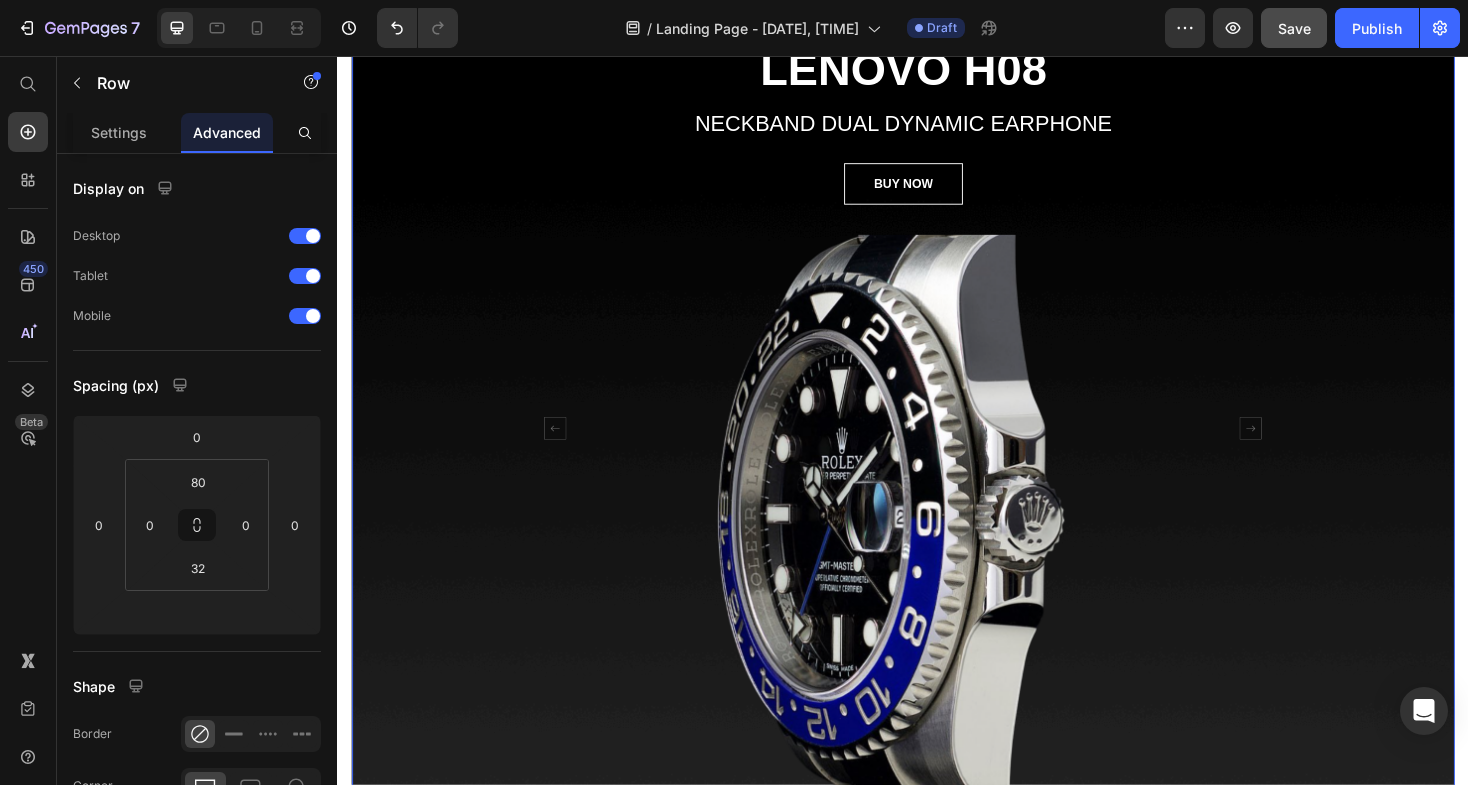 click on "LENOVO H08 Heading NECKBAND DUAL DYNAMIC EARPHONE Text block BUY NOW Button Image
Drop element here             Carousel Row" at bounding box center [937, 466] 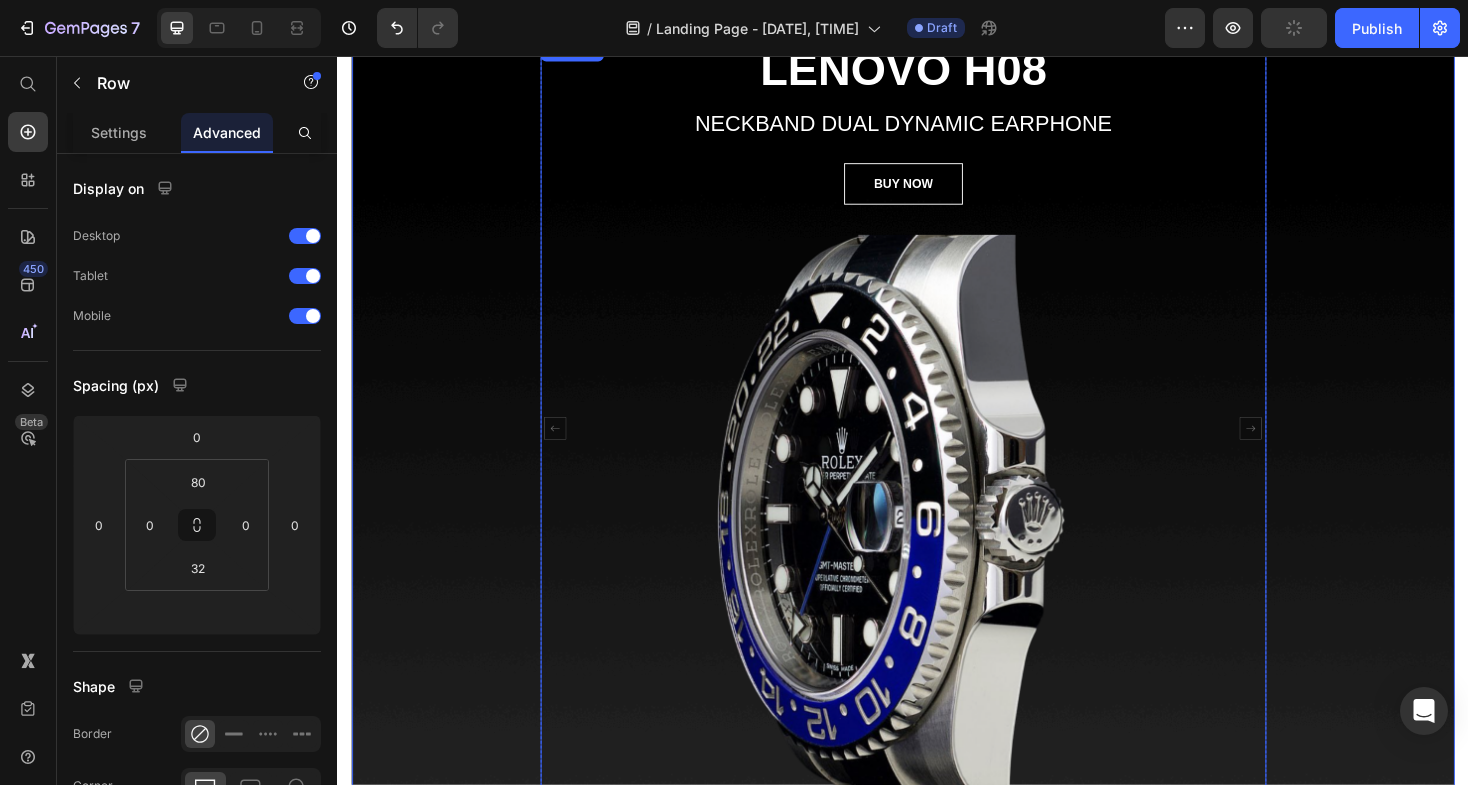 click 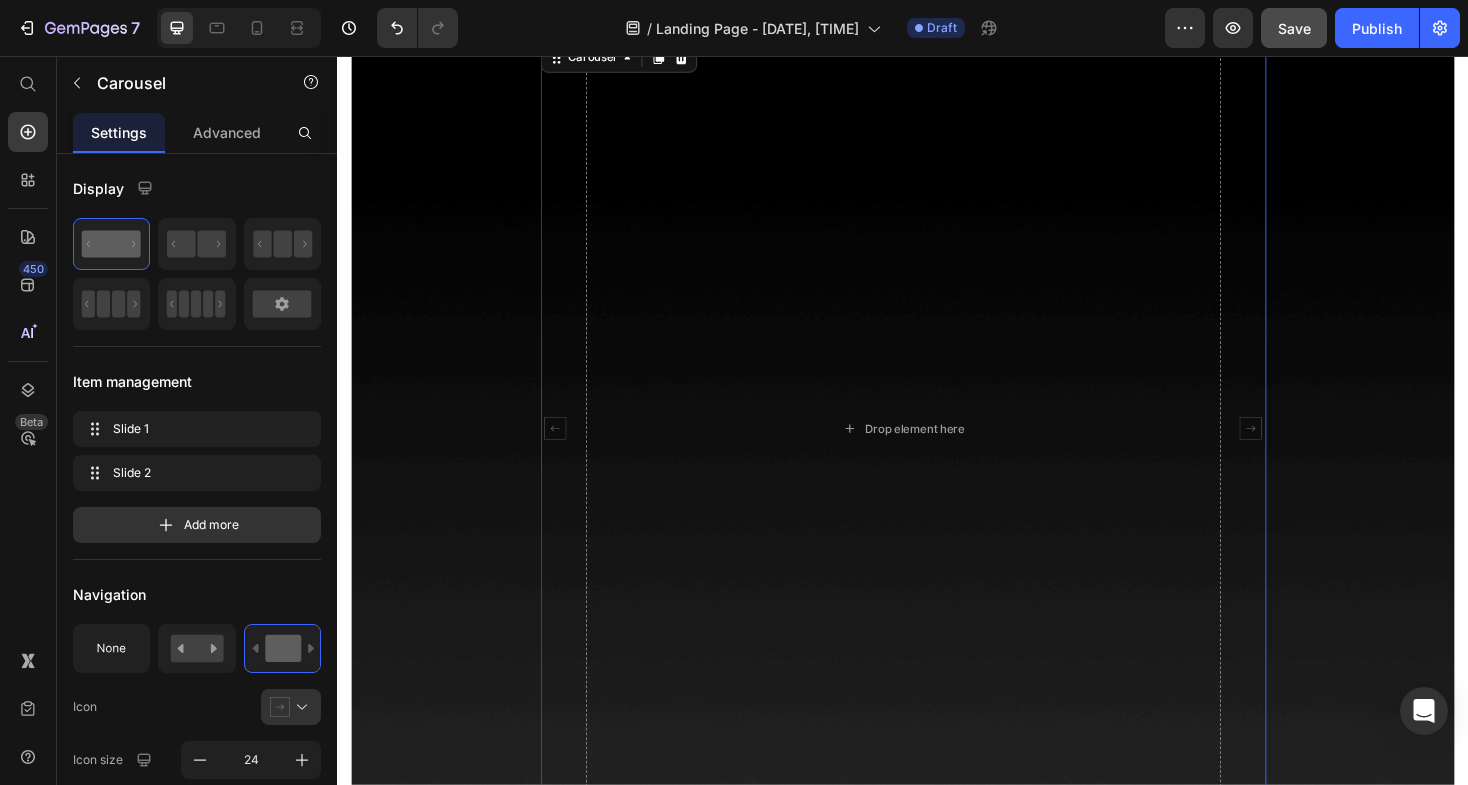 click 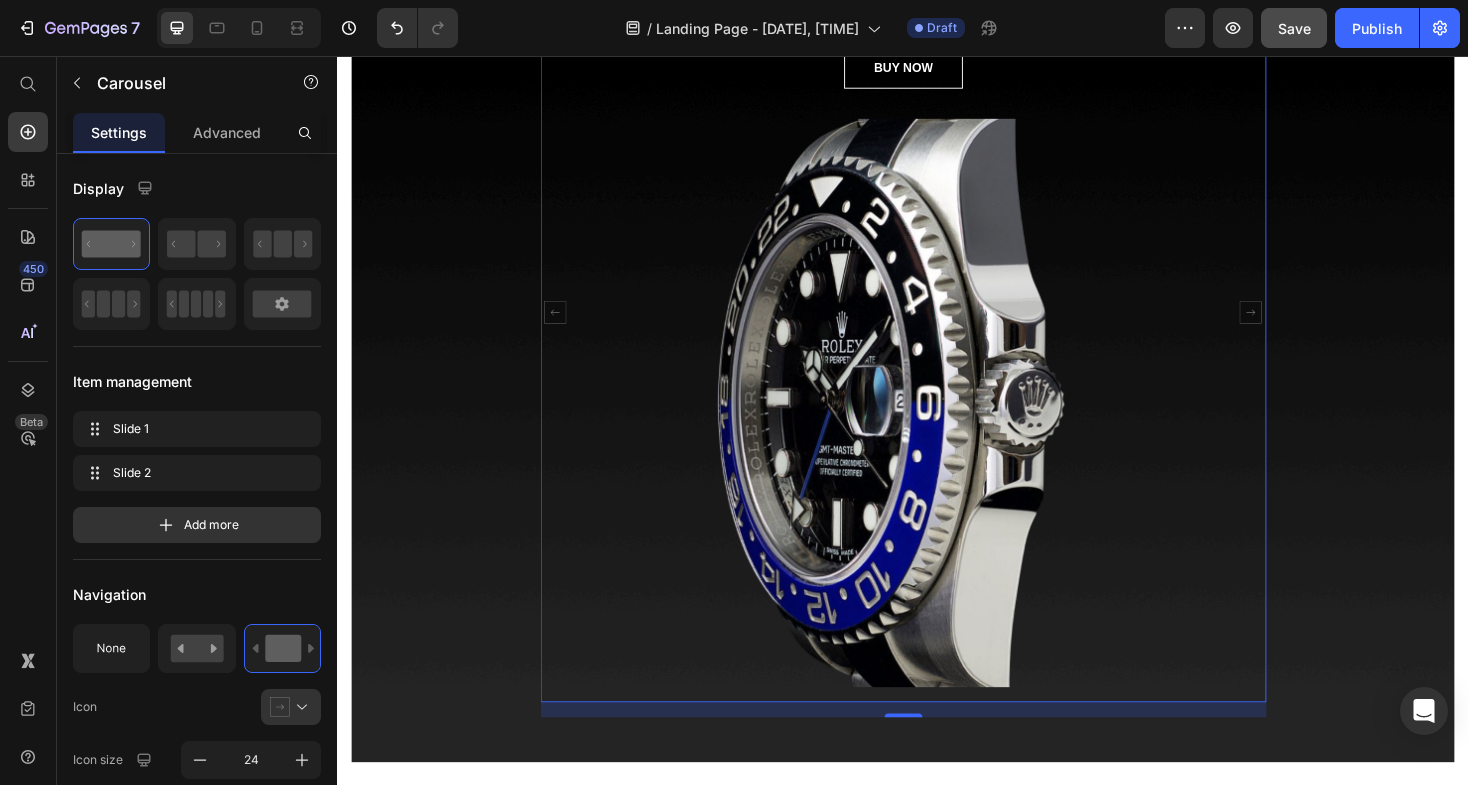 scroll, scrollTop: 569, scrollLeft: 0, axis: vertical 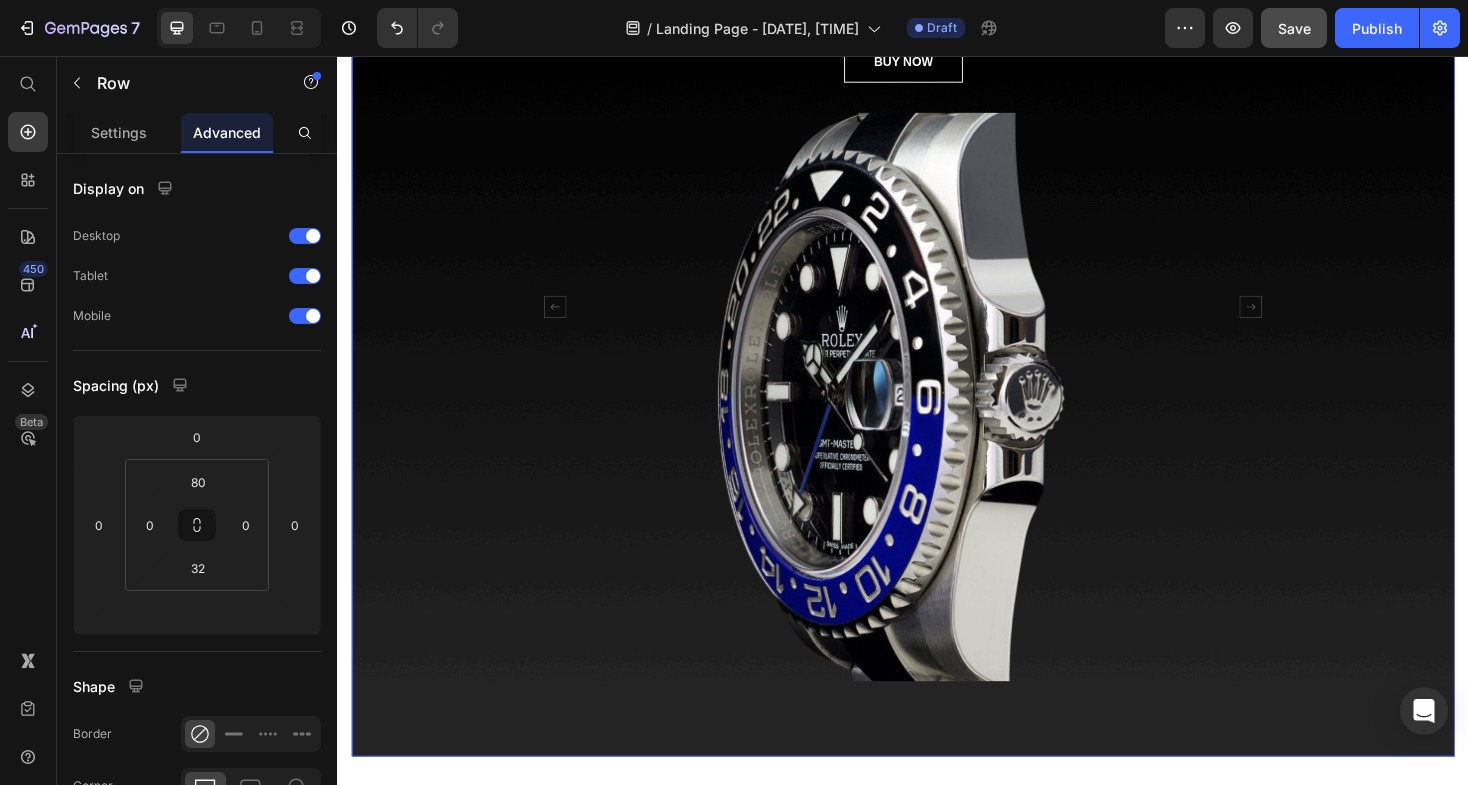 click on "LENOVO H08 Heading NECKBAND DUAL DYNAMIC EARPHONE Text block BUY NOW Button Image
Drop element here             Carousel   16 Row" at bounding box center [937, 337] 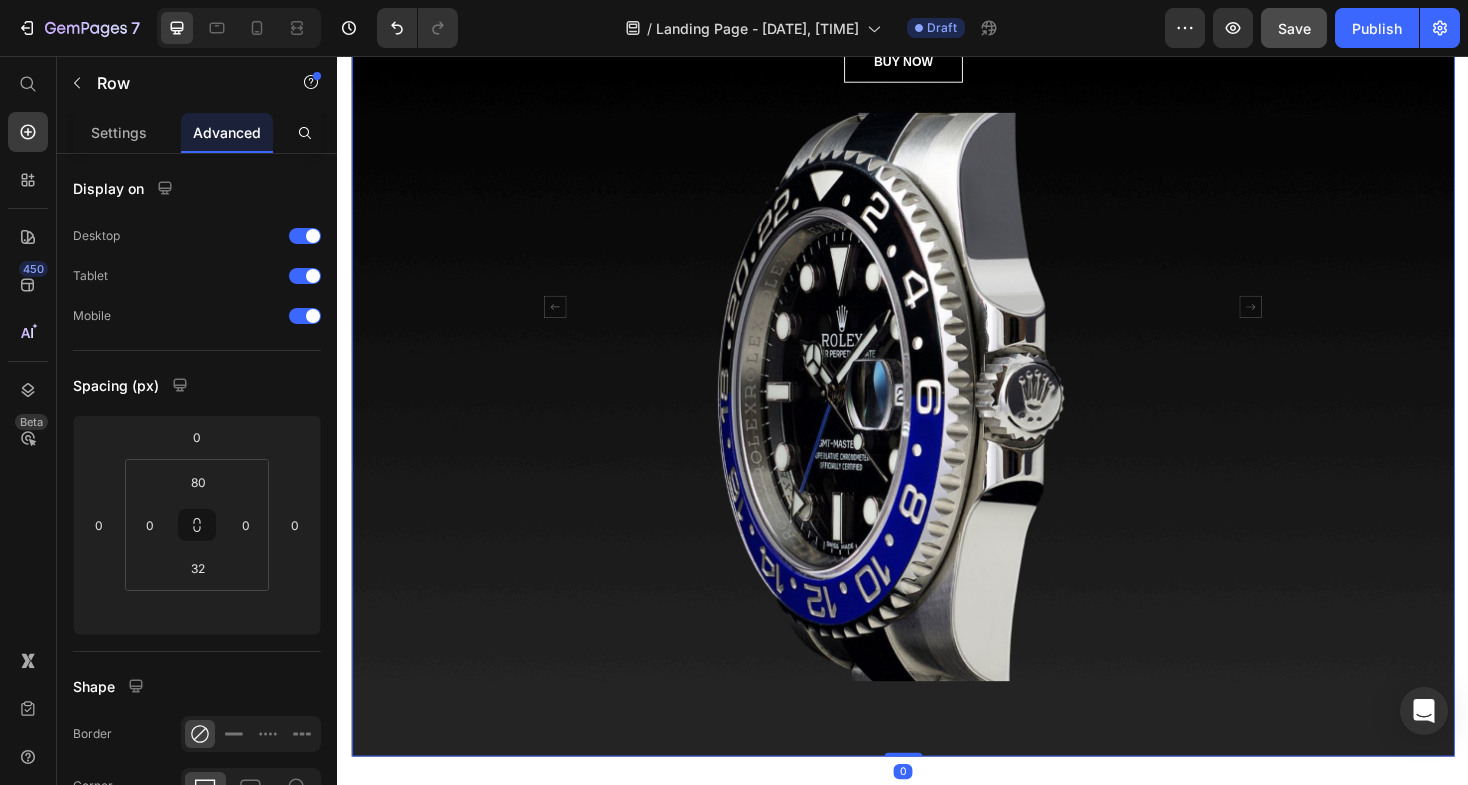 click on "LENOVO H08 Heading NECKBAND DUAL DYNAMIC EARPHONE Text block BUY NOW Button Image
Drop element here             Carousel Row" at bounding box center (937, 337) 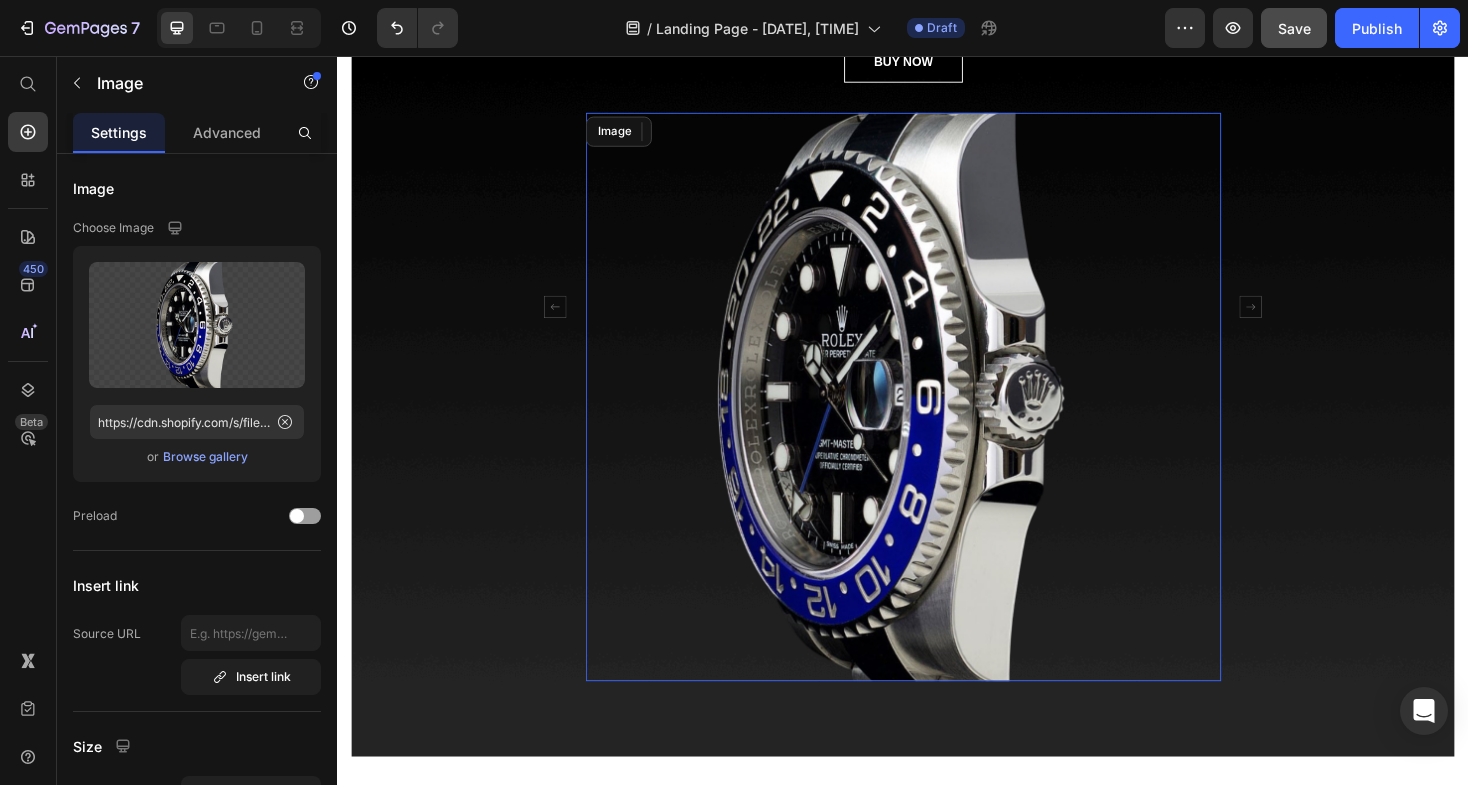 click at bounding box center (937, 417) 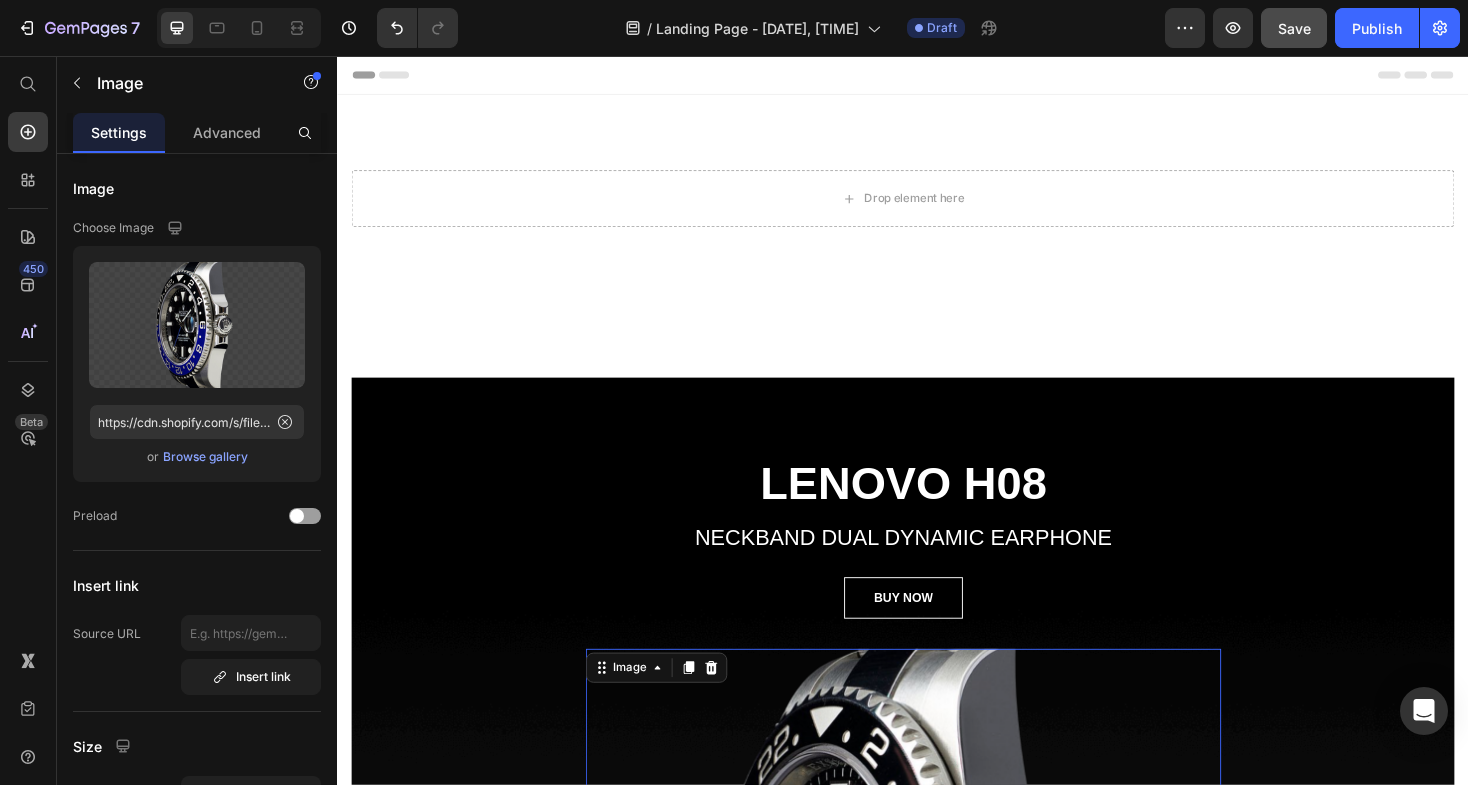 scroll, scrollTop: 0, scrollLeft: 0, axis: both 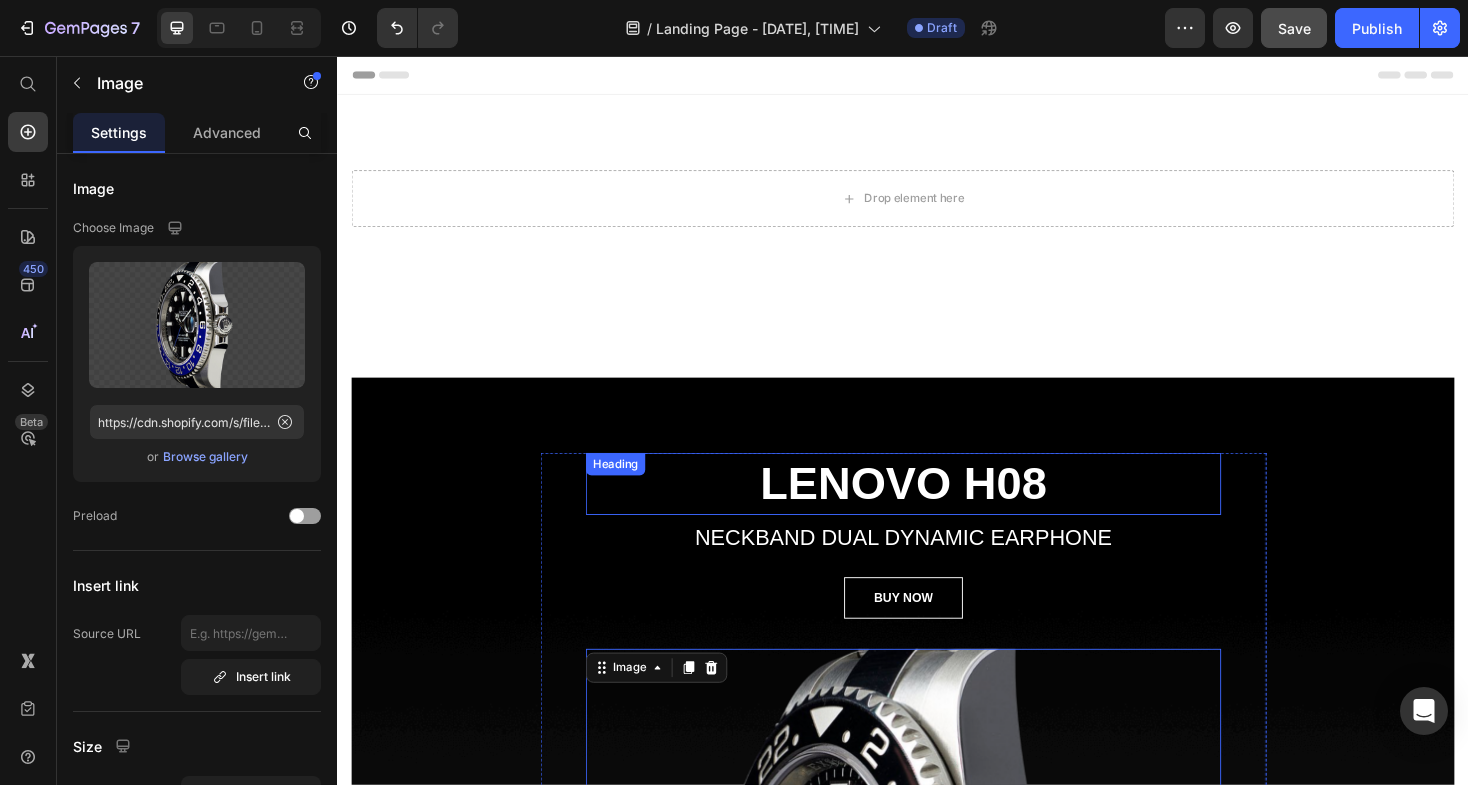 click on "LENOVO H08" at bounding box center [937, 510] 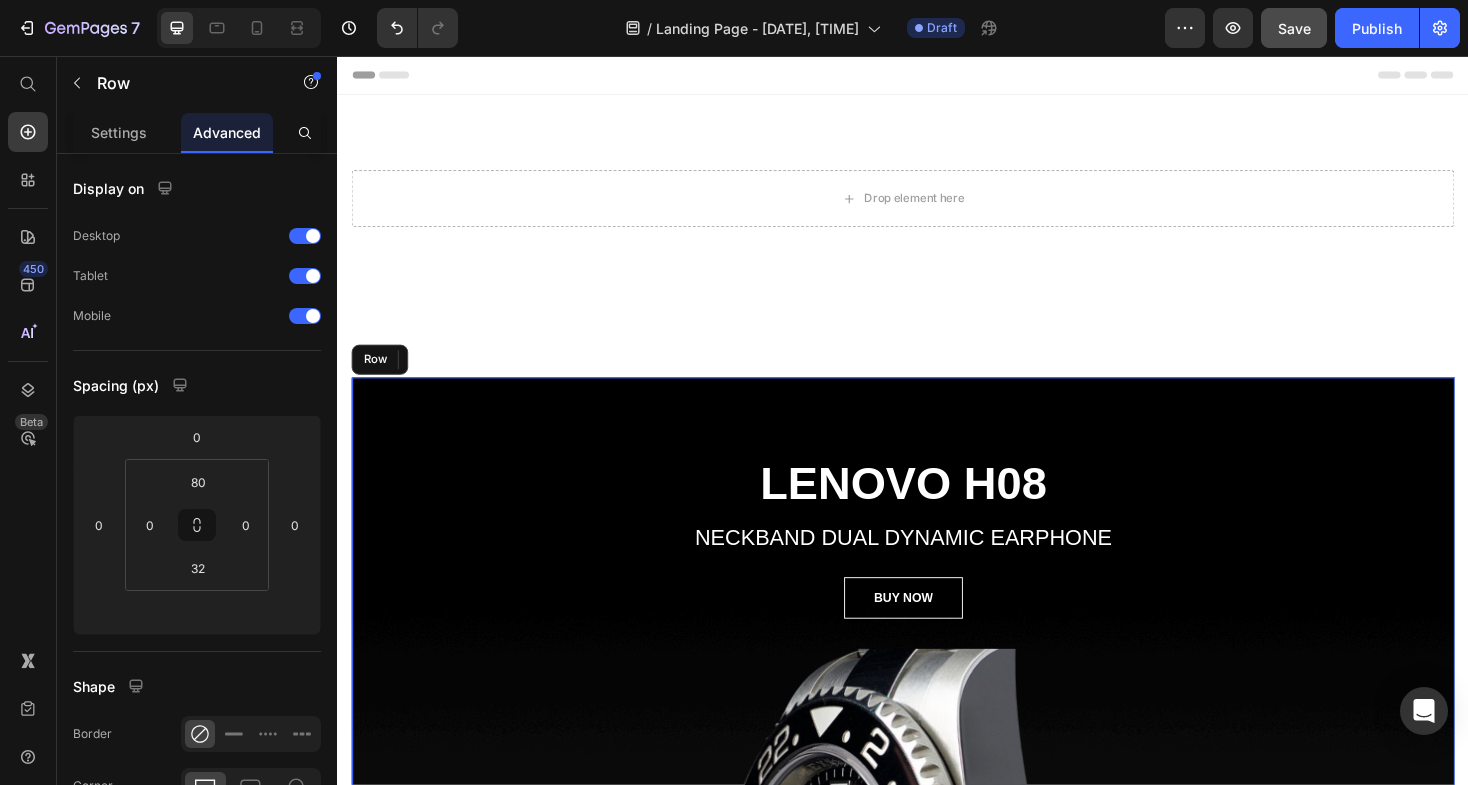 click on "LENOVO H08 Heading   8 NECKBAND DUAL DYNAMIC EARPHONE Text block BUY NOW Button Image
Drop element here             Carousel Row Row" at bounding box center [937, 882] 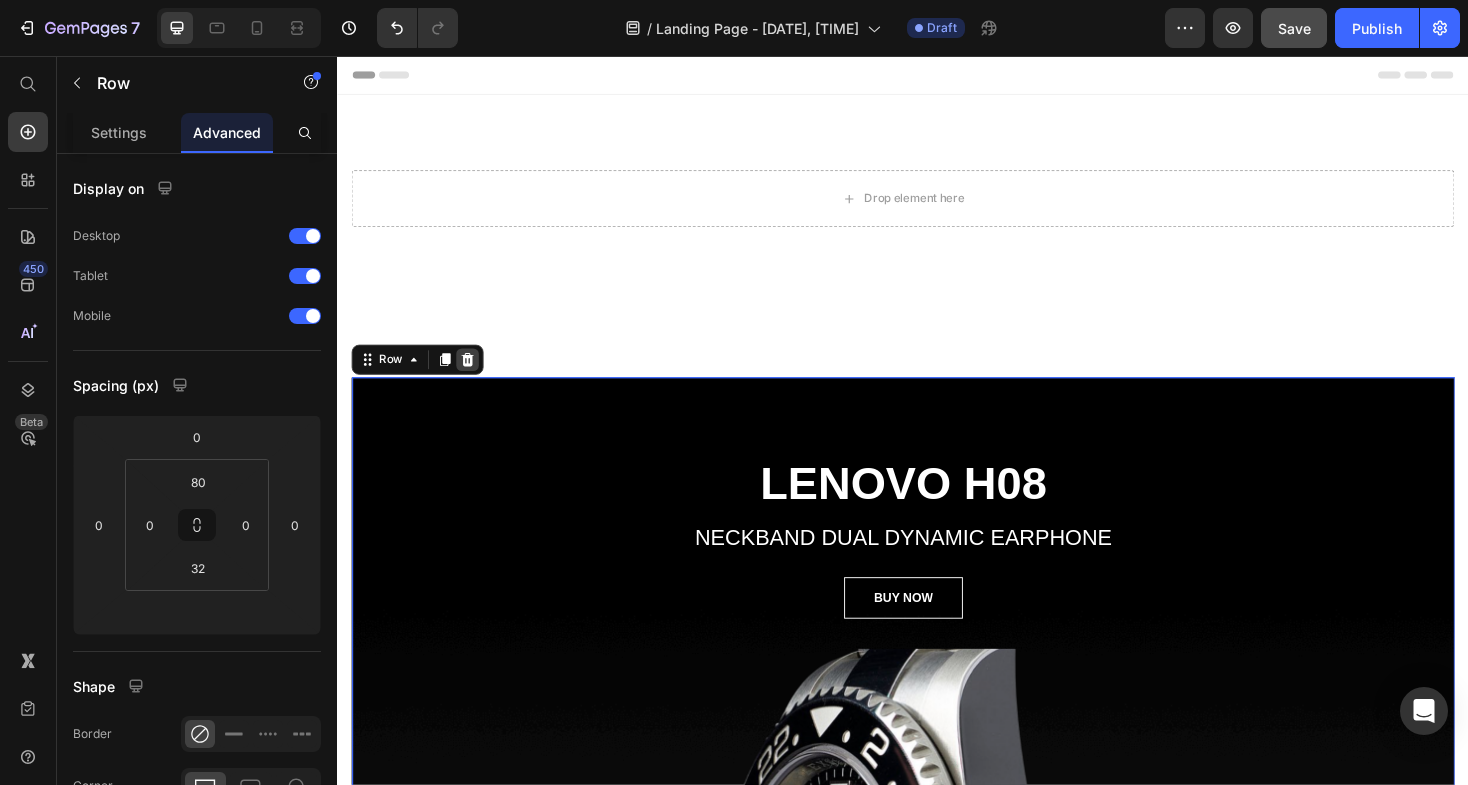 click 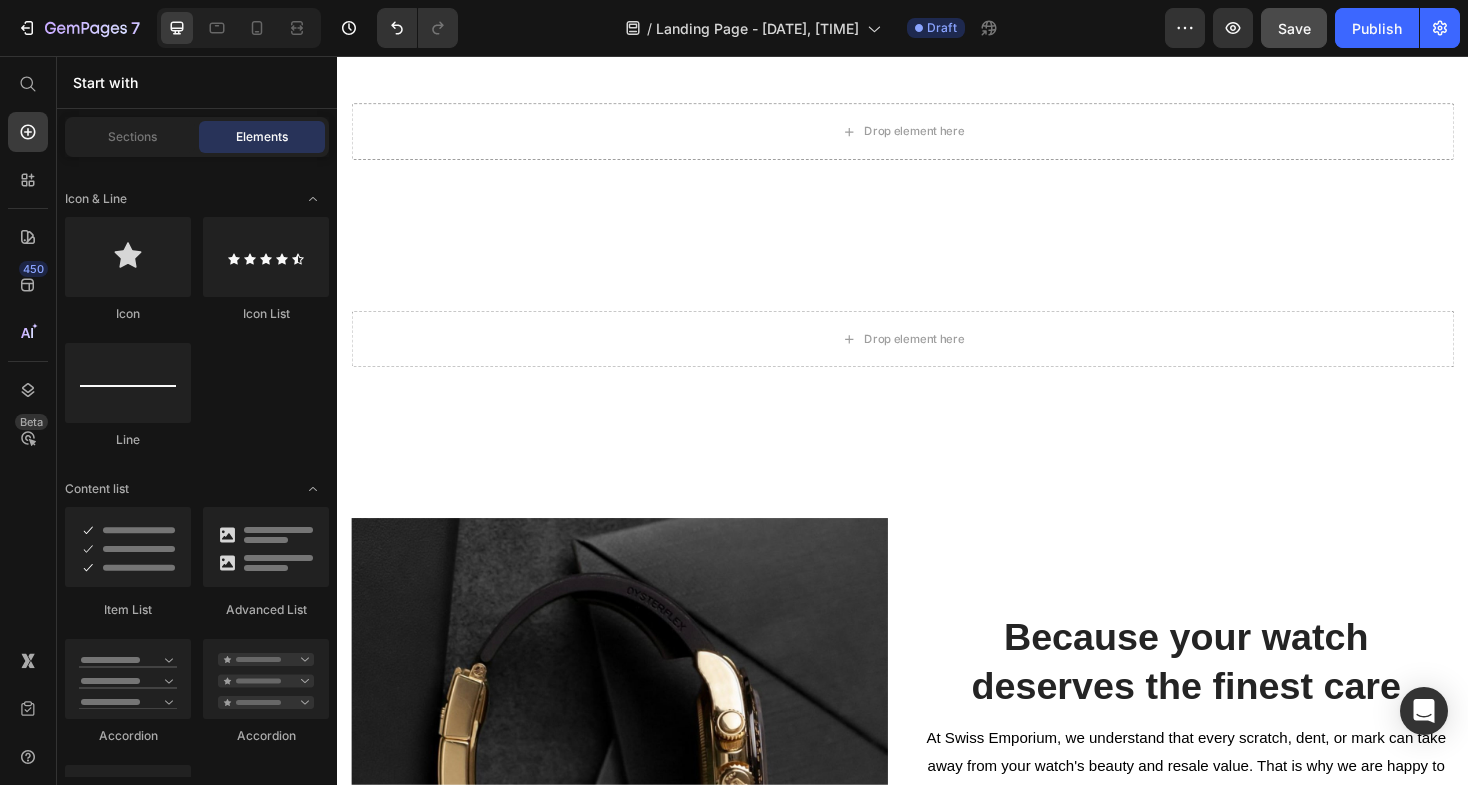 scroll, scrollTop: 58, scrollLeft: 0, axis: vertical 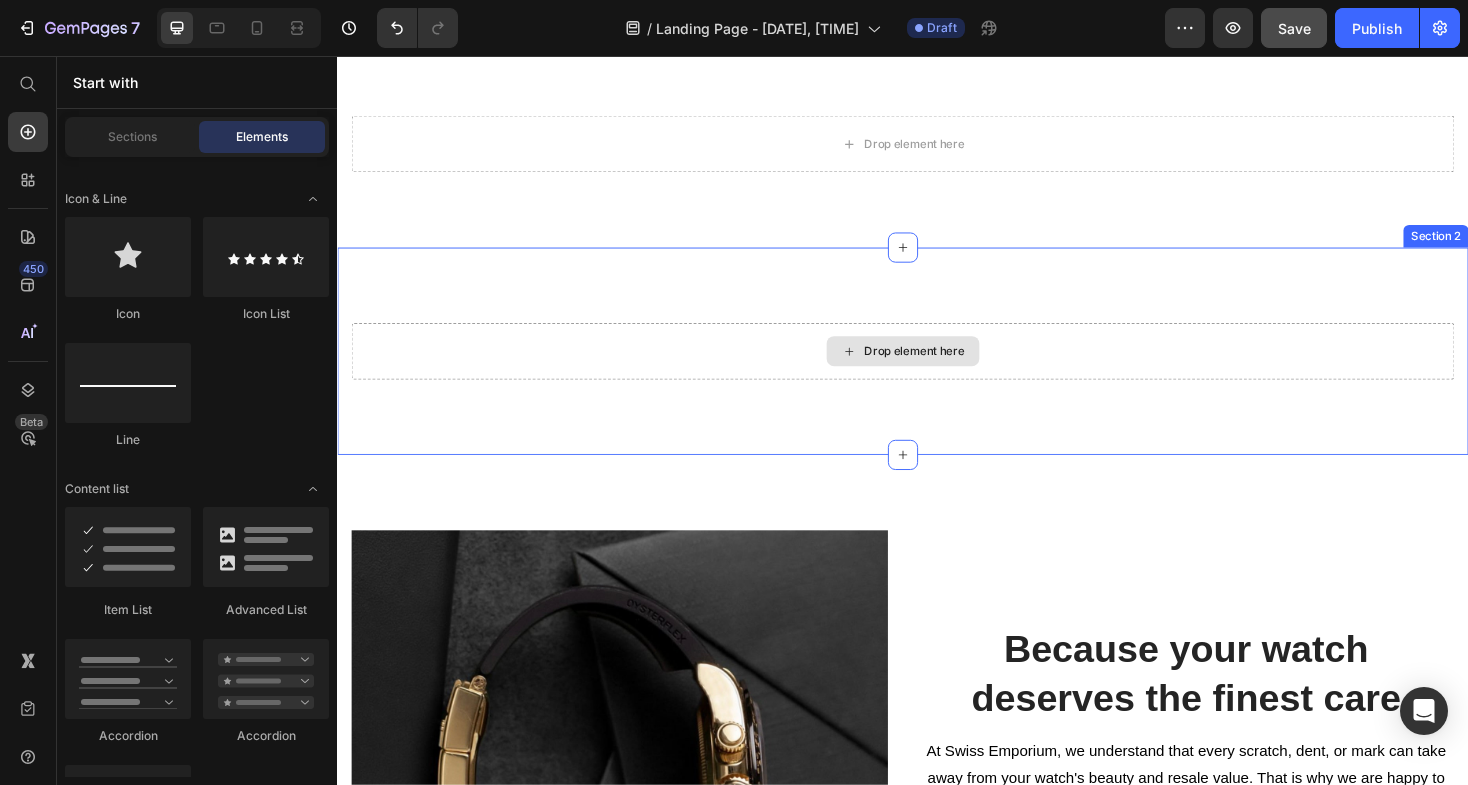 click on "Drop element here" at bounding box center [937, 369] 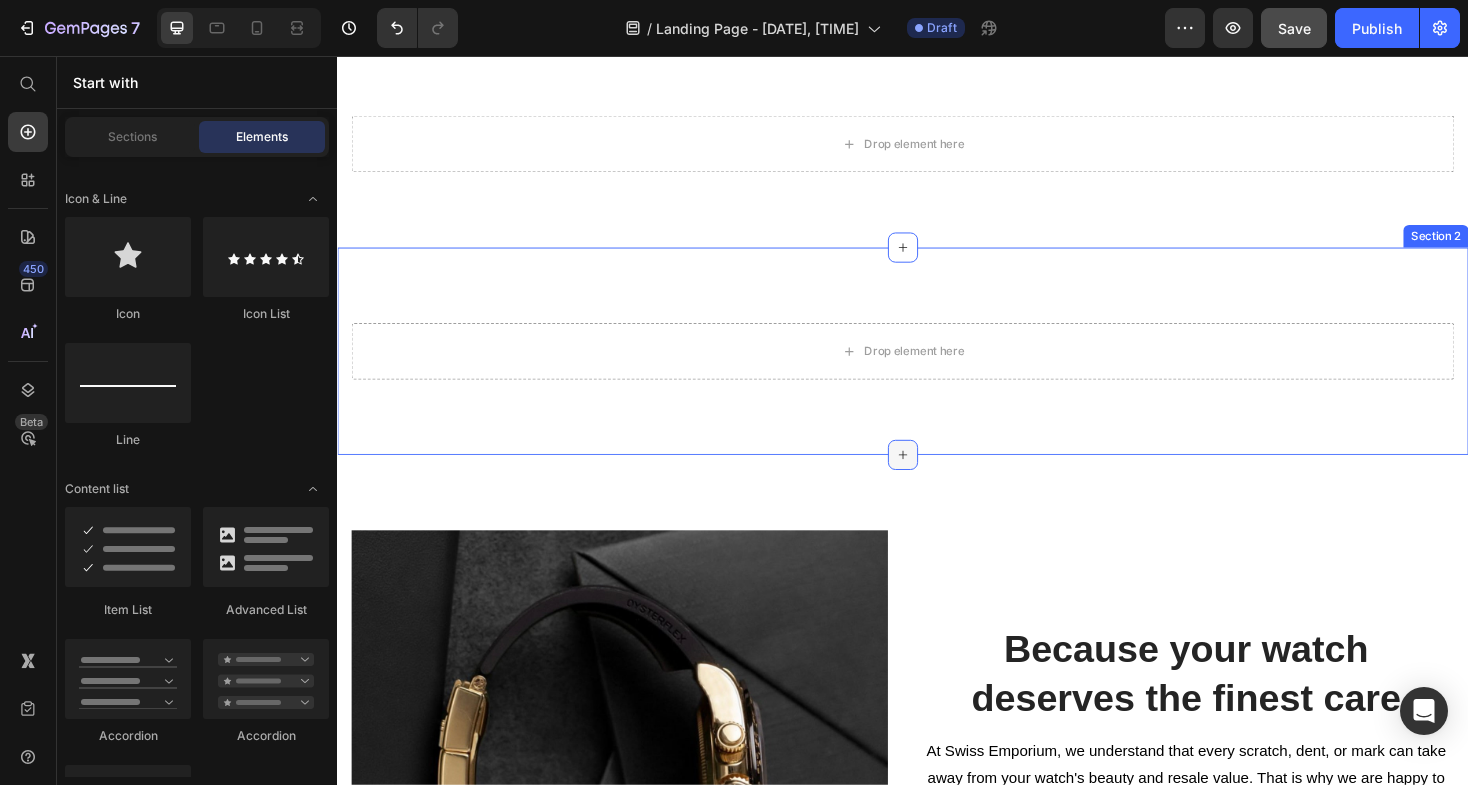 click at bounding box center [937, 479] 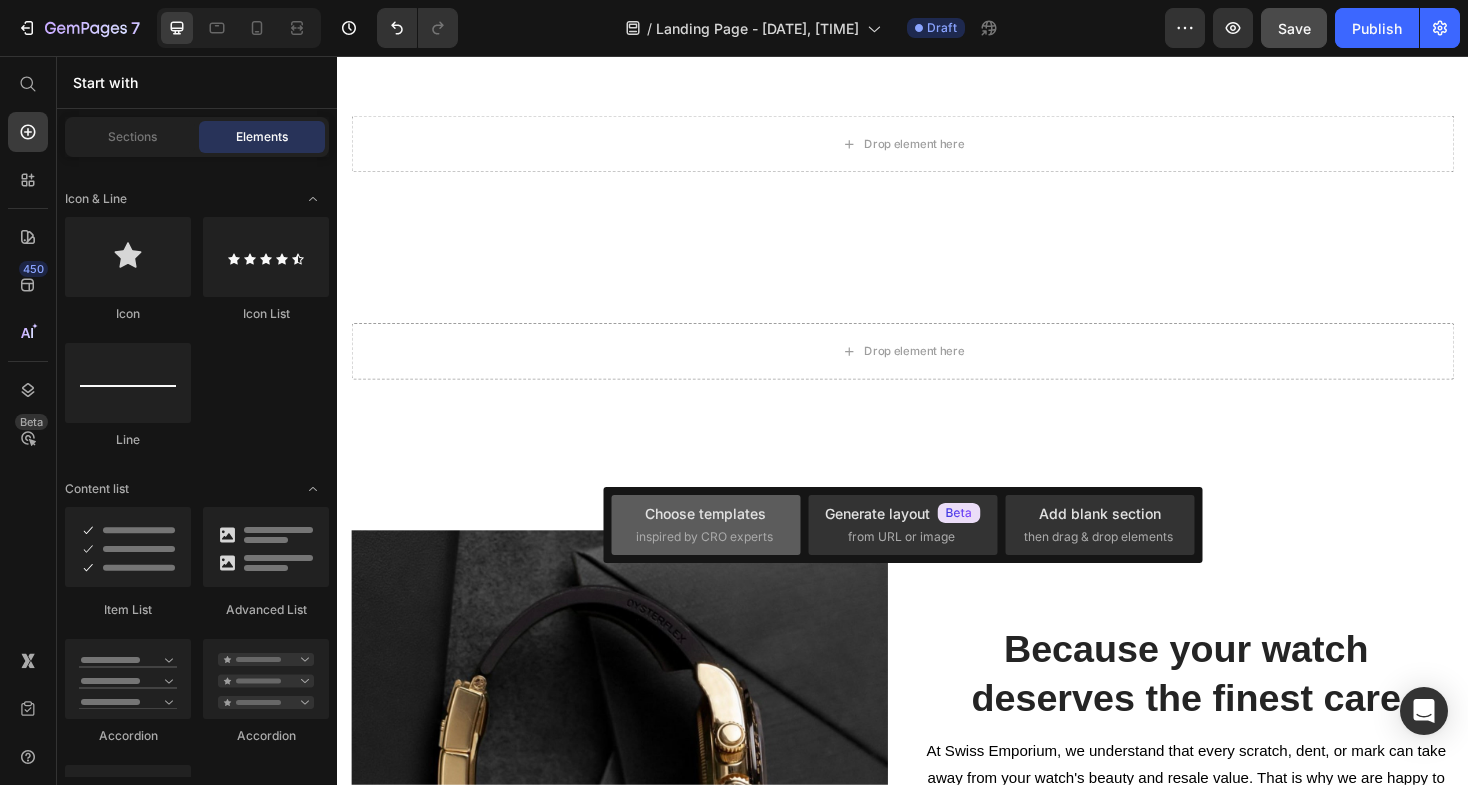 click on "Choose templates  inspired by CRO experts" at bounding box center (706, 524) 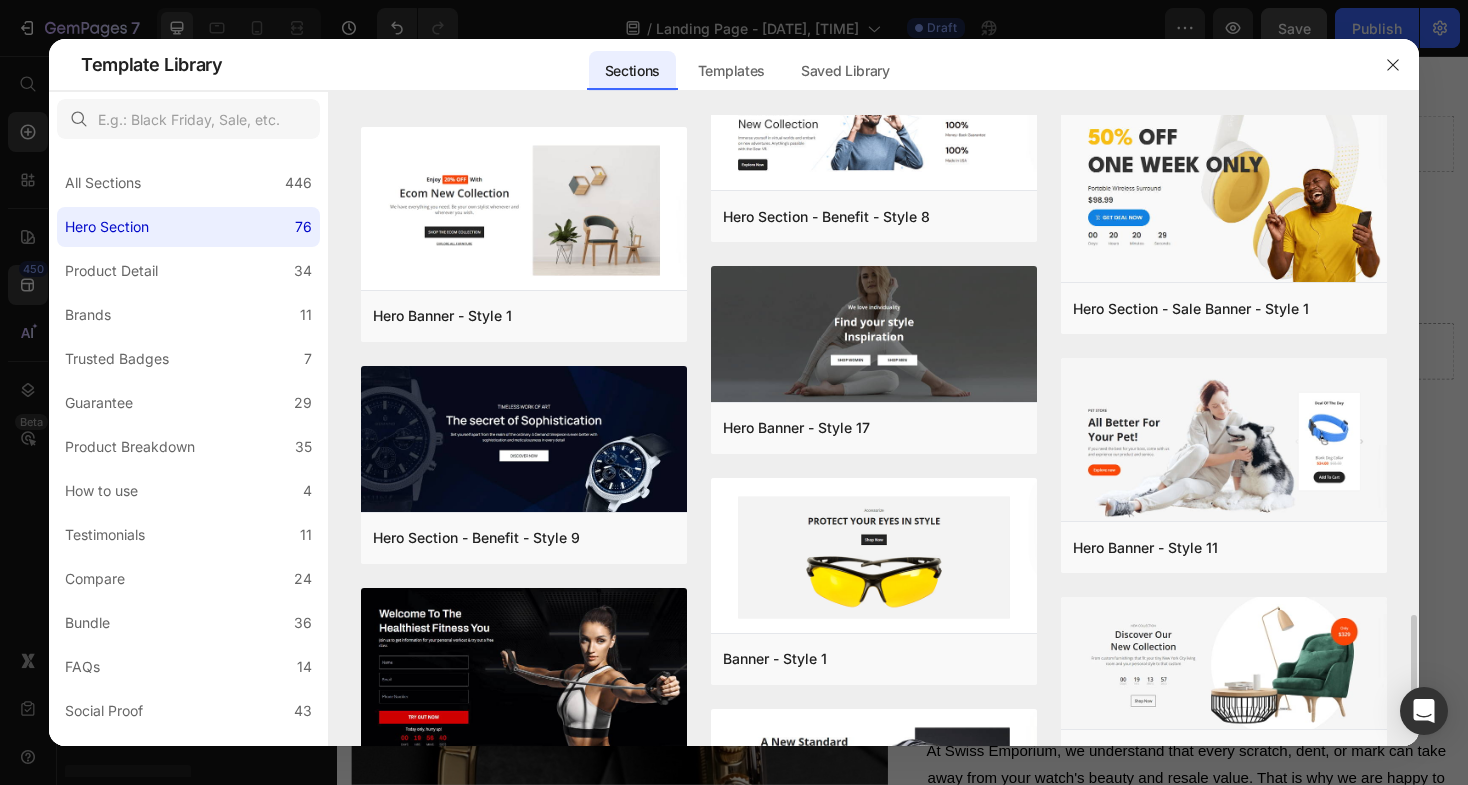 scroll, scrollTop: 4083, scrollLeft: 0, axis: vertical 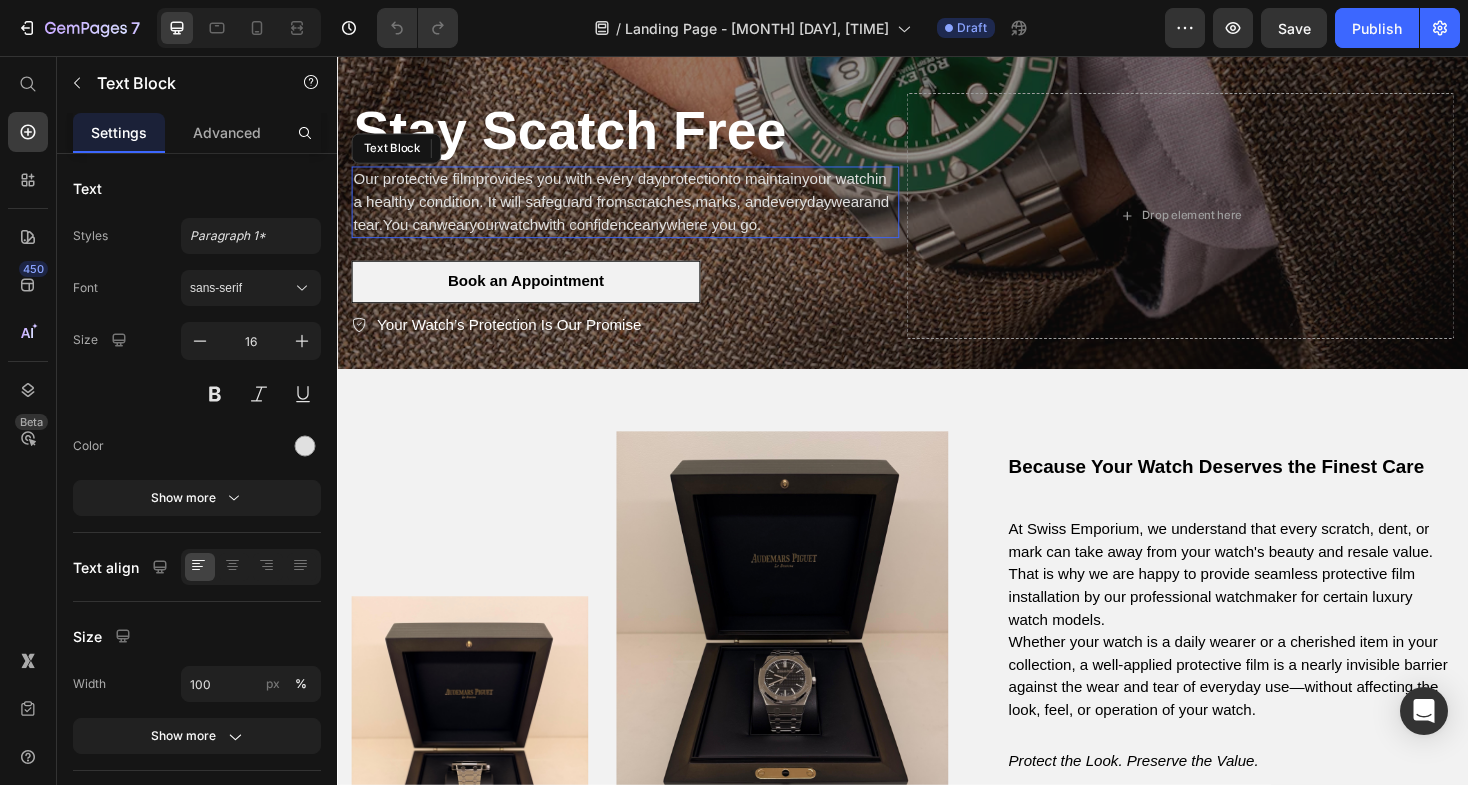 click on "scratches," at bounding box center [680, 210] 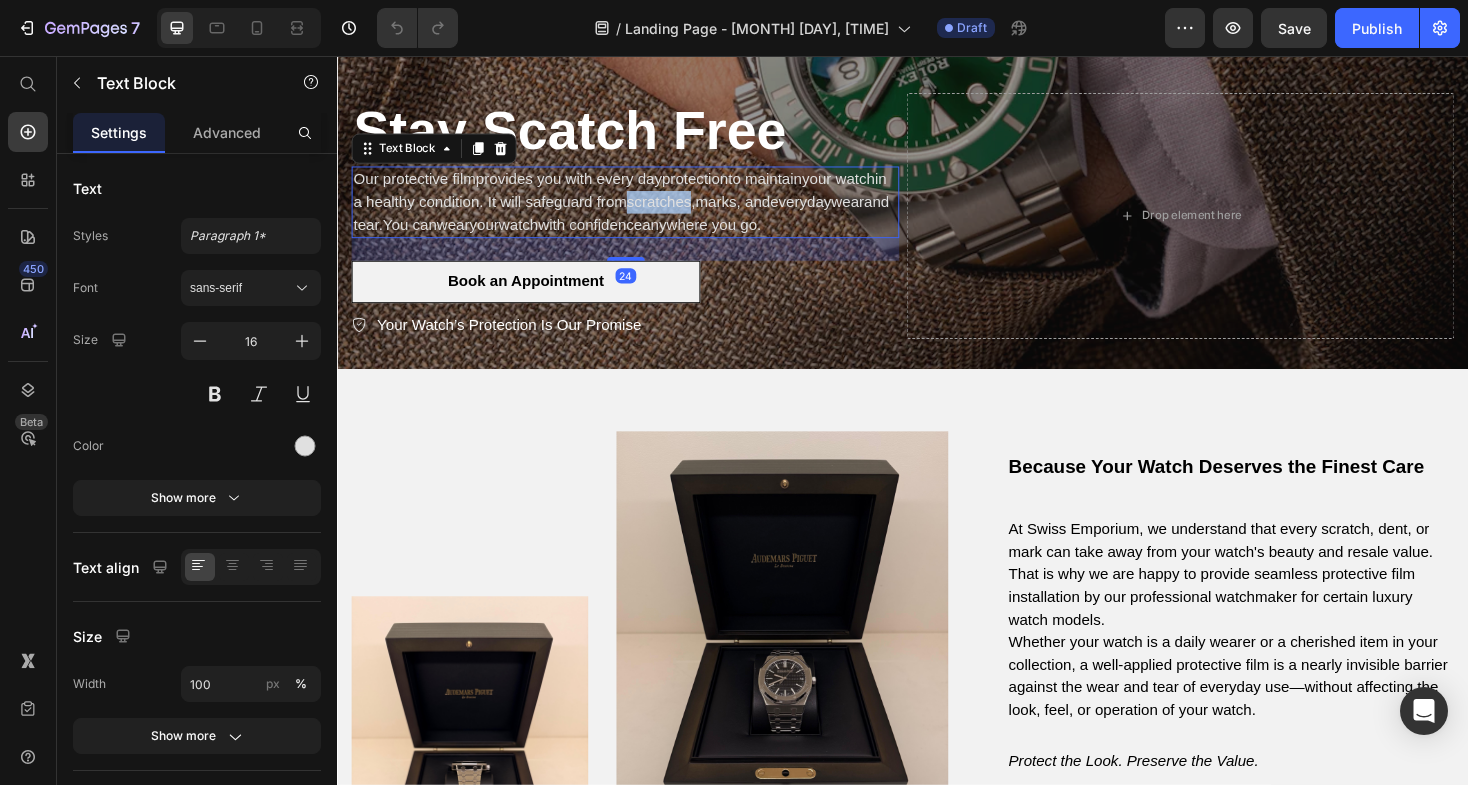 click on "scratches," at bounding box center (680, 210) 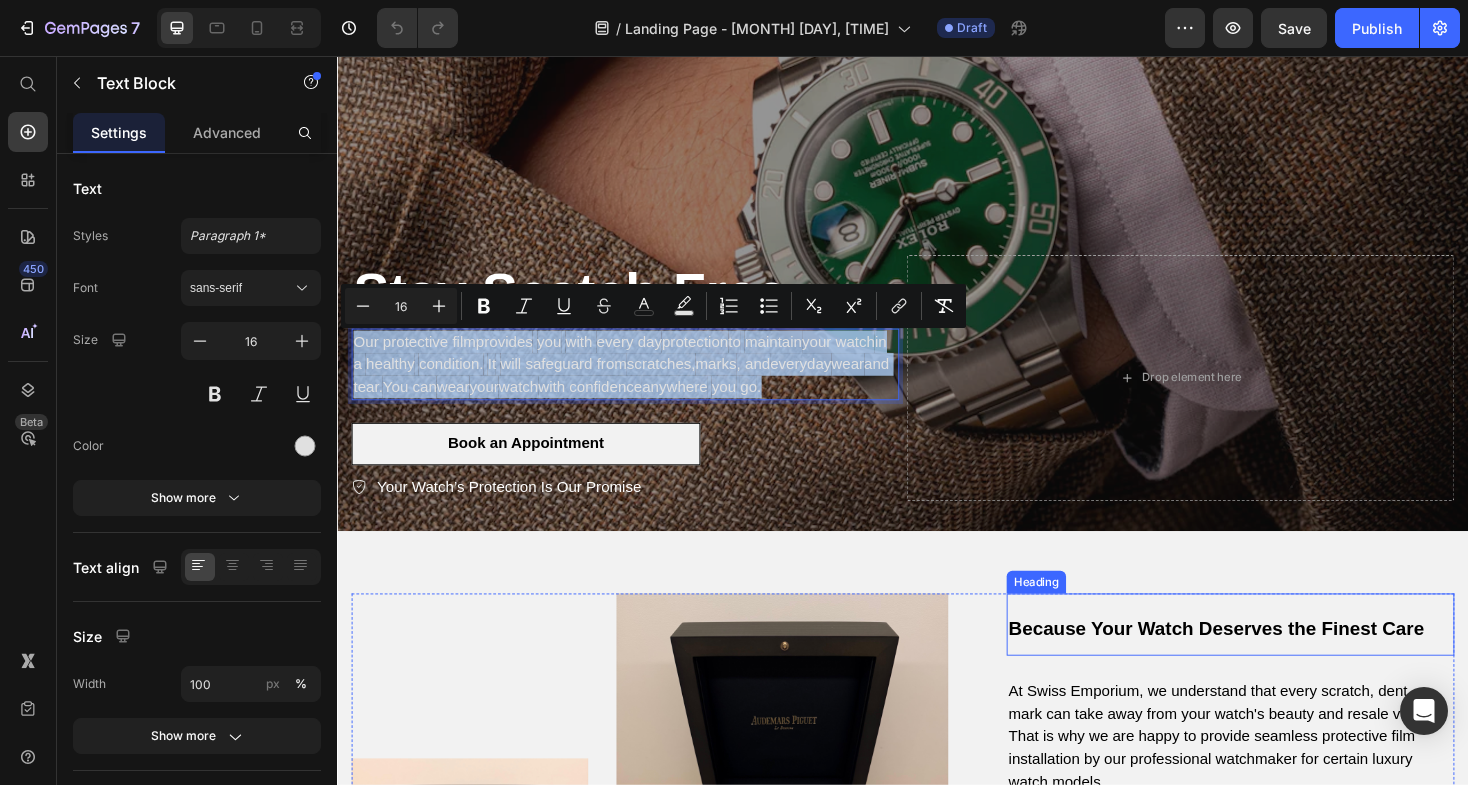 scroll, scrollTop: 243, scrollLeft: 0, axis: vertical 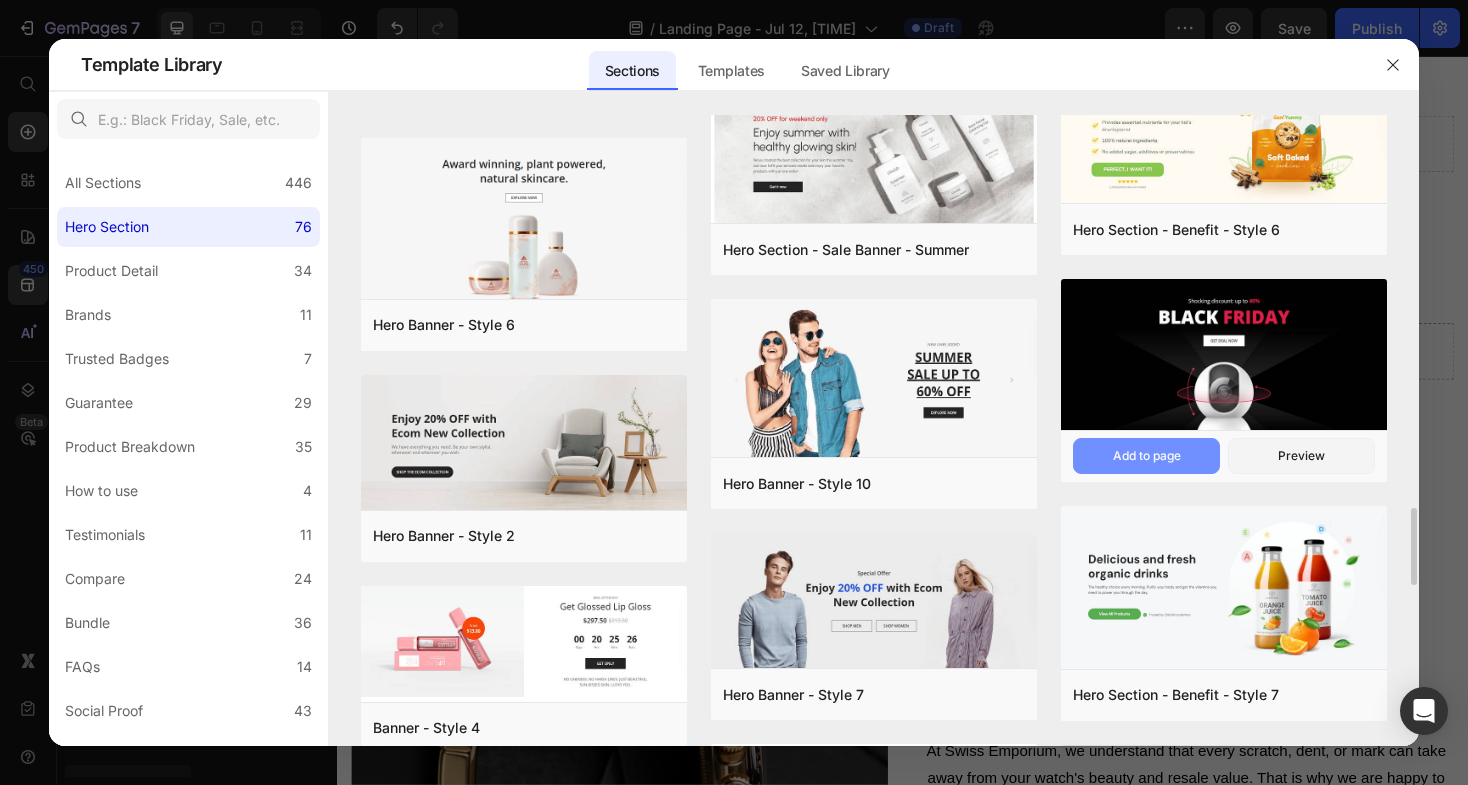 click on "Add to page" at bounding box center (1147, 456) 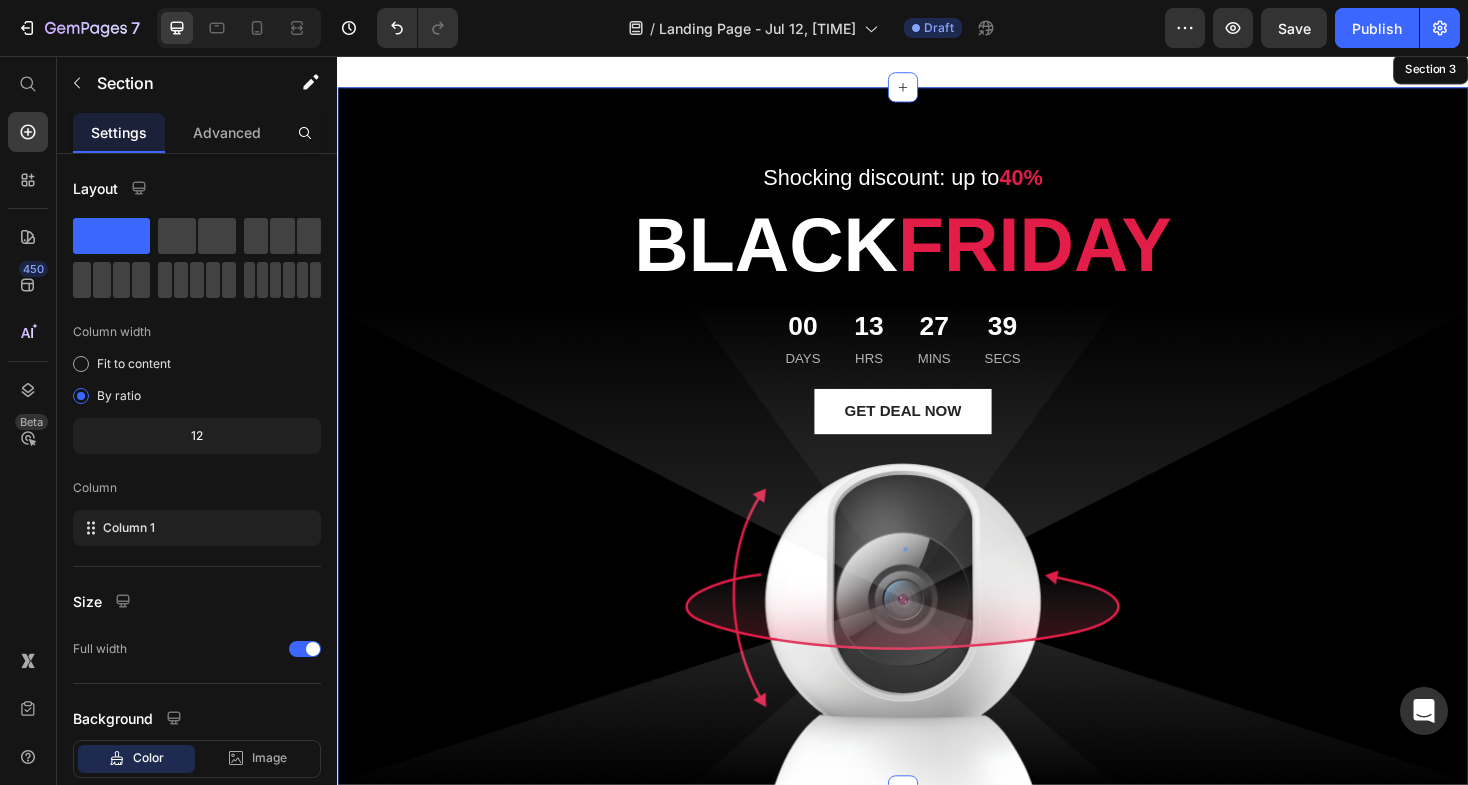 scroll, scrollTop: 481, scrollLeft: 0, axis: vertical 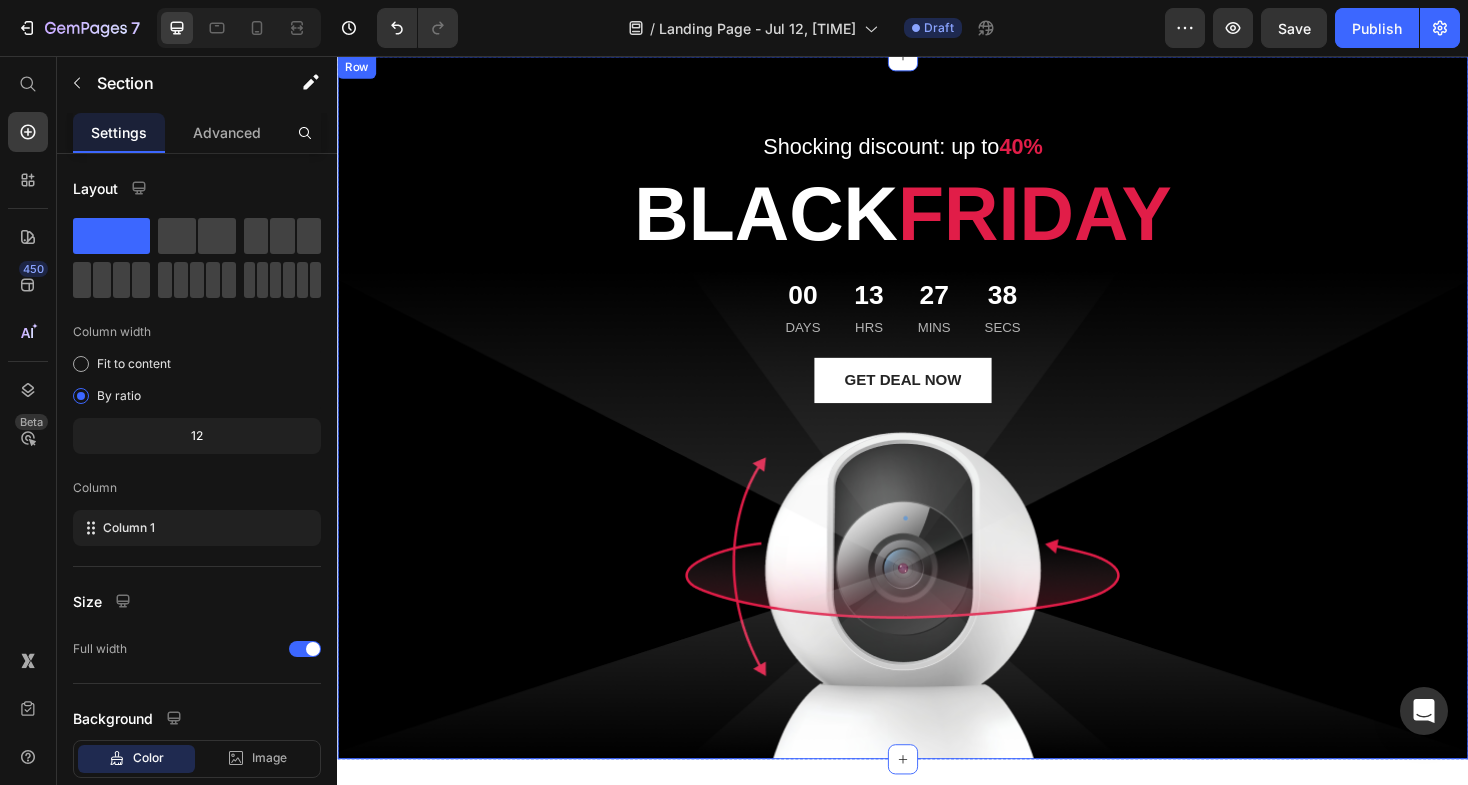 click on "Shocking discount: up to  40% Text block BLACK  FRIDAY Heading 00 Days 13 Hrs 27 Mins 38 Secs Countdown Timer GET DEAL NOW Button Row" at bounding box center [937, 429] 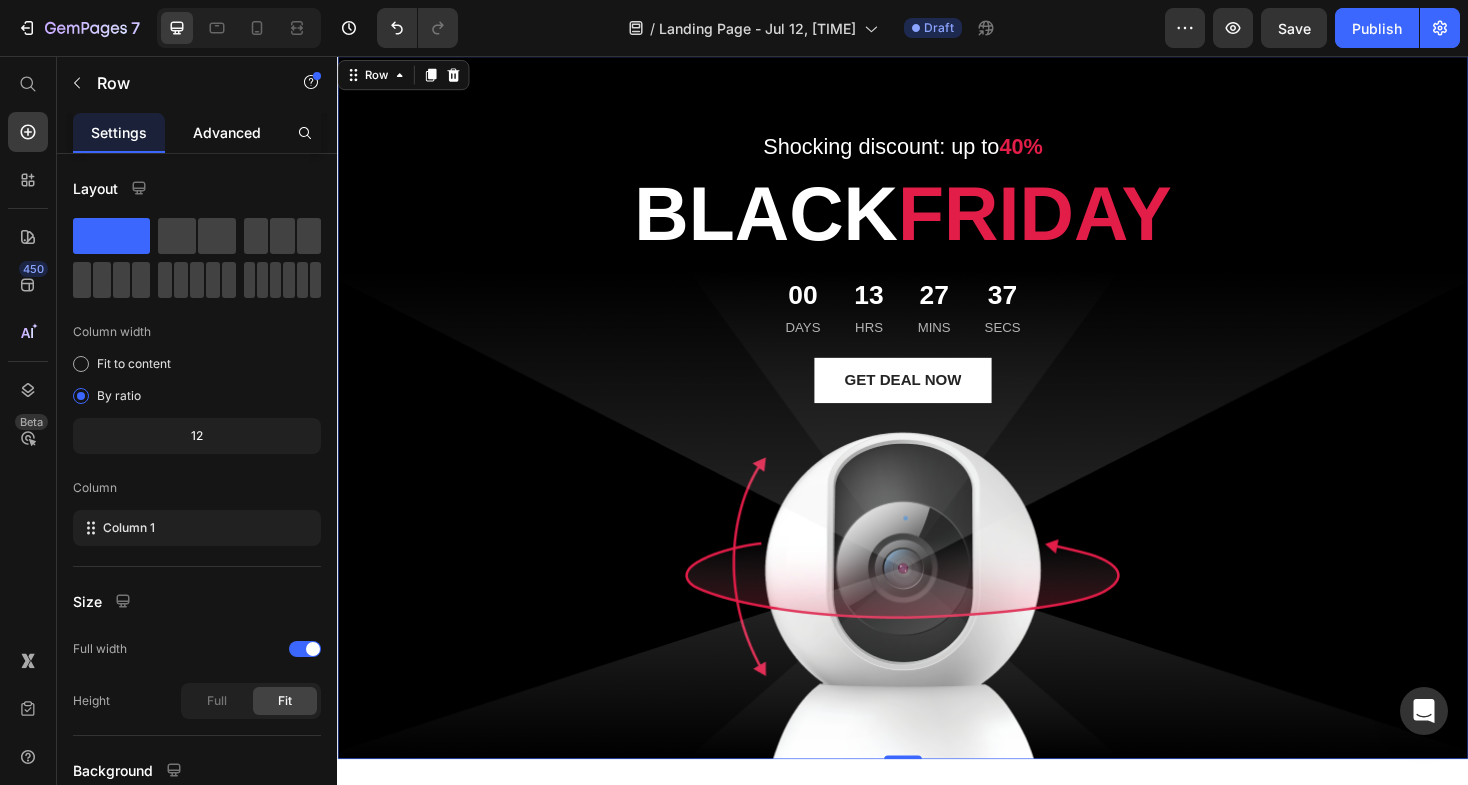 click on "Advanced" at bounding box center (227, 132) 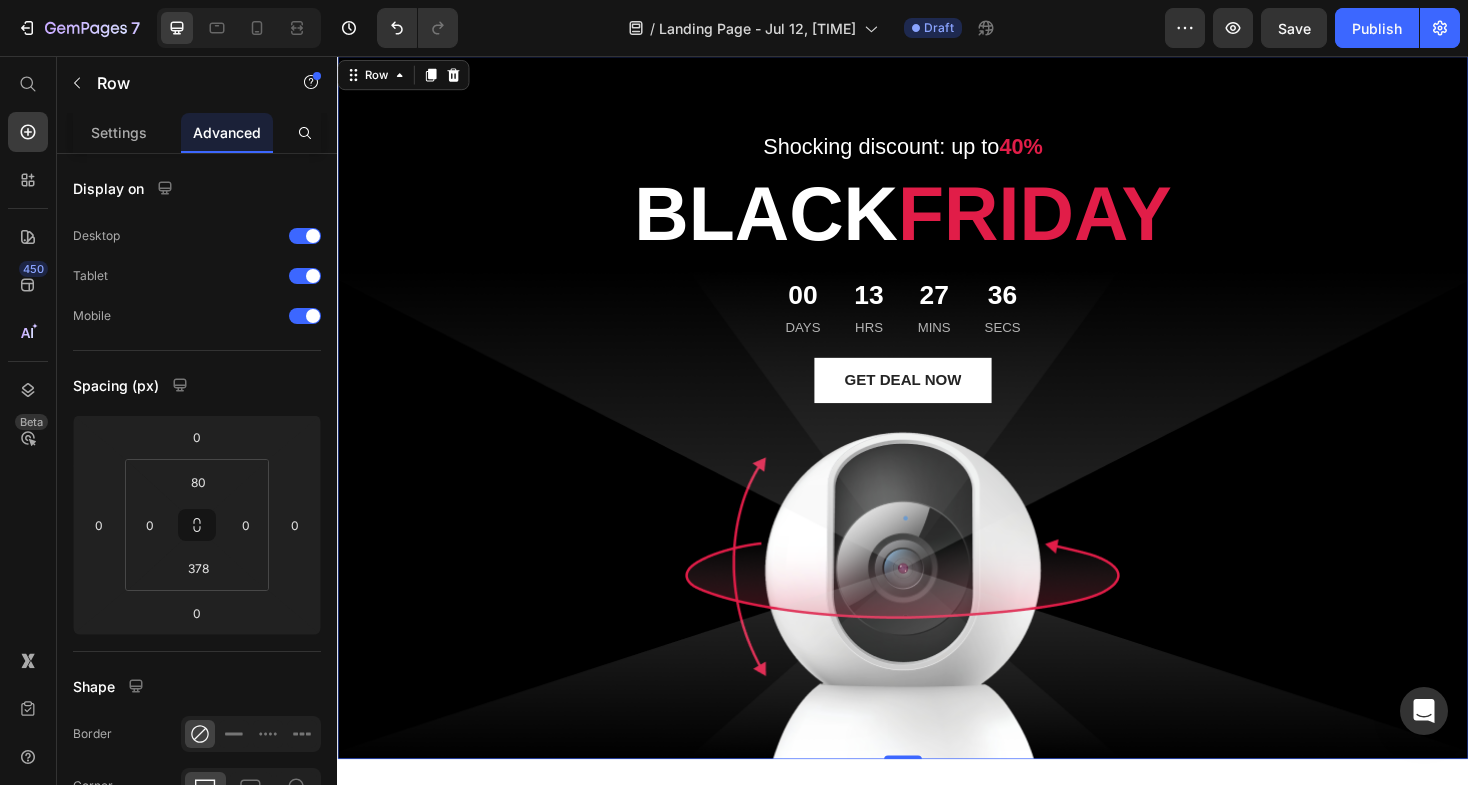 click on "Shocking discount: up to  40% Text block BLACK  FRIDAY Heading 00 Days 13 Hrs 27 Mins 36 Secs Countdown Timer GET DEAL NOW Button Row   0" at bounding box center (937, 429) 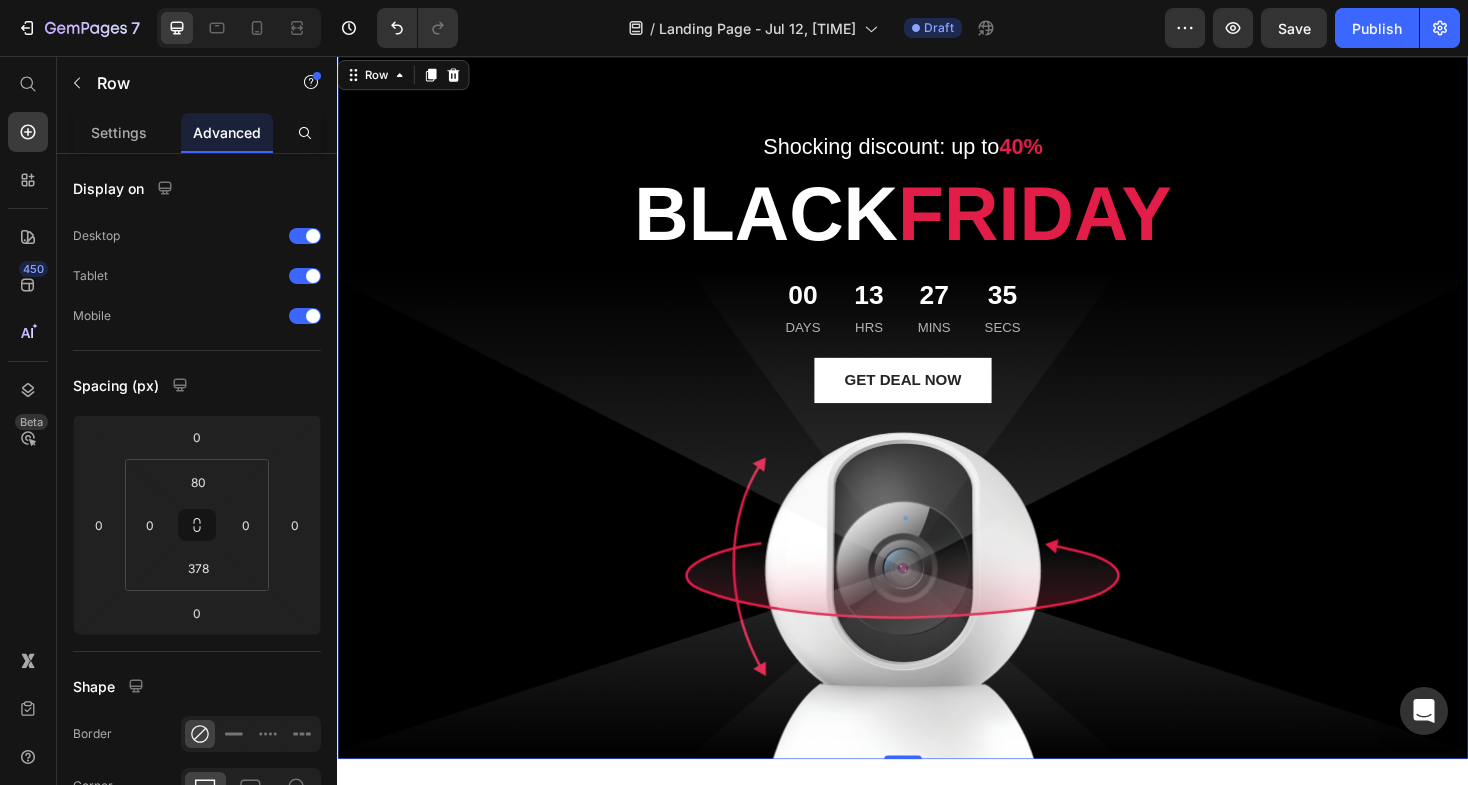 click on "Shocking discount: up to  40% Text block BLACK  FRIDAY Heading 00 Days 13 Hrs 27 Mins 35 Secs Countdown Timer GET DEAL NOW Button Row   0" at bounding box center [937, 429] 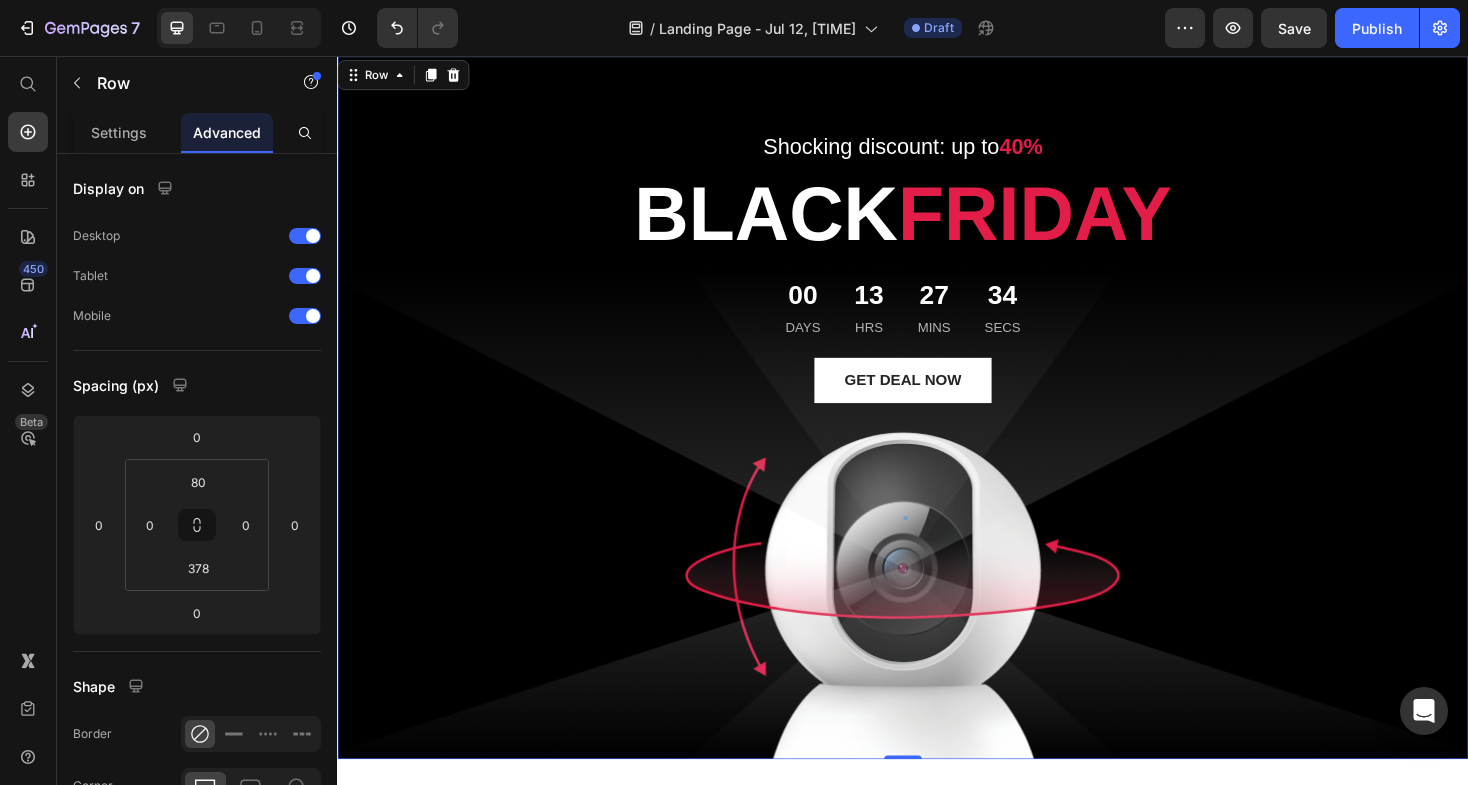 click on "Shocking discount: up to  40% Text block BLACK  FRIDAY Heading 00 Days 13 Hrs 27 Mins 34 Secs Countdown Timer GET DEAL NOW Button Row   0" at bounding box center (937, 429) 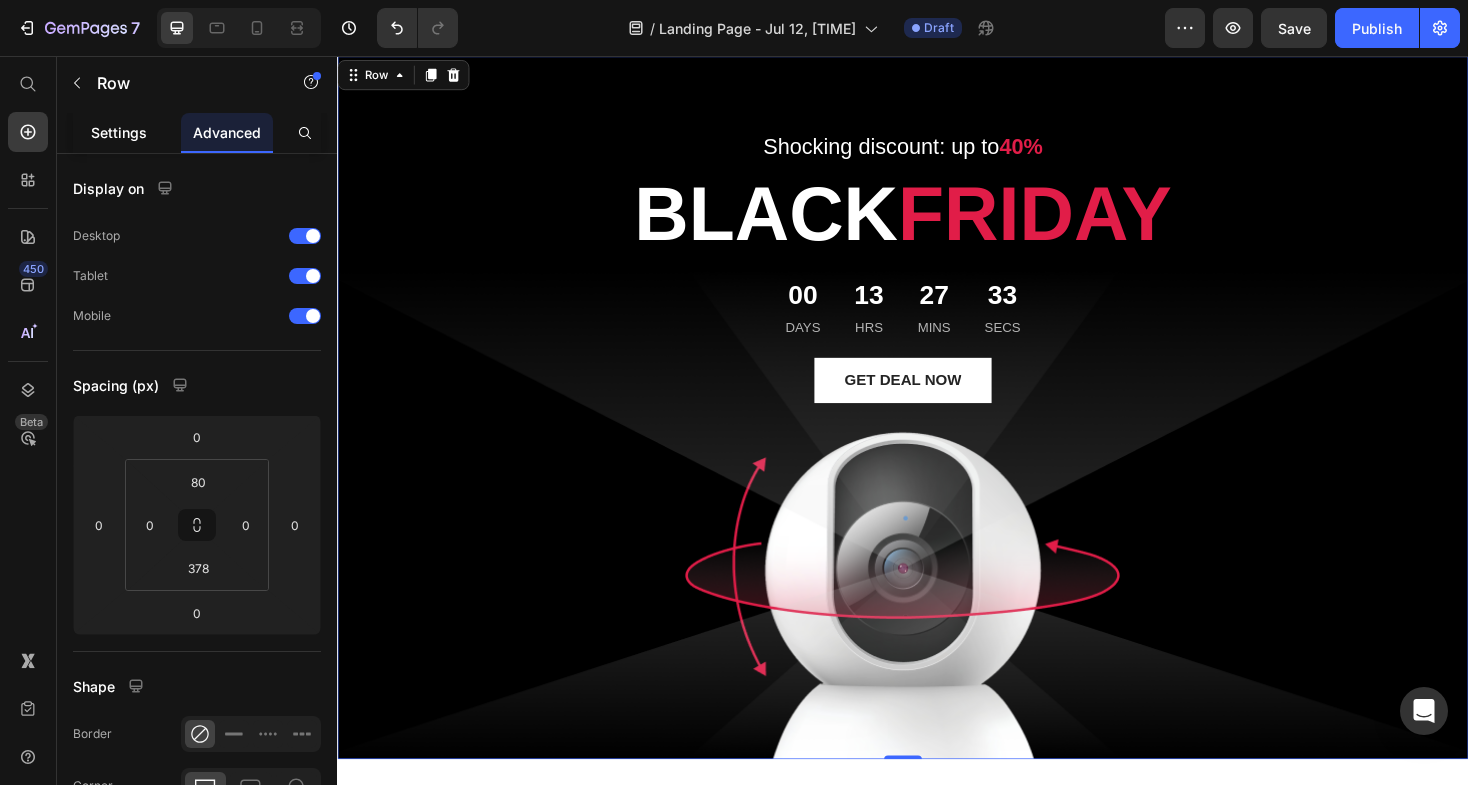 click on "Settings" at bounding box center (119, 132) 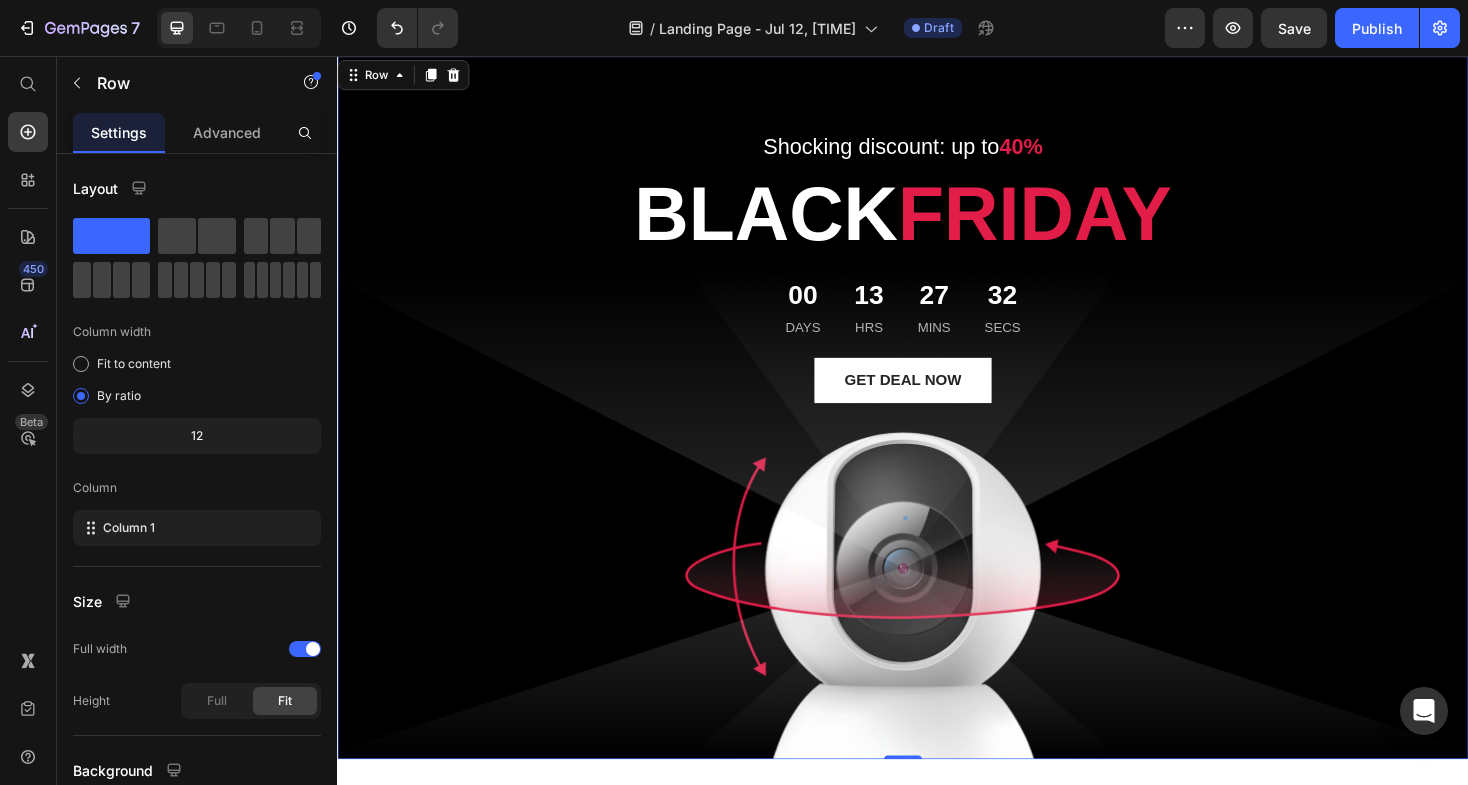 click on "Shocking discount: up to  40% Text block BLACK  FRIDAY Heading 00 Days 13 Hrs 27 Mins 32 Secs Countdown Timer GET DEAL NOW Button Row   0" at bounding box center (937, 429) 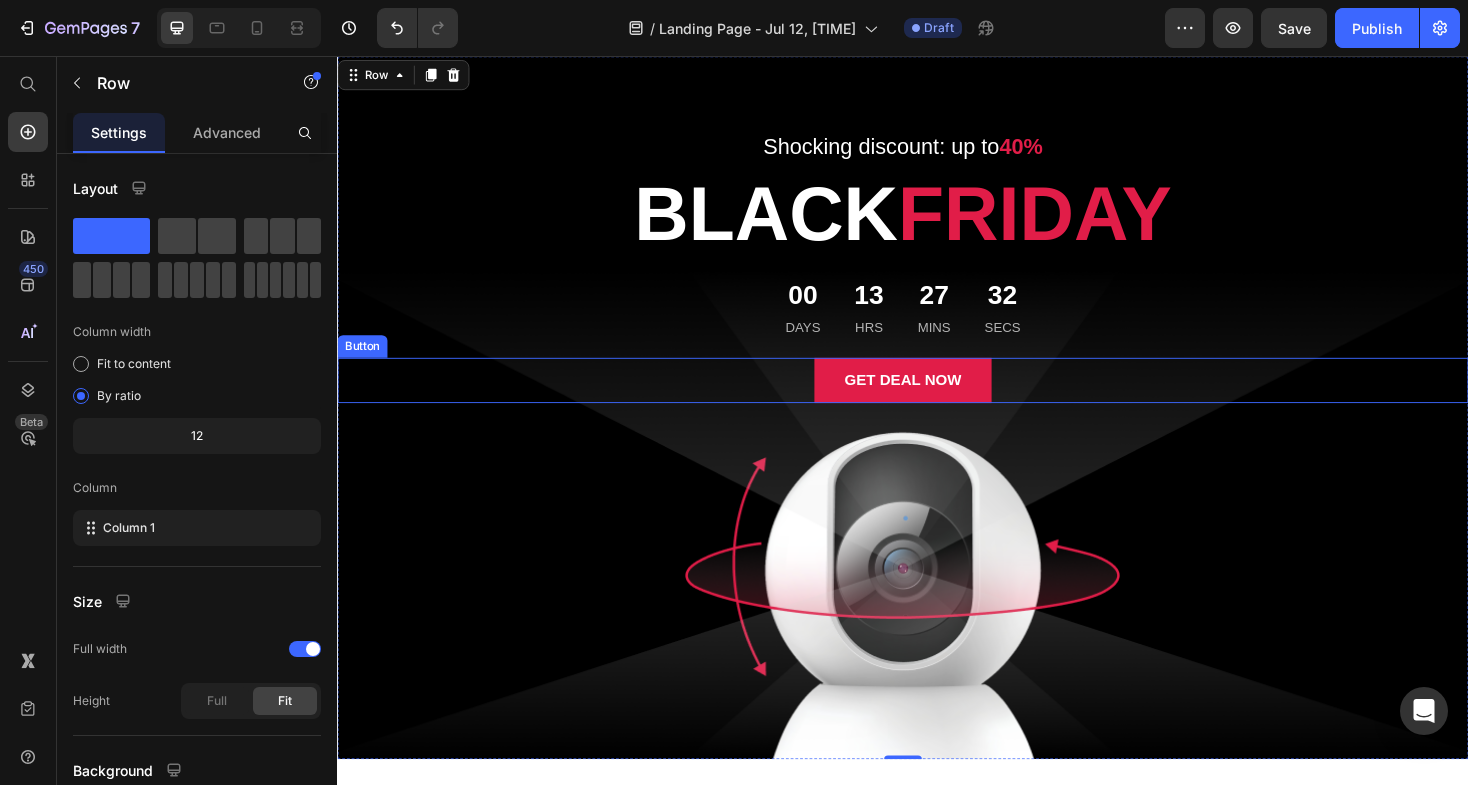 click on "GET DEAL NOW" at bounding box center [937, 400] 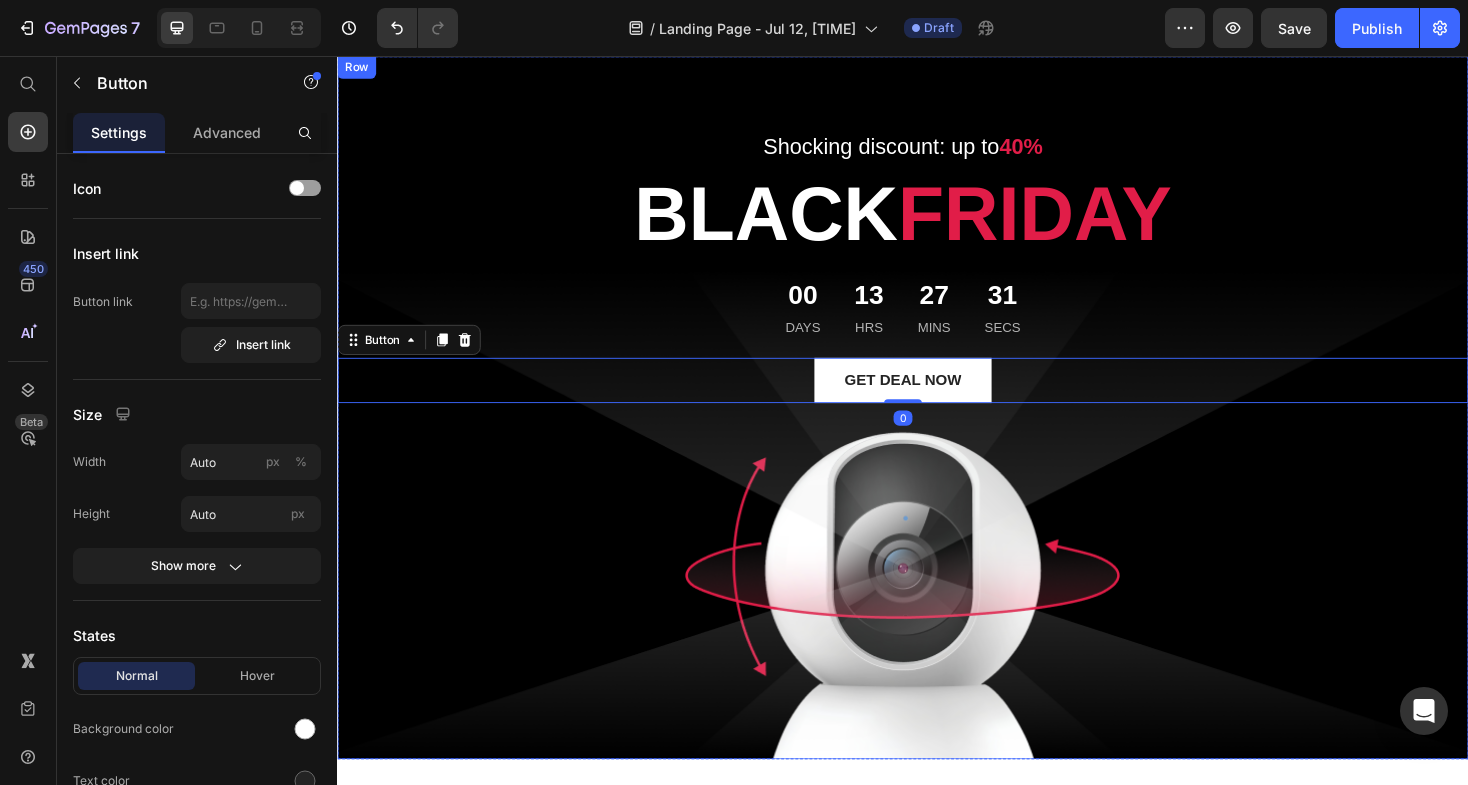click on "Shocking discount: up to  40% Text block BLACK  FRIDAY Heading 00 Days 13 Hrs 27 Mins 31 Secs Countdown Timer GET DEAL NOW Button   0 Row" at bounding box center (937, 429) 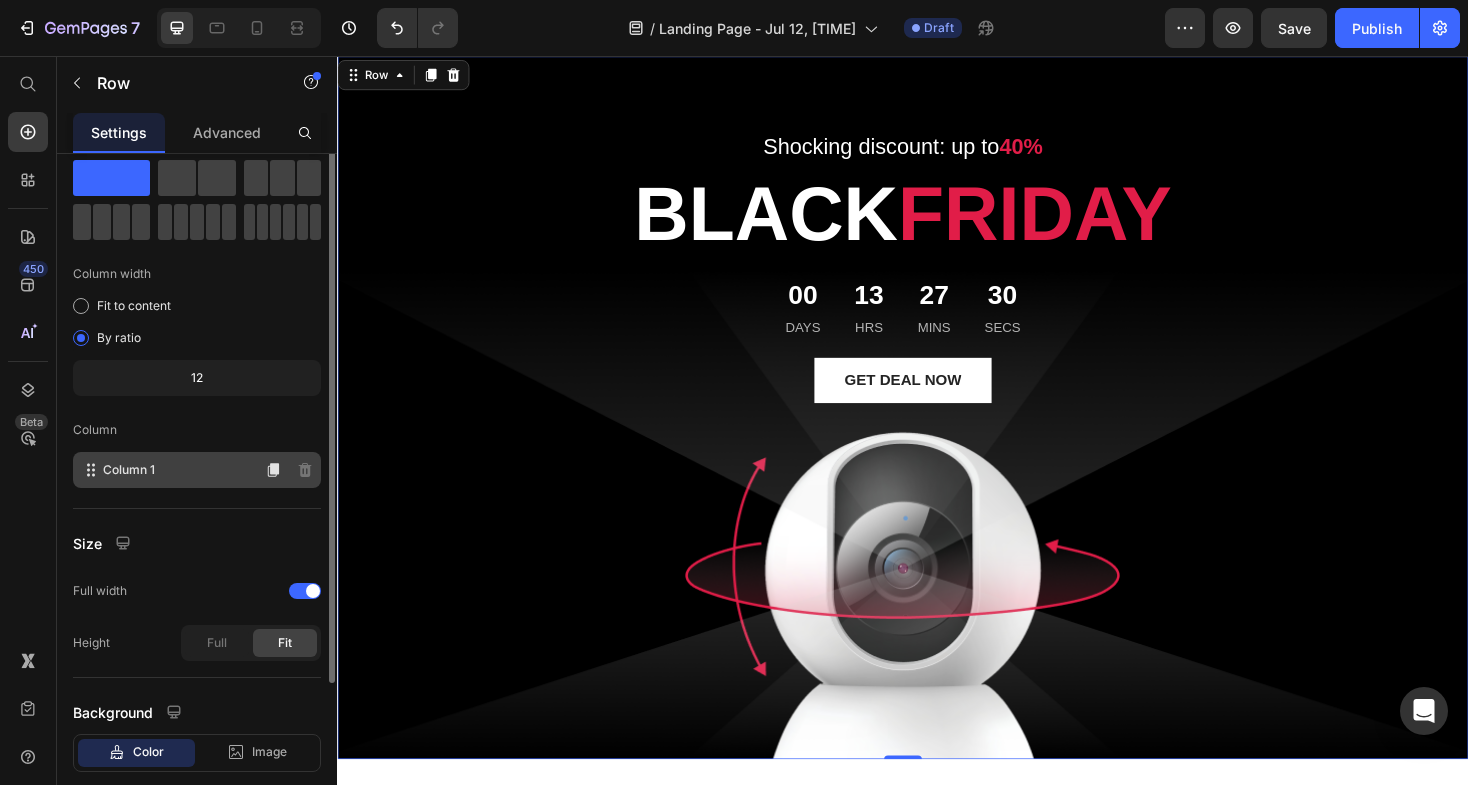 scroll, scrollTop: 172, scrollLeft: 0, axis: vertical 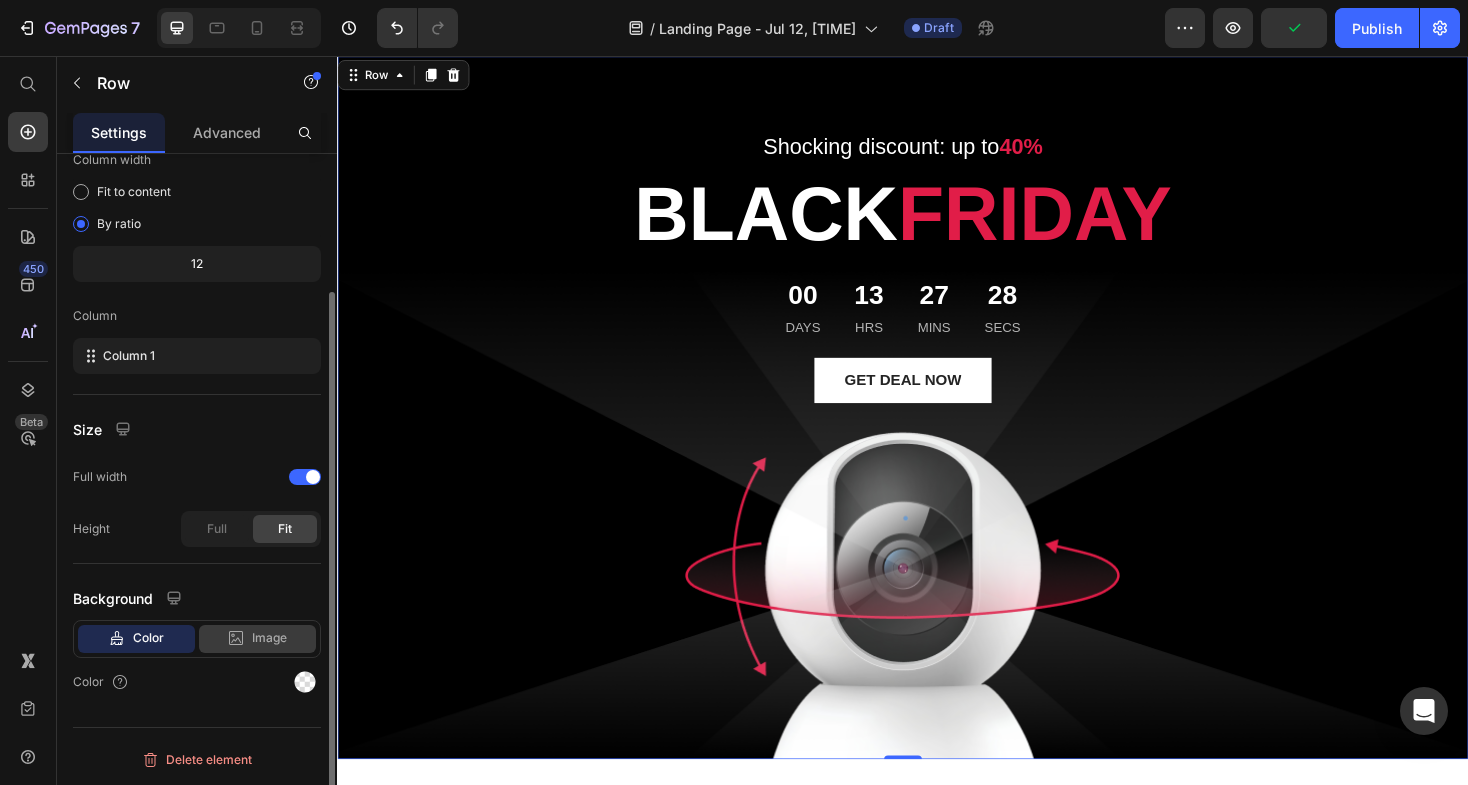 click on "Image" at bounding box center (269, 638) 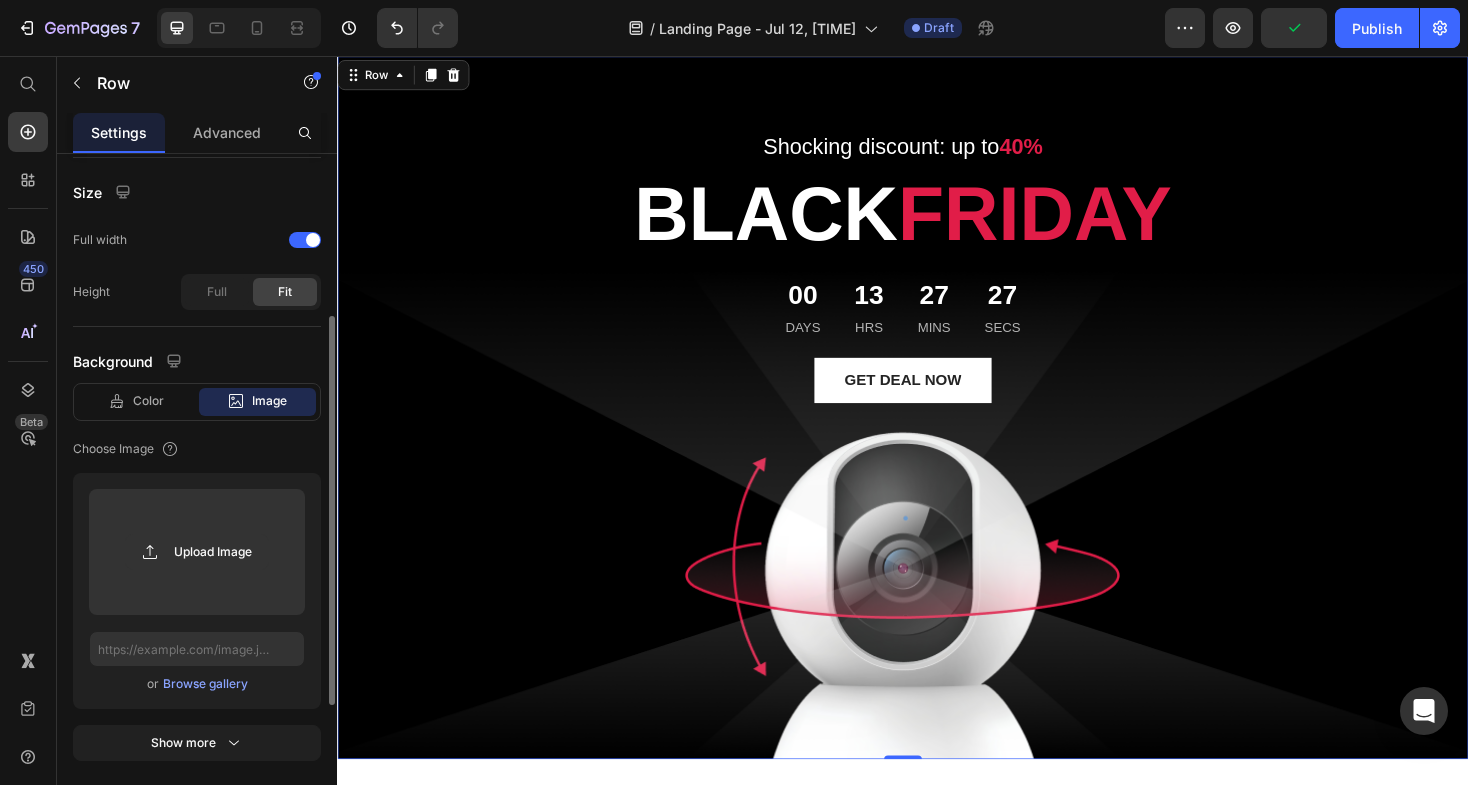 scroll, scrollTop: 422, scrollLeft: 0, axis: vertical 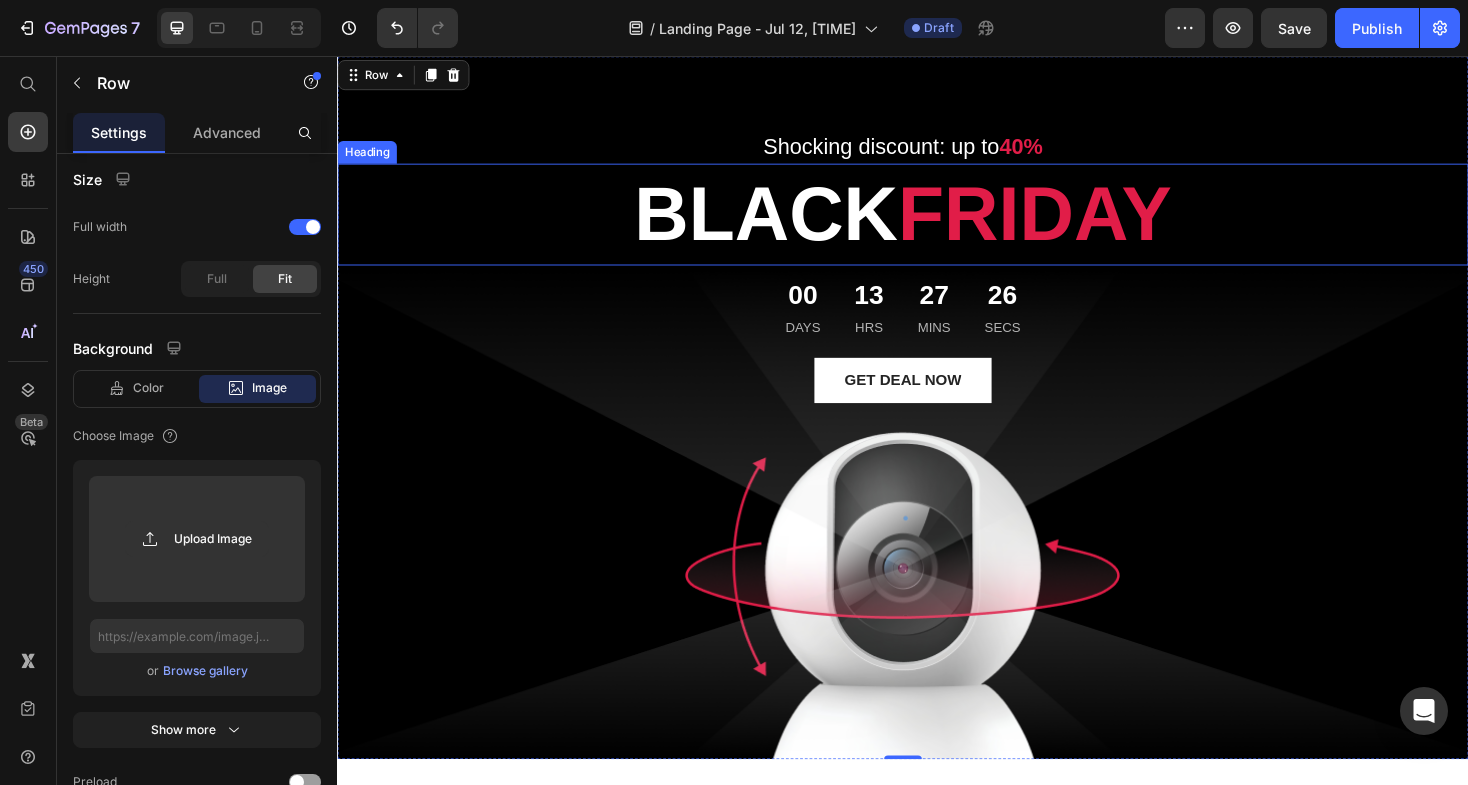 click on "BLACK  FRIDAY" at bounding box center (937, 224) 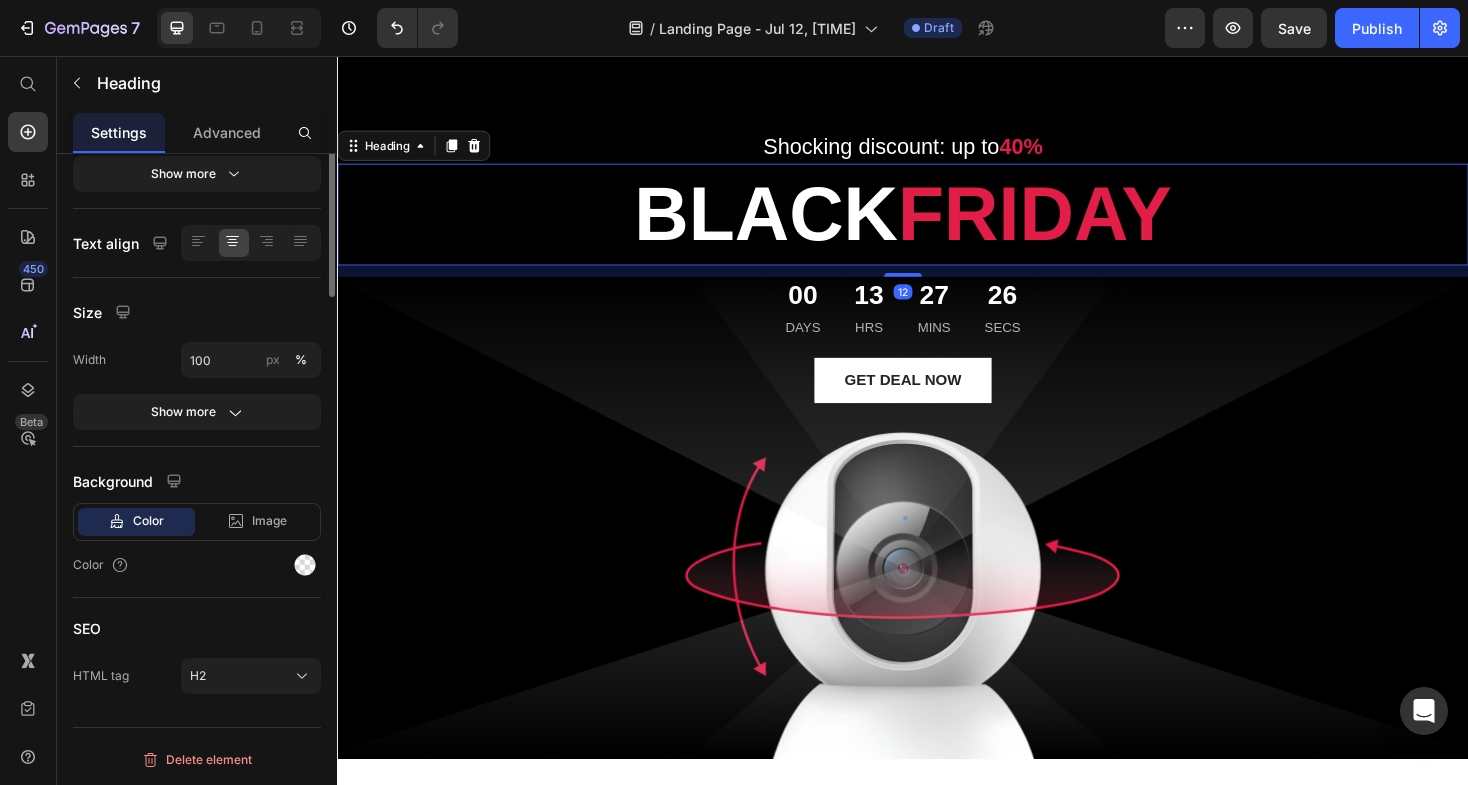 scroll, scrollTop: 0, scrollLeft: 0, axis: both 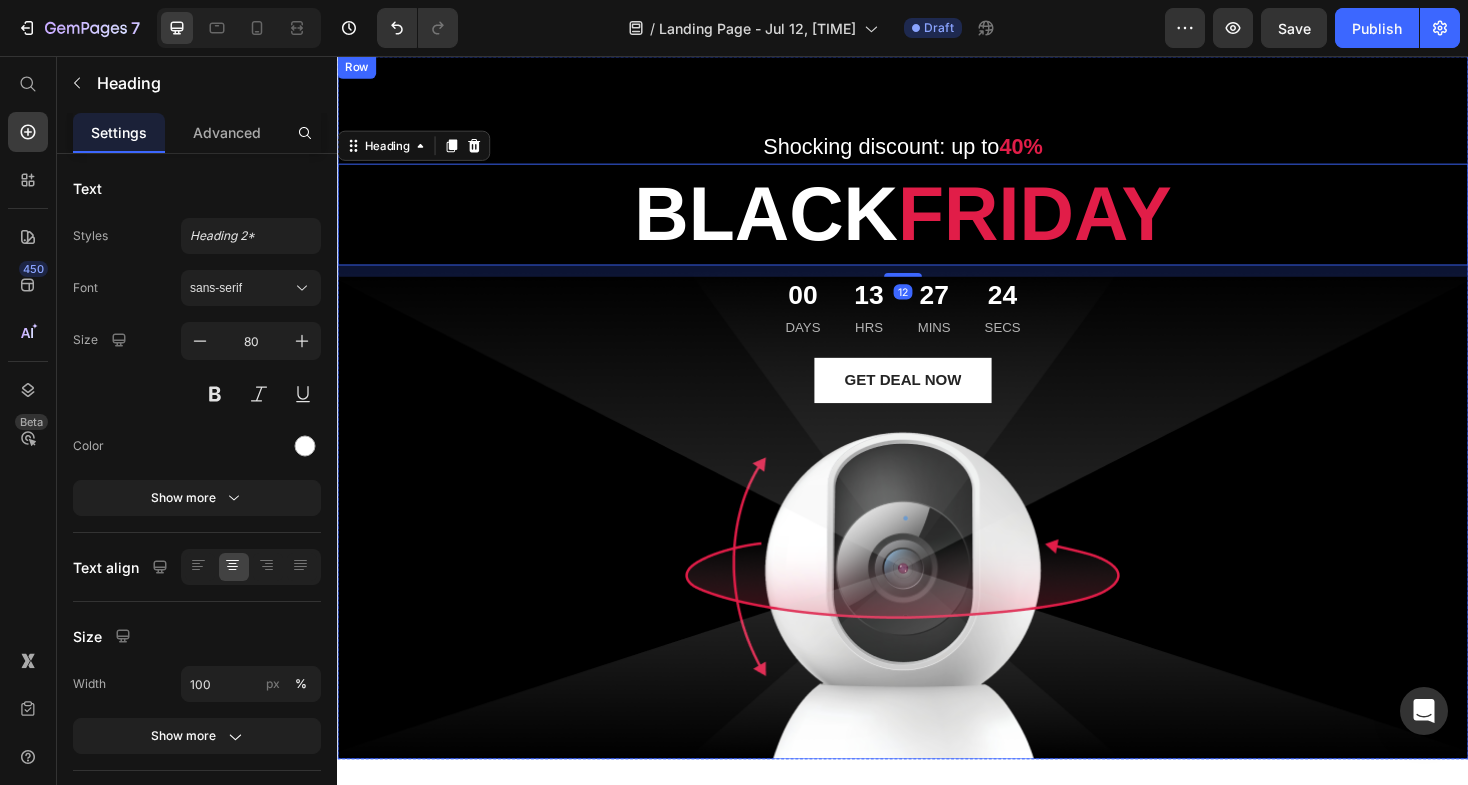 click on "Shocking discount: up to  40% Text block BLACK  FRIDAY Heading   12 00 Days 13 Hrs 27 Mins 24 Secs Countdown Timer GET DEAL NOW Button Row" at bounding box center [937, 429] 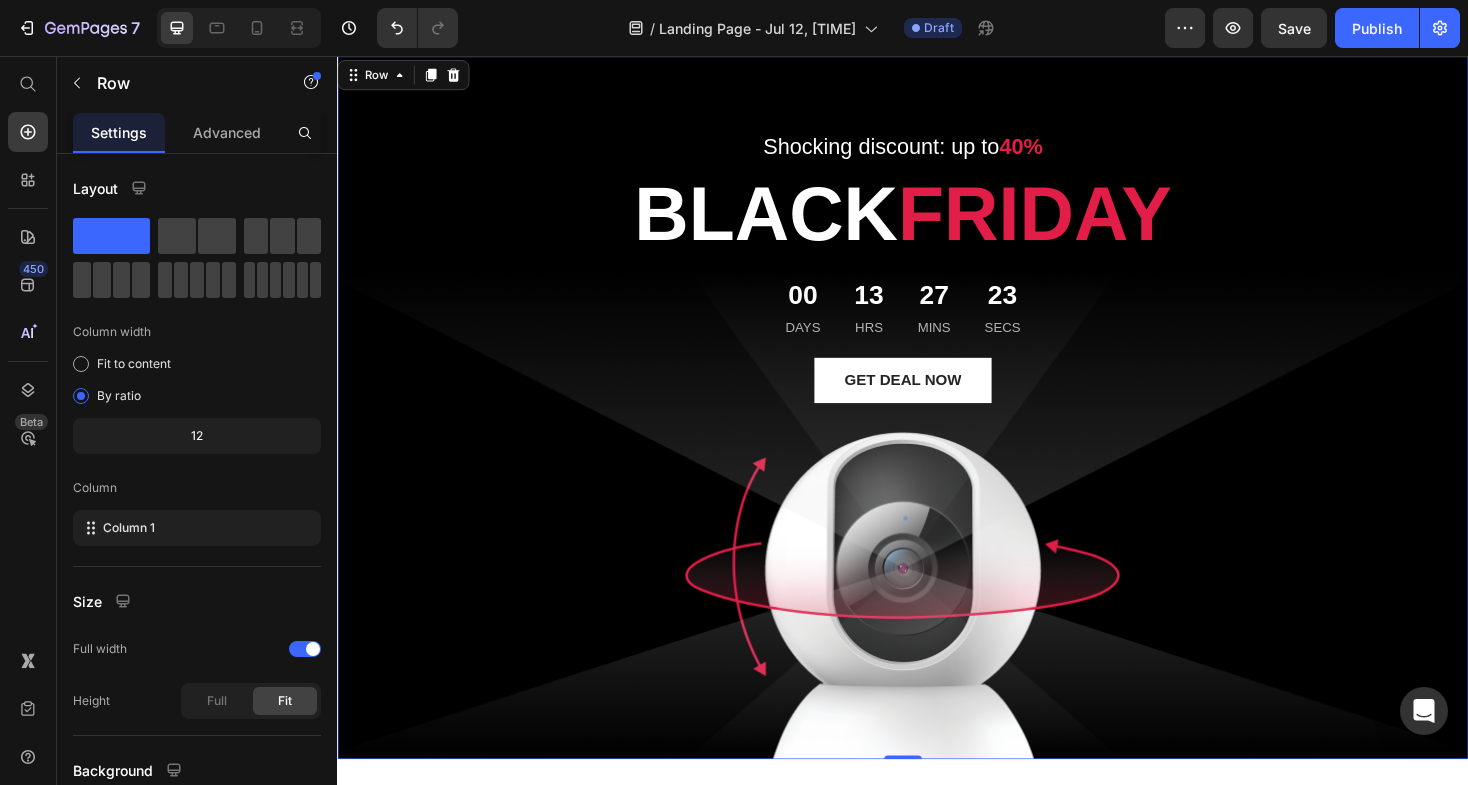 click on "Shocking discount: up to  40% Text block BLACK  FRIDAY Heading 00 Days 13 Hrs 27 Mins 23 Secs Countdown Timer GET DEAL NOW Button Row   0" at bounding box center [937, 429] 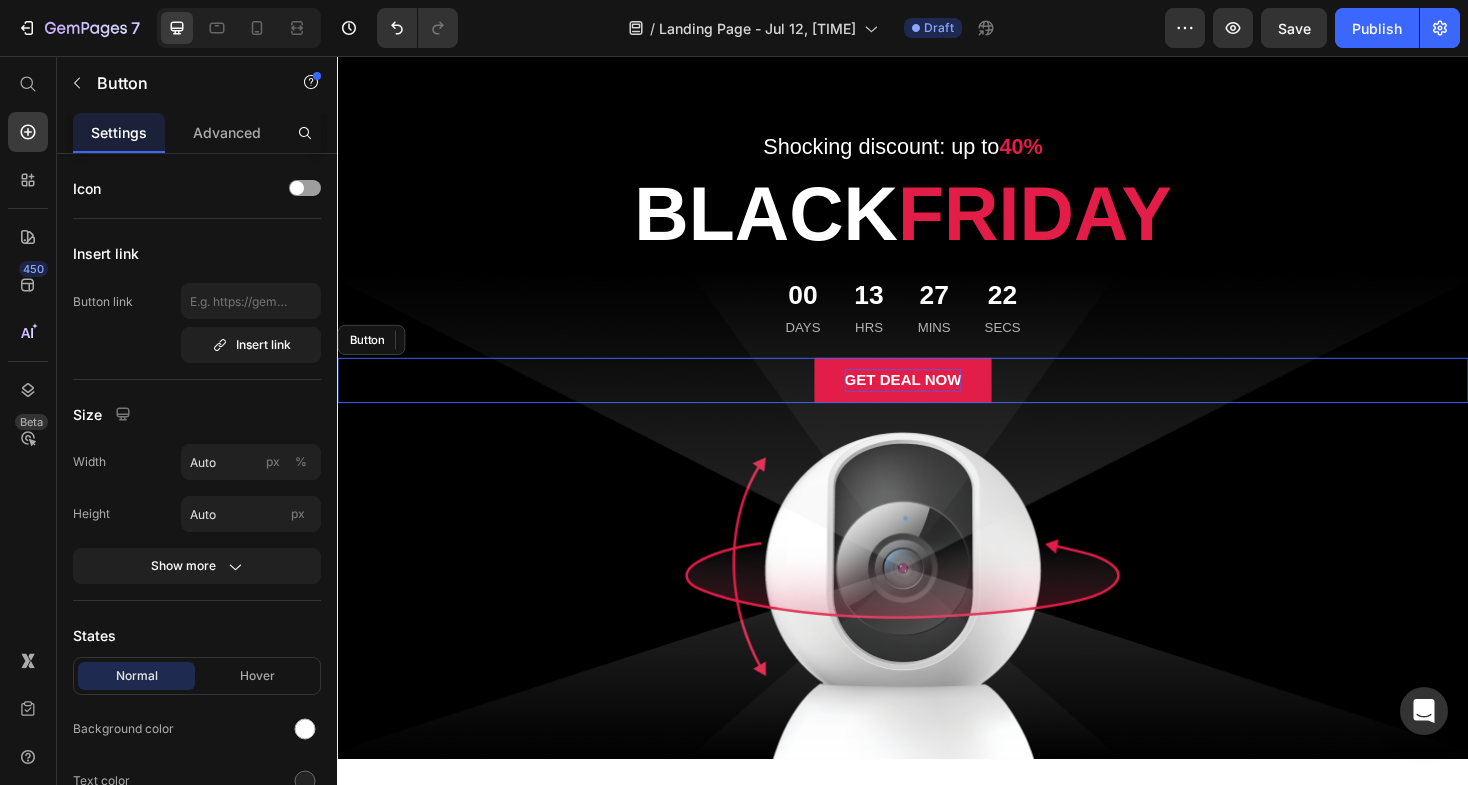 click on "GET DEAL NOW" at bounding box center [937, 400] 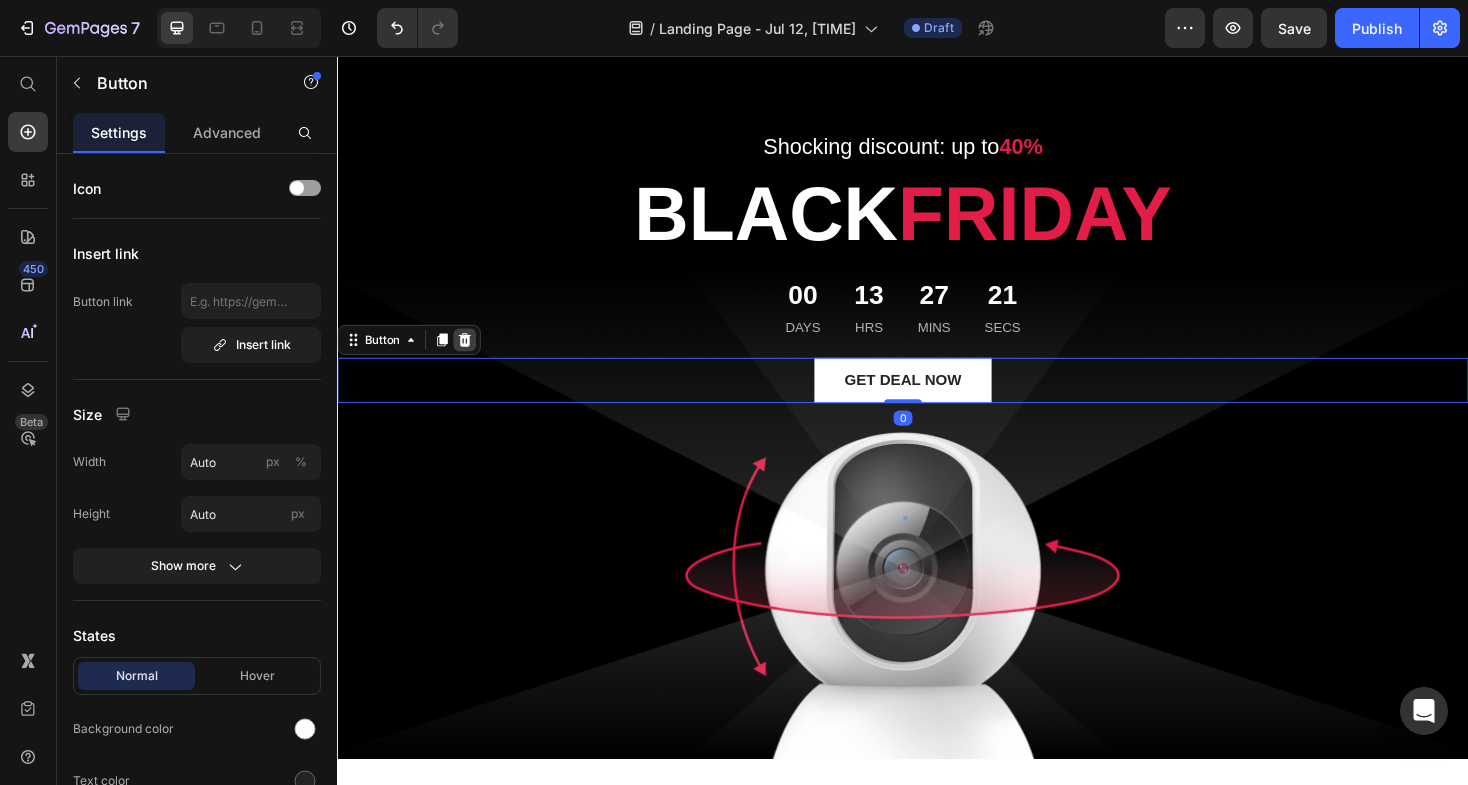 click 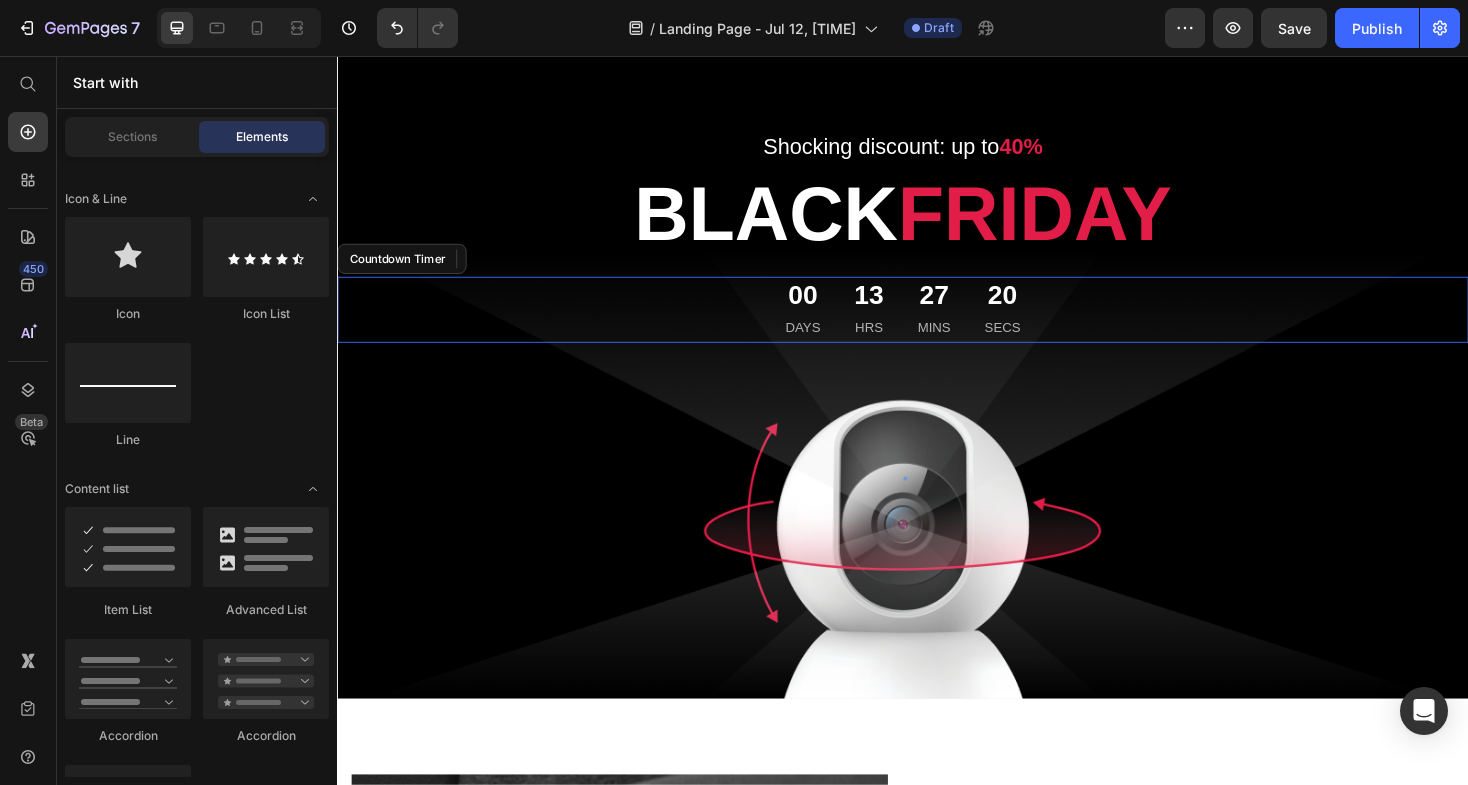 click on "00" at bounding box center (830, 310) 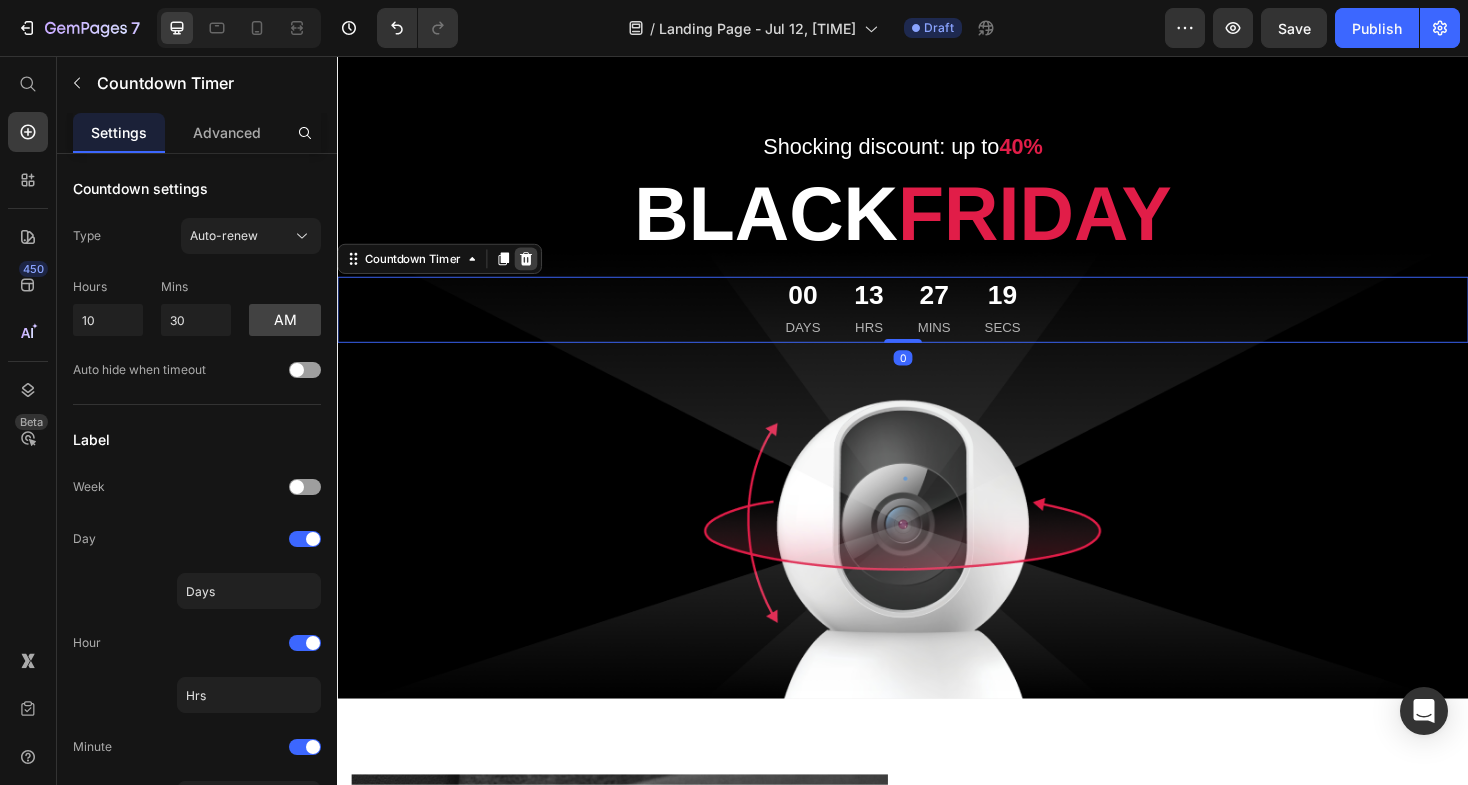 click 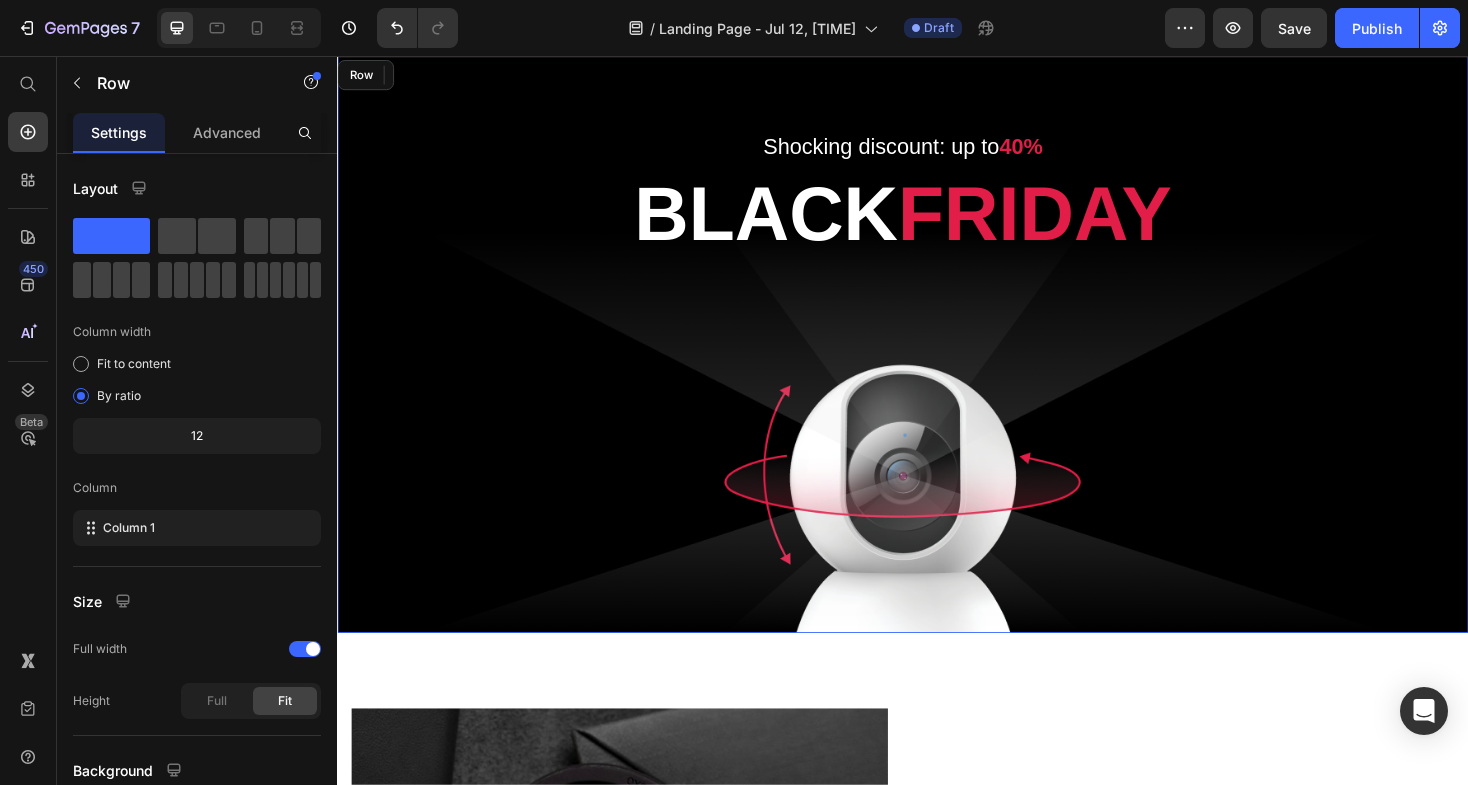 click on "Shocking discount: up to  40% Text block BLACK  FRIDAY Heading Row" at bounding box center (937, 362) 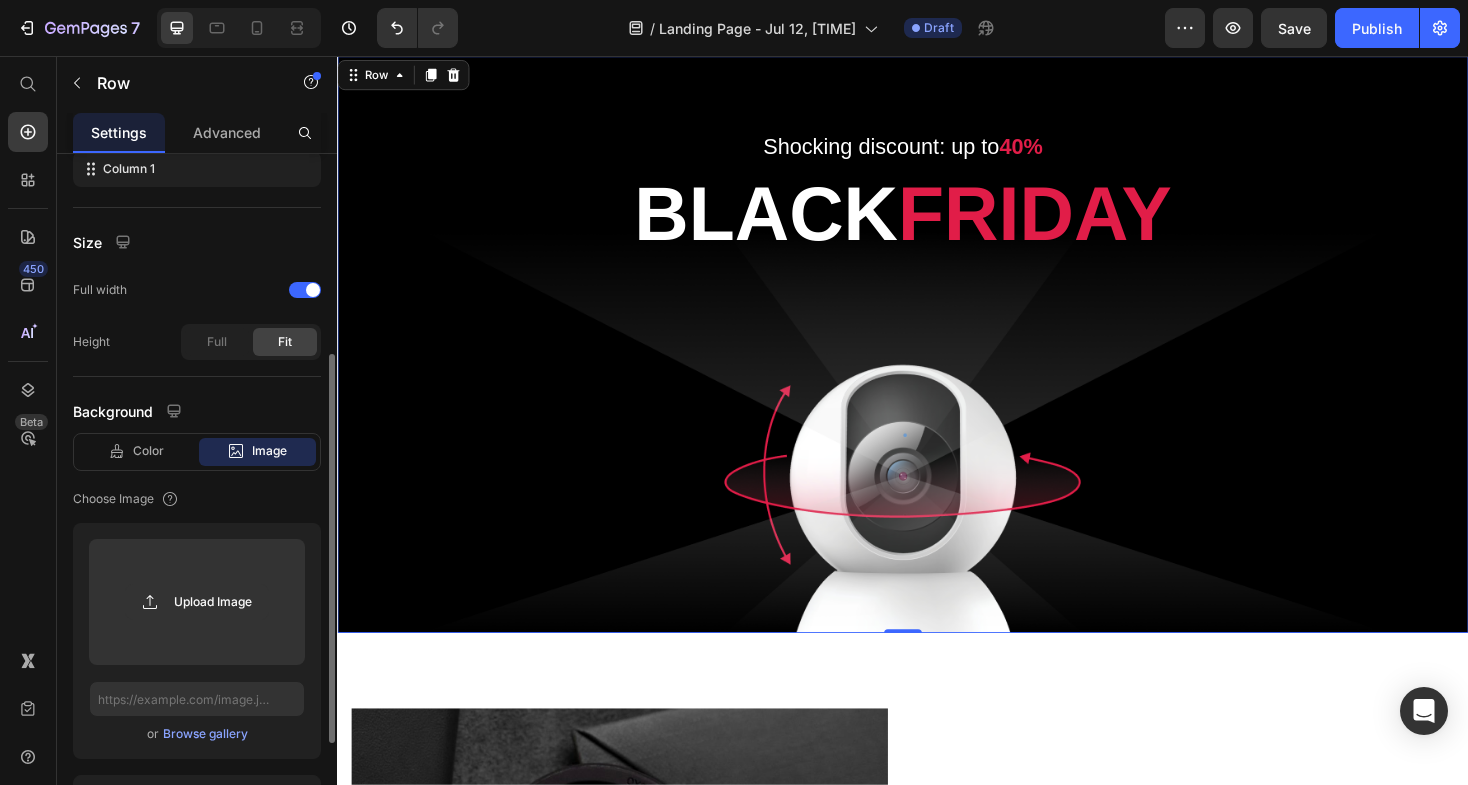 scroll, scrollTop: 359, scrollLeft: 0, axis: vertical 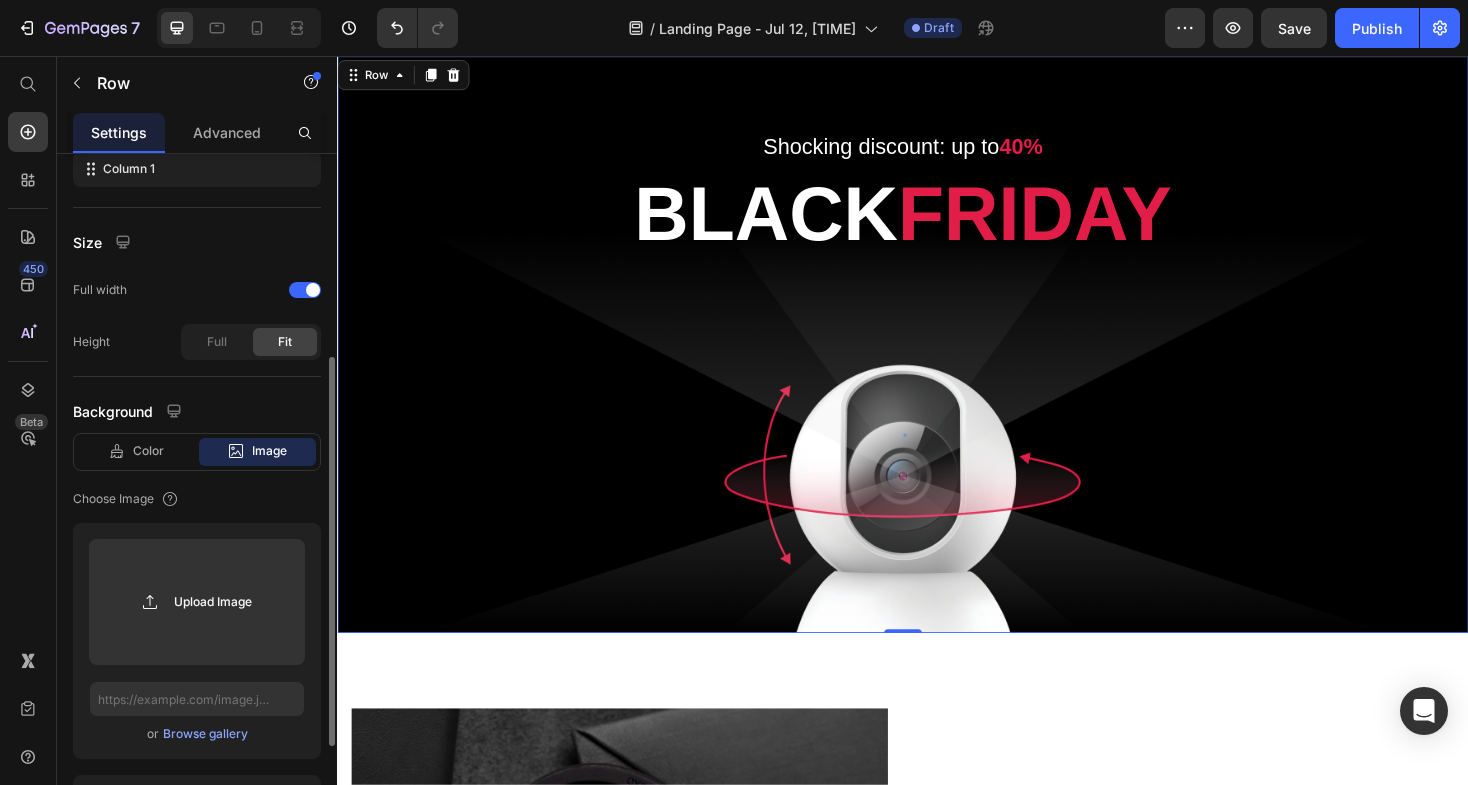 click on "Shocking discount: up to  40% Text block BLACK  FRIDAY Heading Row   0" at bounding box center (937, 362) 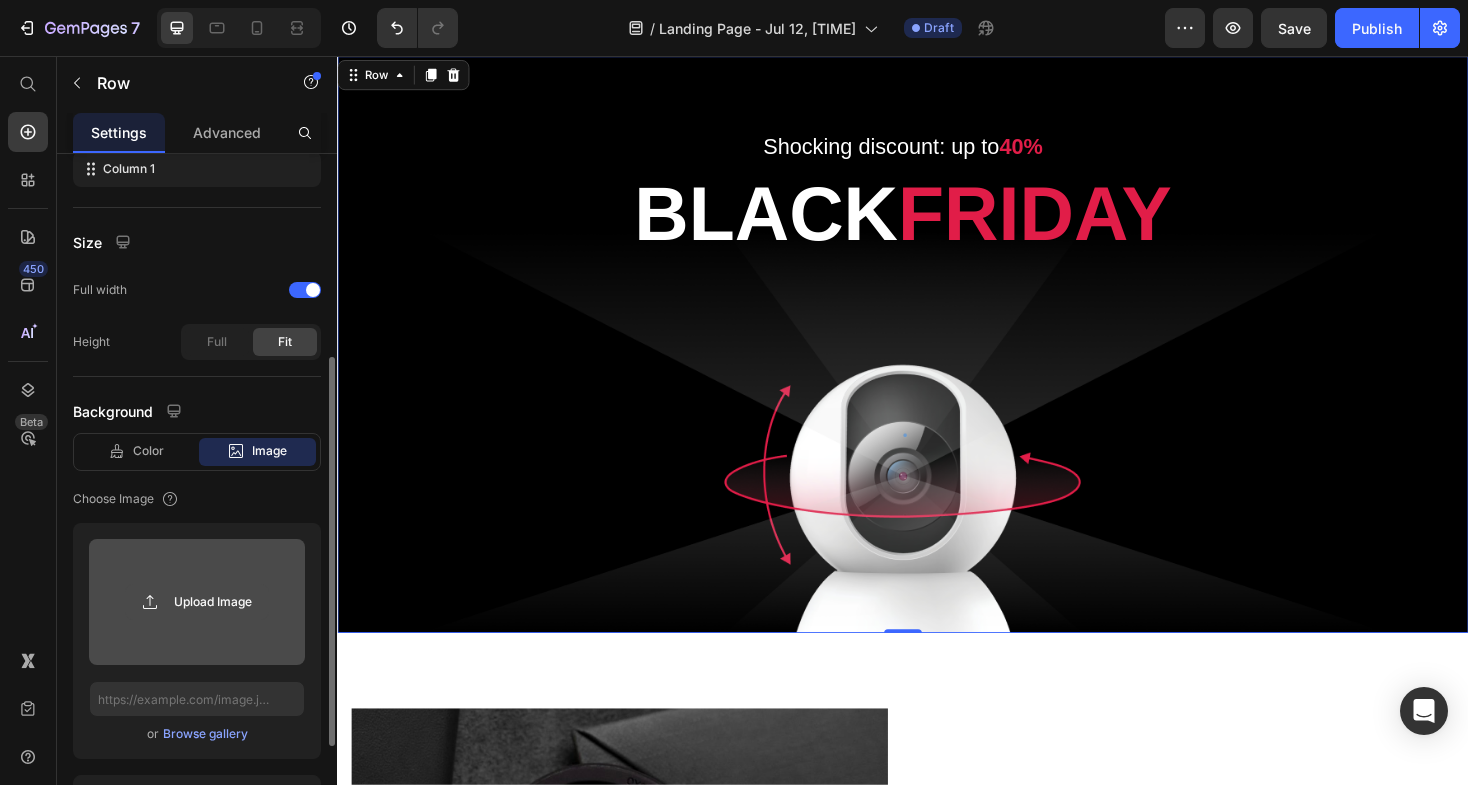 click 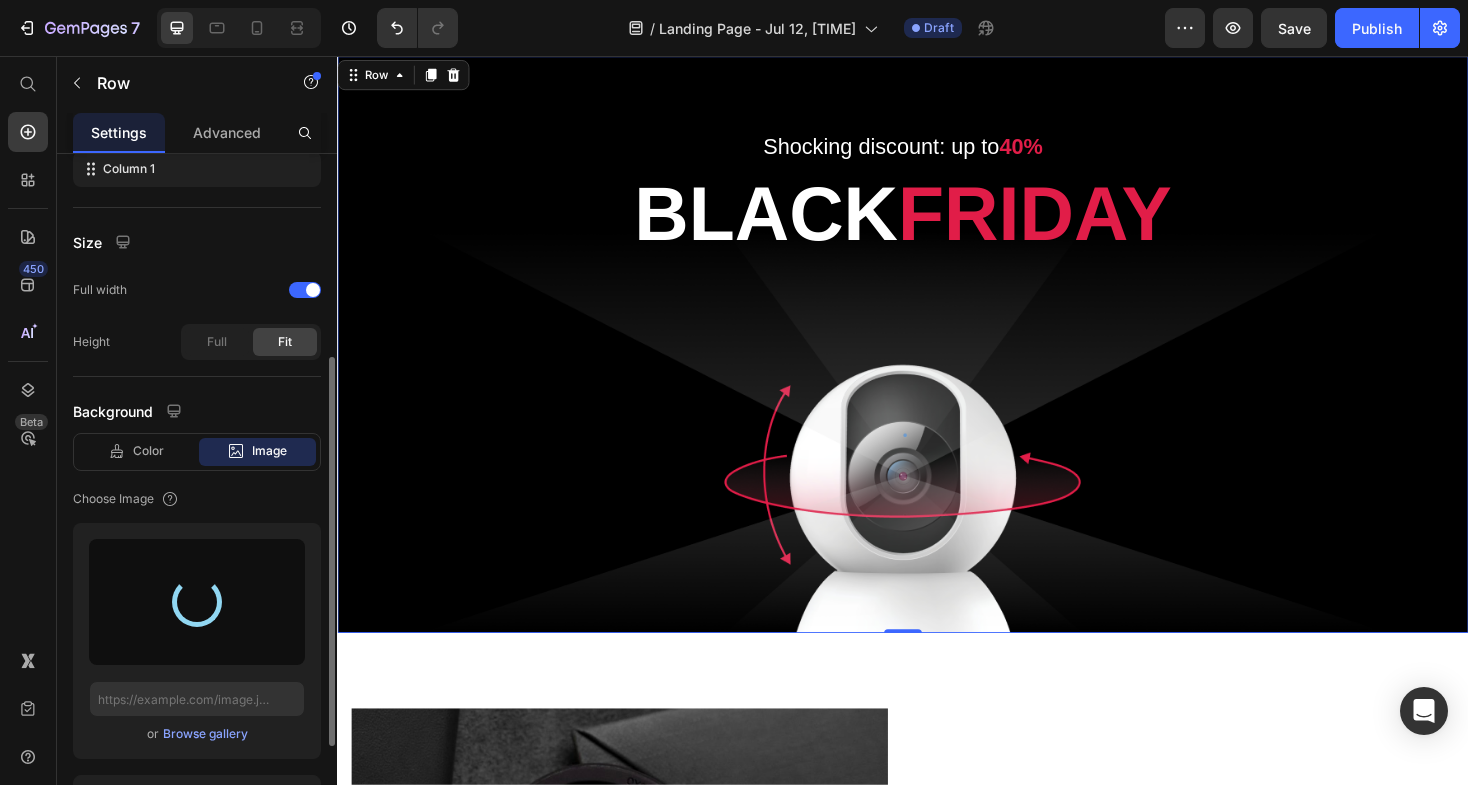 type on "https://cdn.shopify.com/s/files/1/2517/4164/files/gempages_566948697812763557-f701ff91-9539-4845-bef6-1647d046950e.png" 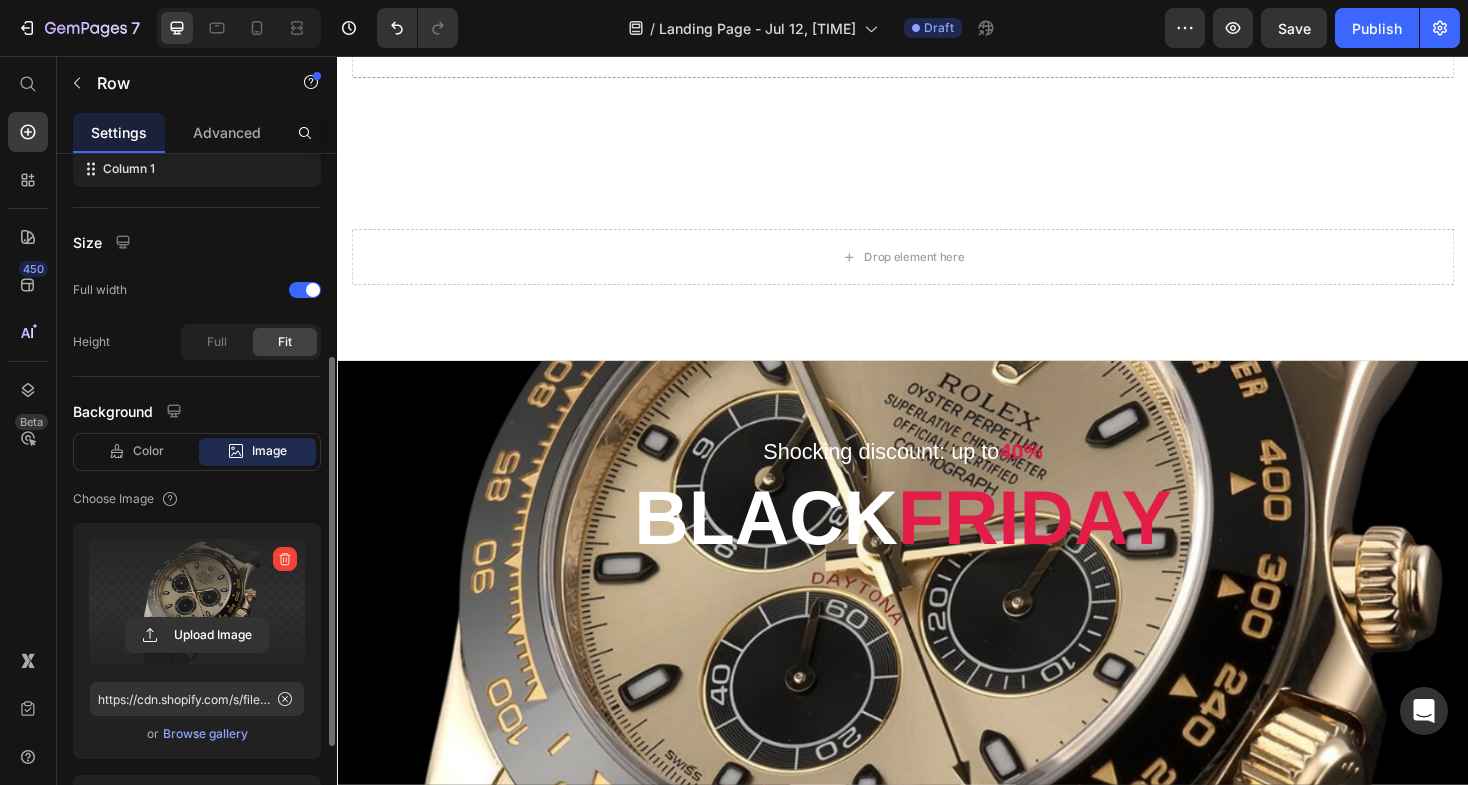 scroll, scrollTop: 69, scrollLeft: 0, axis: vertical 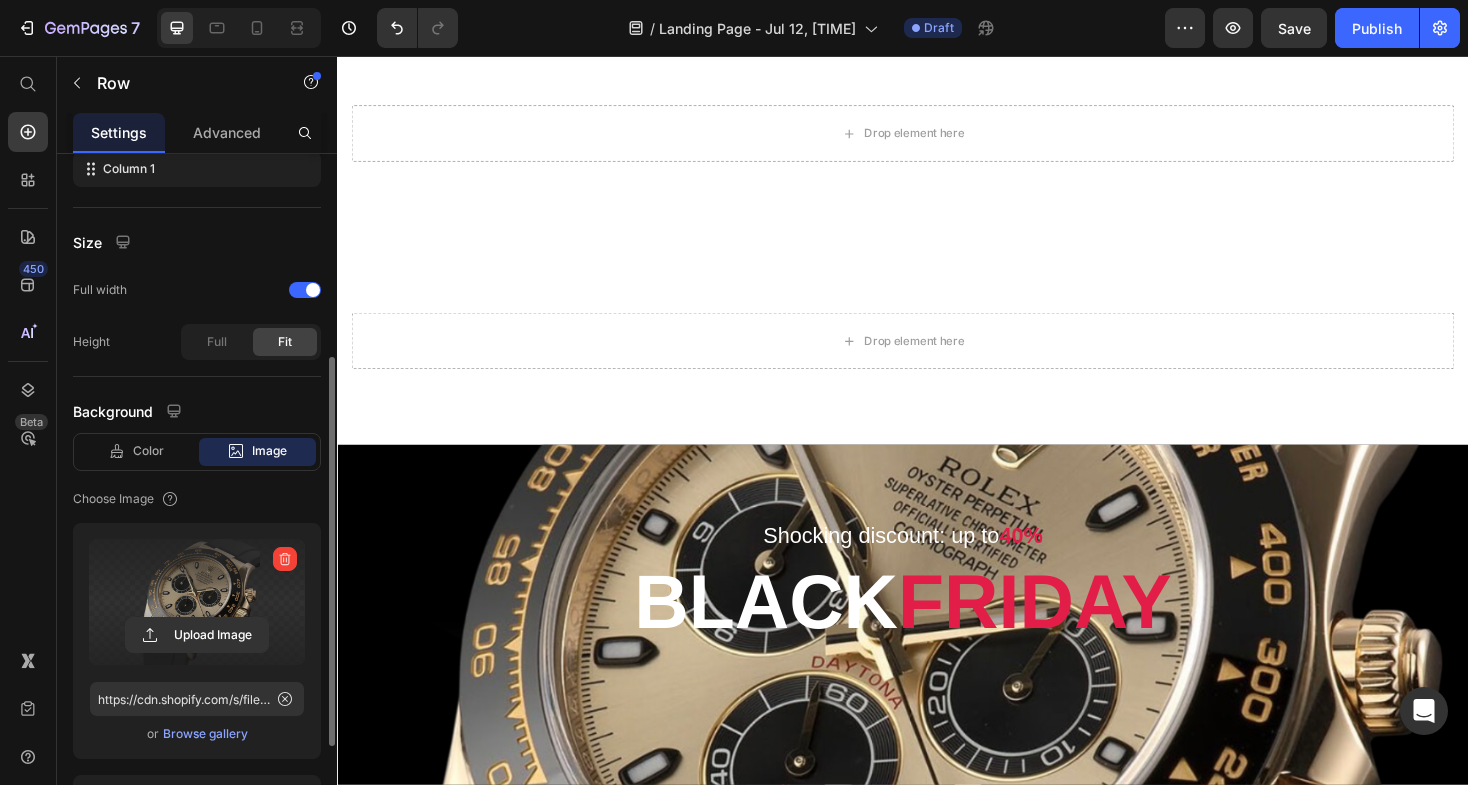 click on "Shocking discount: up to  40% Text block BLACK  FRIDAY Heading Row" at bounding box center [937, 774] 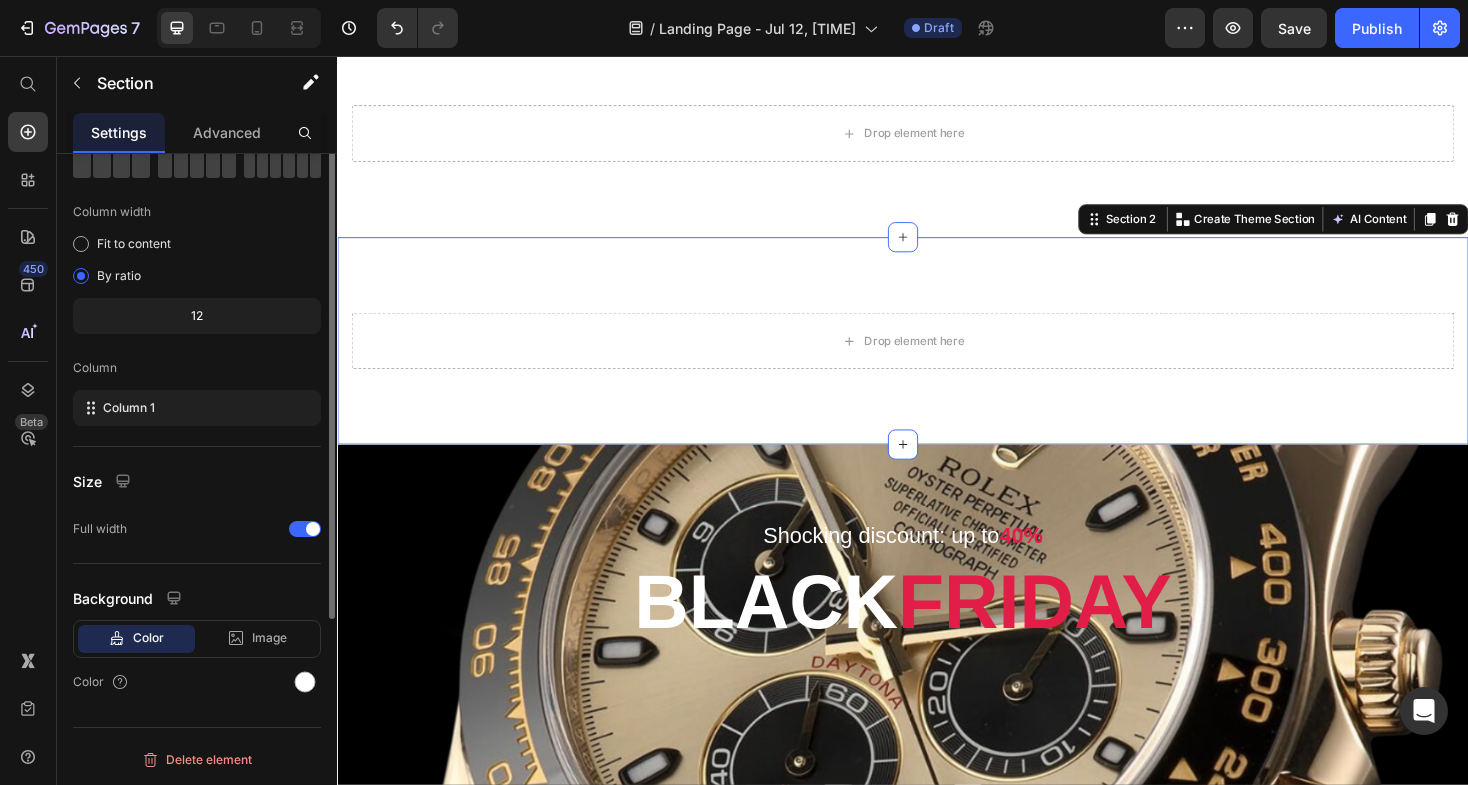 scroll, scrollTop: 0, scrollLeft: 0, axis: both 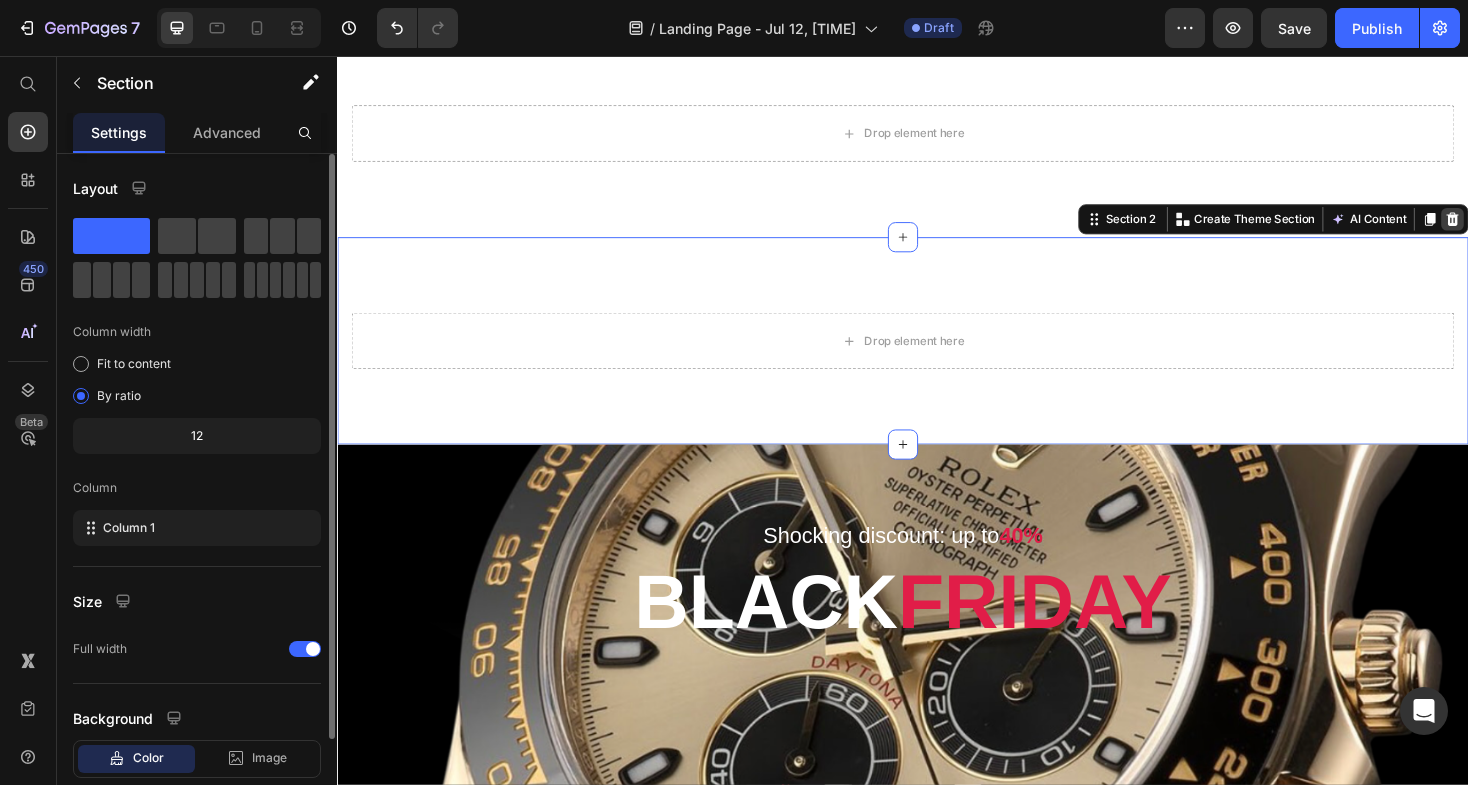 click 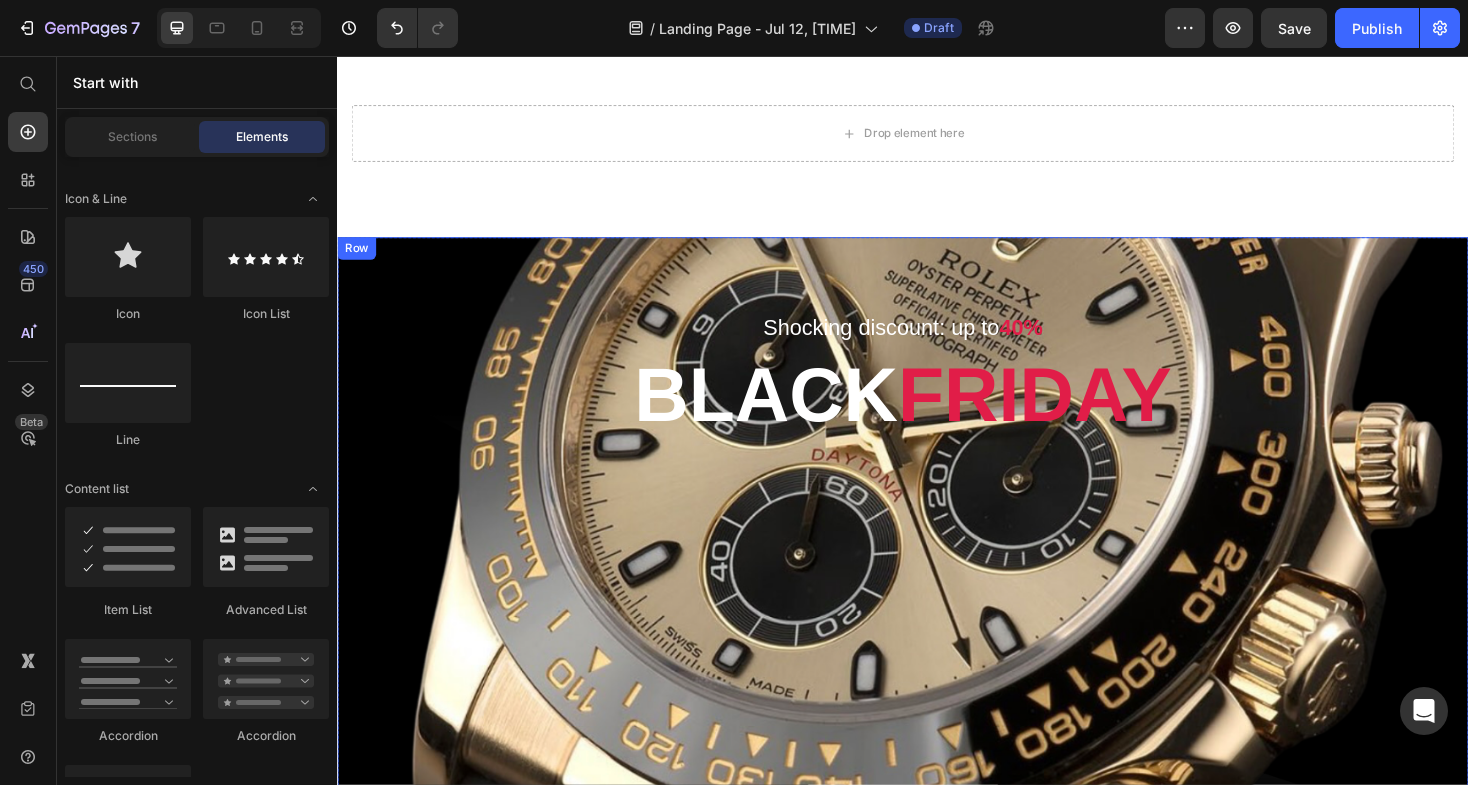 click on "Shocking discount: up to  40% Text block BLACK  FRIDAY Heading Row" at bounding box center [937, 554] 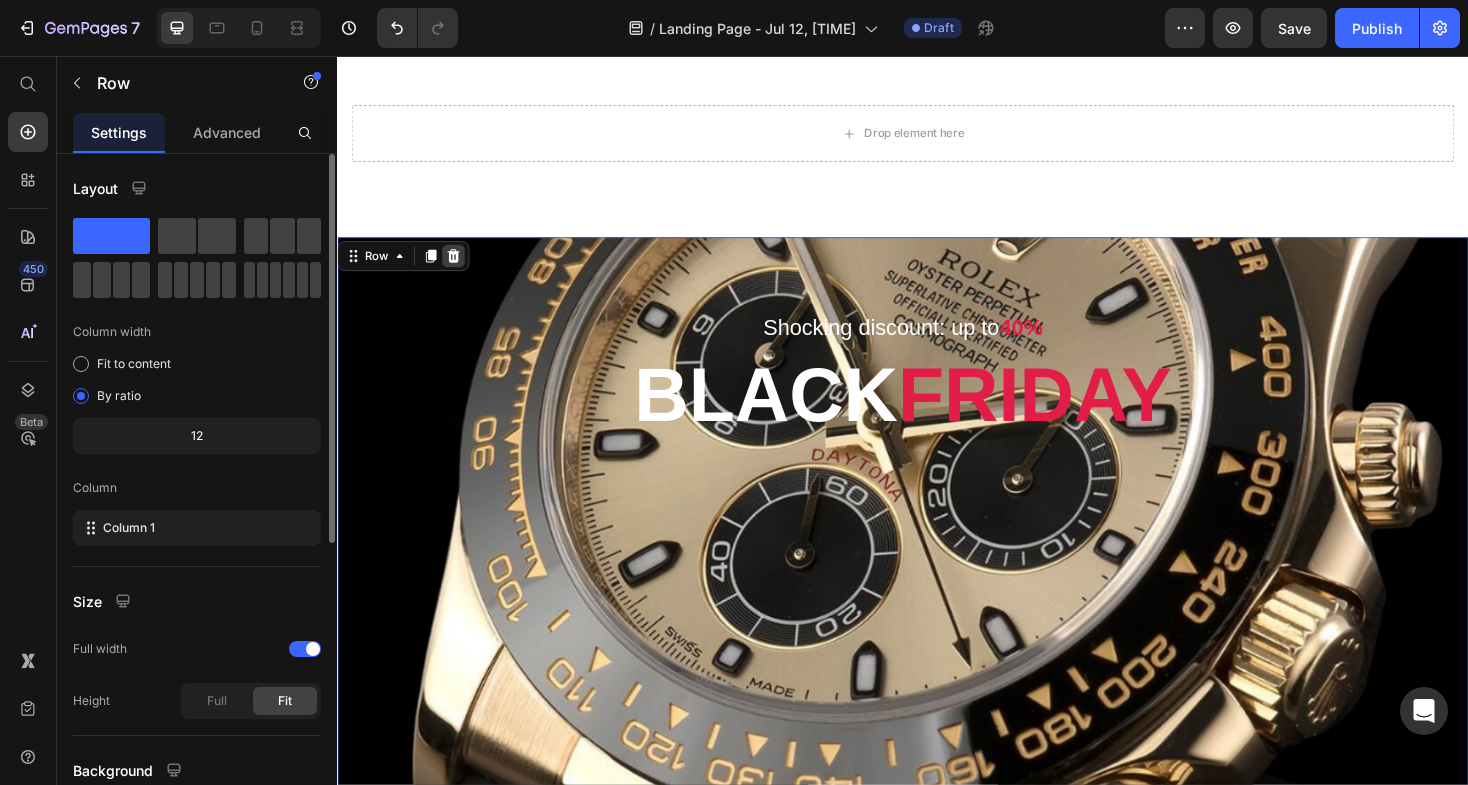 click 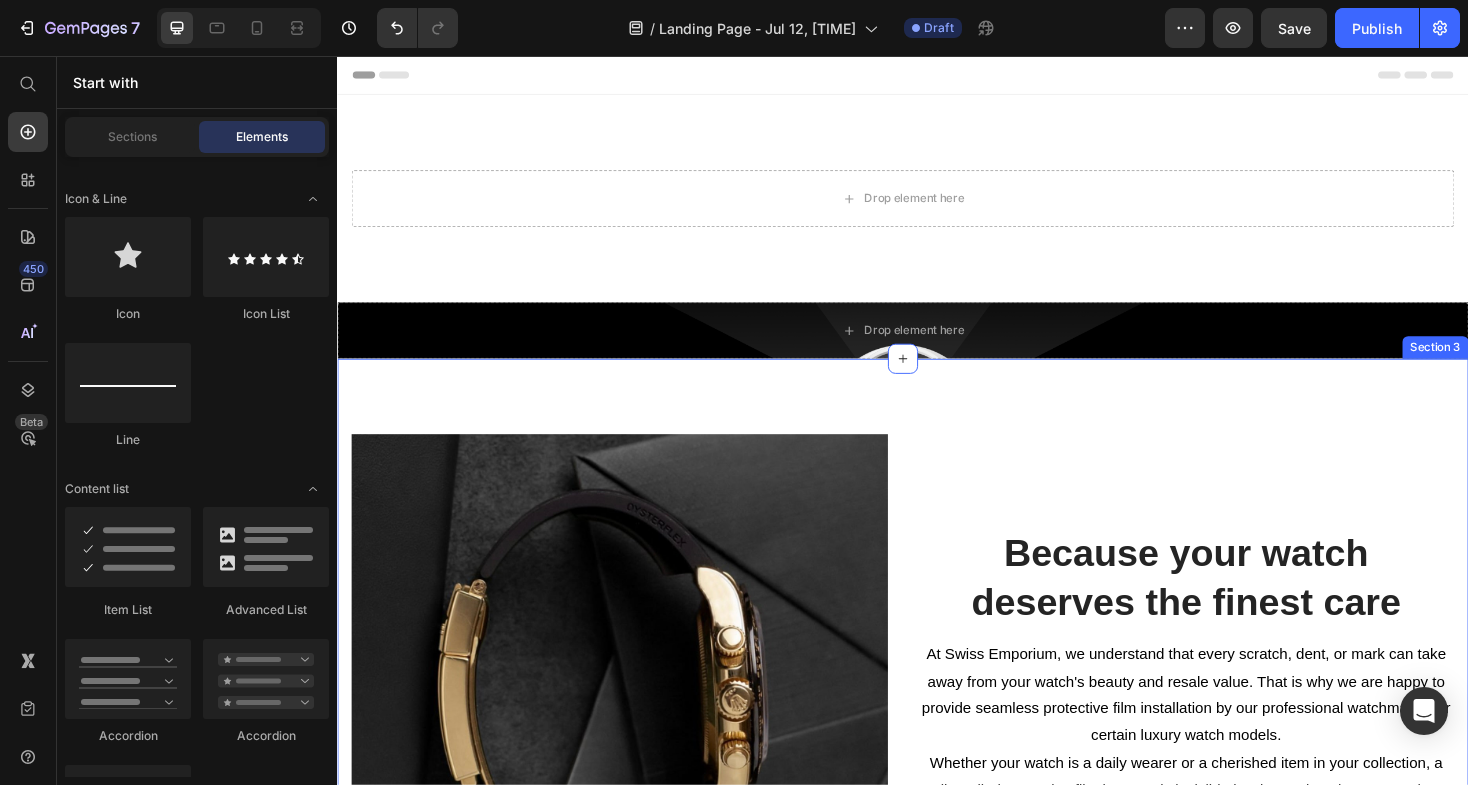 scroll, scrollTop: 0, scrollLeft: 0, axis: both 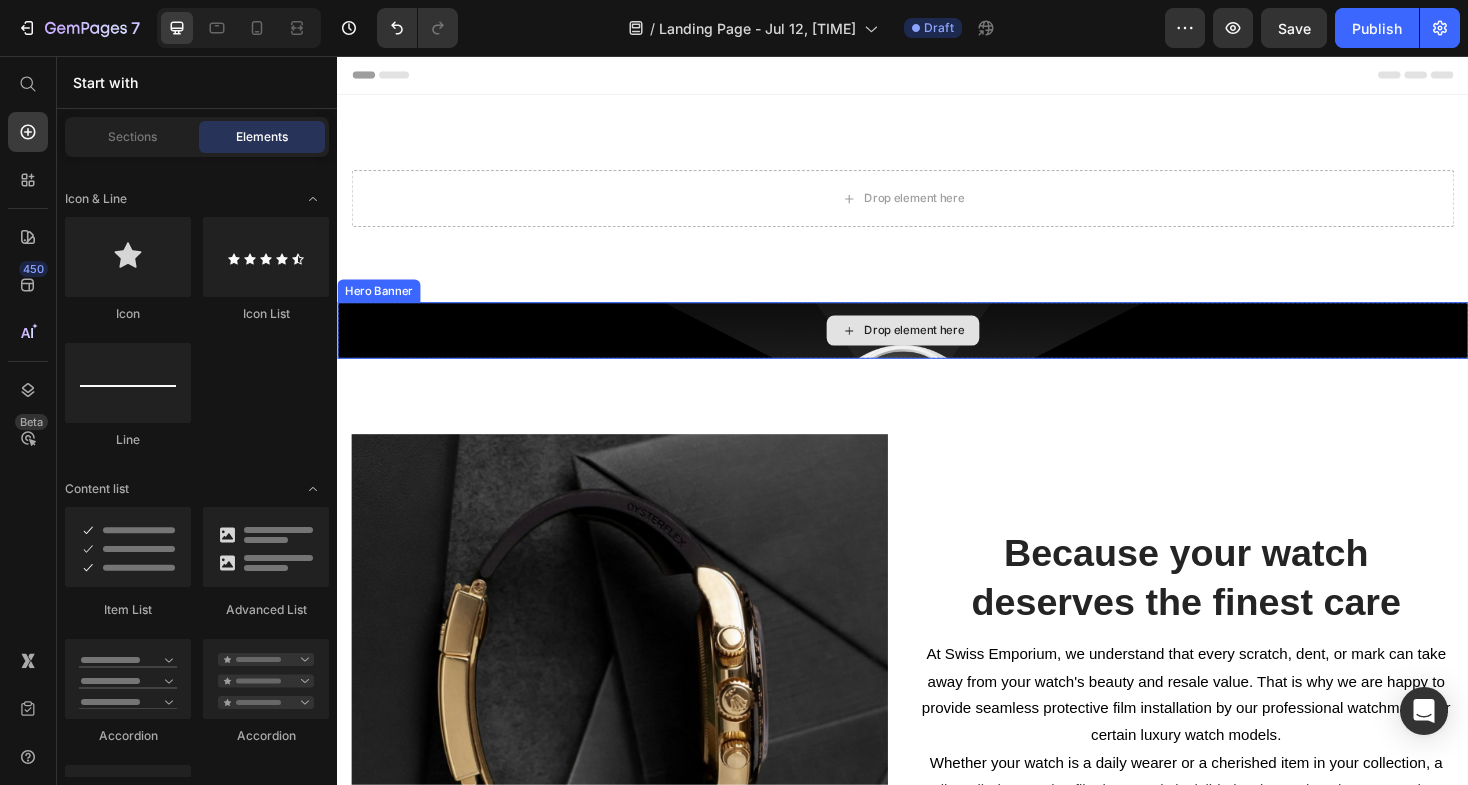 click on "Drop element here" at bounding box center (949, 347) 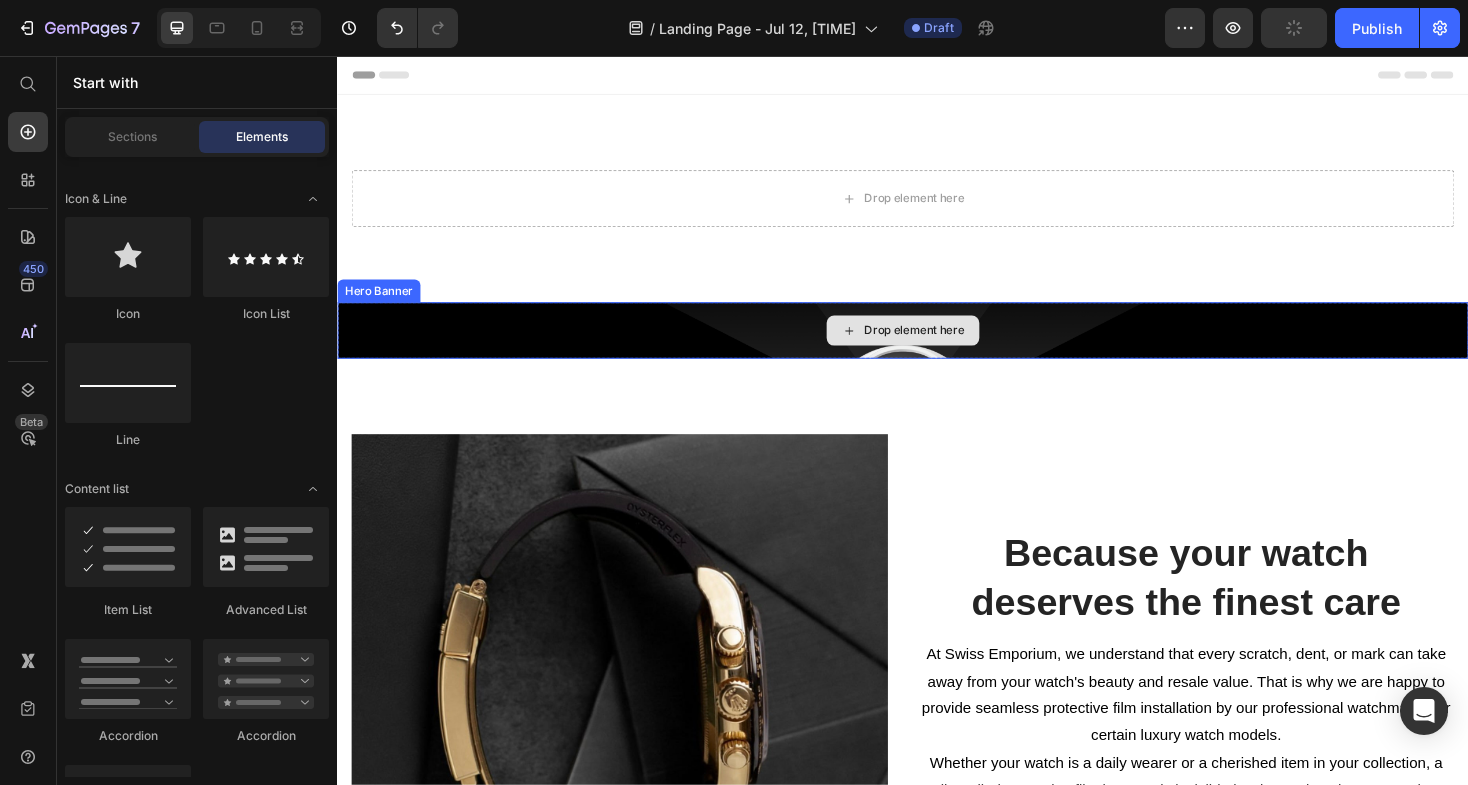 click on "Drop element here" at bounding box center (937, 347) 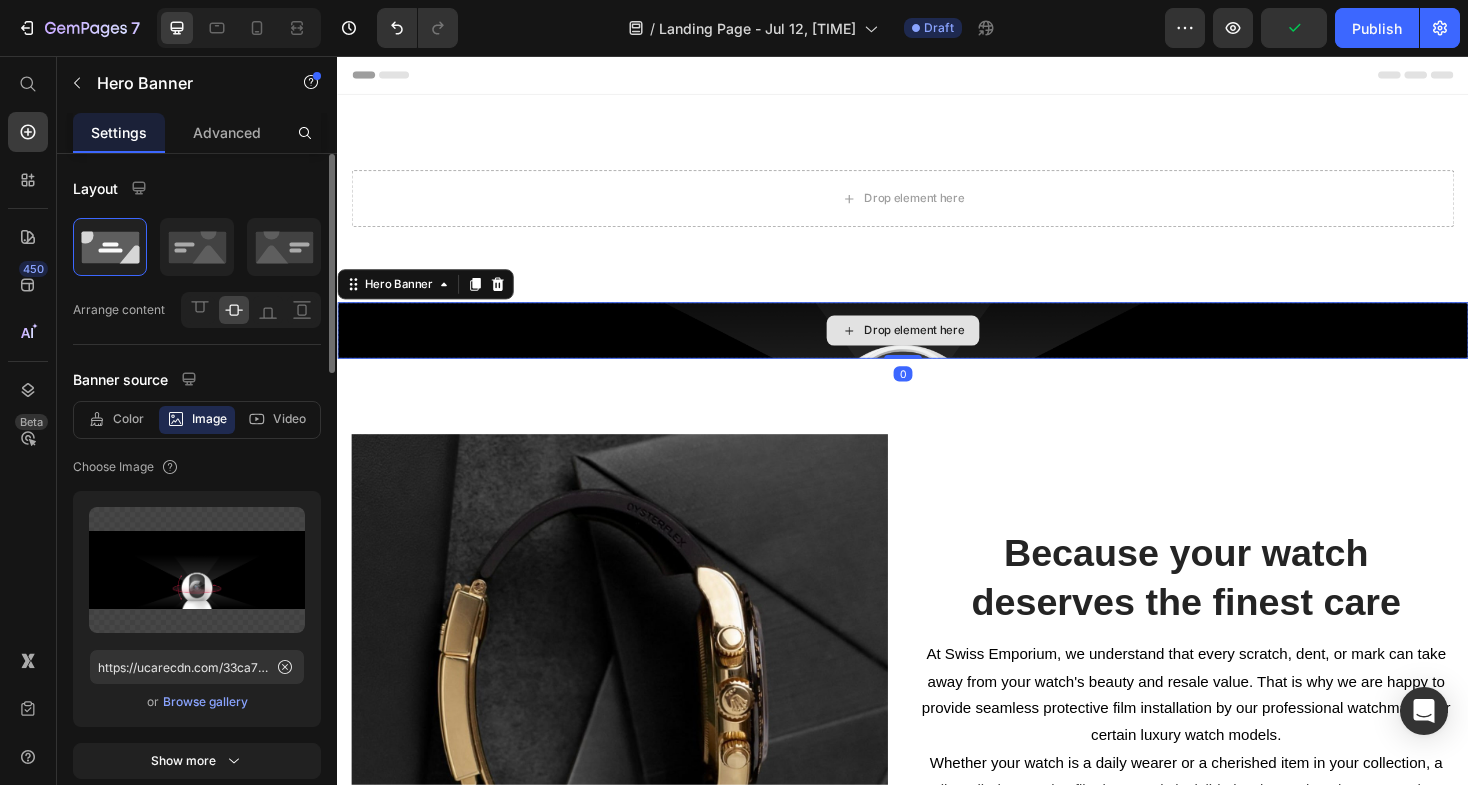 click on "Drop element here" at bounding box center (937, 347) 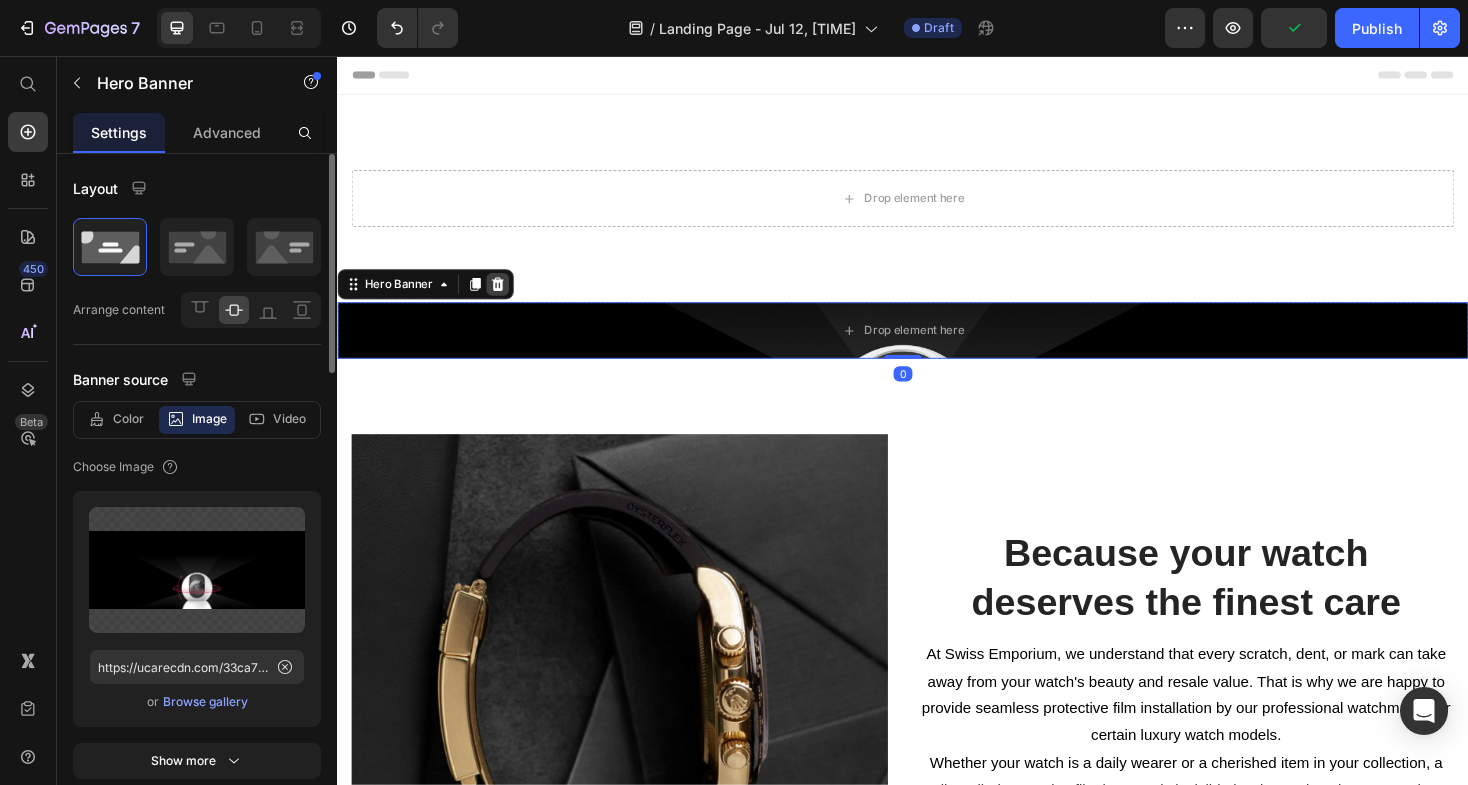 click at bounding box center (507, 298) 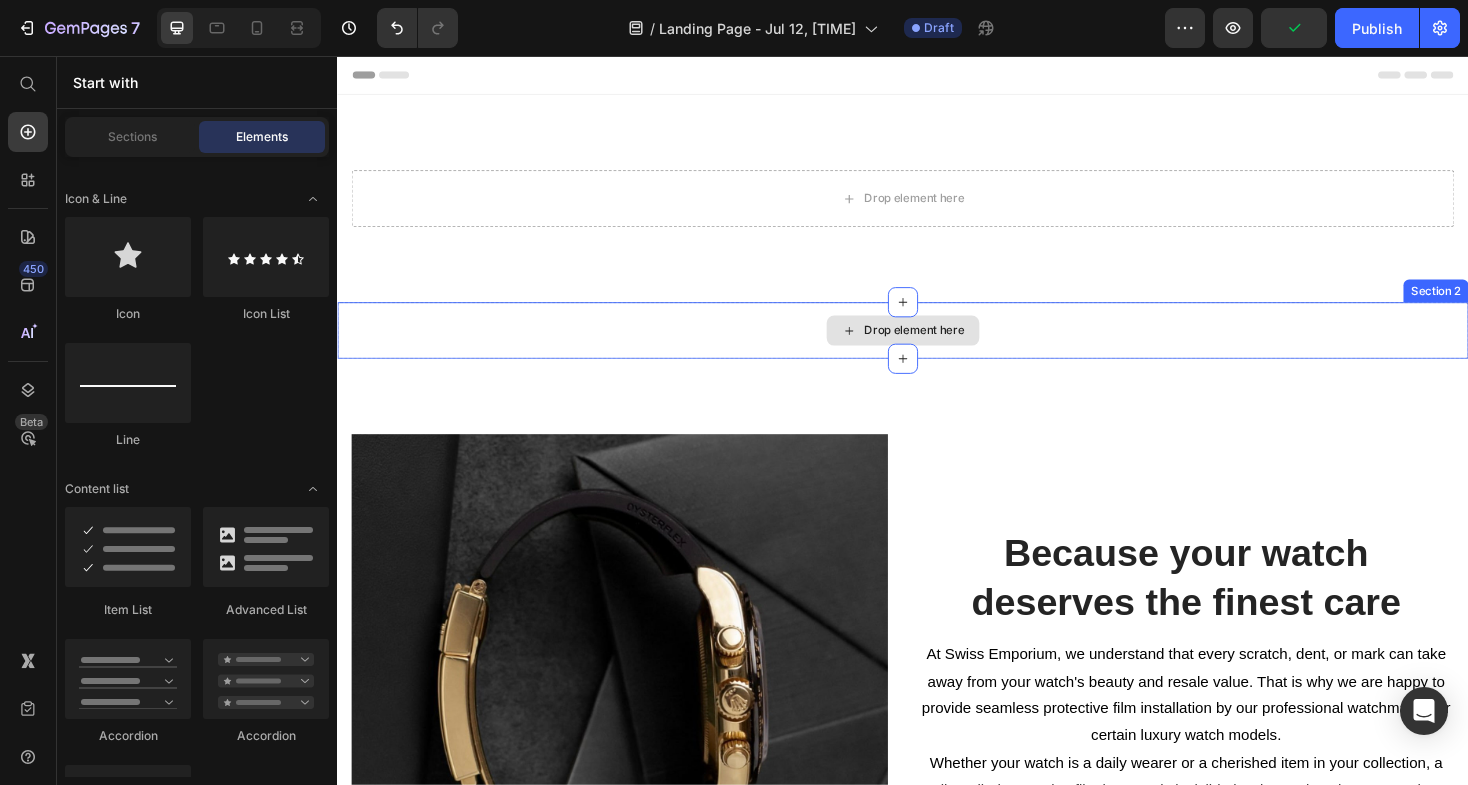click on "Drop element here" at bounding box center (937, 347) 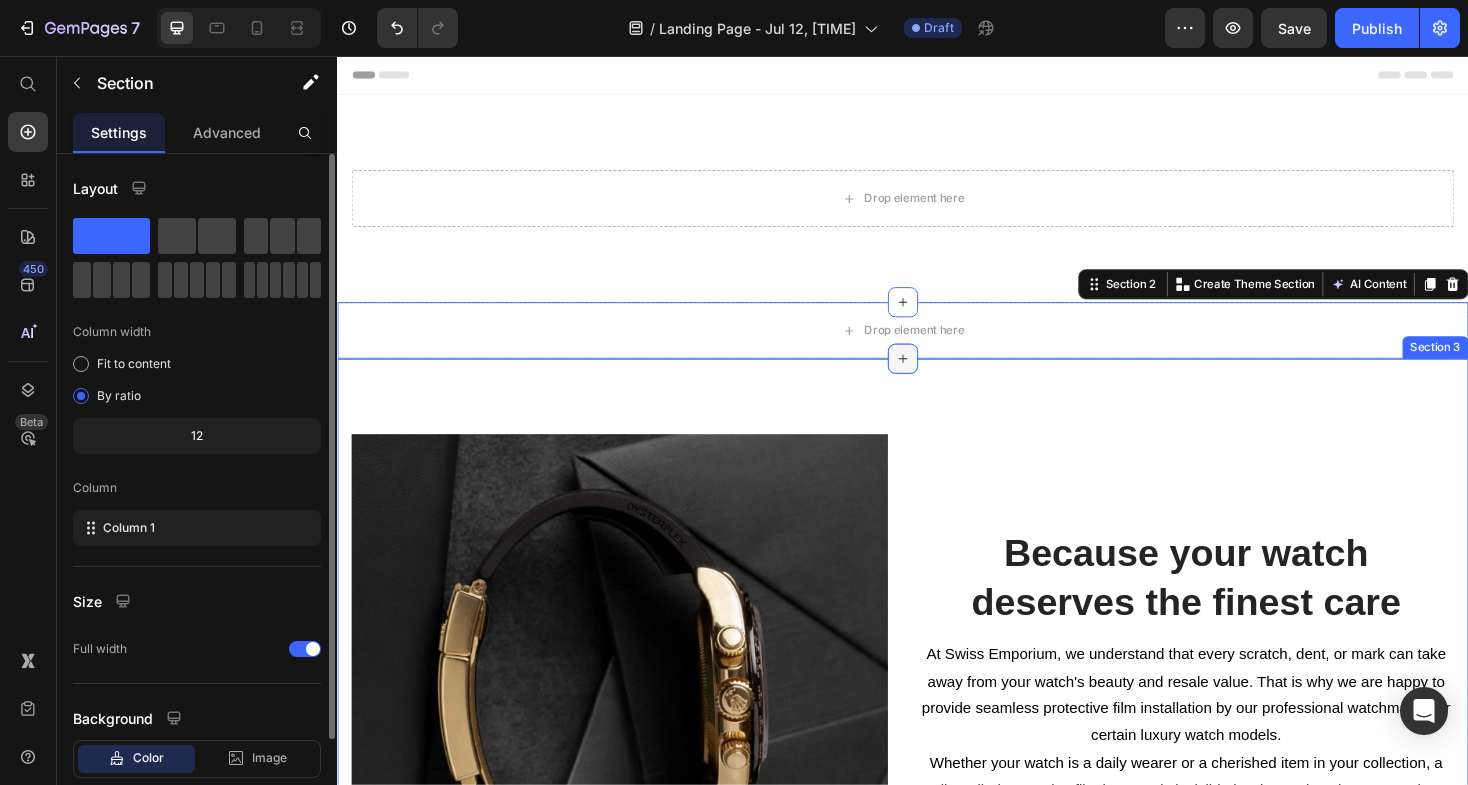 click 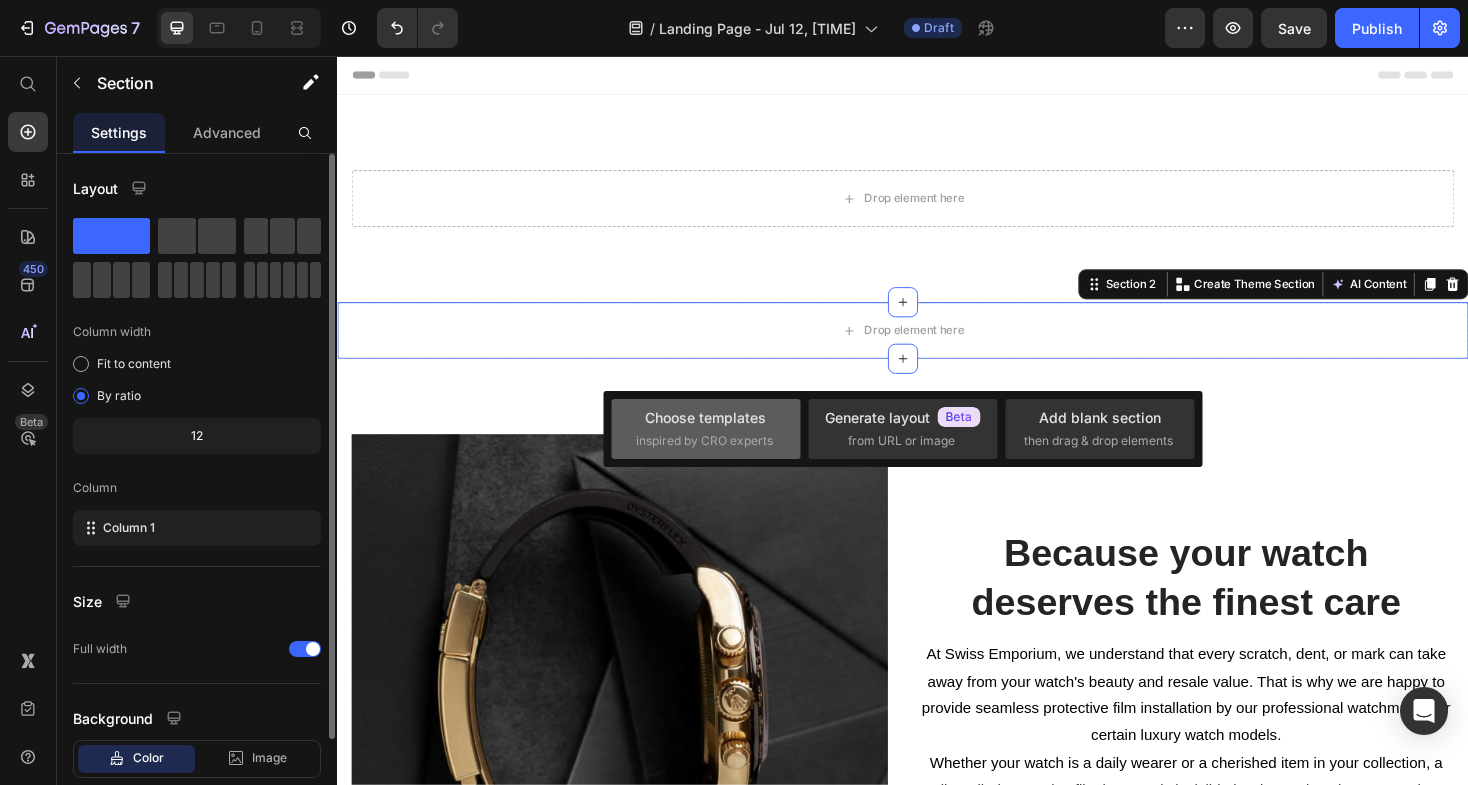 click on "Choose templates" at bounding box center (705, 417) 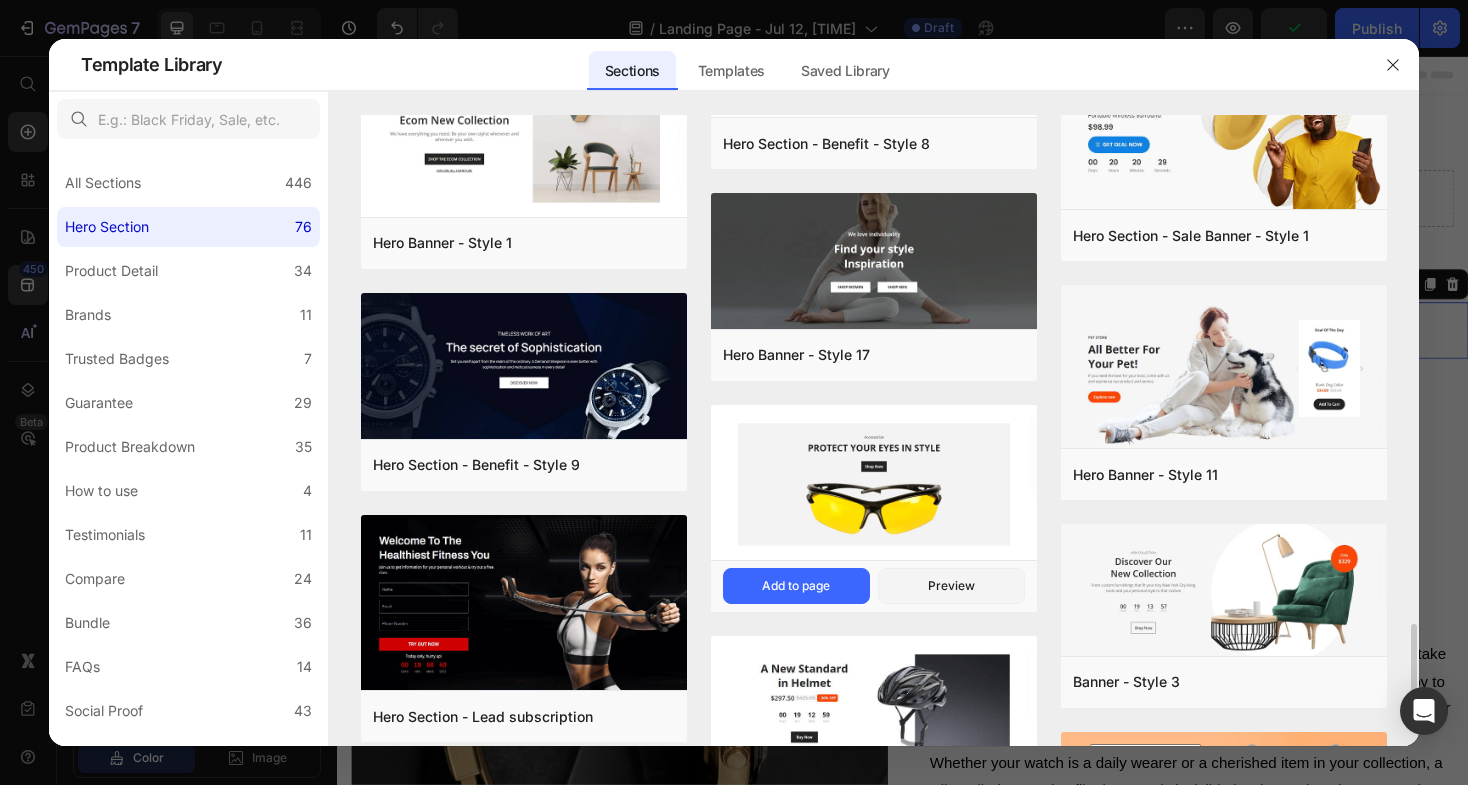 scroll, scrollTop: 4168, scrollLeft: 0, axis: vertical 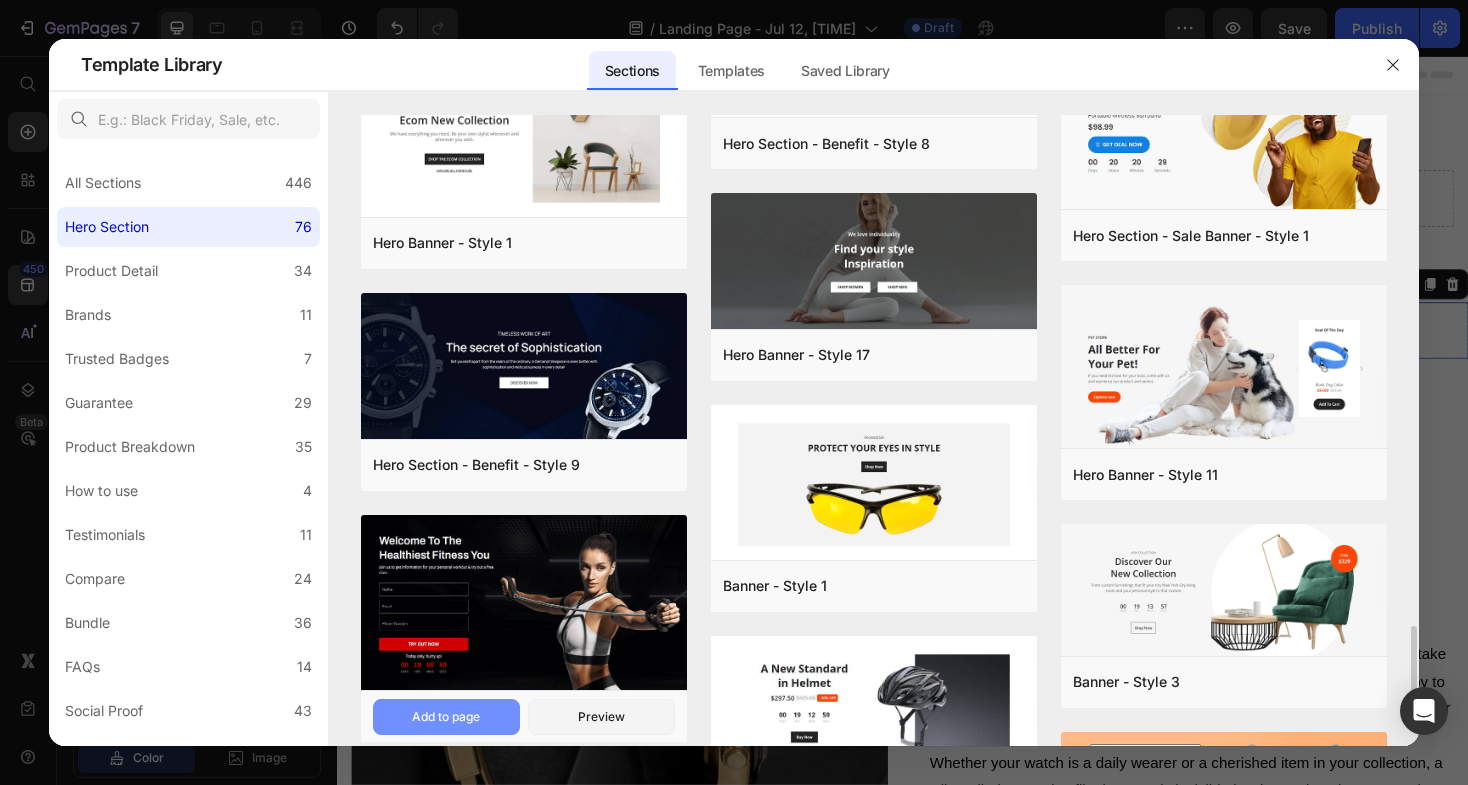 click on "Add to page" at bounding box center [446, 717] 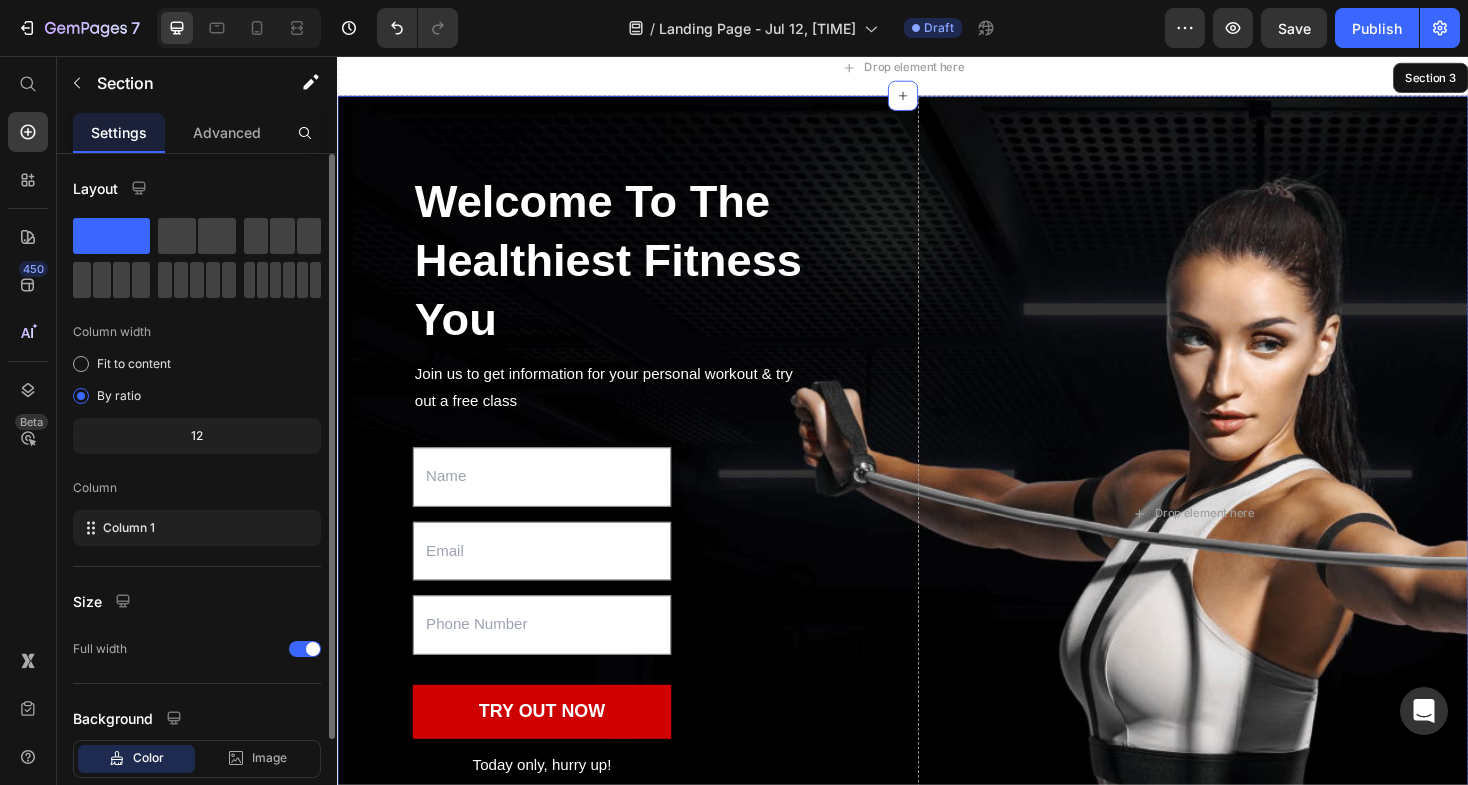 scroll, scrollTop: 321, scrollLeft: 0, axis: vertical 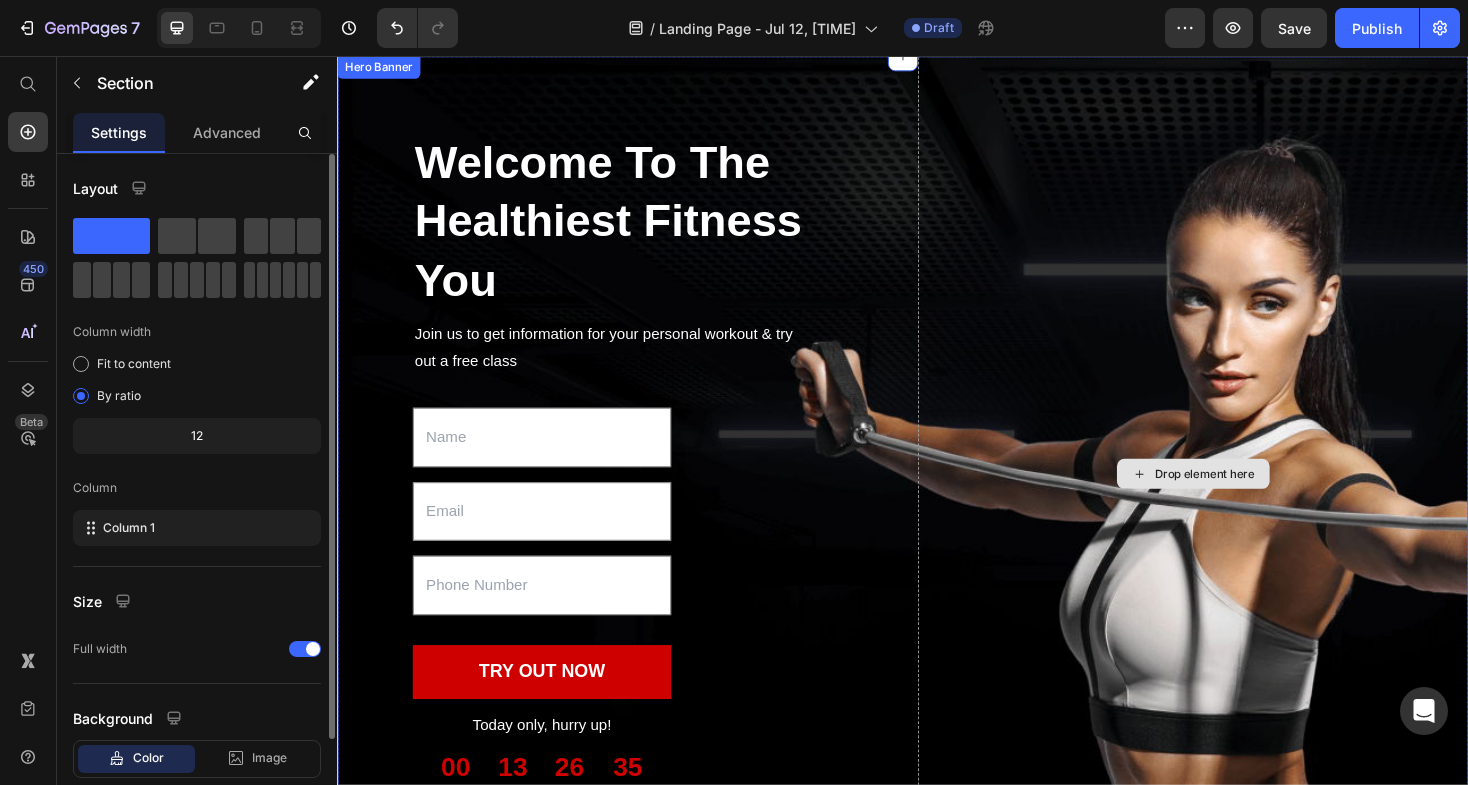 click on "Drop element here" at bounding box center (1245, 499) 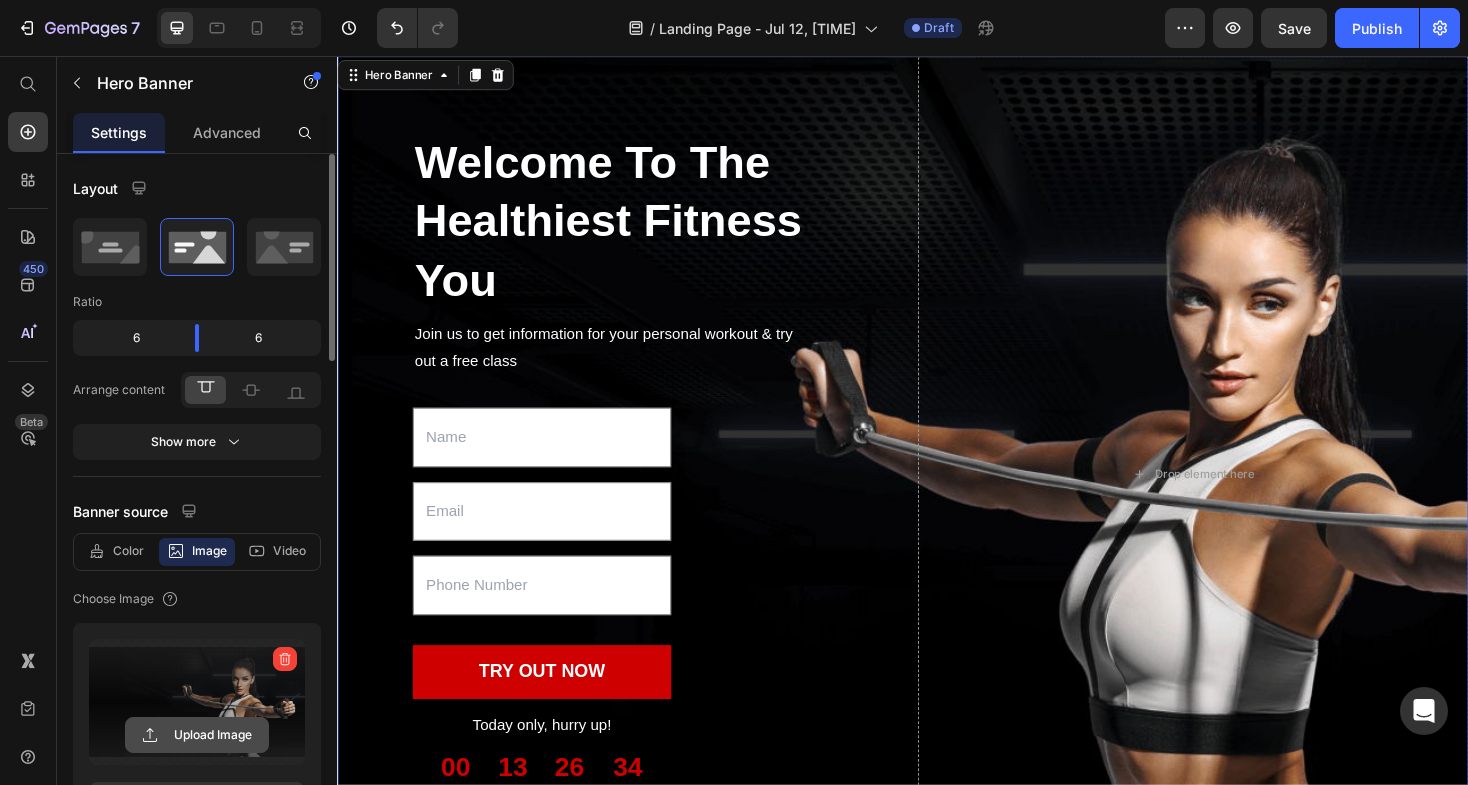 click 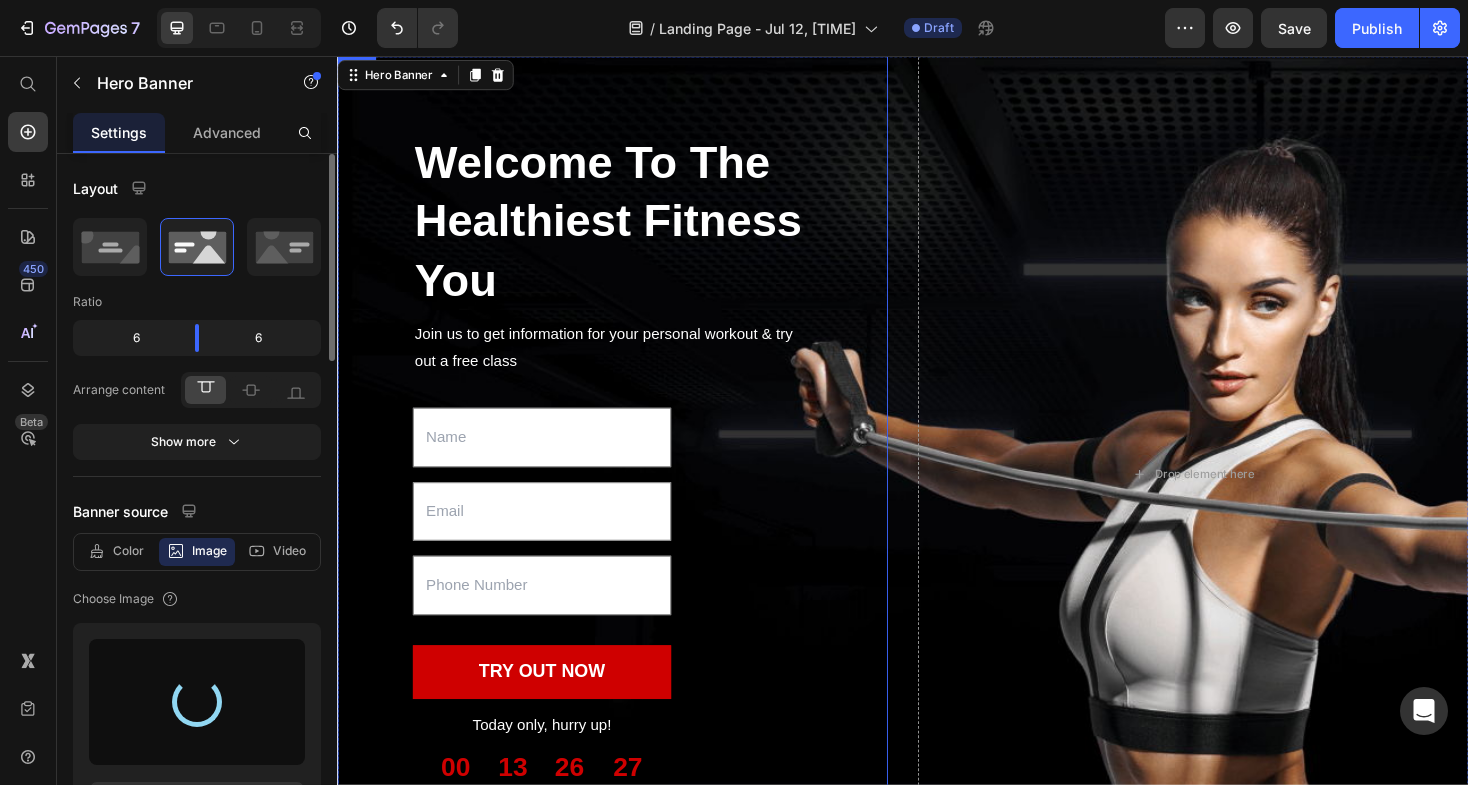 type on "https://cdn.shopify.com/s/files/1/2517/4164/files/gempages_566948697812763557-f701ff91-9539-4845-bef6-1647d046950e.png" 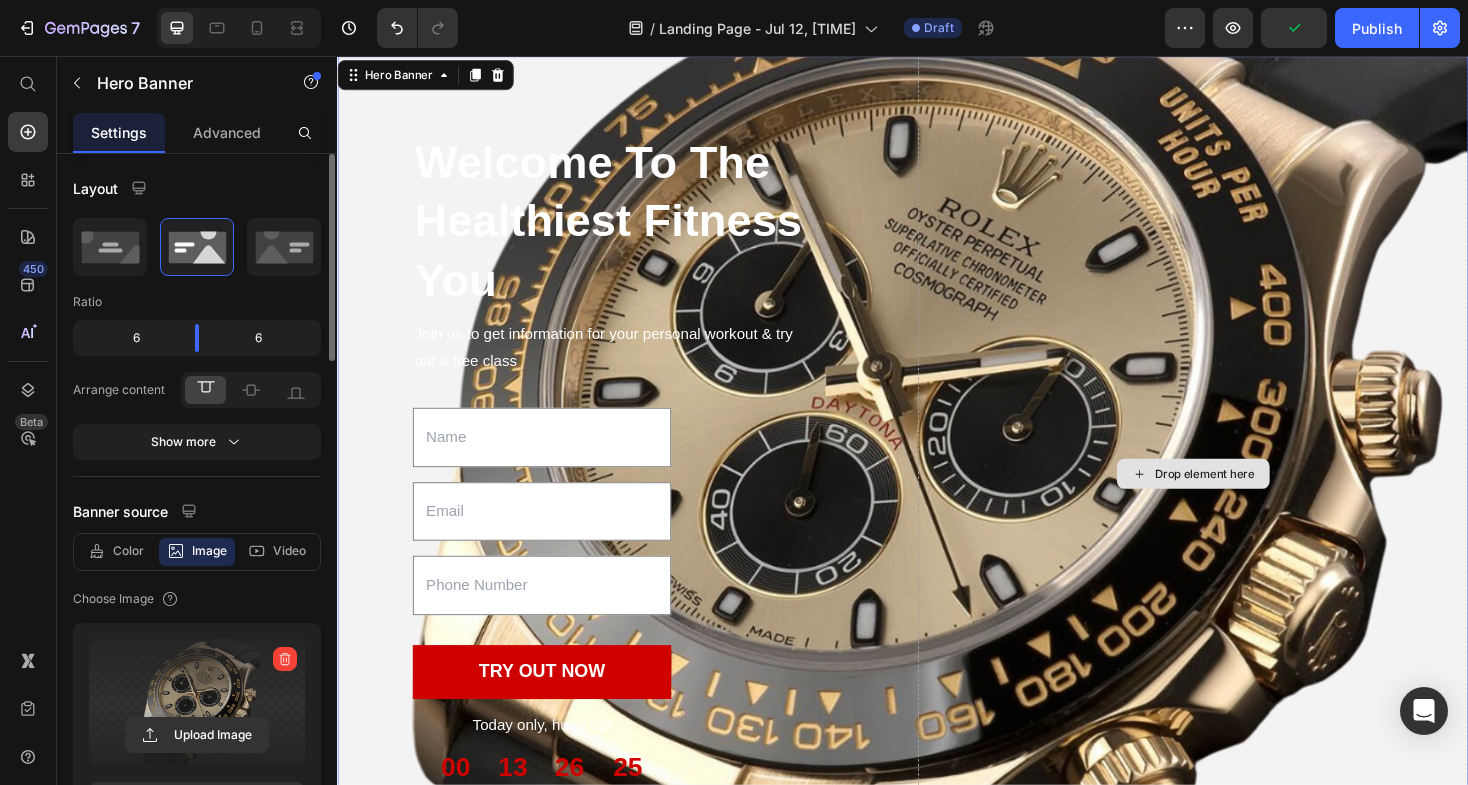 click on "Drop element here" at bounding box center (1245, 499) 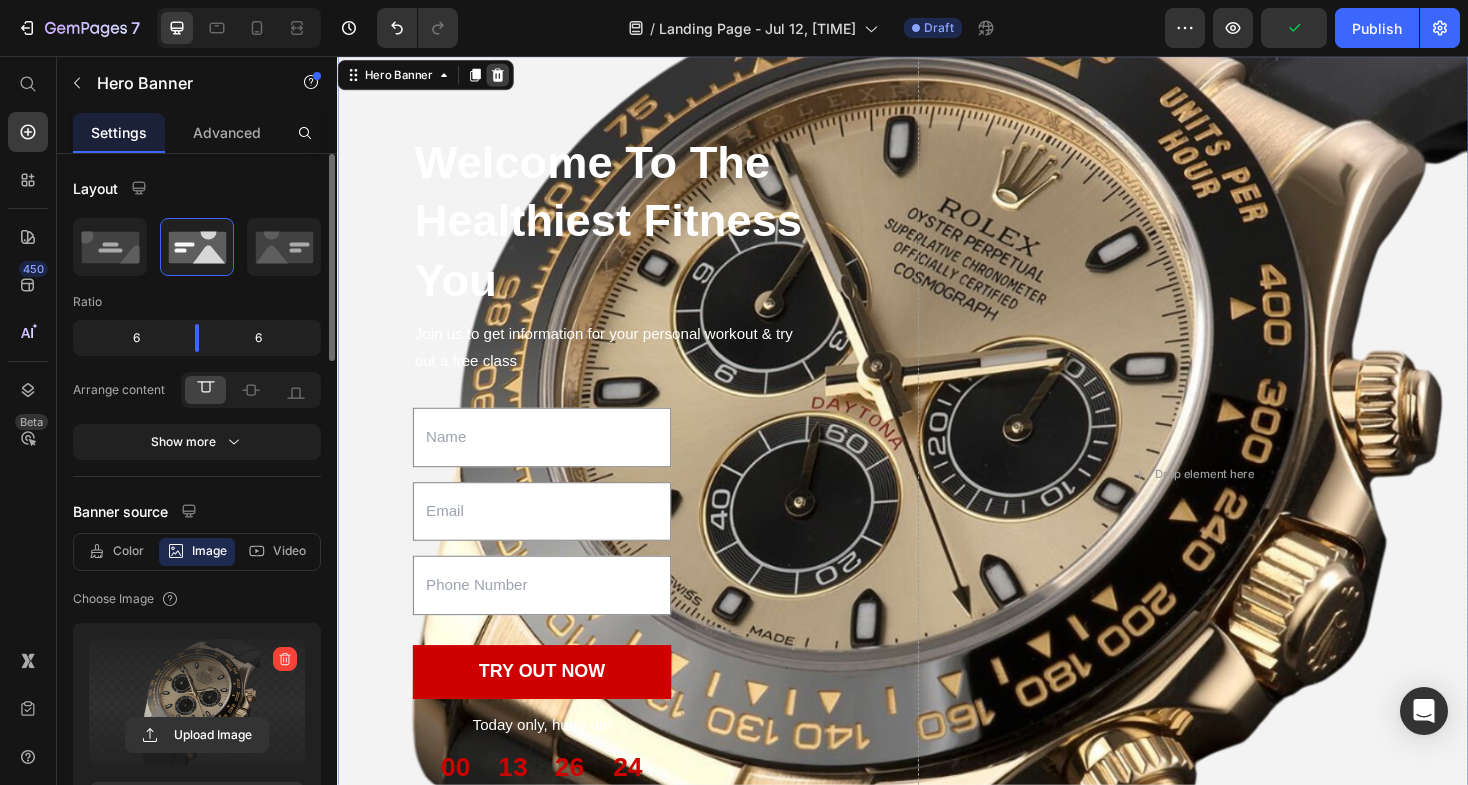 click 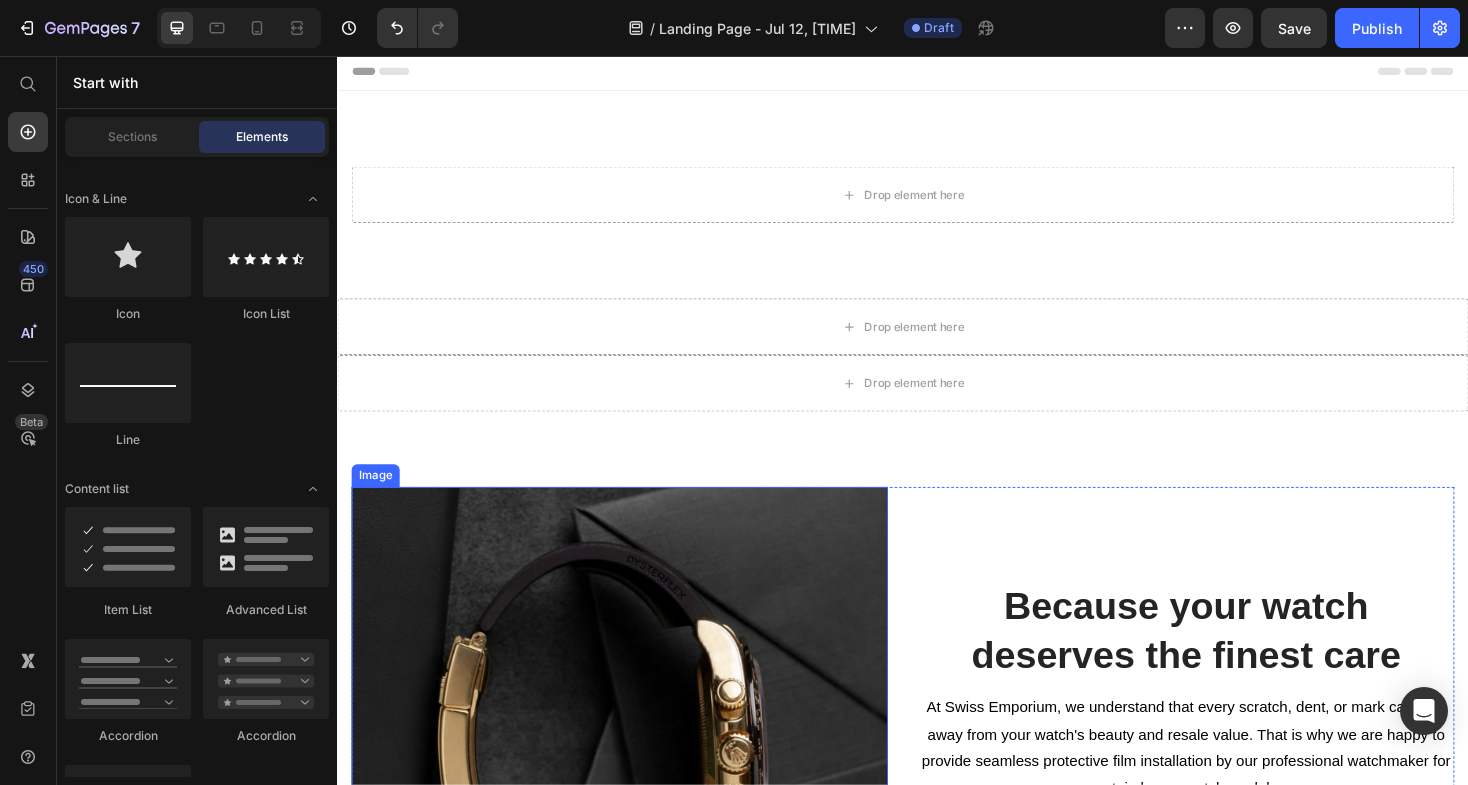scroll, scrollTop: 32, scrollLeft: 0, axis: vertical 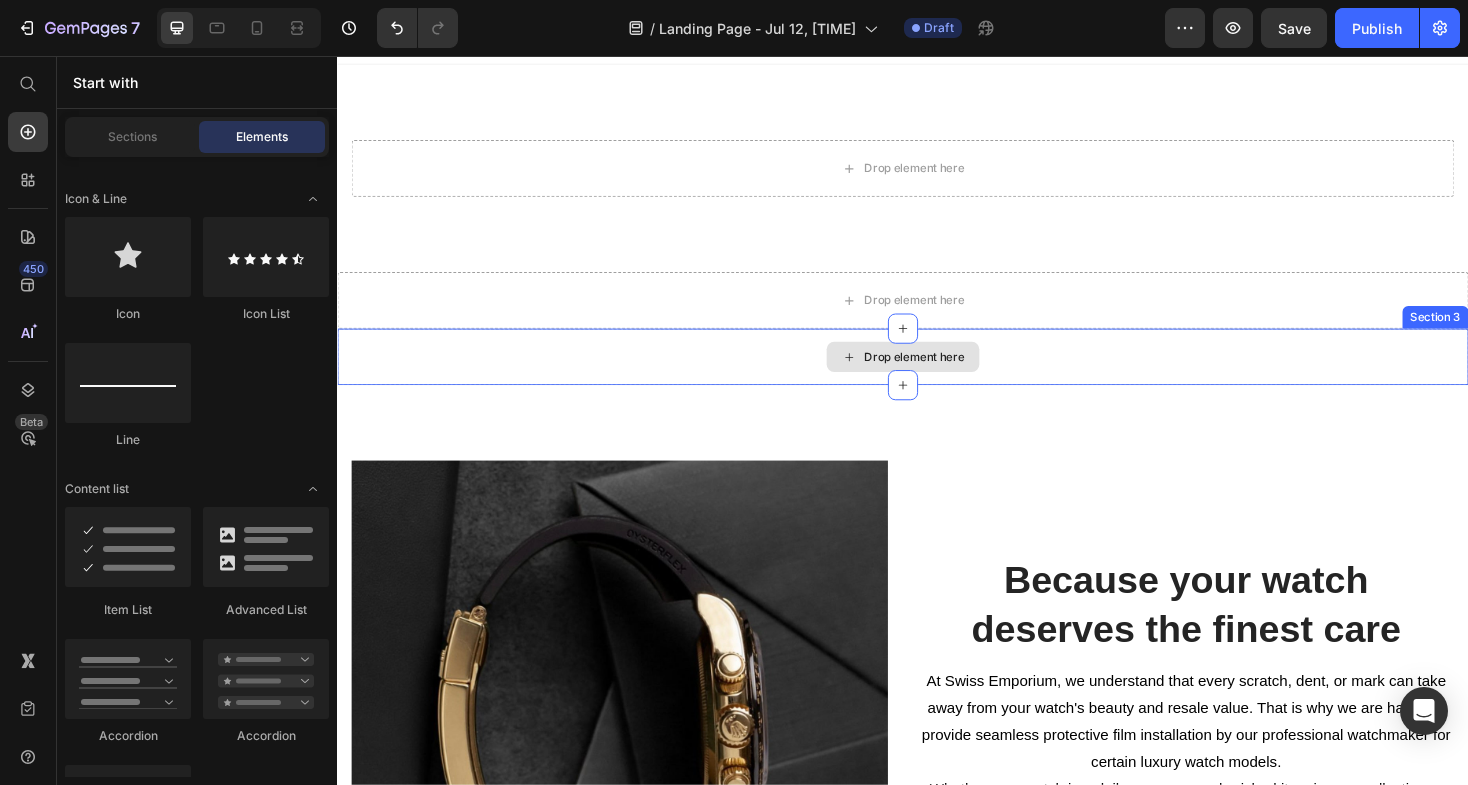 click on "Drop element here" at bounding box center [949, 375] 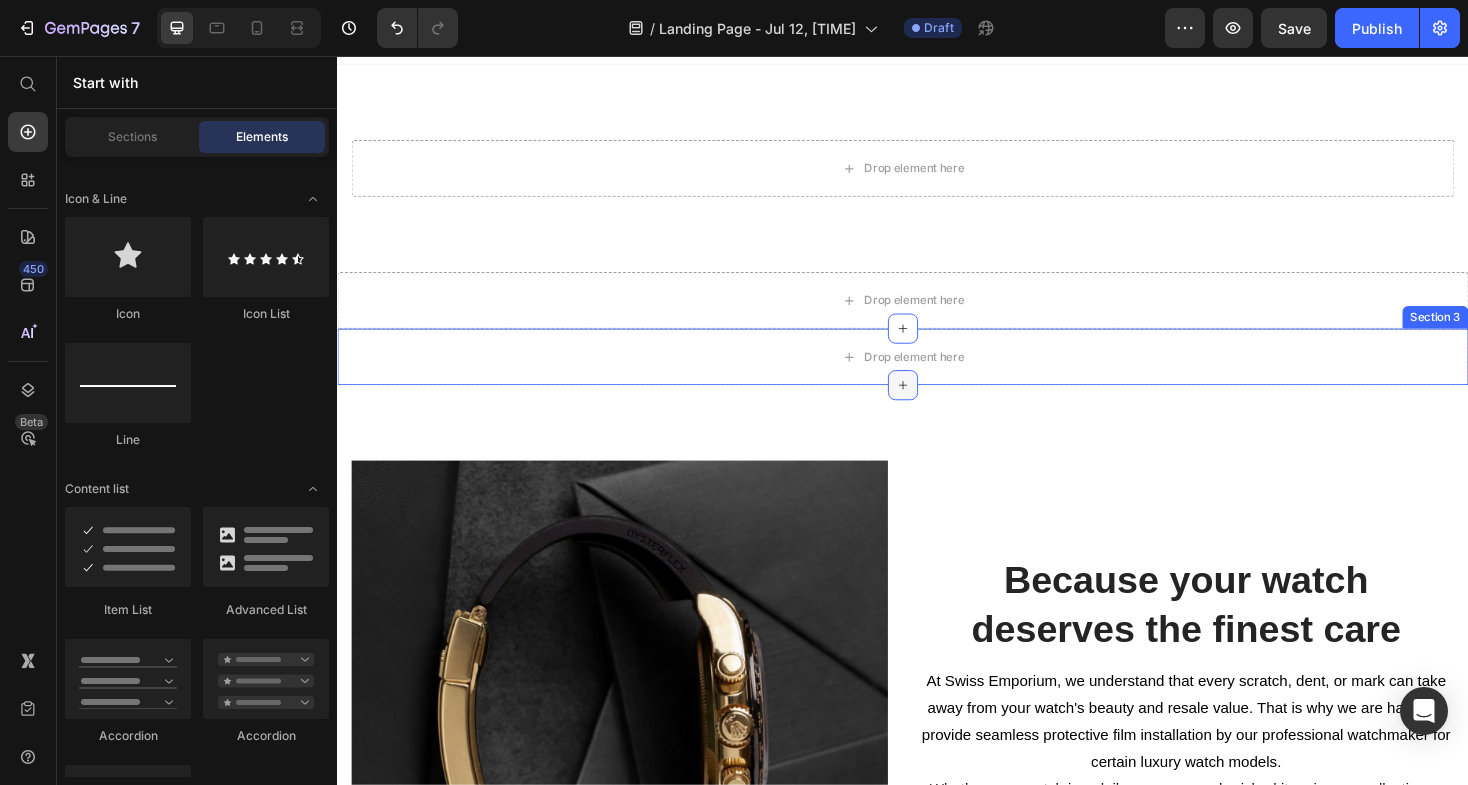 click 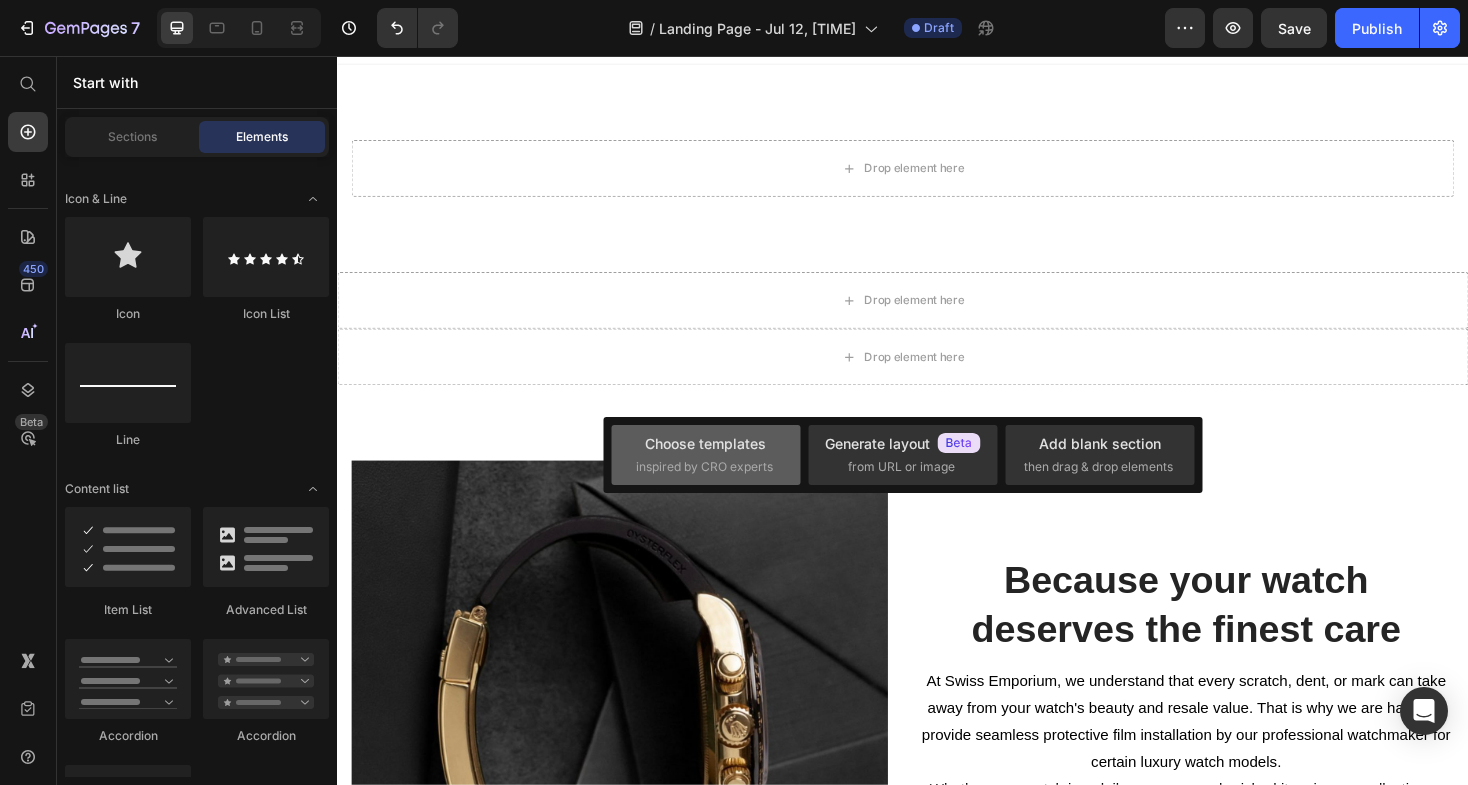 click on "Choose templates" at bounding box center [705, 443] 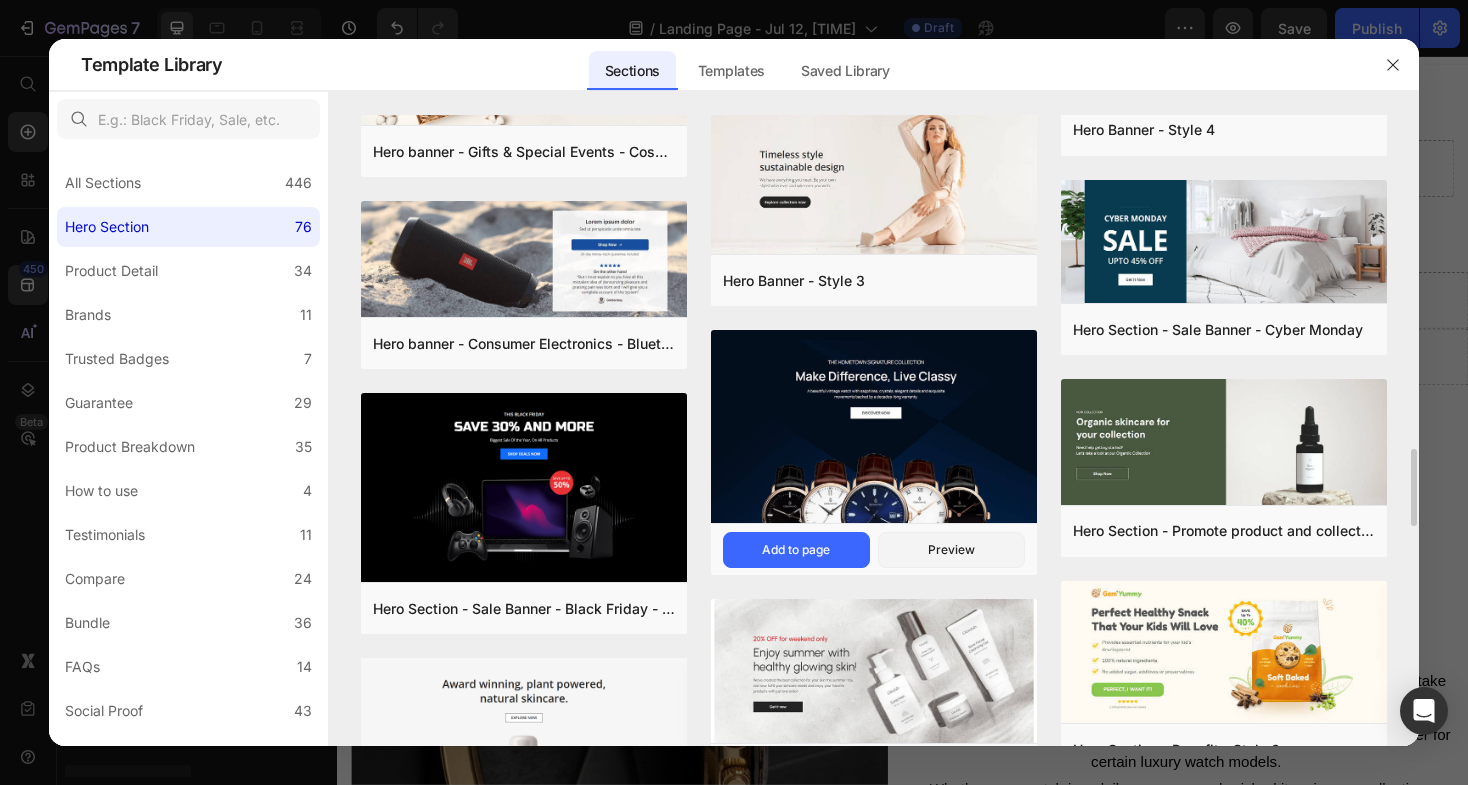 scroll, scrollTop: 2689, scrollLeft: 0, axis: vertical 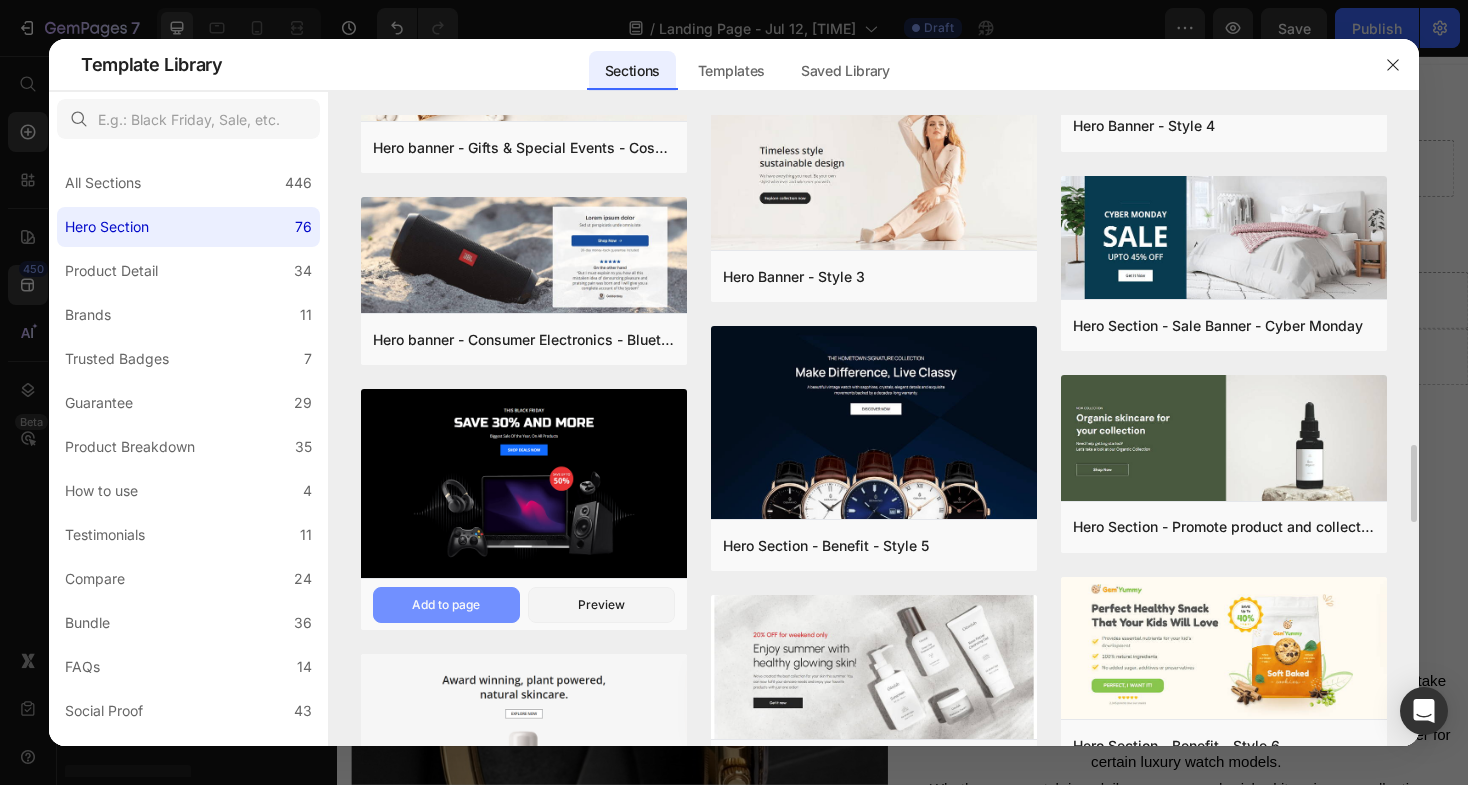 click on "Add to page" at bounding box center (446, 605) 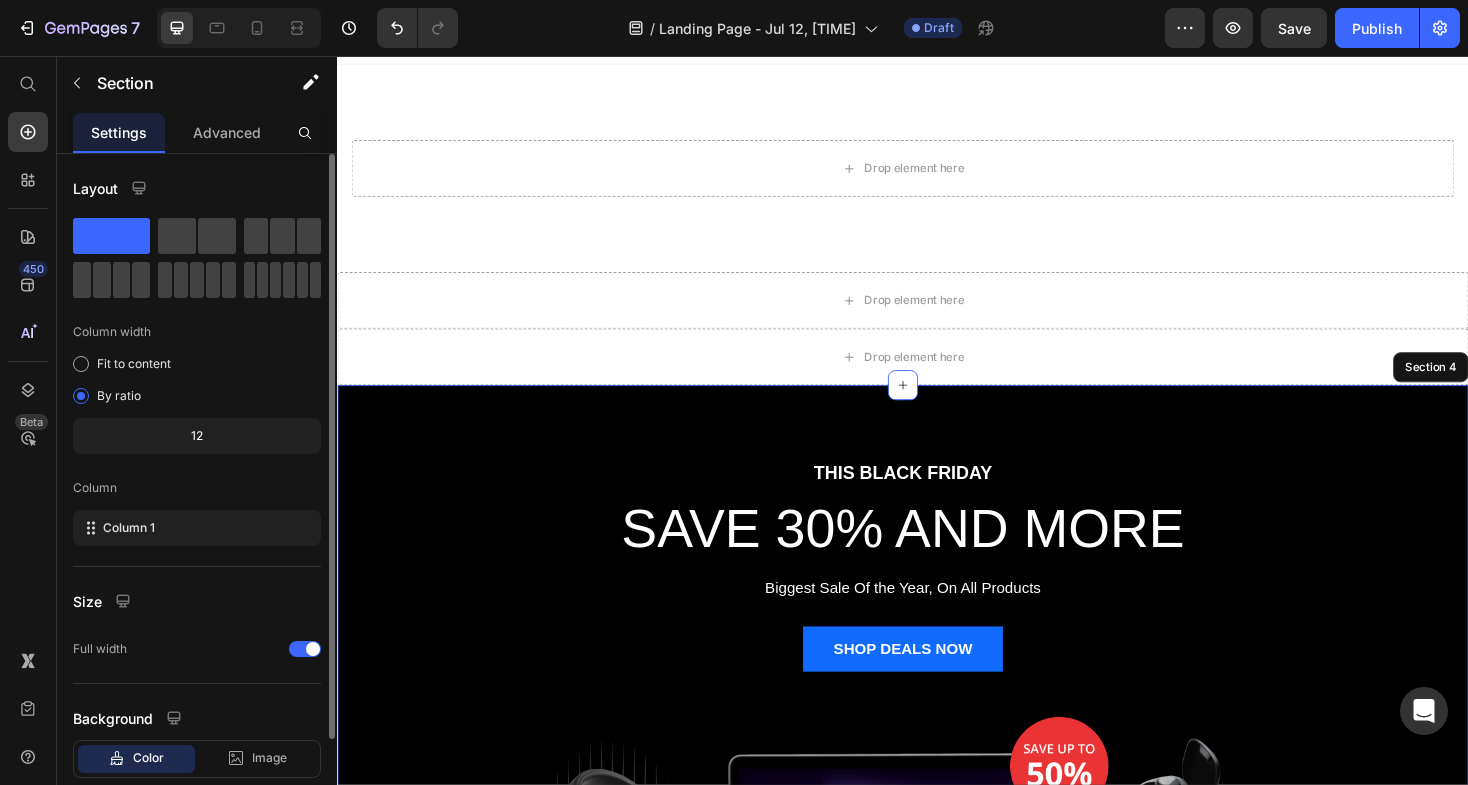 scroll, scrollTop: 381, scrollLeft: 0, axis: vertical 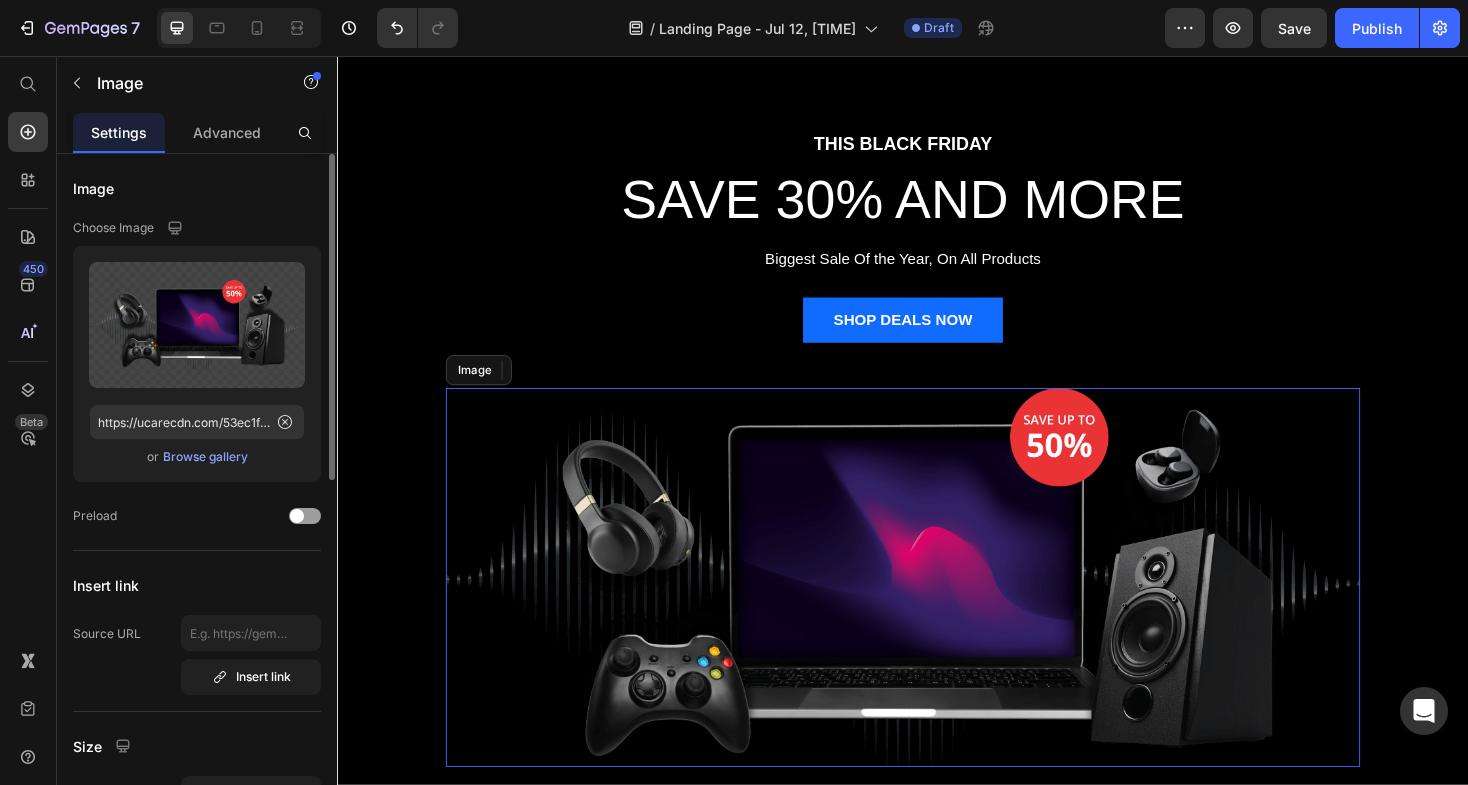 click at bounding box center (937, 609) 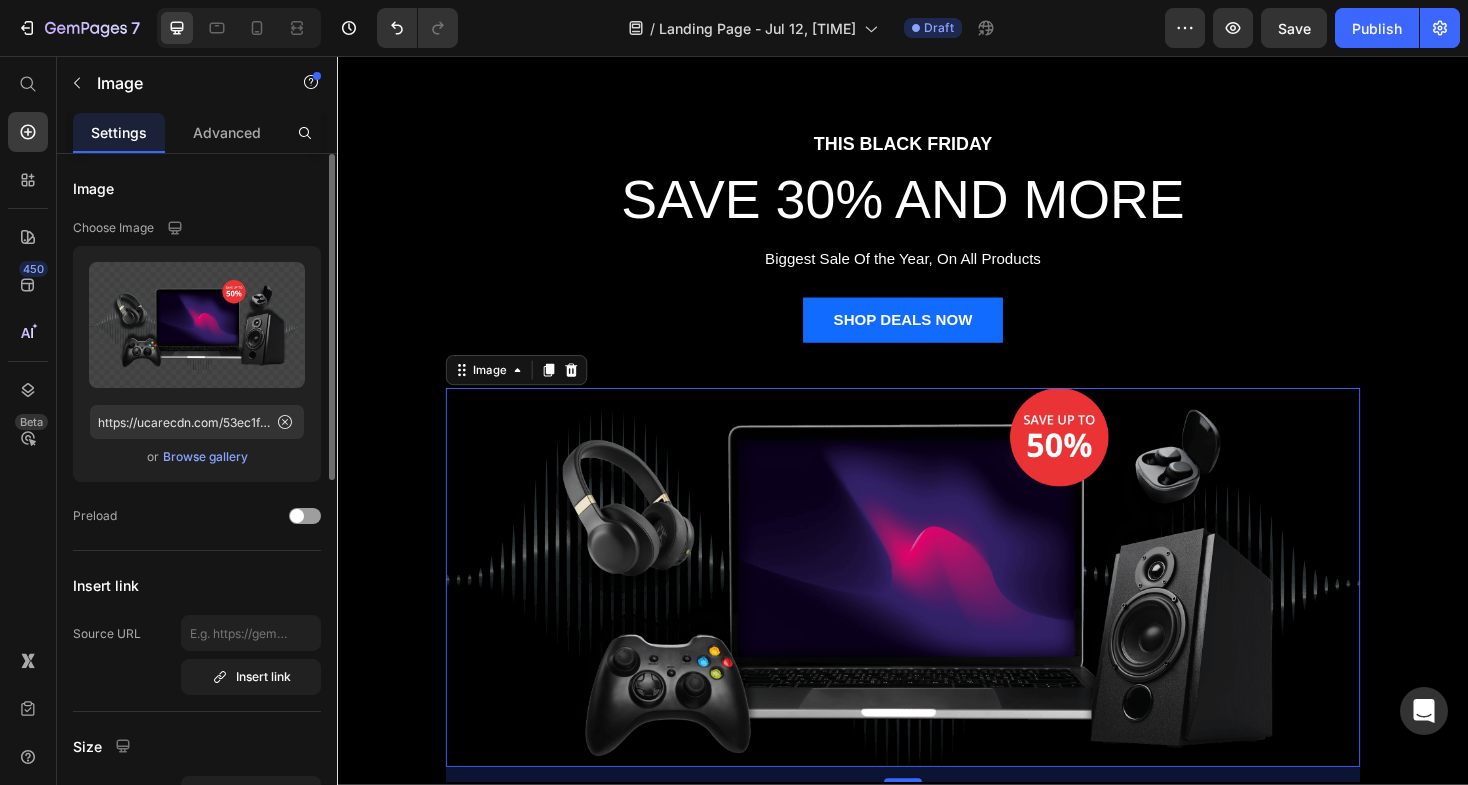 click on "Browse gallery" at bounding box center (205, 457) 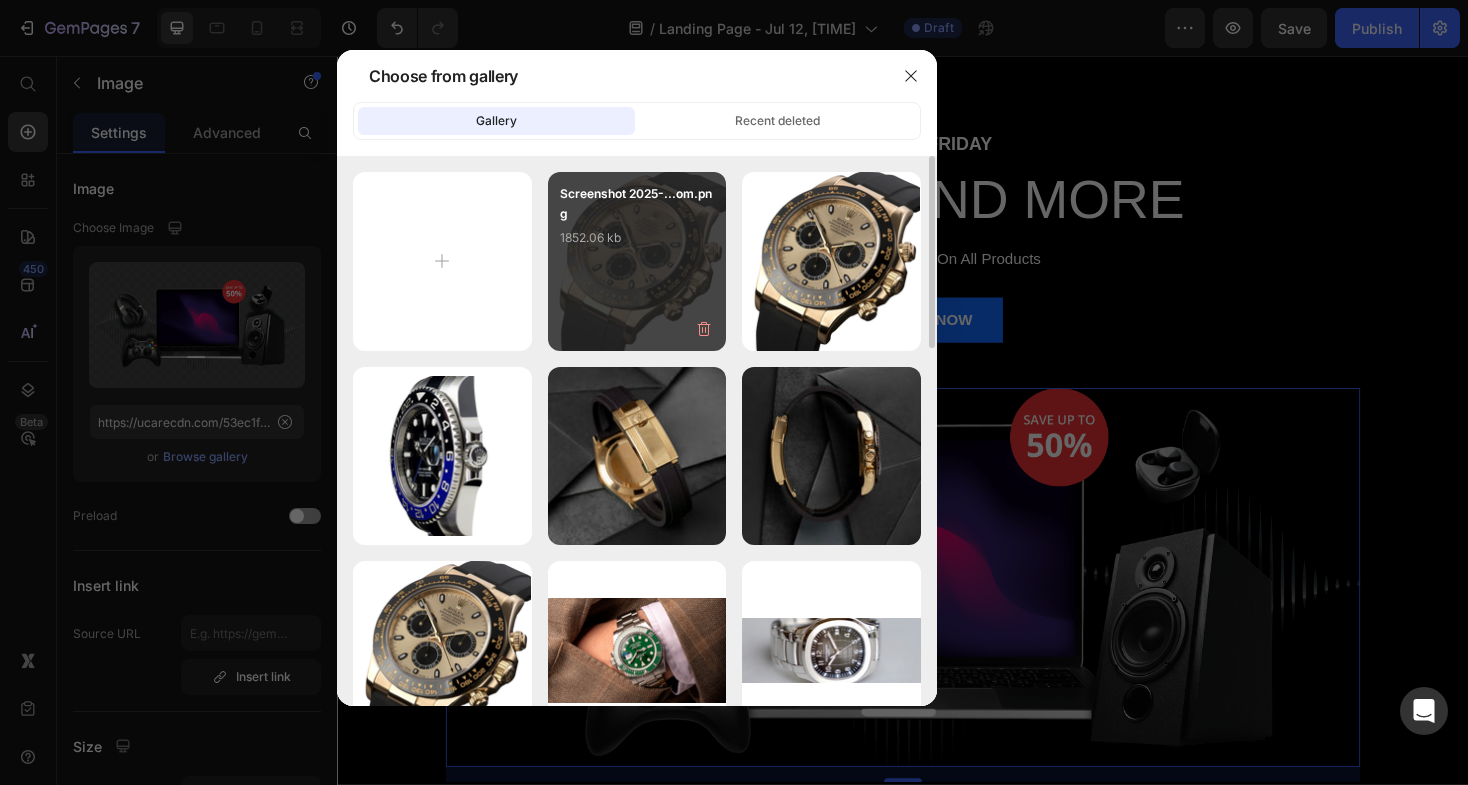 click on "Screenshot 2025-...om.png" at bounding box center [637, 204] 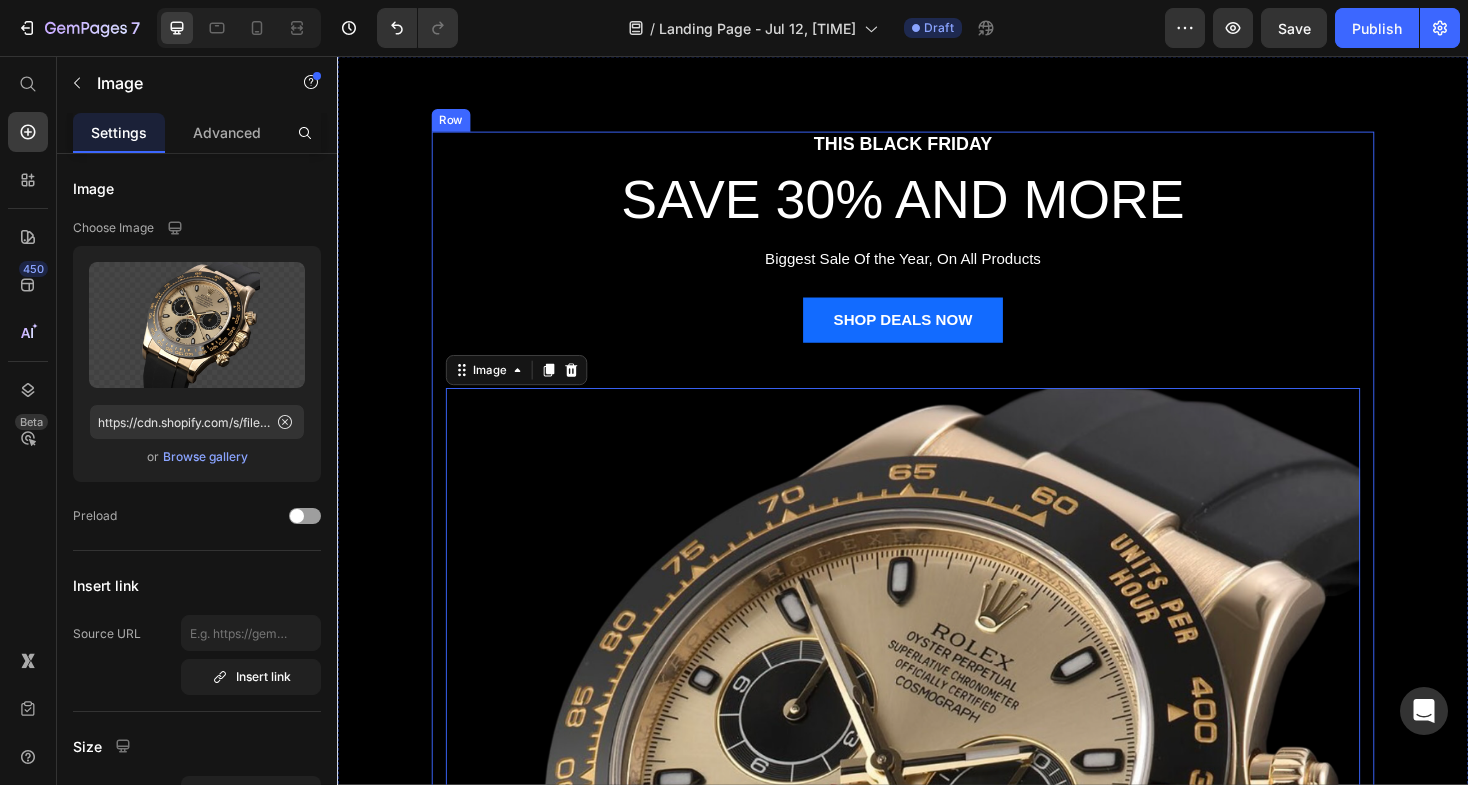 click on "Biggest Sale Of the Year, On All Products" at bounding box center [937, 271] 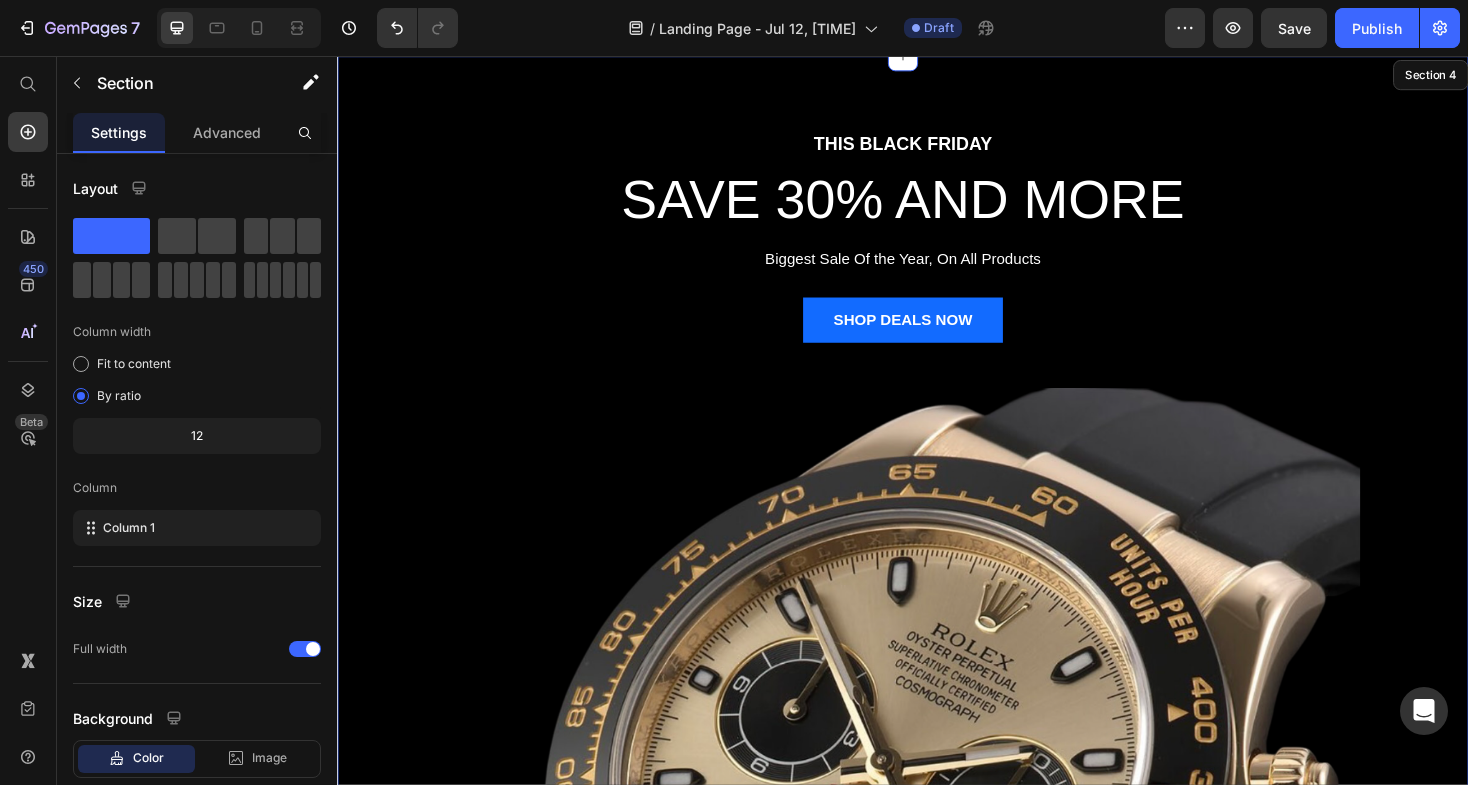 click on "THIS BLACK FRIDAY Text block SAVE 30% AND MORE Heading Biggest Sale Of the Year, On All Products Text block   24 SHOP DEALS NOW Button Image Row Section 4" at bounding box center [937, 766] 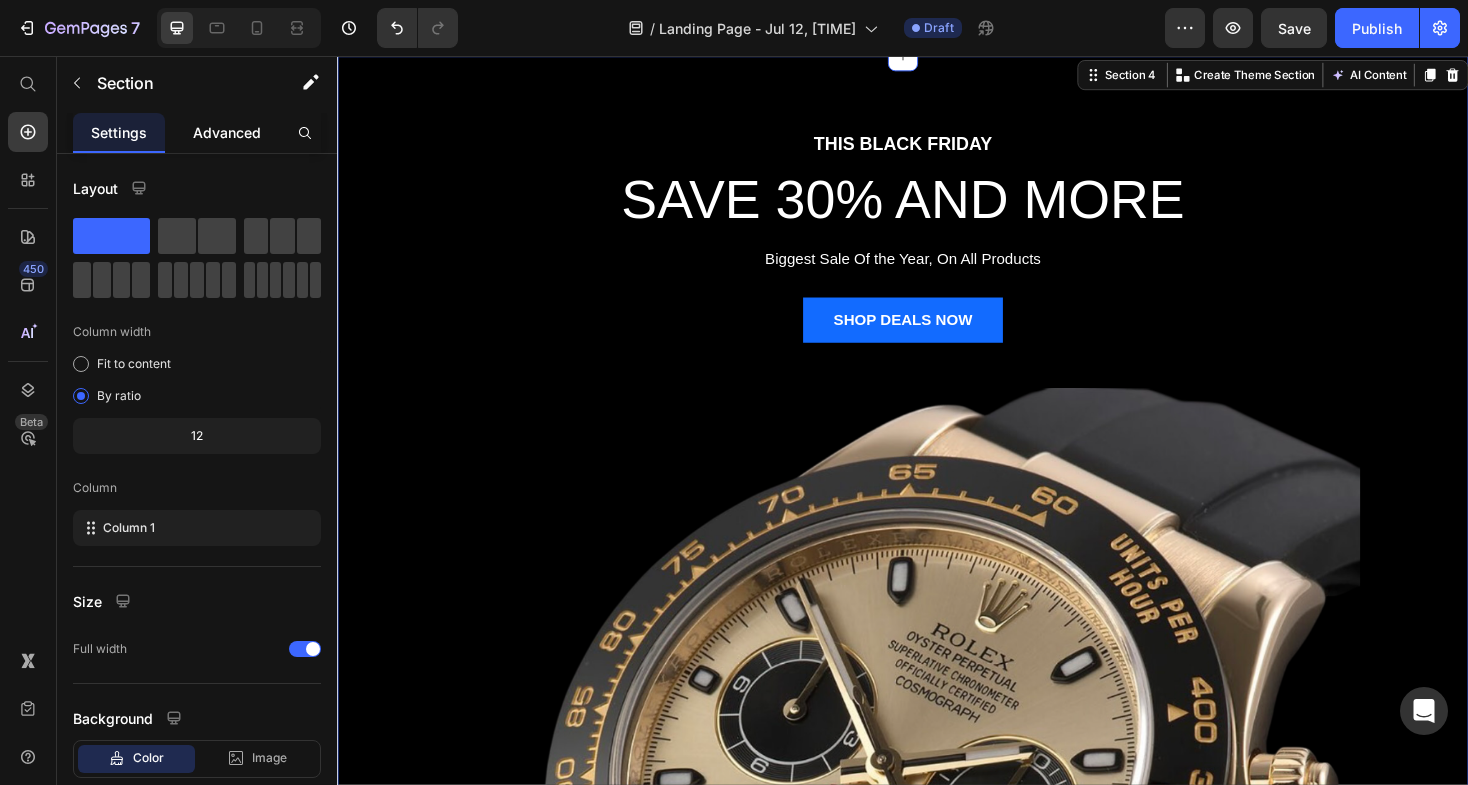 click on "Advanced" at bounding box center [227, 132] 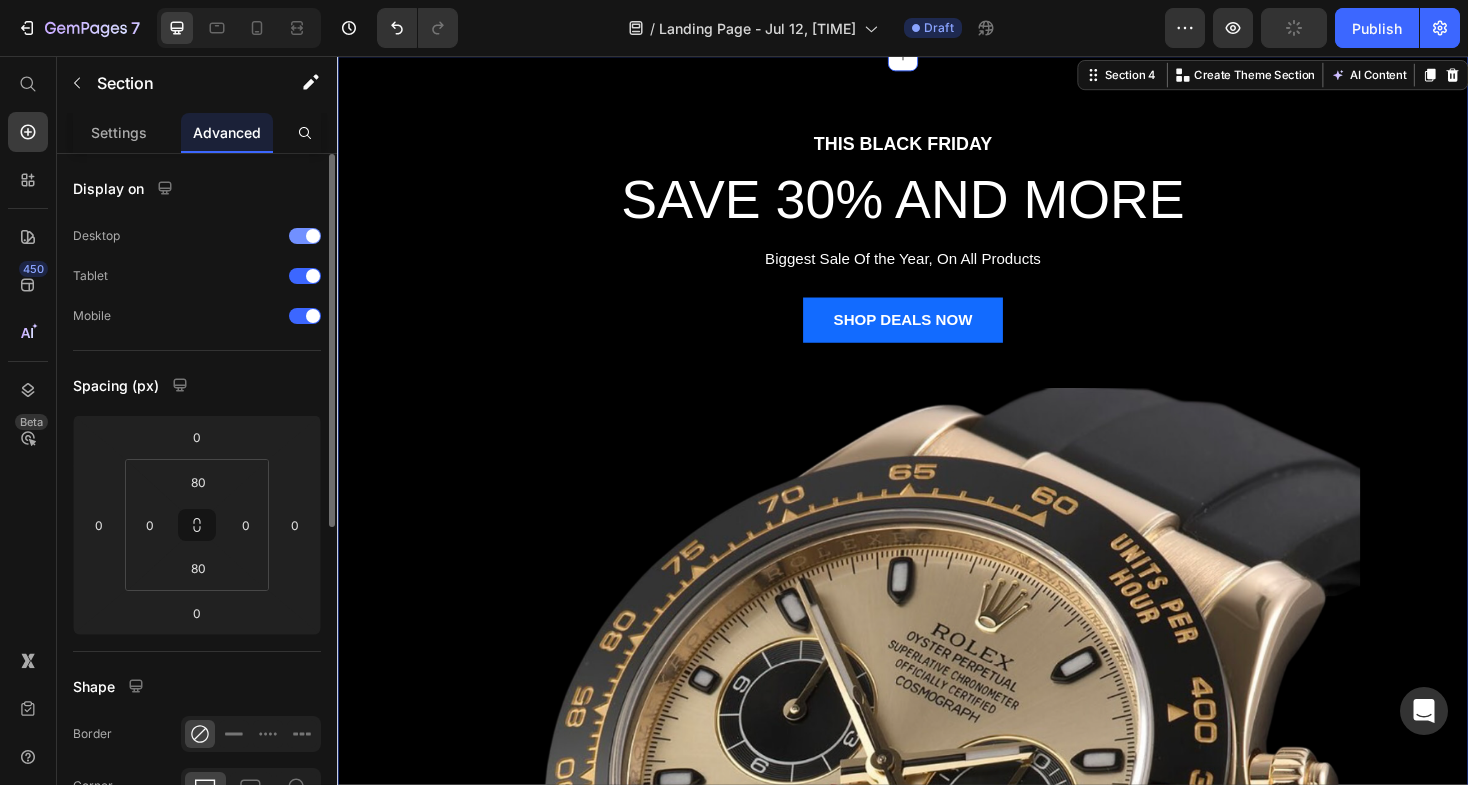 scroll, scrollTop: 581, scrollLeft: 0, axis: vertical 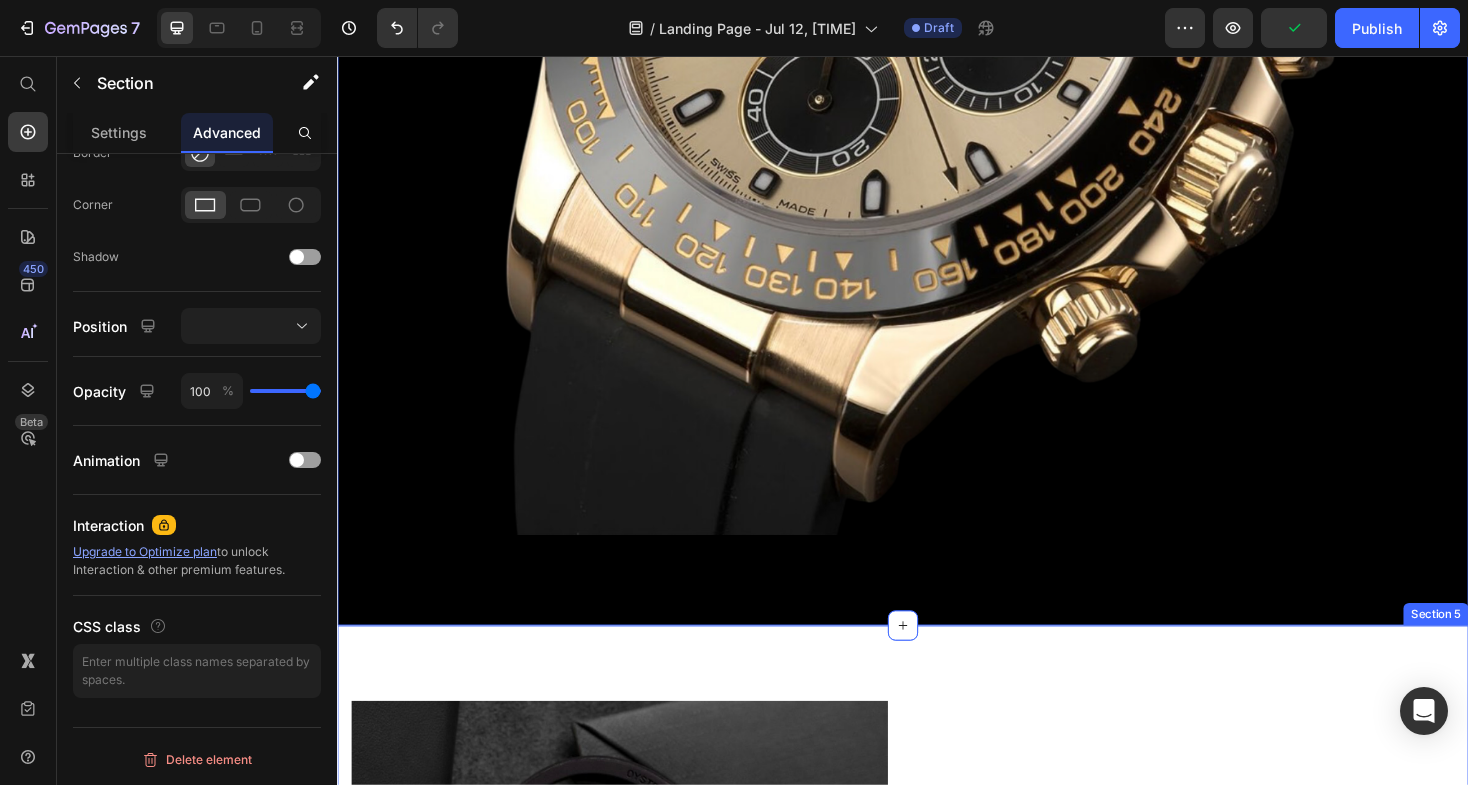 click on "Image Because your watch deserves the finest care Heading At Swiss Emporium, we understand that every scratch, dent, or mark can take away from your watch's beauty and resale value. That is why we are happy to provide seamless protective film installation by our professional watchmaker for certain luxury watch models. Whether your watch is a daily wearer or a cherished item in your collection, a well-applied protective film is a nearly invisible barrier against the wear and tear of everyday use—without affecting the look, feel, or operation of your watch. Text block Row Elegant & Sexy Heading Our protective film  provides   you   with   every day  protection  to   maintain  your watch  in   a   healthy   condition.   It   will safeguard from  scratches,  marks , and  everyday  wear  and tear.  You can  wear  your  watch  with confidence  anywhere   you   go . Text block Image Row Section 5" at bounding box center [937, 1332] 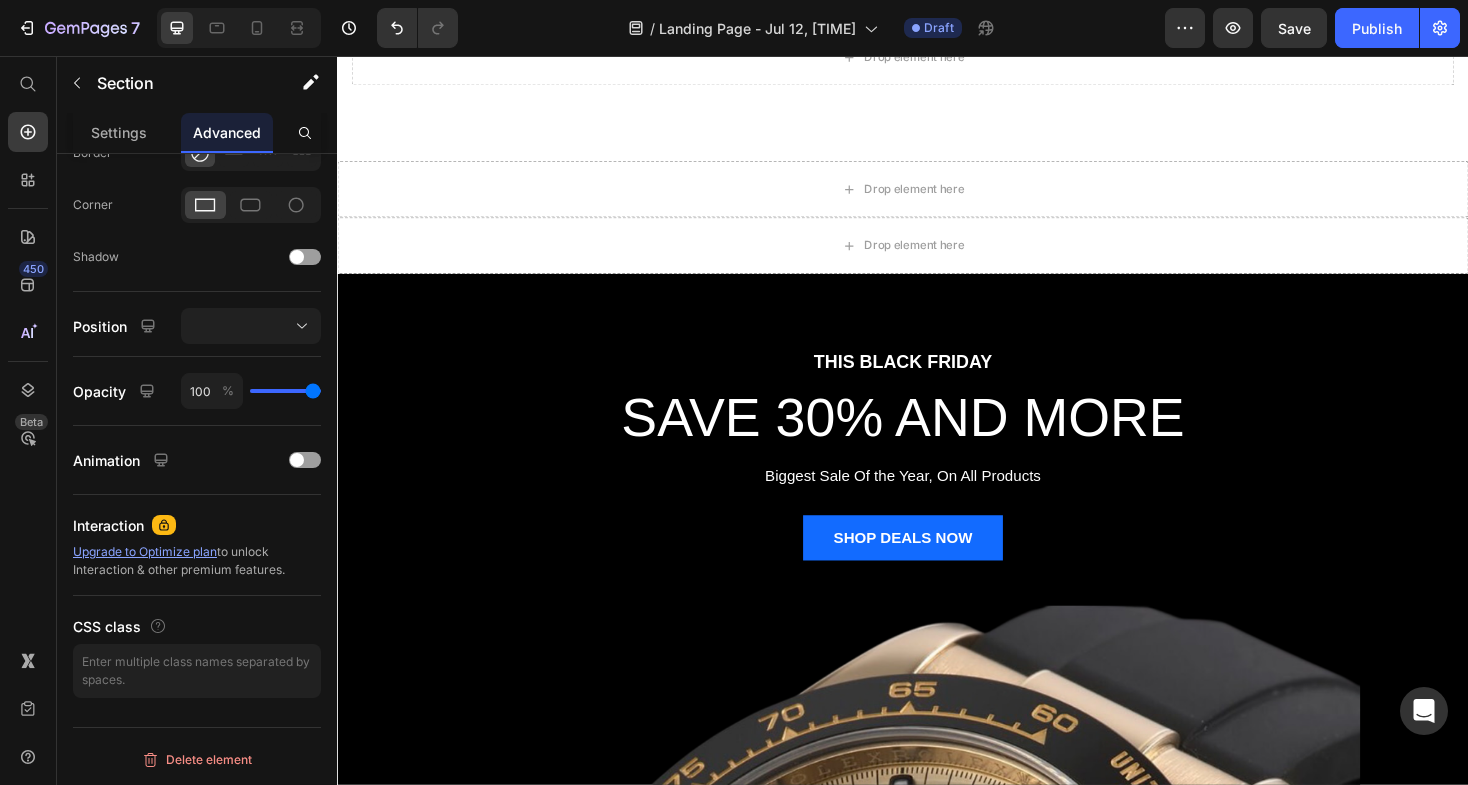 scroll, scrollTop: 152, scrollLeft: 0, axis: vertical 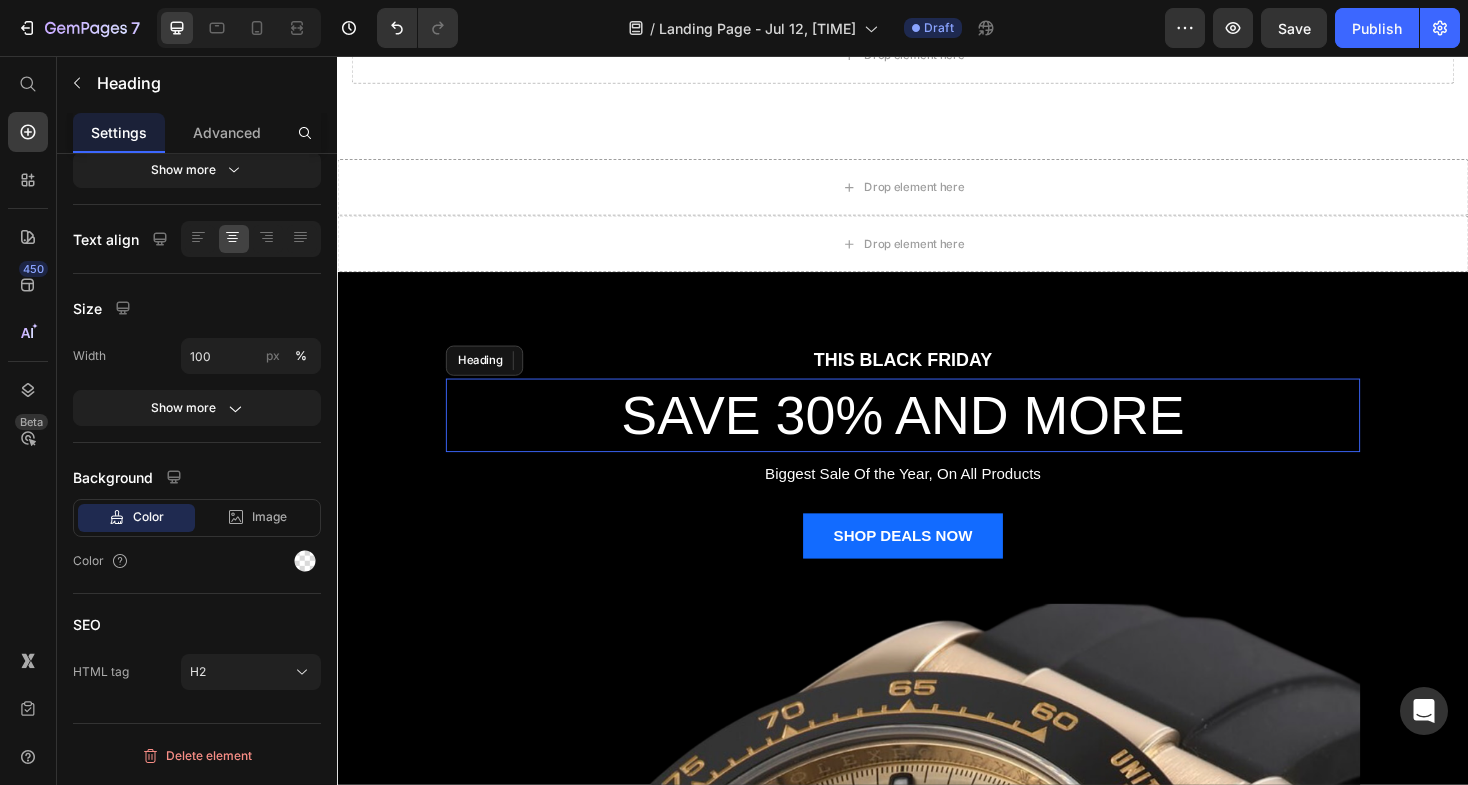 click on "SAVE 30% AND MORE" at bounding box center (937, 437) 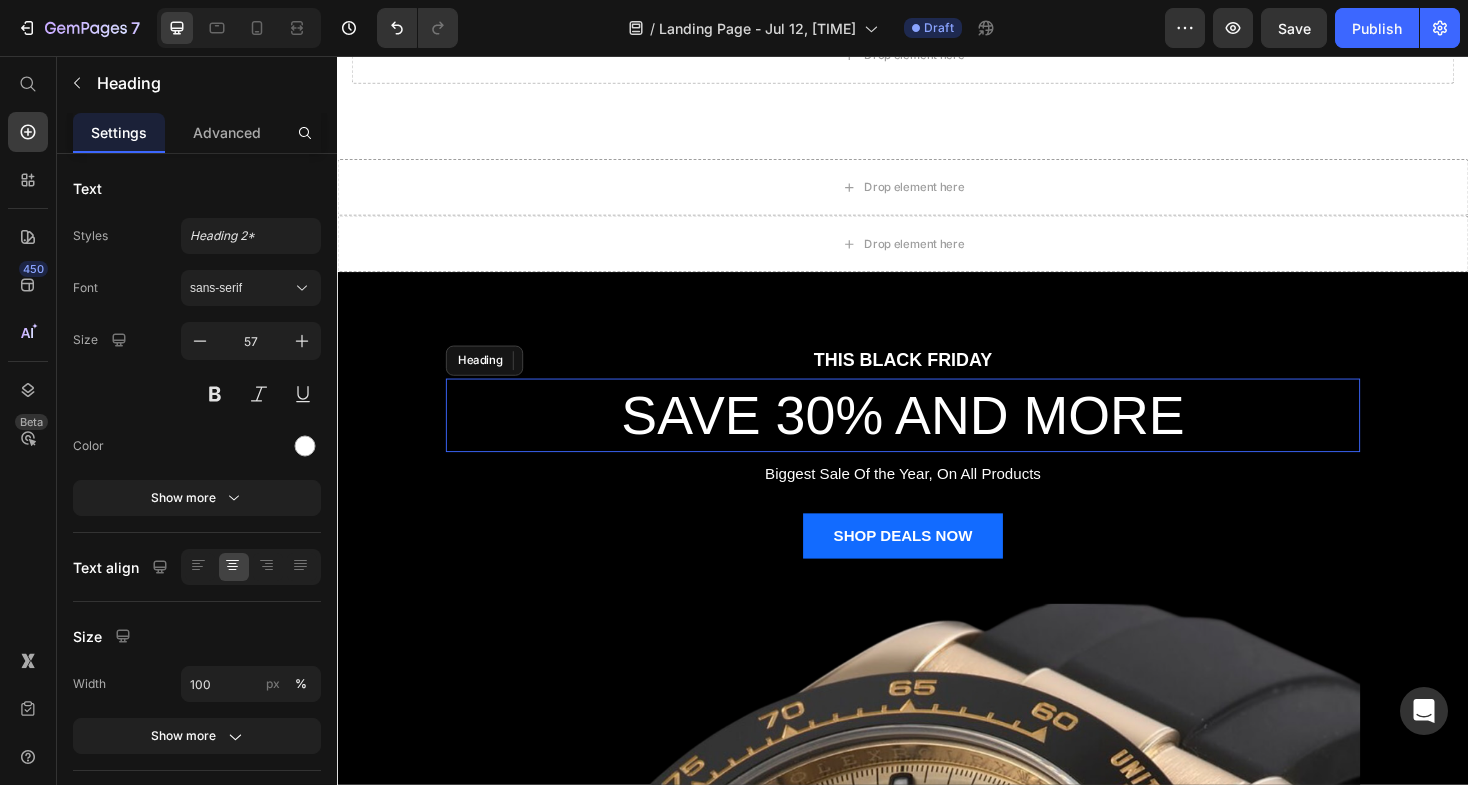 click on "SAVE 30% AND MORE" at bounding box center [937, 437] 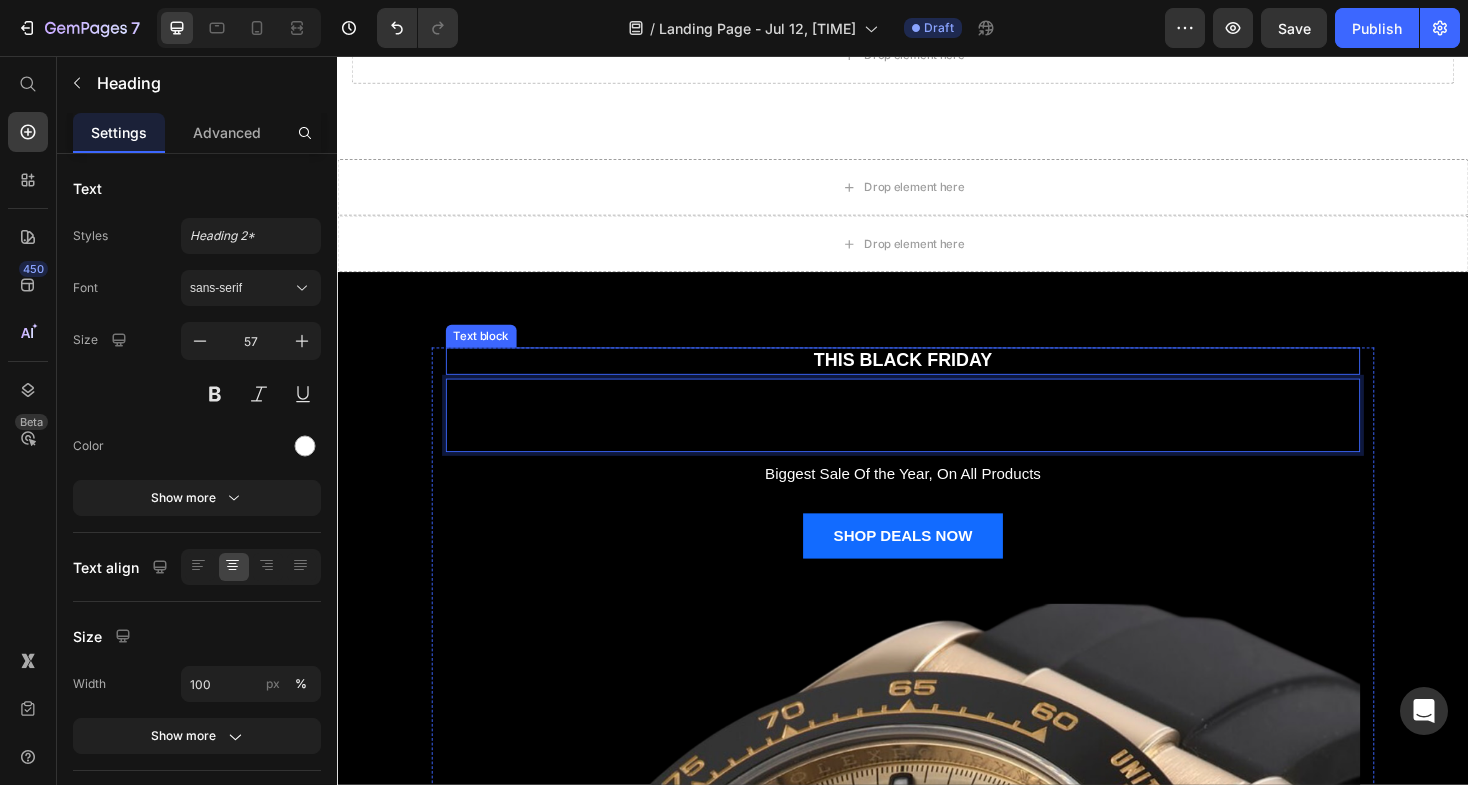 click on "THIS BLACK FRIDAY" at bounding box center (937, 379) 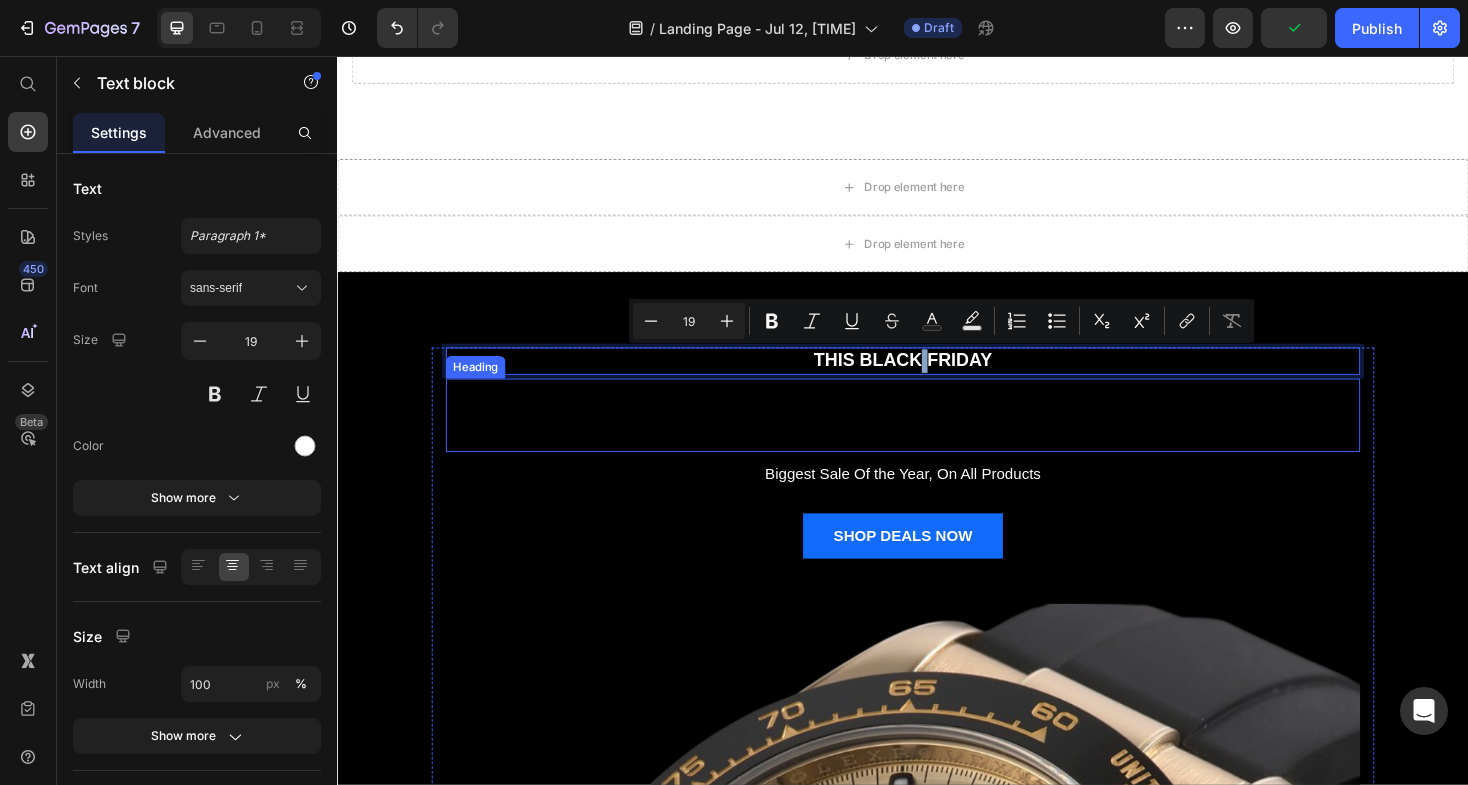 click at bounding box center (937, 437) 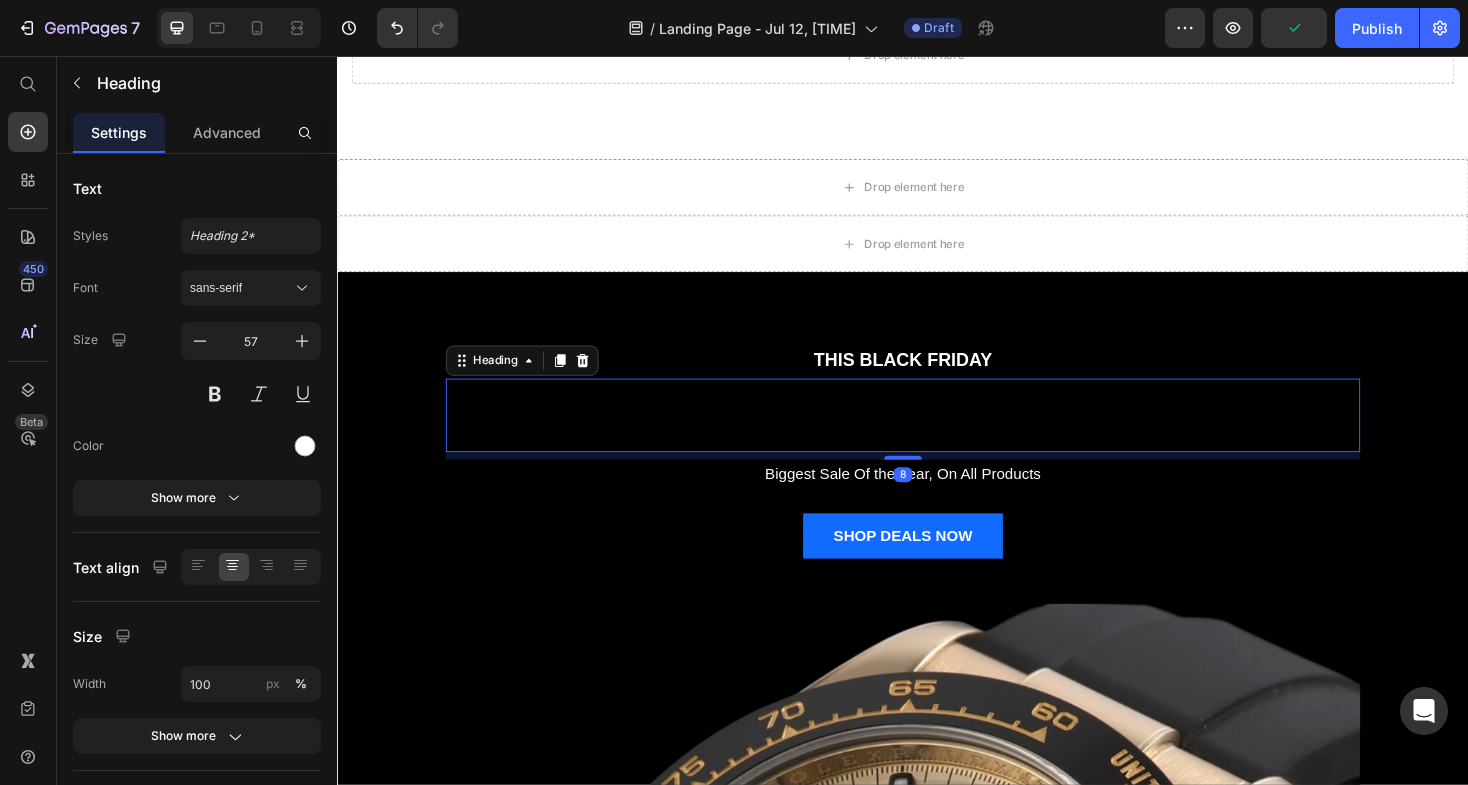 click at bounding box center (937, 437) 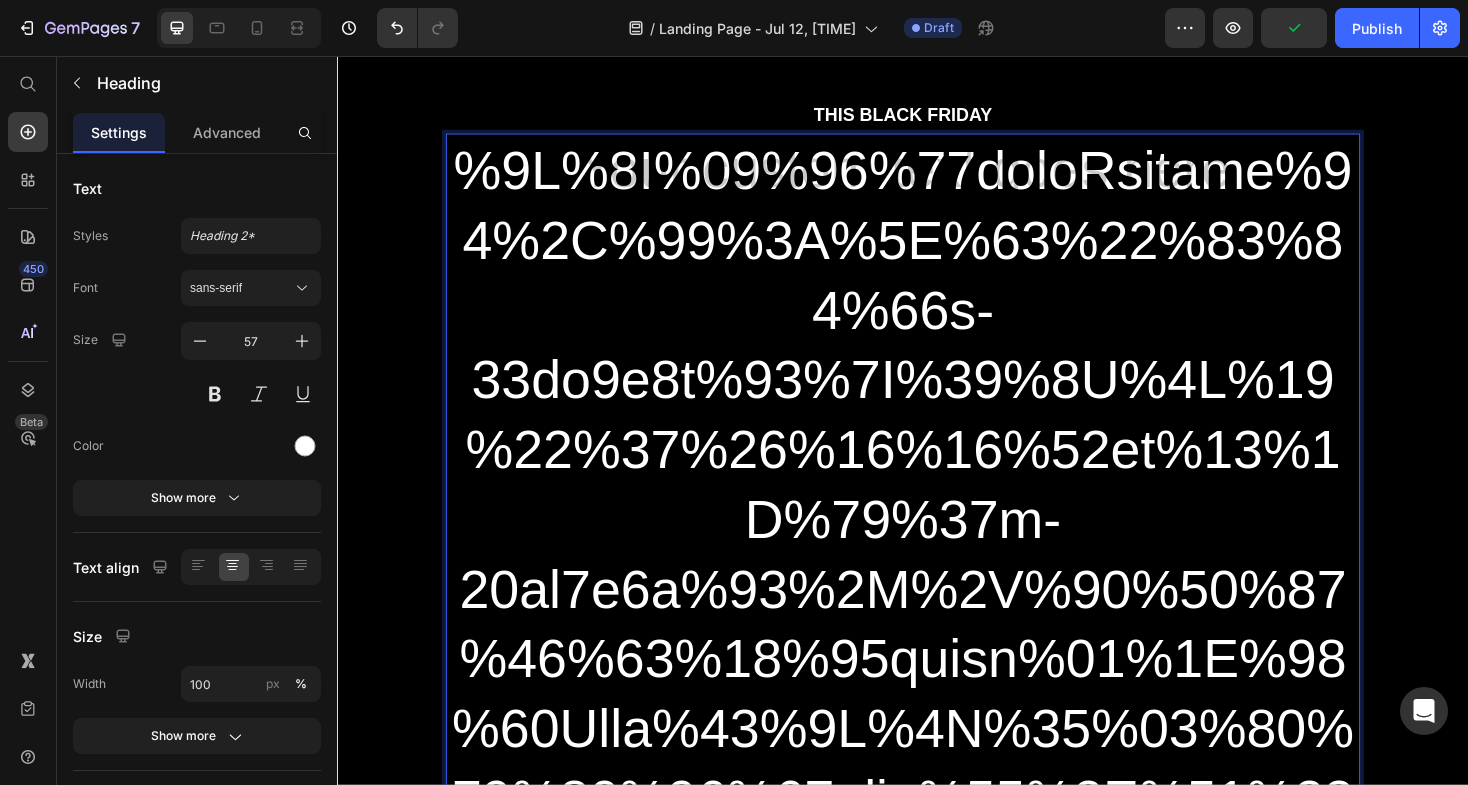 scroll, scrollTop: 19644, scrollLeft: 0, axis: vertical 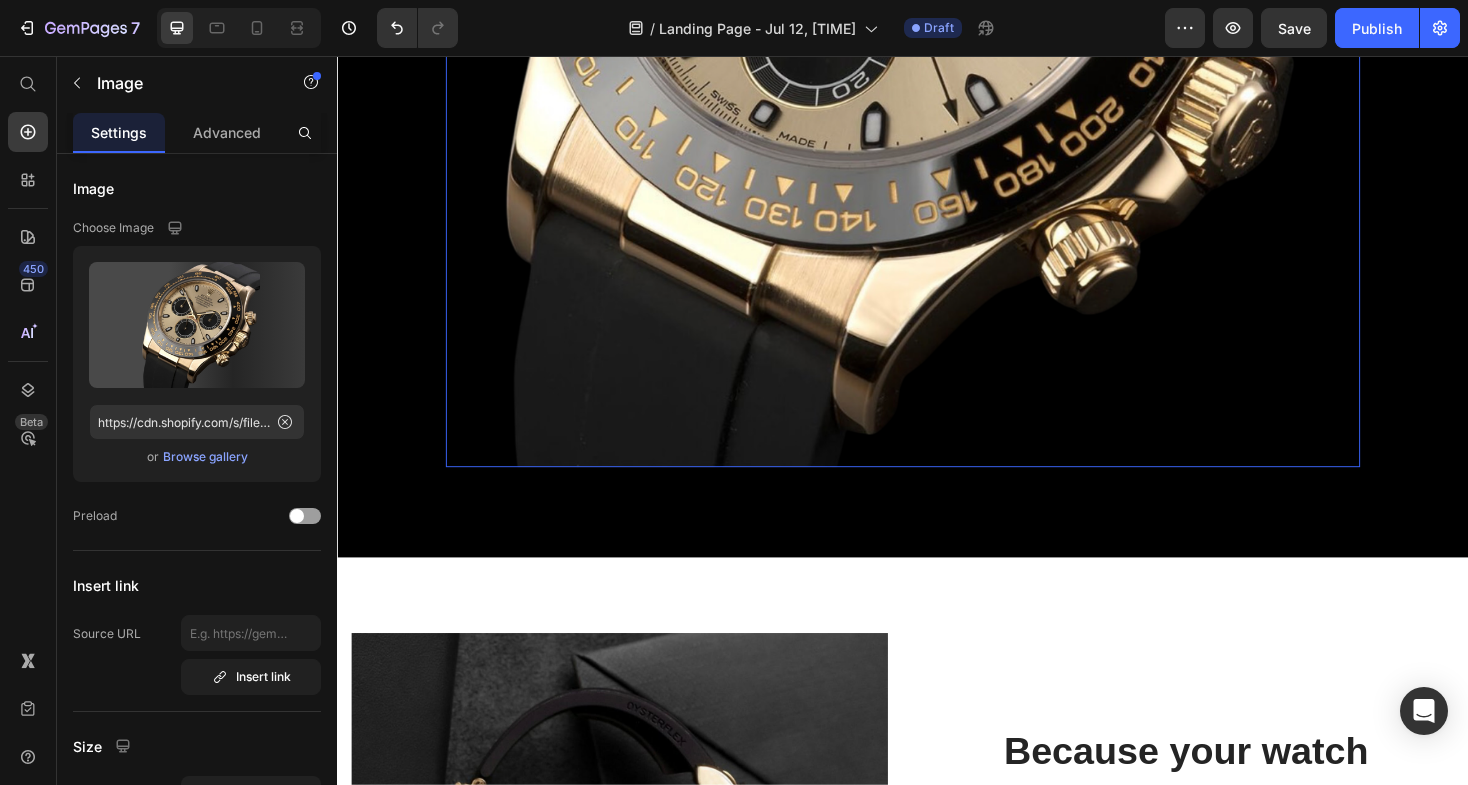 click at bounding box center (937, 5) 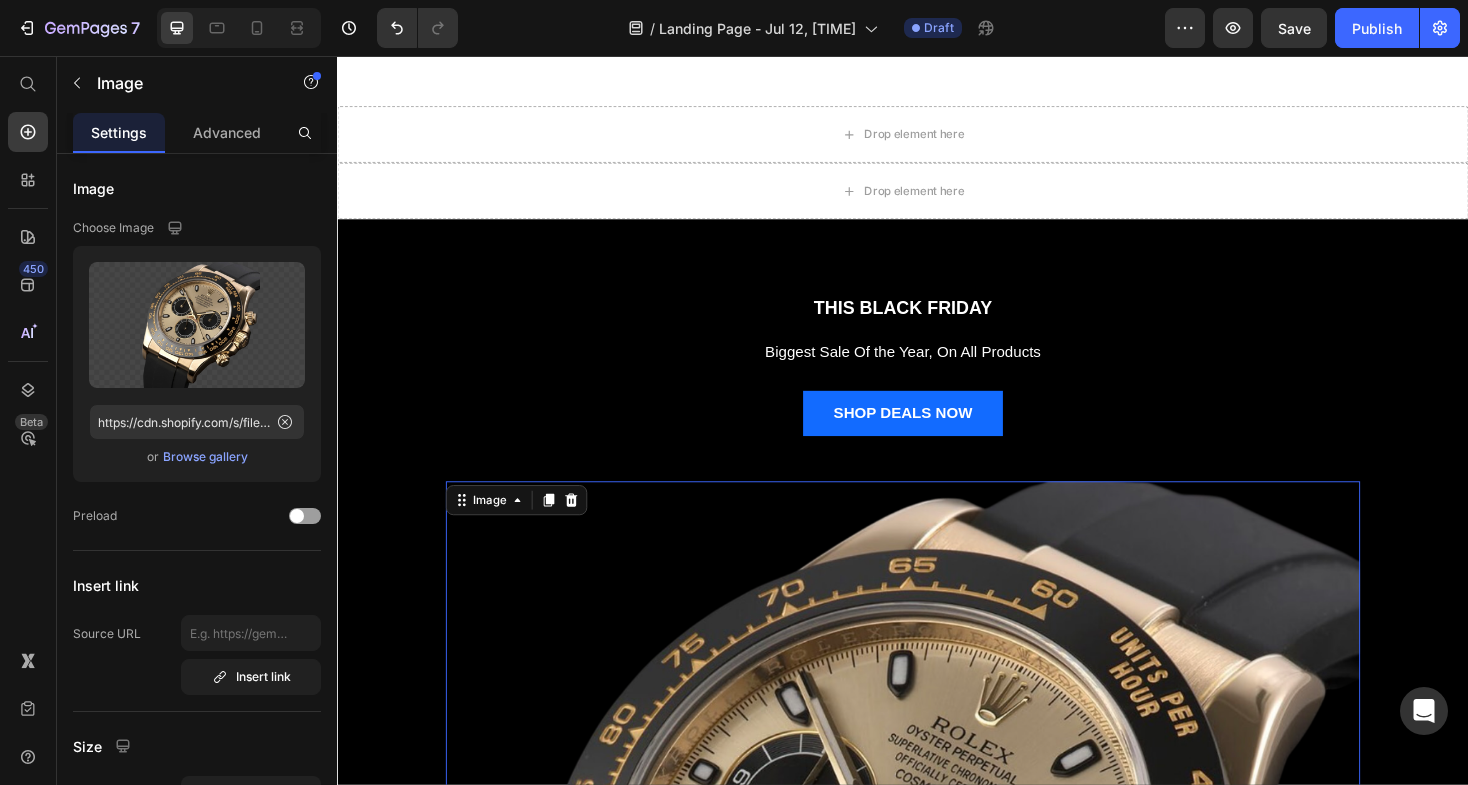 scroll, scrollTop: 198, scrollLeft: 0, axis: vertical 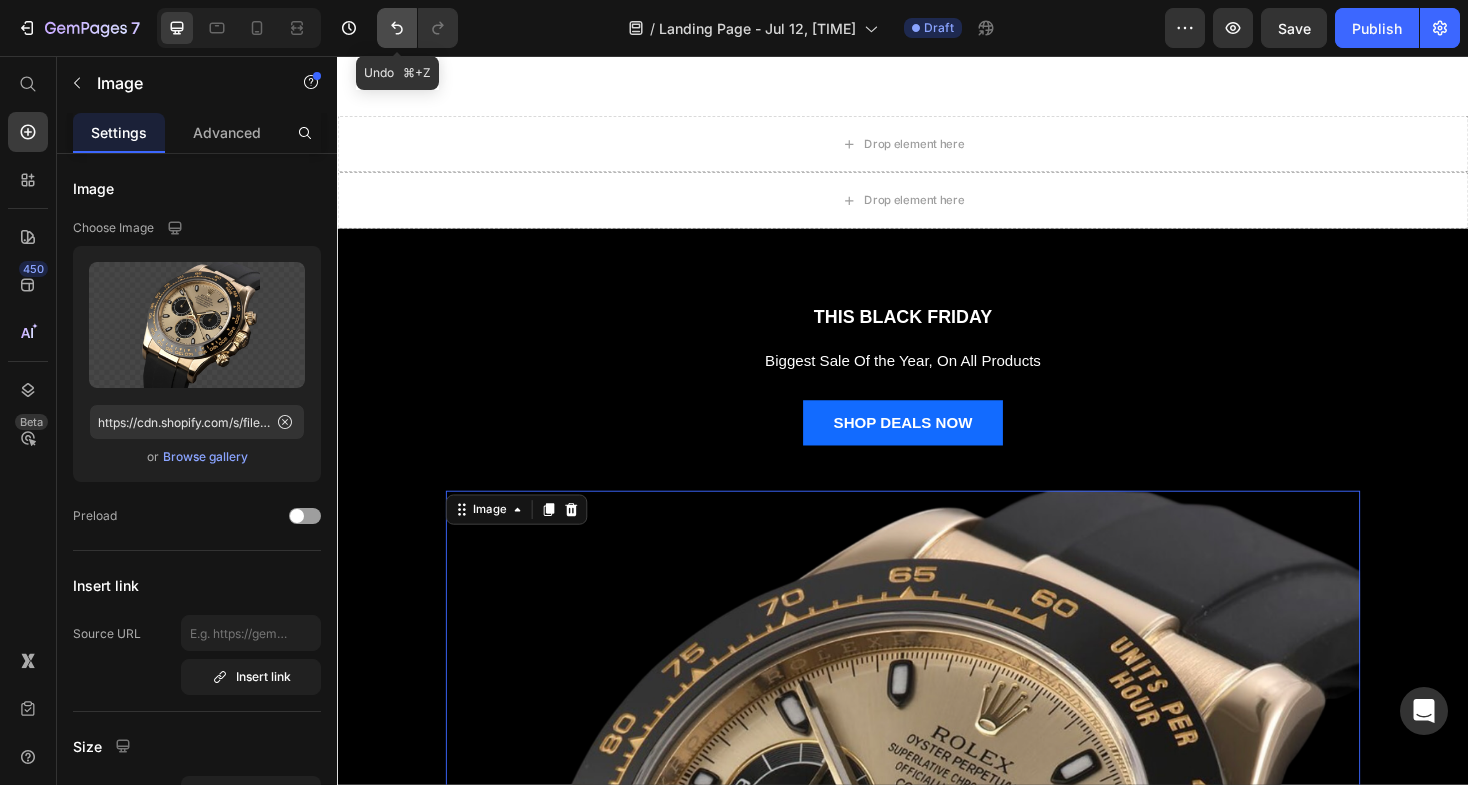 click 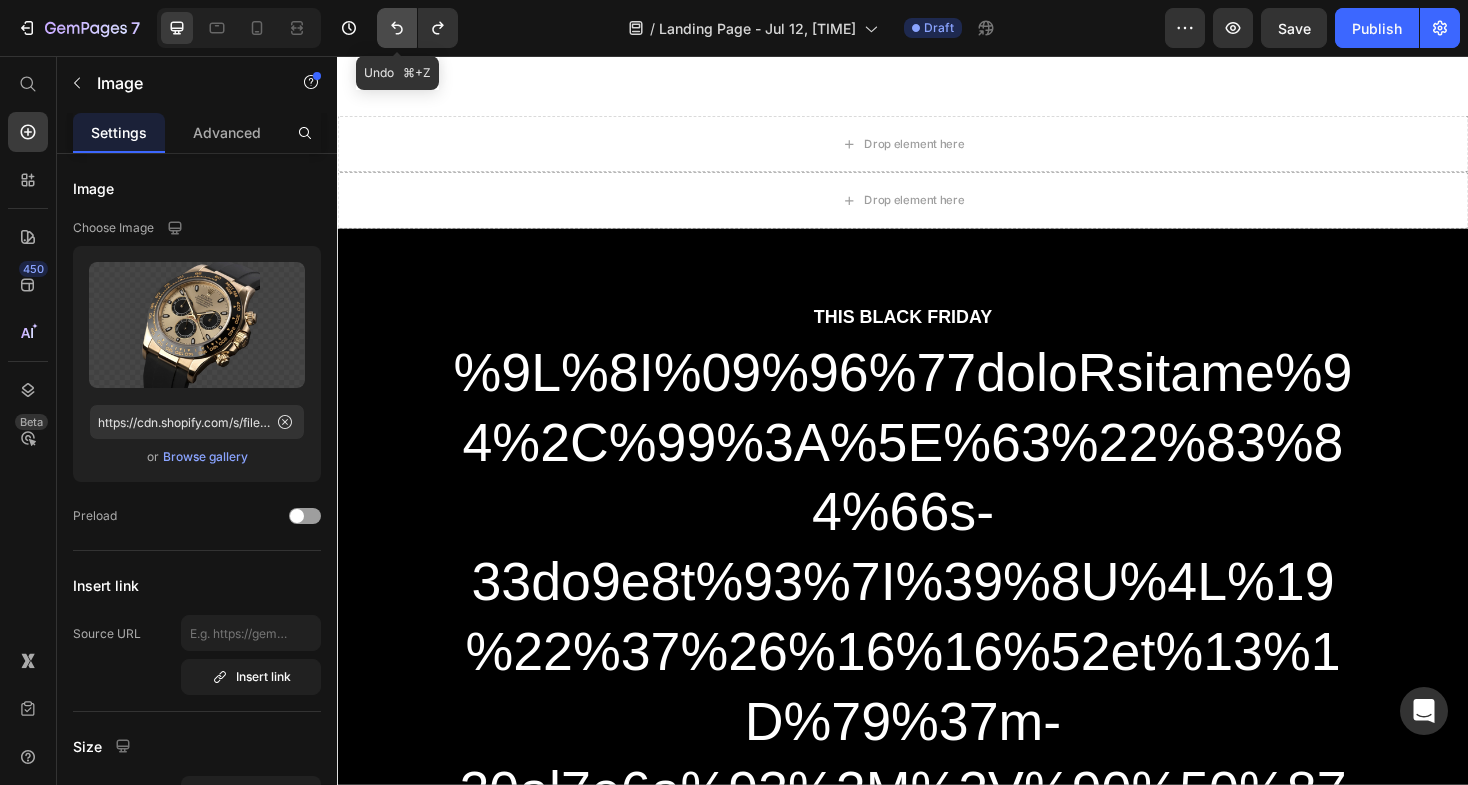 click 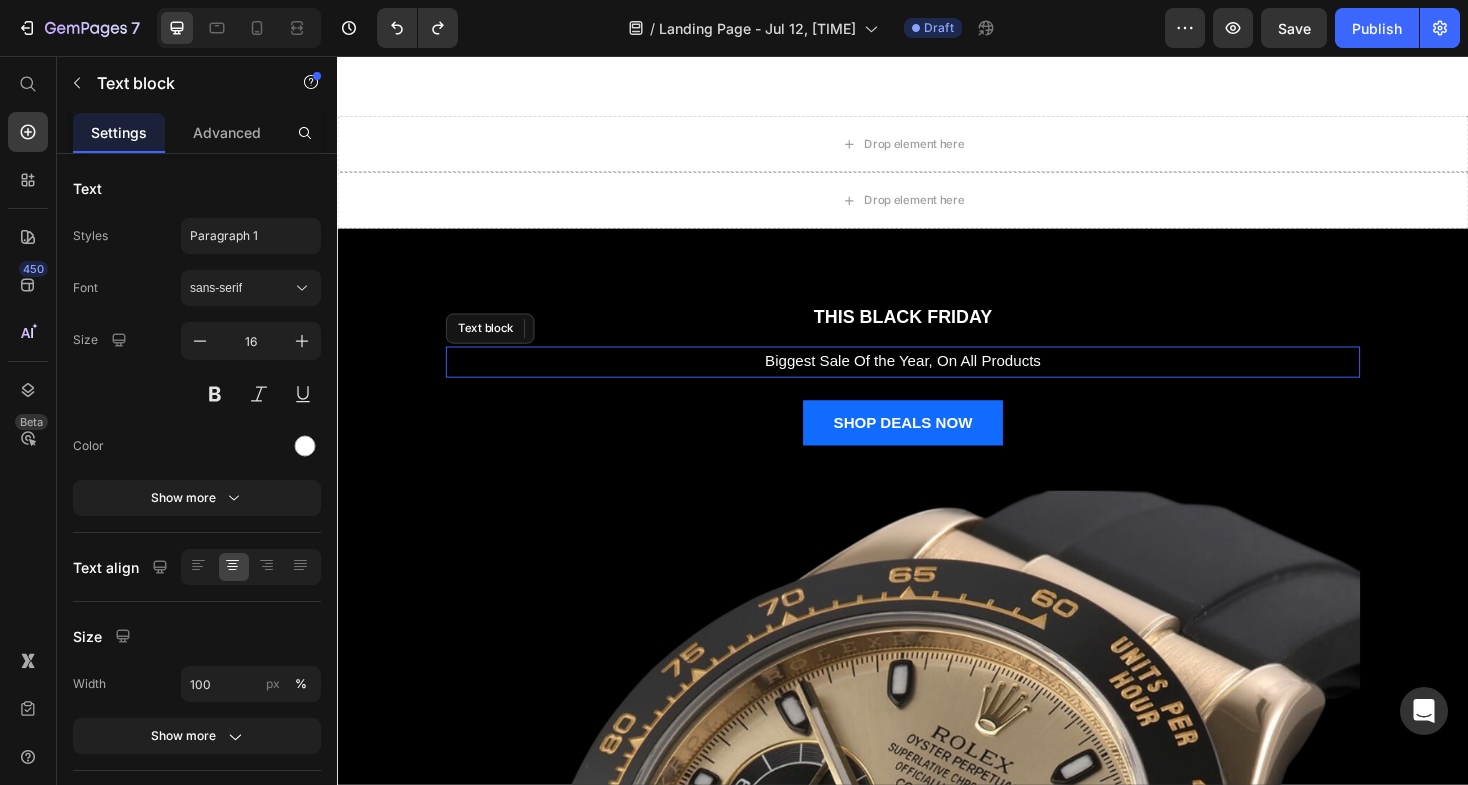click on "Biggest Sale Of the Year, On All Products" at bounding box center (937, 380) 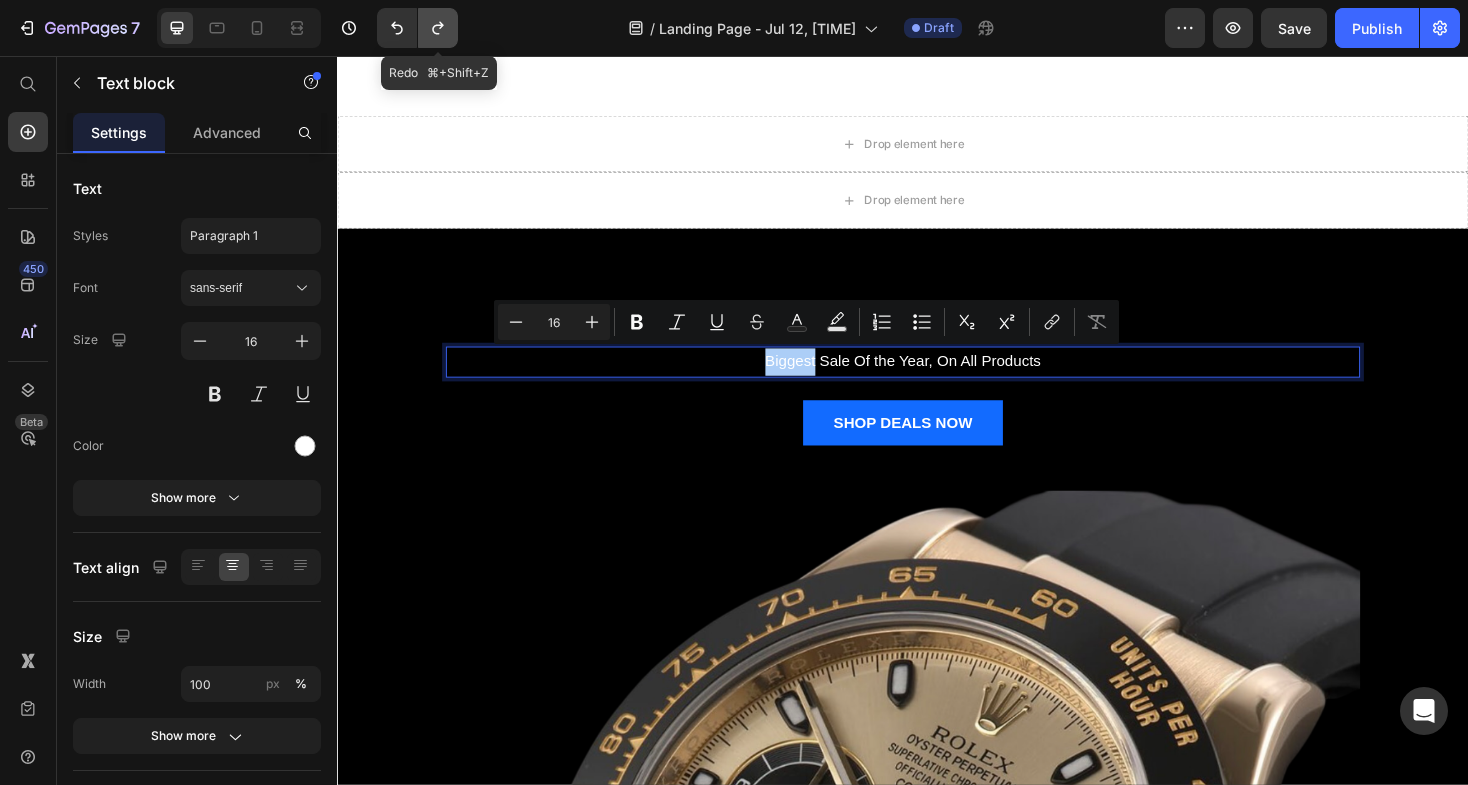 click 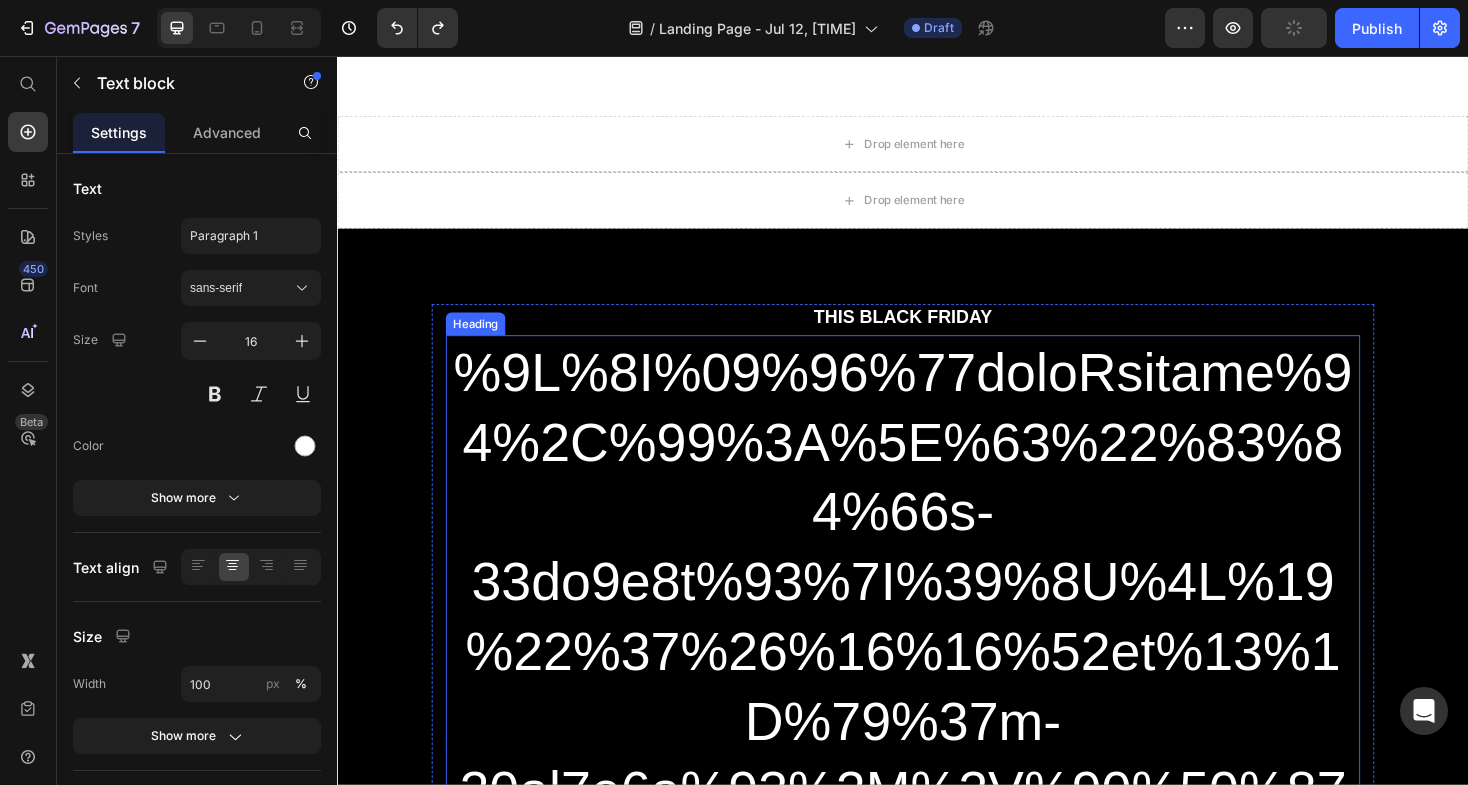 click at bounding box center [937, 10356] 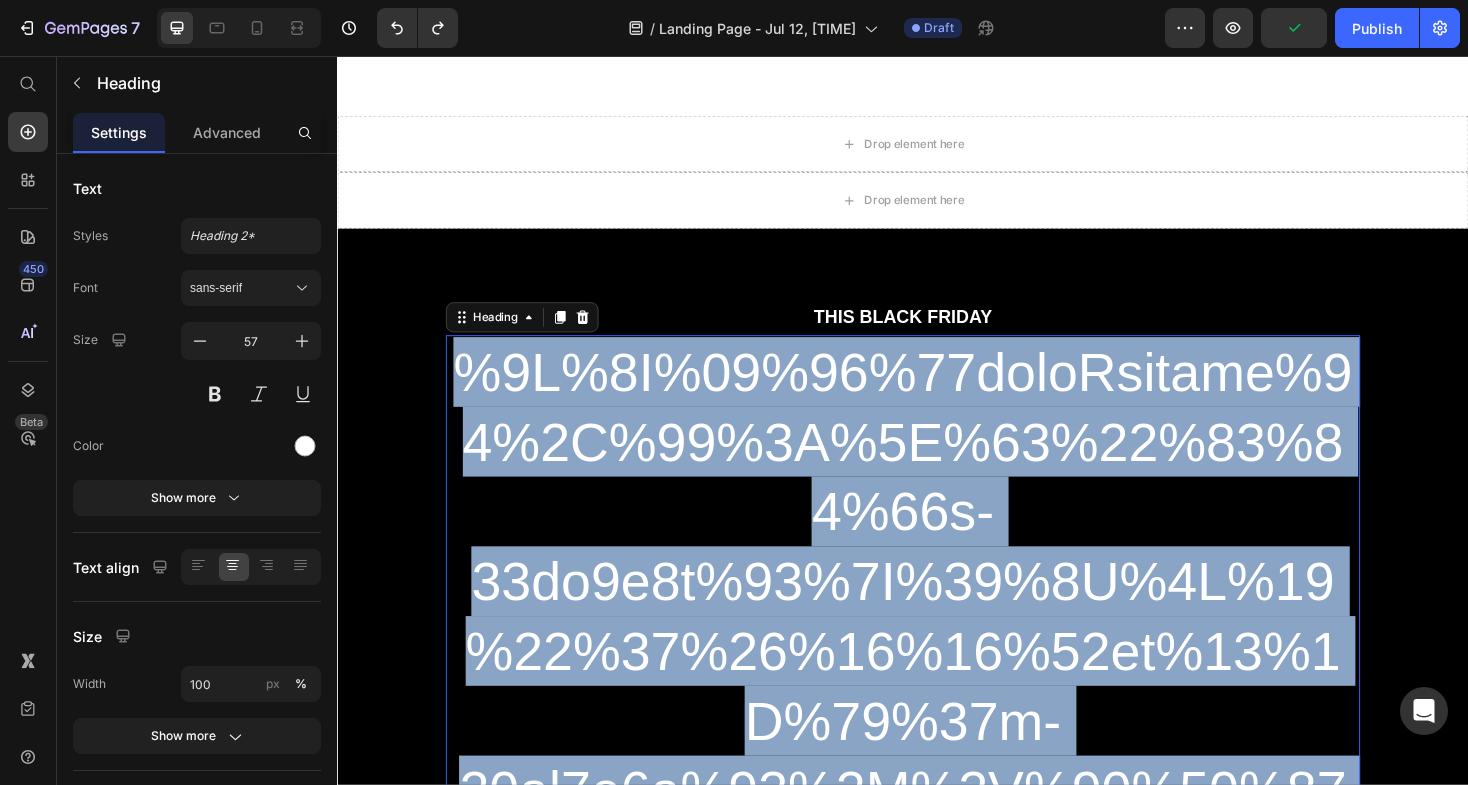 click at bounding box center [937, 10356] 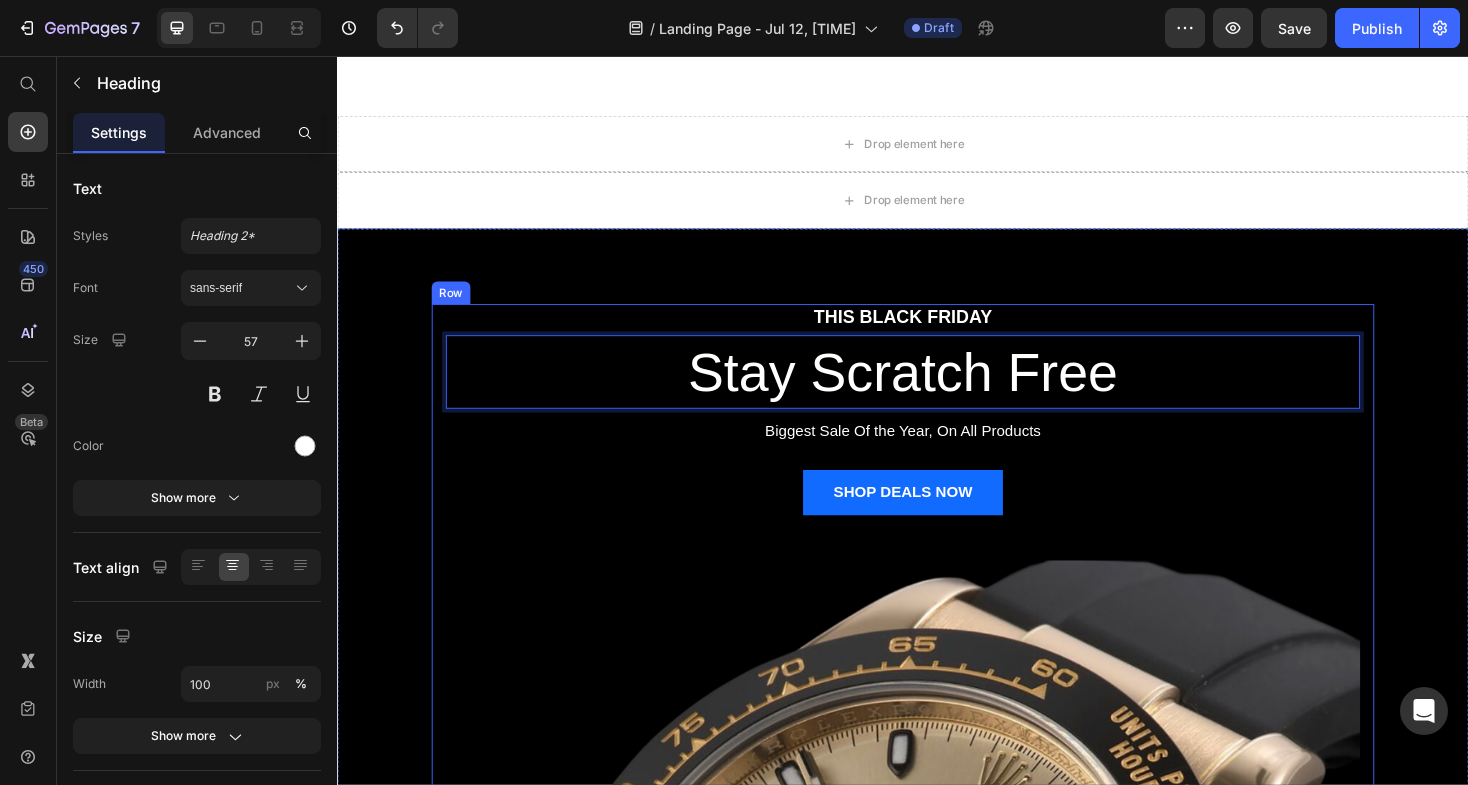 click on "THIS BLACK FRIDAY Text block Stay Scratch Free Heading   8 Biggest Sale Of the Year, On All Products Text block SHOP DEALS NOW Button Image" at bounding box center [937, 949] 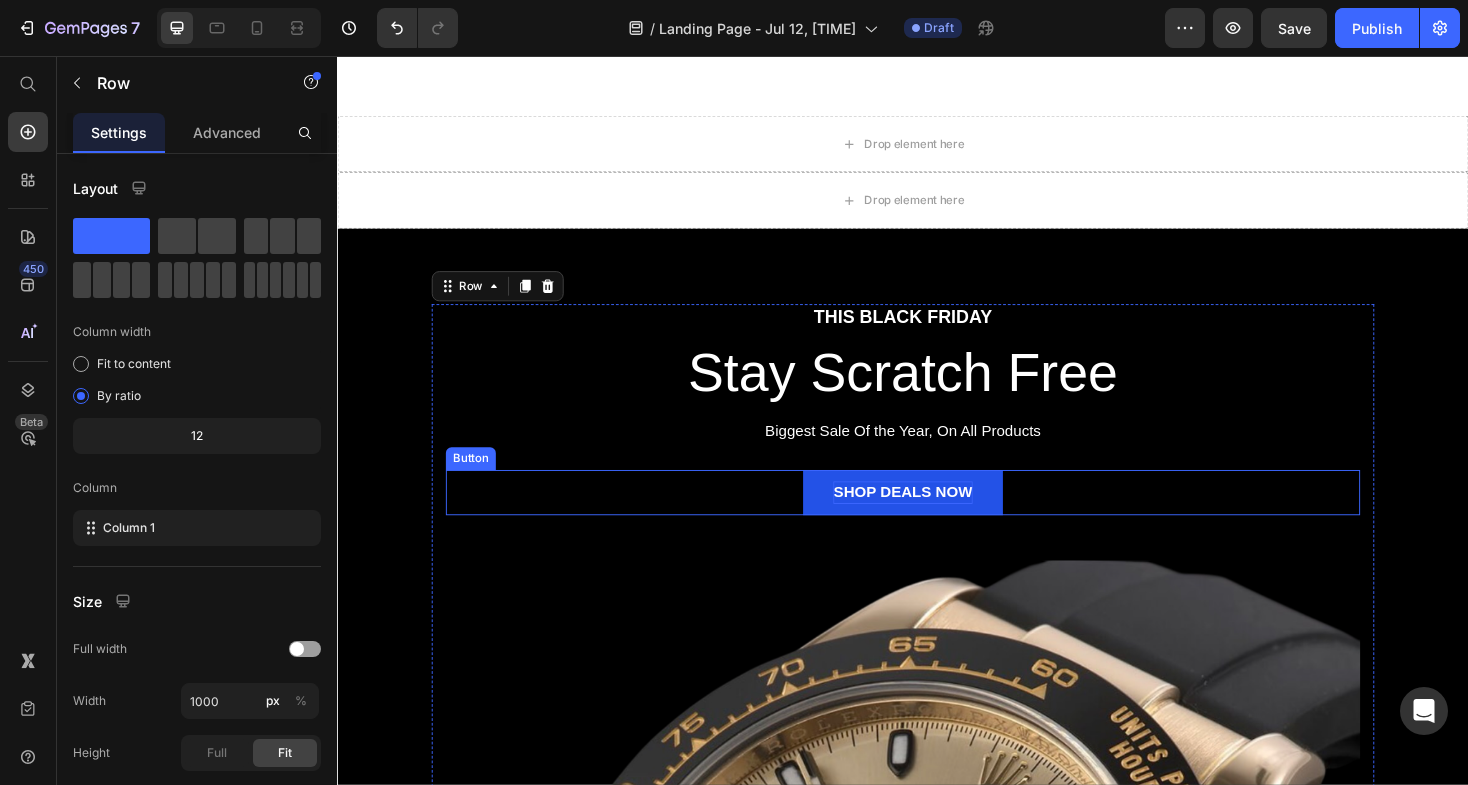 click on "SHOP DEALS NOW" at bounding box center [936, 519] 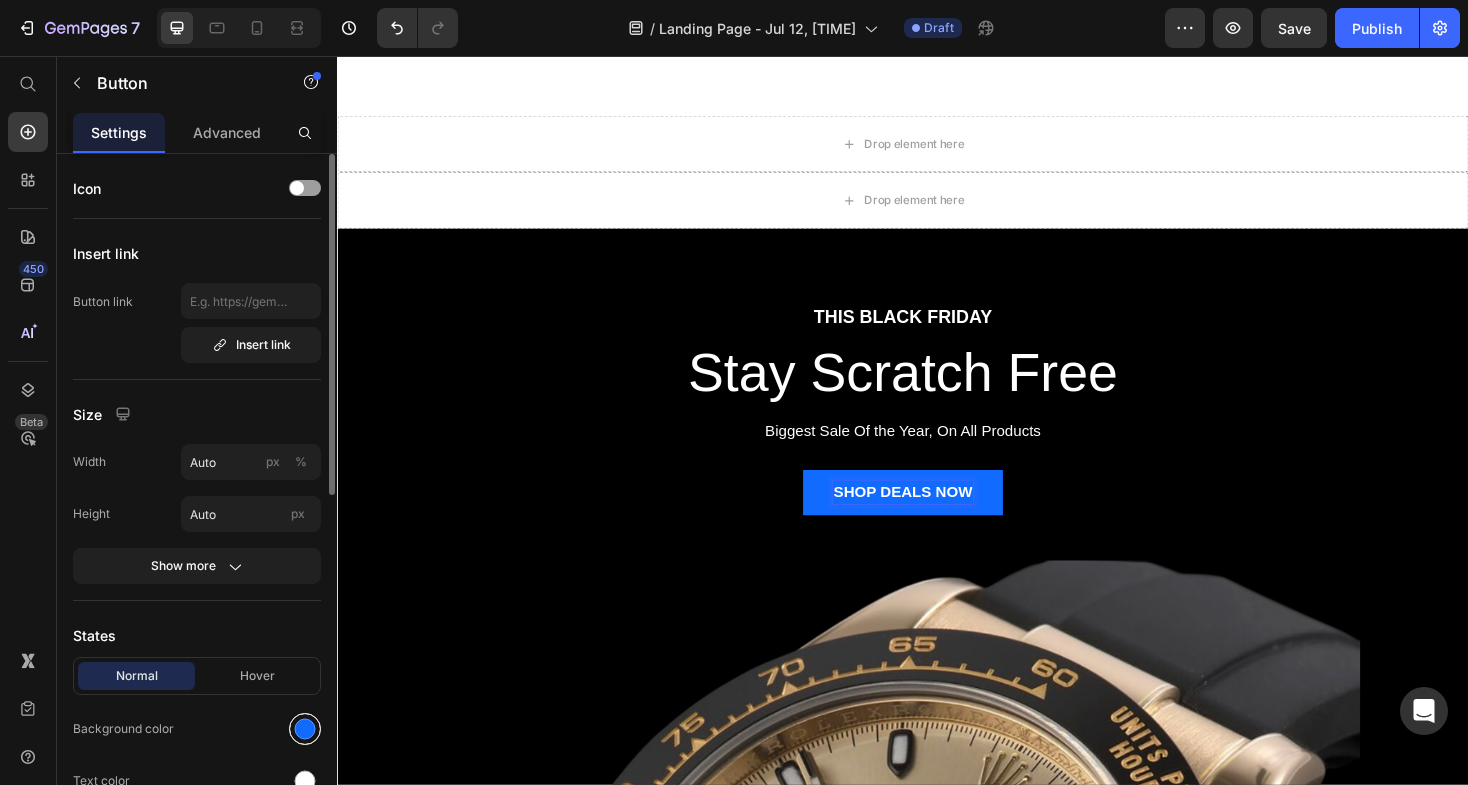 click at bounding box center (305, 729) 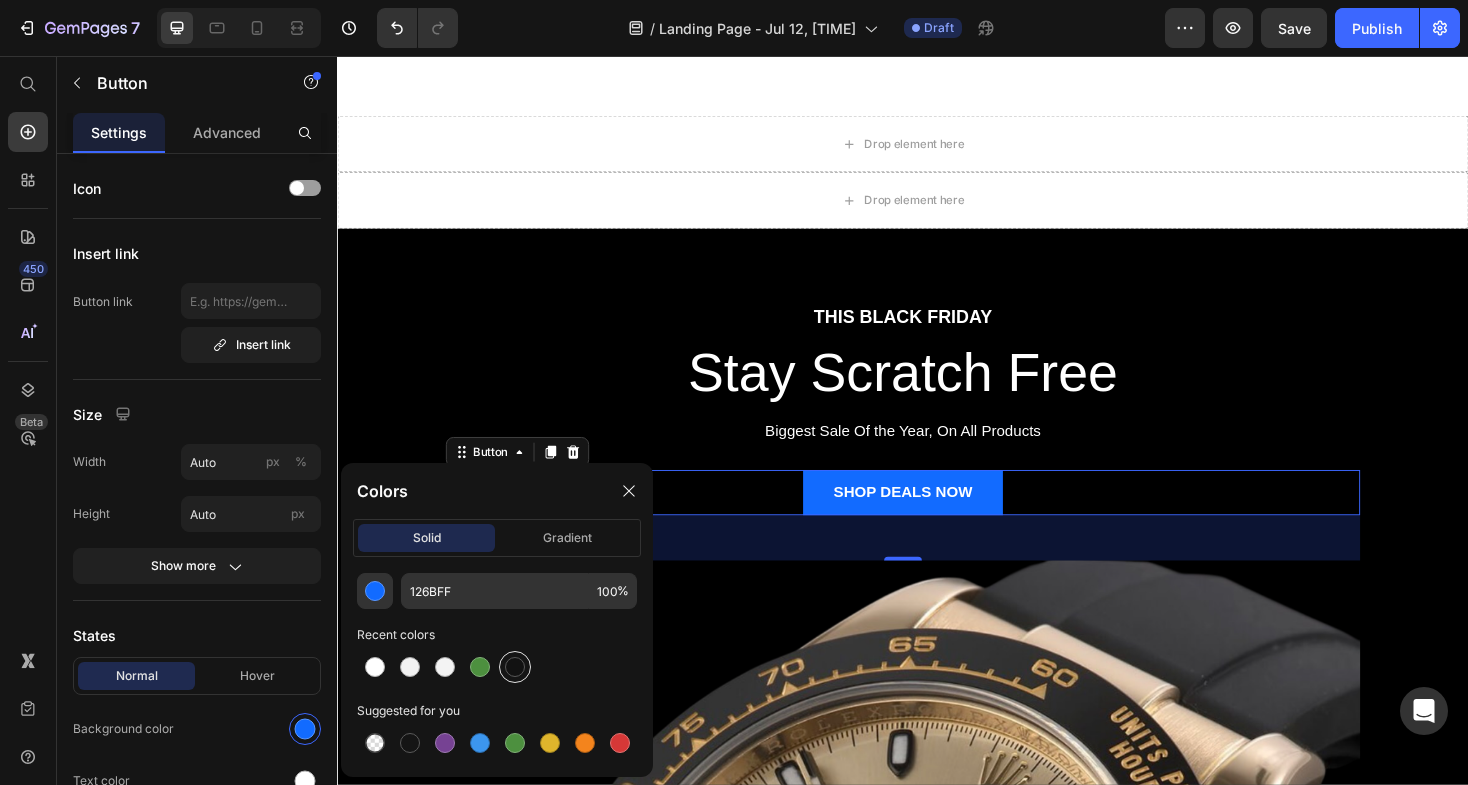 click at bounding box center (515, 667) 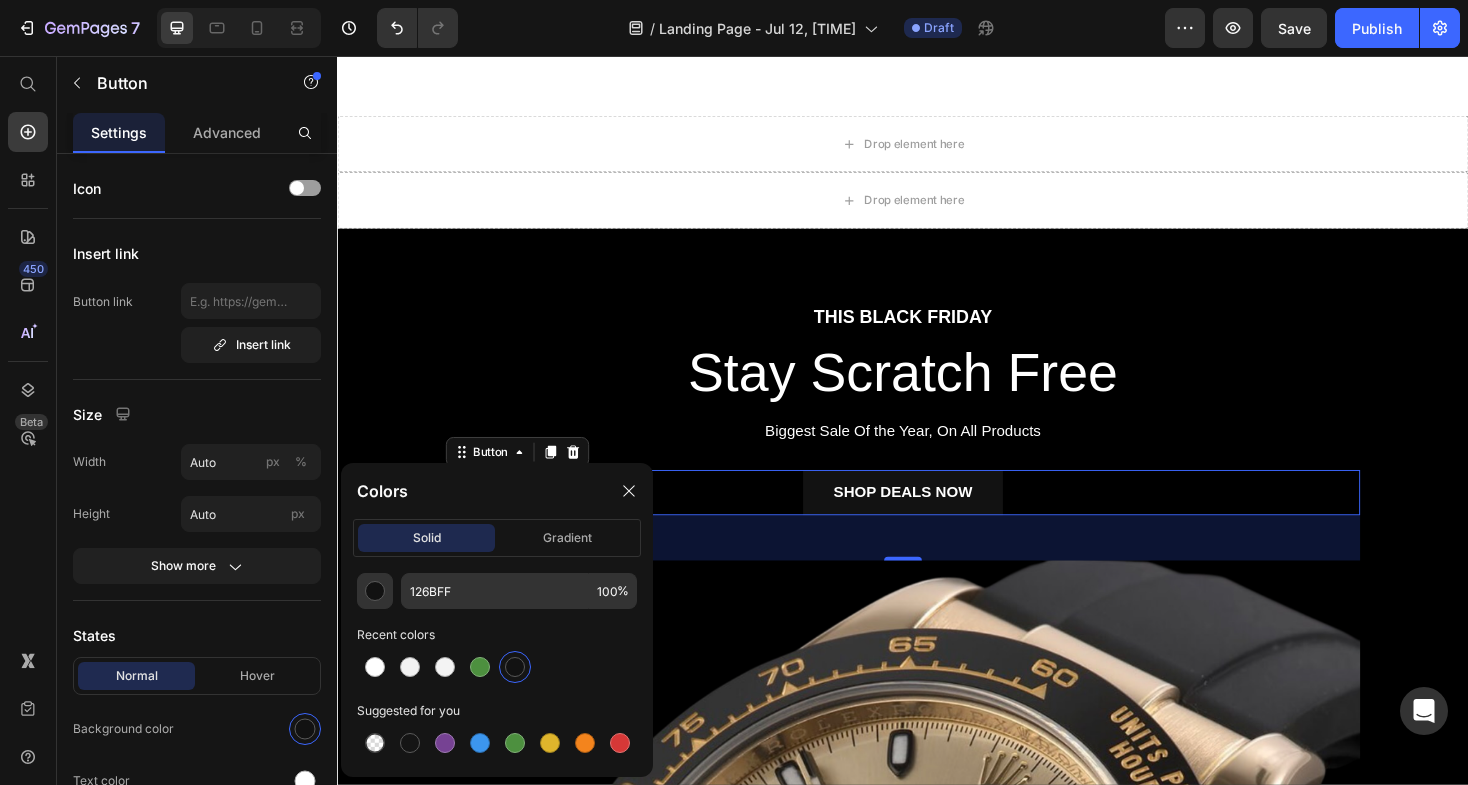 type on "121212" 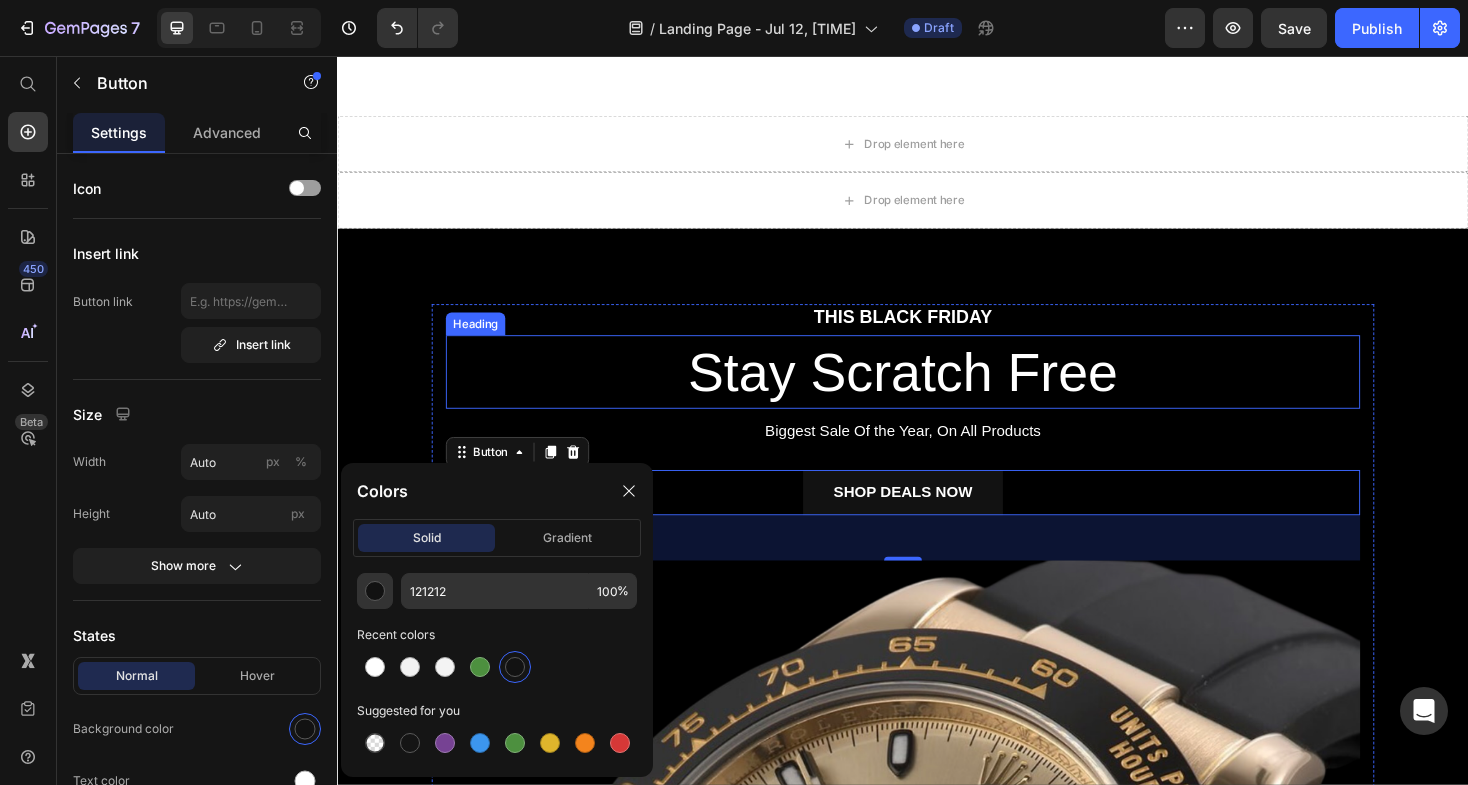 click on "THIS BLACK FRIDAY" at bounding box center [937, 333] 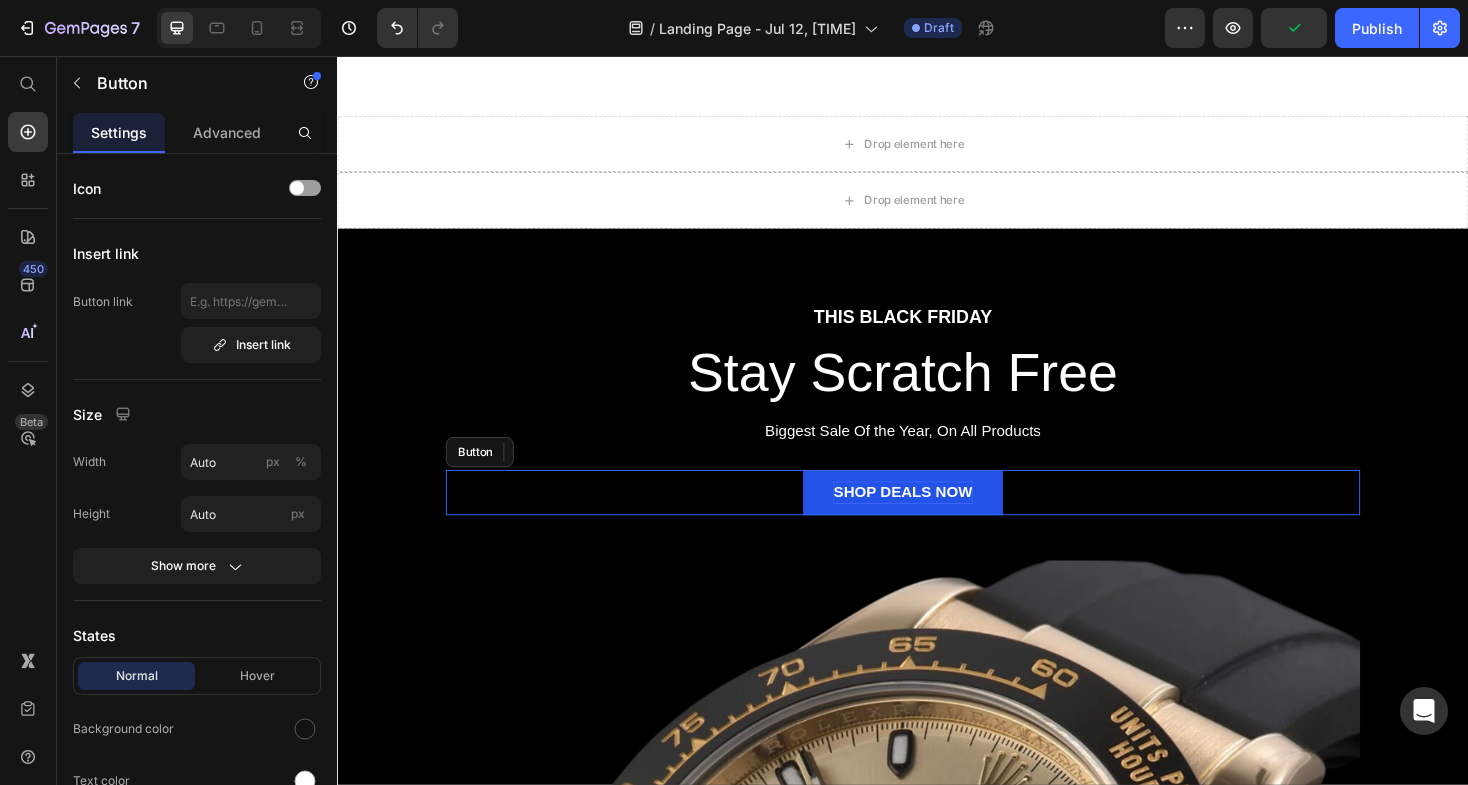 click on "SHOP DEALS NOW" at bounding box center (936, 519) 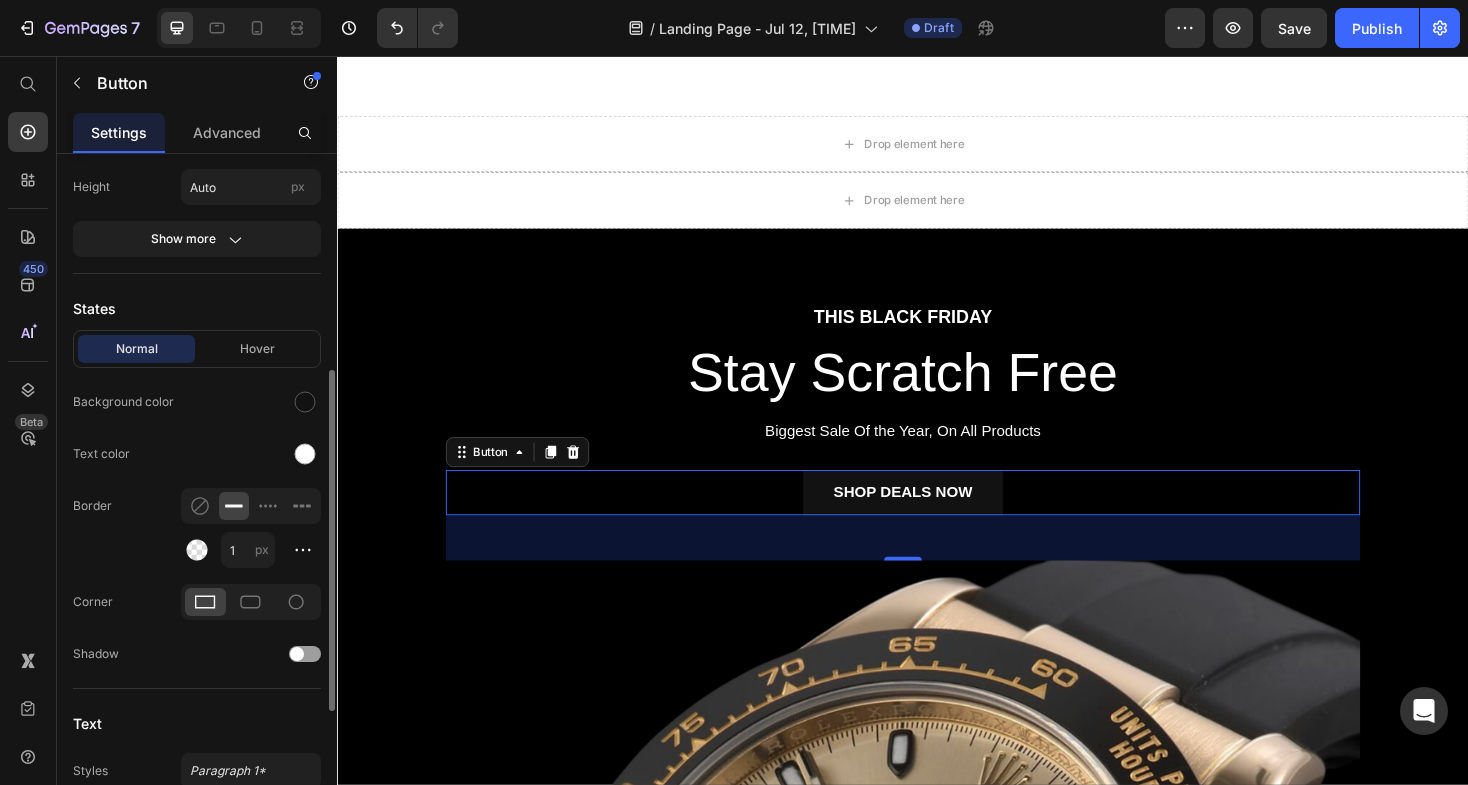 scroll, scrollTop: 363, scrollLeft: 0, axis: vertical 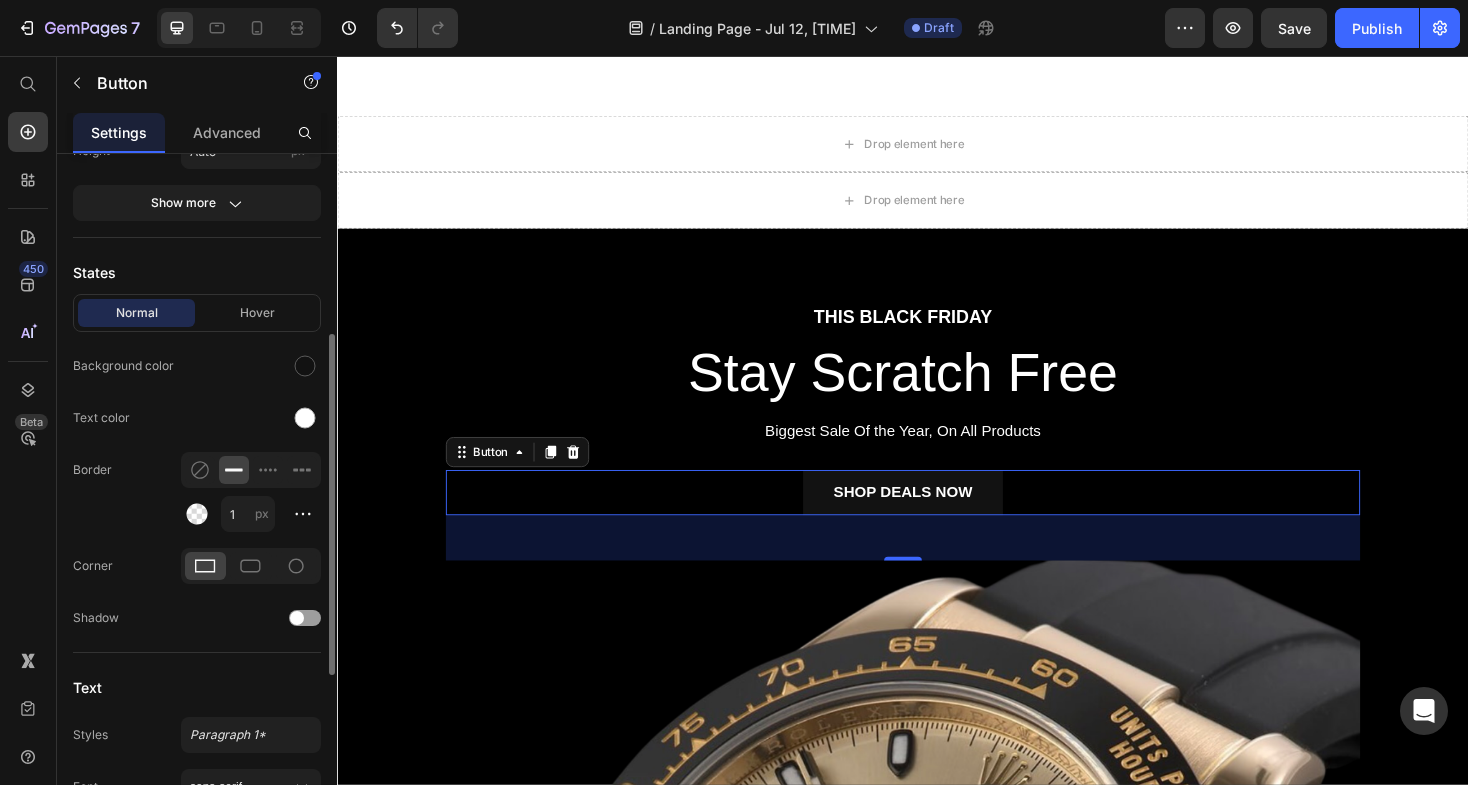 click 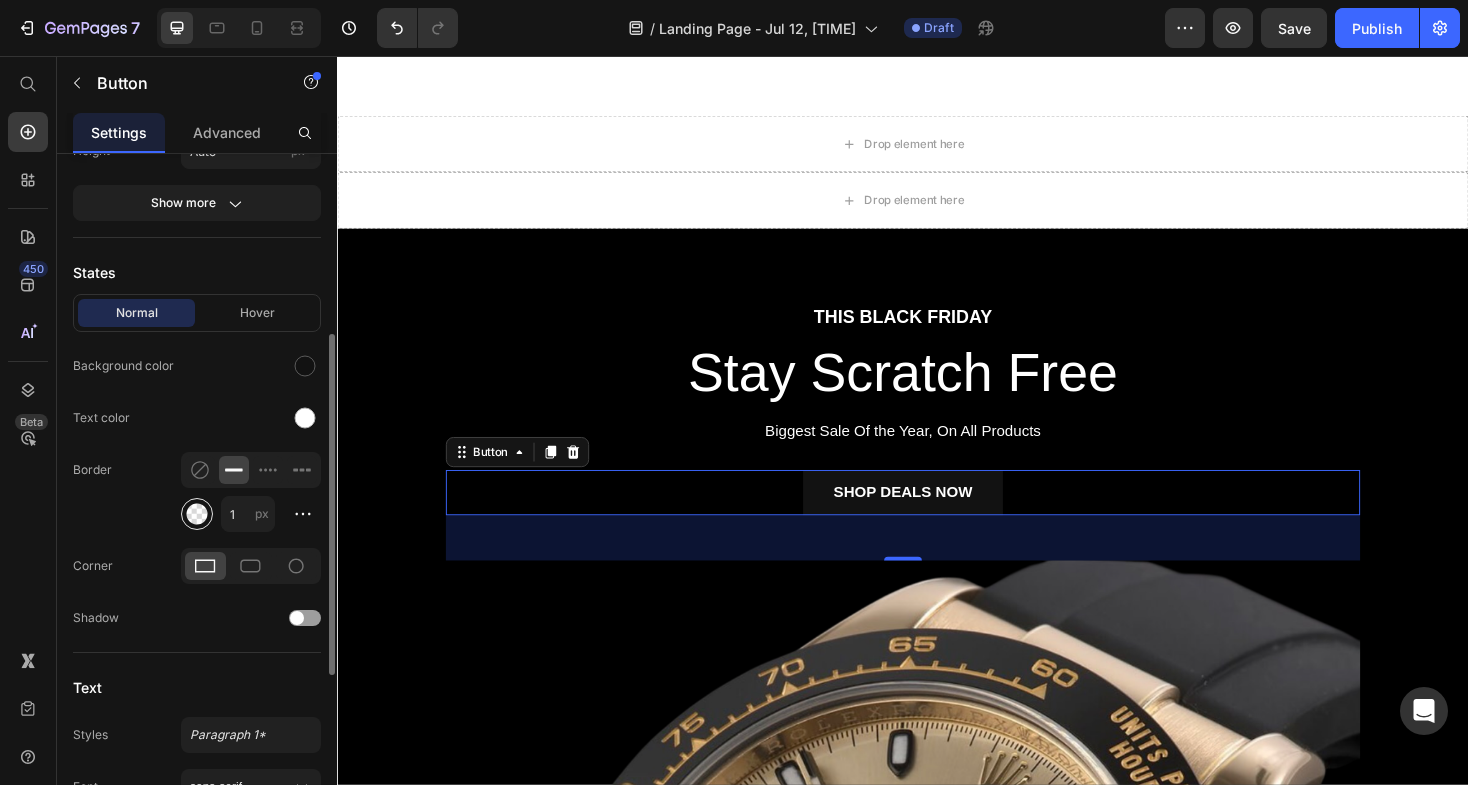 click at bounding box center [197, 514] 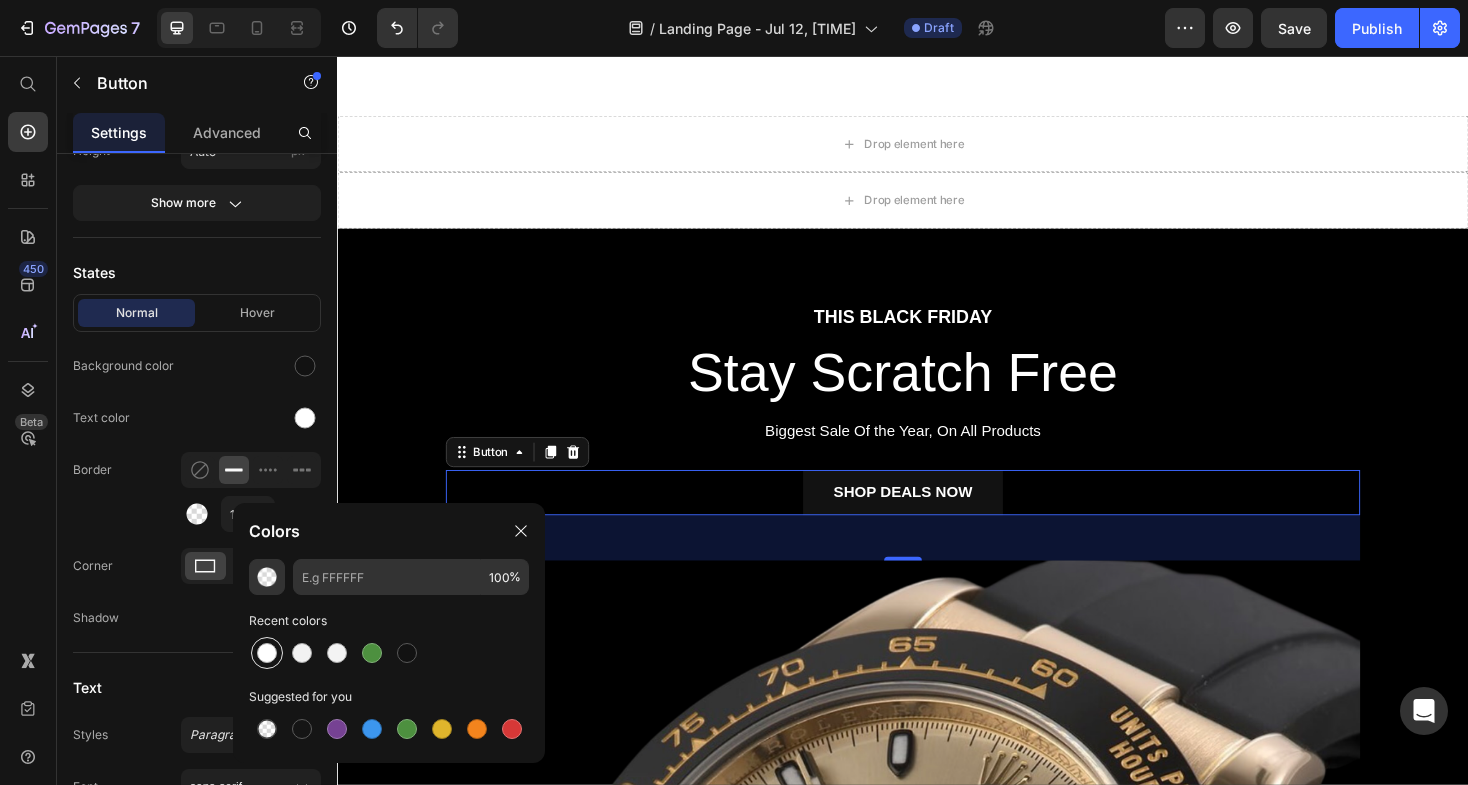 click at bounding box center [267, 653] 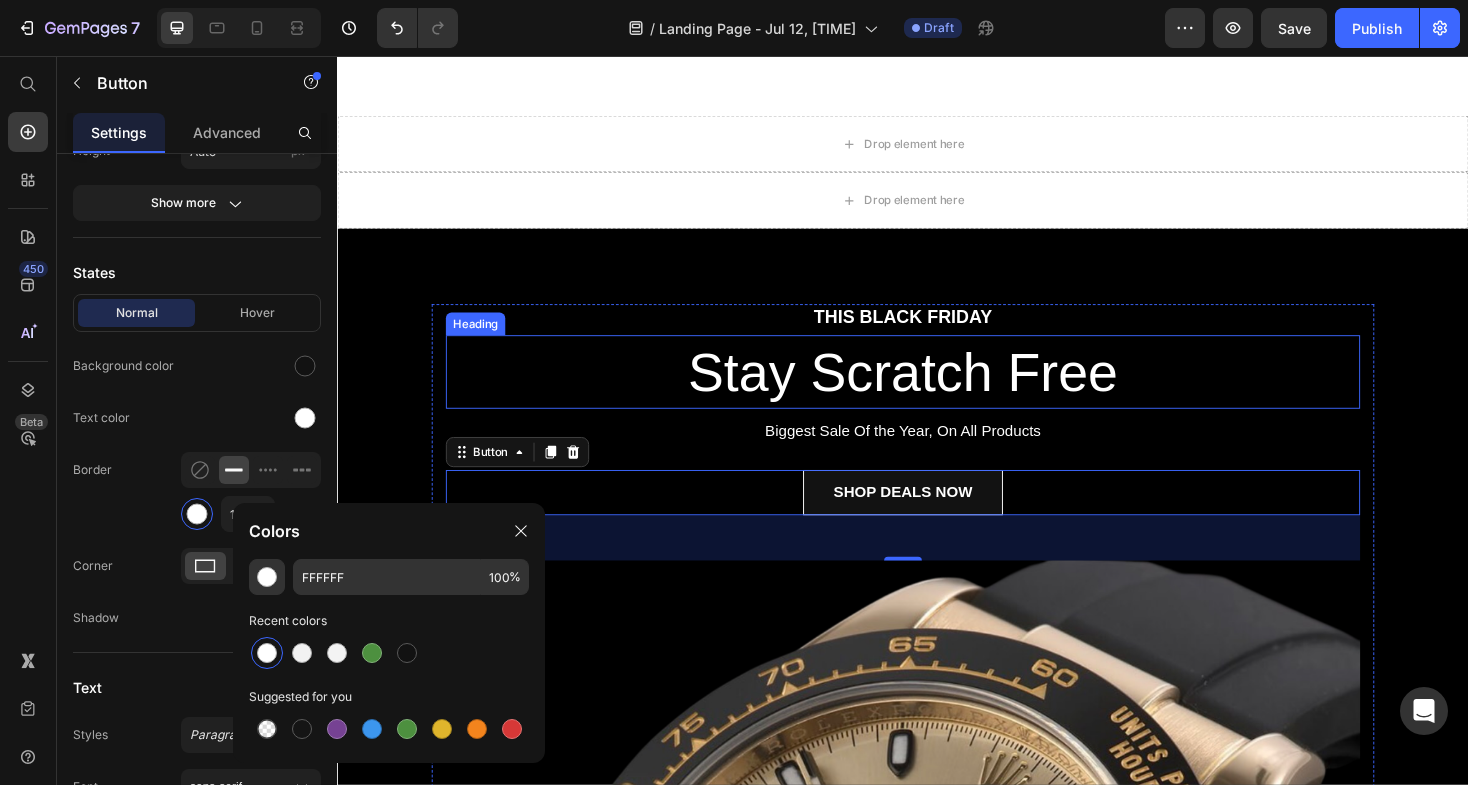 click on "THIS BLACK FRIDAY Text block Stay Scratch Free Heading Biggest Sale Of the Year, On All Products Text block SHOP DEALS NOW Button   48 Image" at bounding box center [937, 949] 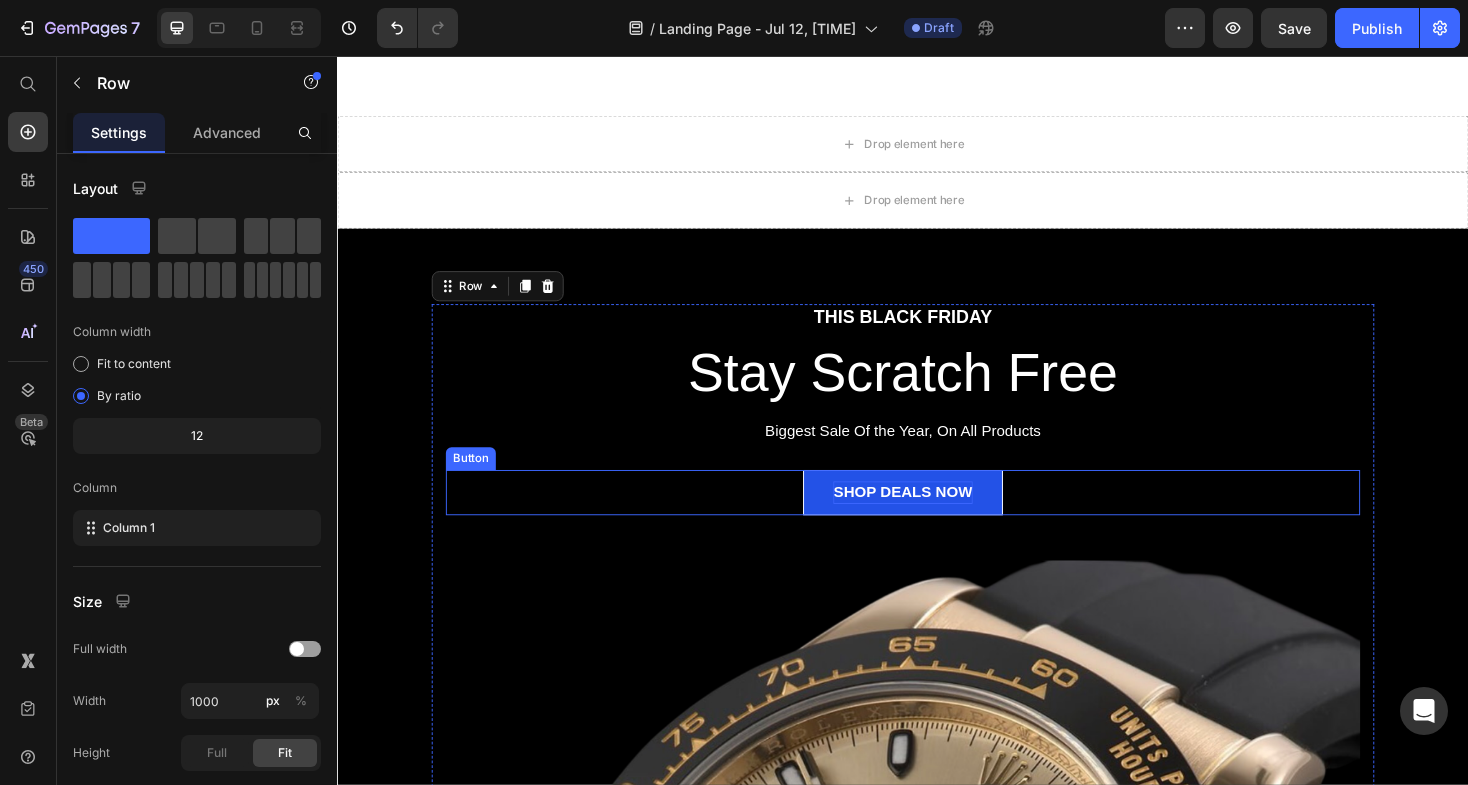 click on "SHOP DEALS NOW" at bounding box center (936, 519) 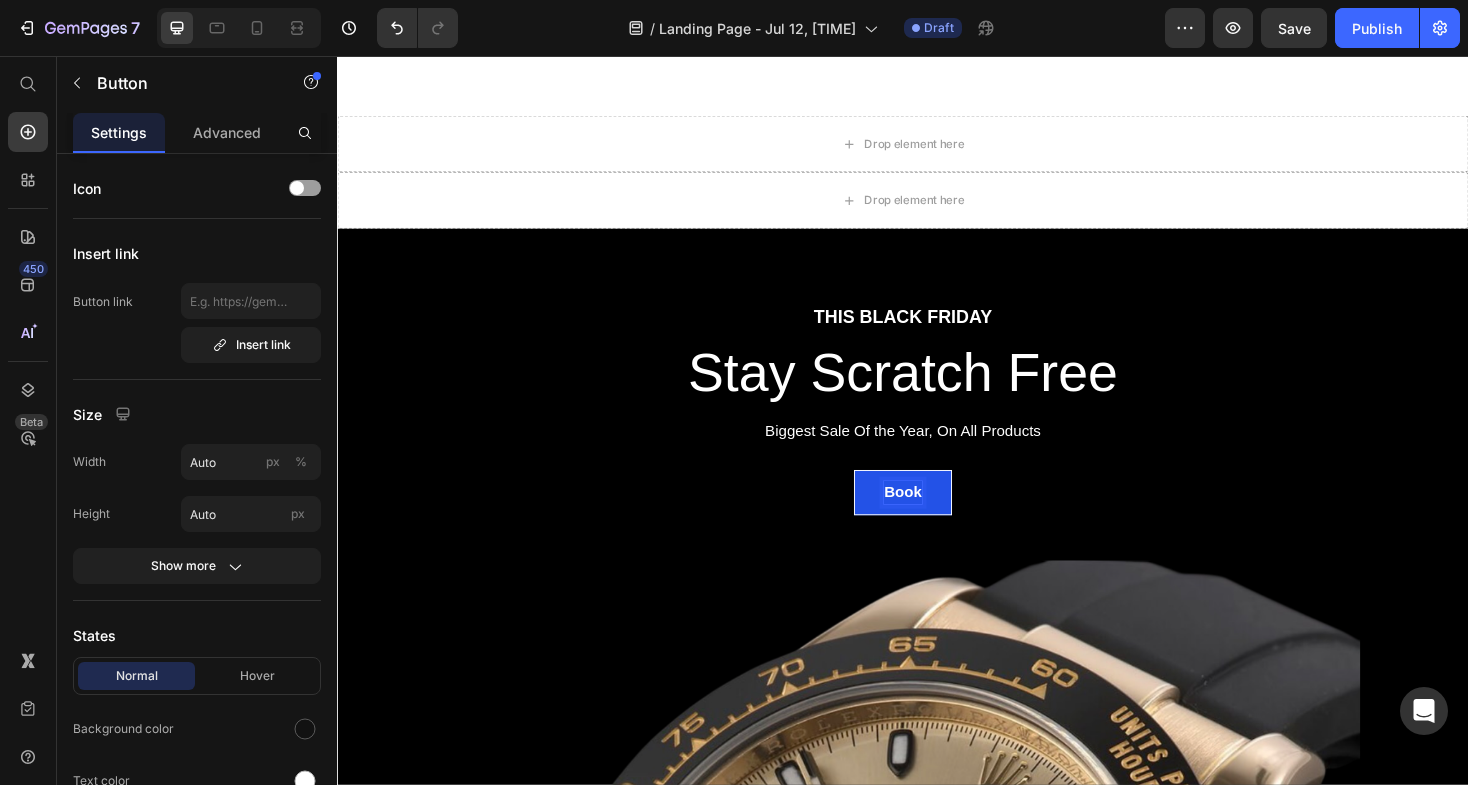 click on "Book" at bounding box center [937, 519] 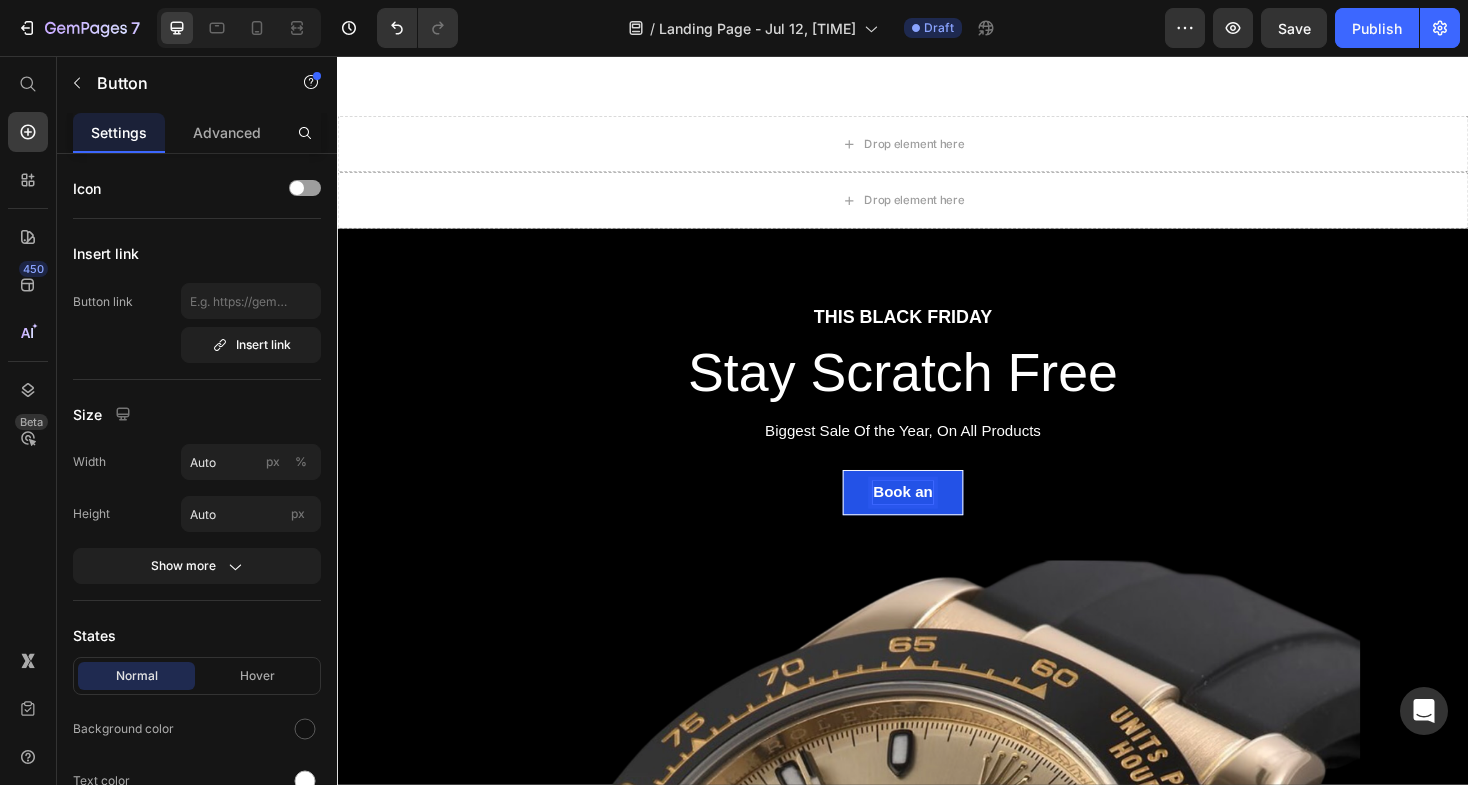 click on "Book an" at bounding box center (936, 519) 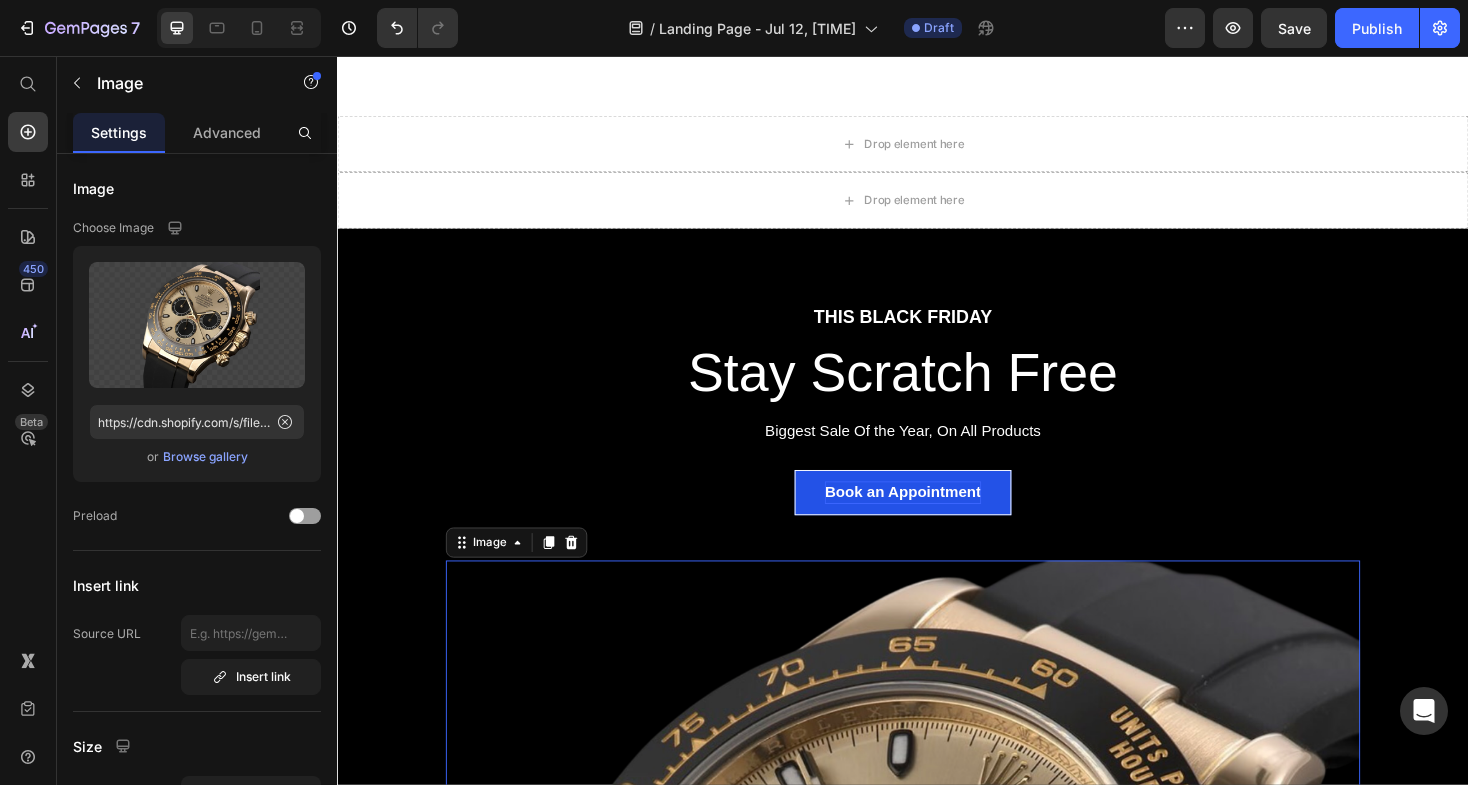click at bounding box center [937, 1077] 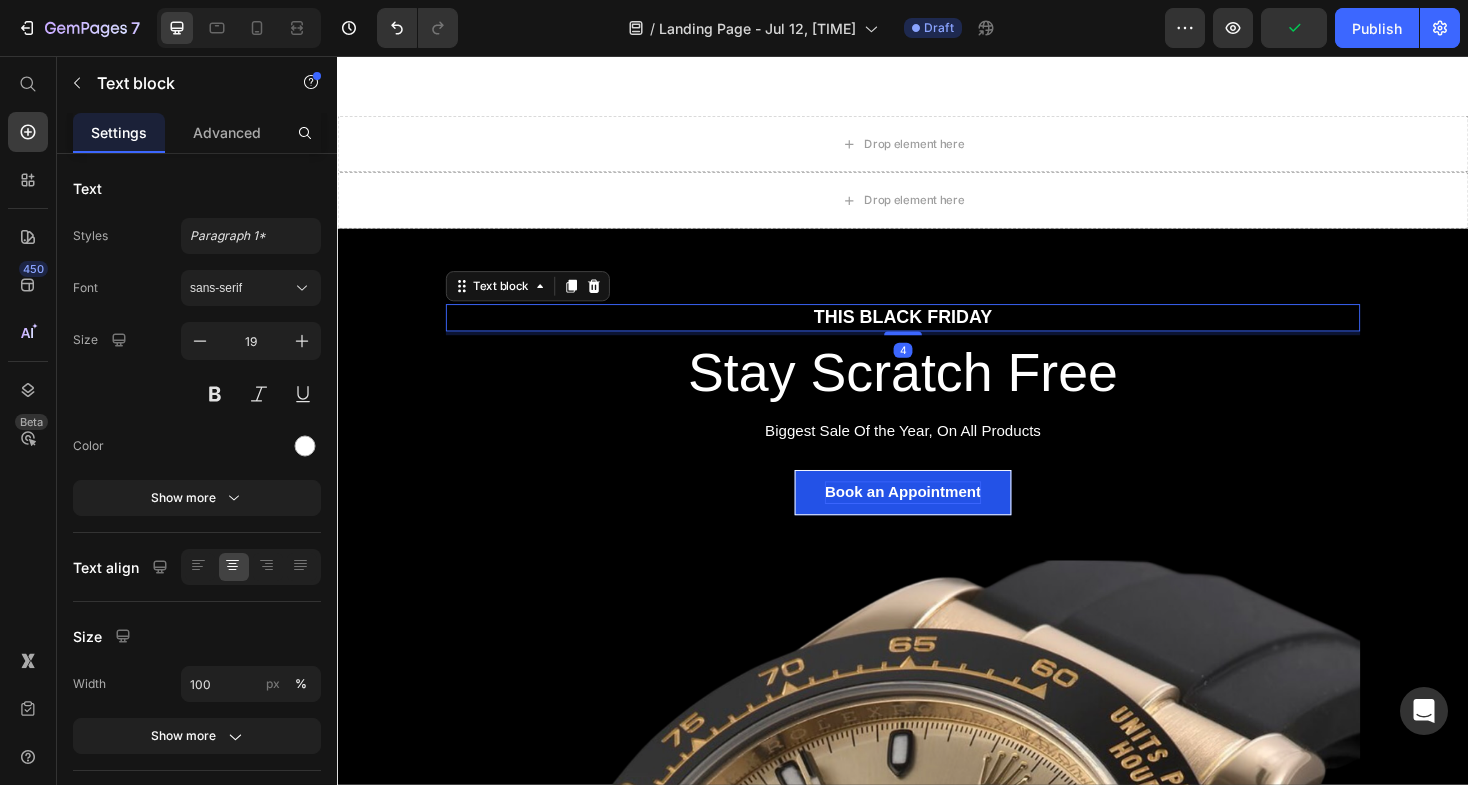 click on "THIS BLACK FRIDAY" at bounding box center (937, 333) 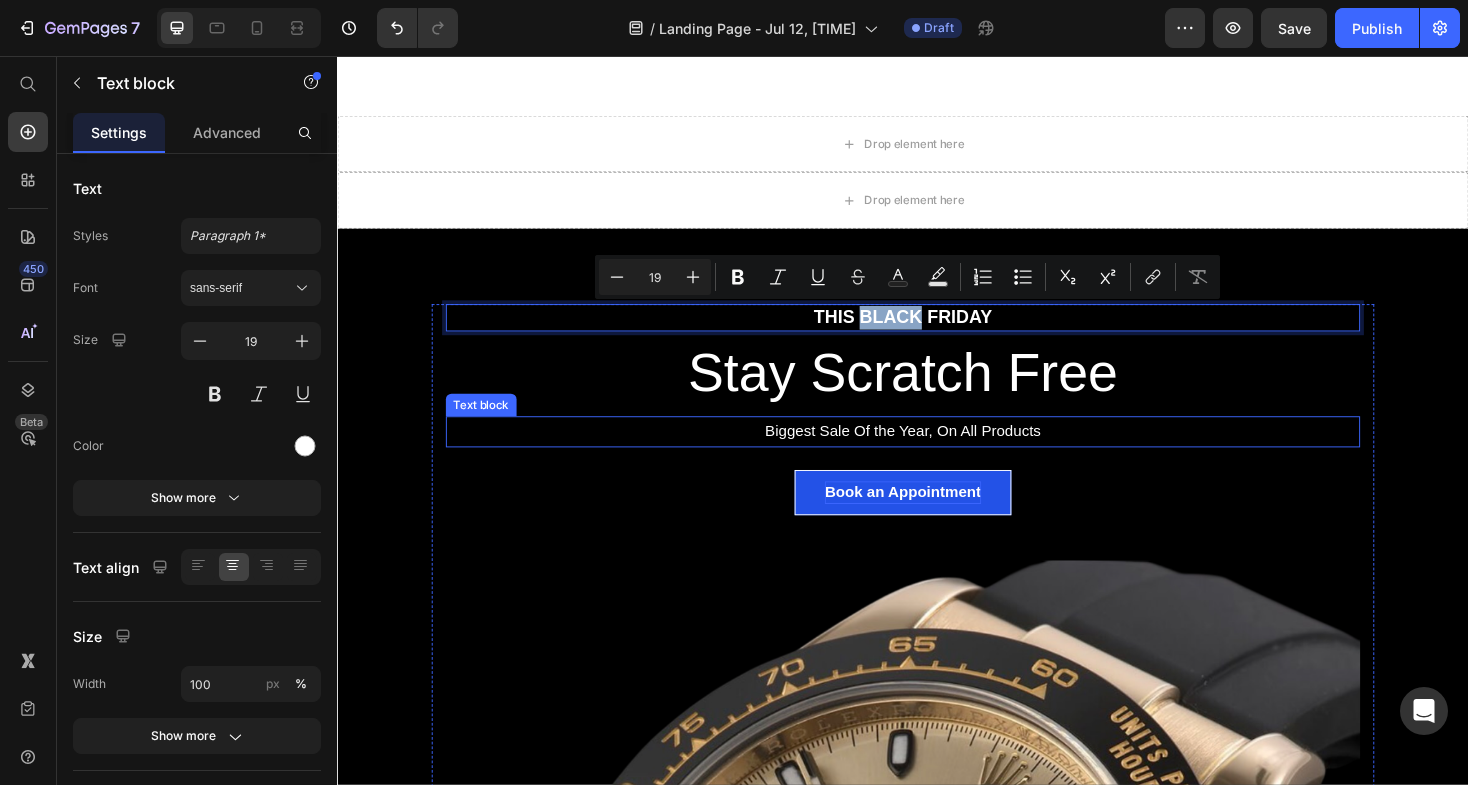 click on "Biggest Sale Of the Year, On All Products" at bounding box center [937, 454] 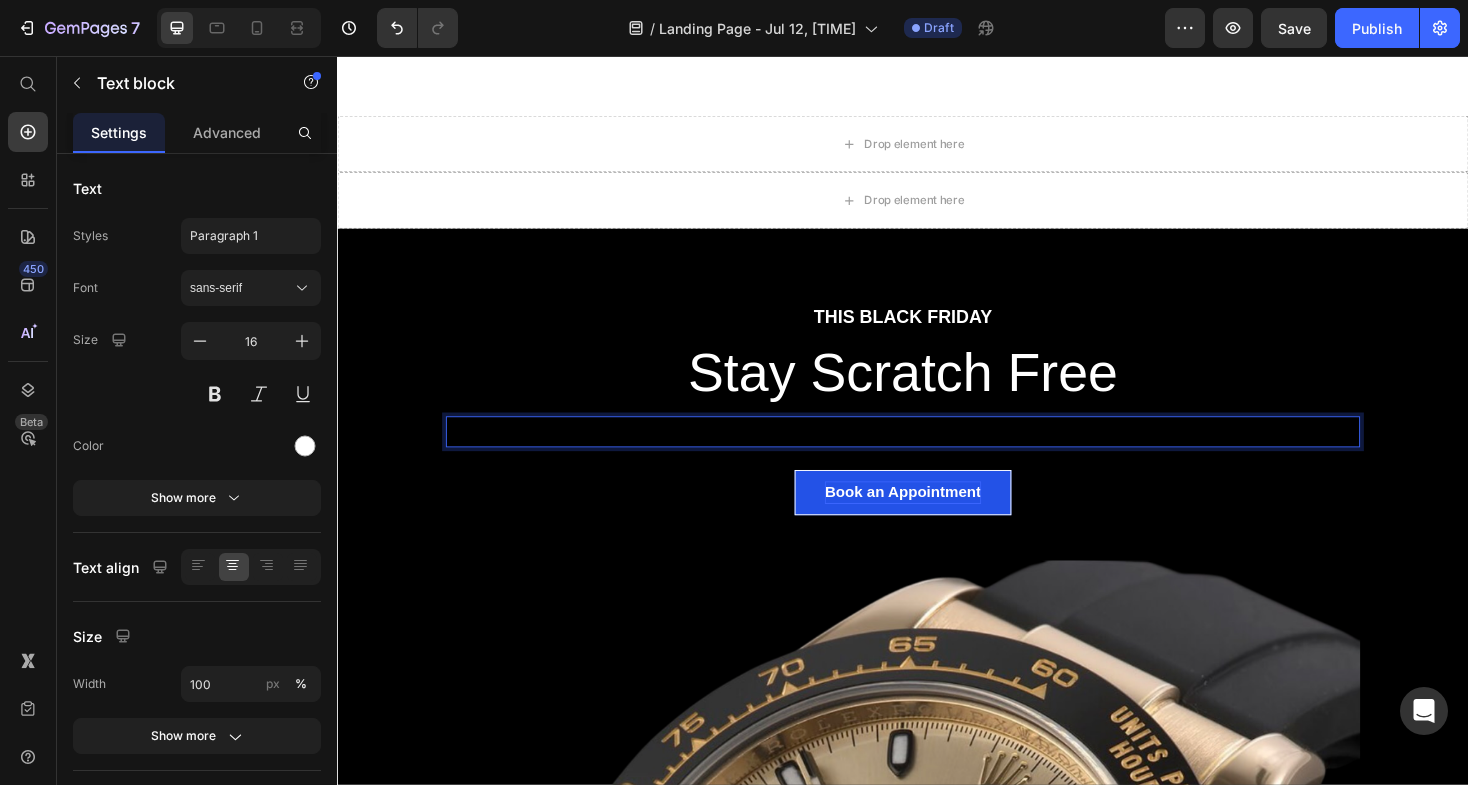 click on "Your Watch’s Protection Is Our Promise" at bounding box center (937, 453) 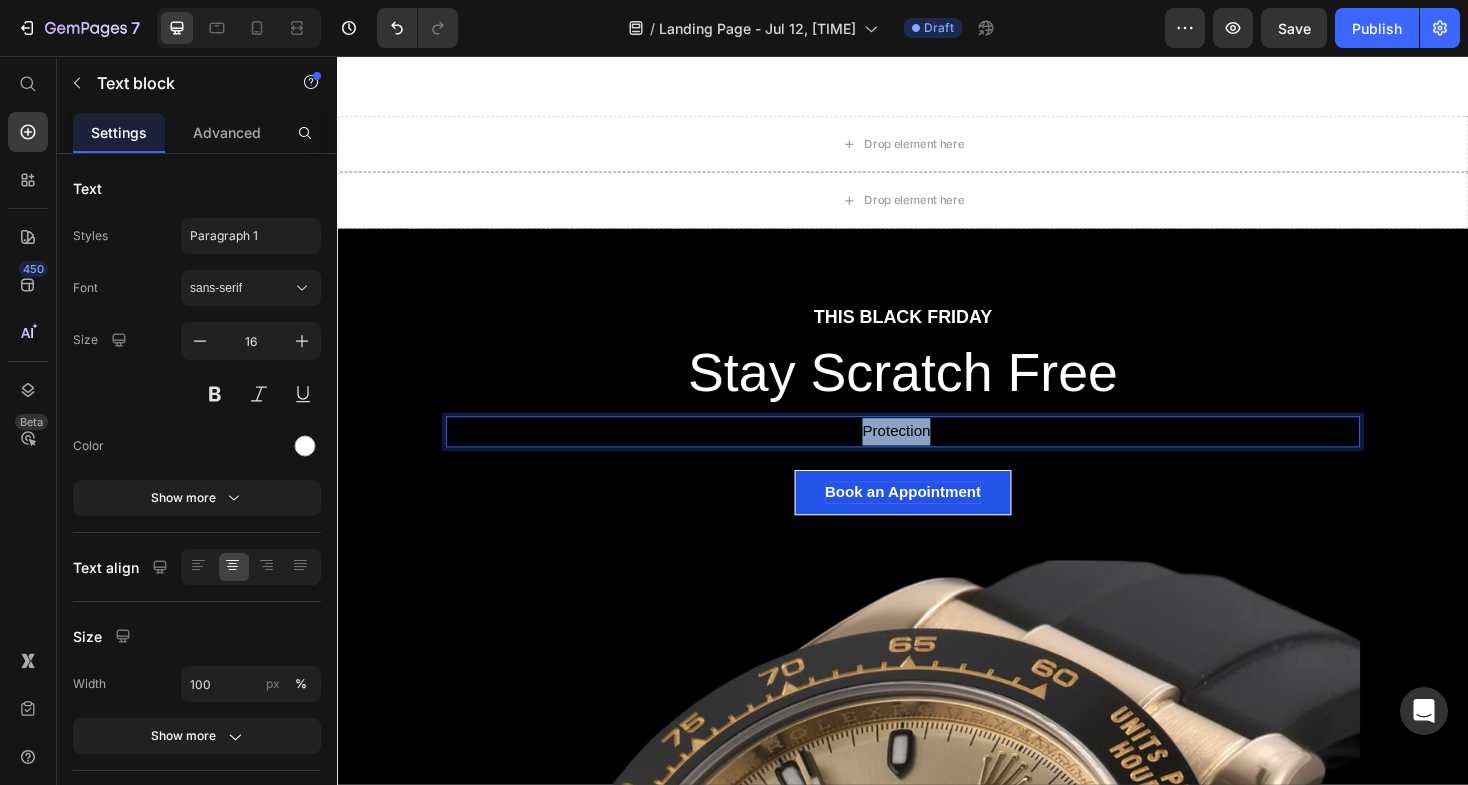 click on "Your Watch’s Protection Is Our Promise" at bounding box center [937, 453] 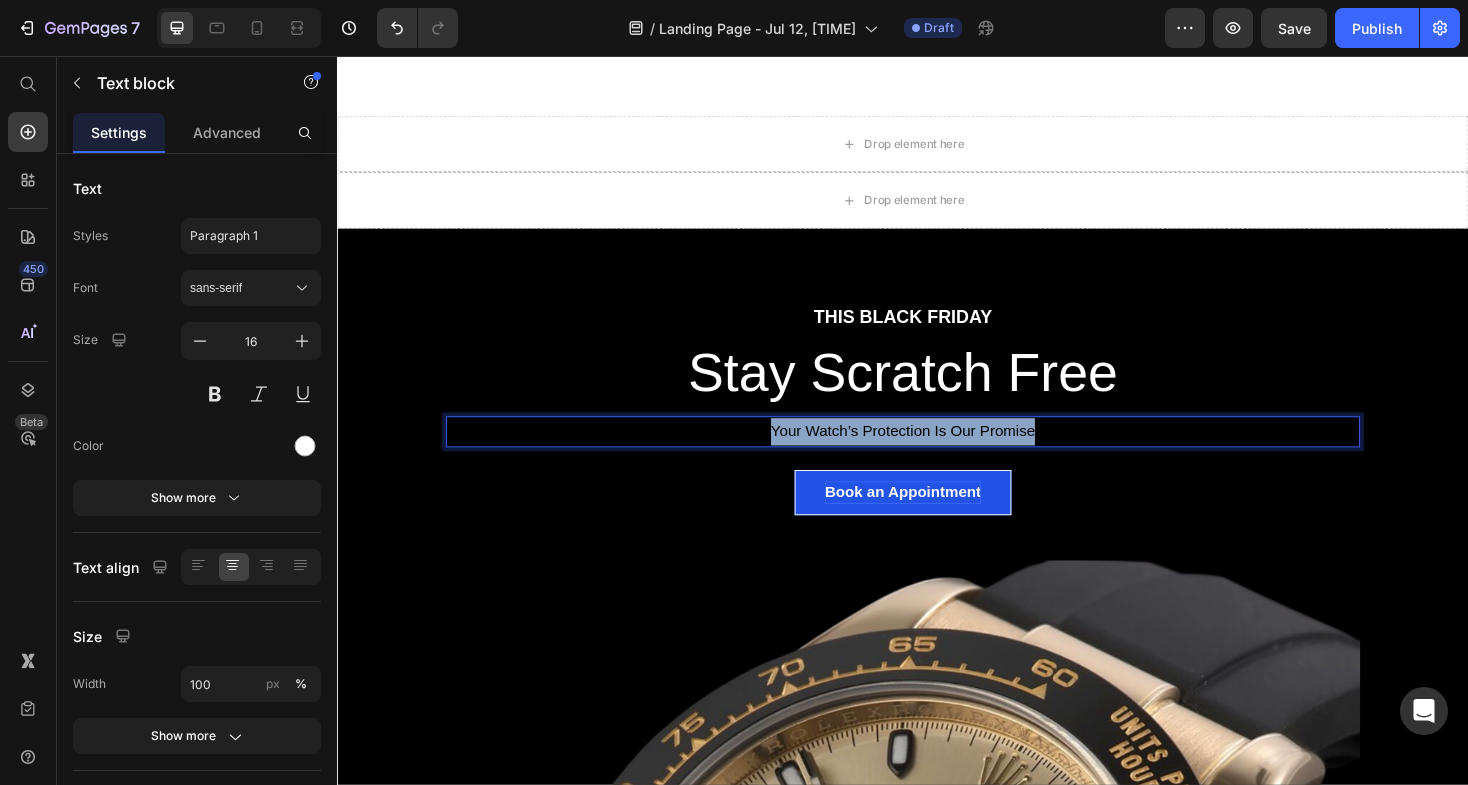 click on "Your Watch’s Protection Is Our Promise" at bounding box center (937, 453) 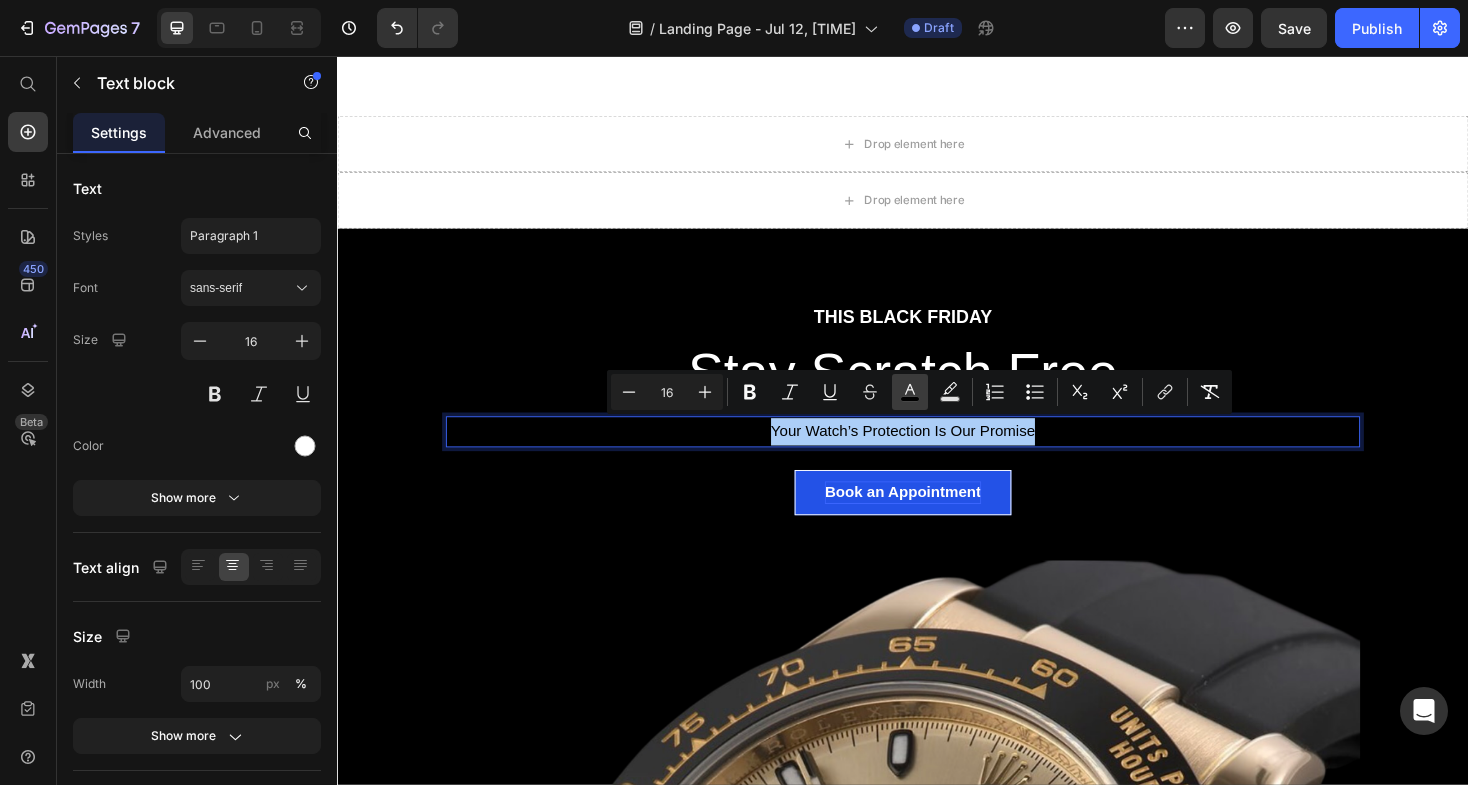 click 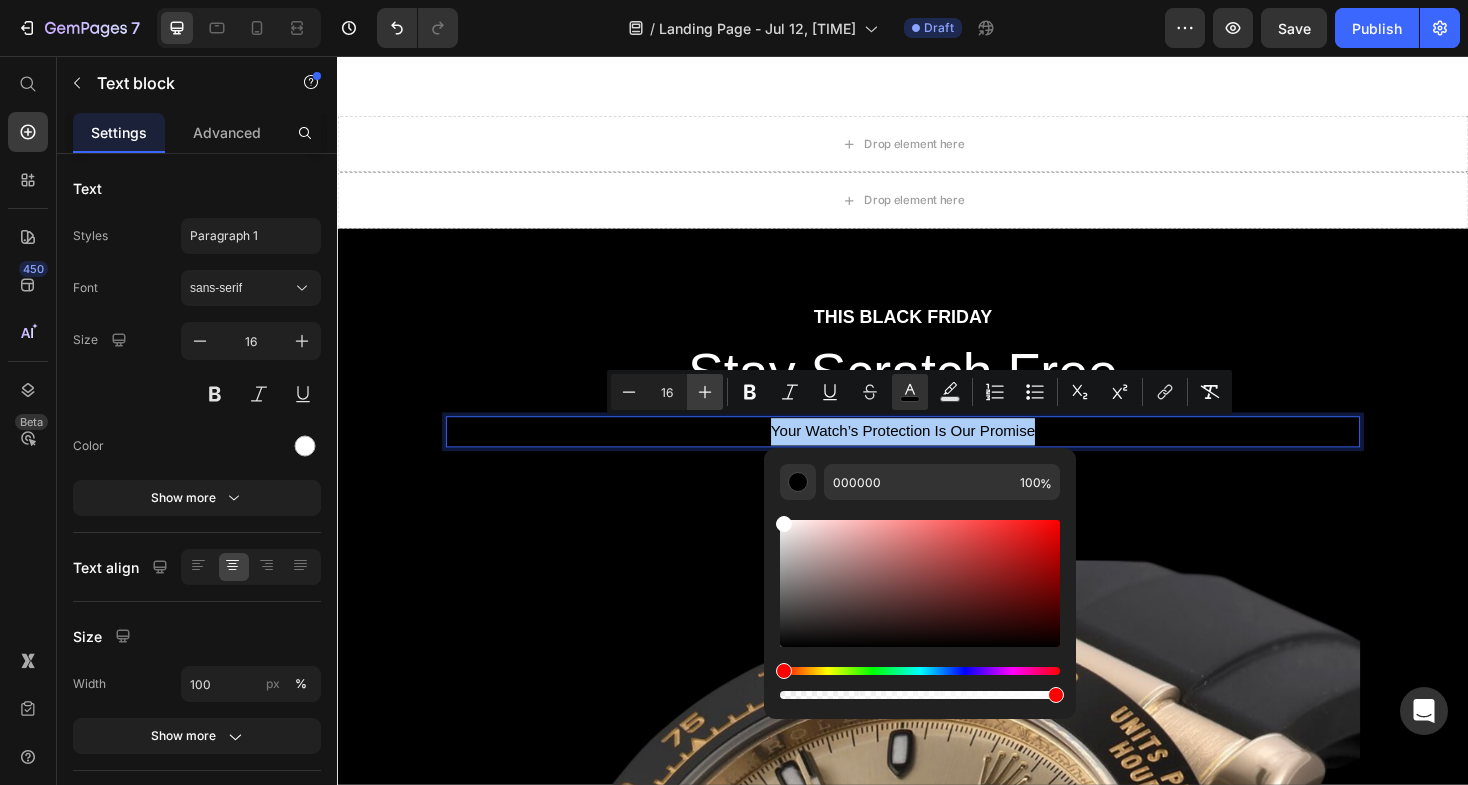 drag, startPoint x: 787, startPoint y: 613, endPoint x: 714, endPoint y: 406, distance: 219.49487 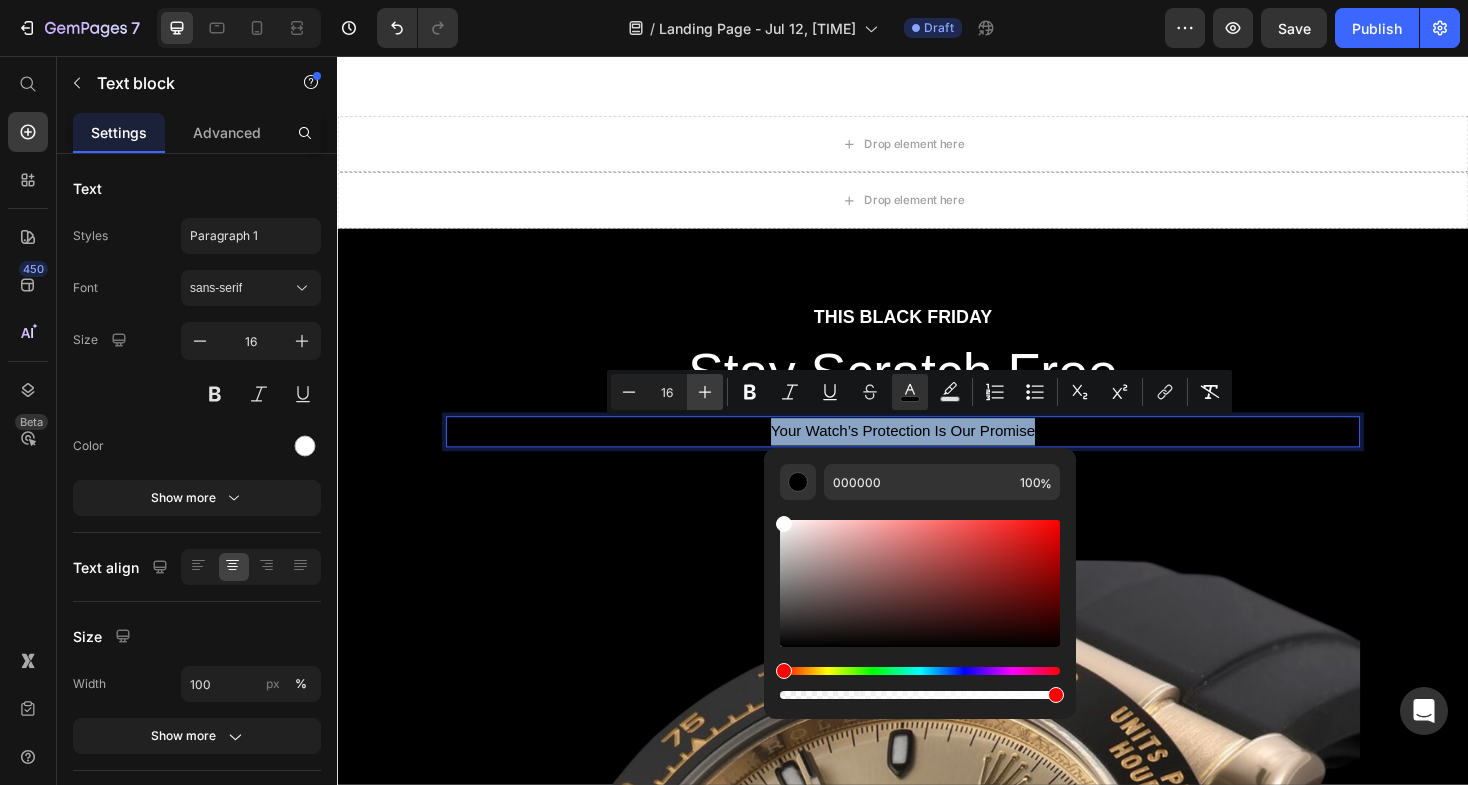 type on "FFFFFF" 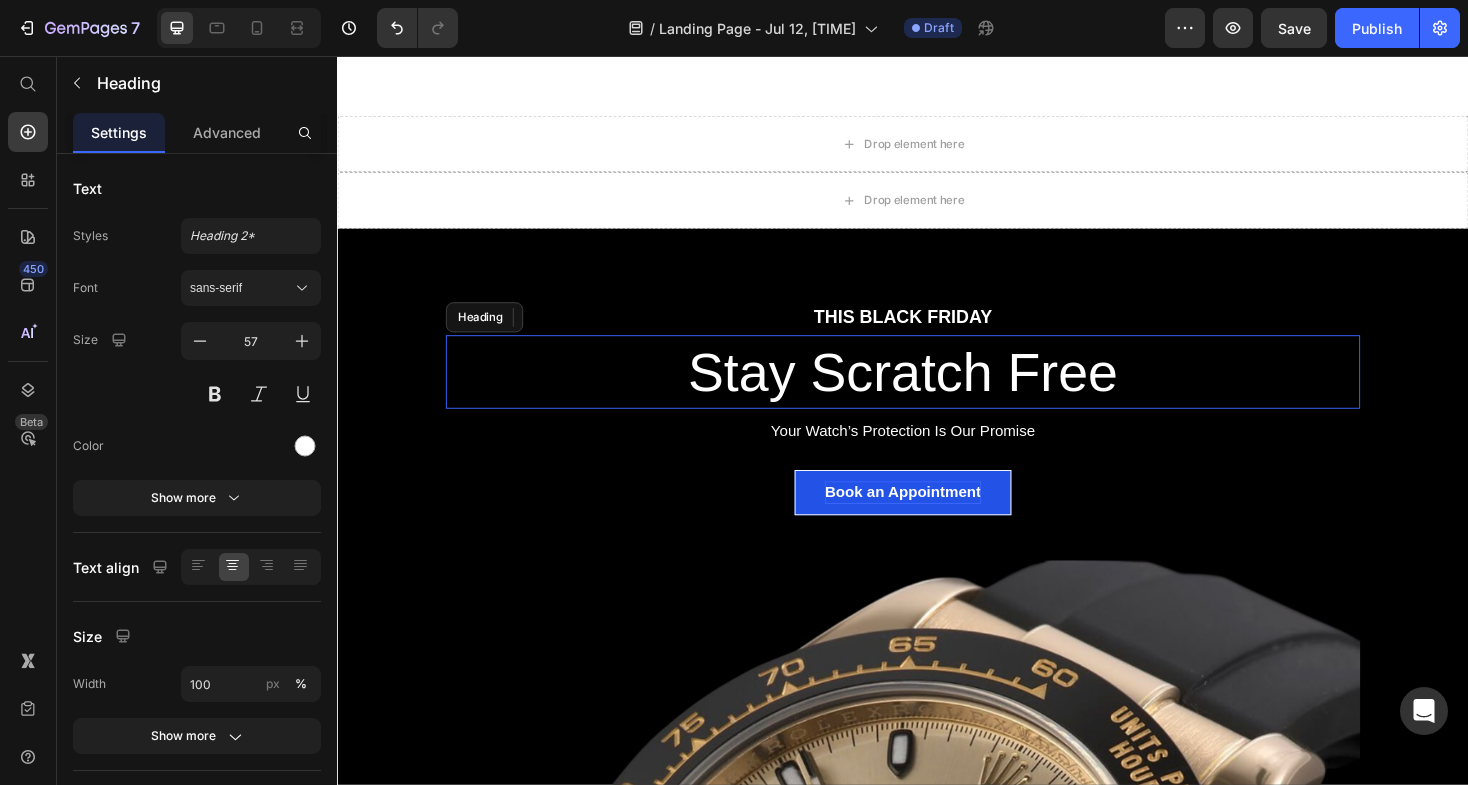 click on "Stay Scratch Free" at bounding box center (937, 391) 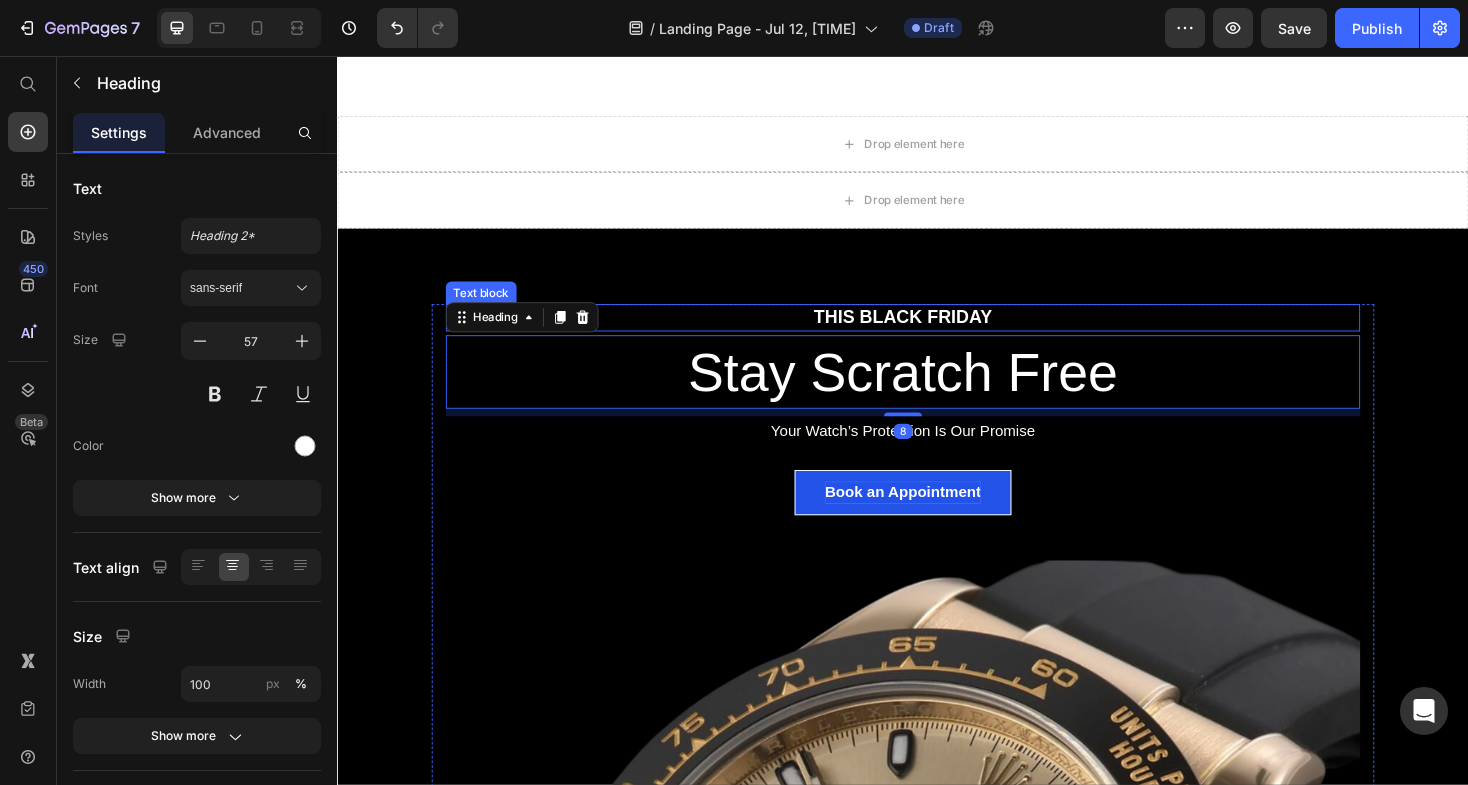 click on "THIS BLACK FRIDAY" at bounding box center [937, 333] 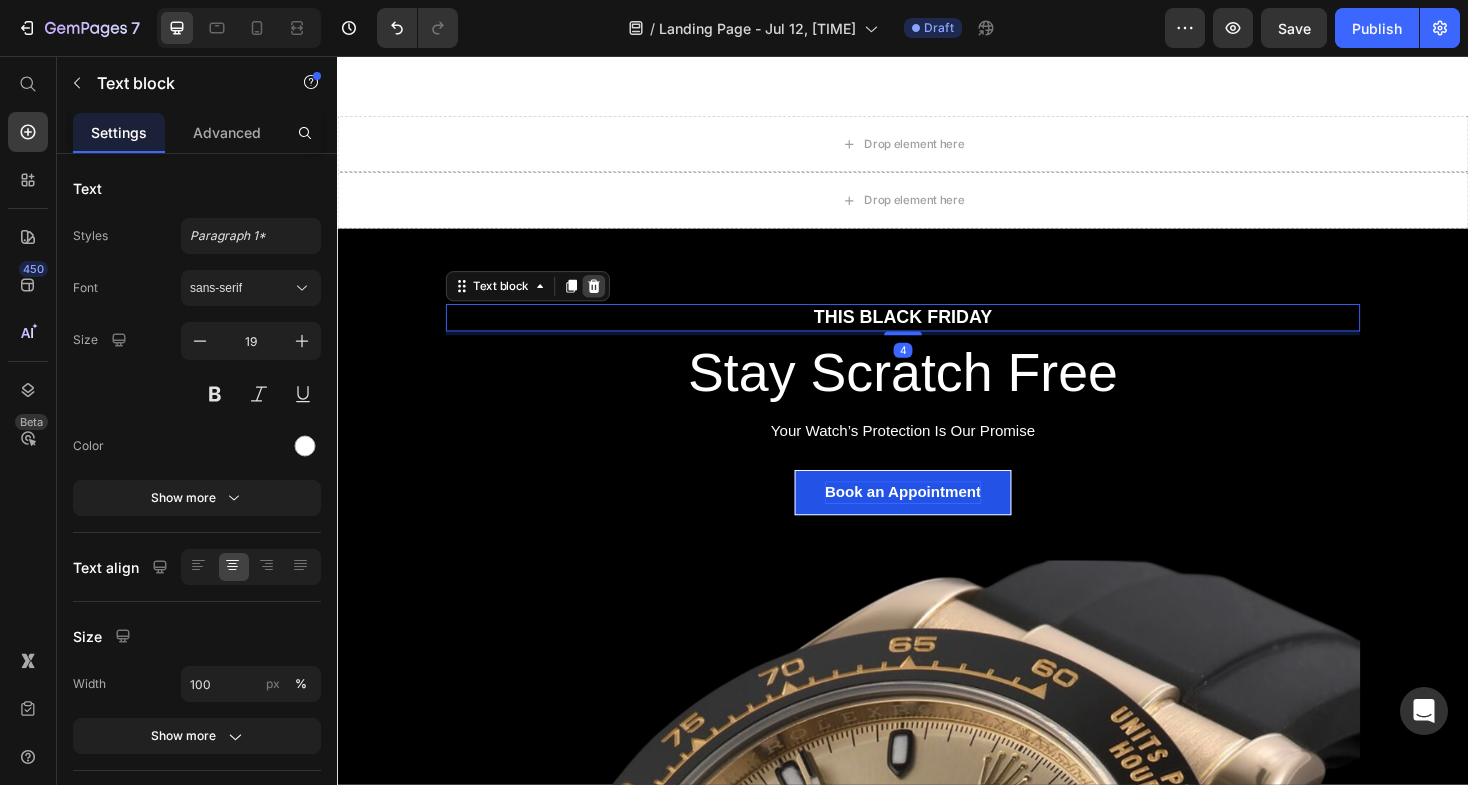 click 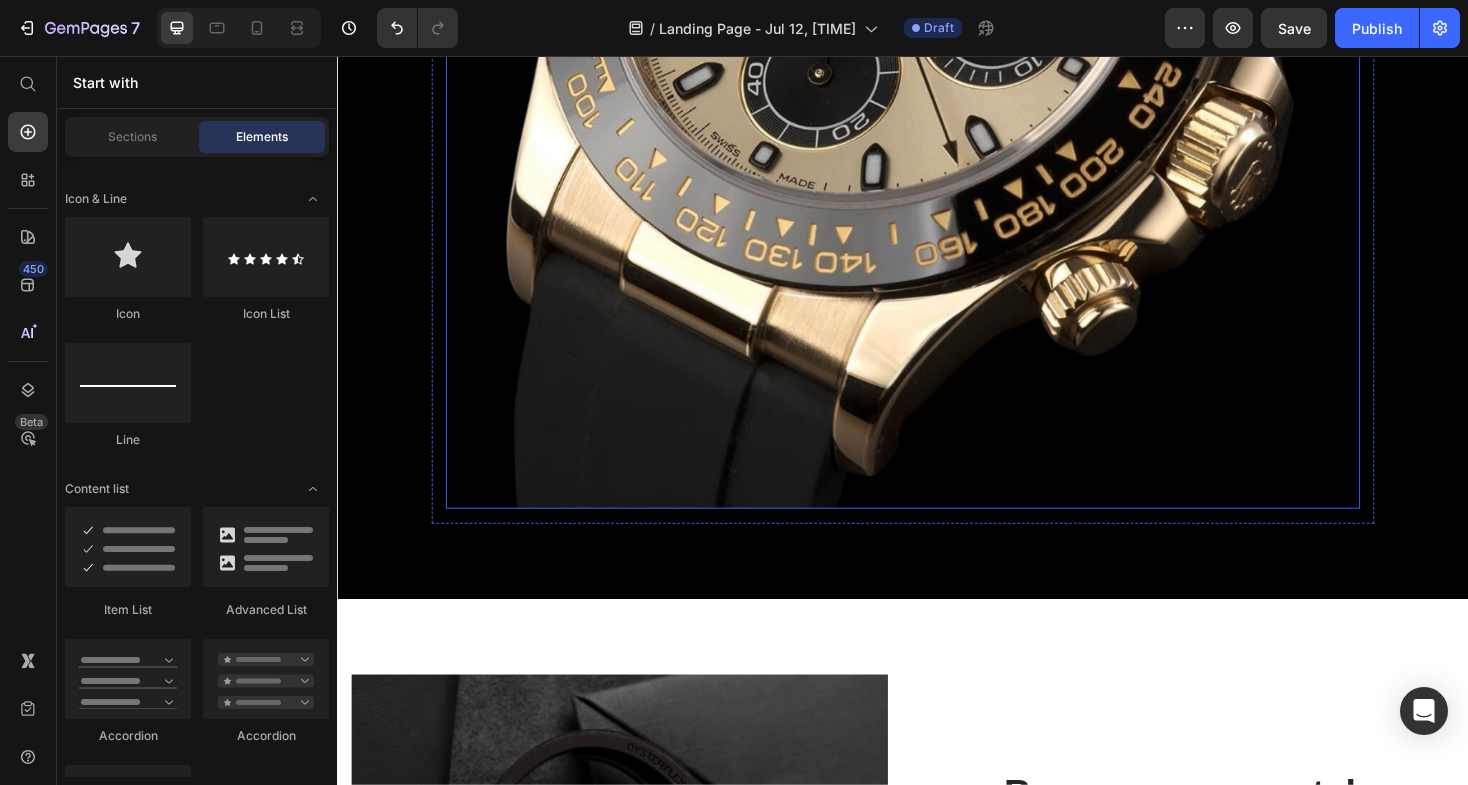 scroll, scrollTop: 1167, scrollLeft: 0, axis: vertical 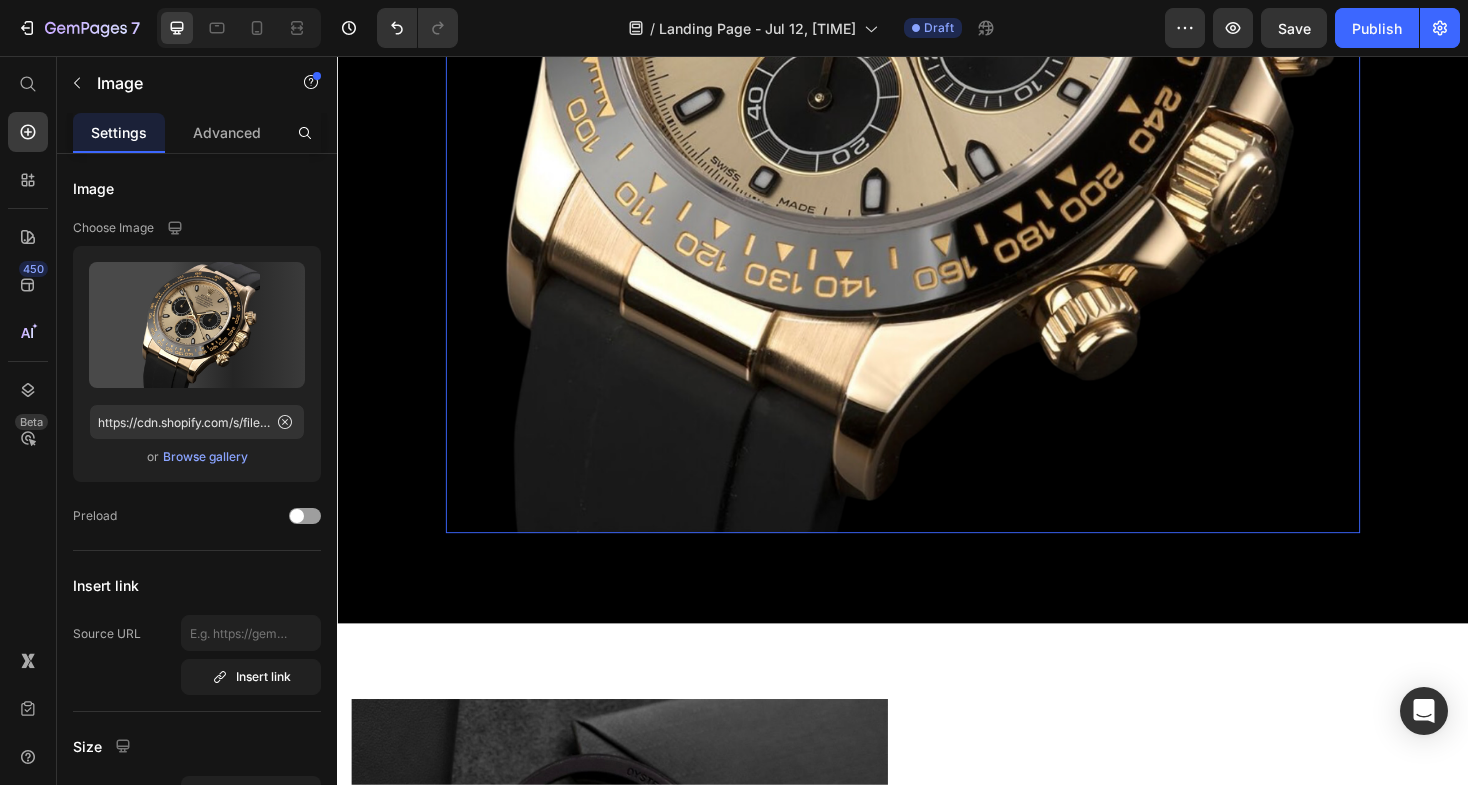 click at bounding box center [937, 75] 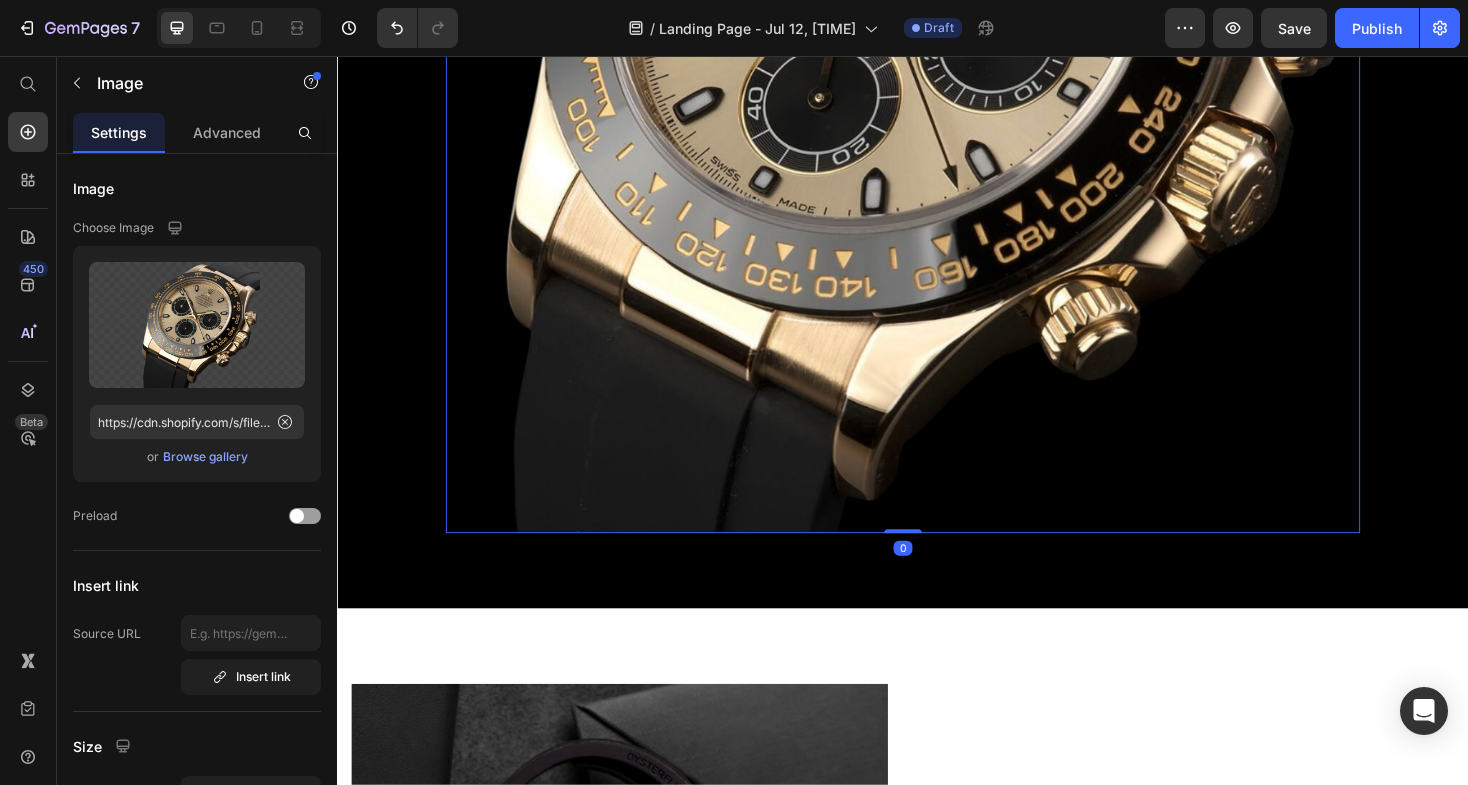 drag, startPoint x: 933, startPoint y: 574, endPoint x: 930, endPoint y: 527, distance: 47.095646 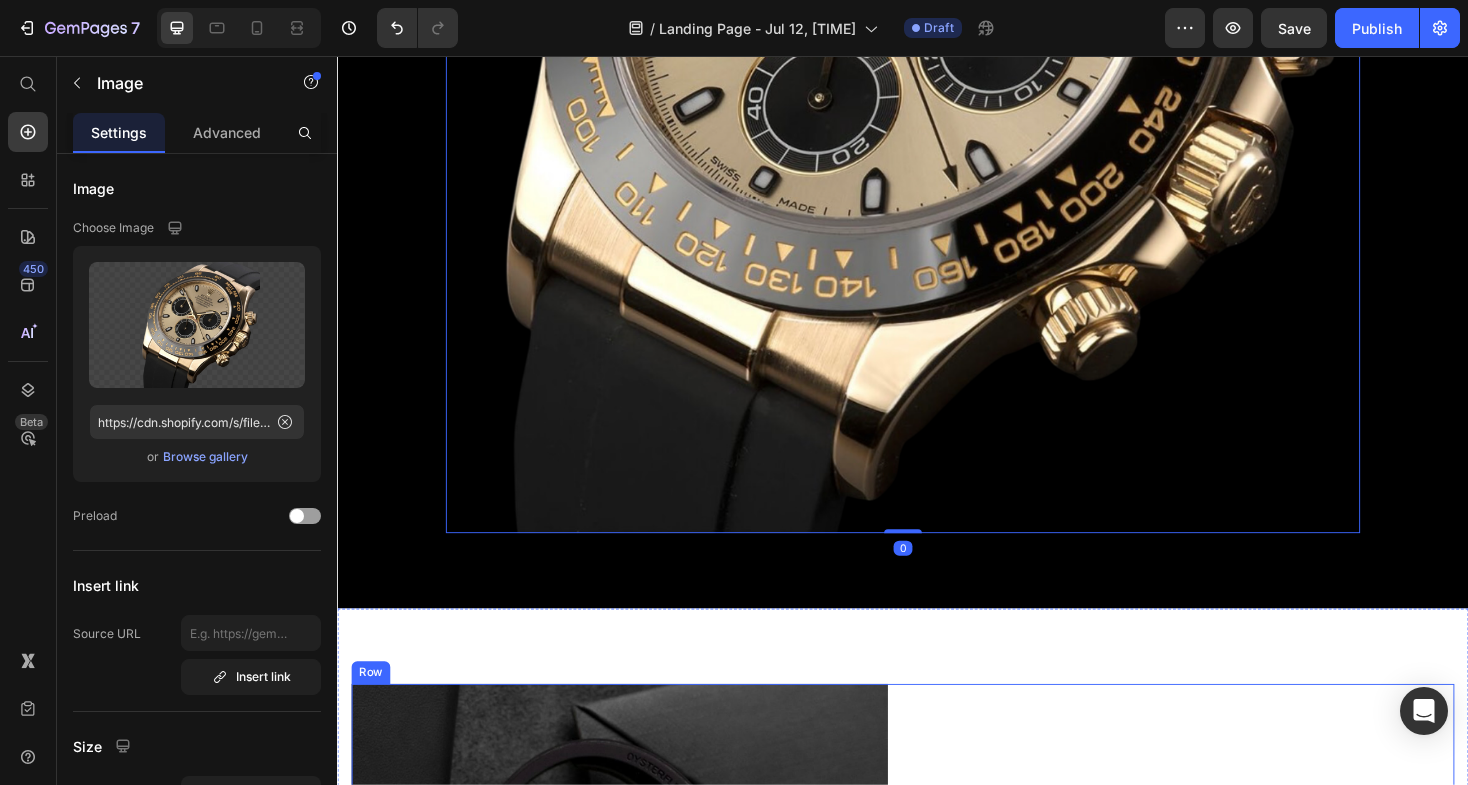 click on "Because your watch deserves the finest care Heading At Swiss Emporium, we understand that every scratch, dent, or mark can take away from your watch's beauty and resale value. That is why we are happy to provide seamless protective film installation by our professional watchmaker for certain luxury watch models. Whether your watch is a daily wearer or a cherished item in your collection, a well-applied protective film is a nearly invisible barrier against the wear and tear of everyday use—without affecting the look, feel, or operation of your watch. Text block" at bounding box center [1237, 1006] 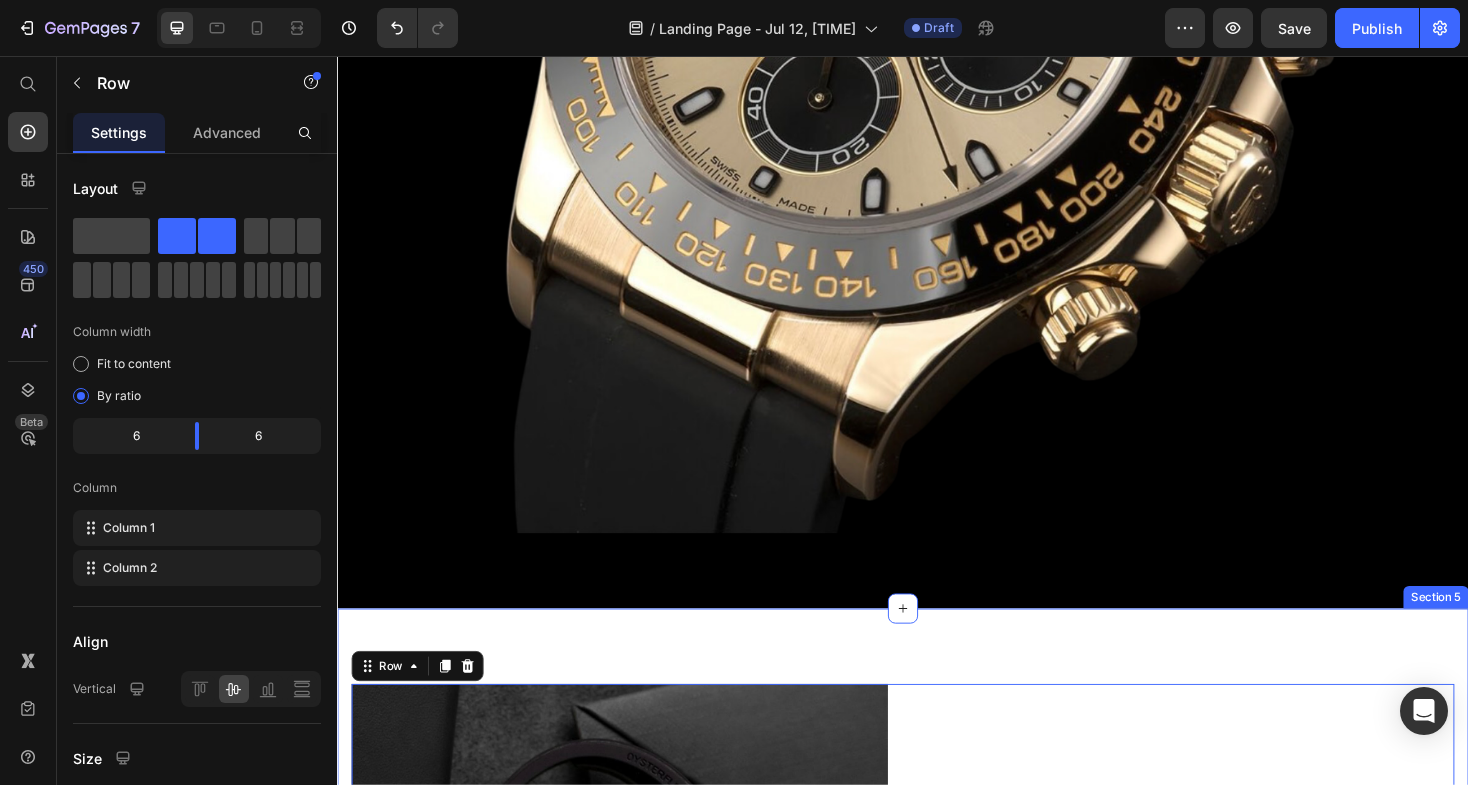 click on "Stay Scratch Free Heading Your Watch’s Protection Is Our Promise Text block Book an Appointment Button Image Row Section 4" at bounding box center [937, -44] 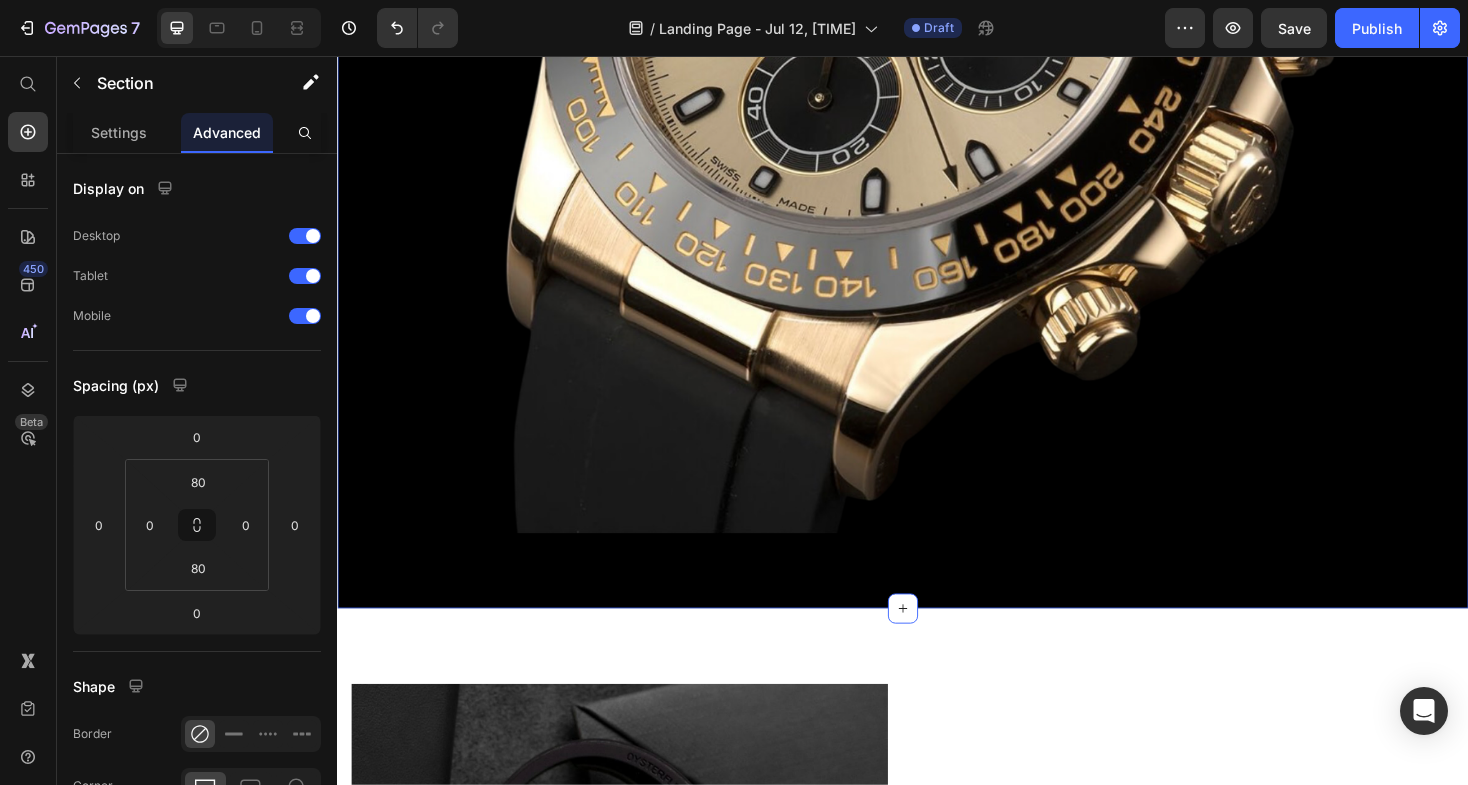 click on "Stay Scratch Free Heading Your Watch’s Protection Is Our Promise Text block Book an Appointment Button Image Row Section 4   Create Theme Section AI Content Write with GemAI What would you like to describe here? Tone and Voice Persuasive Product Explorer 36mm Oystersteel & Yellow Gold (2023) Show more Generate" at bounding box center (937, -44) 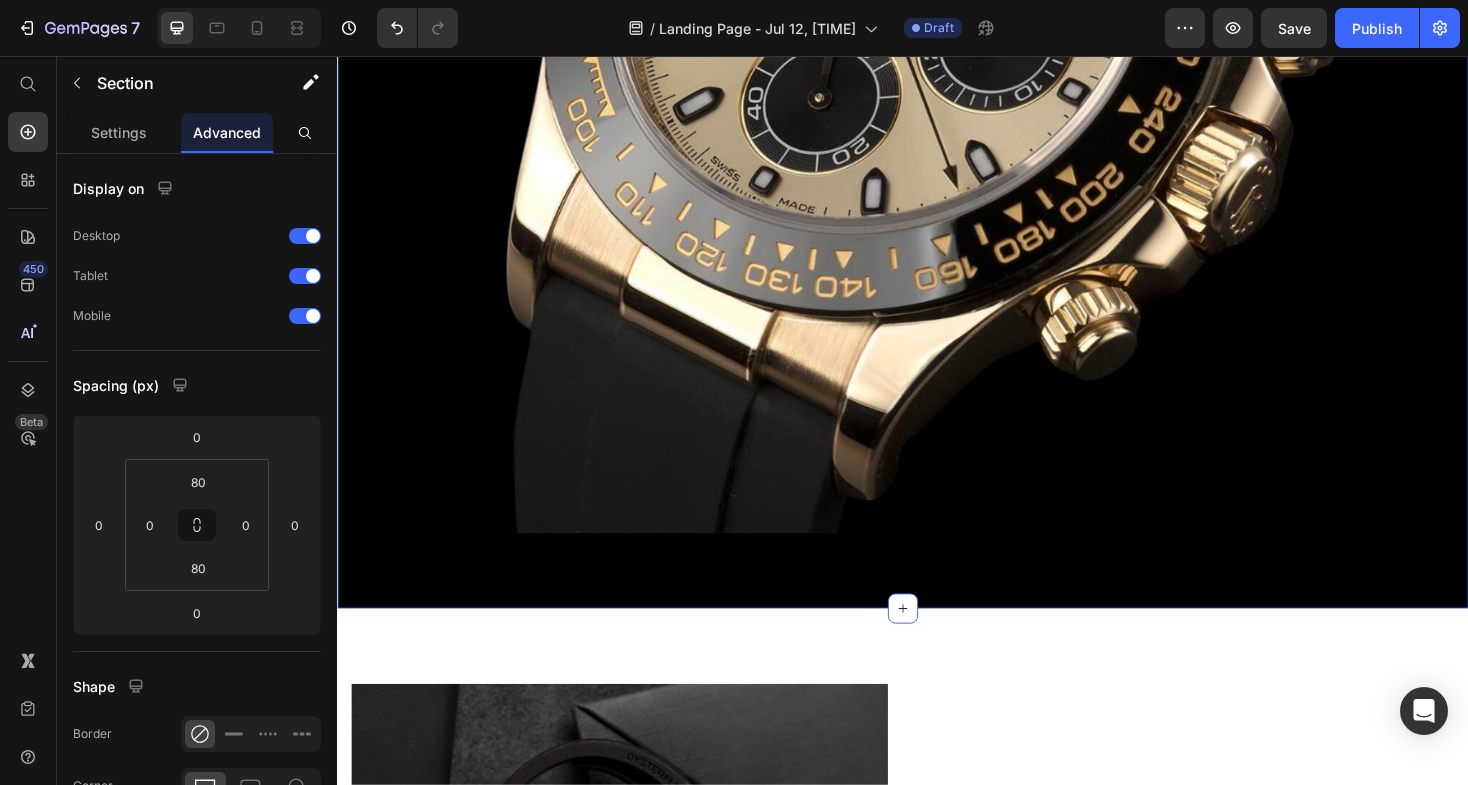 click on "Stay Scratch Free Heading Your Watch’s Protection Is Our Promise Text block Book an Appointment Button Image Row Section 4   Create Theme Section AI Content Write with GemAI What would you like to describe here? Tone and Voice Persuasive Product Explorer 36mm Oystersteel & Yellow Gold (2023) Show more Generate" at bounding box center (937, -44) 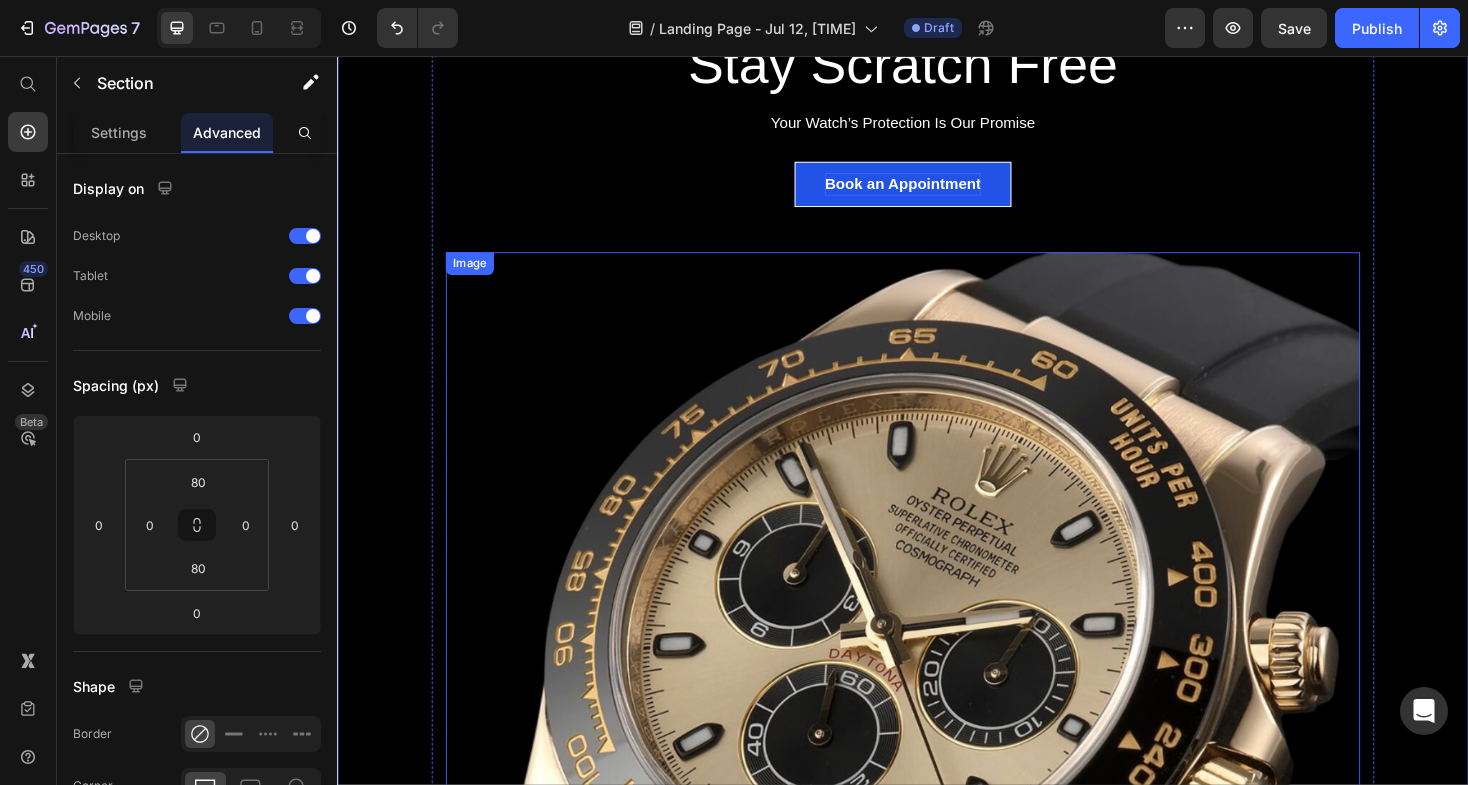 scroll, scrollTop: 490, scrollLeft: 0, axis: vertical 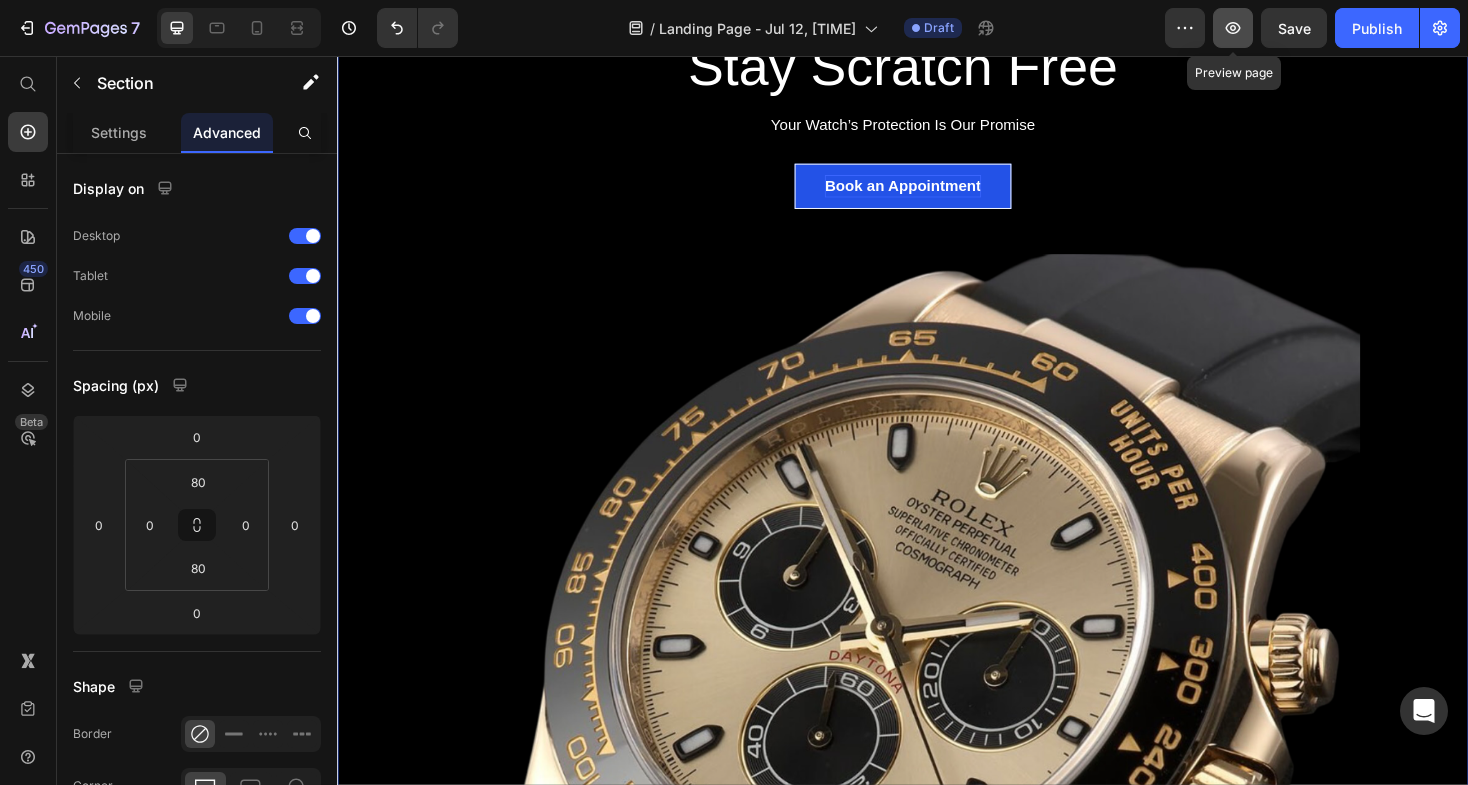 click 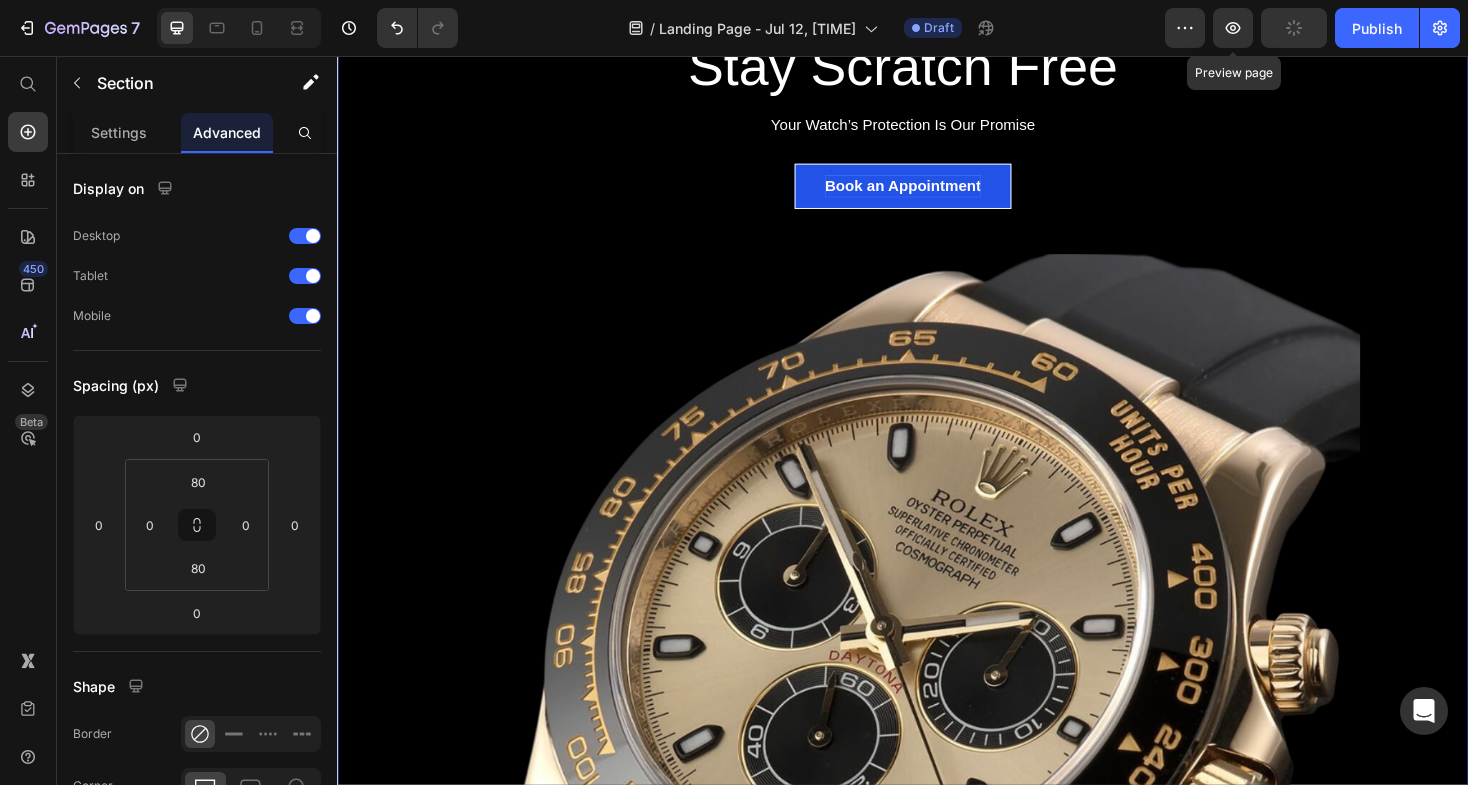 click 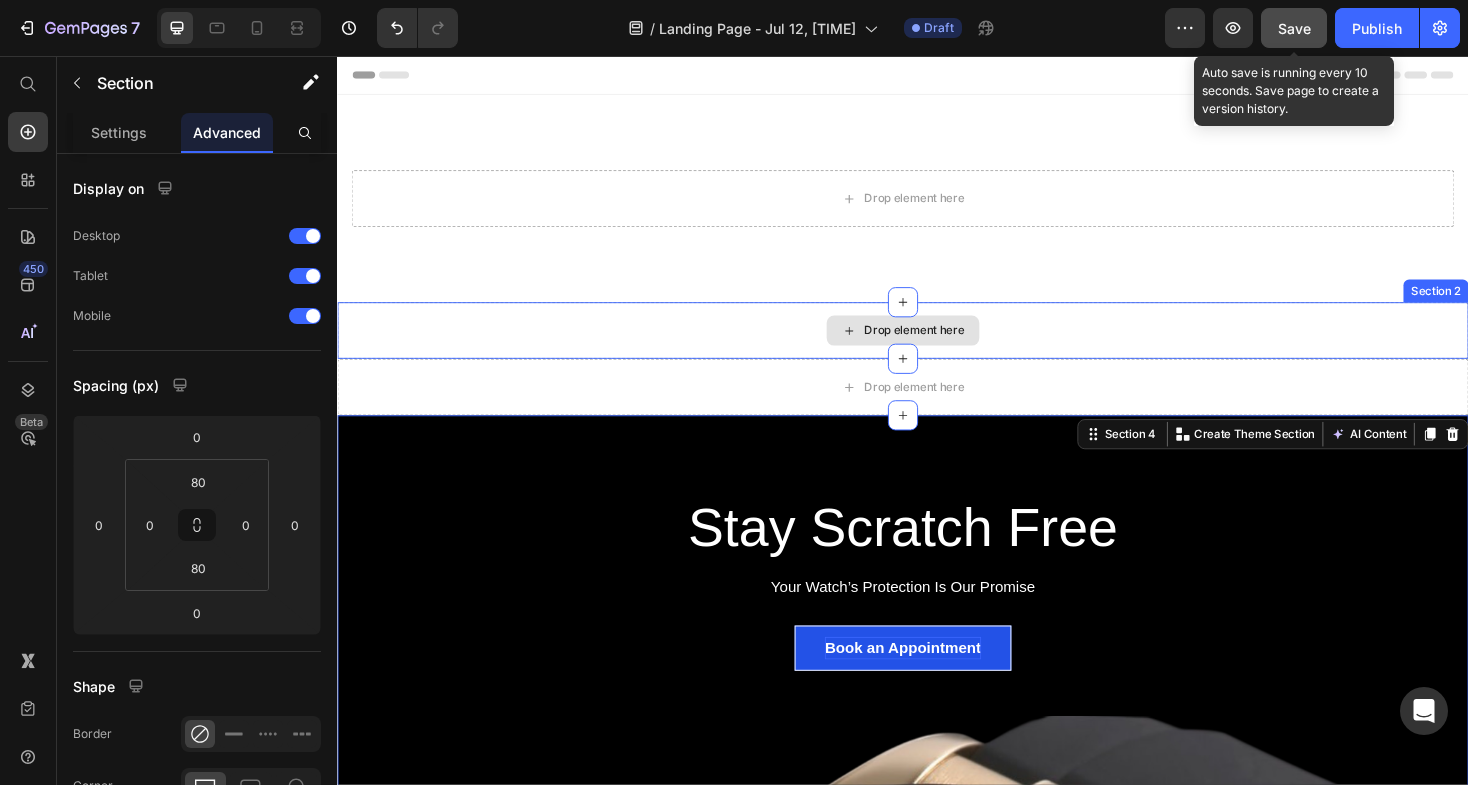 scroll, scrollTop: 0, scrollLeft: 0, axis: both 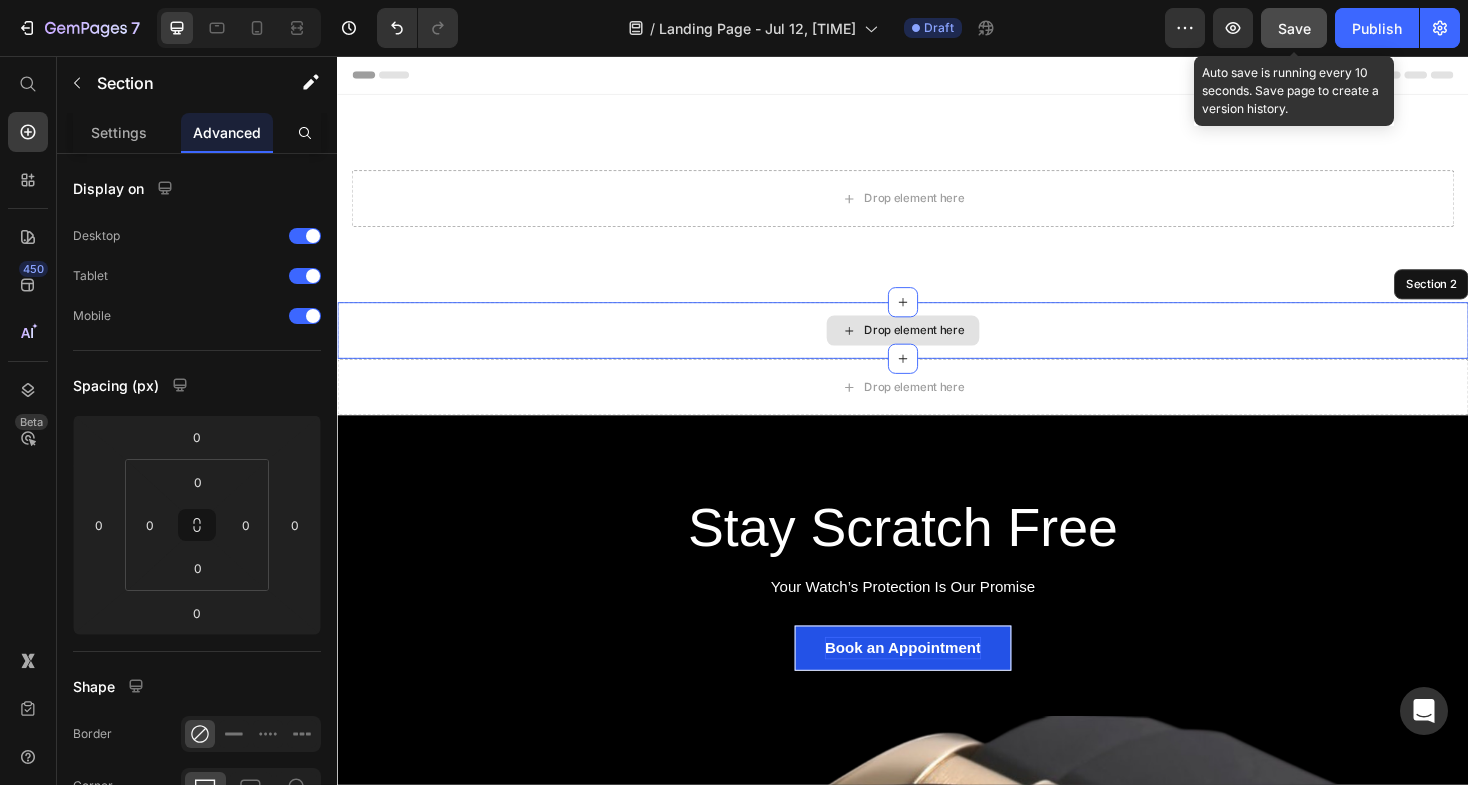 click on "Drop element here" at bounding box center (937, 347) 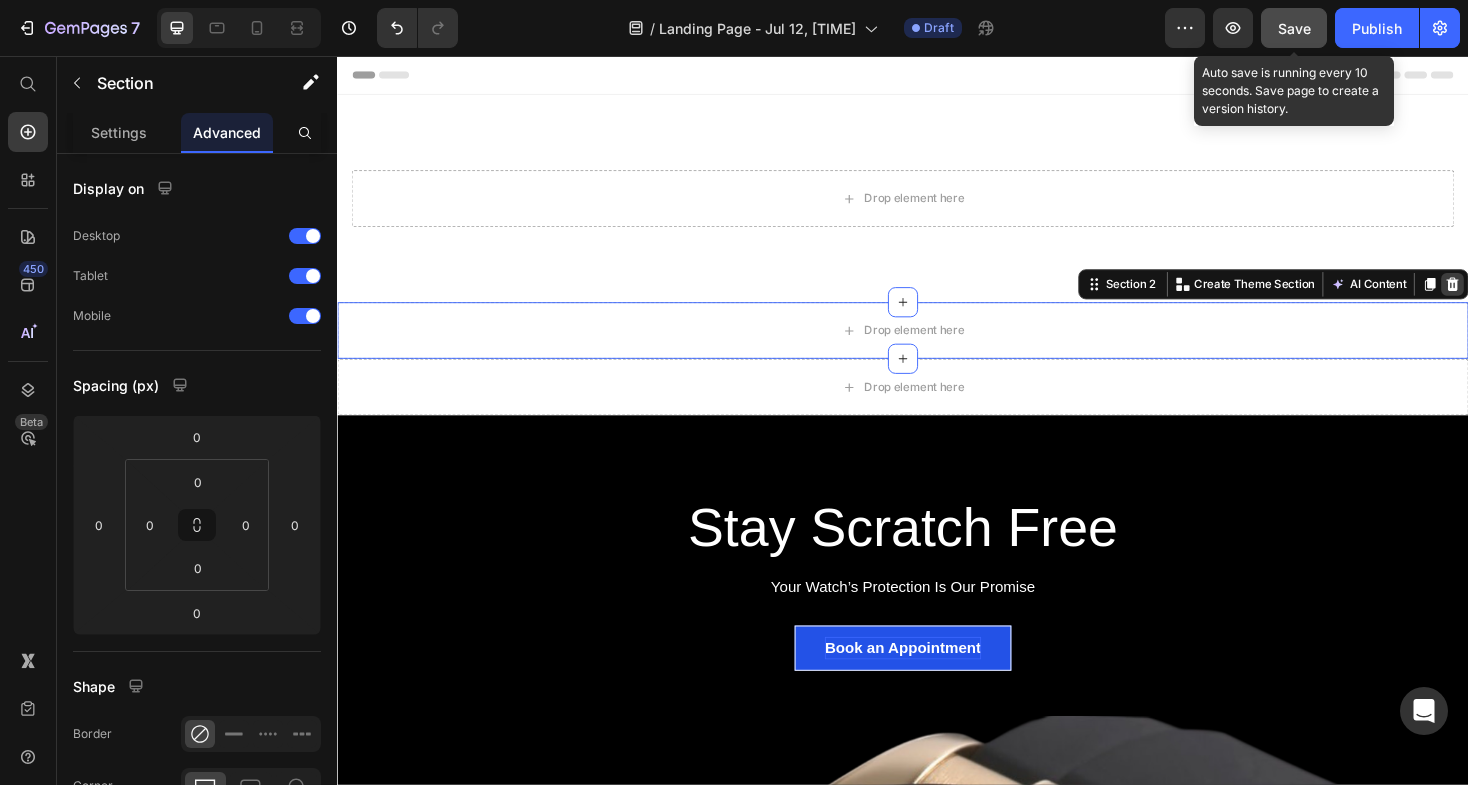 click 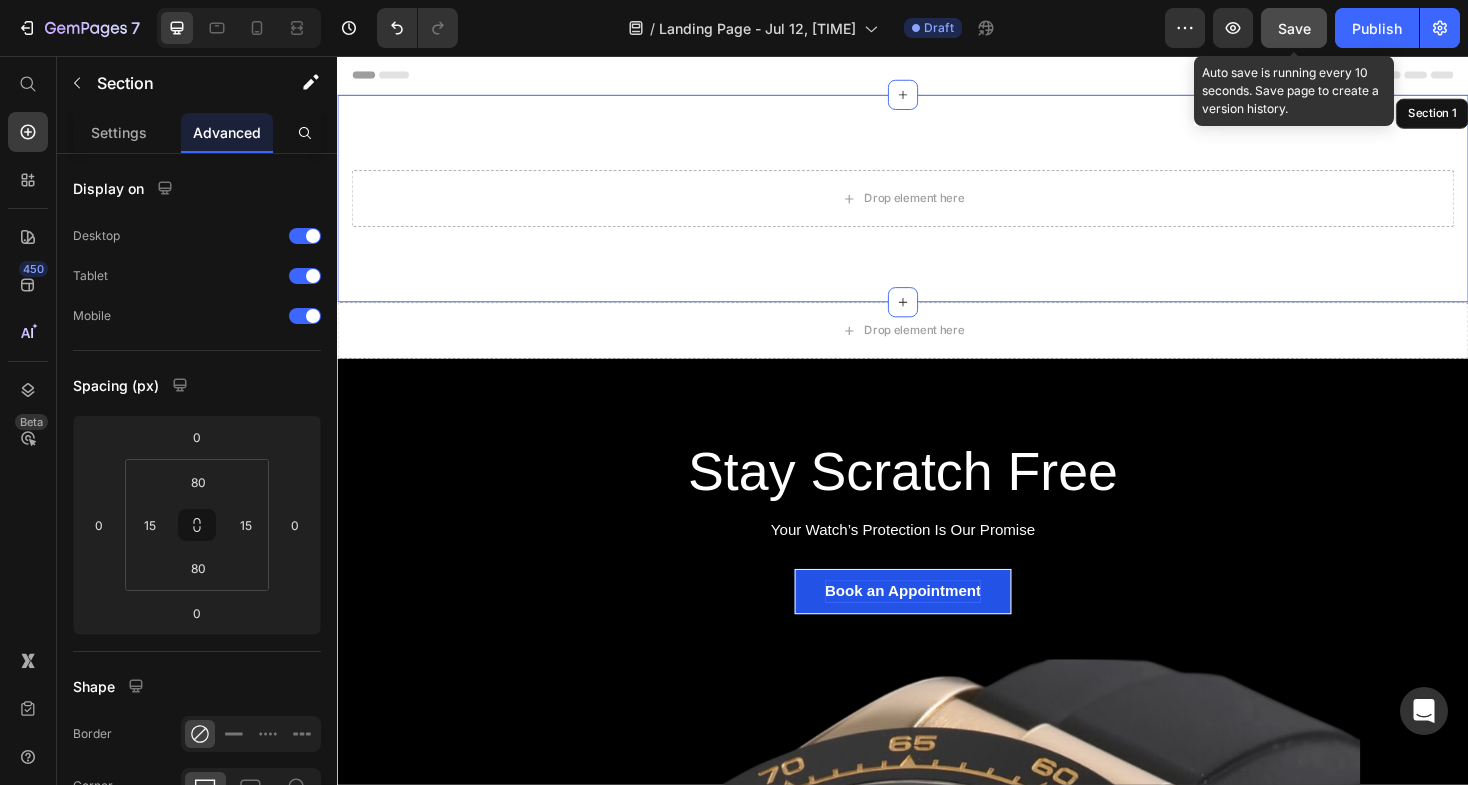 click on "Drop element here Section 1" at bounding box center (937, 207) 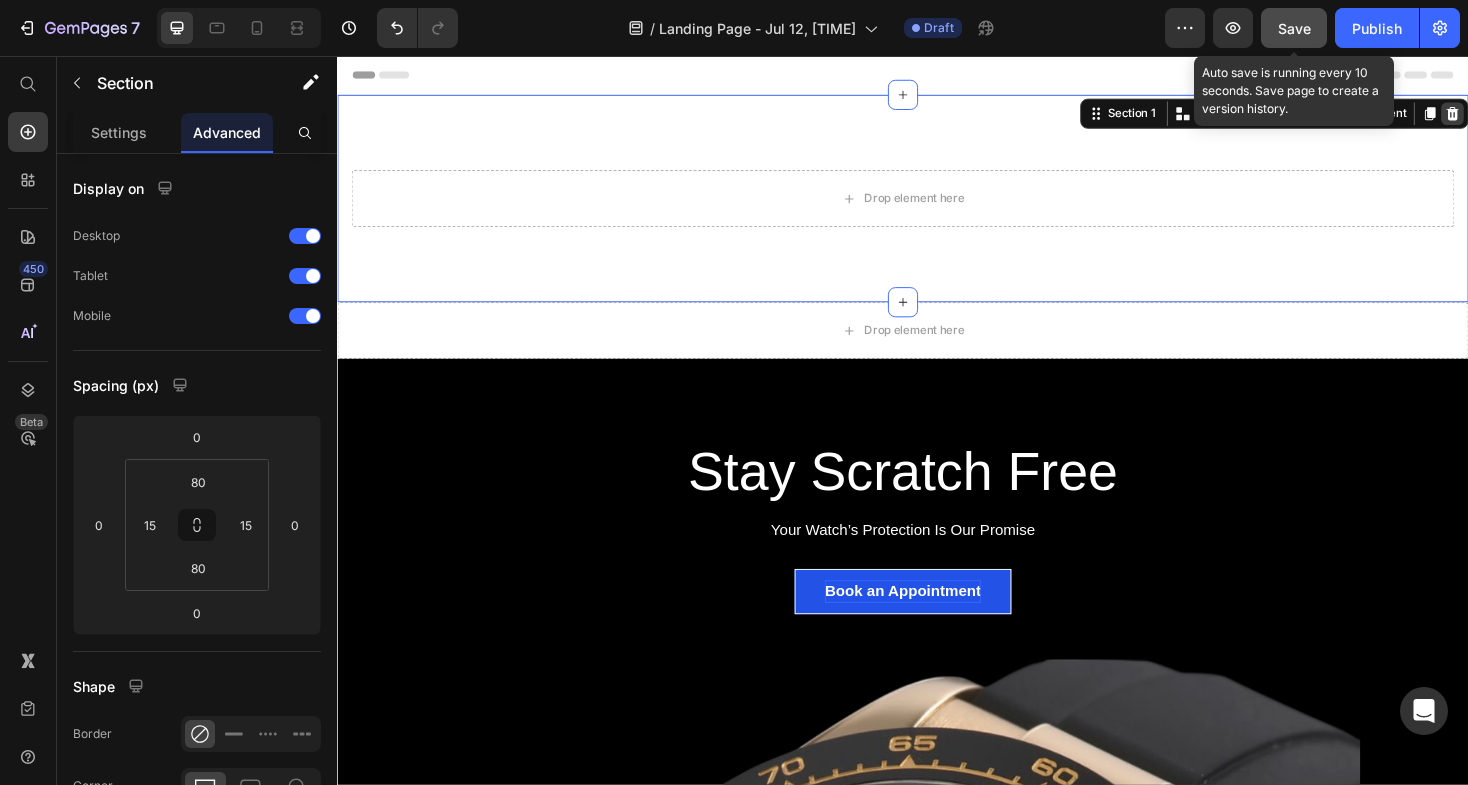click 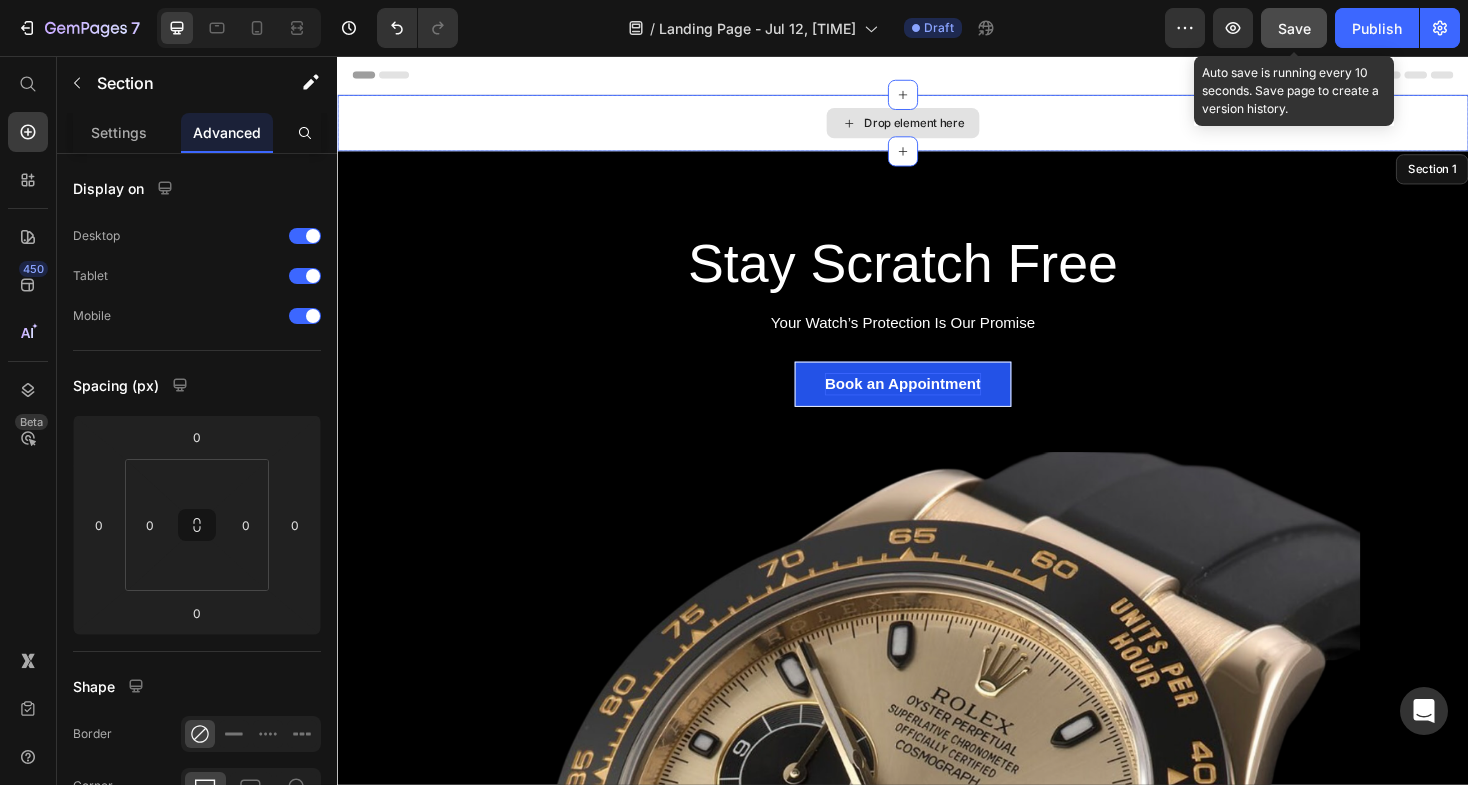 click on "Drop element here" at bounding box center (937, 127) 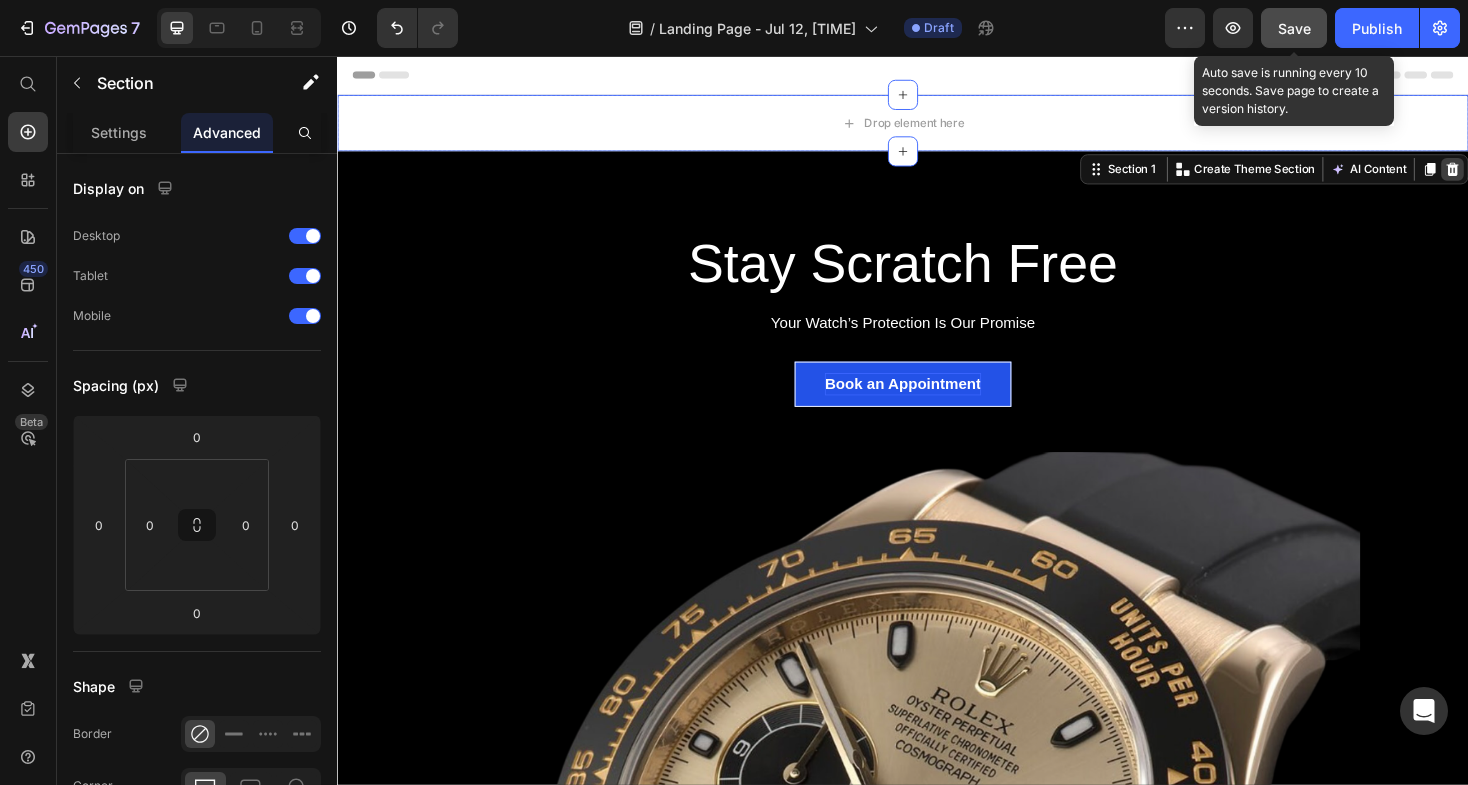 click 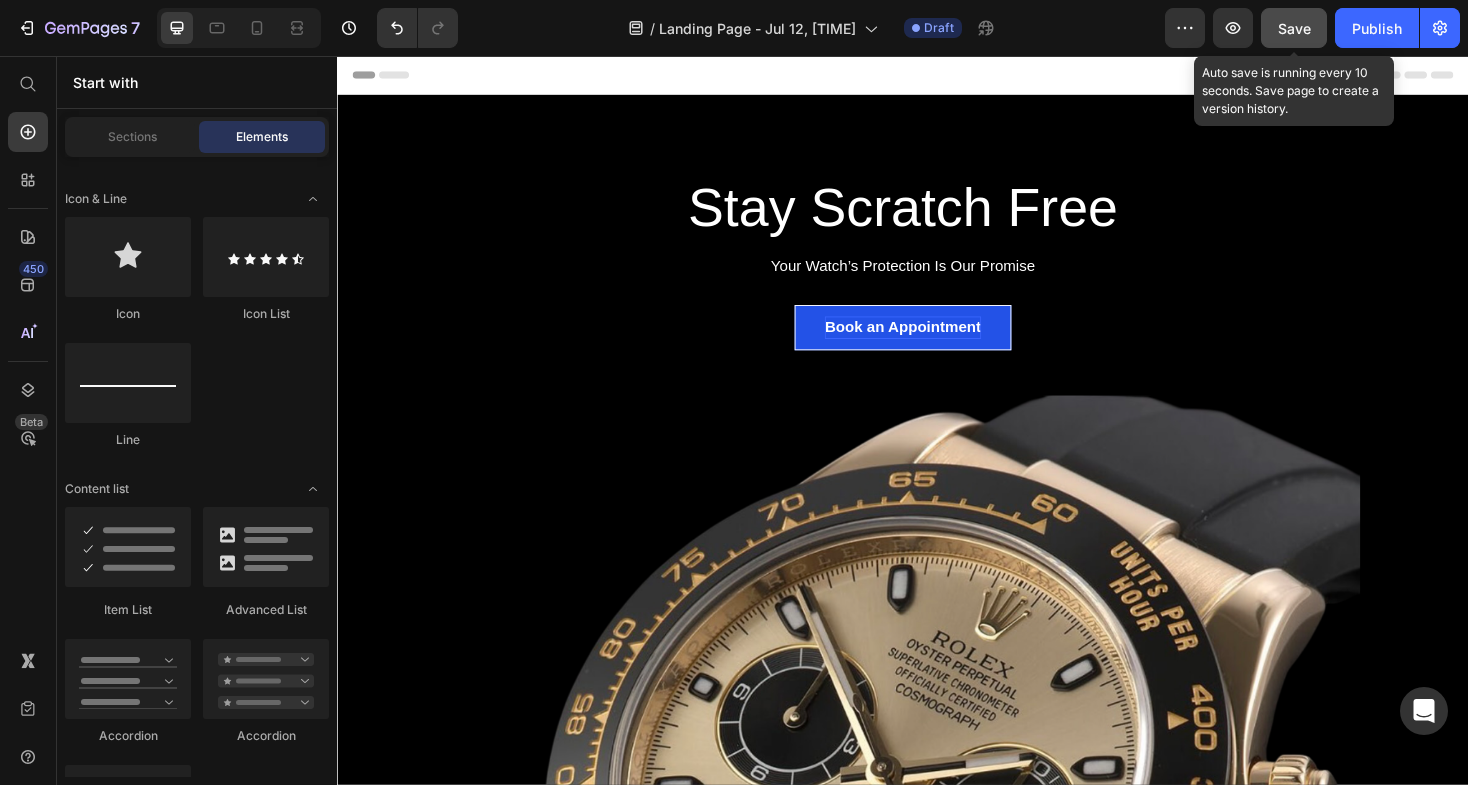 click on "Header" at bounding box center [937, 76] 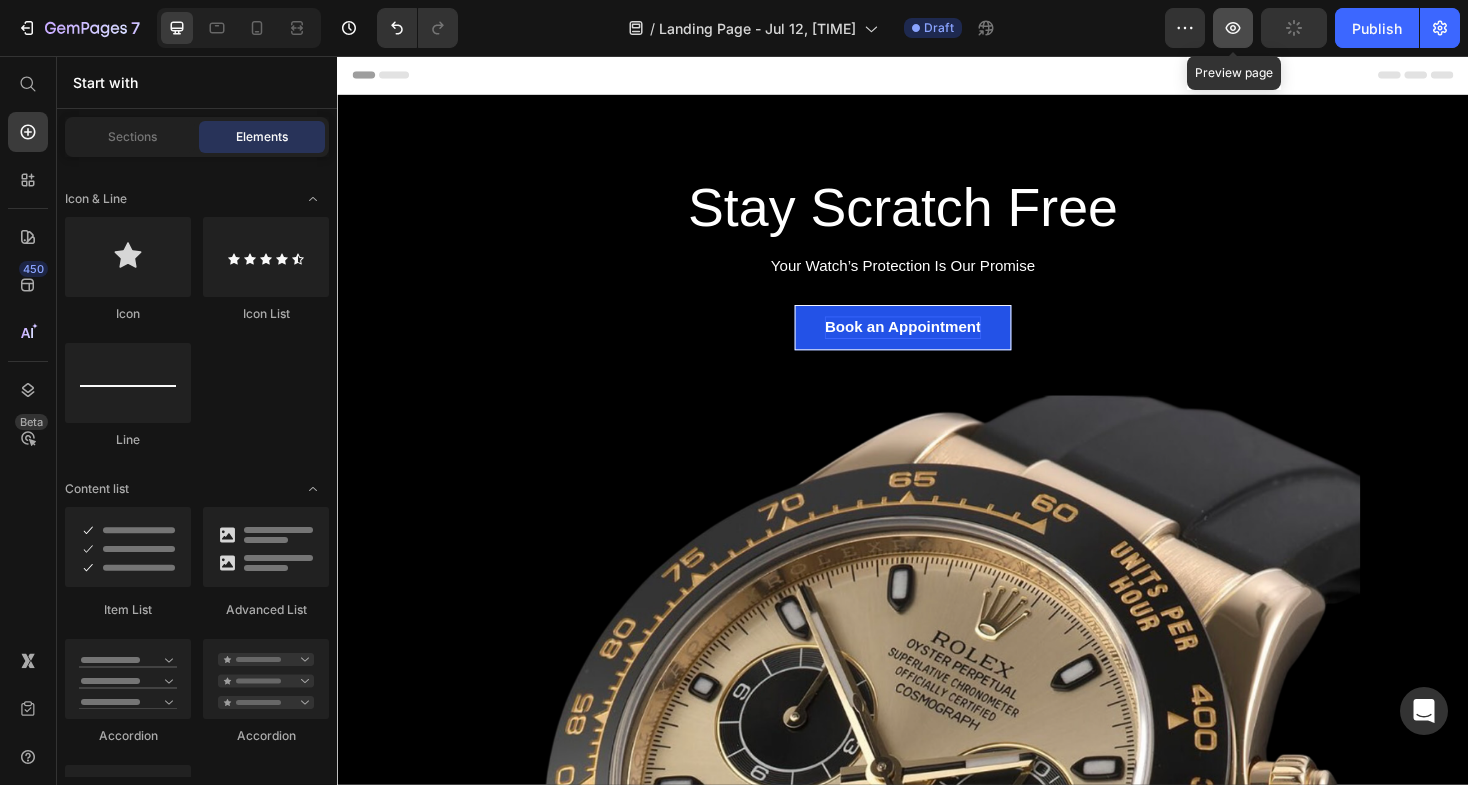 click 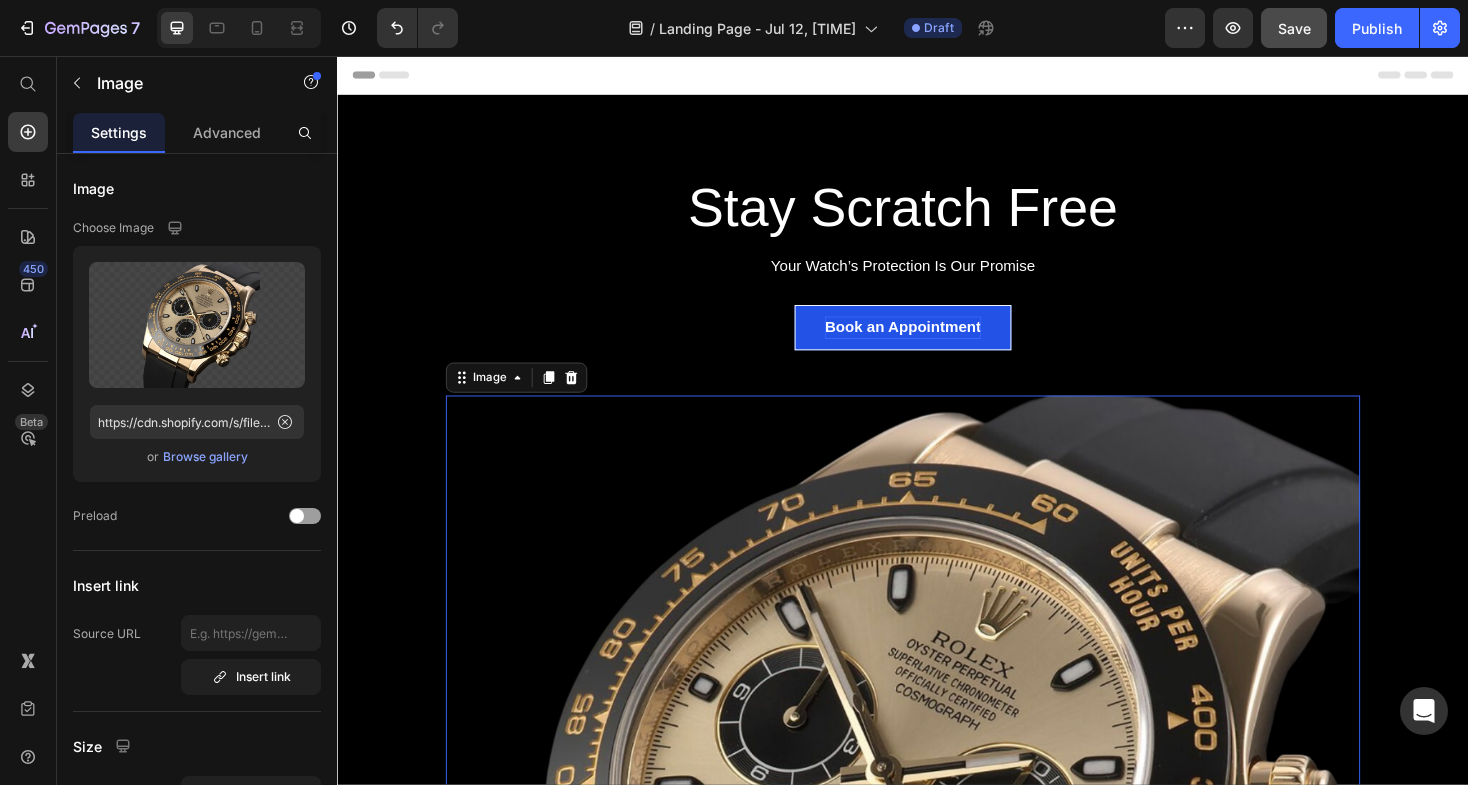 click at bounding box center (937, 902) 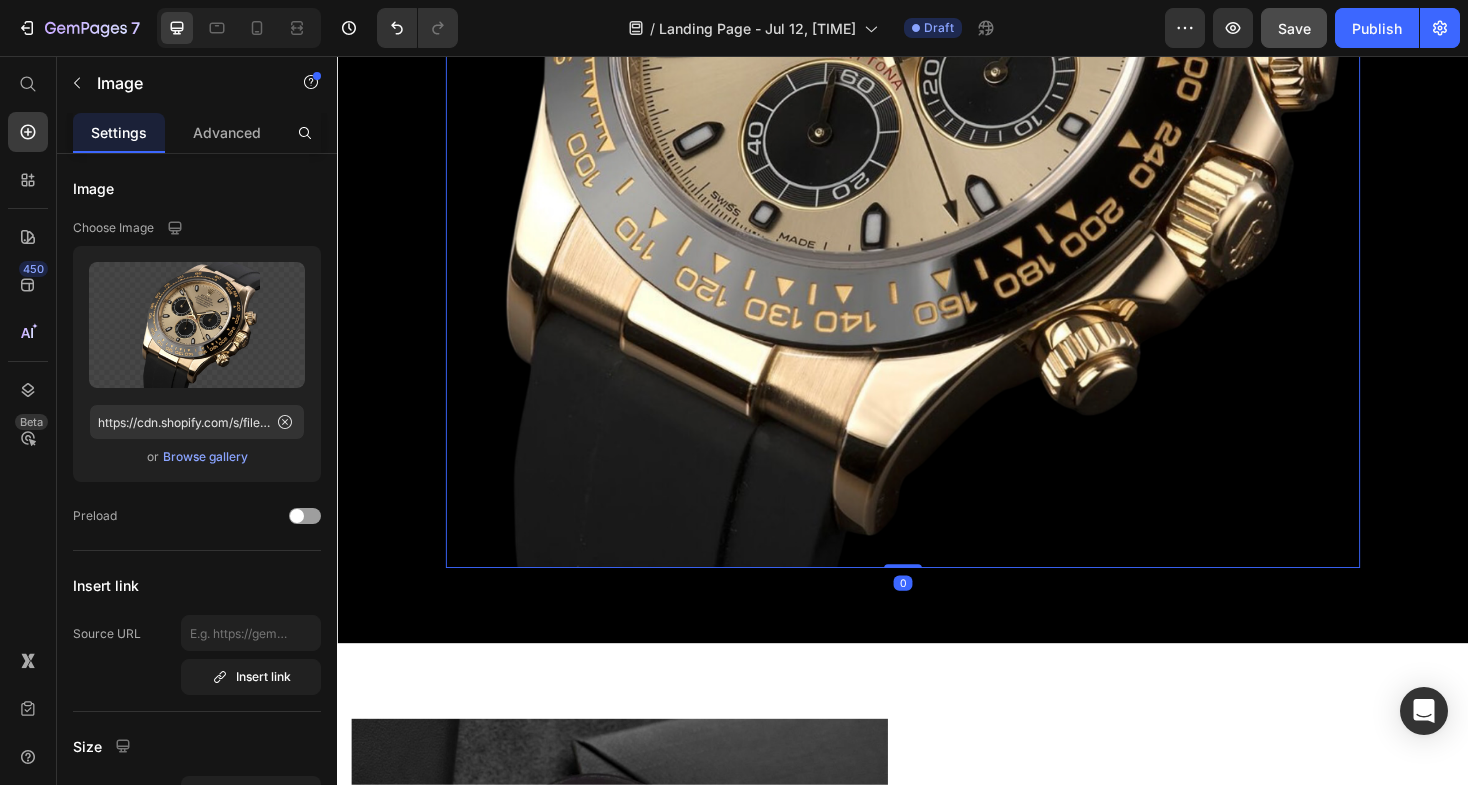 scroll, scrollTop: 796, scrollLeft: 0, axis: vertical 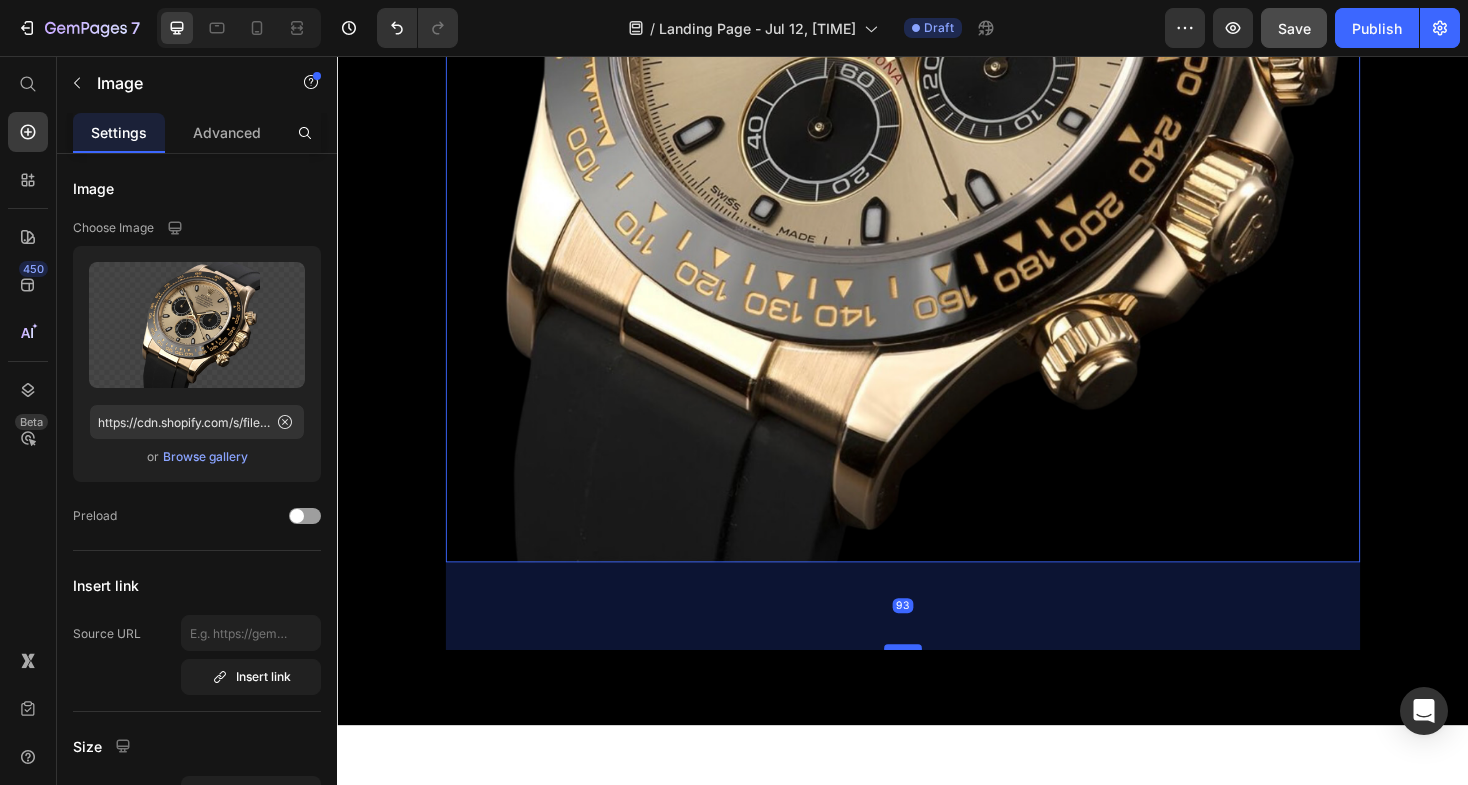 drag, startPoint x: 933, startPoint y: 592, endPoint x: 929, endPoint y: 685, distance: 93.08598 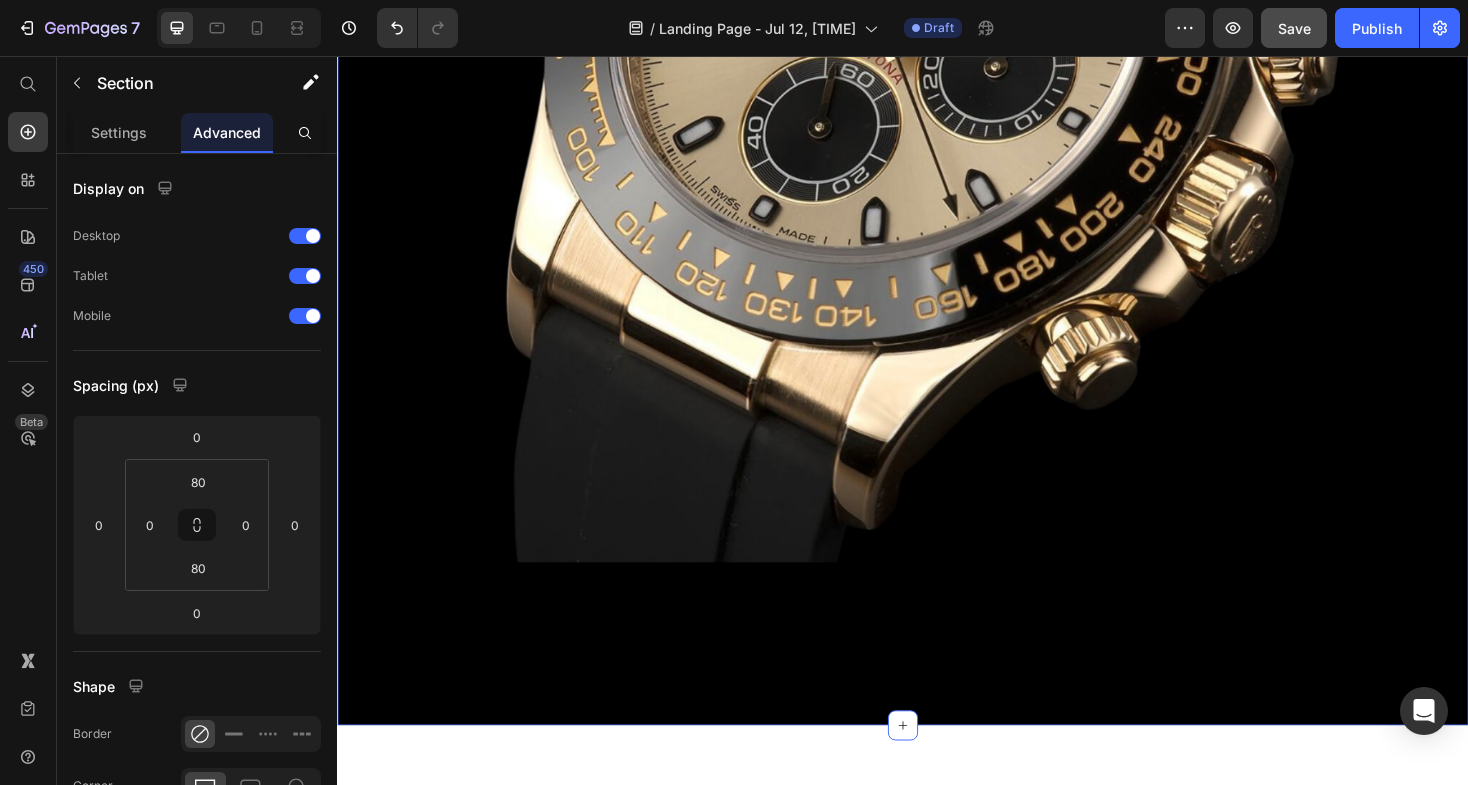 click on "Stay Scratch Free Heading Your Watch’s Protection Is Our Promise Text block Book an Appointment Button Image   93 Row Section 1" at bounding box center (937, 33) 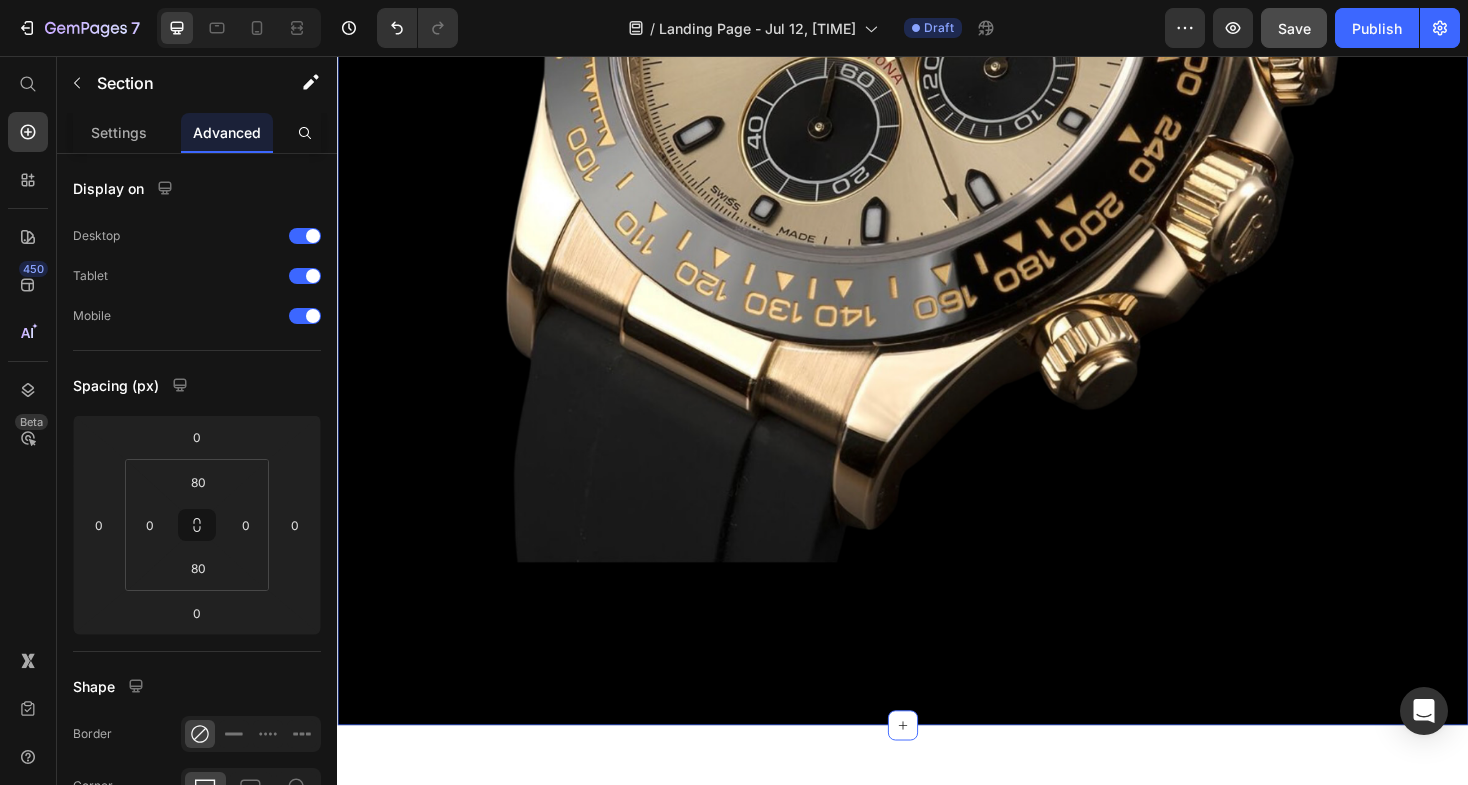 click on "Stay Scratch Free Heading Your Watch’s Protection Is Our Promise Text block Book an Appointment Button Image   93 Row Section 1" at bounding box center (937, 33) 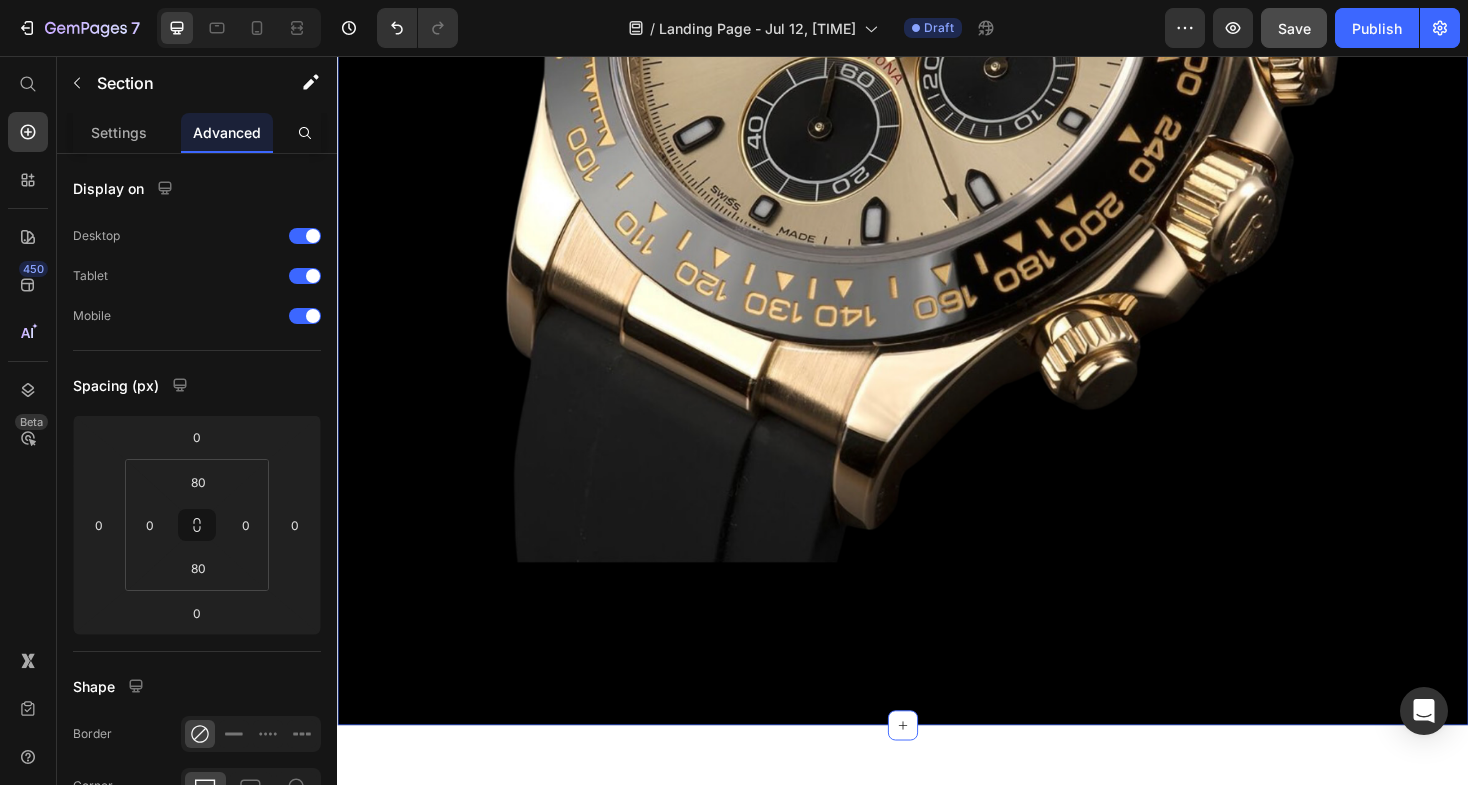 click on "Stay Scratch Free Heading Your Watch’s Protection Is Our Promise Text block Book an Appointment Button Image Row Section 1   Create Theme Section AI Content Write with GemAI What would you like to describe here? Tone and Voice Persuasive Product Explorer 36mm Oystersteel & Yellow Gold (2023) Show more Generate" at bounding box center [937, 33] 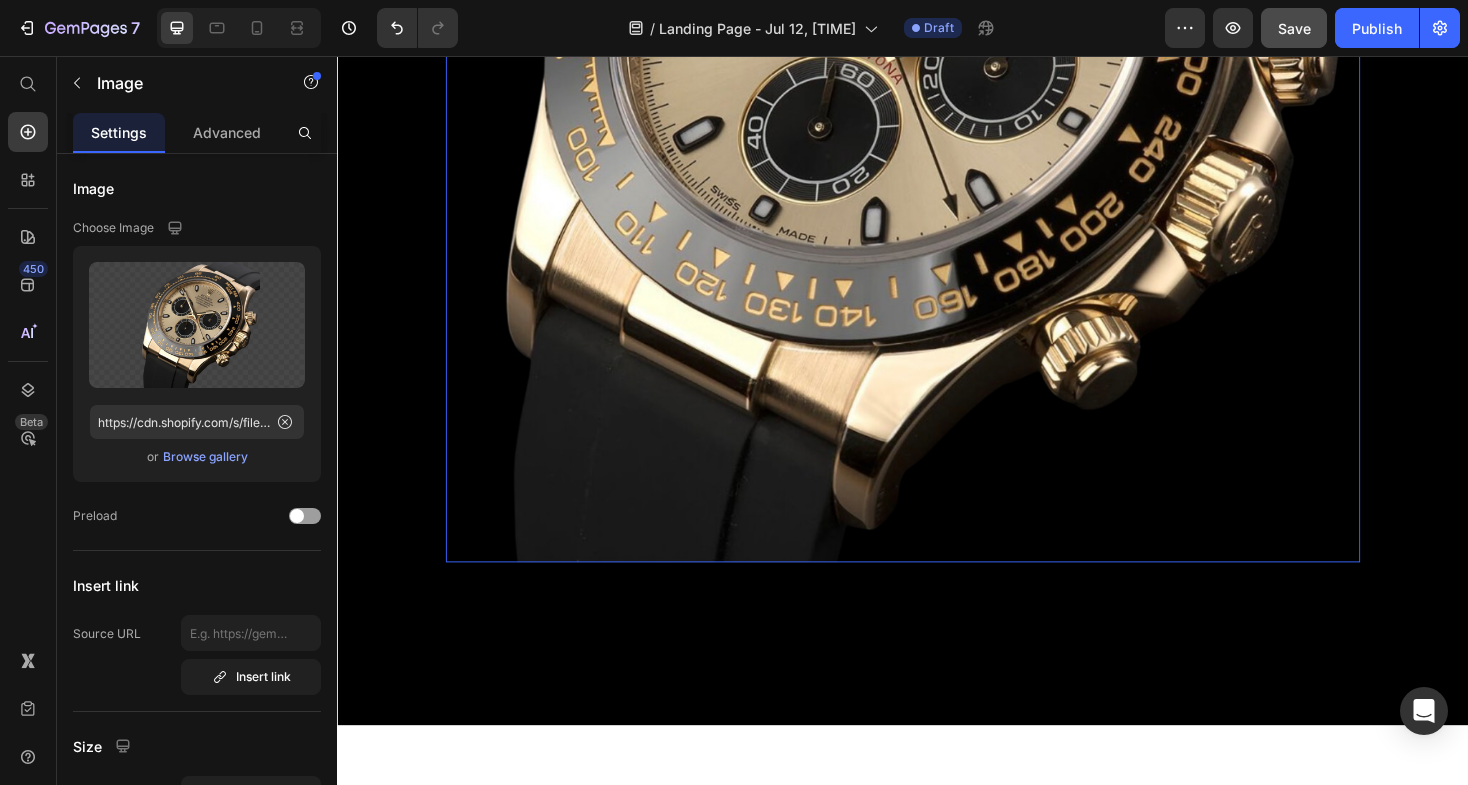 click at bounding box center (937, 106) 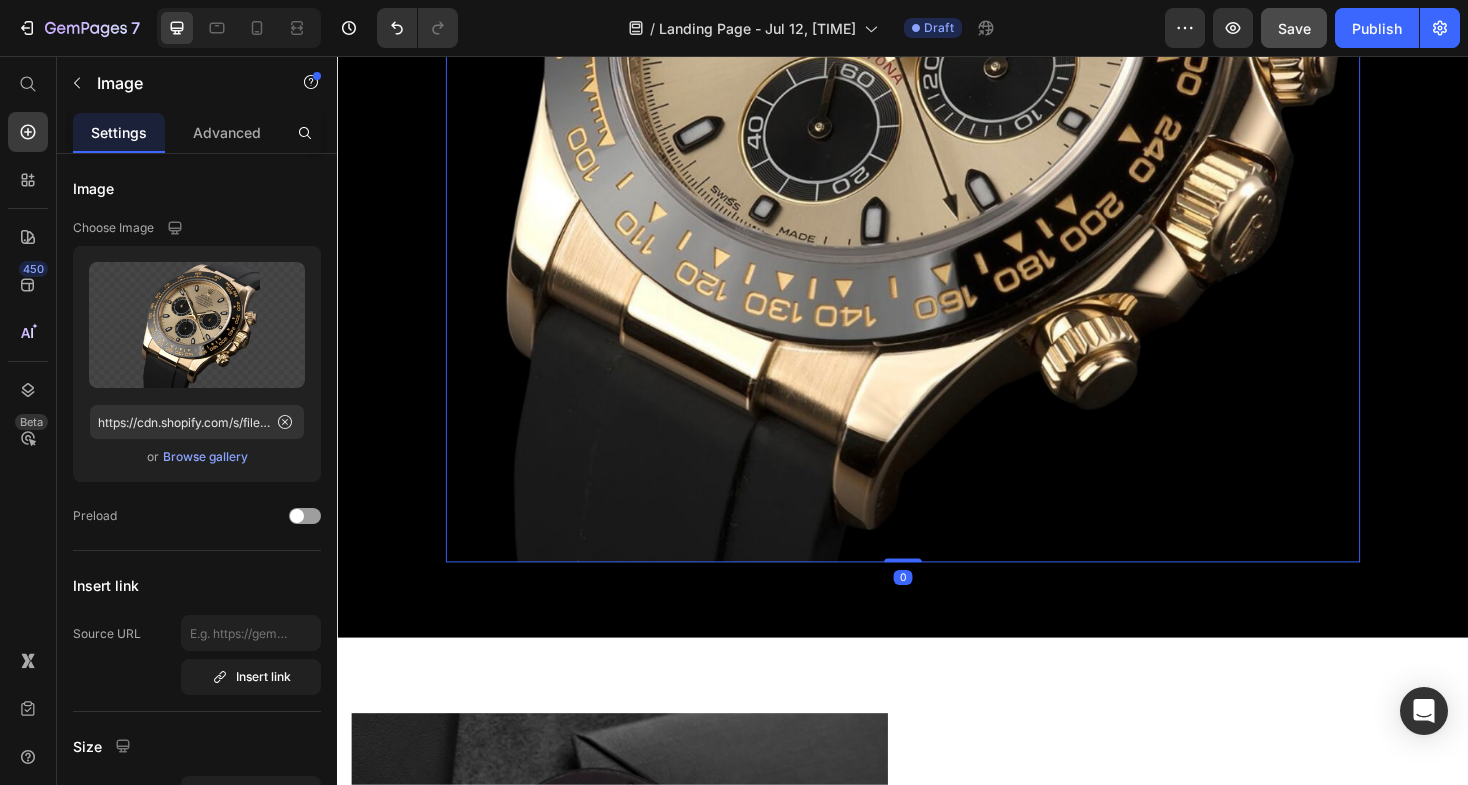 drag, startPoint x: 933, startPoint y: 684, endPoint x: 950, endPoint y: 393, distance: 291.49615 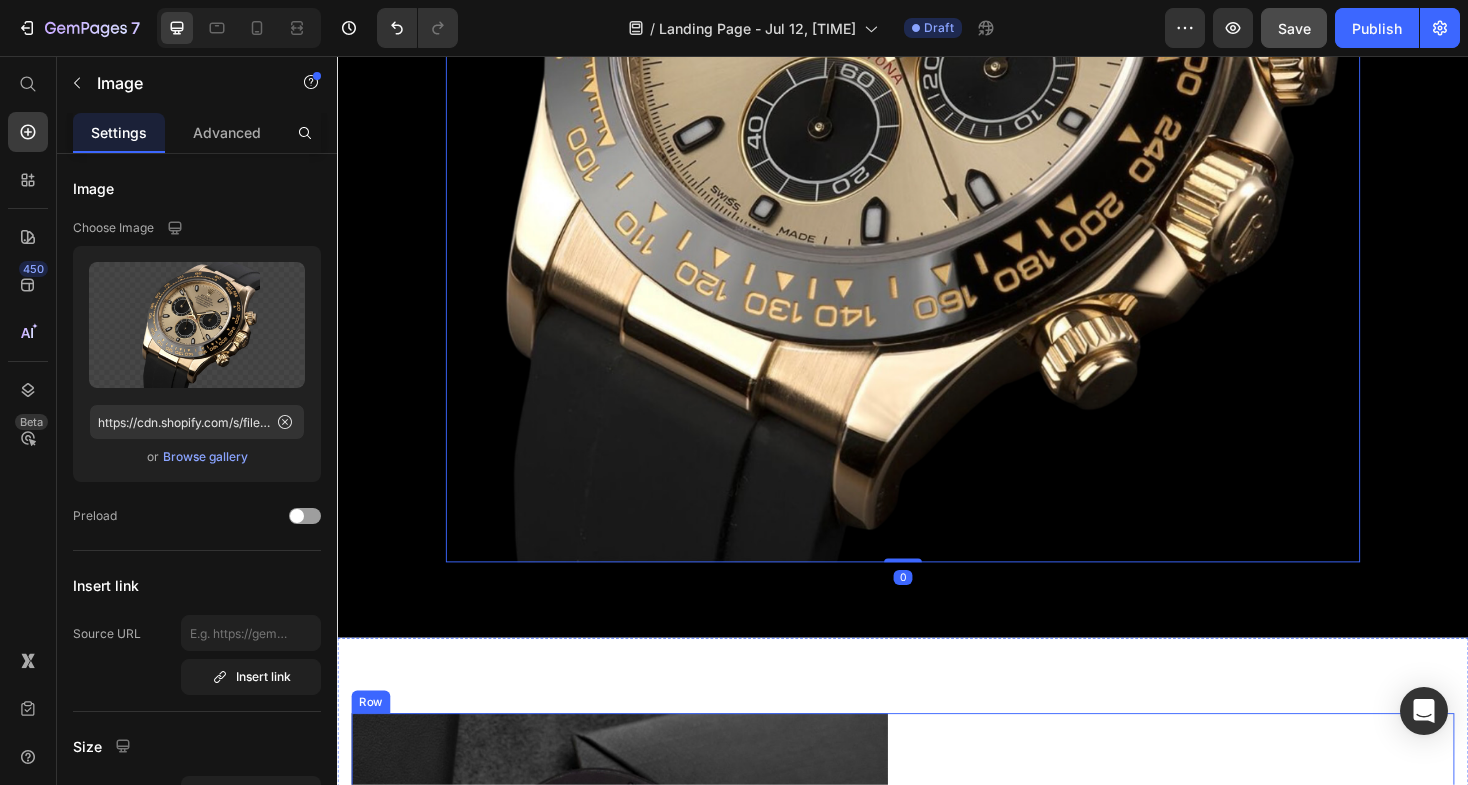 click on "Because your watch deserves the finest care Heading At Swiss Emporium, we understand that every scratch, dent, or mark can take away from your watch's beauty and resale value. That is why we are happy to provide seamless protective film installation by our professional watchmaker for certain luxury watch models. Whether your watch is a daily wearer or a cherished item in your collection, a well-applied protective film is a nearly invisible barrier against the wear and tear of everyday use—without affecting the look, feel, or operation of your watch. Text block" at bounding box center (1237, 1037) 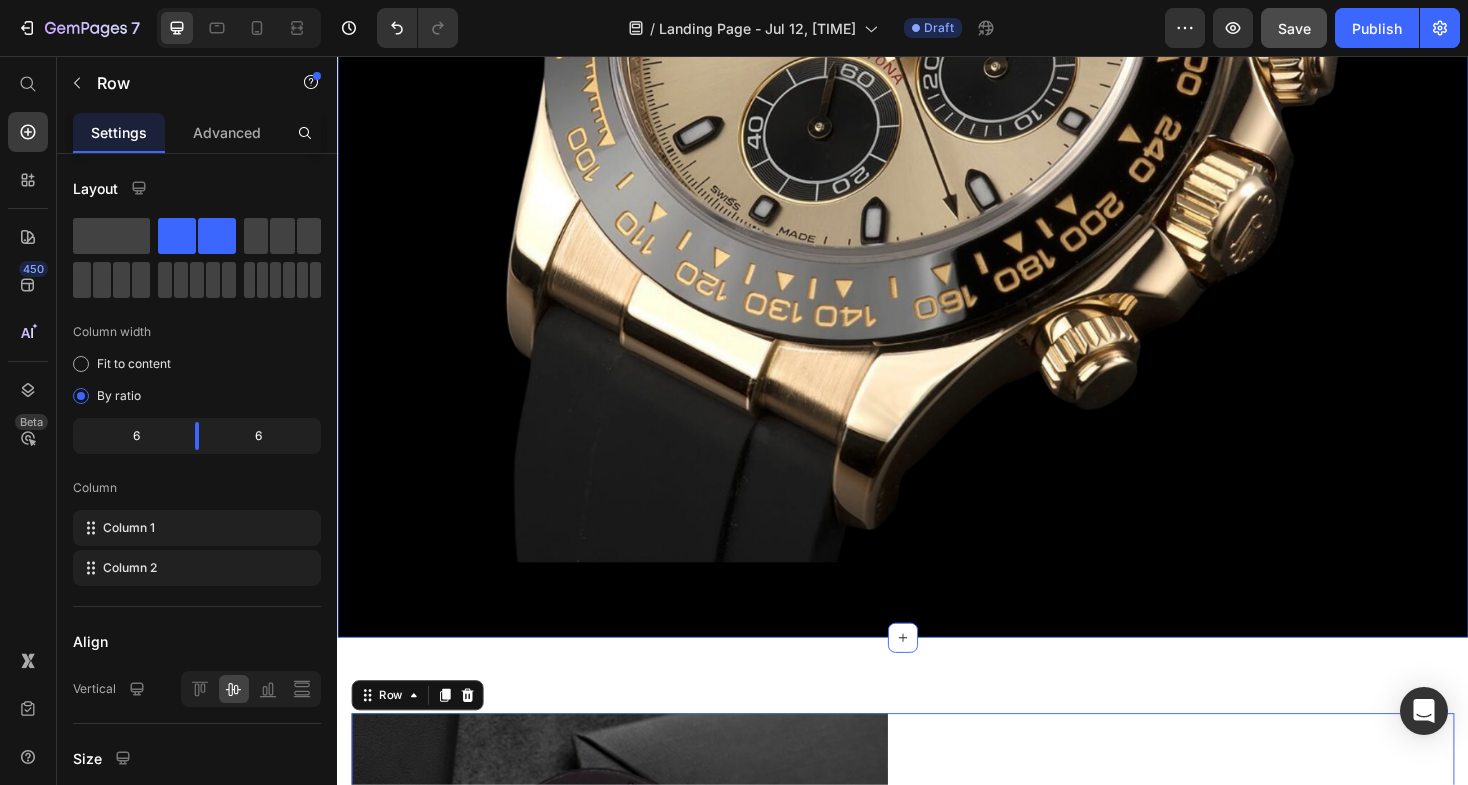 click on "Stay Scratch Free Heading Your Watch’s Protection Is Our Promise Text block Book an Appointment Button Image Row Section 1" at bounding box center (937, -13) 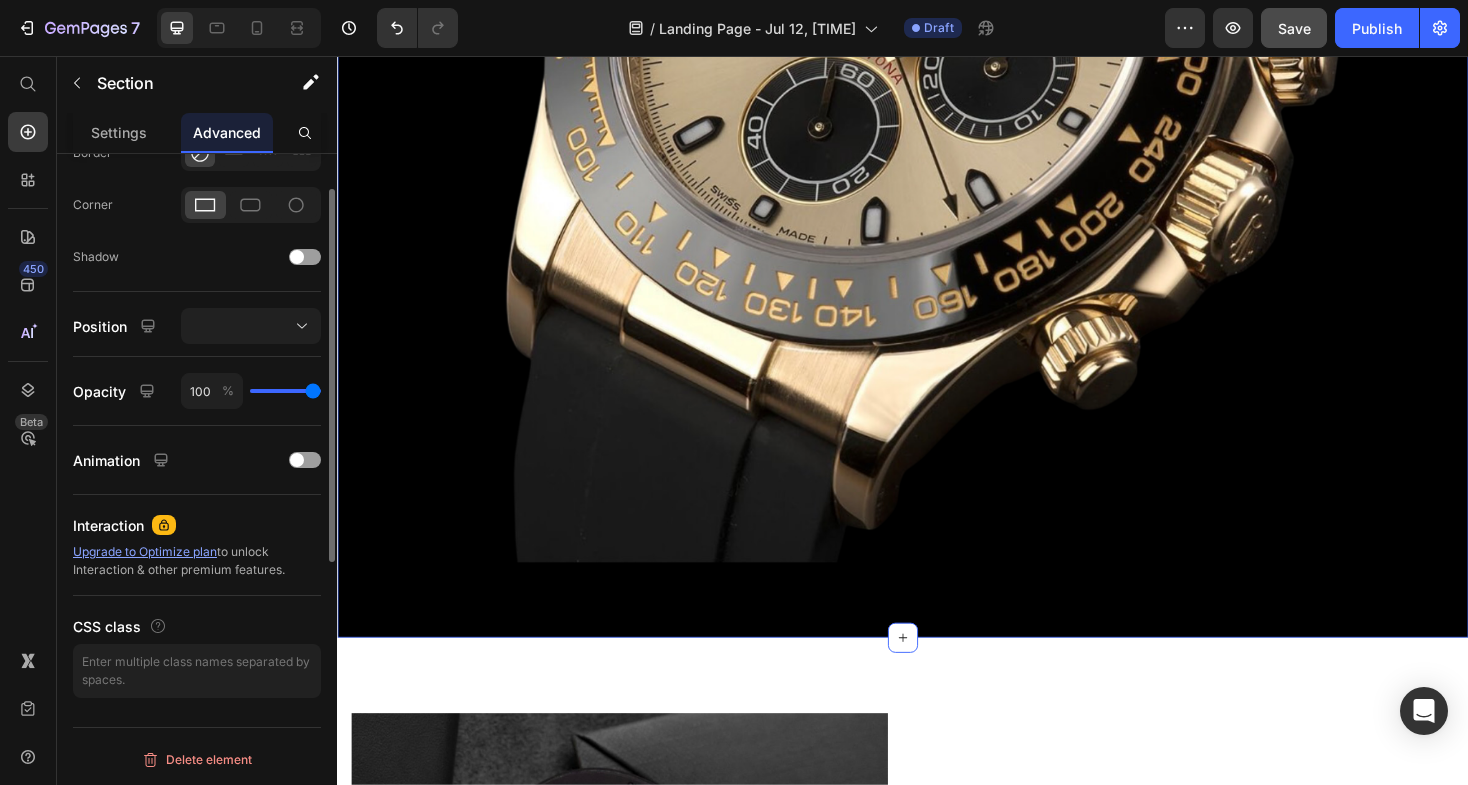 scroll, scrollTop: 581, scrollLeft: 0, axis: vertical 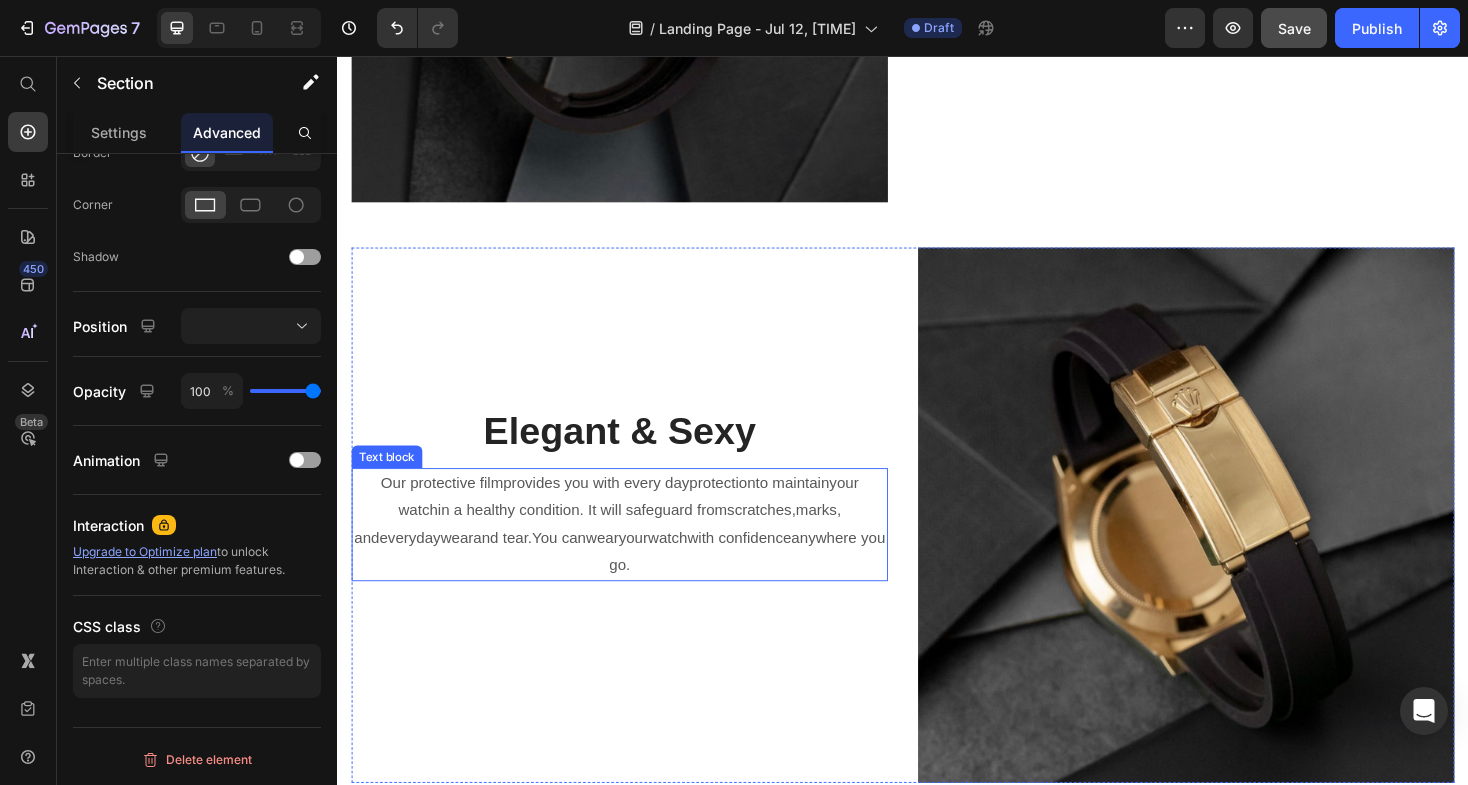 click on "will safeguard from" at bounding box center (683, 537) 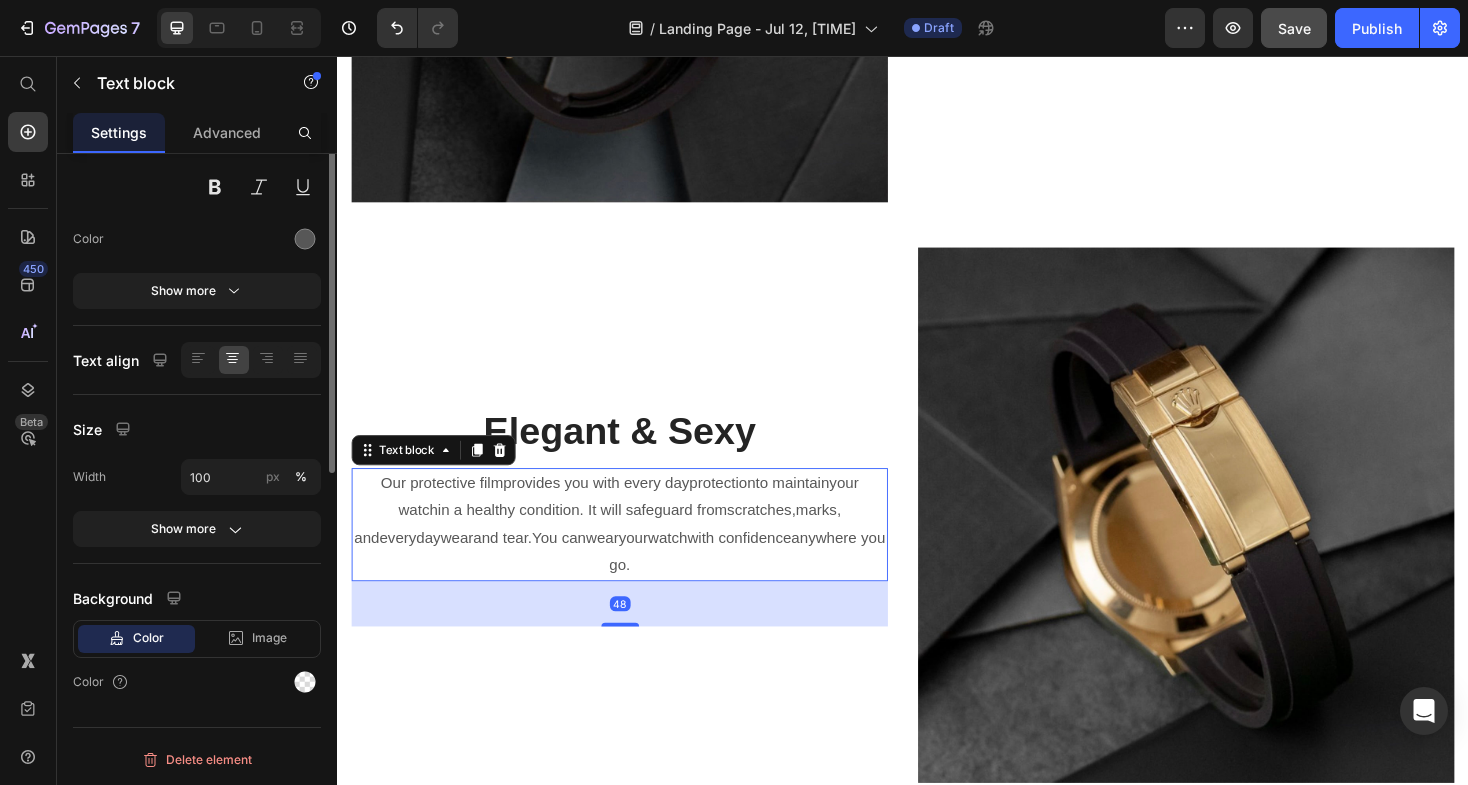 click on "will safeguard from" at bounding box center (683, 537) 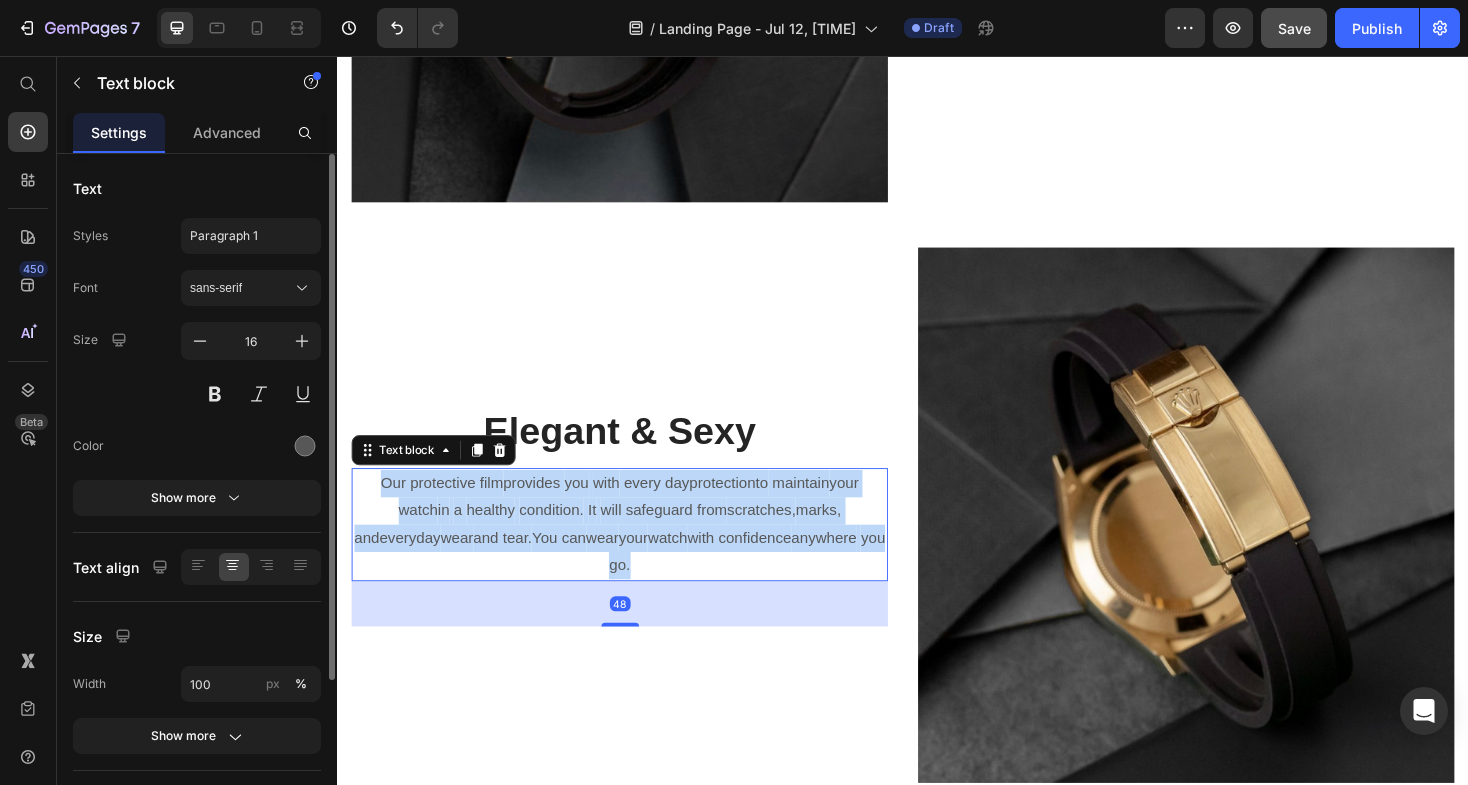 click on "will safeguard from" at bounding box center (683, 537) 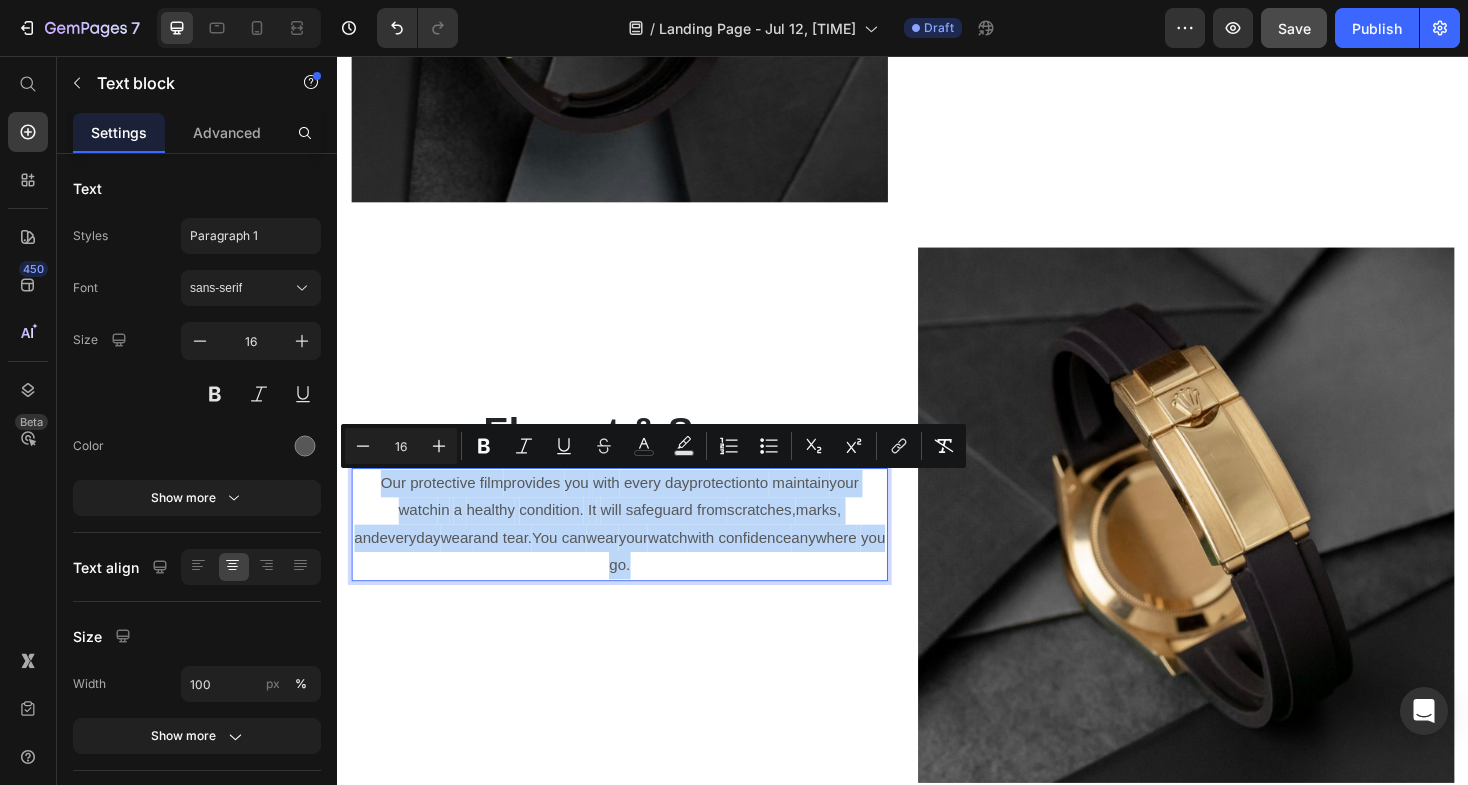 copy on "Our protective film  provides   you   with   every day  protection  to   maintain  your watch  in   a   healthy   condition.   It   will safeguard from  scratches,  marks , and  everyday  wear  and tear.  You can  wear  your  watch  with confidence  anywhere   you   go ." 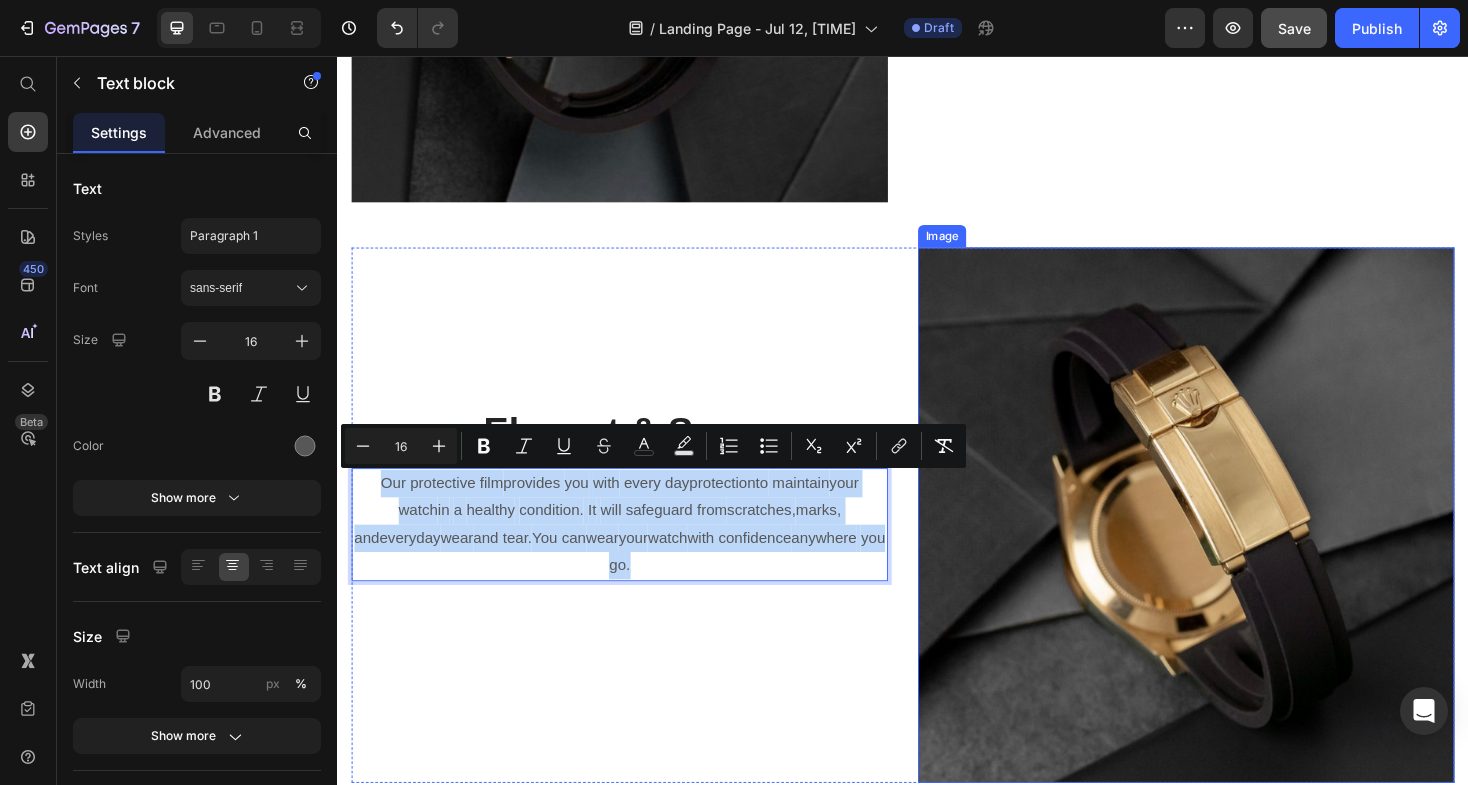 click at bounding box center (1237, 543) 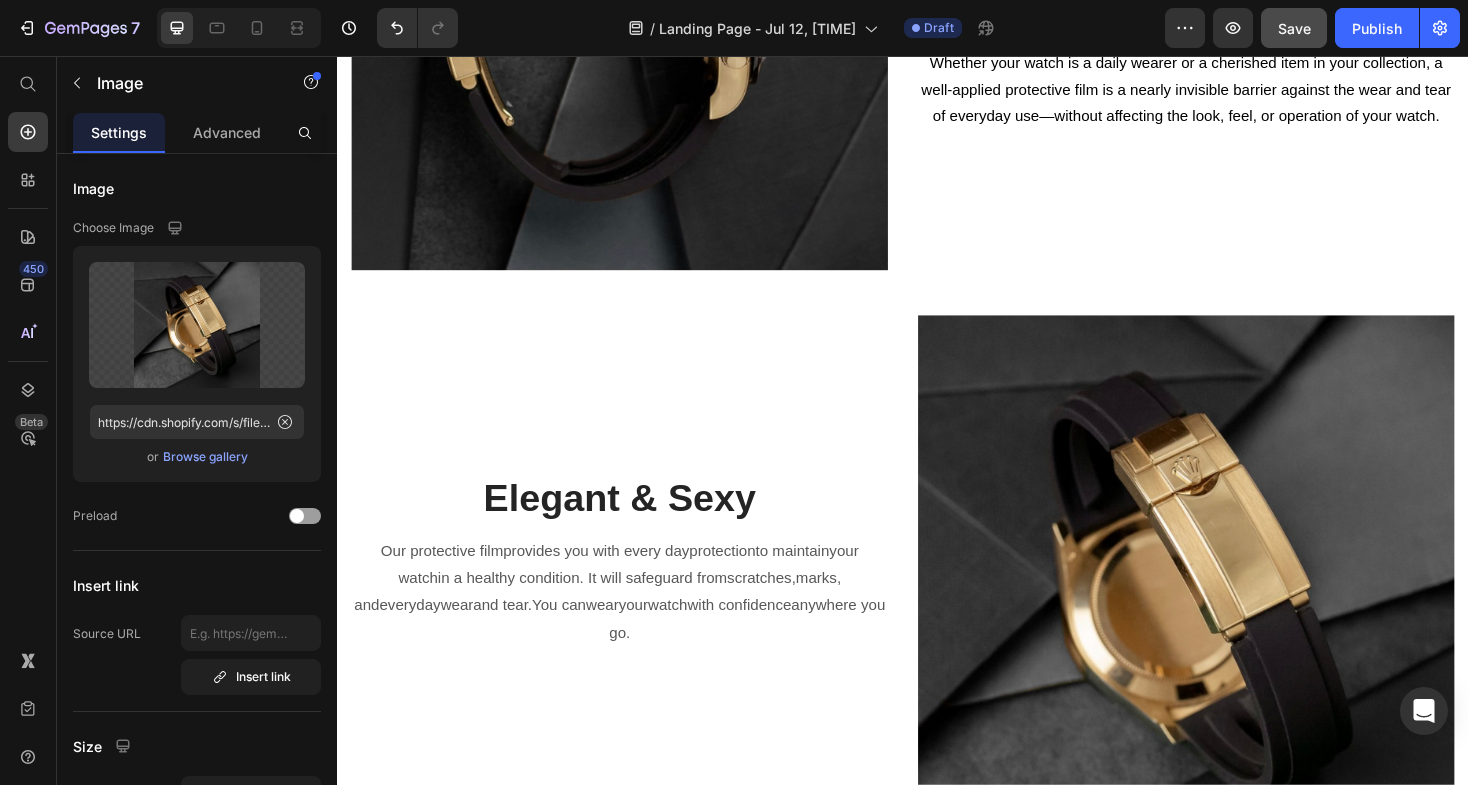 scroll, scrollTop: 1916, scrollLeft: 0, axis: vertical 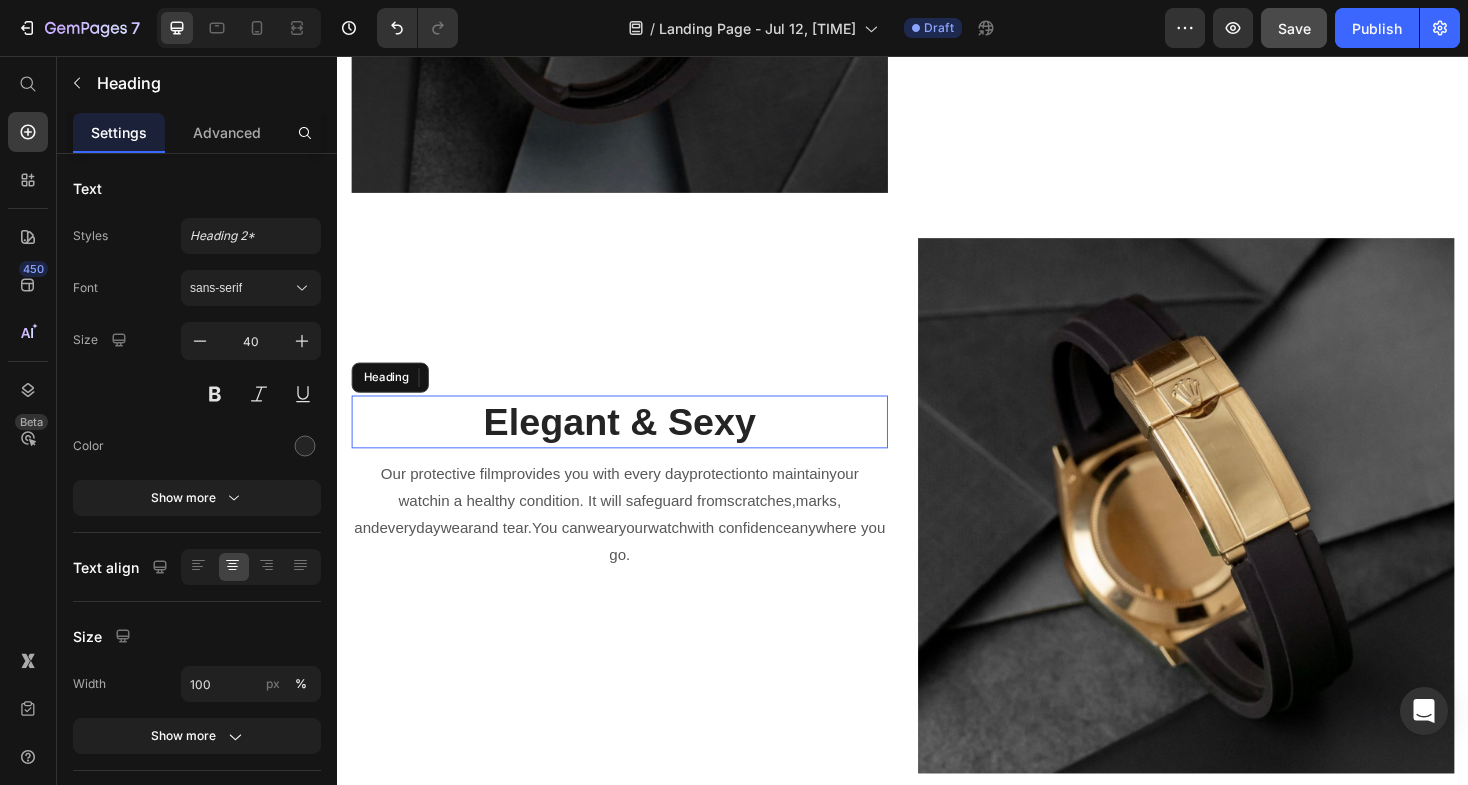 click on "Elegant & Sexy" at bounding box center [636, 444] 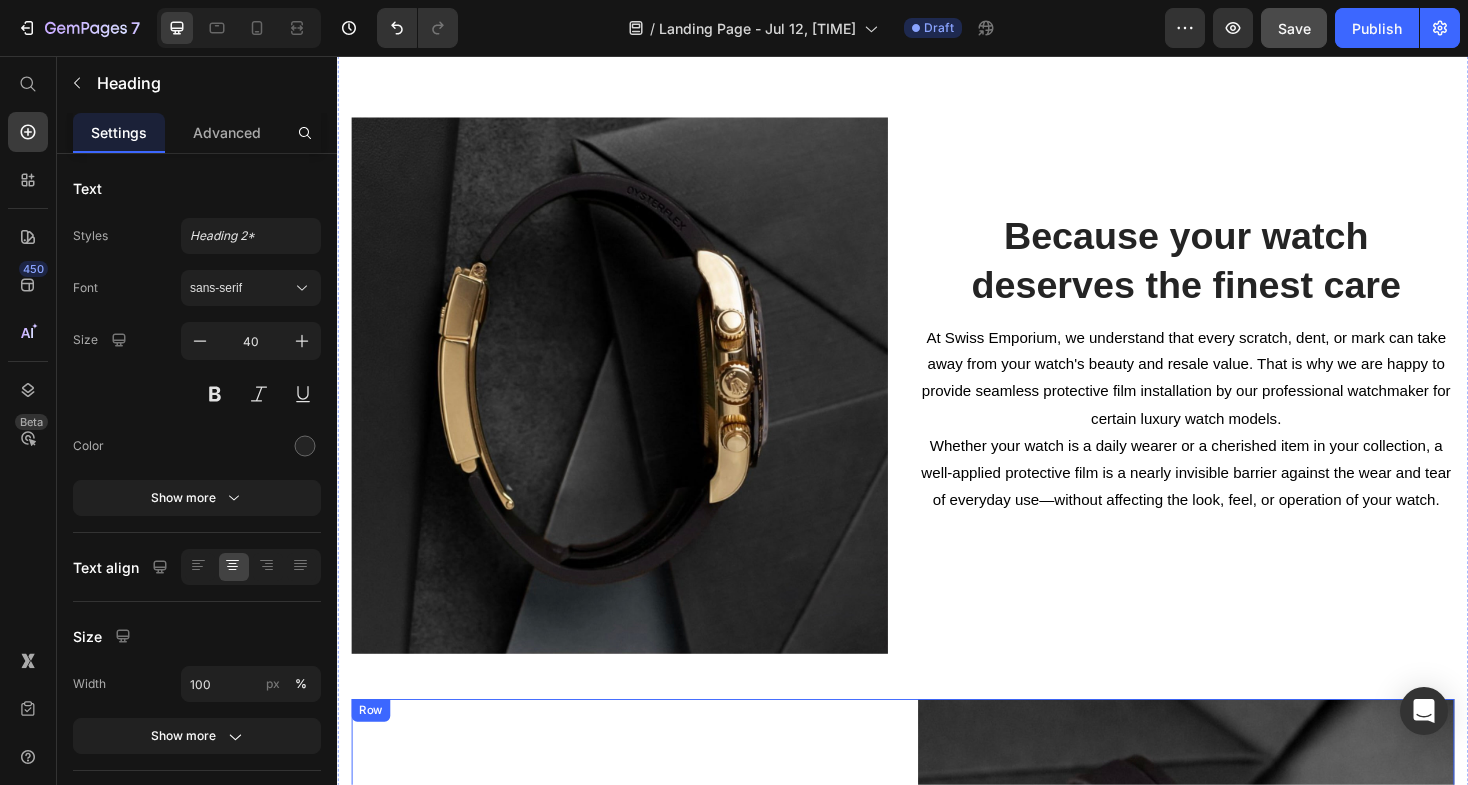 scroll, scrollTop: 1435, scrollLeft: 0, axis: vertical 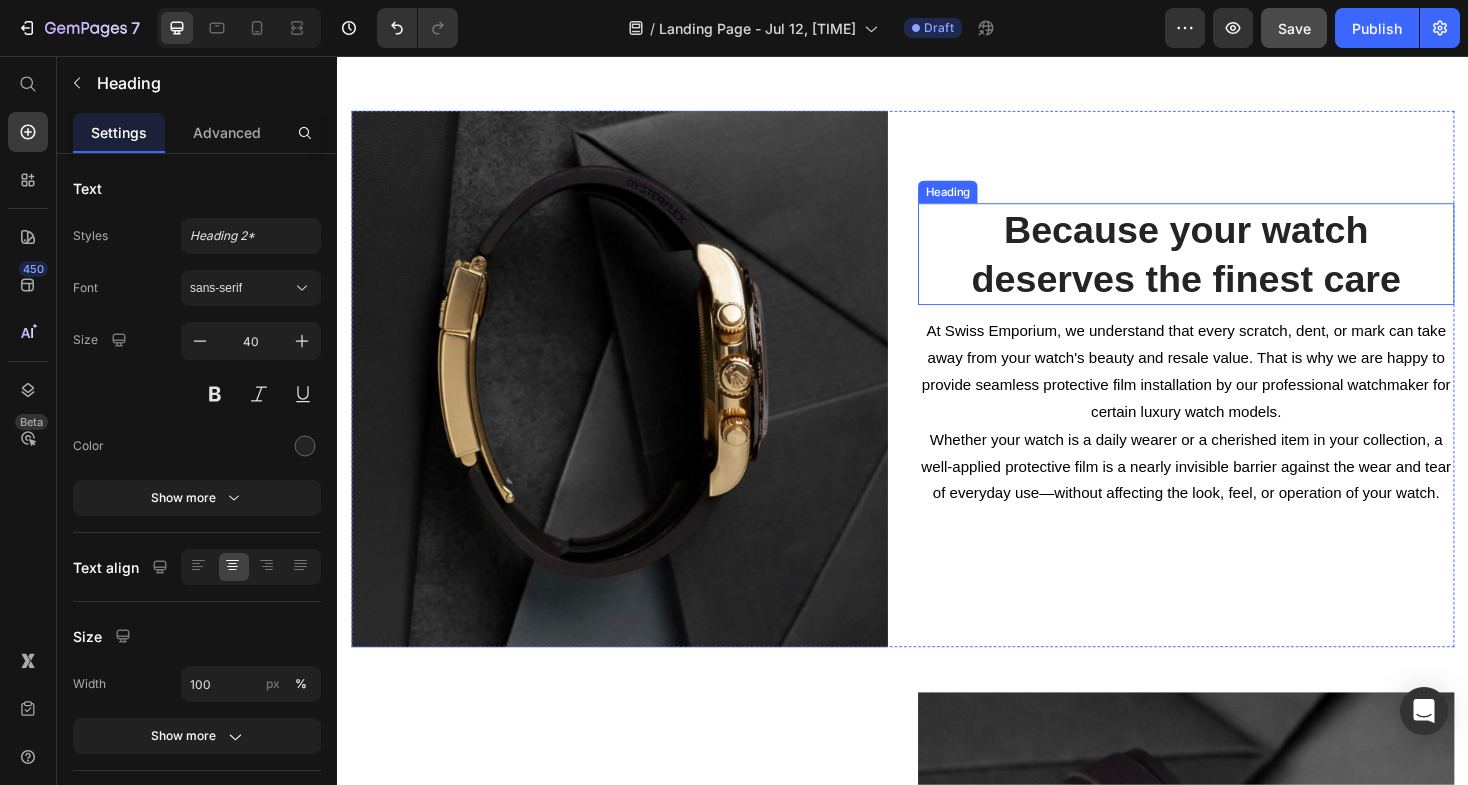 click on "Because your watch deserves the finest care" at bounding box center [1237, 266] 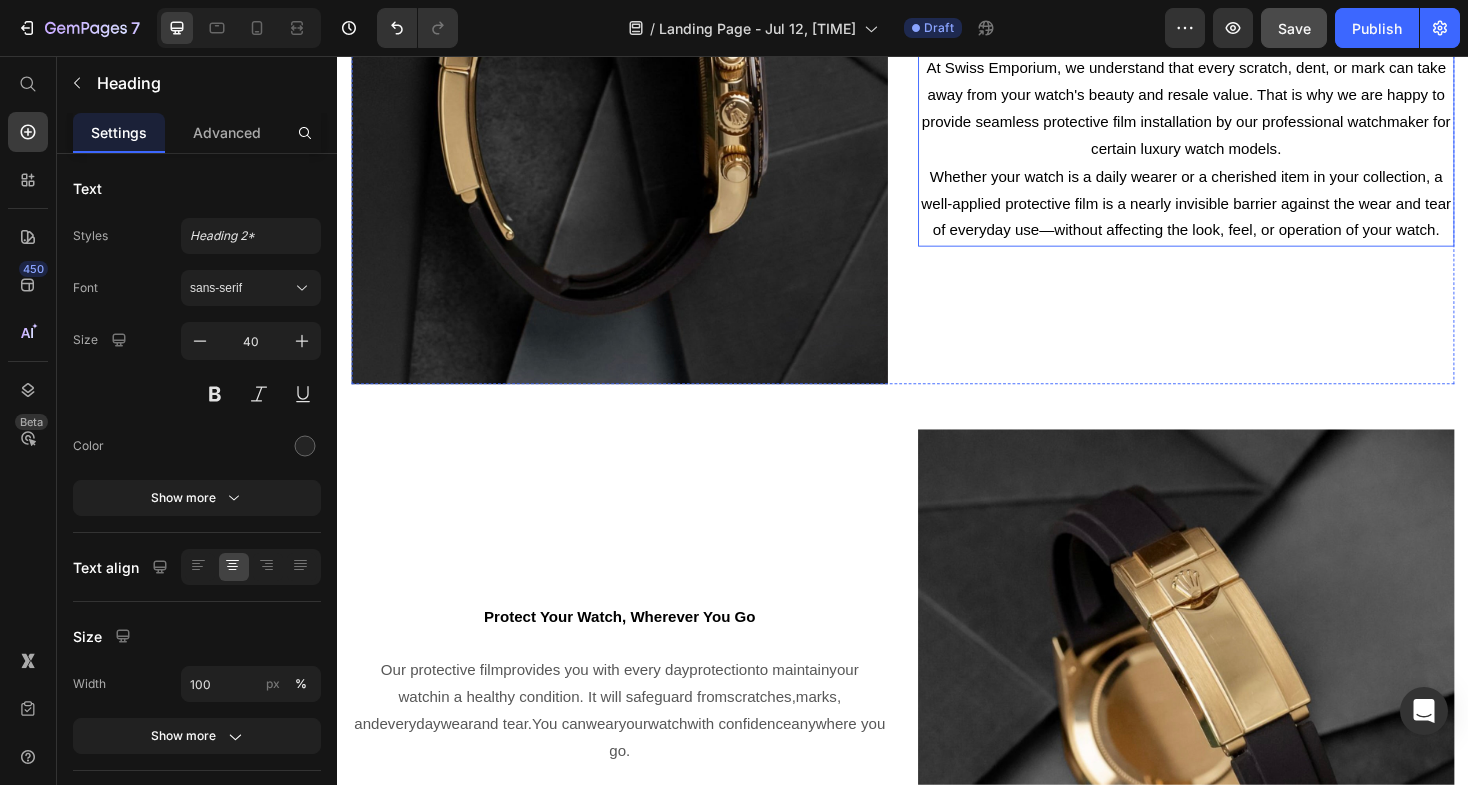 scroll, scrollTop: 1715, scrollLeft: 0, axis: vertical 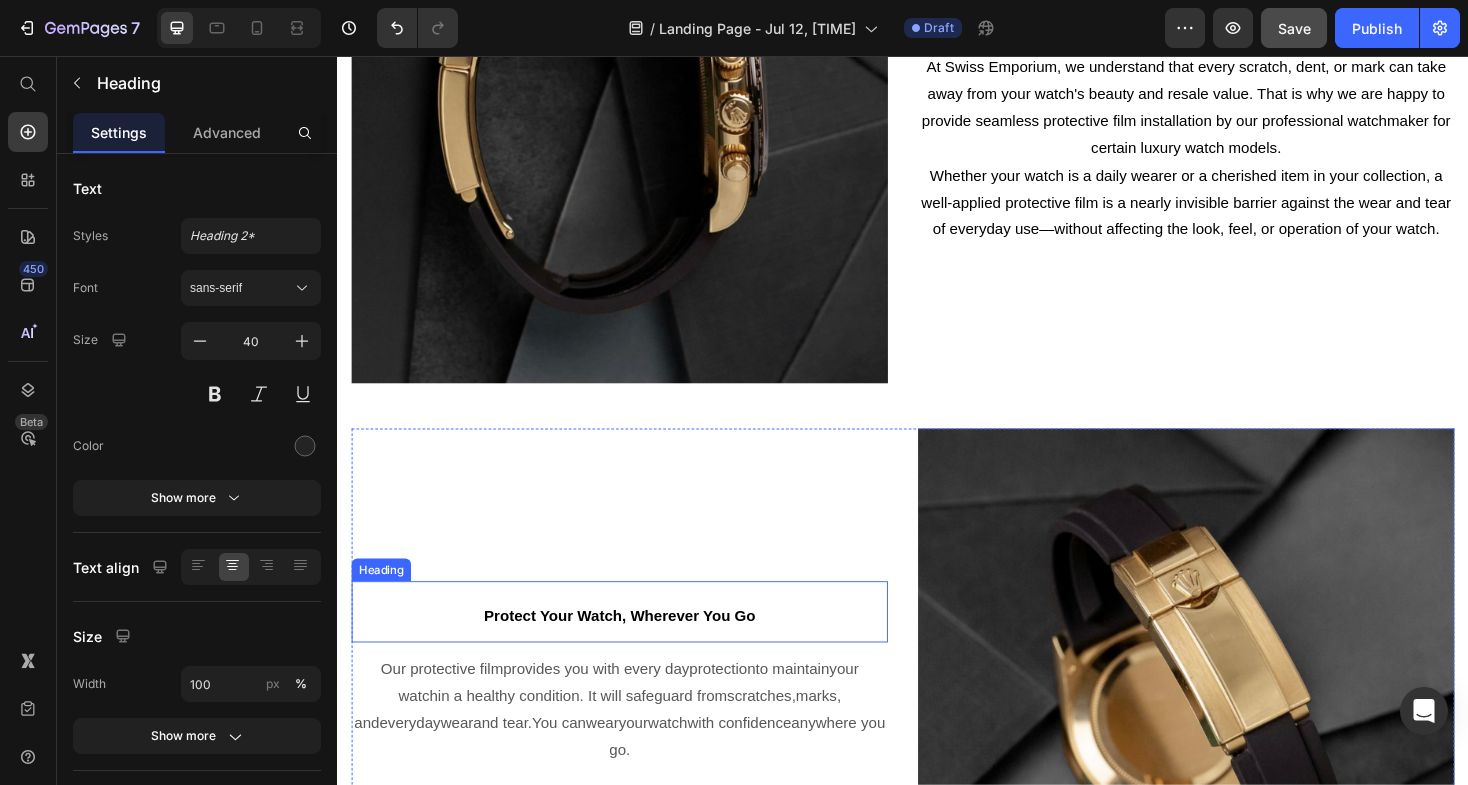 click on "Protect Your Watch, Wherever You Go" at bounding box center (636, 649) 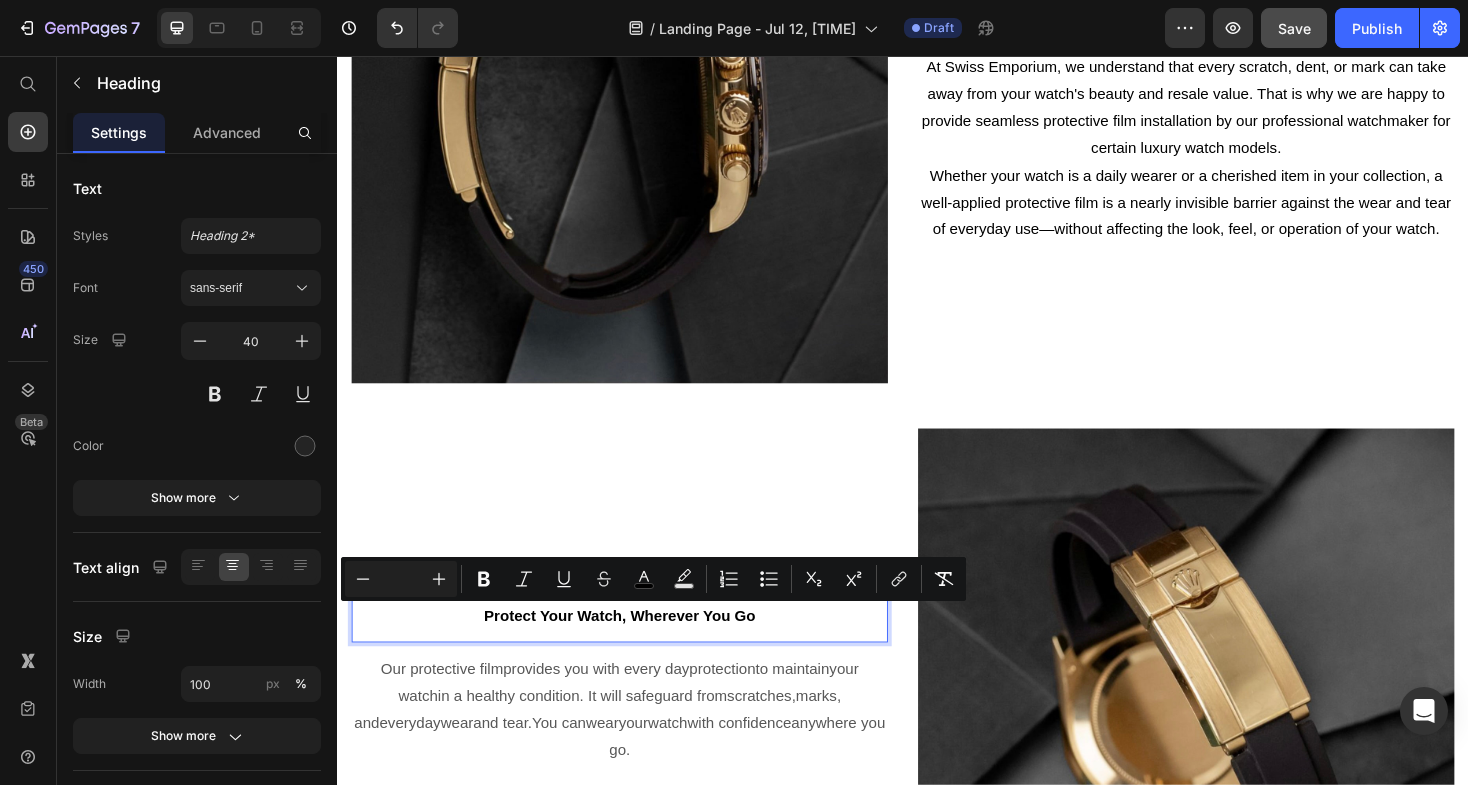click at bounding box center [401, 579] 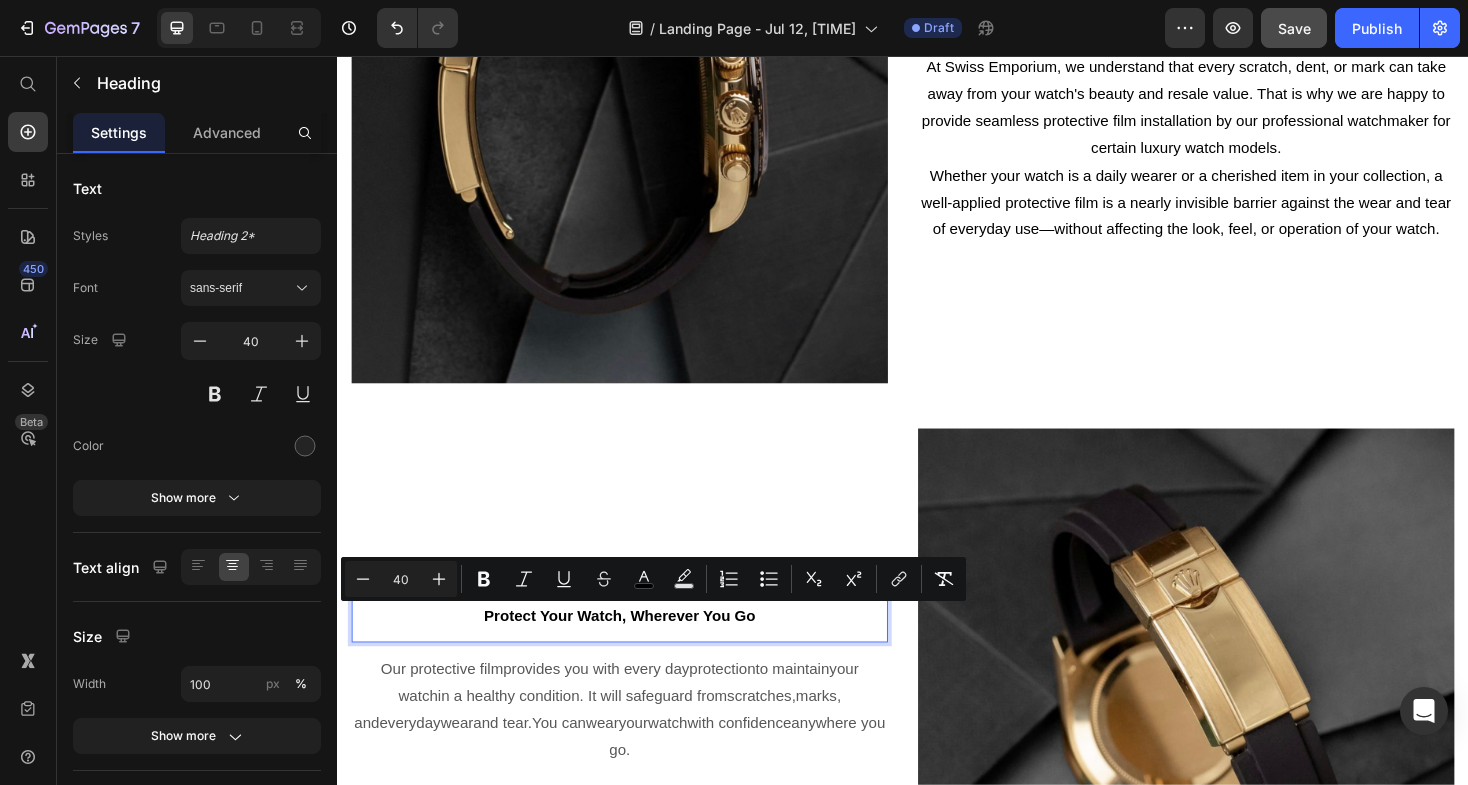 type on "40" 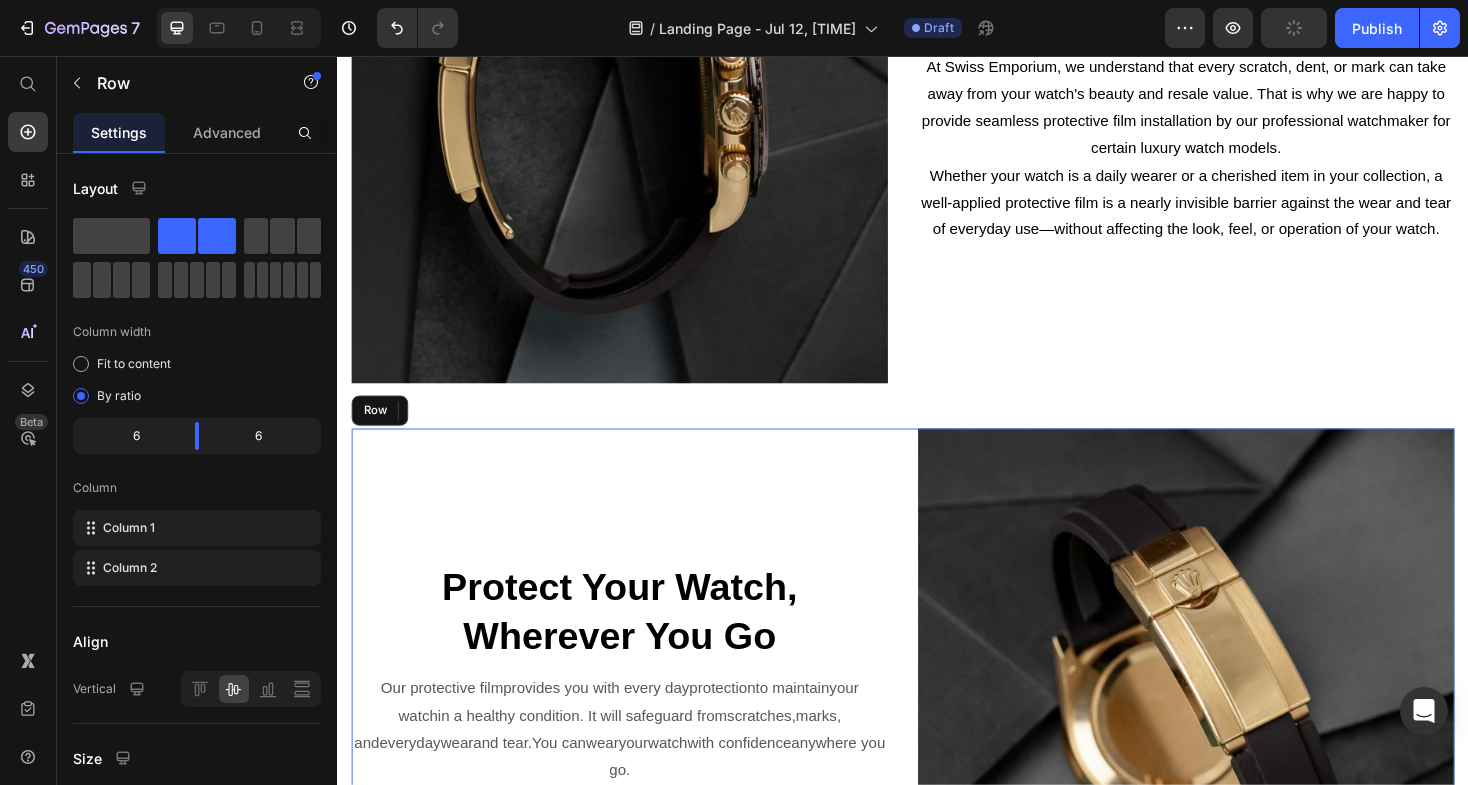 click on "⁠⁠⁠⁠⁠⁠⁠ Protect Your Watch, Wherever You Go Heading   12 Our protective film  provides   you   with   every day  protection  to   maintain  your watch  in   a   healthy   condition.   It   will safeguard from  scratches,  marks , and  everyday  wear  and tear.  You can  wear  your  watch  with confidence  anywhere   you   go . Text block" at bounding box center (636, 735) 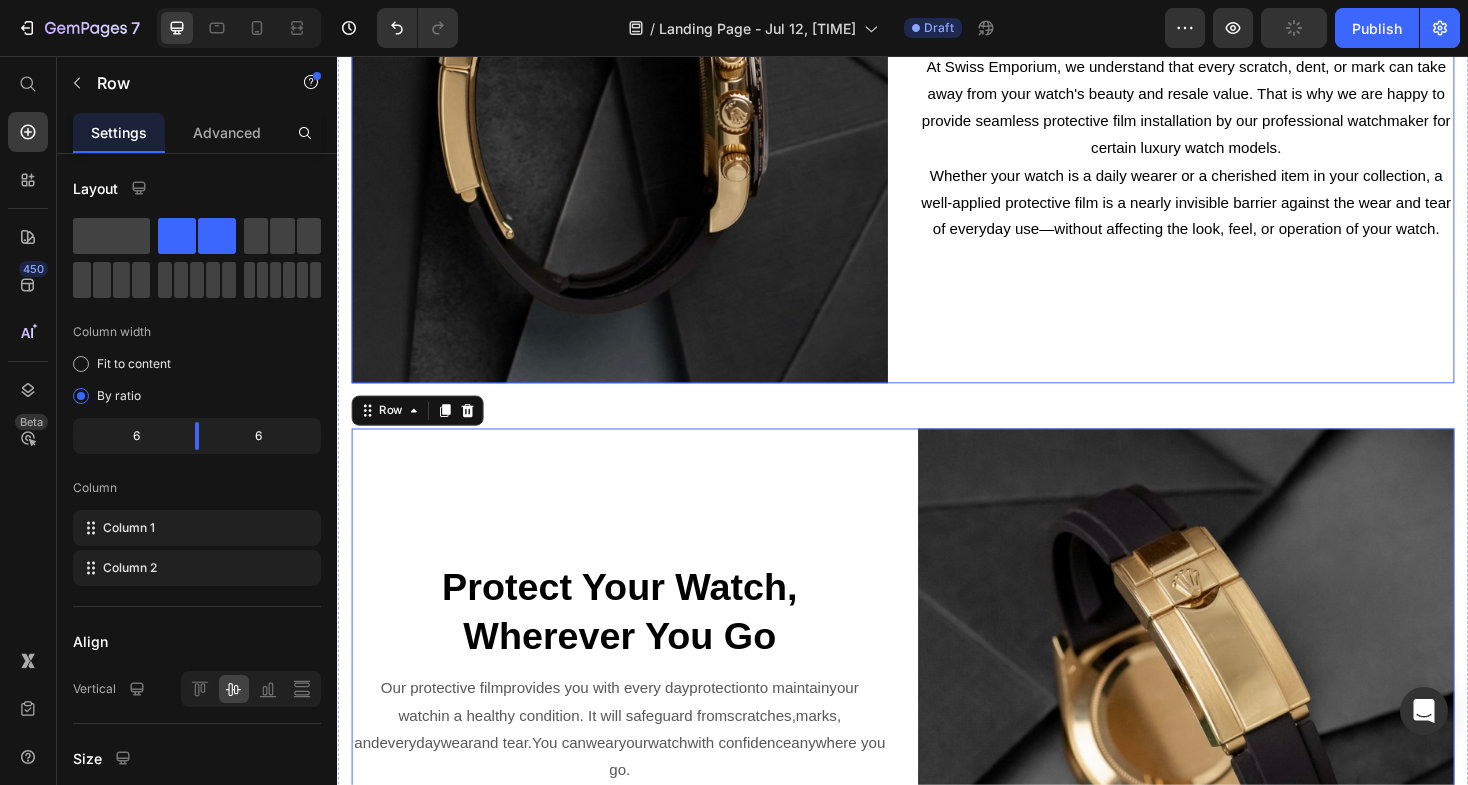 click on "Whether your watch is a daily wearer or a cherished item in your collection, a well-applied protective film is a nearly invisible barrier against the wear and tear of everyday use—without affecting the look, feel, or operation of your watch." at bounding box center (1237, 212) 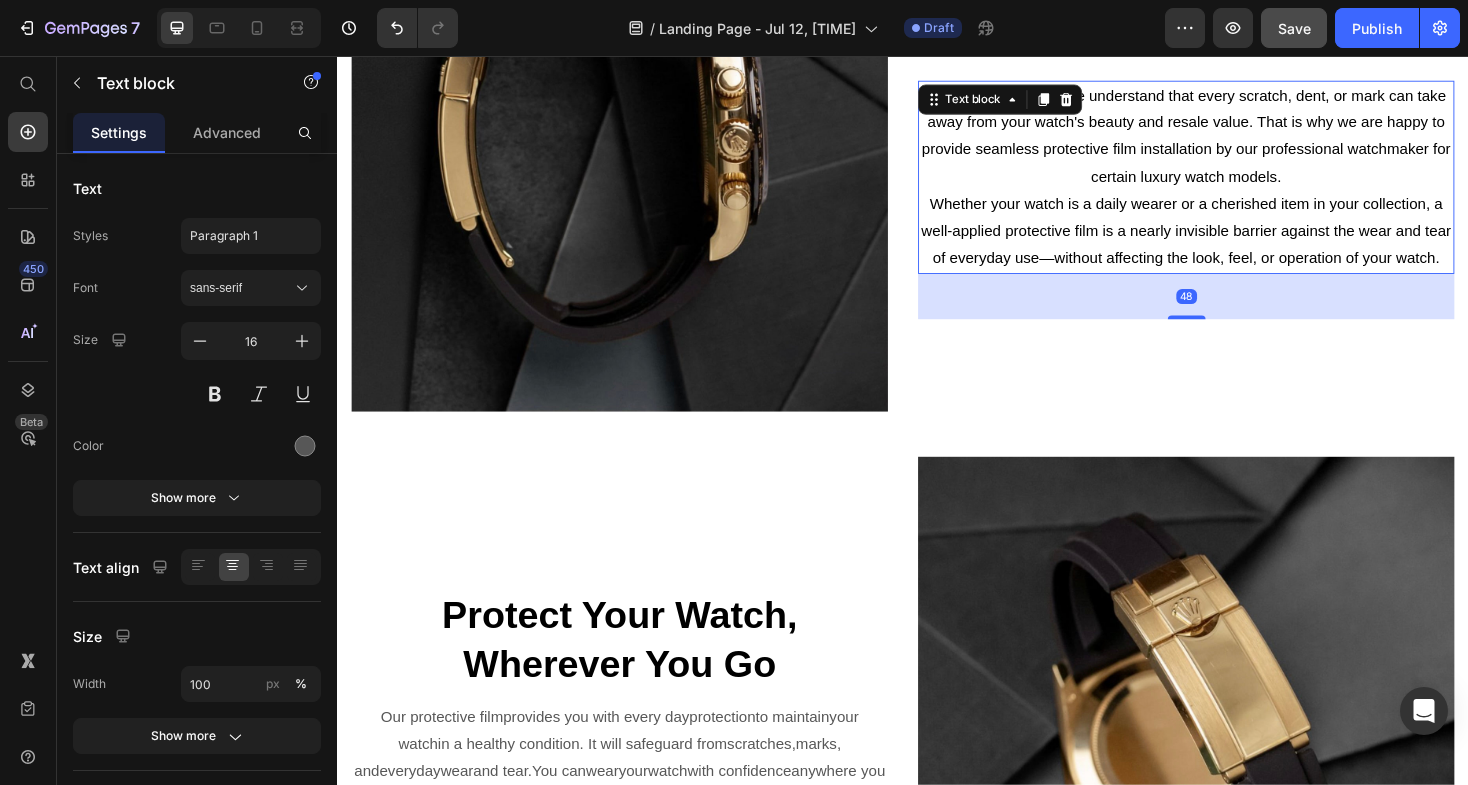scroll, scrollTop: 1682, scrollLeft: 0, axis: vertical 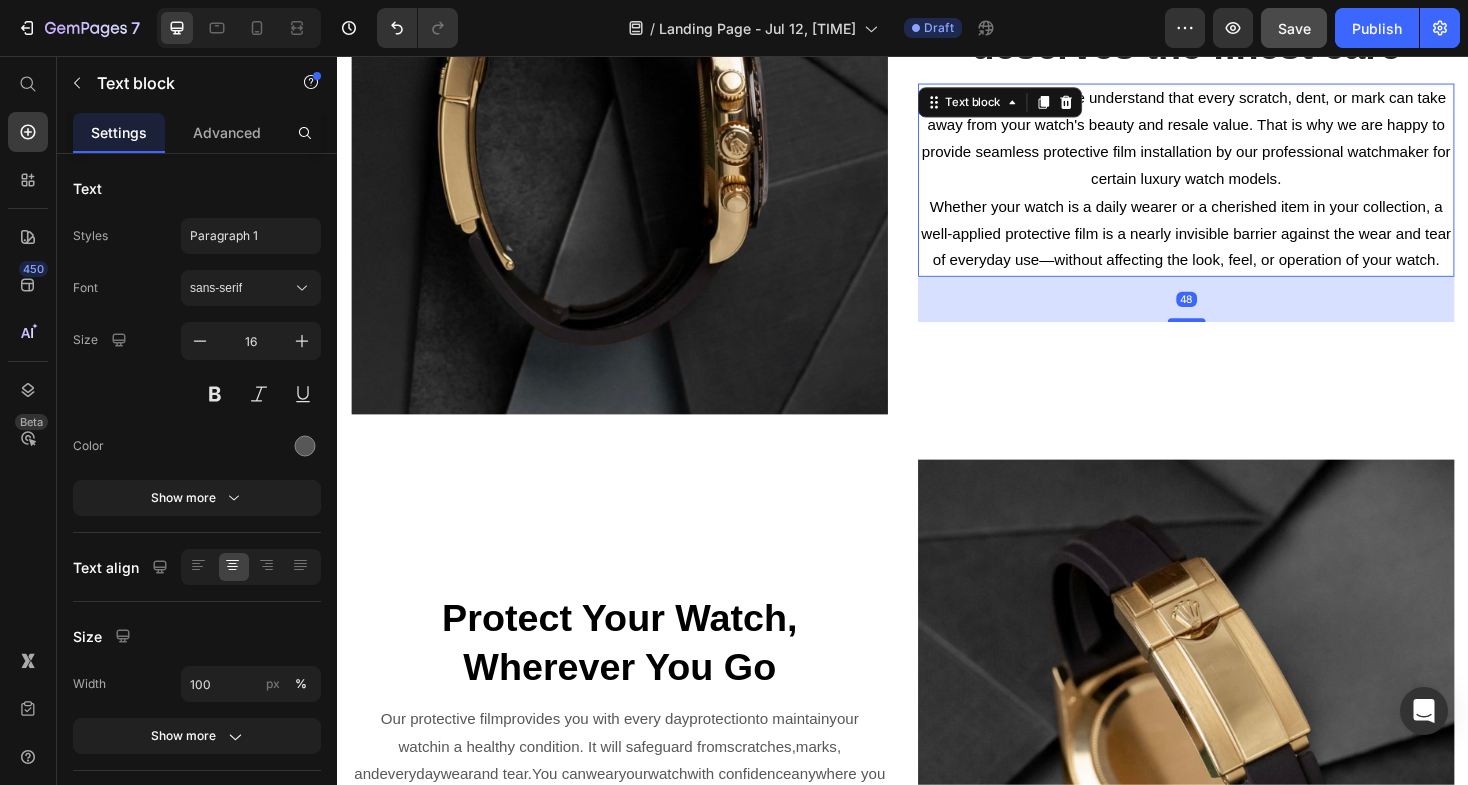 click on "At Swiss Emporium, we understand that every scratch, dent, or mark can take away from your watch's beauty and resale value. That is why we are happy to provide seamless protective film installation by our professional watchmaker for certain luxury watch models." at bounding box center (1237, 144) 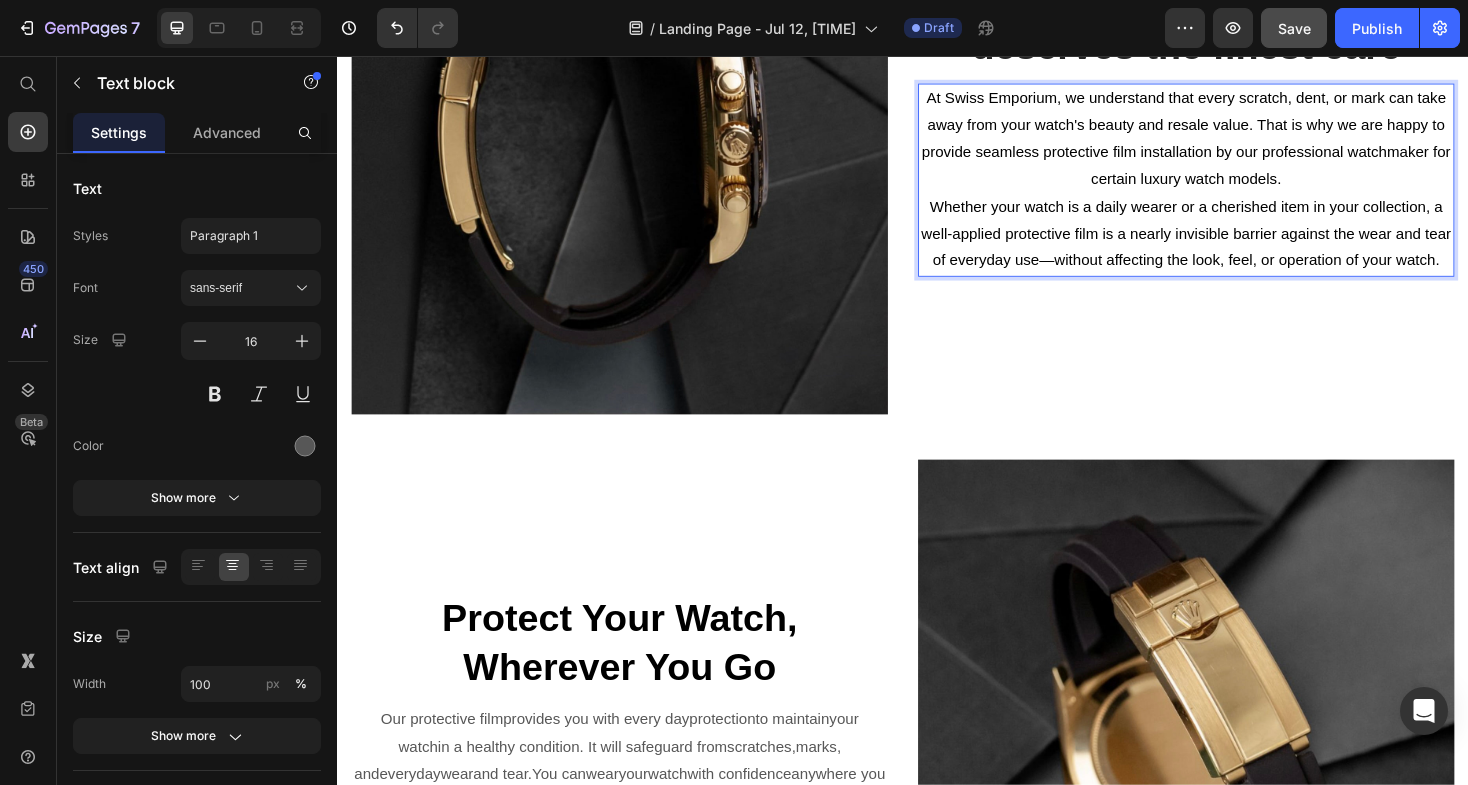 click on "At Swiss Emporium, we understand that every scratch, dent, or mark can take away from your watch's beauty and resale value. That is why we are happy to provide seamless protective film installation by our professional watchmaker for certain luxury watch models." at bounding box center [1237, 144] 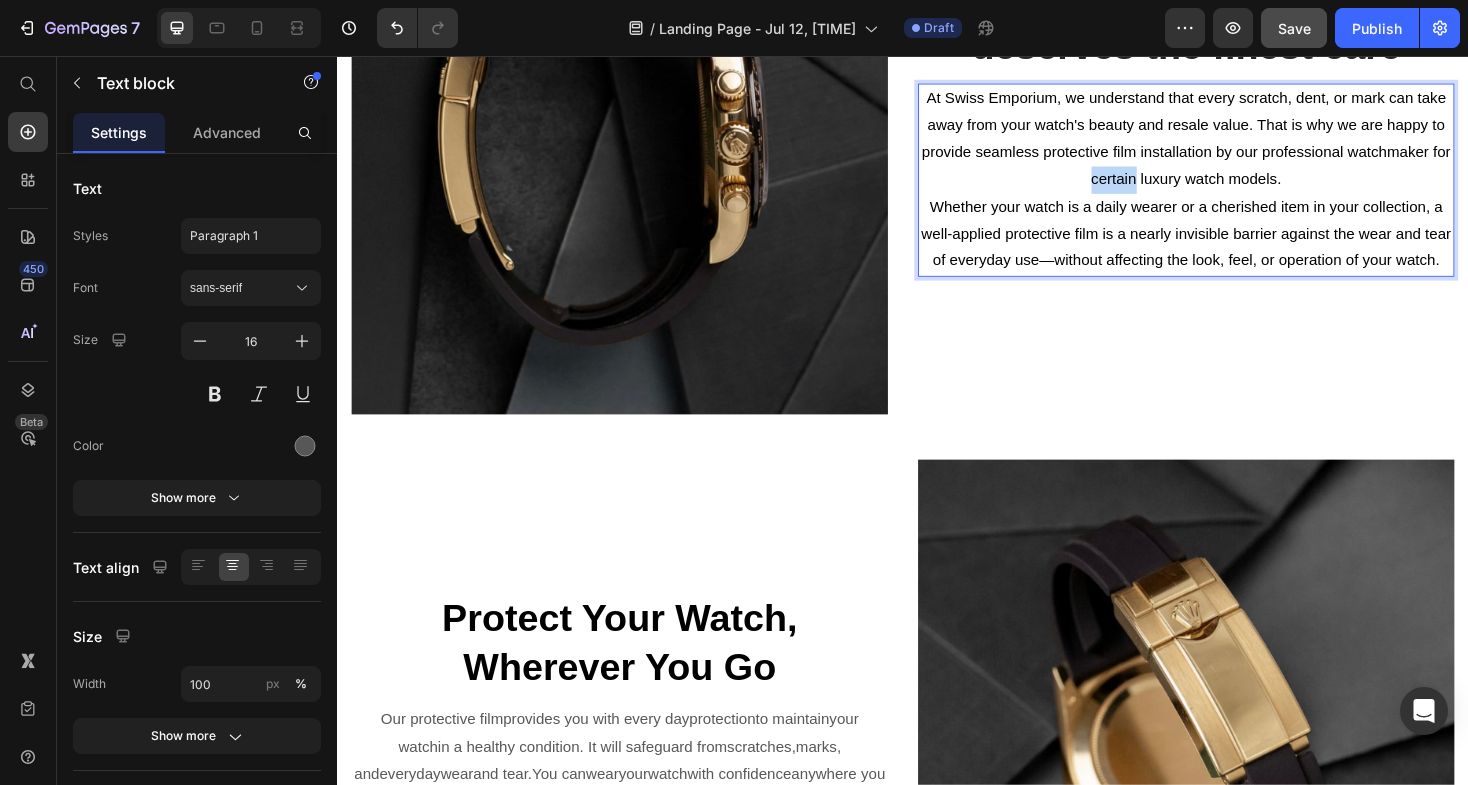 click on "At Swiss Emporium, we understand that every scratch, dent, or mark can take away from your watch's beauty and resale value. That is why we are happy to provide seamless protective film installation by our professional watchmaker for certain luxury watch models." at bounding box center [1237, 144] 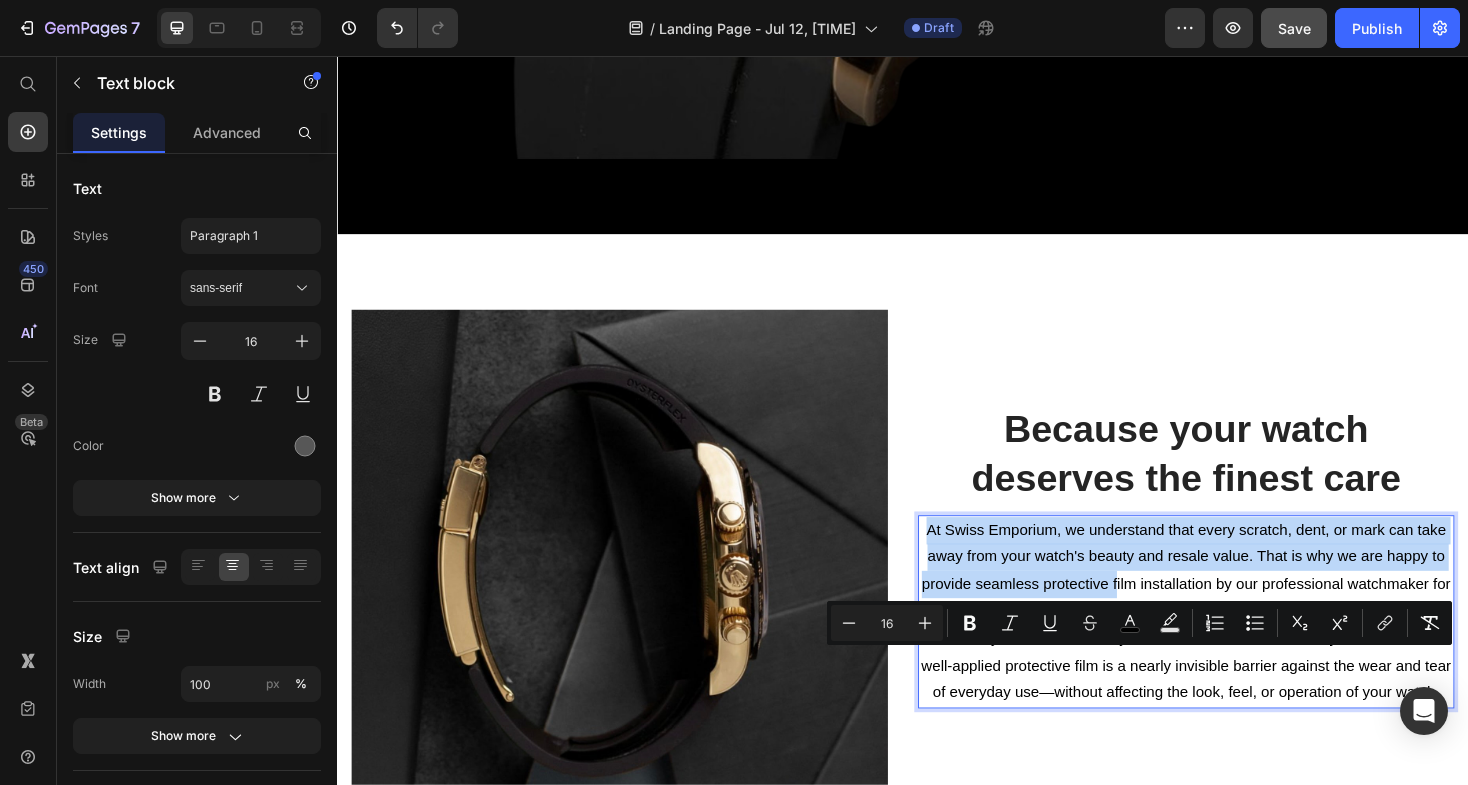 scroll, scrollTop: 950, scrollLeft: 0, axis: vertical 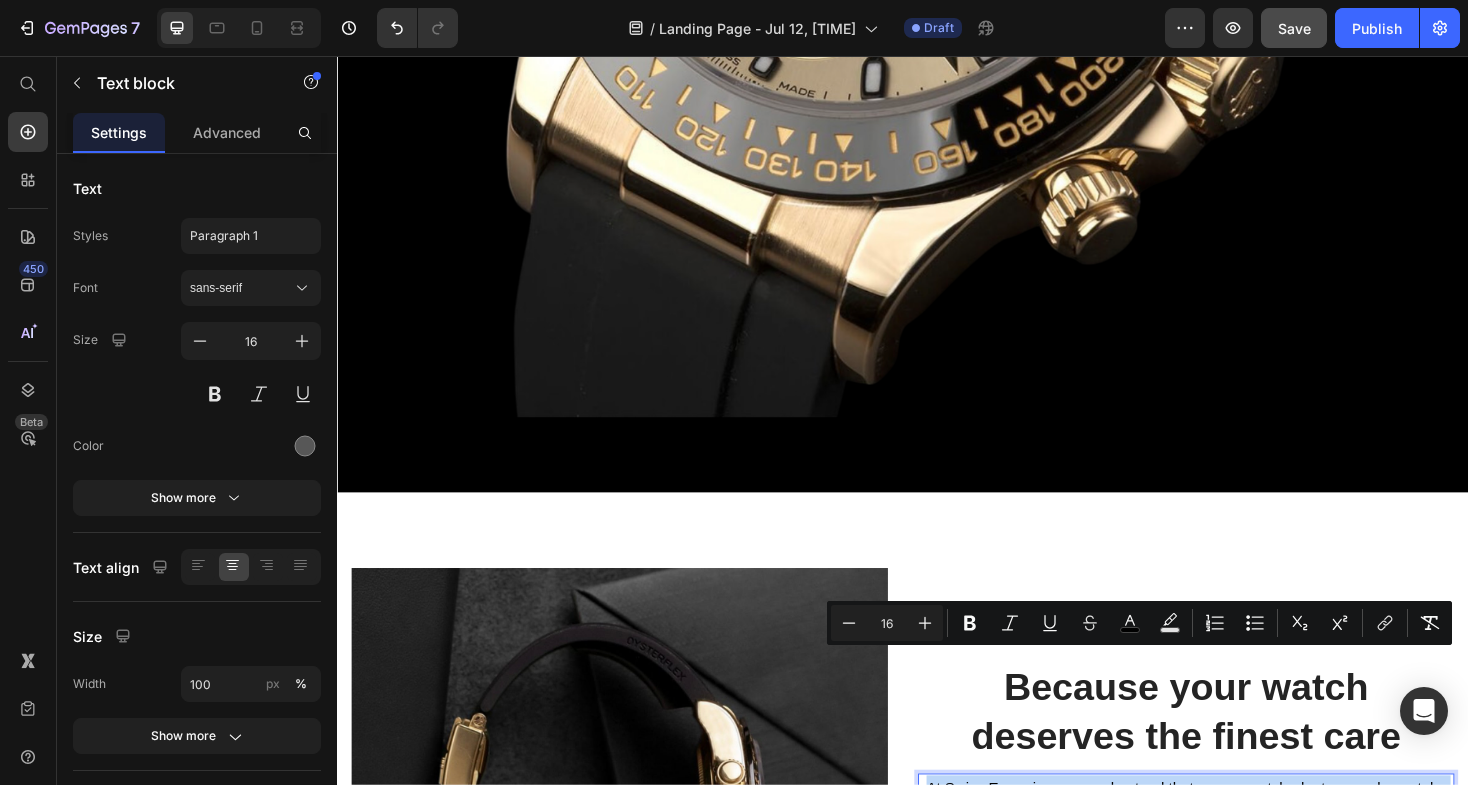drag, startPoint x: 1162, startPoint y: 176, endPoint x: 1168, endPoint y: -80, distance: 256.0703 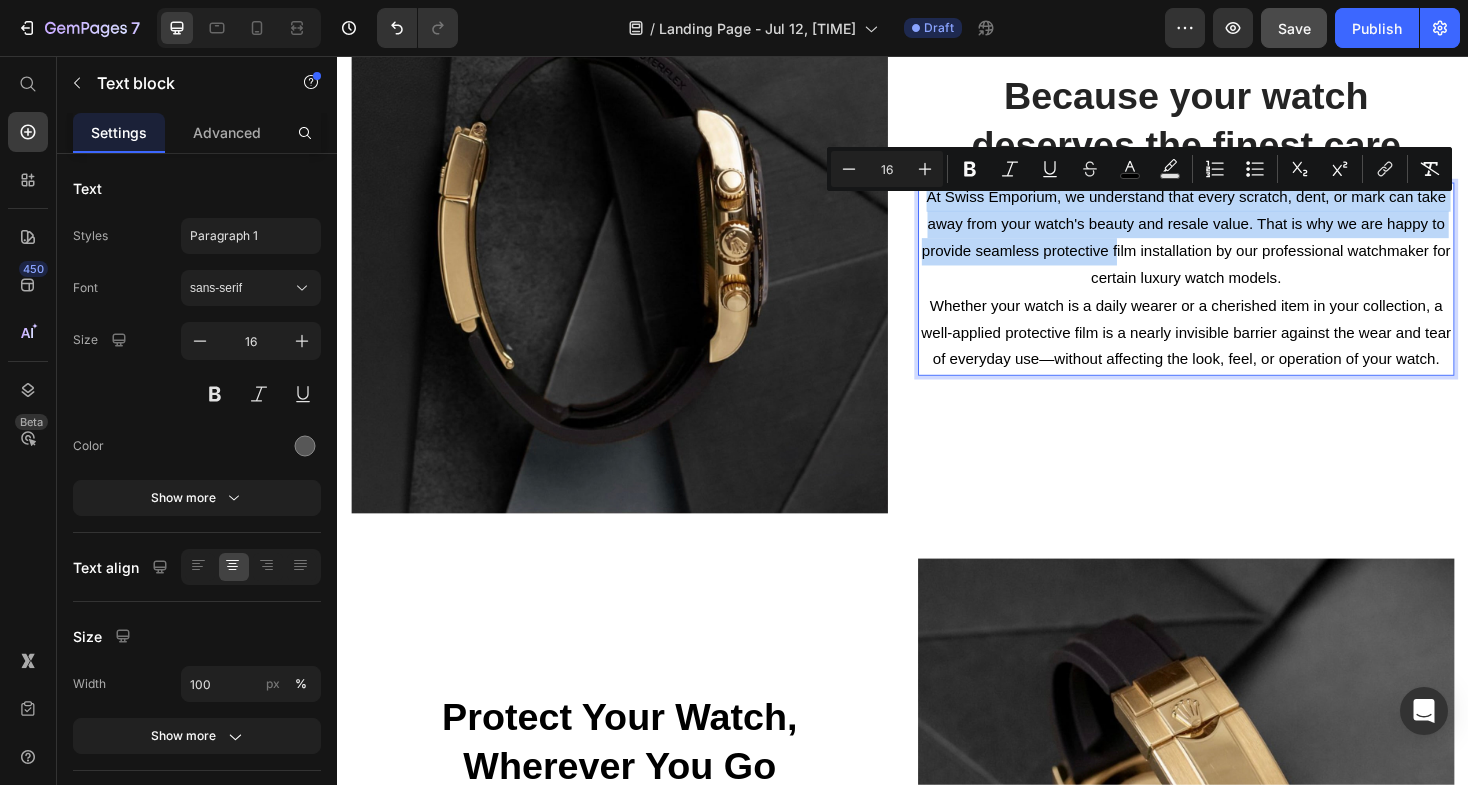 scroll, scrollTop: 1630, scrollLeft: 0, axis: vertical 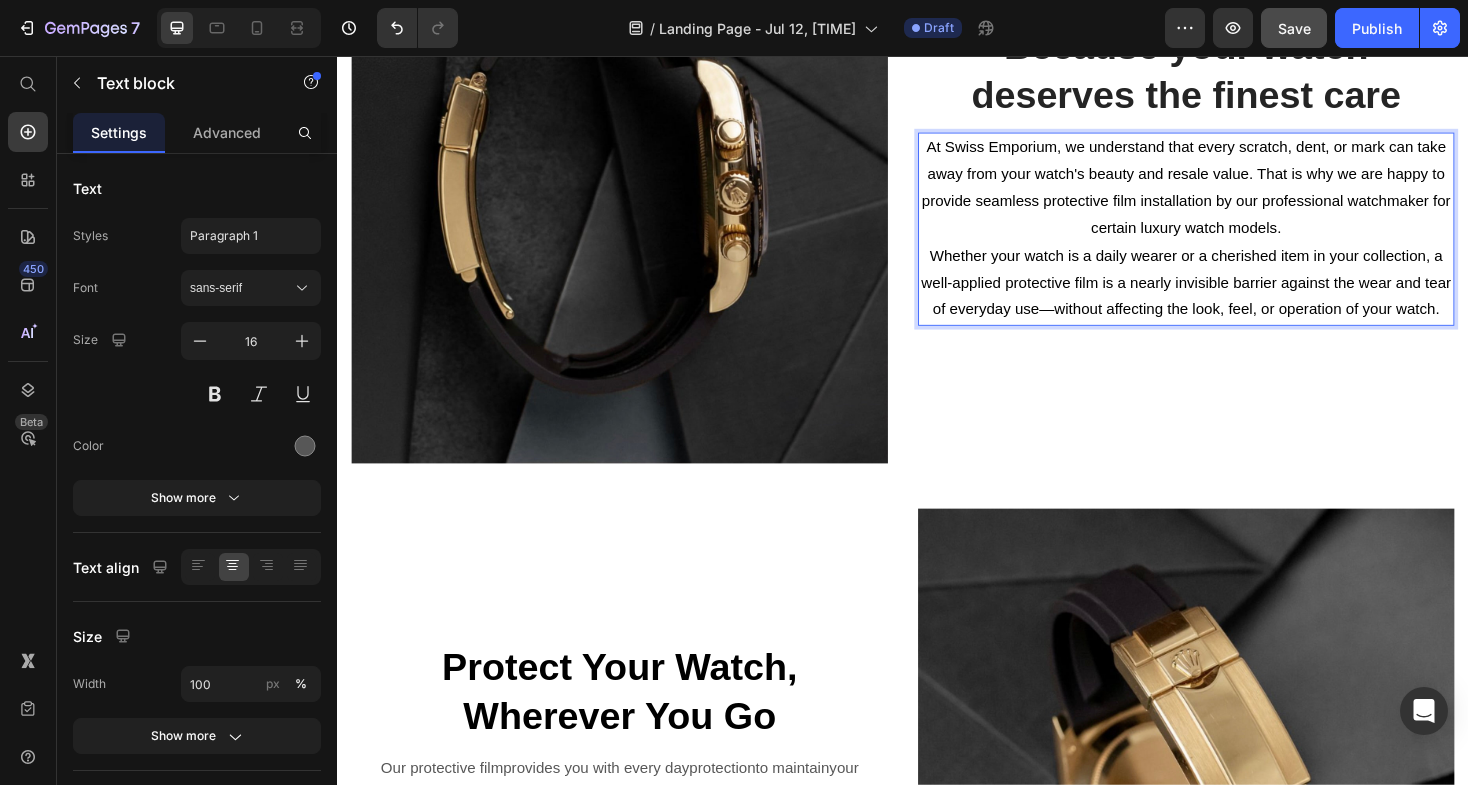 click on "Whether your watch is a daily wearer or a cherished item in your collection, a well-applied protective film is a nearly invisible barrier against the wear and tear of everyday use—without affecting the look, feel, or operation of your watch." at bounding box center (1237, 296) 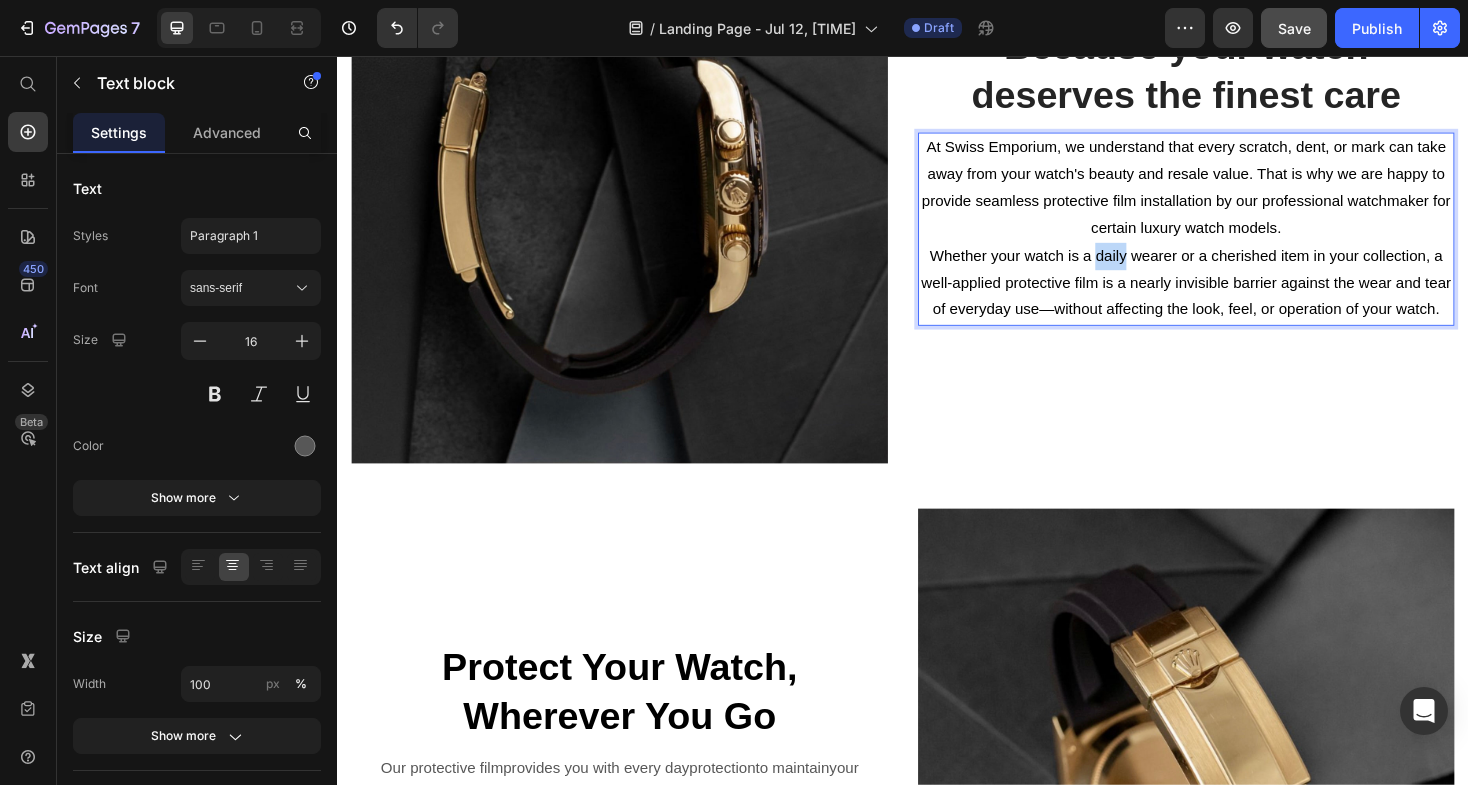 click on "Whether your watch is a daily wearer or a cherished item in your collection, a well-applied protective film is a nearly invisible barrier against the wear and tear of everyday use—without affecting the look, feel, or operation of your watch." at bounding box center [1237, 296] 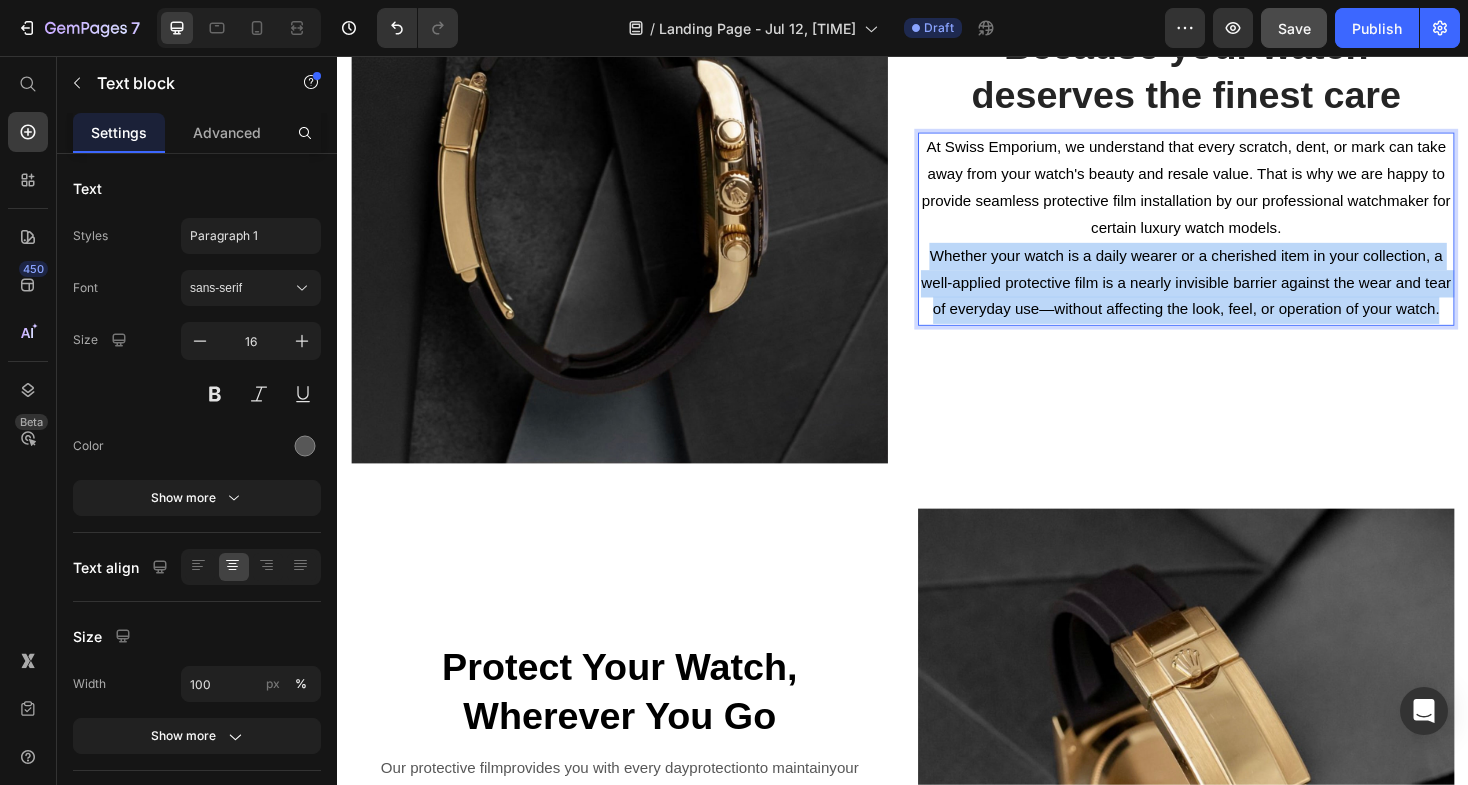 click on "Whether your watch is a daily wearer or a cherished item in your collection, a well-applied protective film is a nearly invisible barrier against the wear and tear of everyday use—without affecting the look, feel, or operation of your watch." at bounding box center [1237, 296] 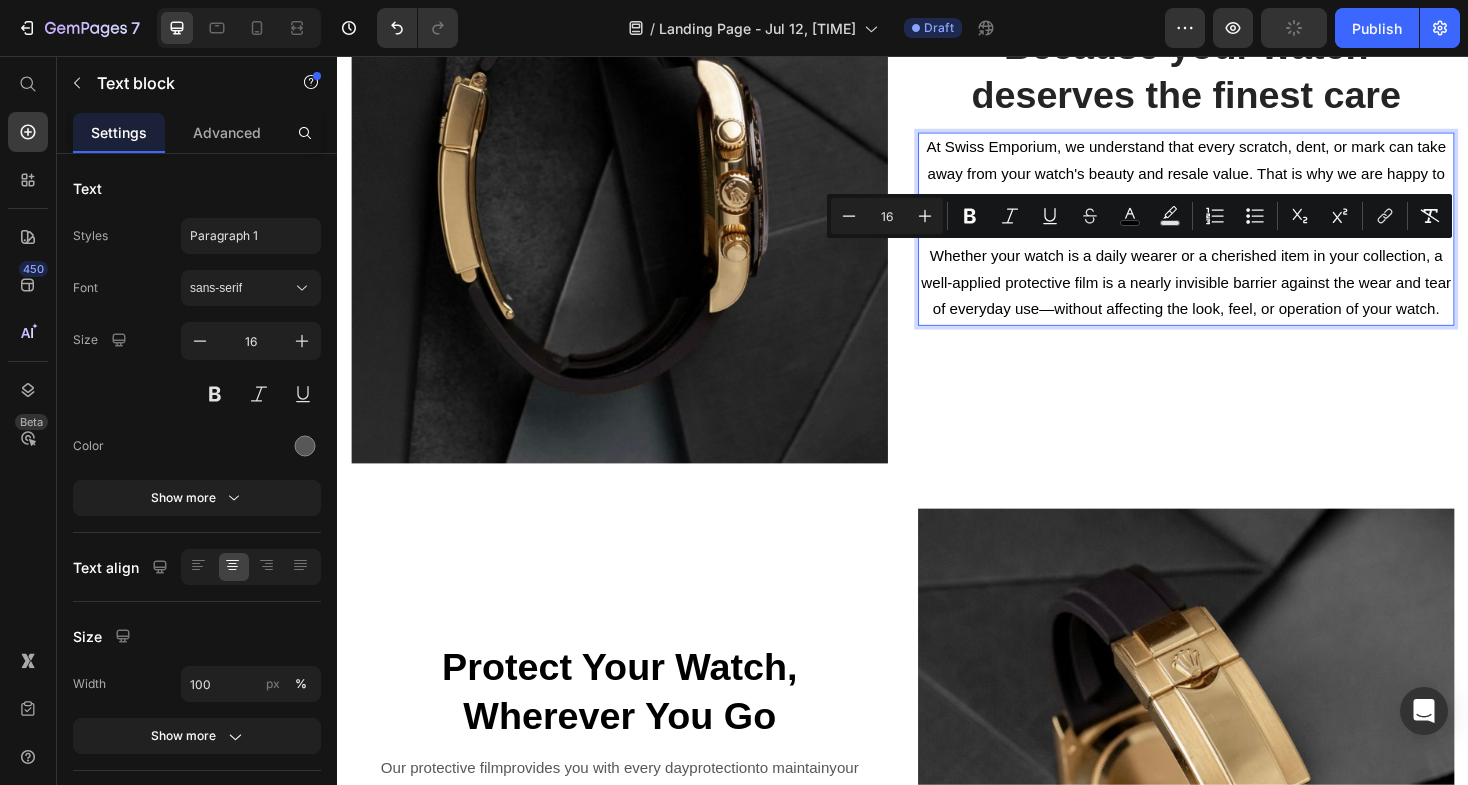 click on "At Swiss Emporium, we understand that every scratch, dent, or mark can take away from your watch's beauty and resale value. That is why we are happy to provide seamless protective film installation by our professional watchmaker for certain luxury watch models." at bounding box center (1237, 196) 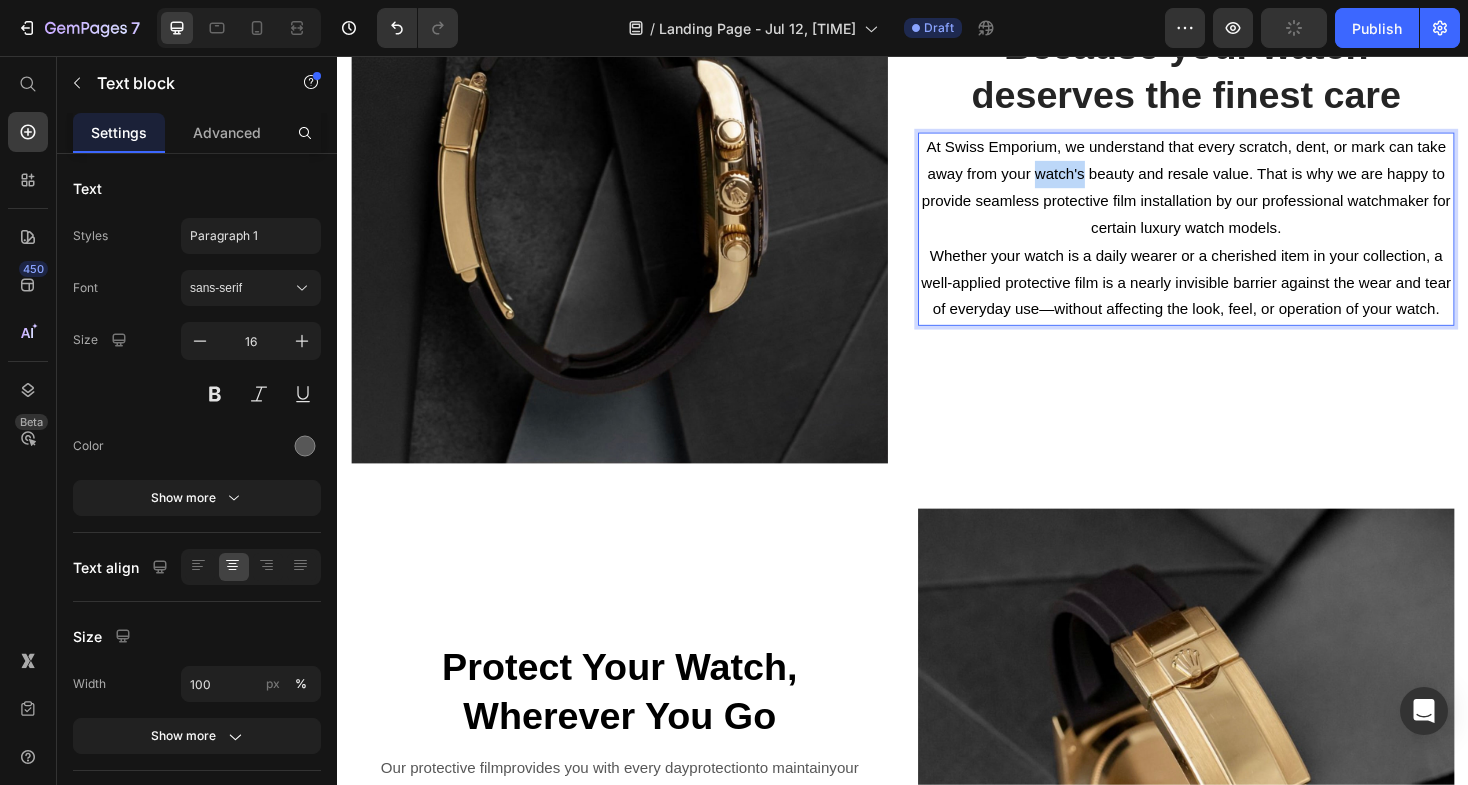 click on "At Swiss Emporium, we understand that every scratch, dent, or mark can take away from your watch's beauty and resale value. That is why we are happy to provide seamless protective film installation by our professional watchmaker for certain luxury watch models." at bounding box center (1237, 196) 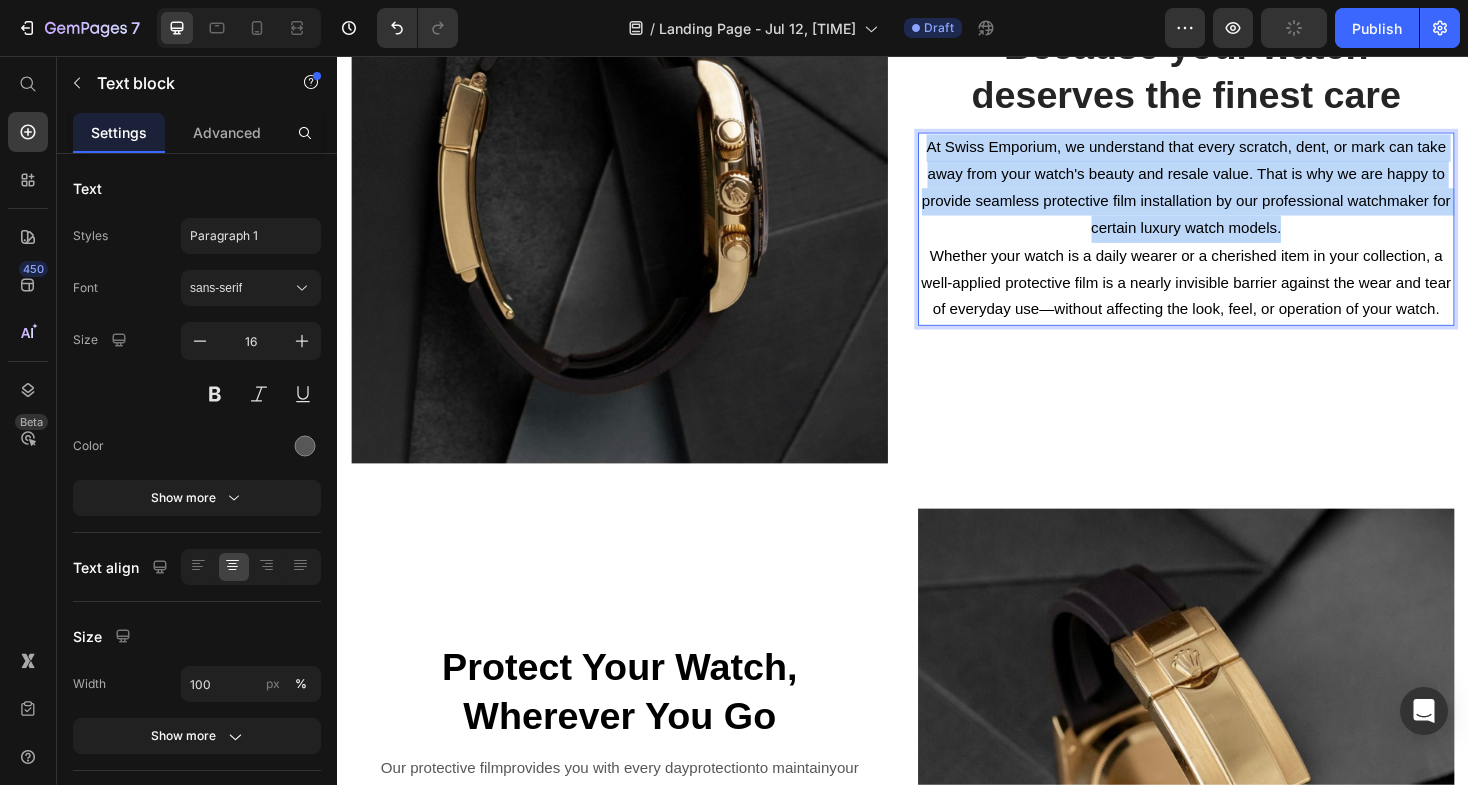 click on "At Swiss Emporium, we understand that every scratch, dent, or mark can take away from your watch's beauty and resale value. That is why we are happy to provide seamless protective film installation by our professional watchmaker for certain luxury watch models." at bounding box center [1237, 196] 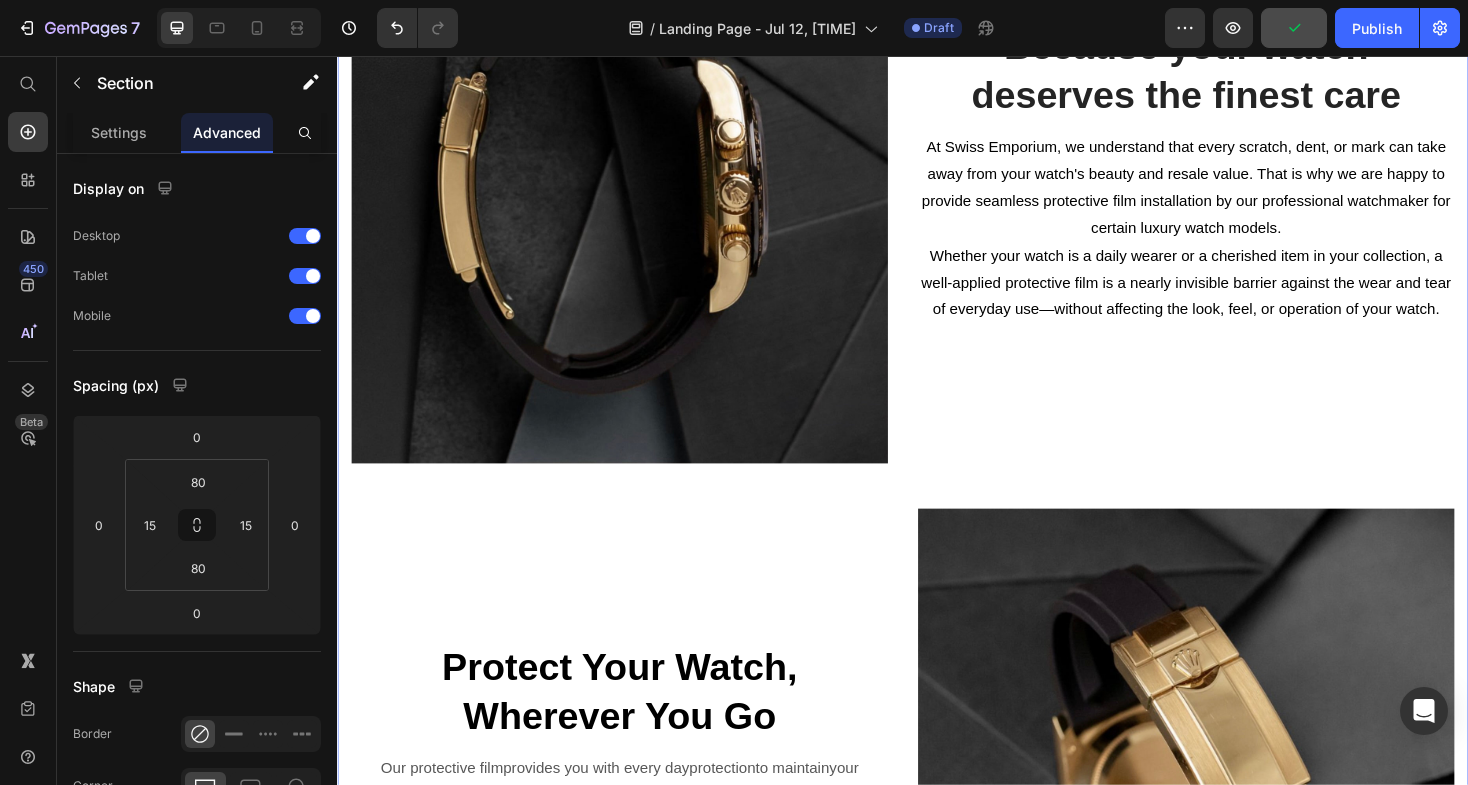 click on "Image Because your watch deserves the finest care Heading At Swiss Emporium, we understand that every scratch, dent, or mark can take away from your watch's beauty and resale value. That is why we are happy to provide seamless protective film installation by our professional watchmaker for certain luxury watch models. Whether your watch is a daily wearer or a cherished item in your collection, a well-applied protective film is a nearly invisible barrier against the wear and tear of everyday use—without affecting the look, feel, or operation of your watch. Text block   48 Row ⁠⁠⁠⁠⁠⁠⁠ Protect Your Watch, Wherever You Go Heading Our protective film  provides   you   with   every day  protection  to   maintain  your watch  in   a   healthy   condition.   It   will safeguard from  scratches,  marks , and  everyday  wear  and tear.  You can  wear  your  watch  with confidence  anywhere   you   go . Text block Image Row" at bounding box center (937, 511) 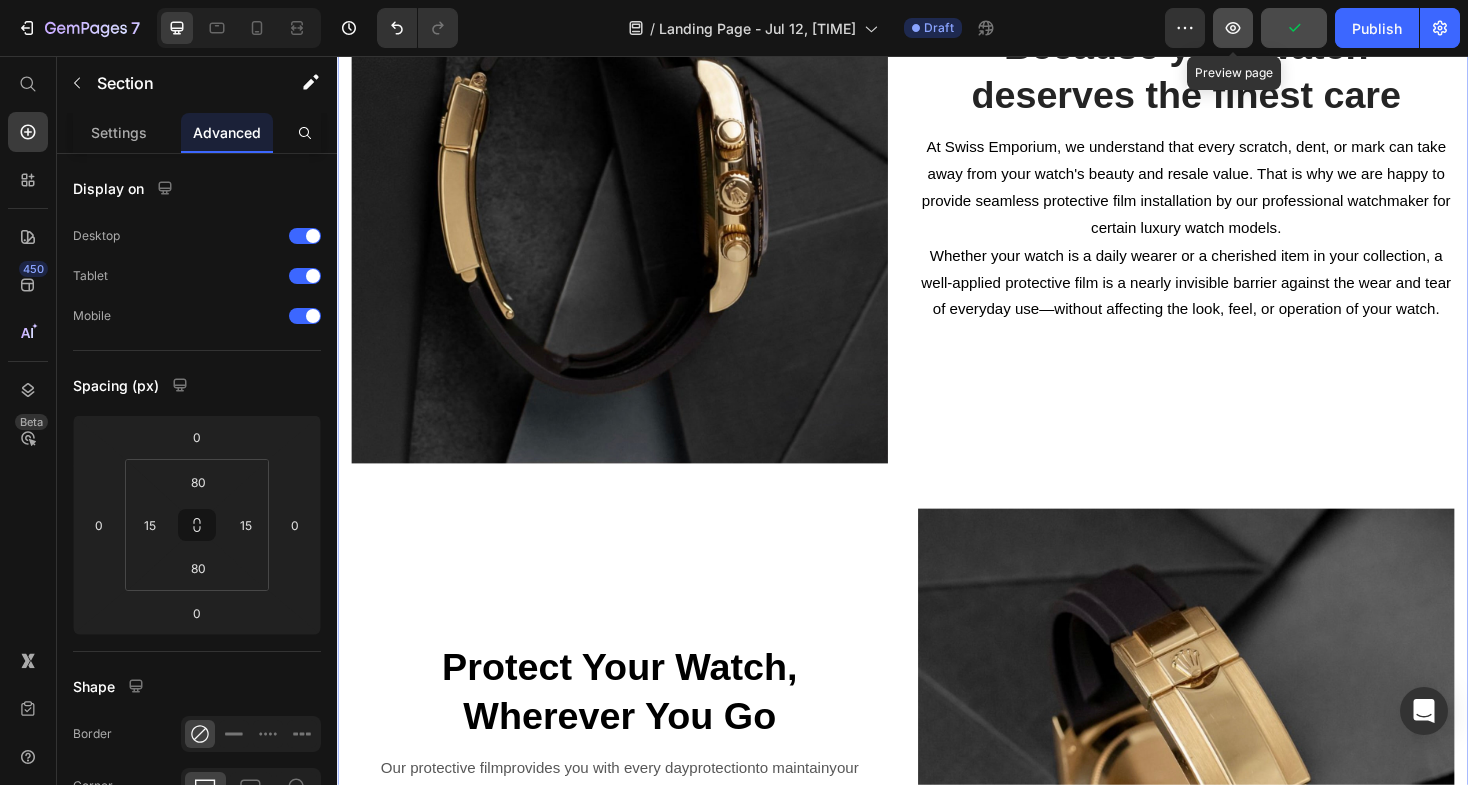 click 